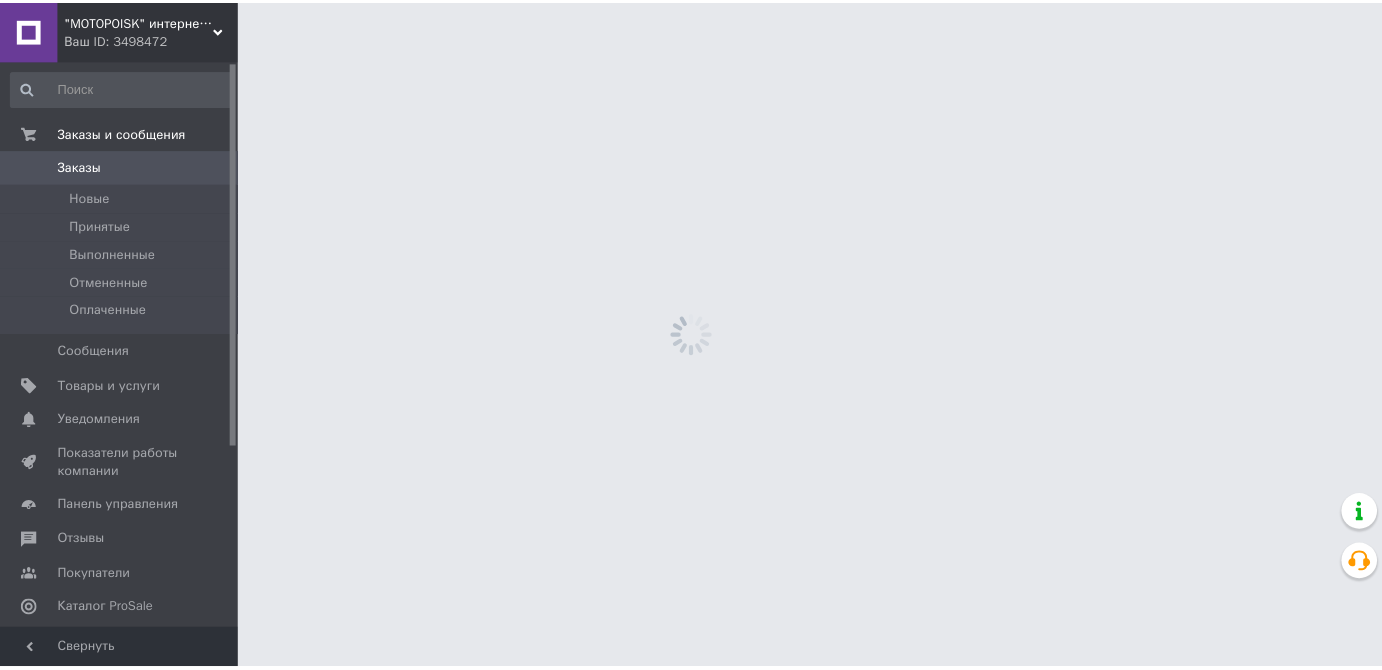 scroll, scrollTop: 0, scrollLeft: 0, axis: both 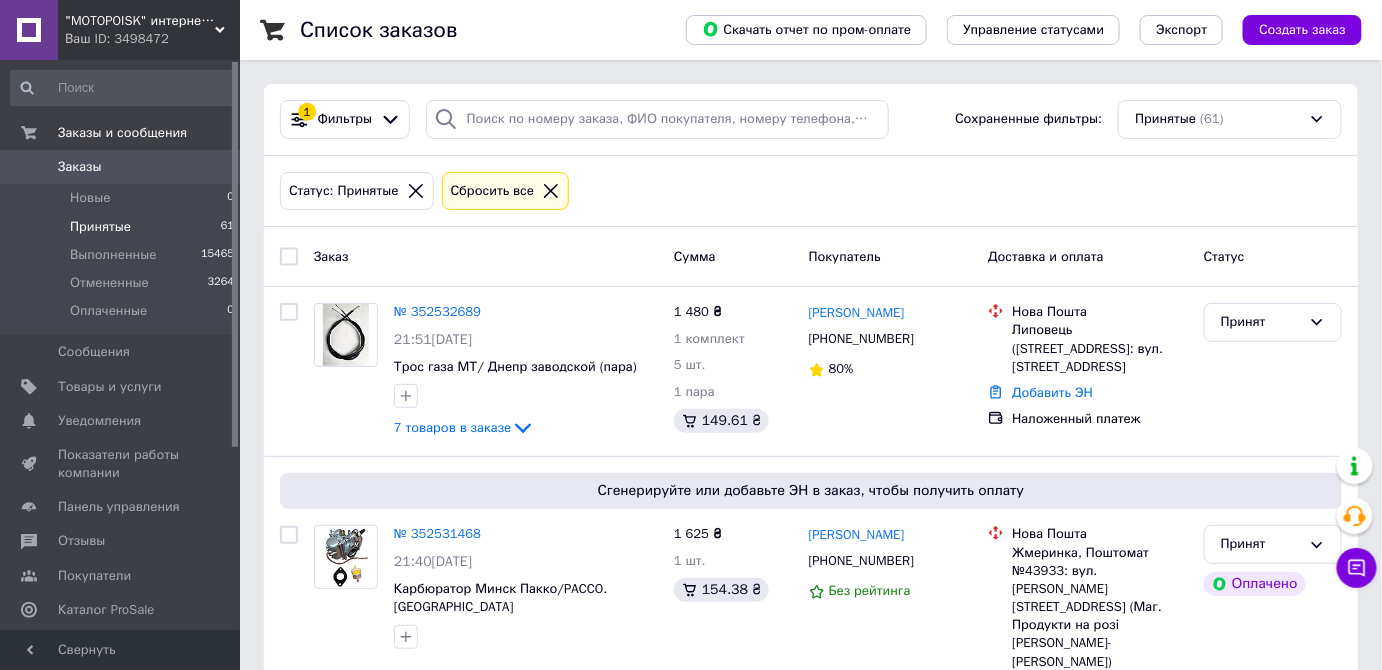 click on "Заказы" at bounding box center [80, 167] 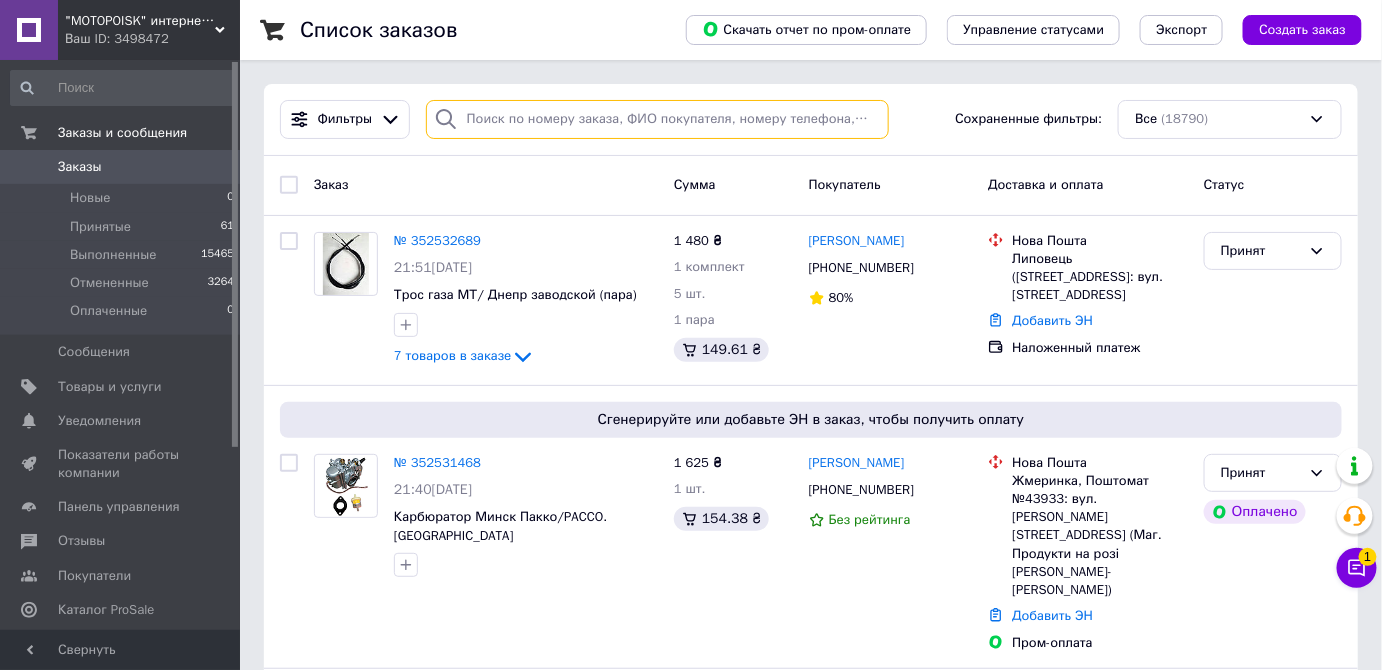 click at bounding box center (657, 119) 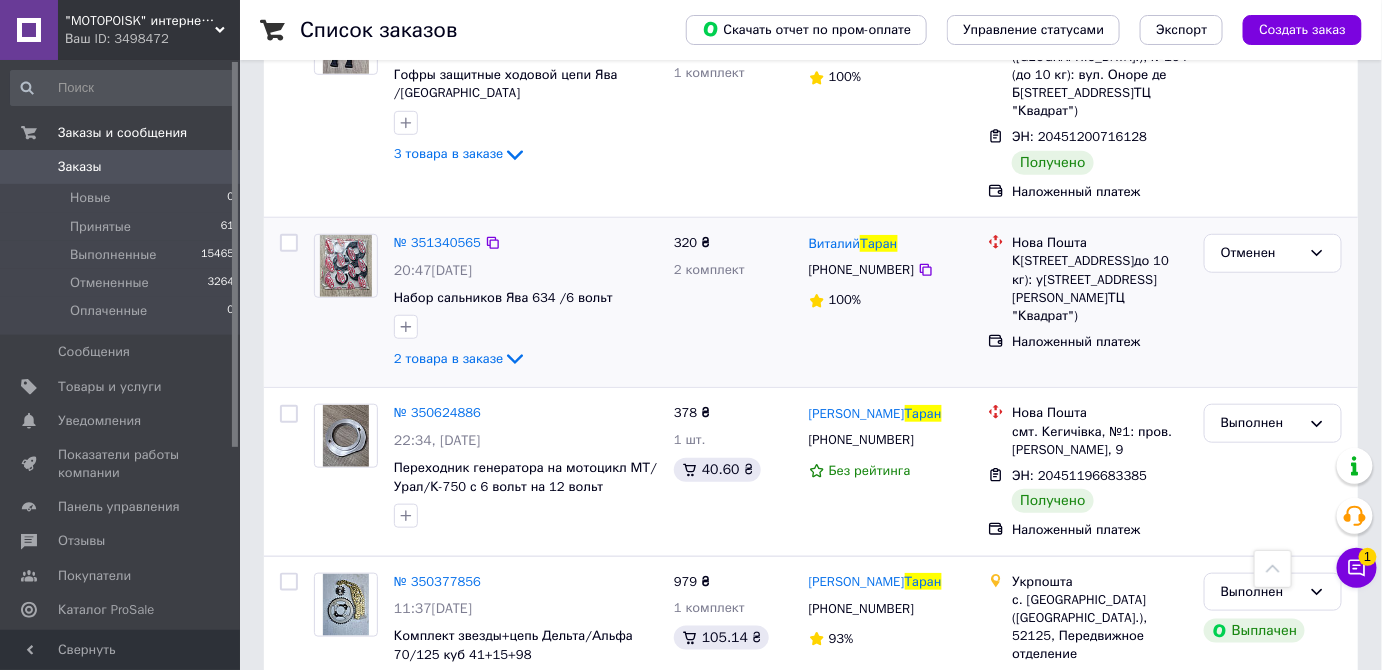 scroll, scrollTop: 545, scrollLeft: 0, axis: vertical 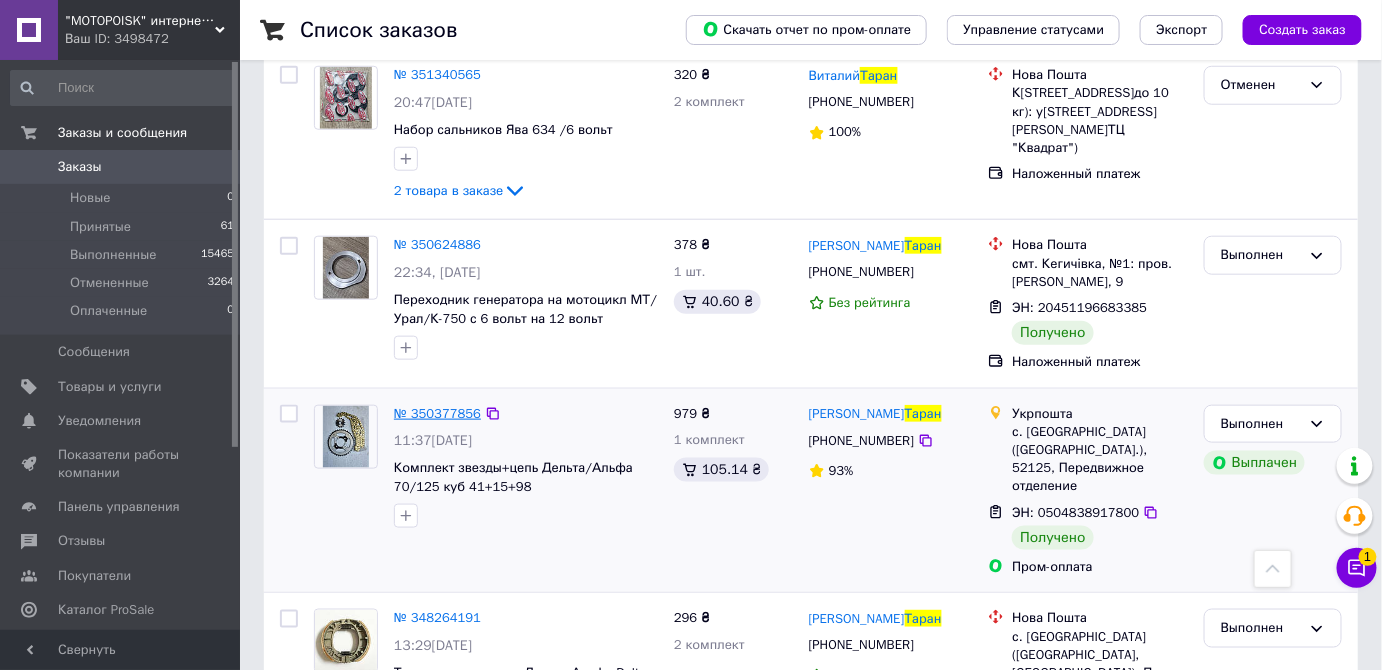 type on "таран" 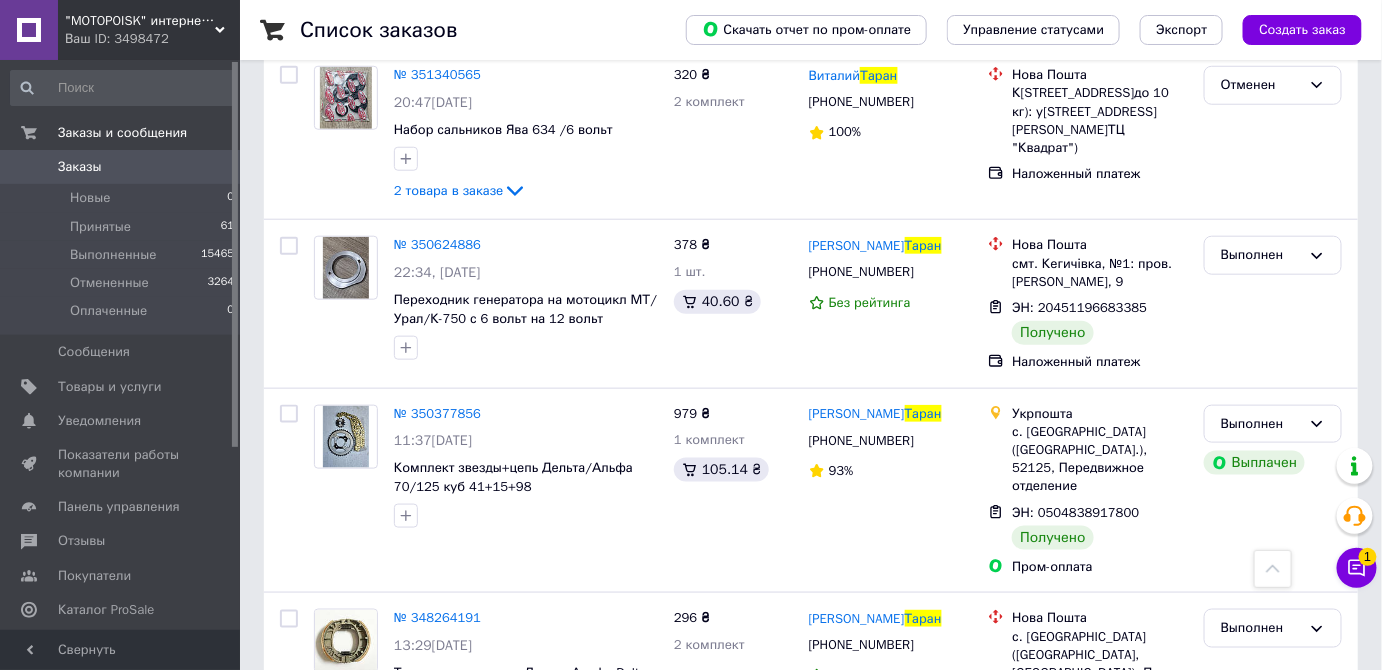 click on "№ 350377856" at bounding box center [437, 413] 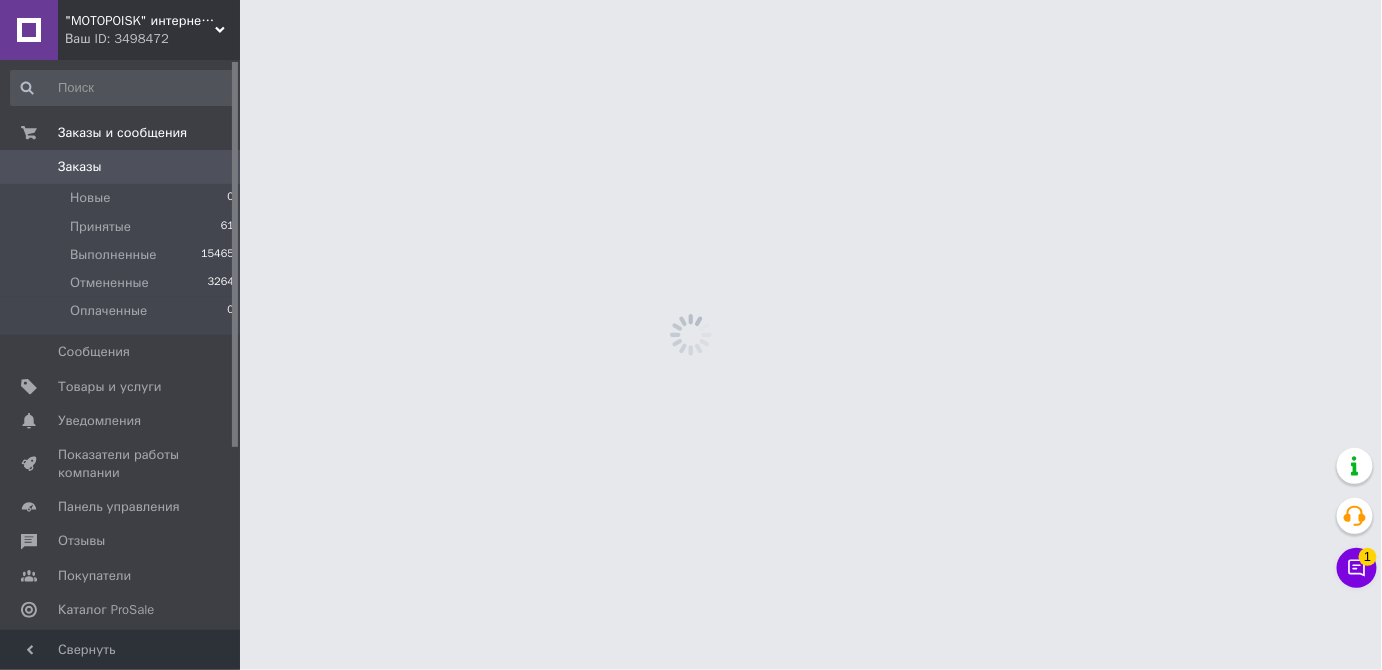 scroll, scrollTop: 0, scrollLeft: 0, axis: both 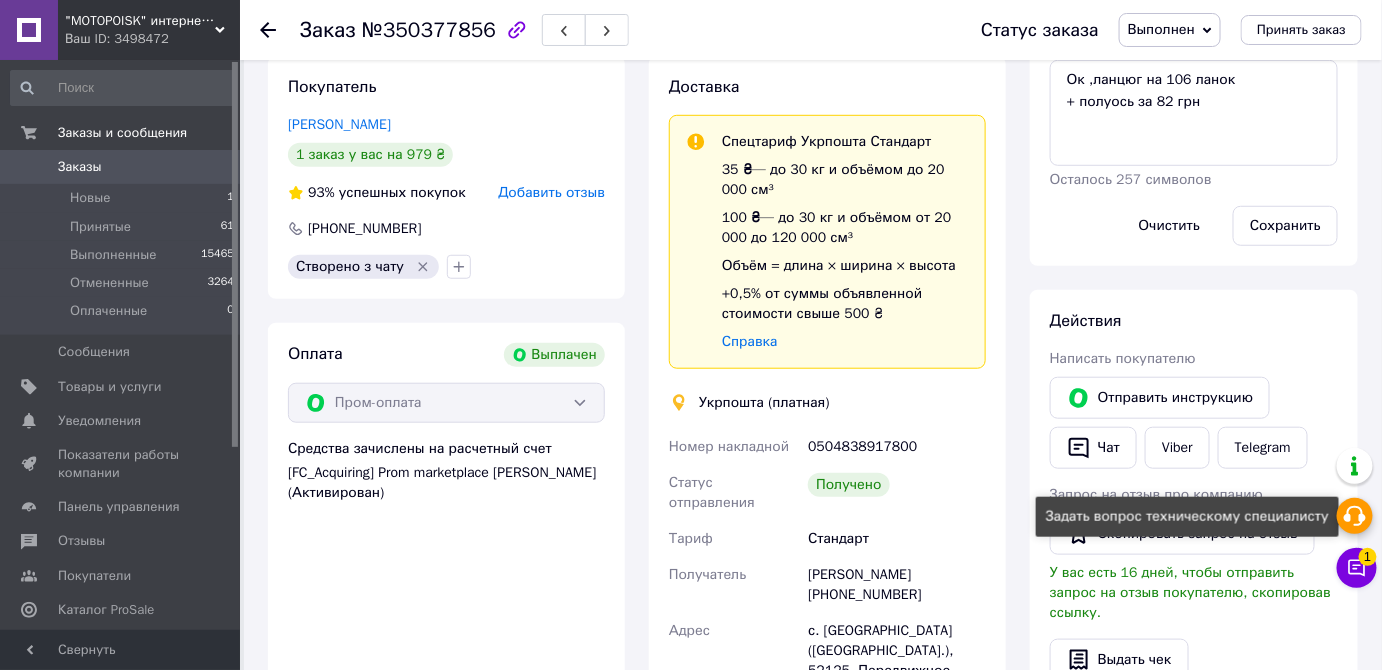 click 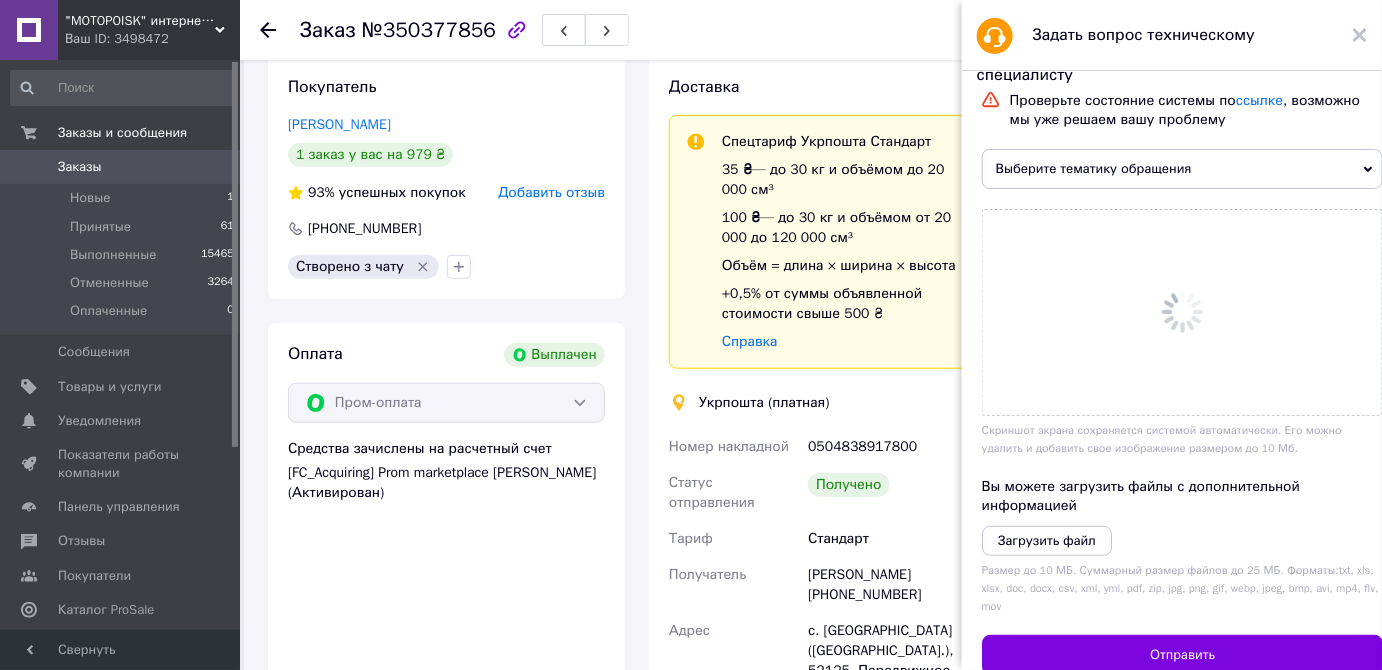 scroll, scrollTop: 363, scrollLeft: 0, axis: vertical 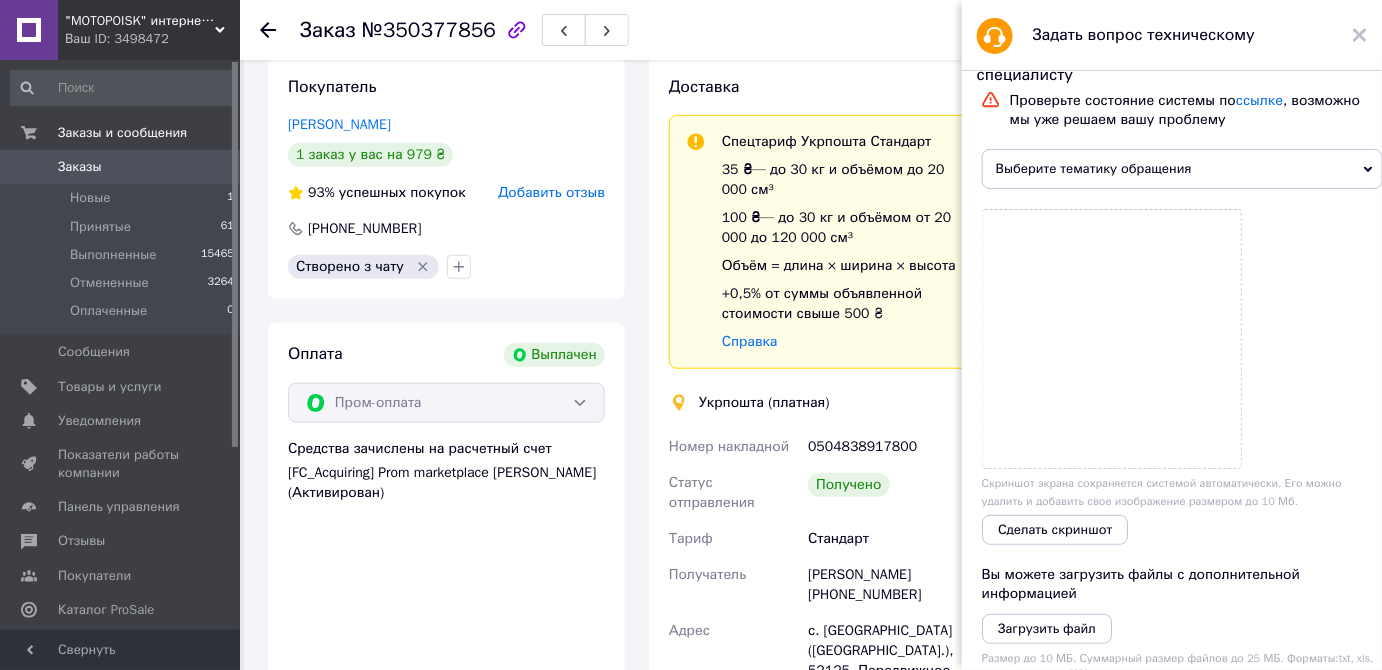 click on "Выберите тематику обращения" at bounding box center [1182, 169] 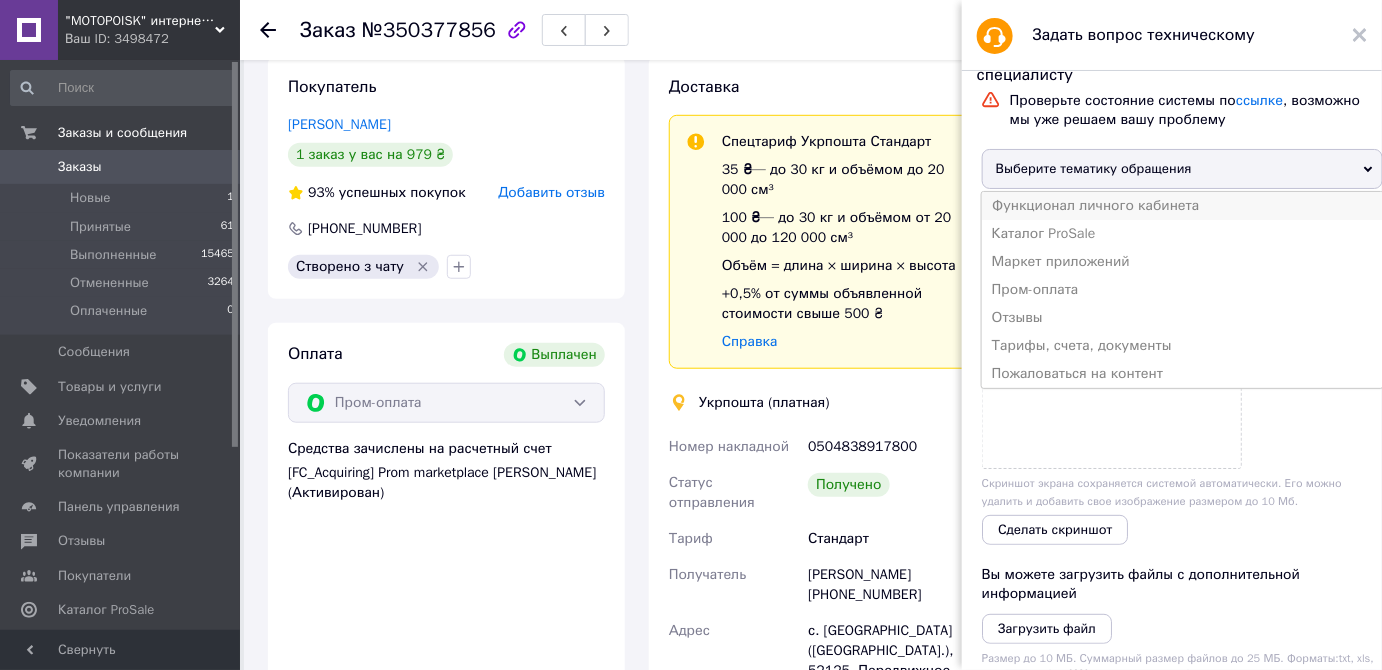 click on "Функционал личного кабинета" at bounding box center (1182, 206) 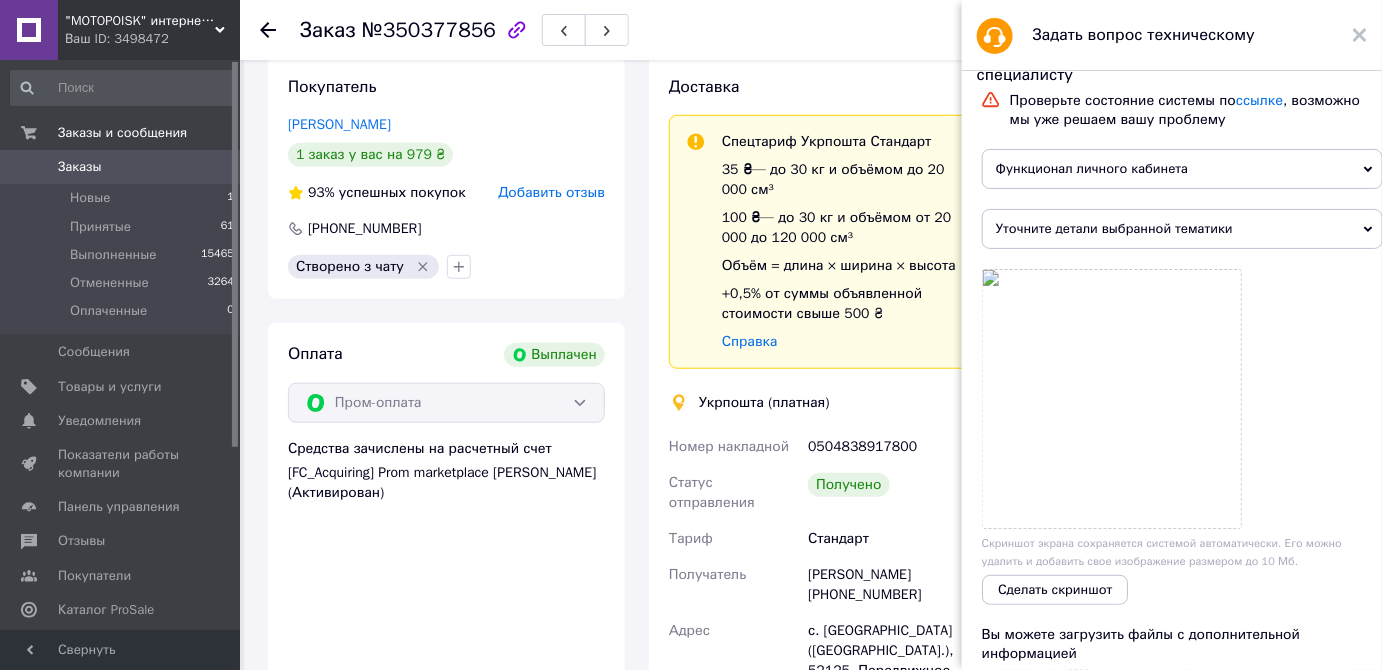 click on "Уточните детали выбранной тематики" at bounding box center (1182, 229) 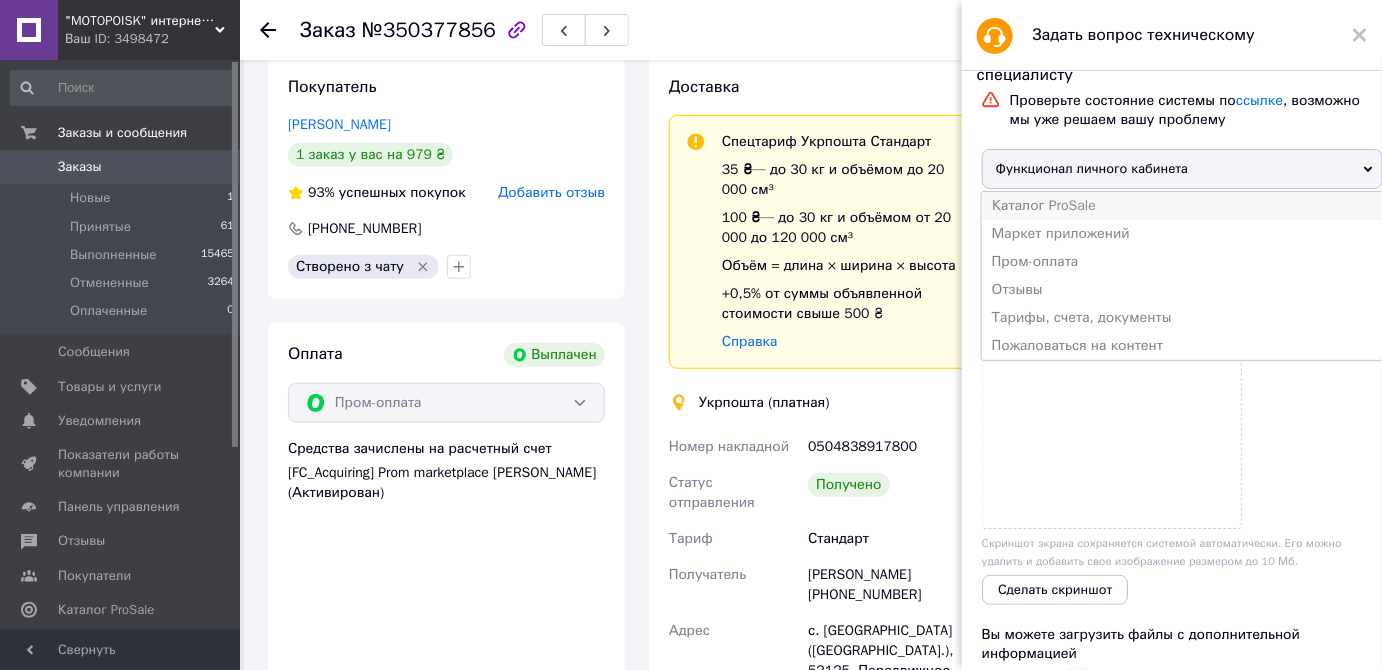 click on "Каталог ProSale" at bounding box center (1182, 206) 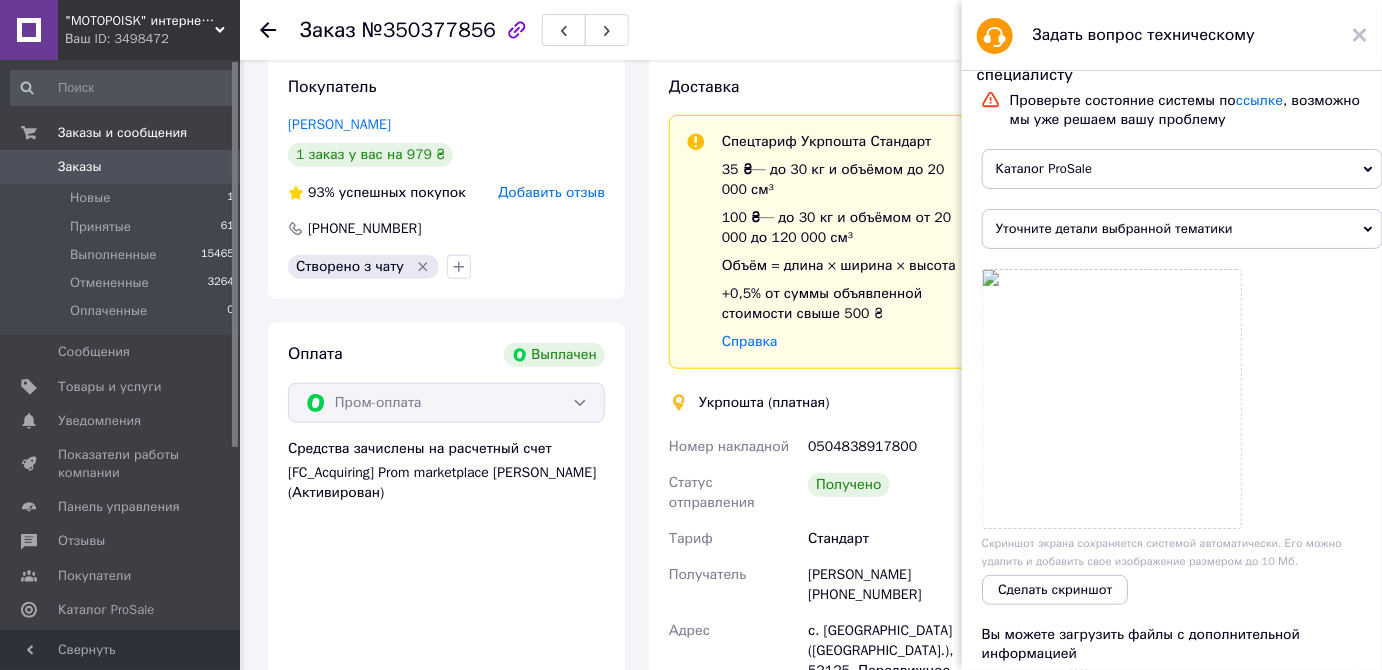 click on "Уточните детали выбранной тематики" at bounding box center [1182, 229] 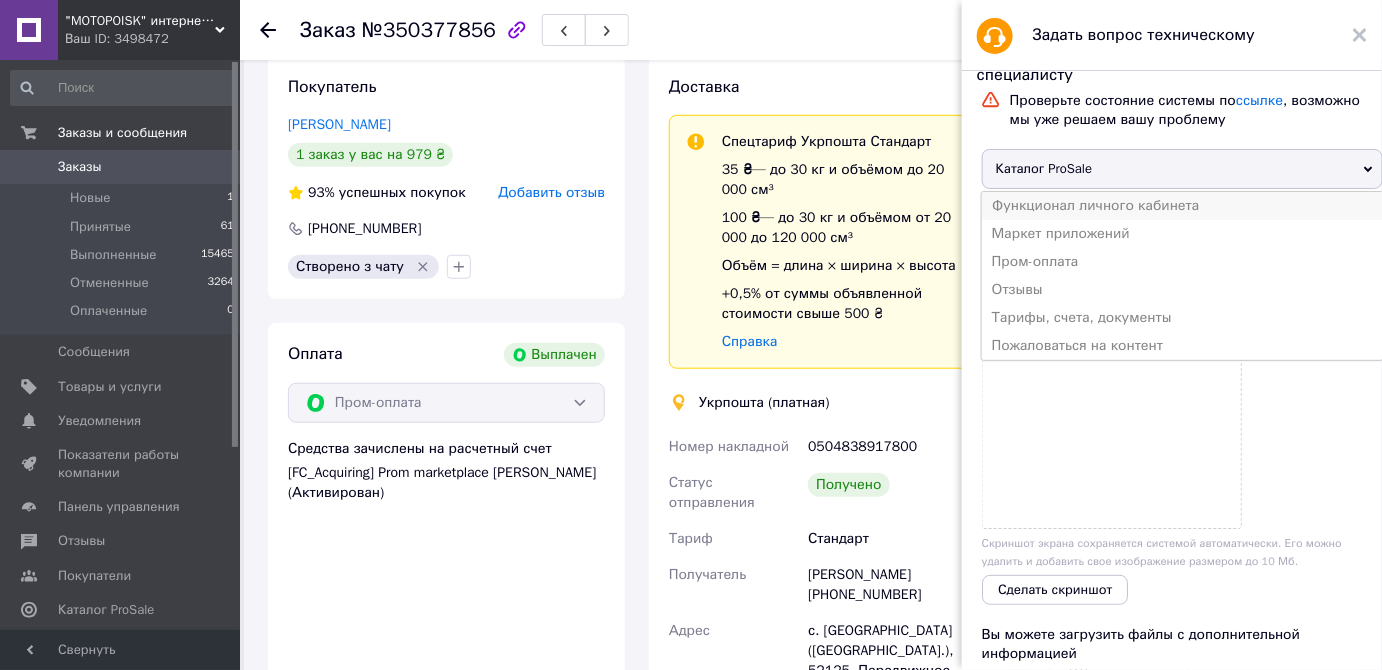 click on "Функционал личного кабинета" at bounding box center [1182, 206] 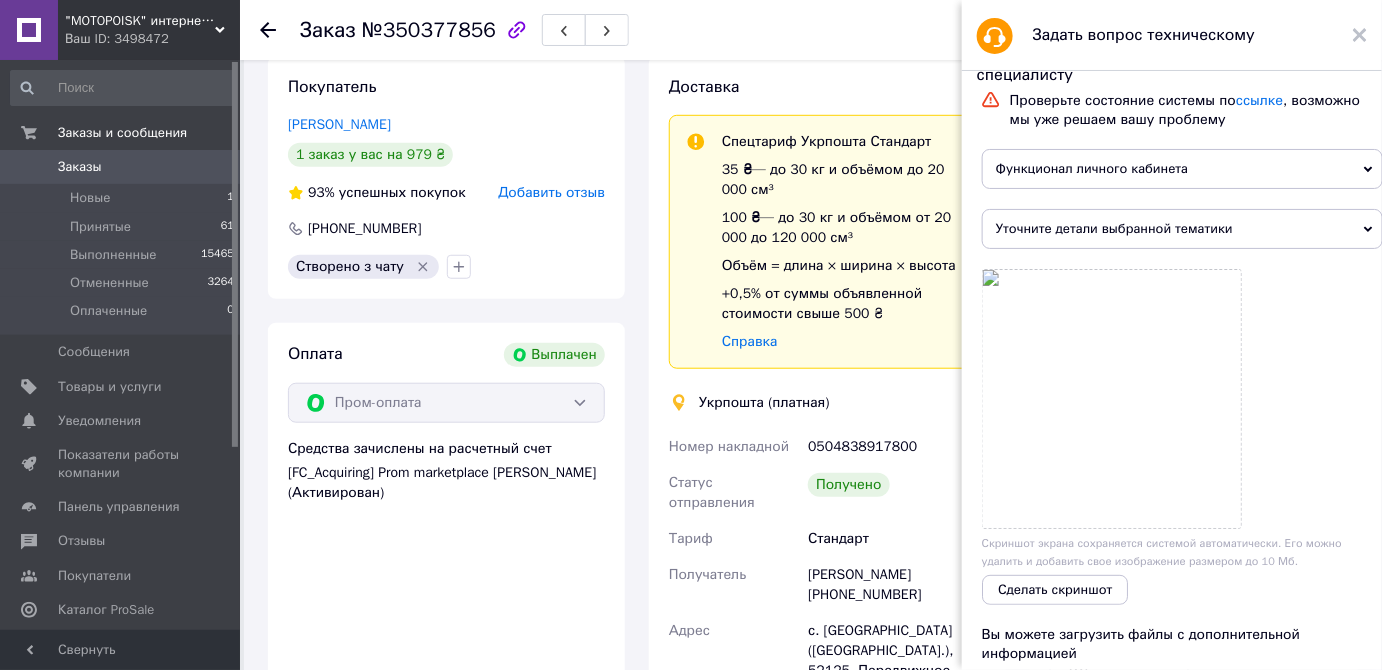 click on "Уточните детали выбранной тематики" at bounding box center (1182, 229) 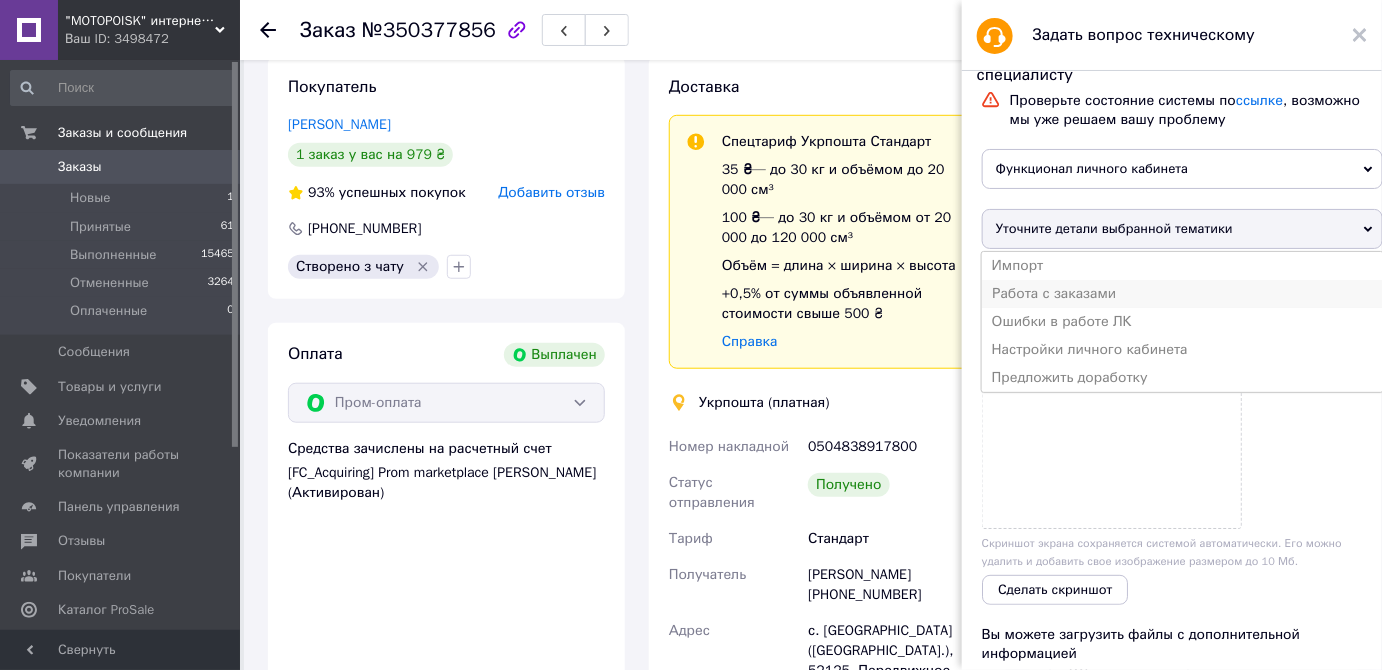 click on "Работа с заказами" at bounding box center [1182, 294] 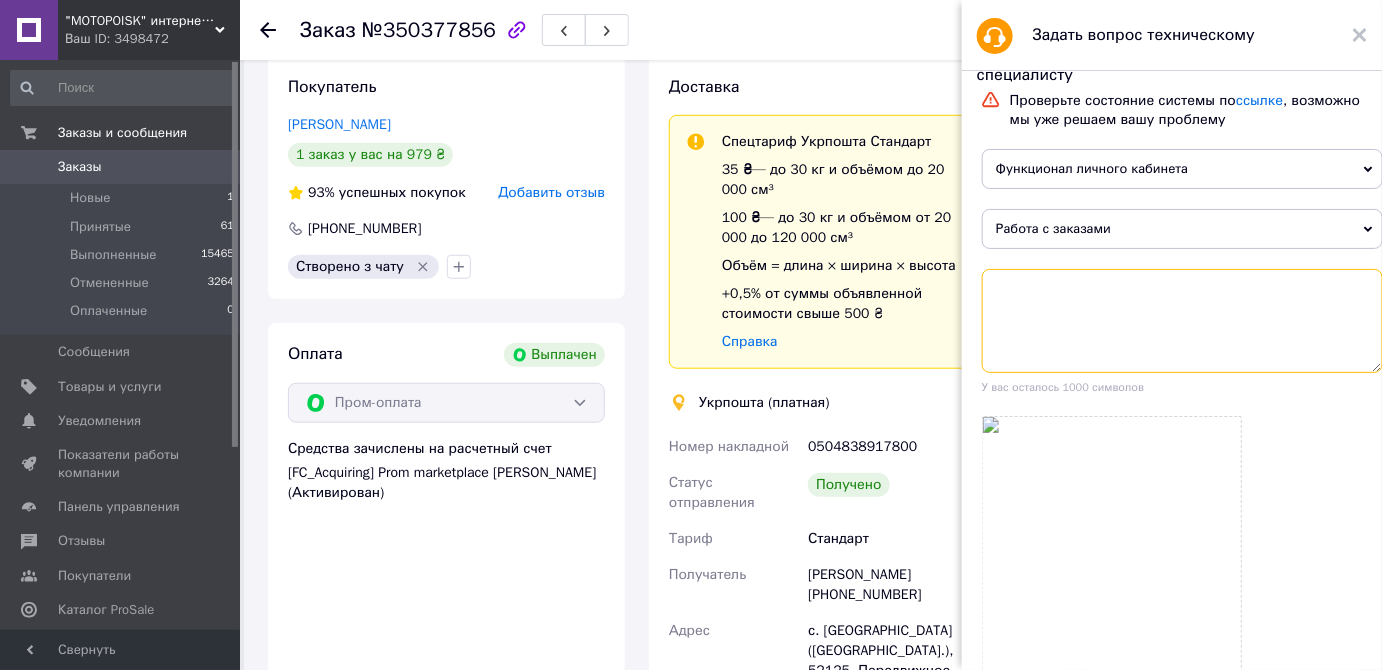 click at bounding box center [1182, 321] 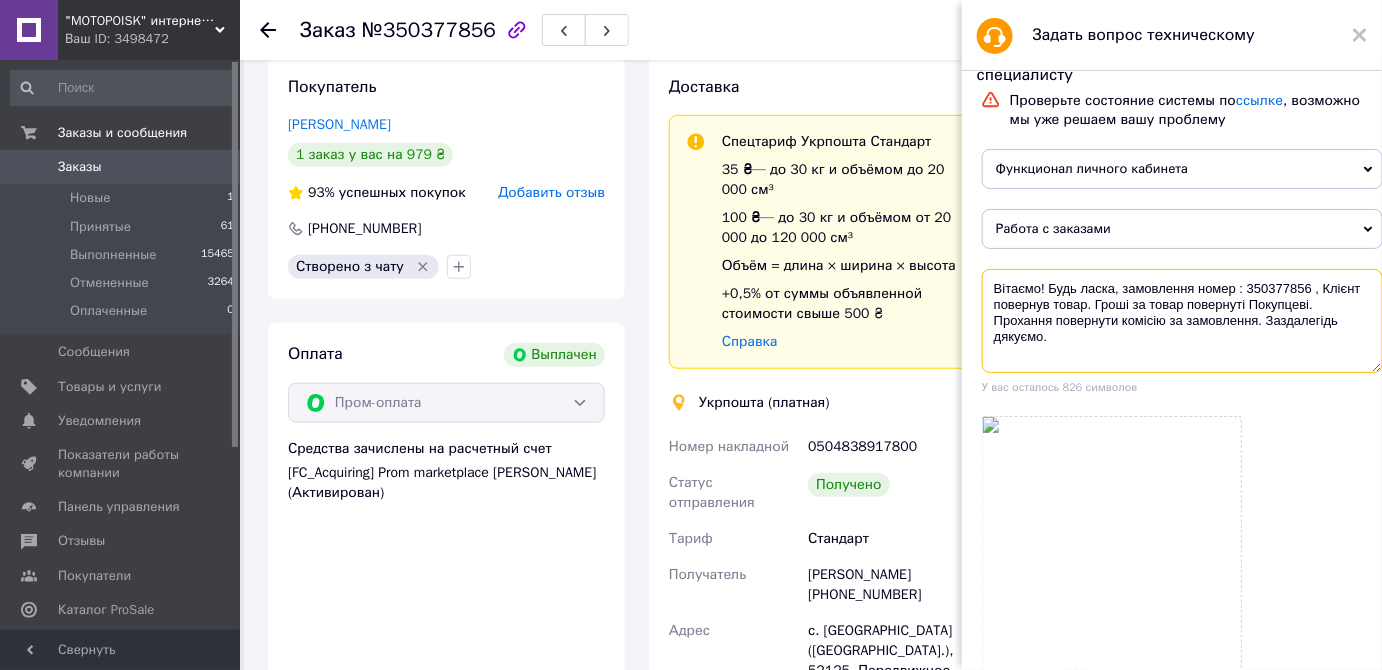 type on "Вітаємо! Будь ласка, замовлення номер : 350377856 , Клієнт повернув товар. Гроші за товар повернуті Покупцеві. Прохання повернути комісію за замовлення. Заздалегідь дякуємо." 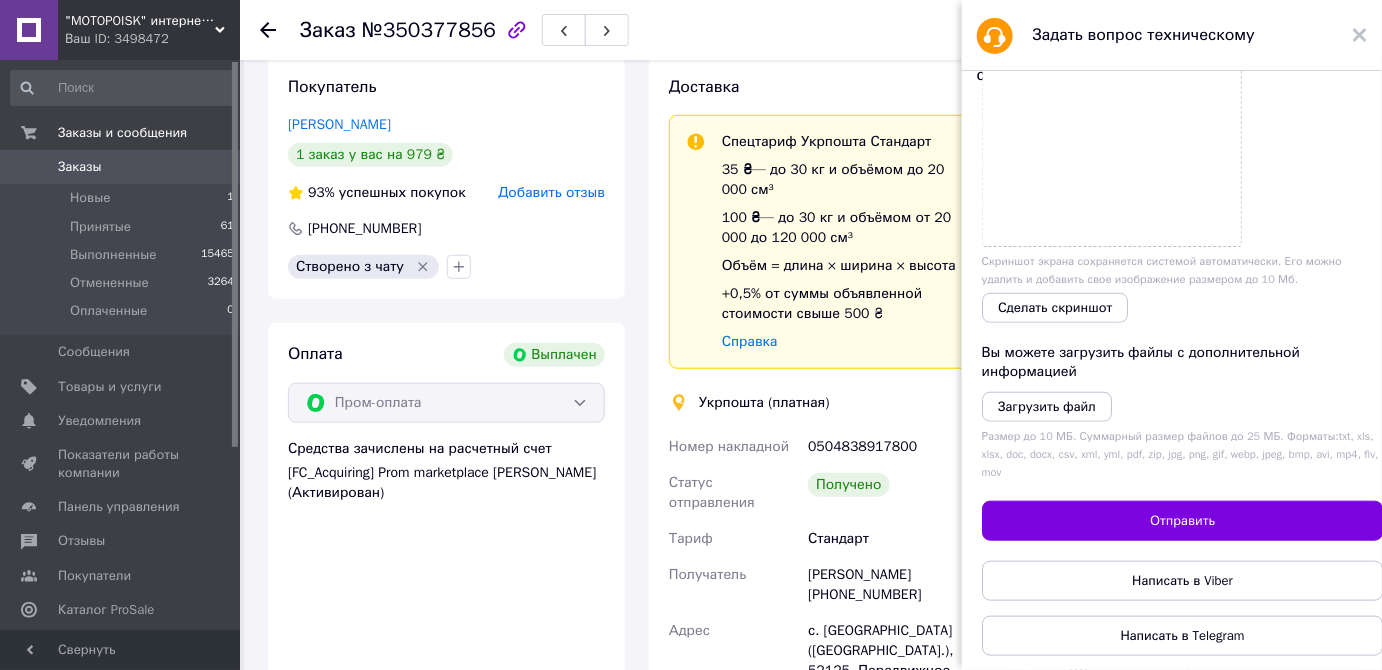 scroll, scrollTop: 436, scrollLeft: 0, axis: vertical 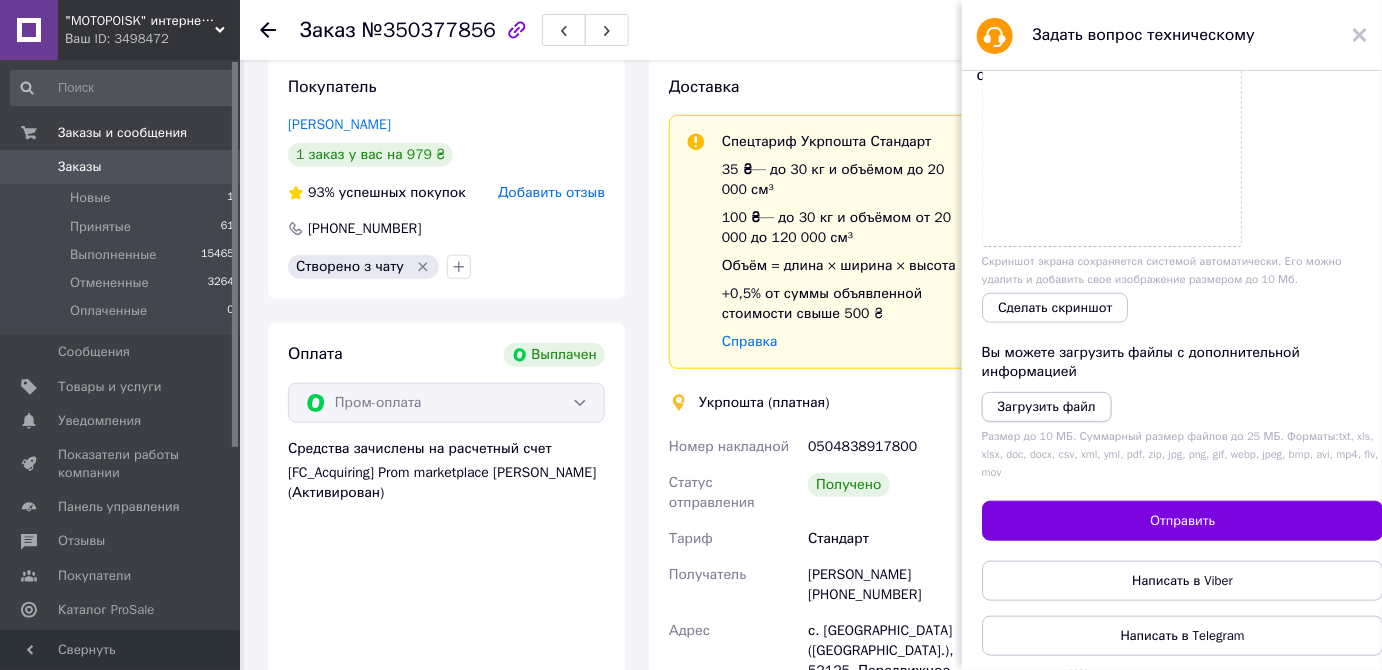 click on "Загрузить файл" at bounding box center [1047, 406] 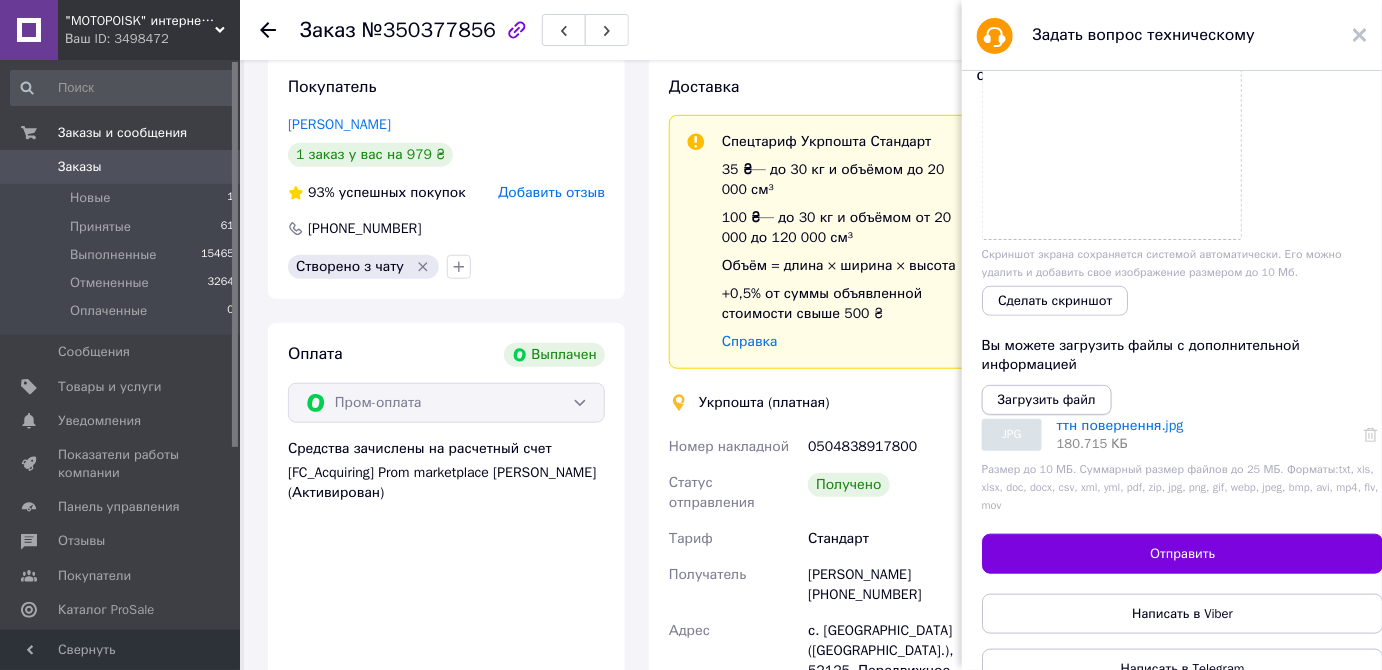 click on "Загрузить файл" at bounding box center (1047, 399) 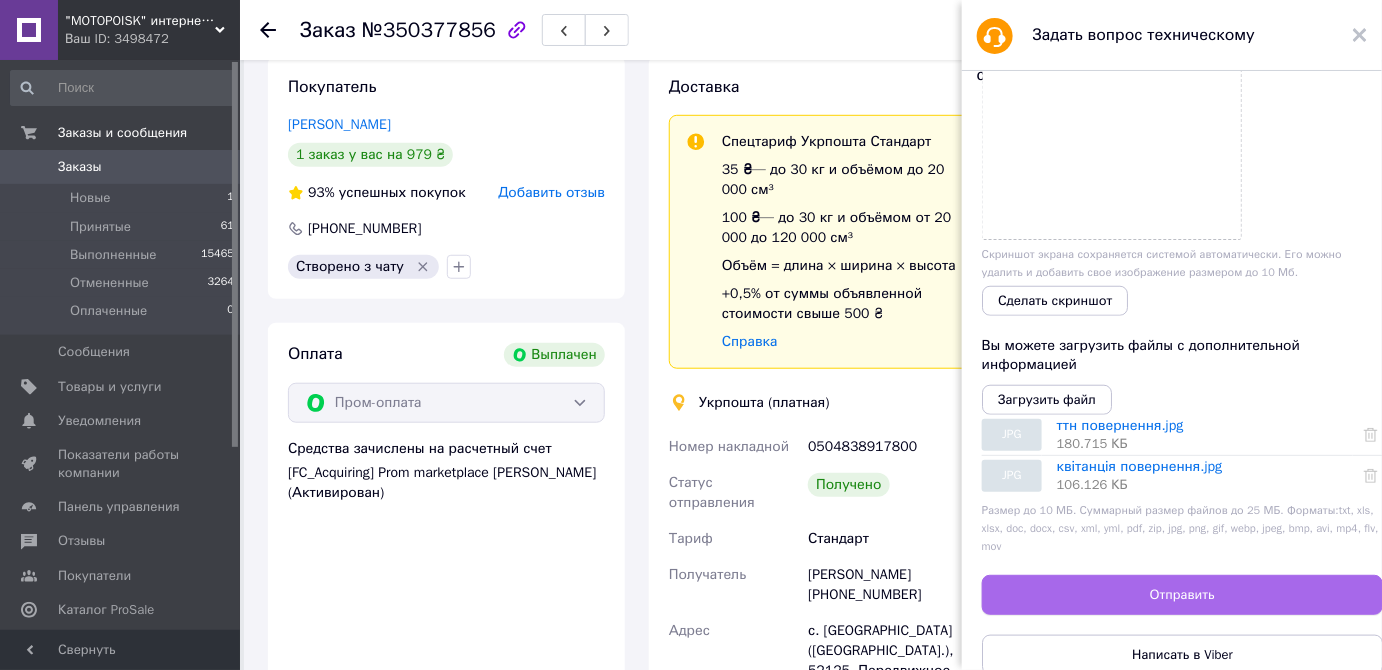 click on "Отправить" at bounding box center (1182, 595) 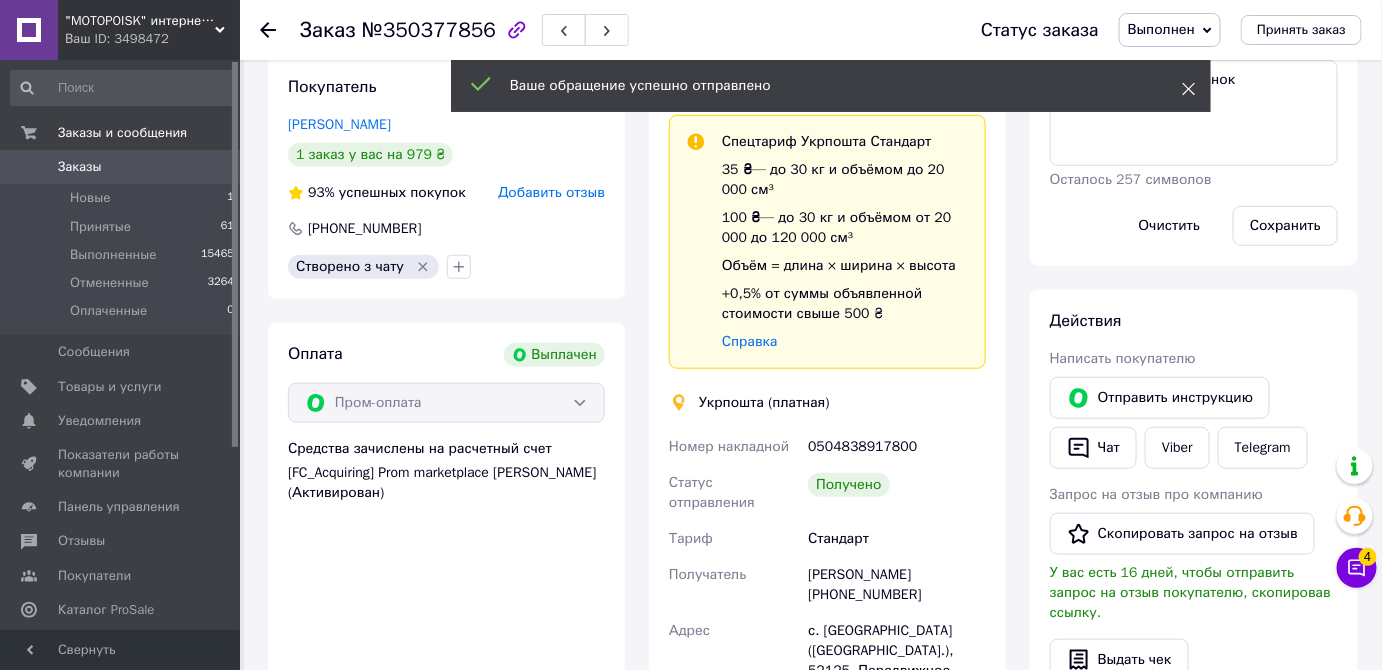 click 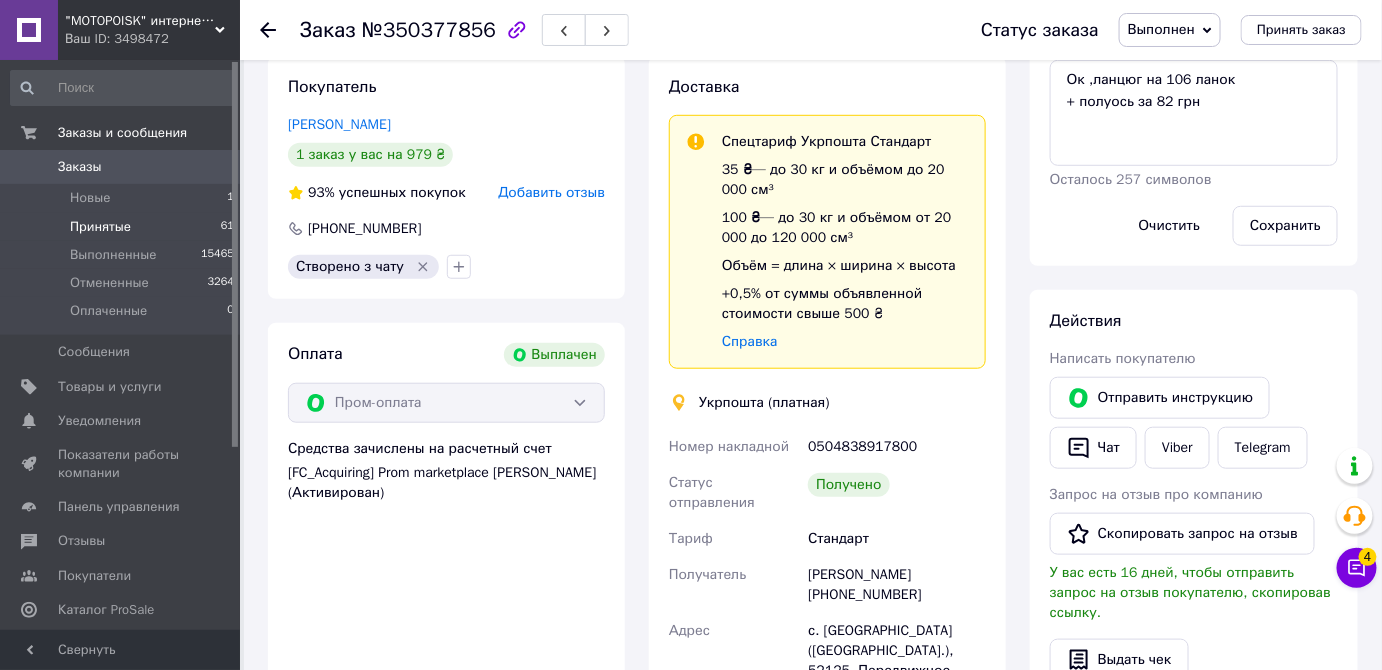 click on "Принятые" at bounding box center [100, 227] 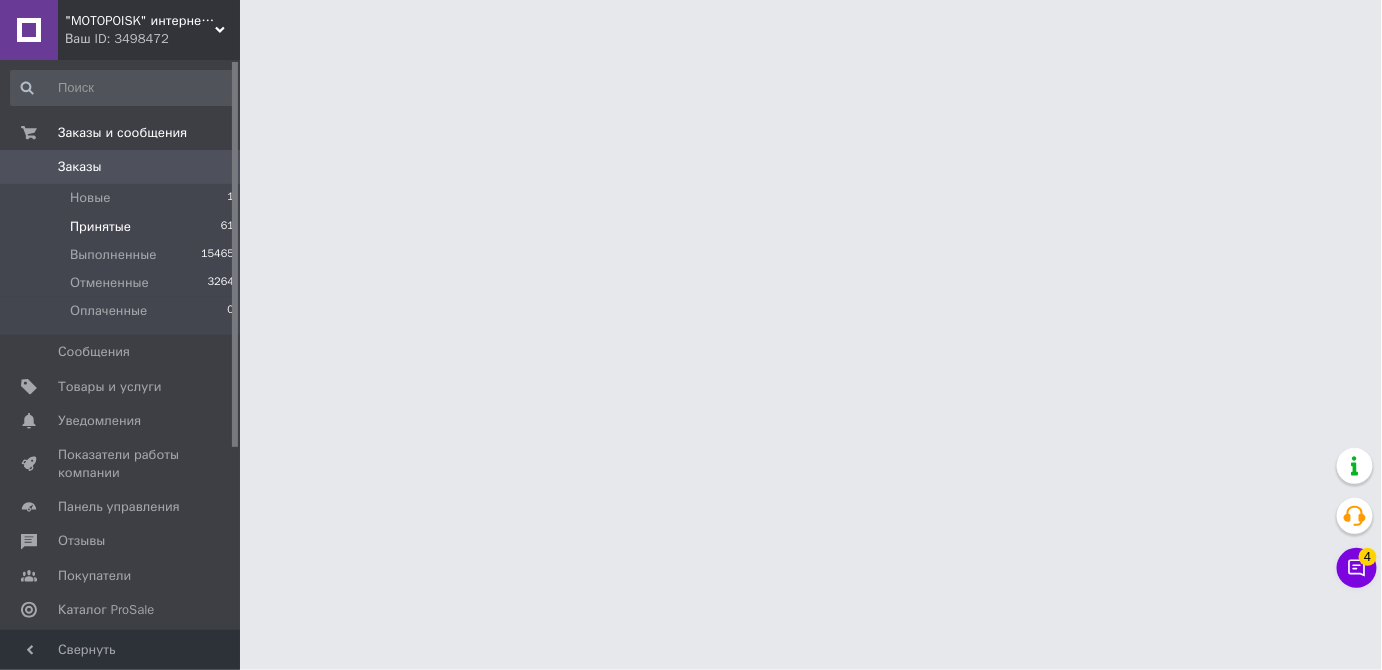 scroll, scrollTop: 0, scrollLeft: 0, axis: both 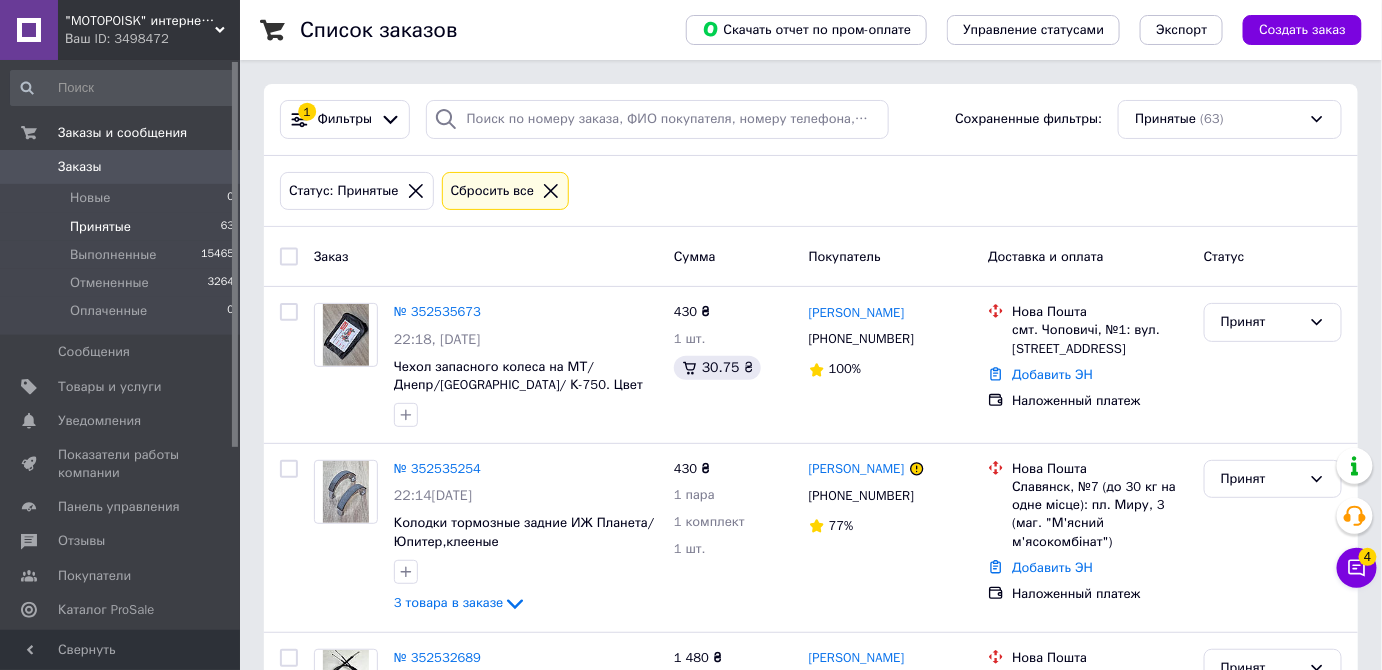 click on "Заказы" at bounding box center (80, 167) 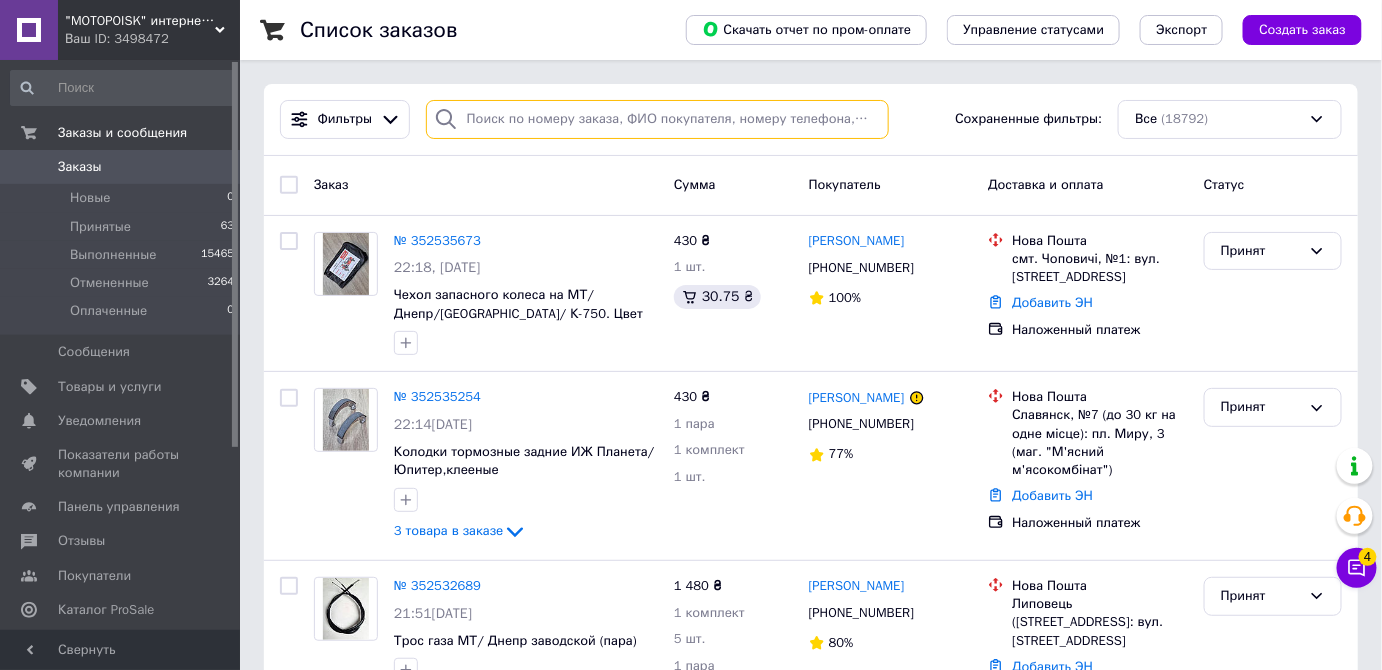 click at bounding box center (657, 119) 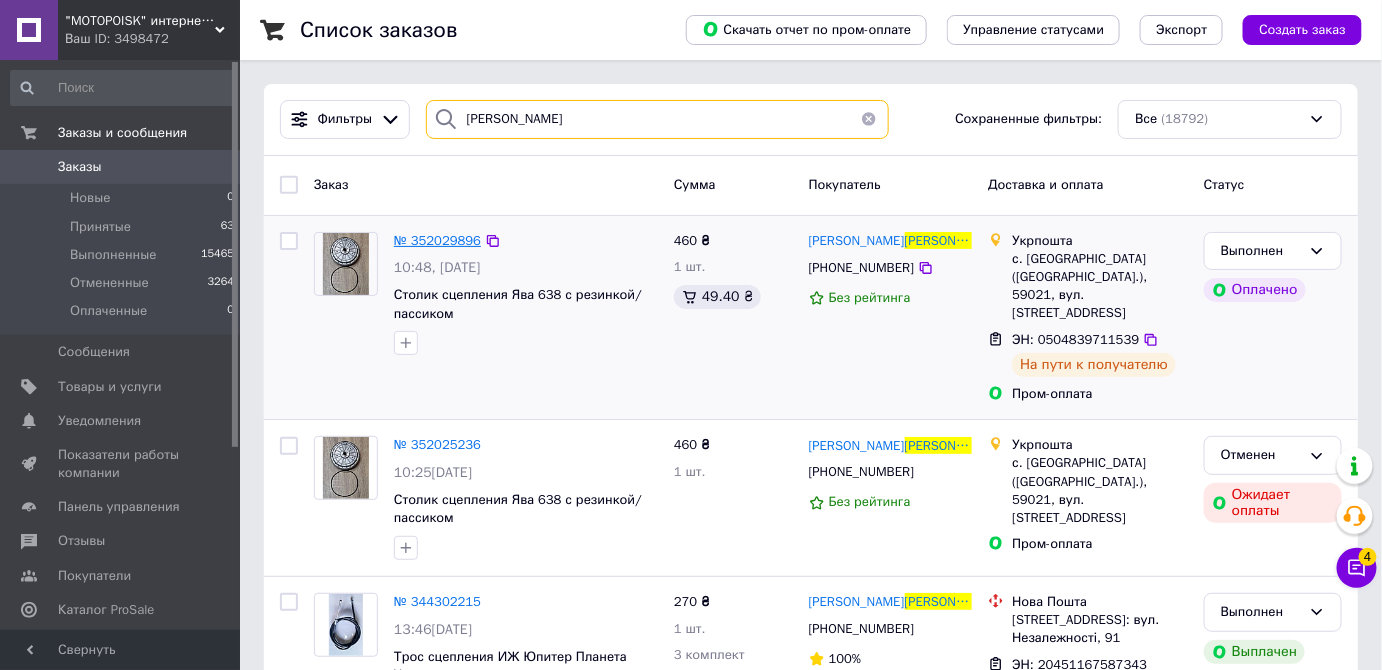 type on "[PERSON_NAME]" 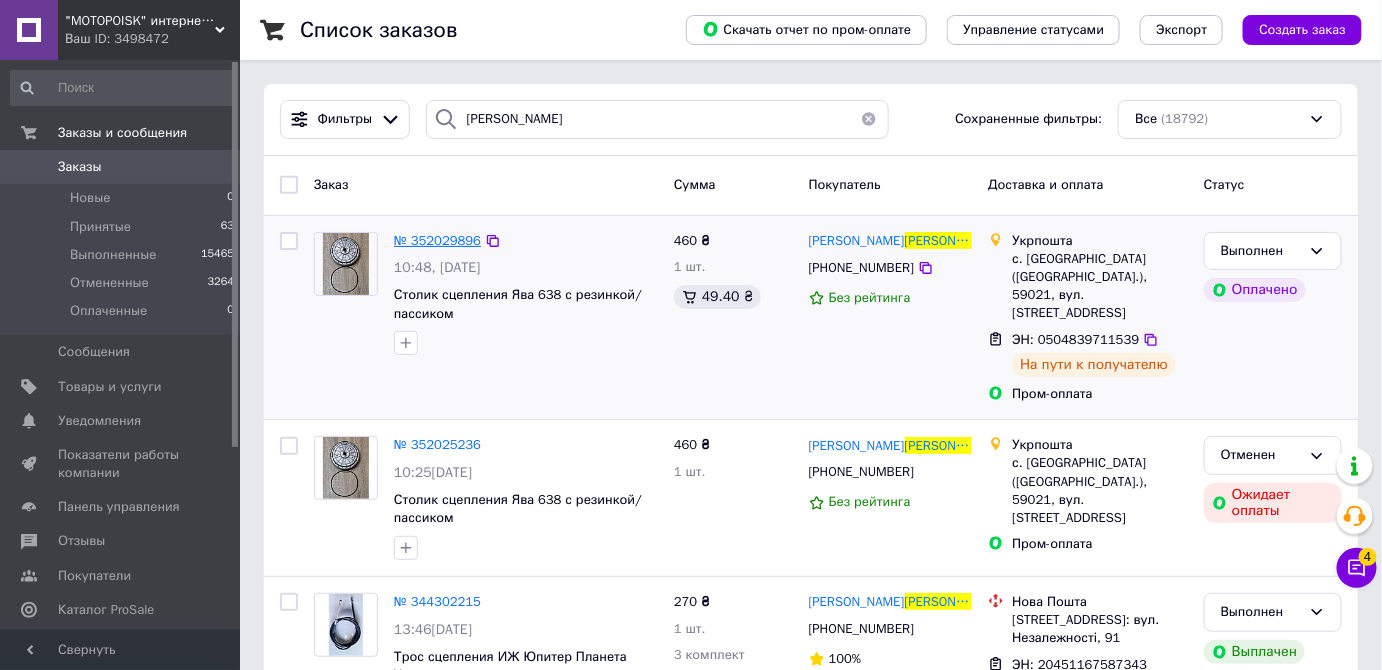 click on "№ 352029896" at bounding box center (437, 240) 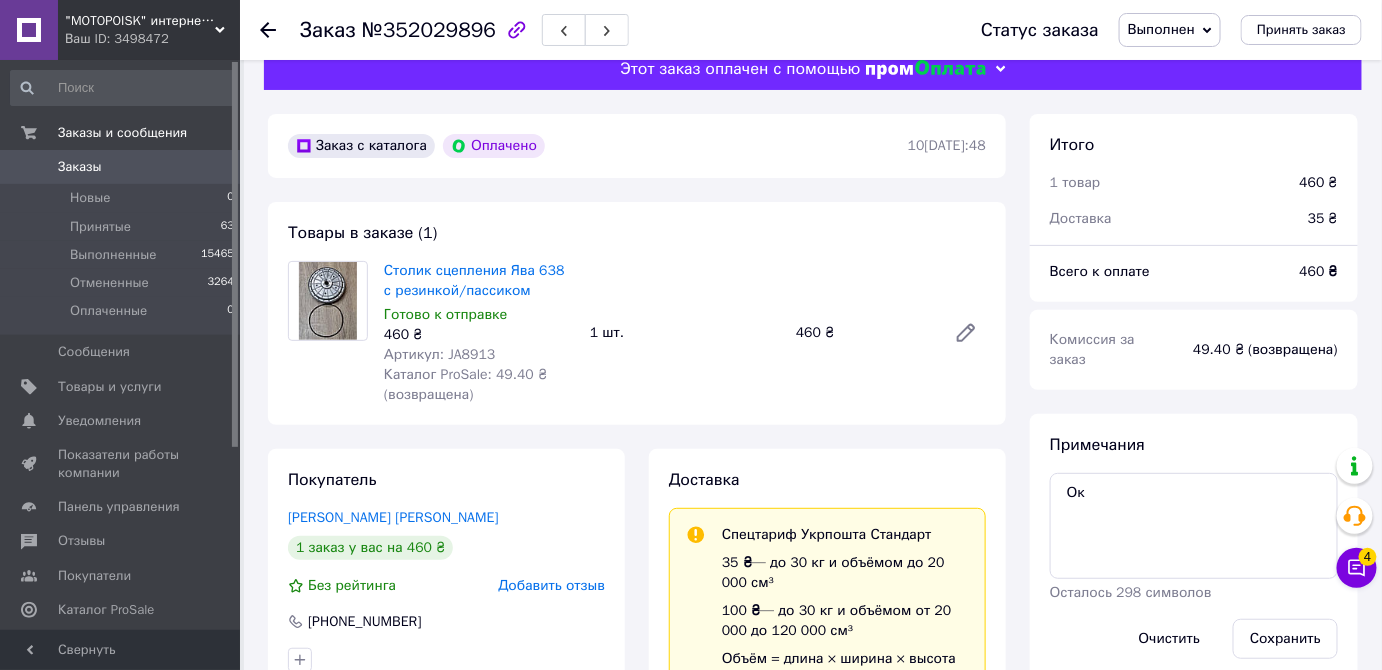 scroll, scrollTop: 0, scrollLeft: 0, axis: both 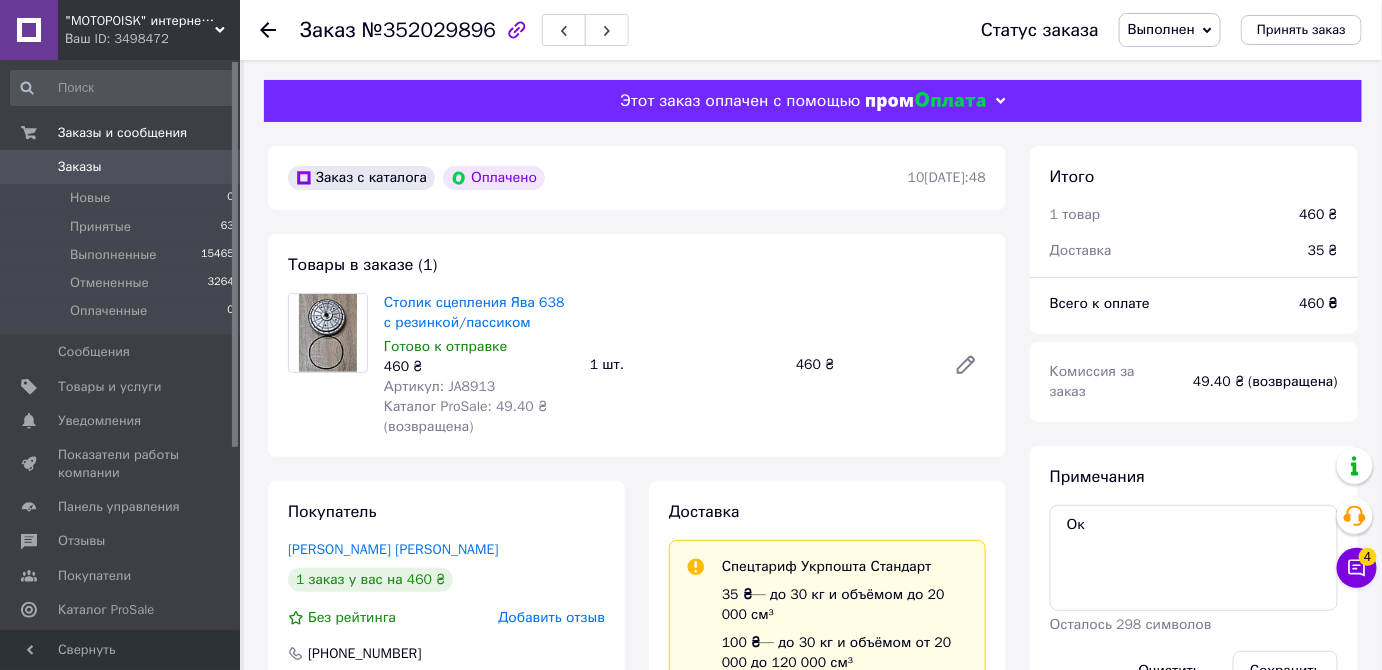 click 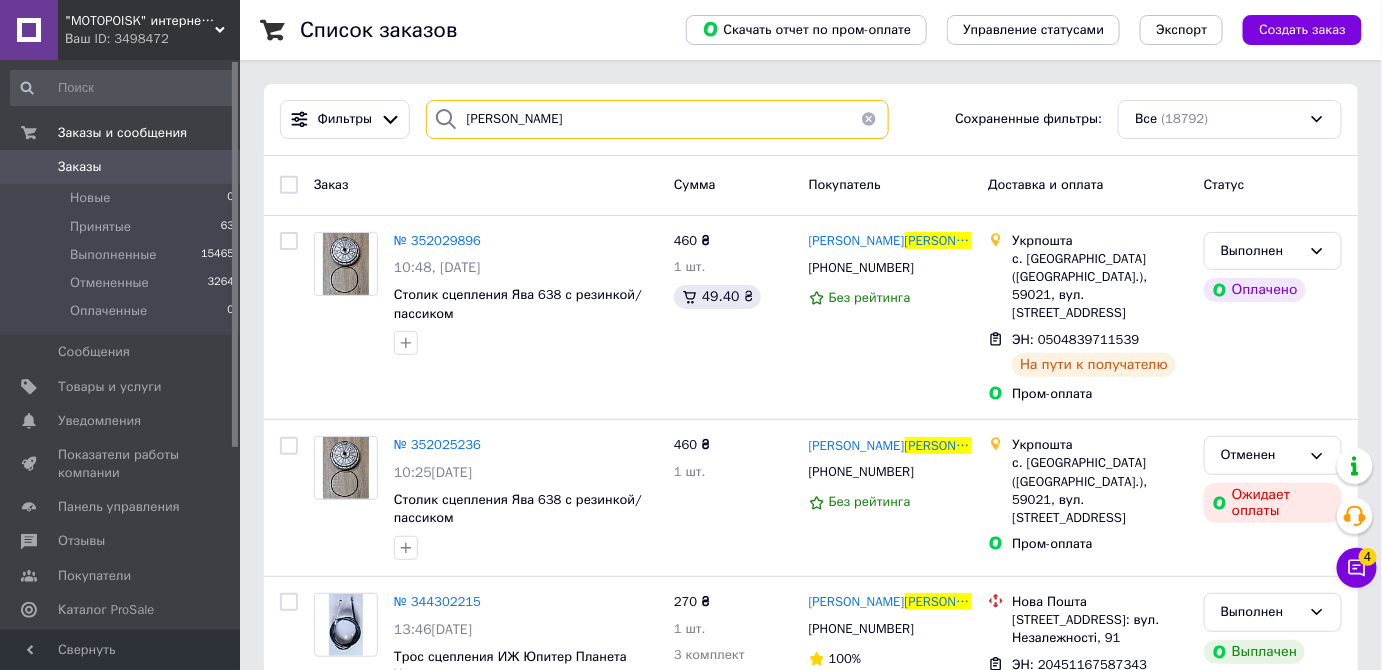 click on "[PERSON_NAME]" at bounding box center (657, 119) 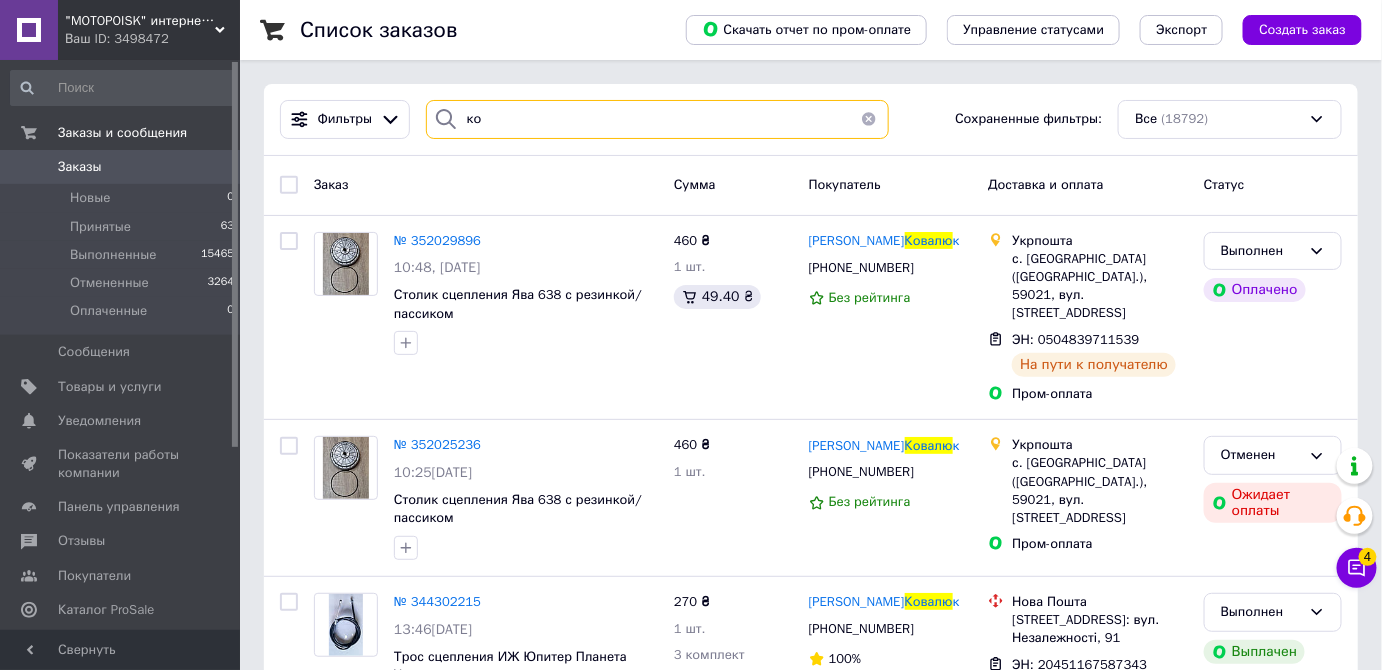type on "к" 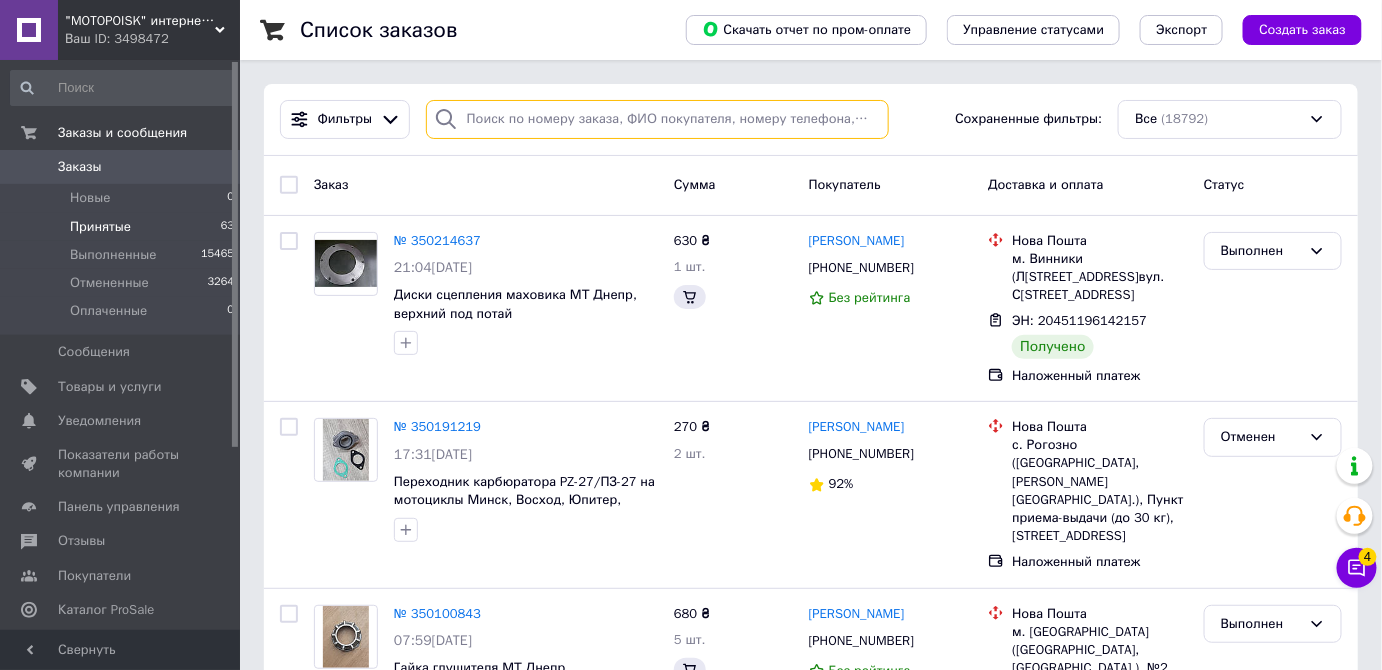 type 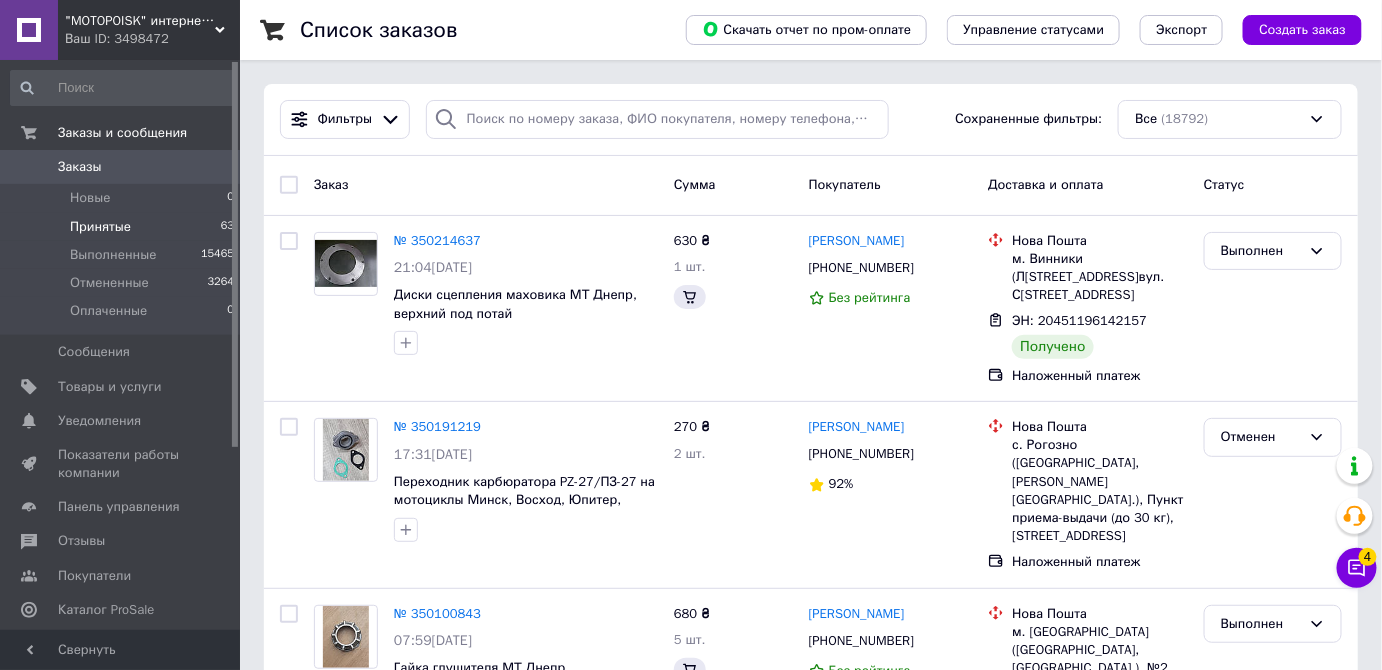 click on "Принятые" at bounding box center (100, 227) 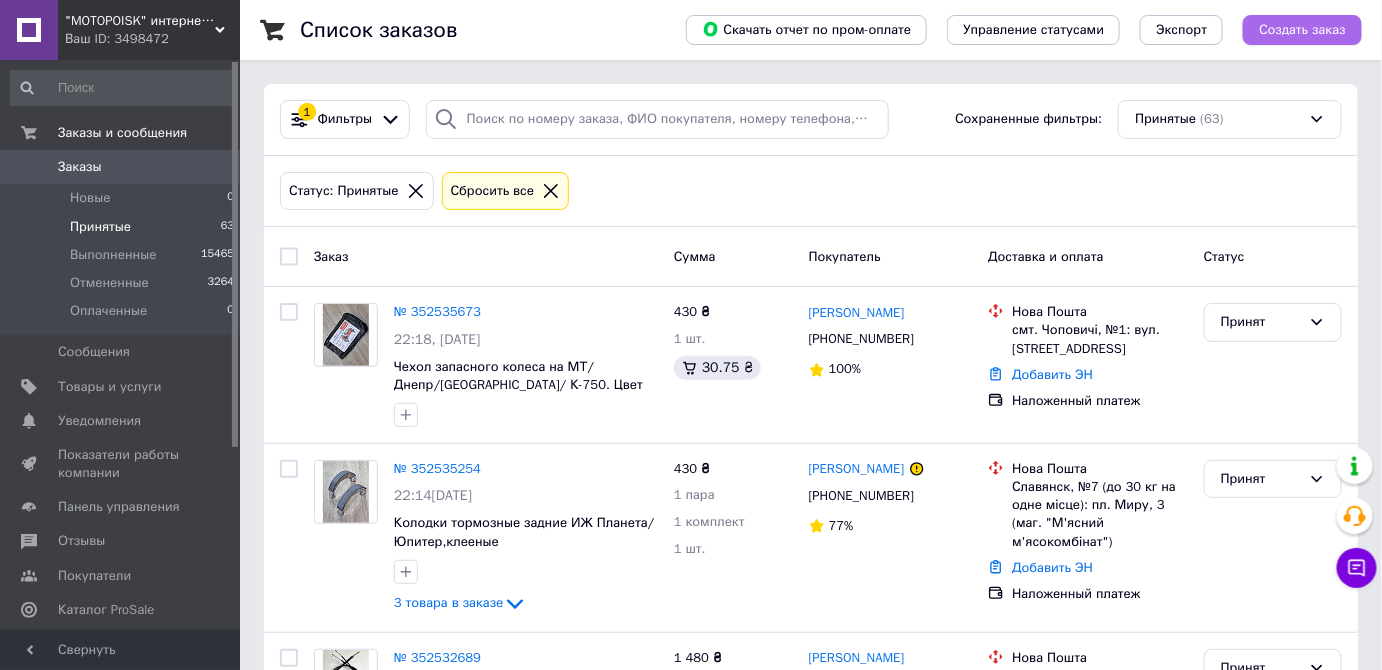 click on "Создать заказ" at bounding box center (1302, 30) 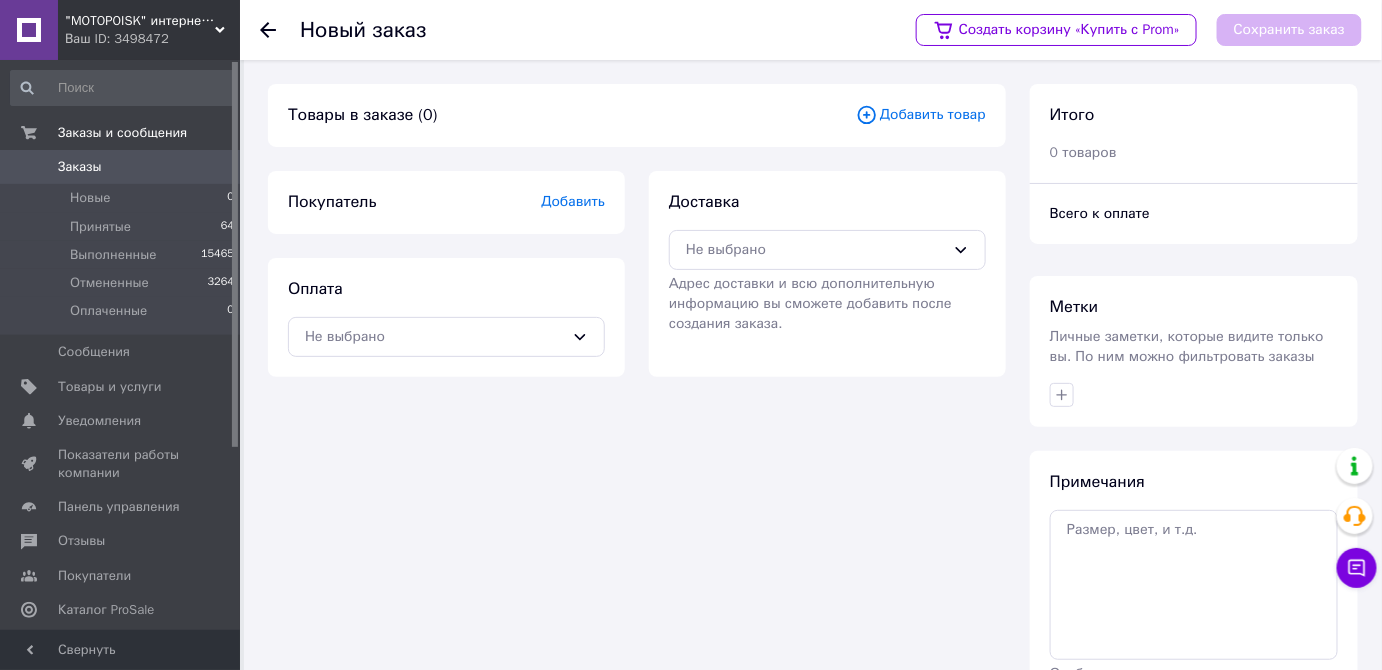 click on "Добавить товар" at bounding box center (921, 115) 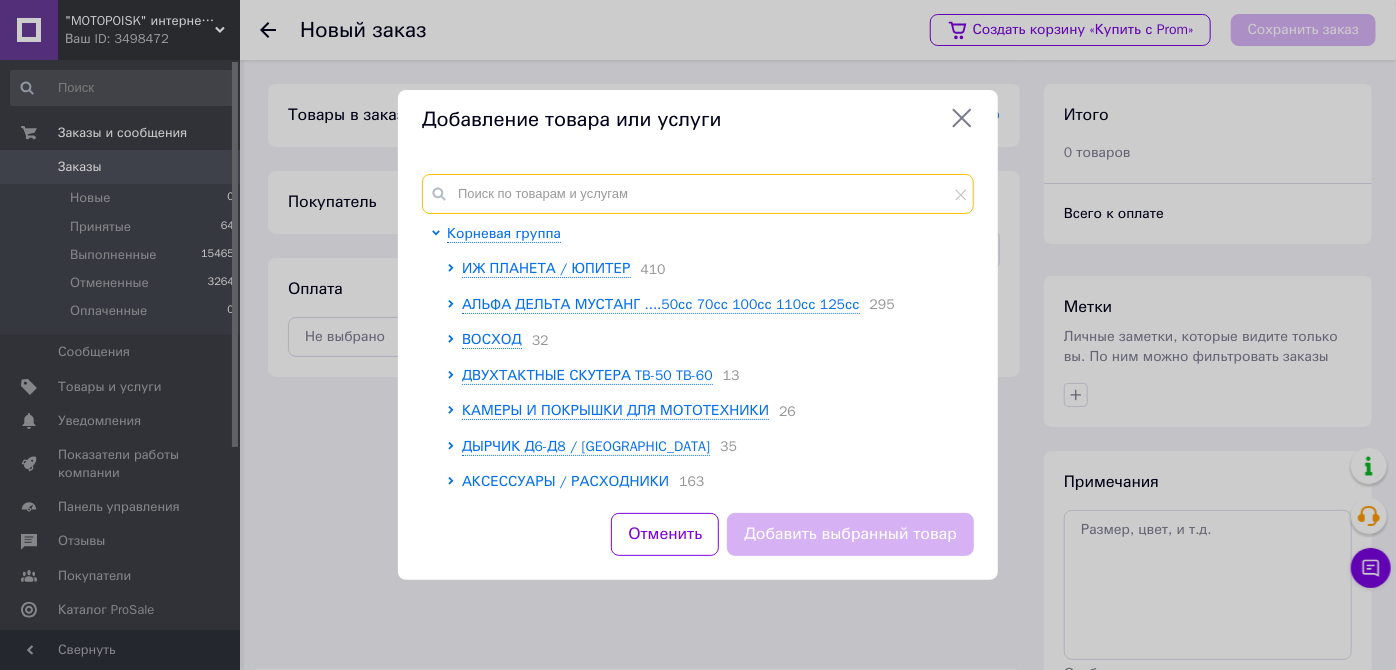 click at bounding box center (698, 194) 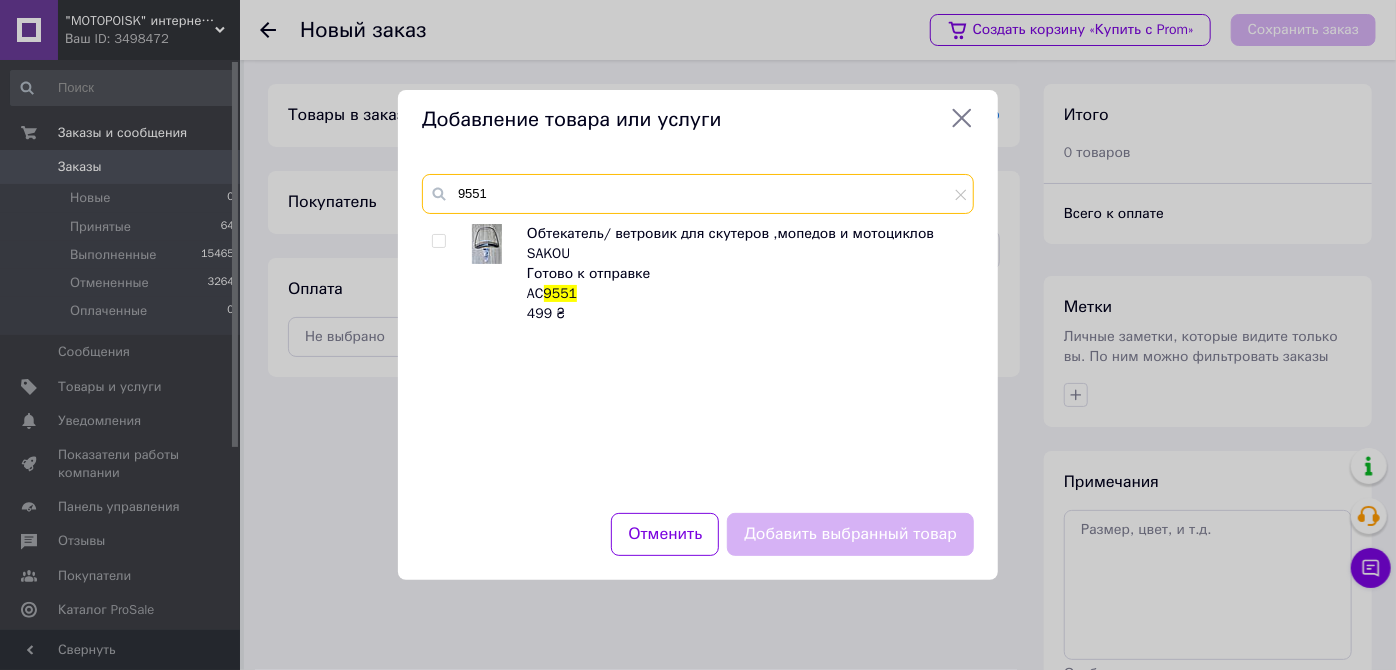 type on "9551" 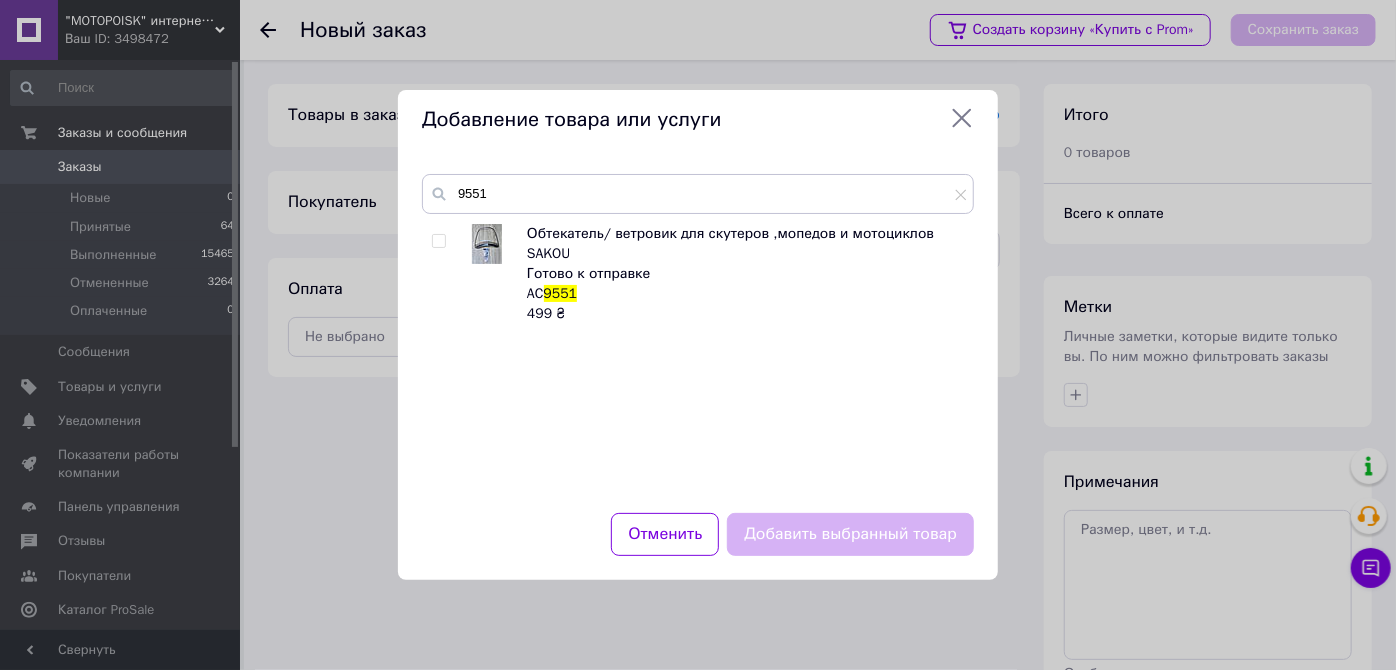 click at bounding box center (438, 241) 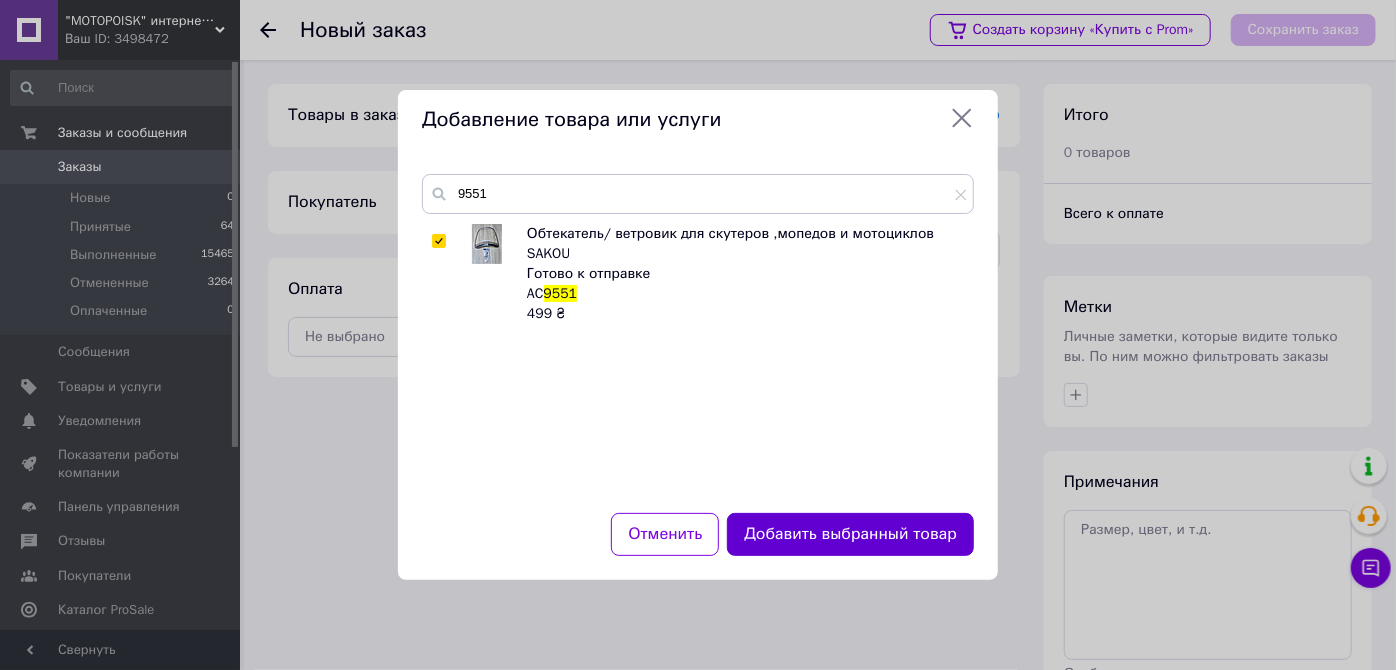 click on "Добавить выбранный товар" at bounding box center (850, 534) 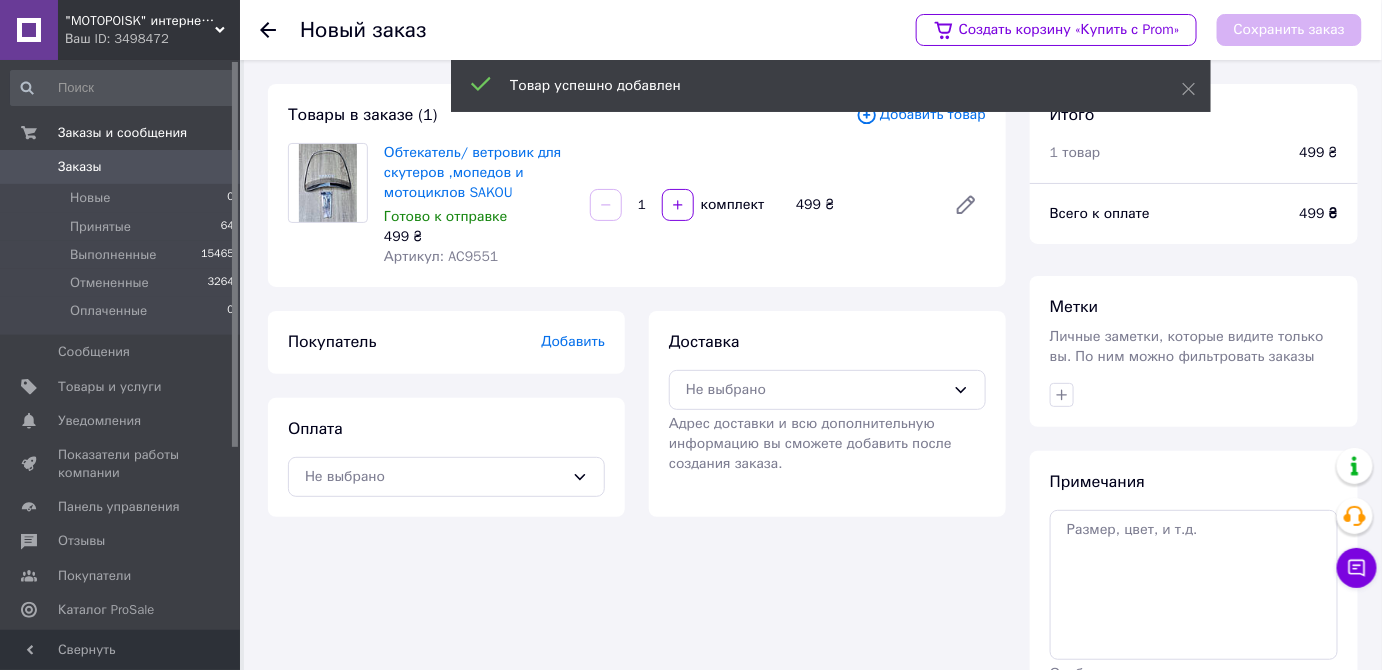 click on "Добавить" at bounding box center [573, 341] 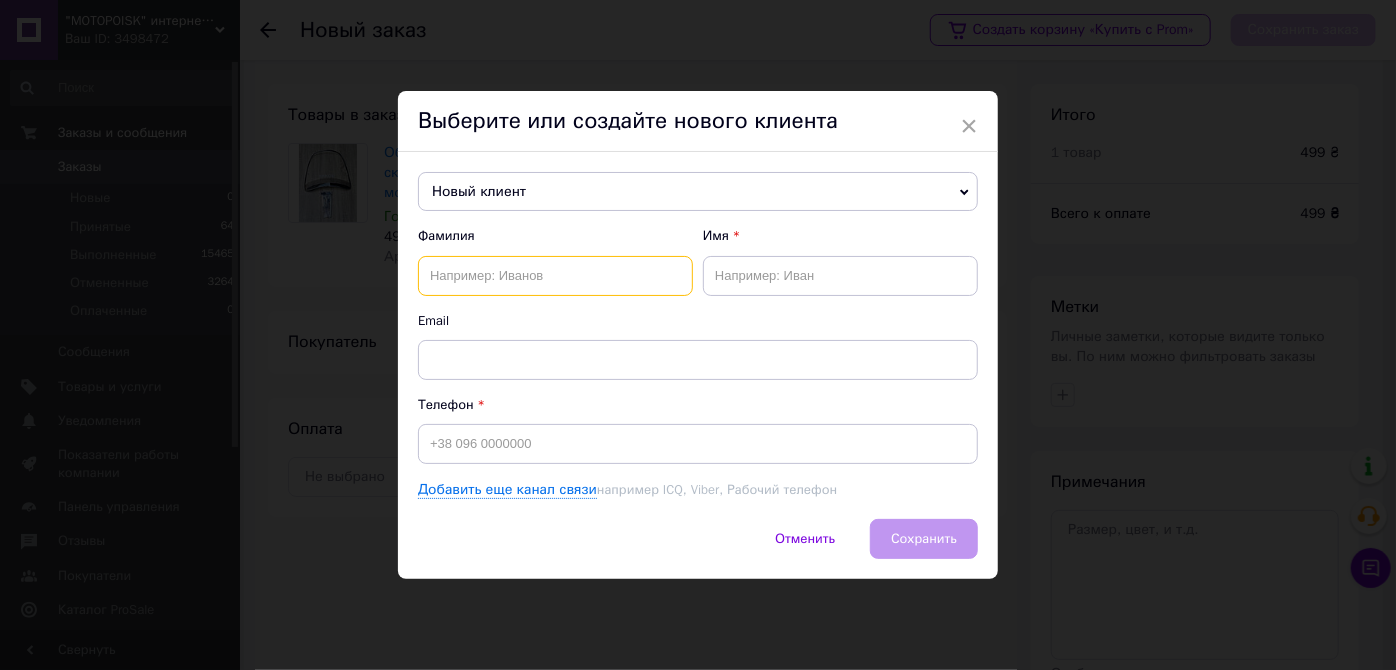 click at bounding box center (555, 276) 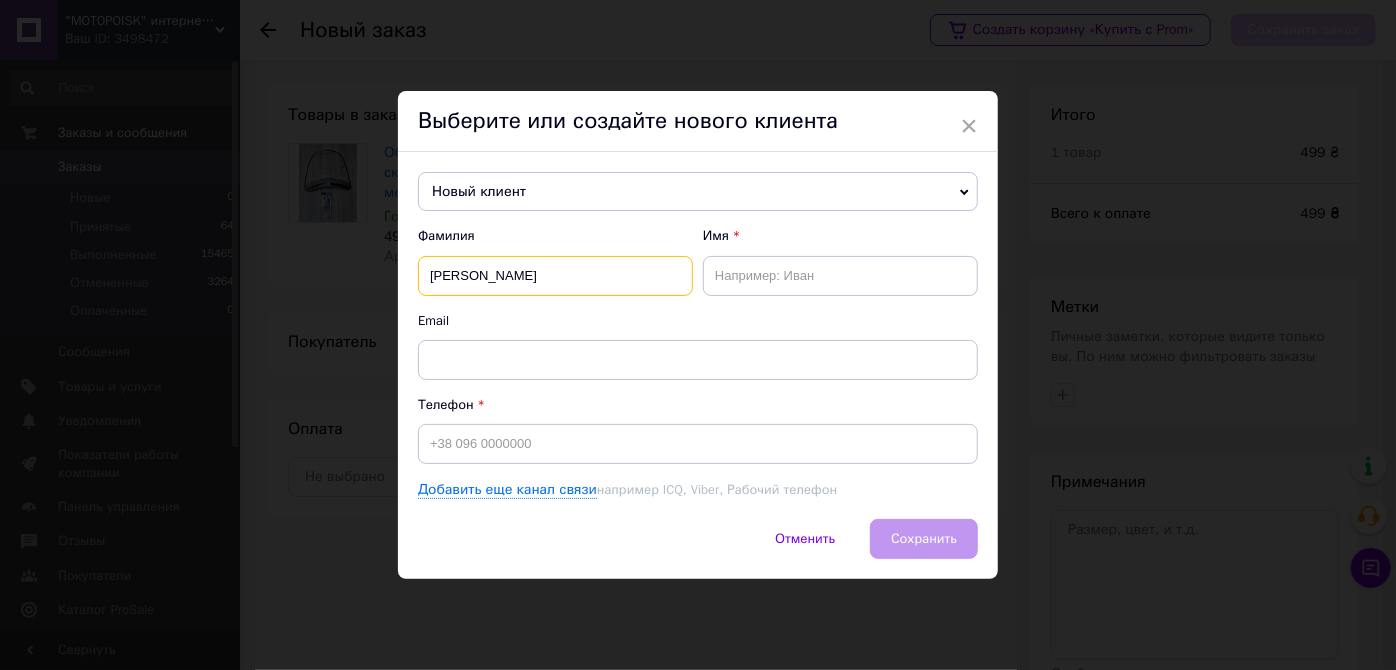 type on "[PERSON_NAME]" 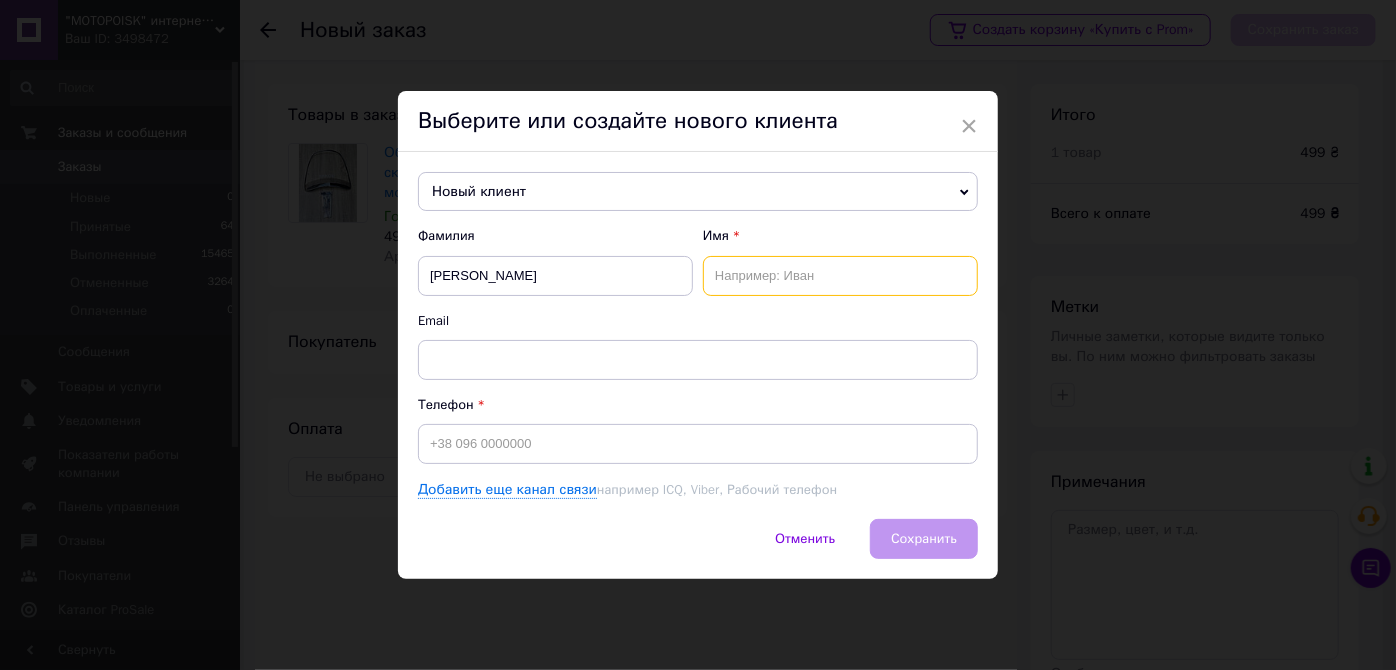 click at bounding box center (840, 276) 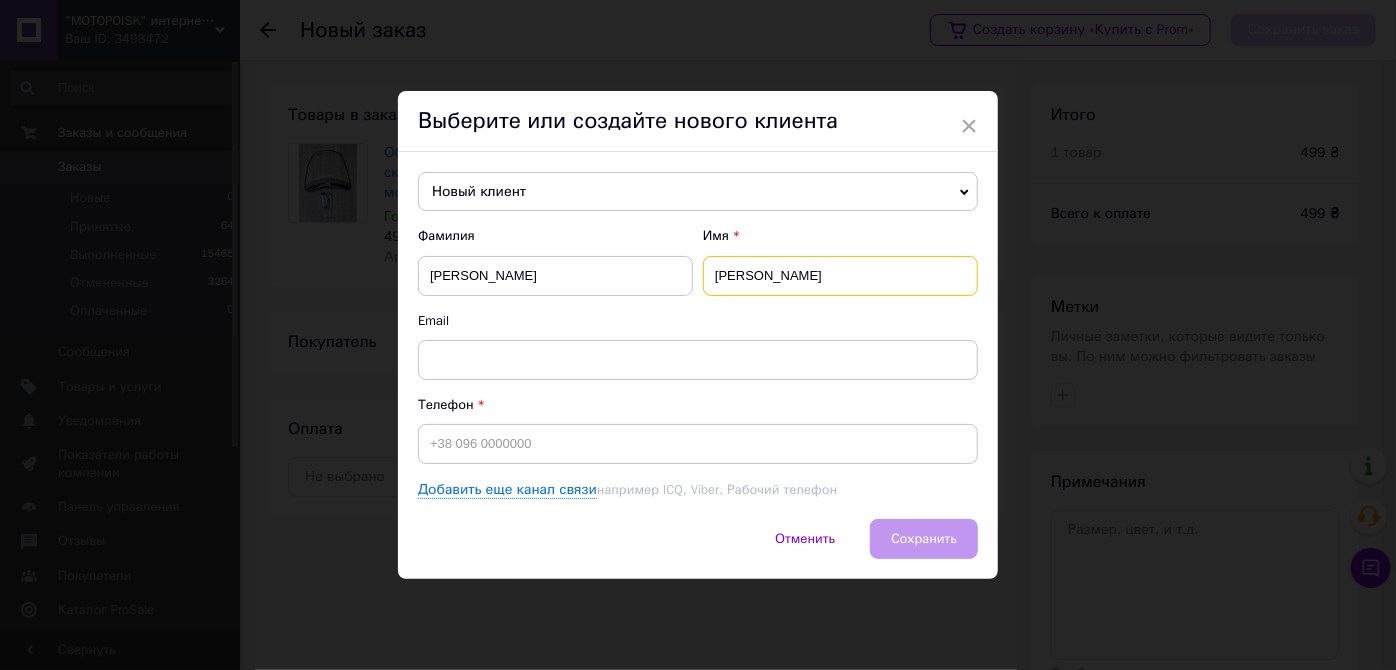 type on "[PERSON_NAME]" 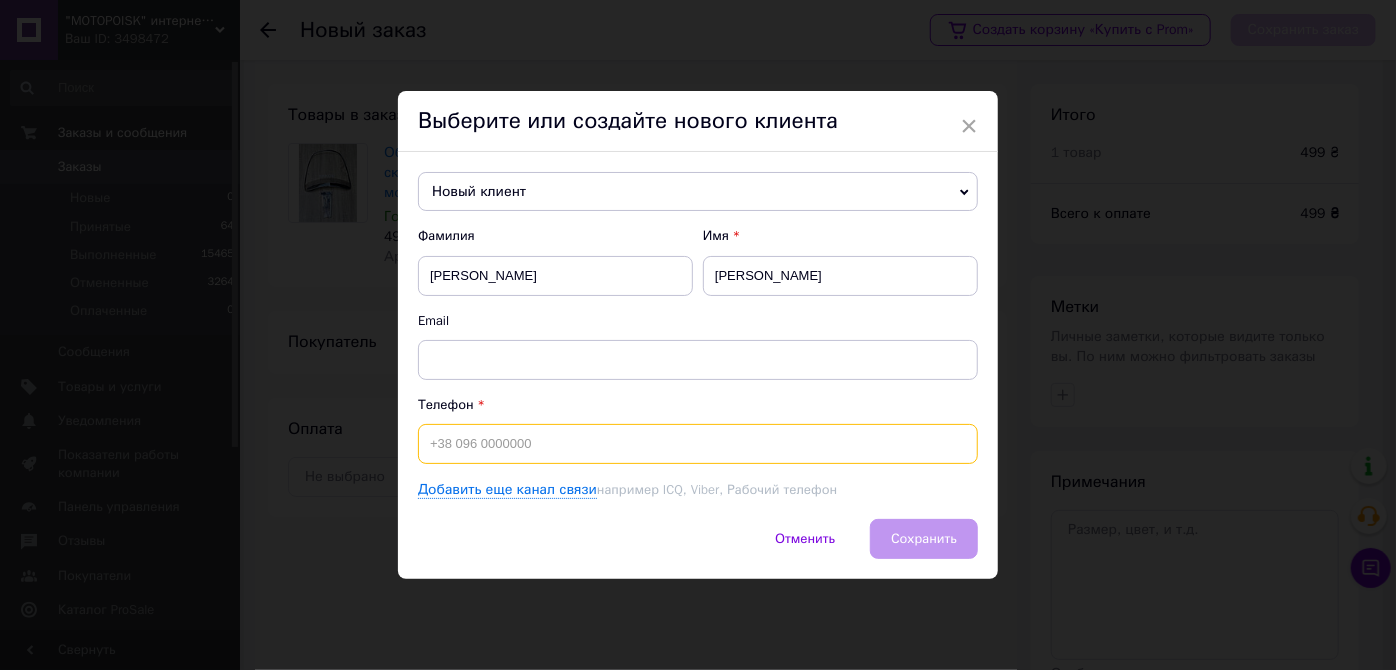 click at bounding box center (698, 444) 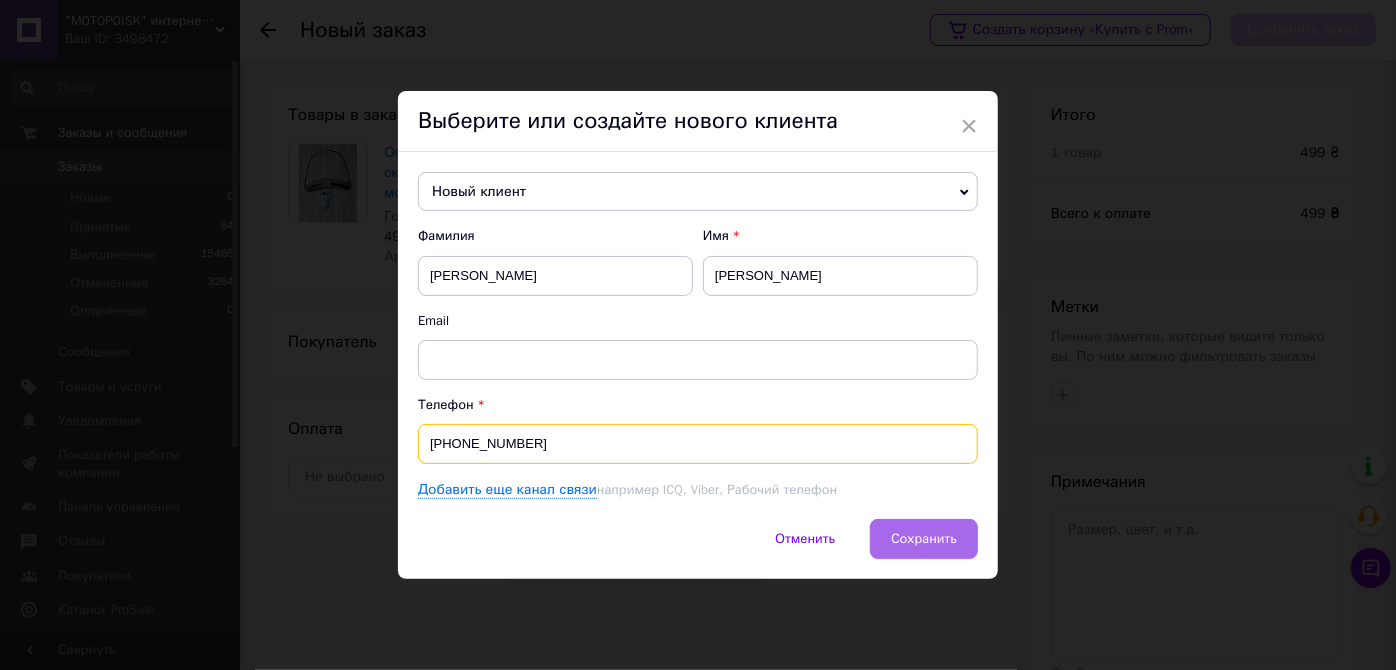 type on "[PHONE_NUMBER]" 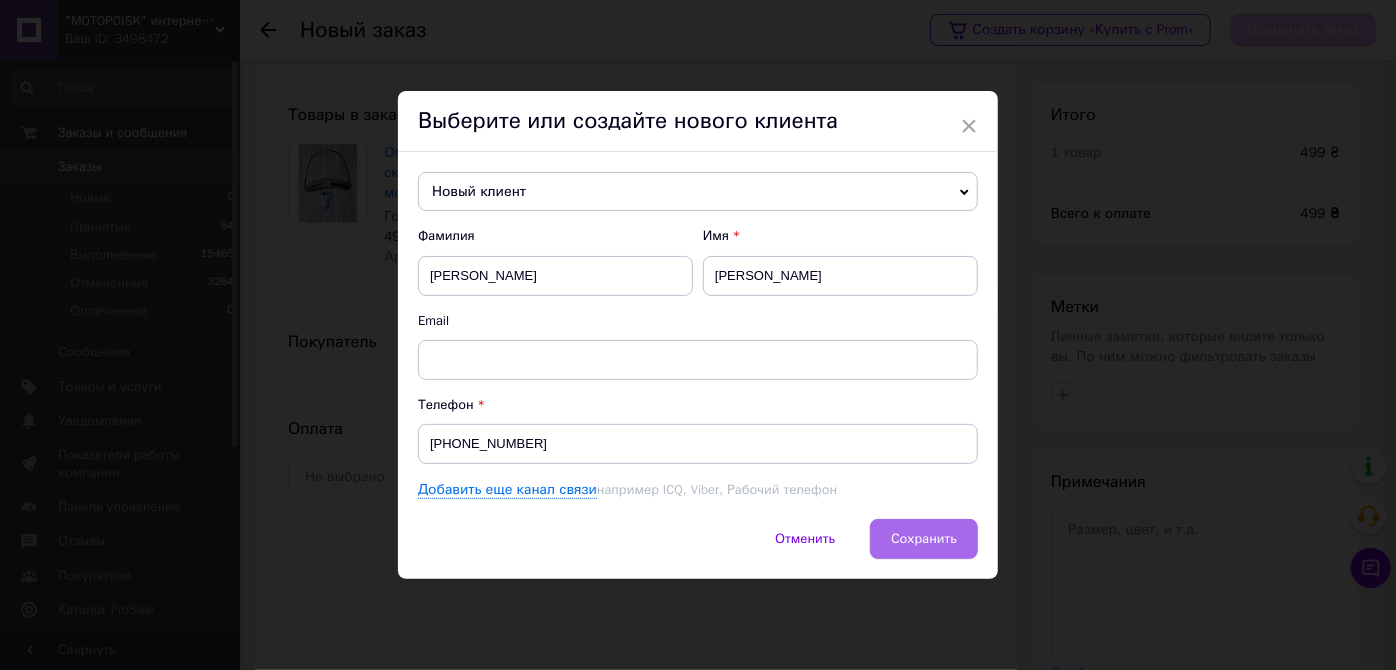 click on "Сохранить" at bounding box center [924, 538] 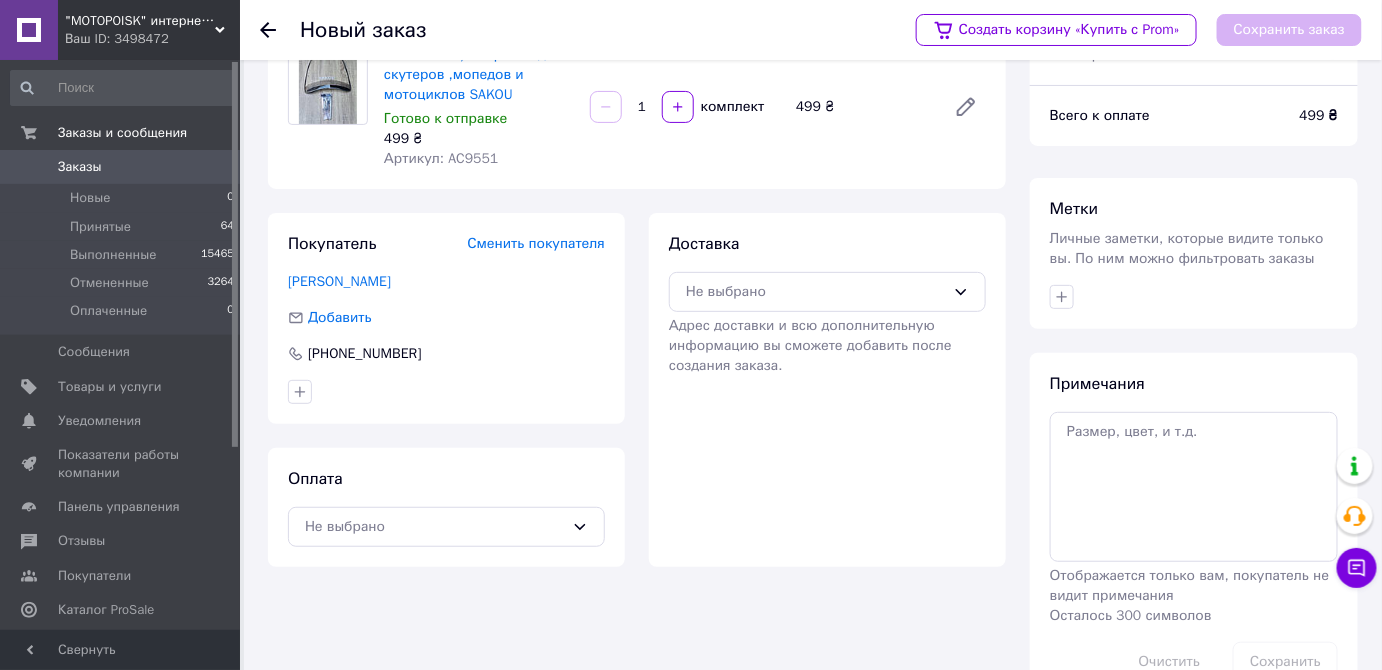 scroll, scrollTop: 152, scrollLeft: 0, axis: vertical 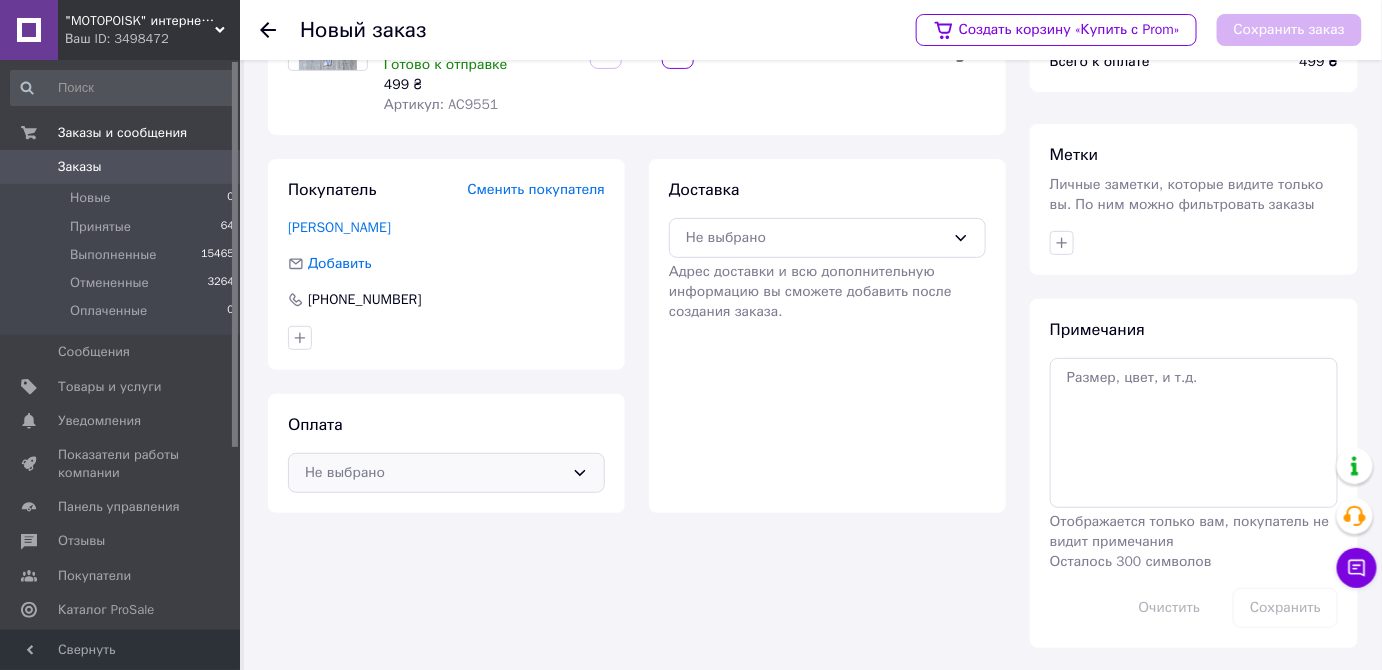 click 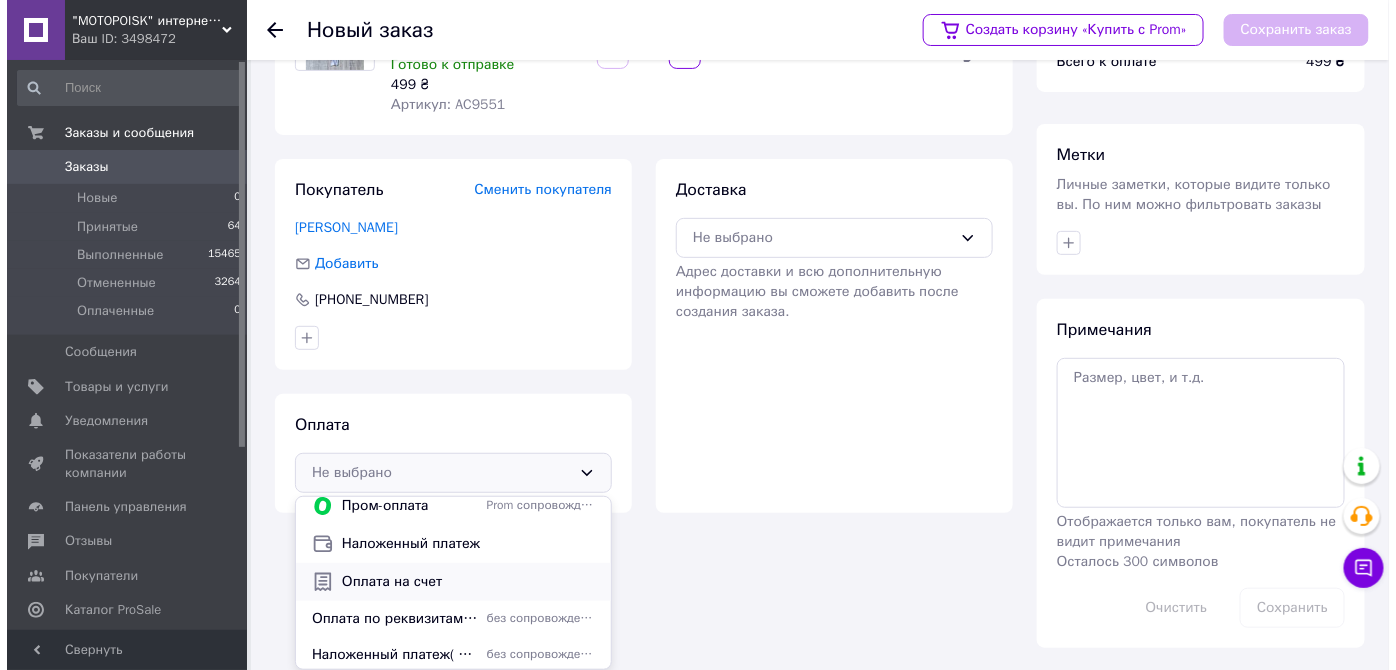scroll, scrollTop: 13, scrollLeft: 0, axis: vertical 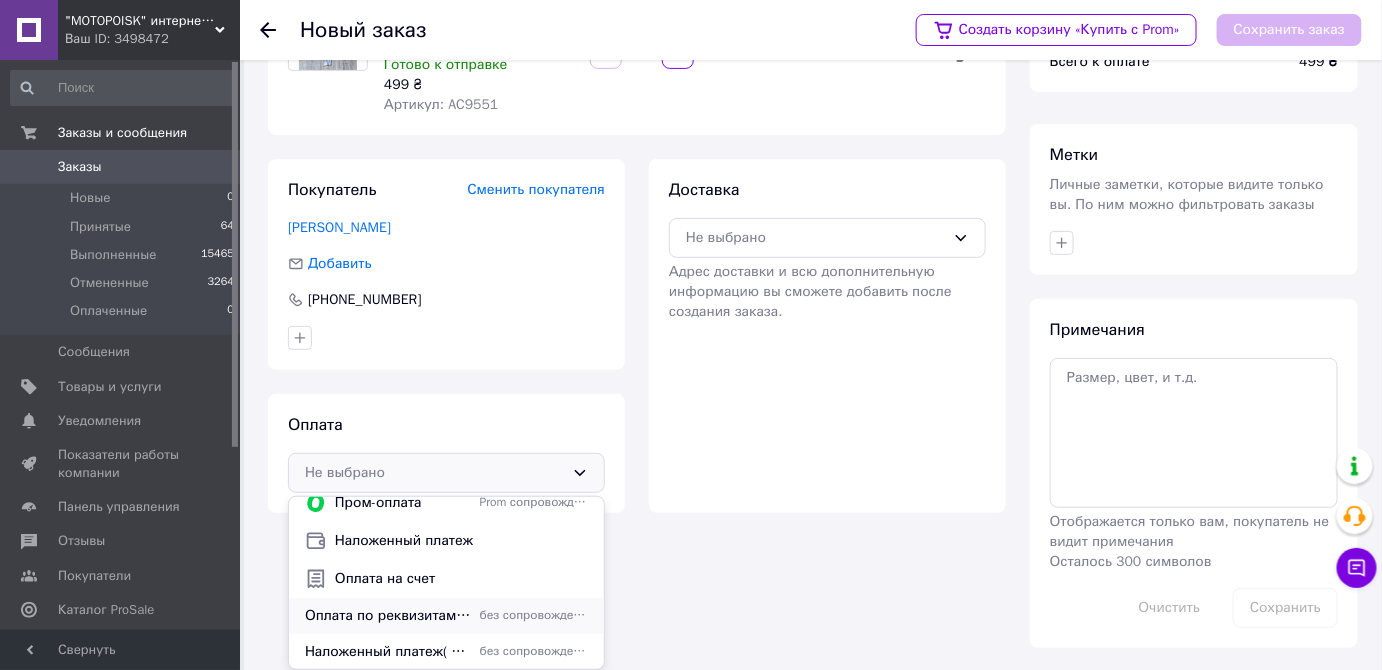 click on "Оплата по реквизитам:Приват Банк [CREDIT_CARD_NUMBER]   // [PERSON_NAME] [CREDIT_CARD_NUMBER] [PERSON_NAME]Г" at bounding box center [388, 616] 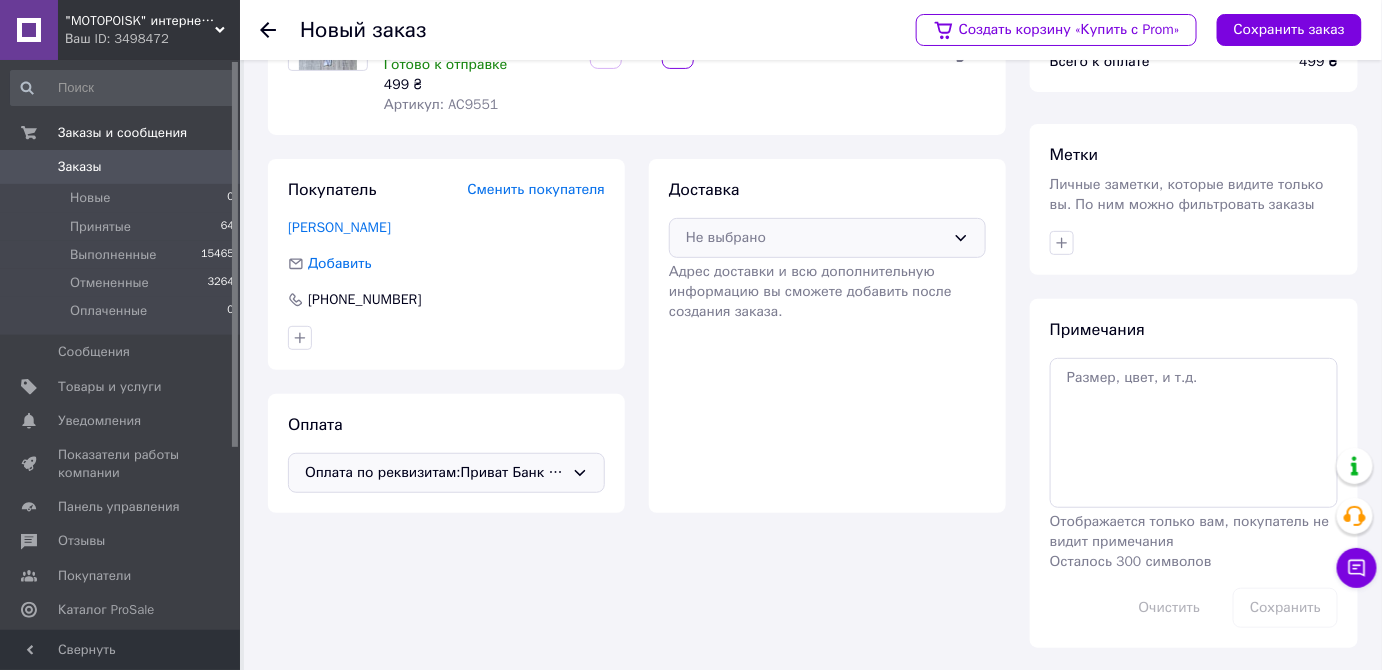 click on "Не выбрано" at bounding box center [815, 238] 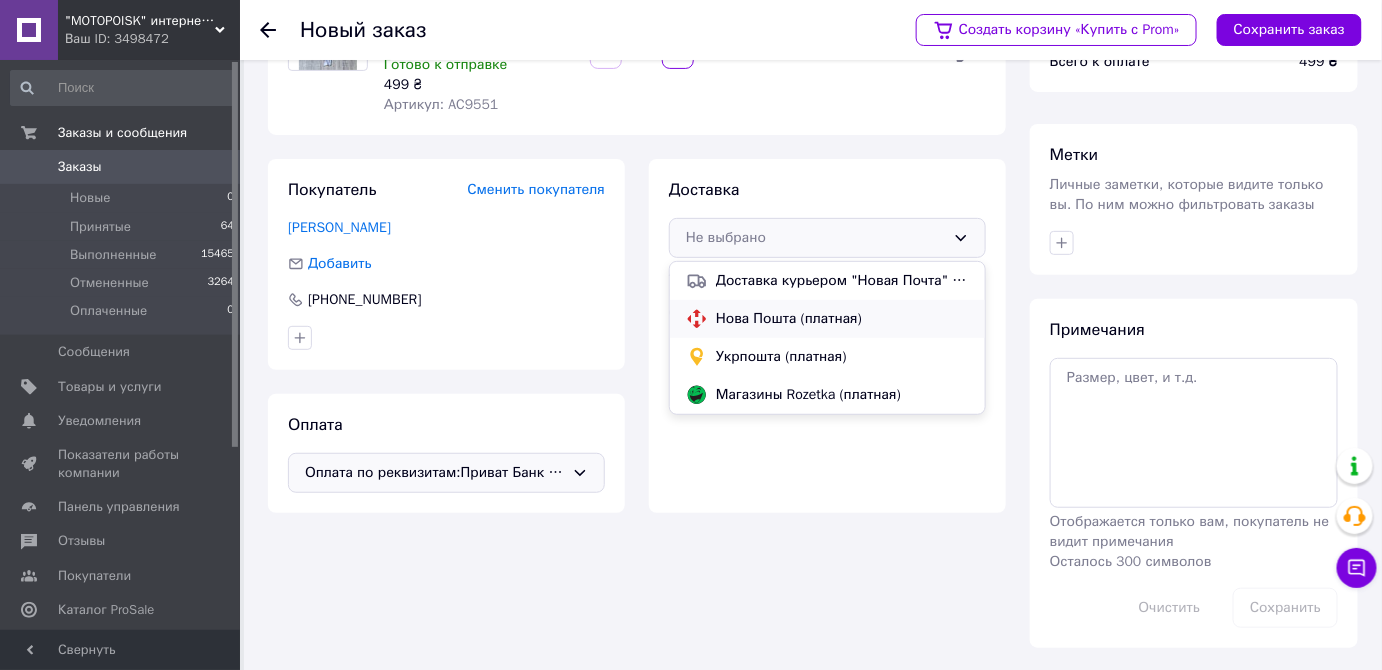 click on "Нова Пошта (платная)" at bounding box center [842, 319] 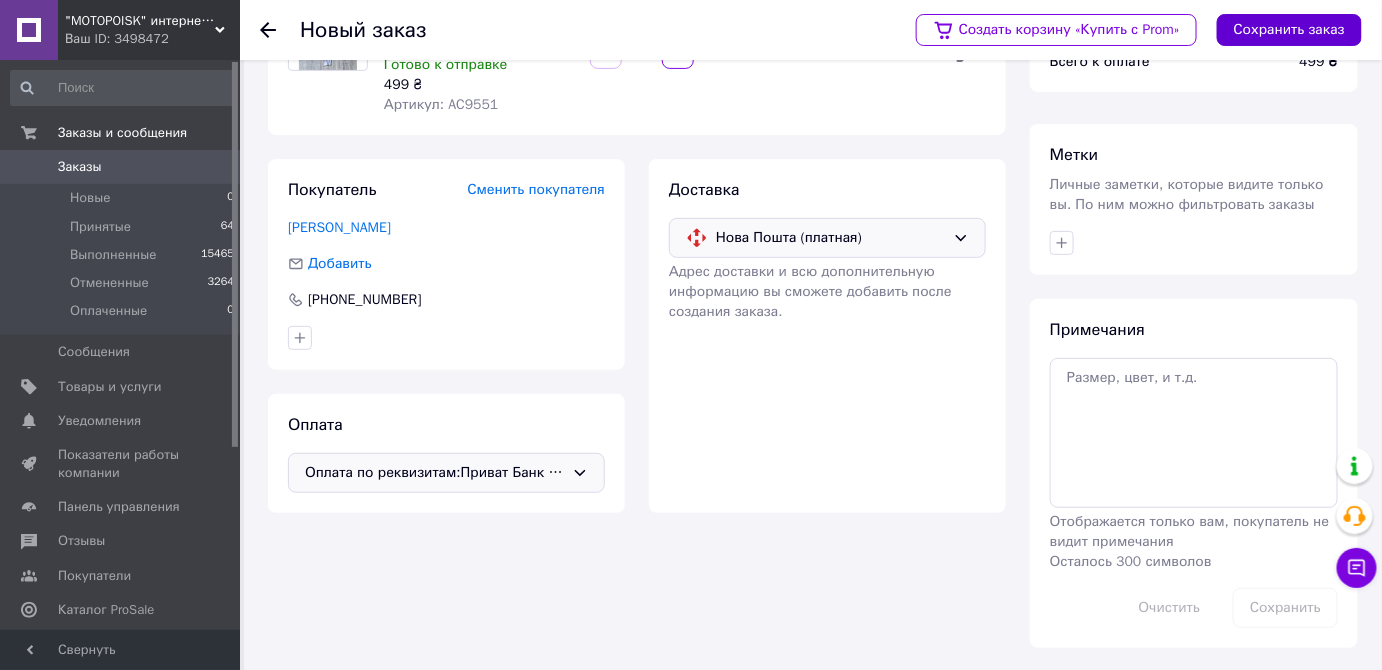 click on "Сохранить заказ" at bounding box center [1289, 30] 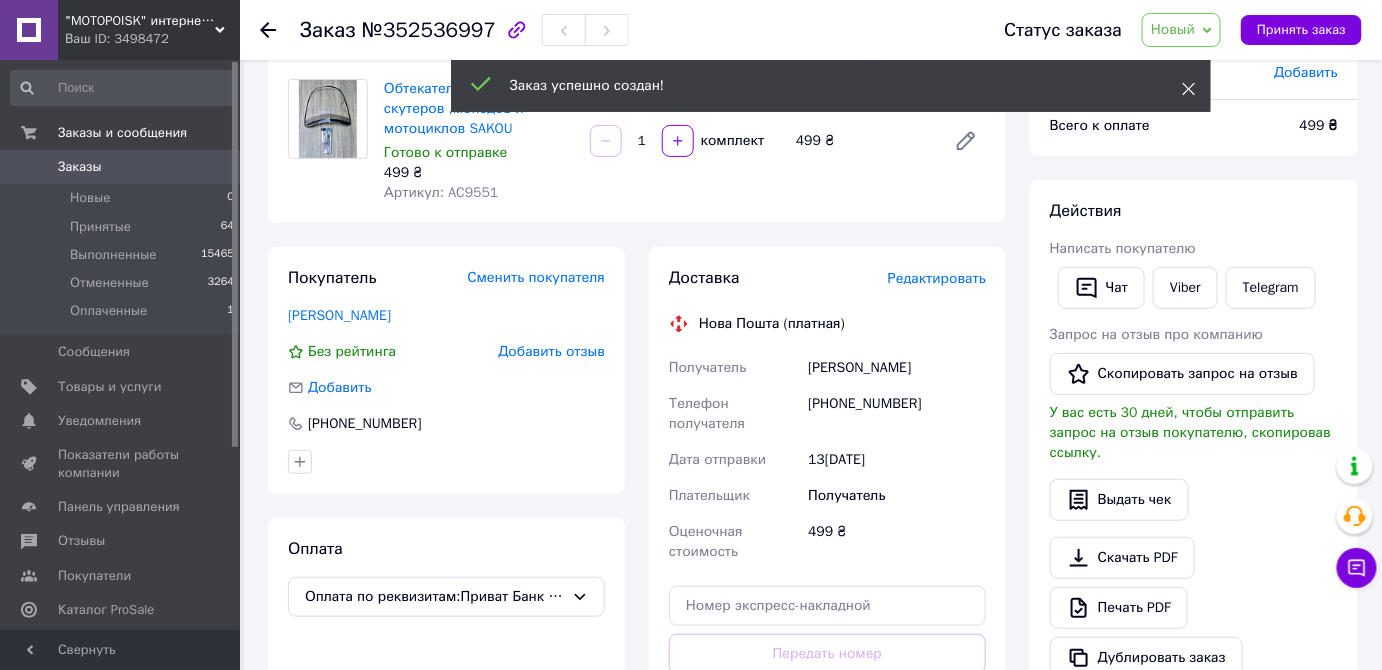 click 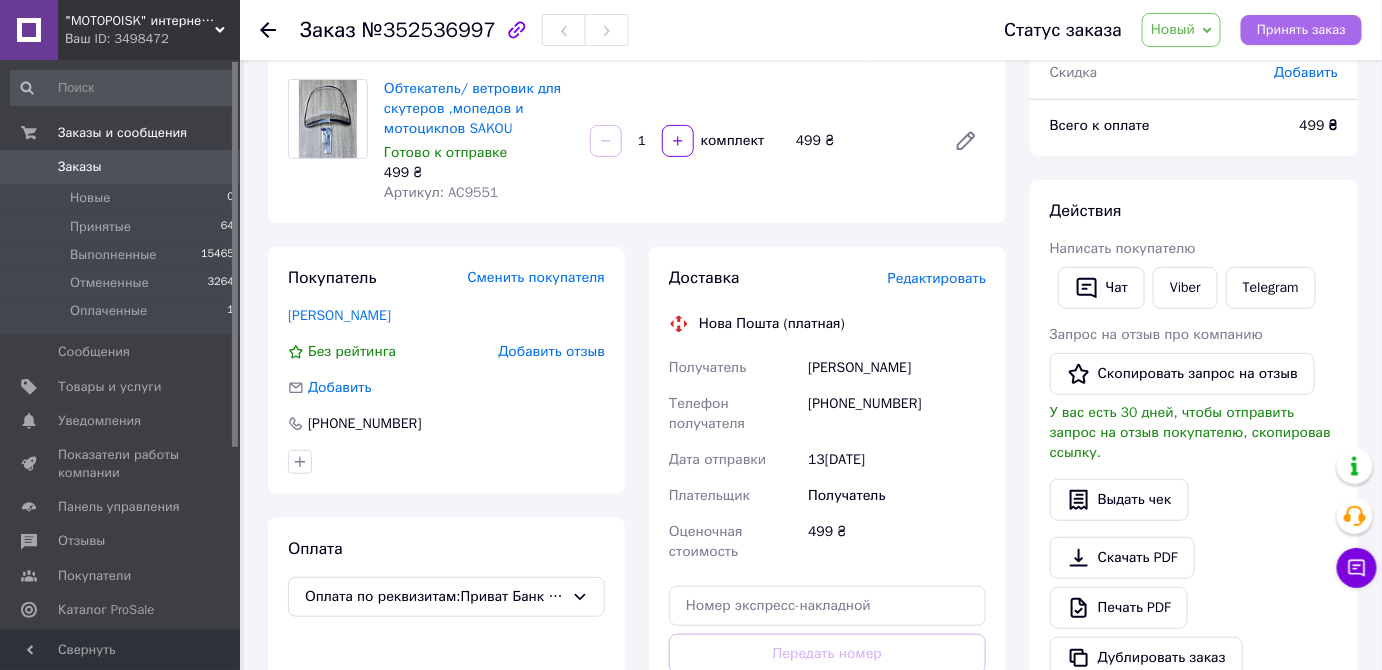 click on "Принять заказ" at bounding box center [1301, 30] 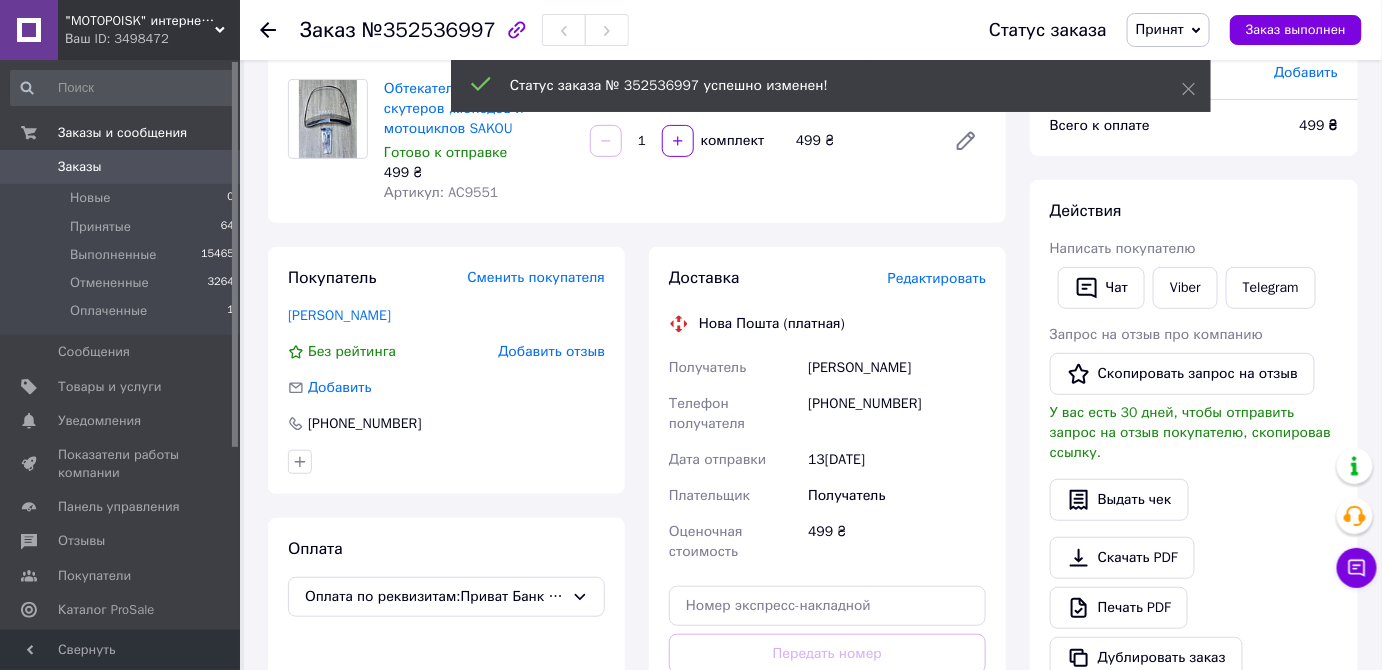 click on "Редактировать" at bounding box center (937, 278) 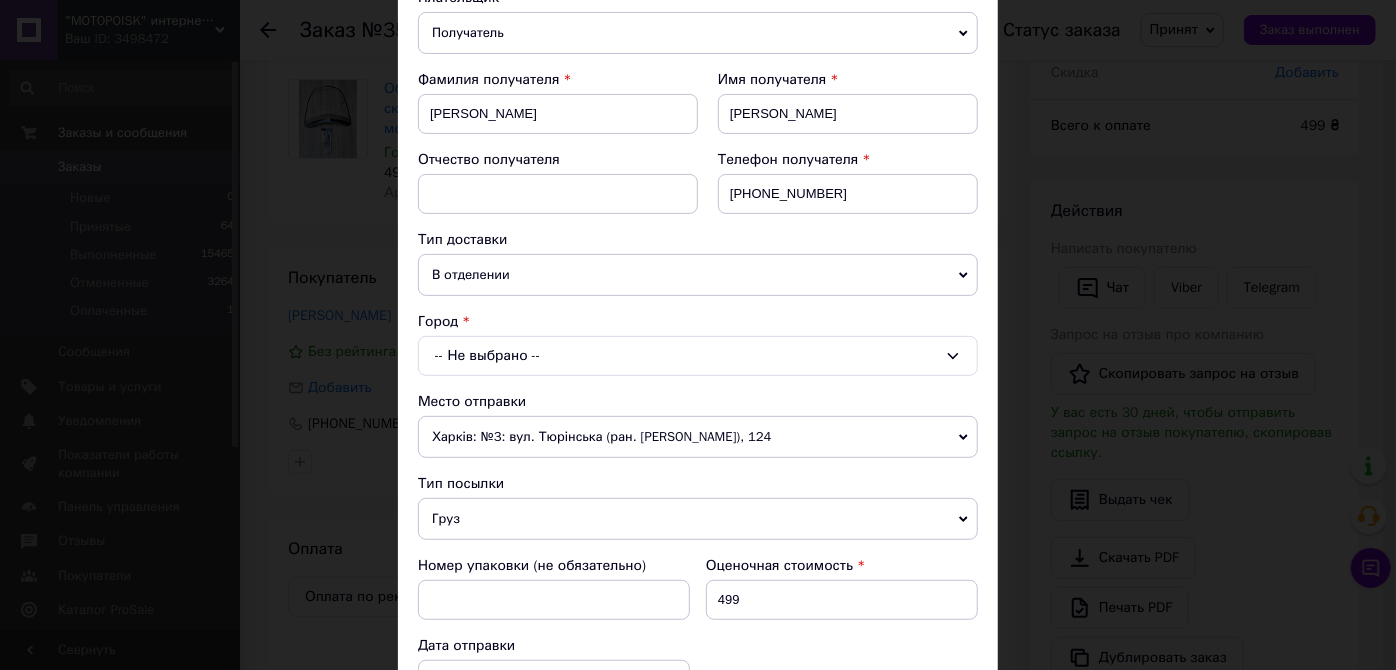 scroll, scrollTop: 454, scrollLeft: 0, axis: vertical 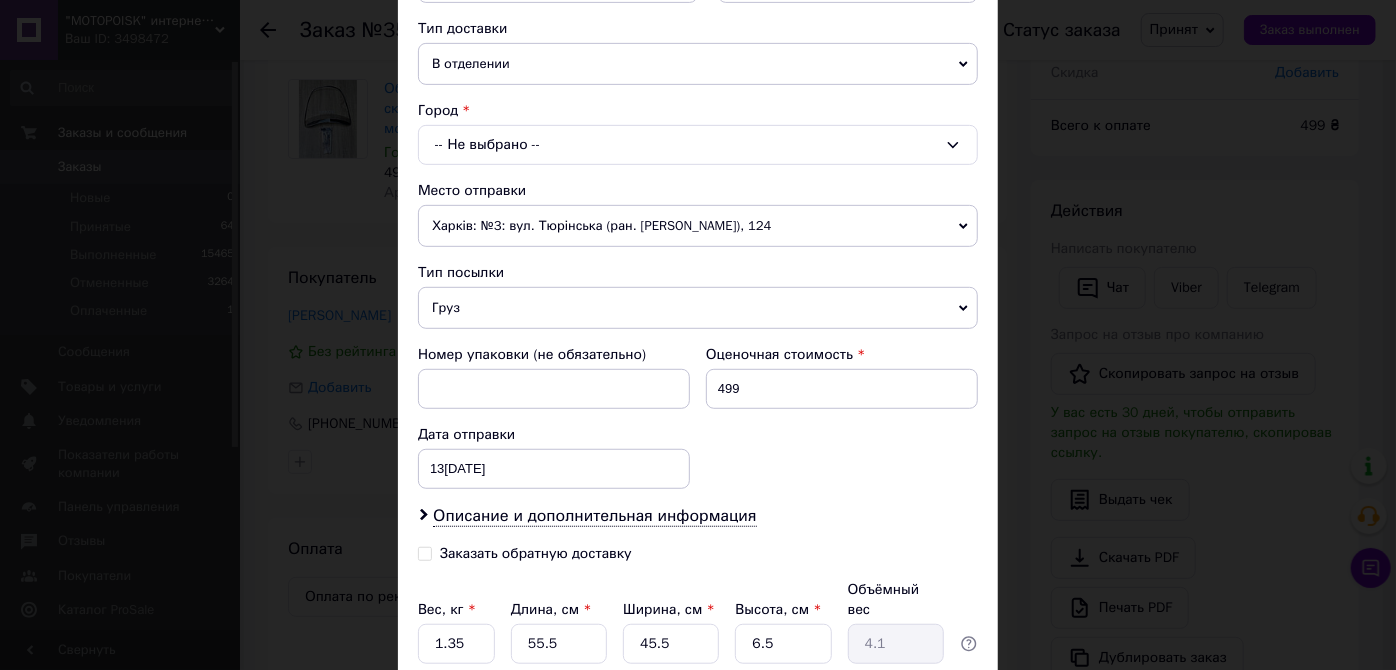 click on "-- Не выбрано --" at bounding box center [698, 145] 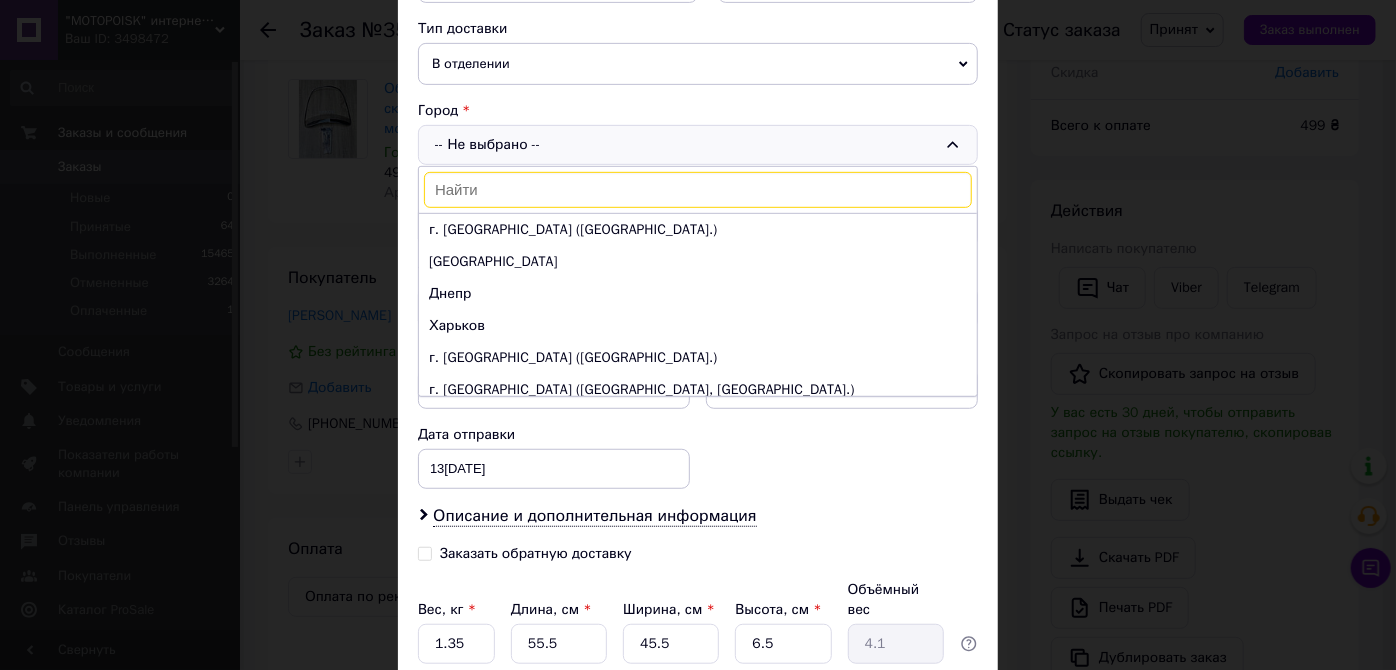 click at bounding box center [698, 190] 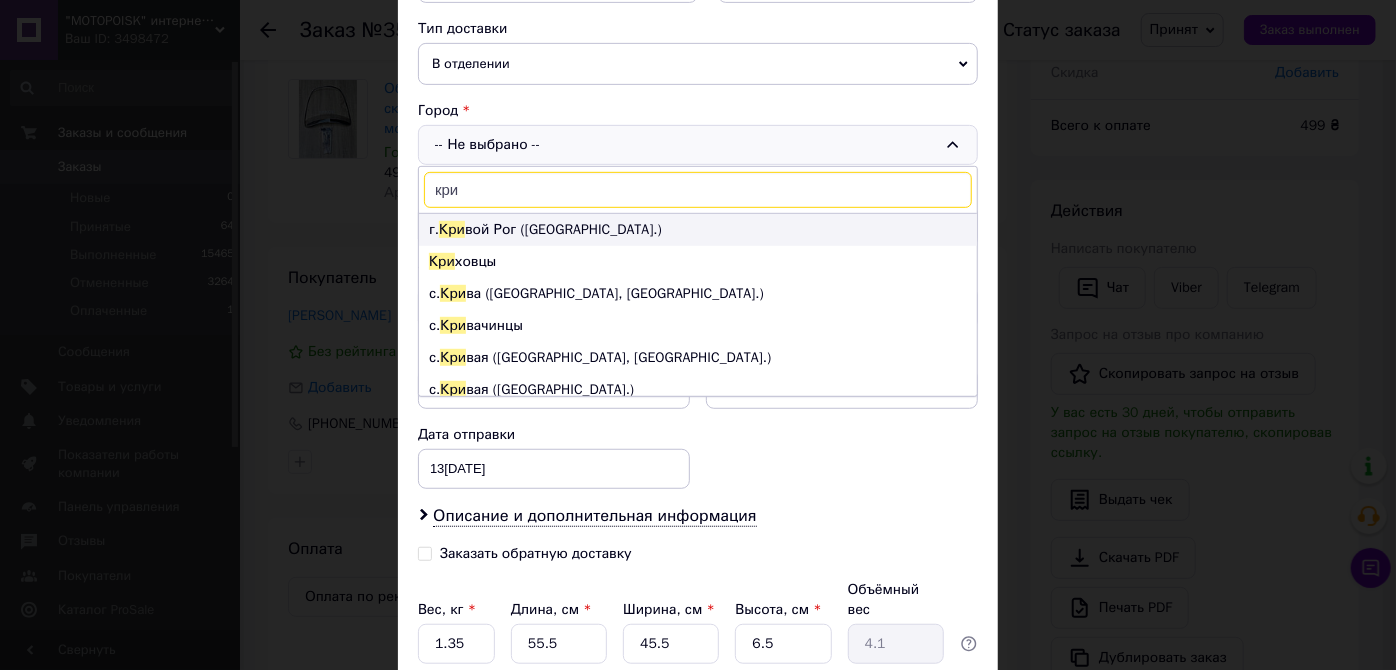 type on "кри" 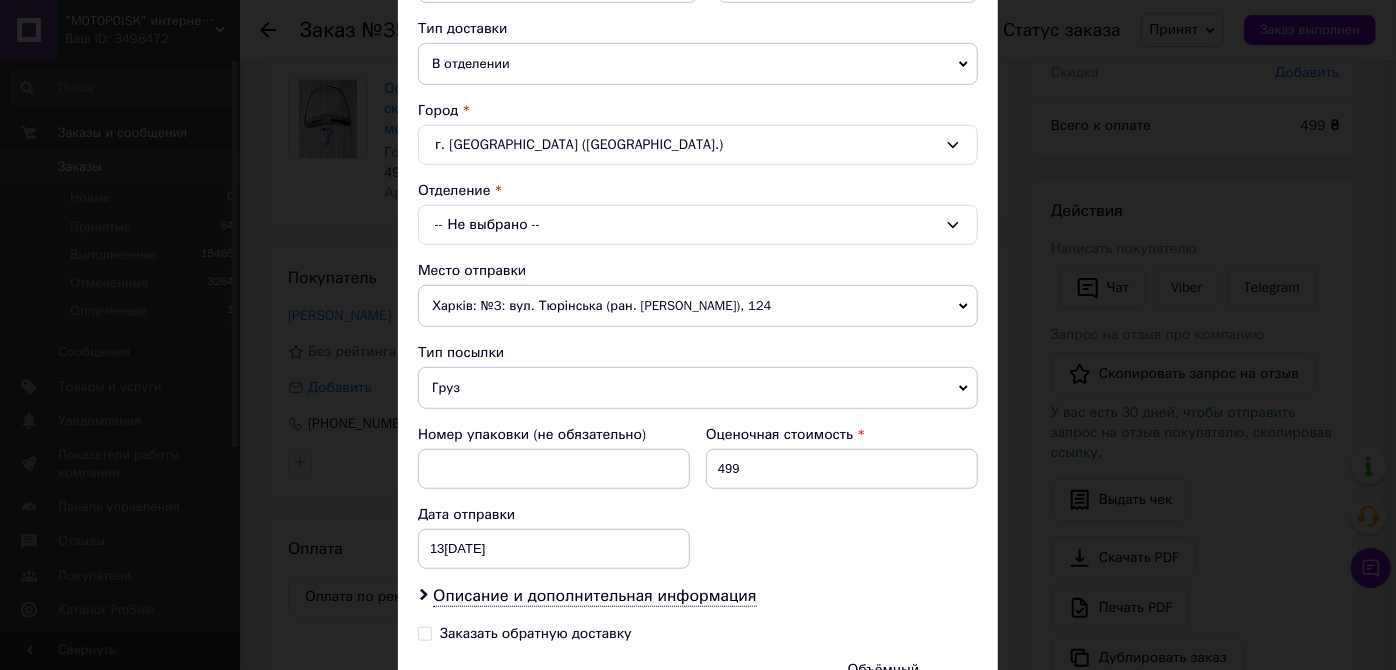 click on "-- Не выбрано --" at bounding box center (698, 225) 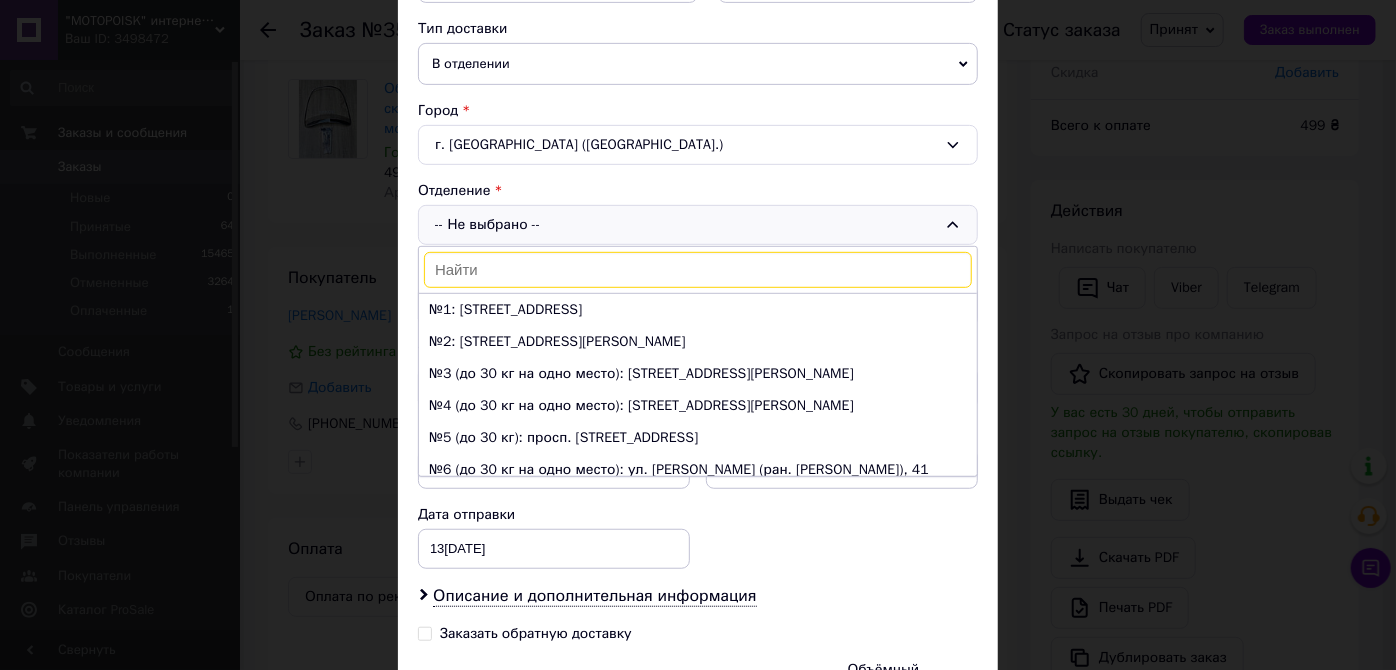 click at bounding box center (698, 270) 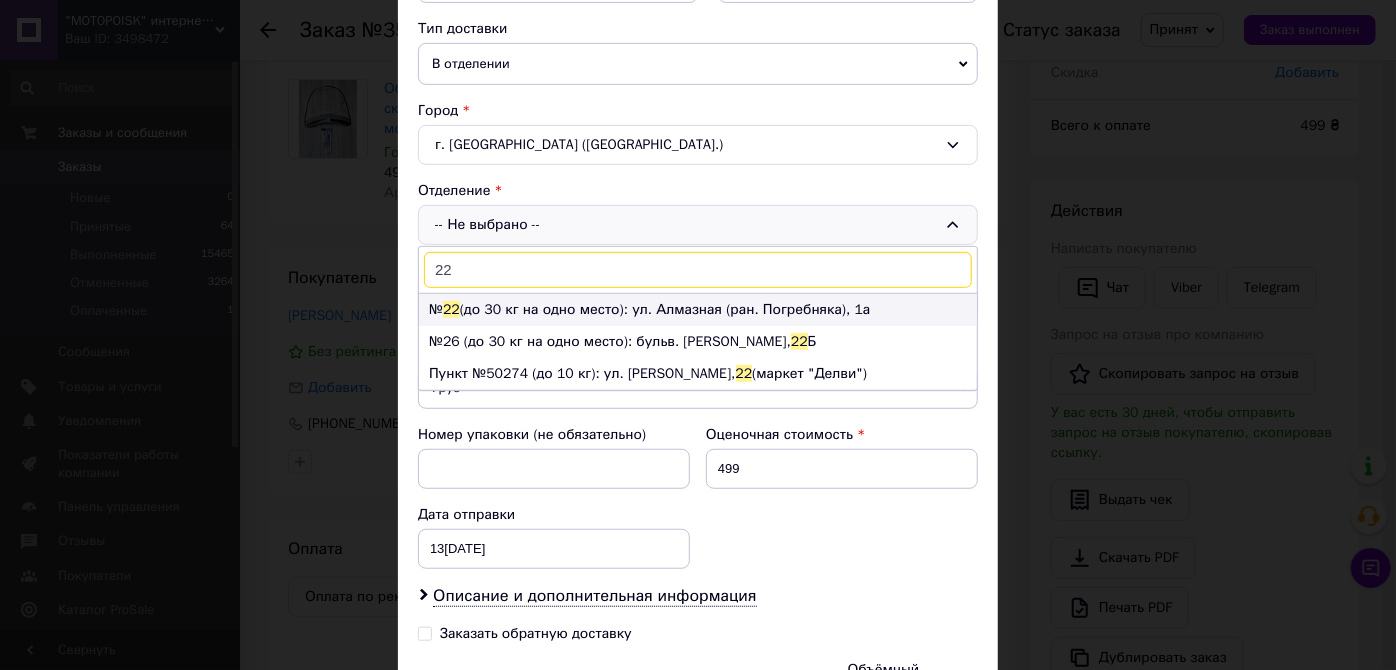 type on "22" 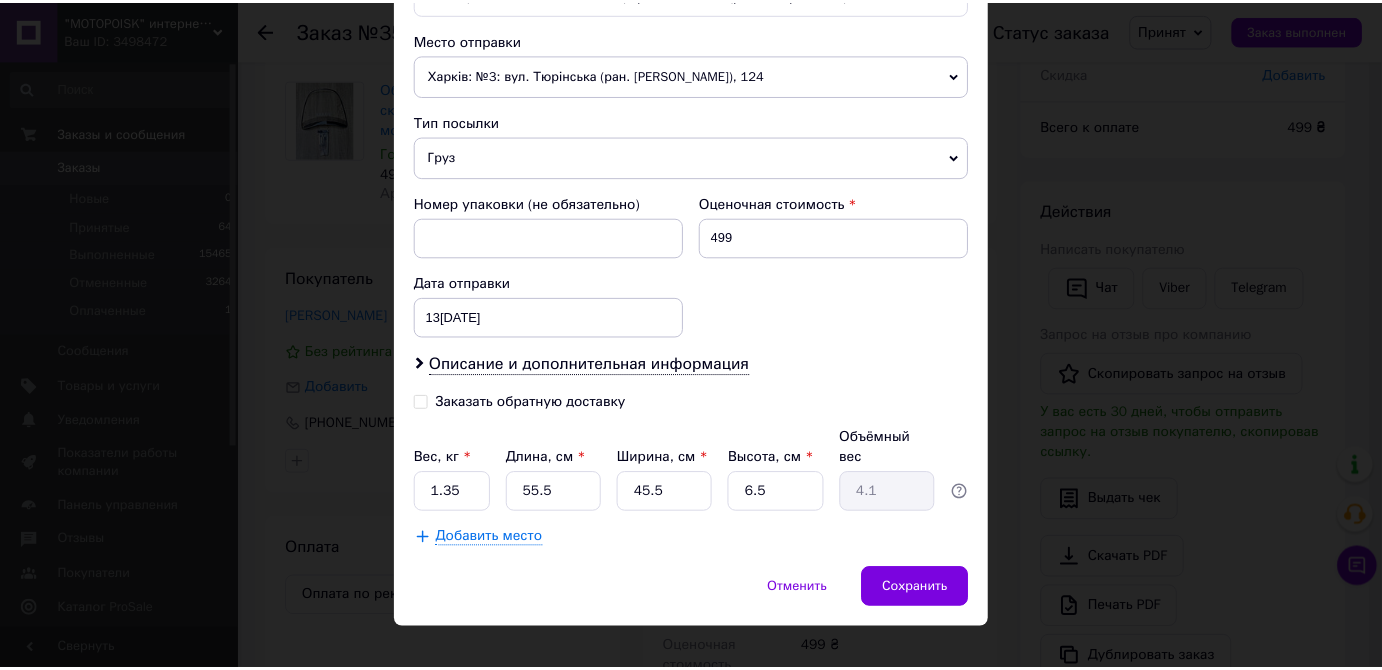 scroll, scrollTop: 686, scrollLeft: 0, axis: vertical 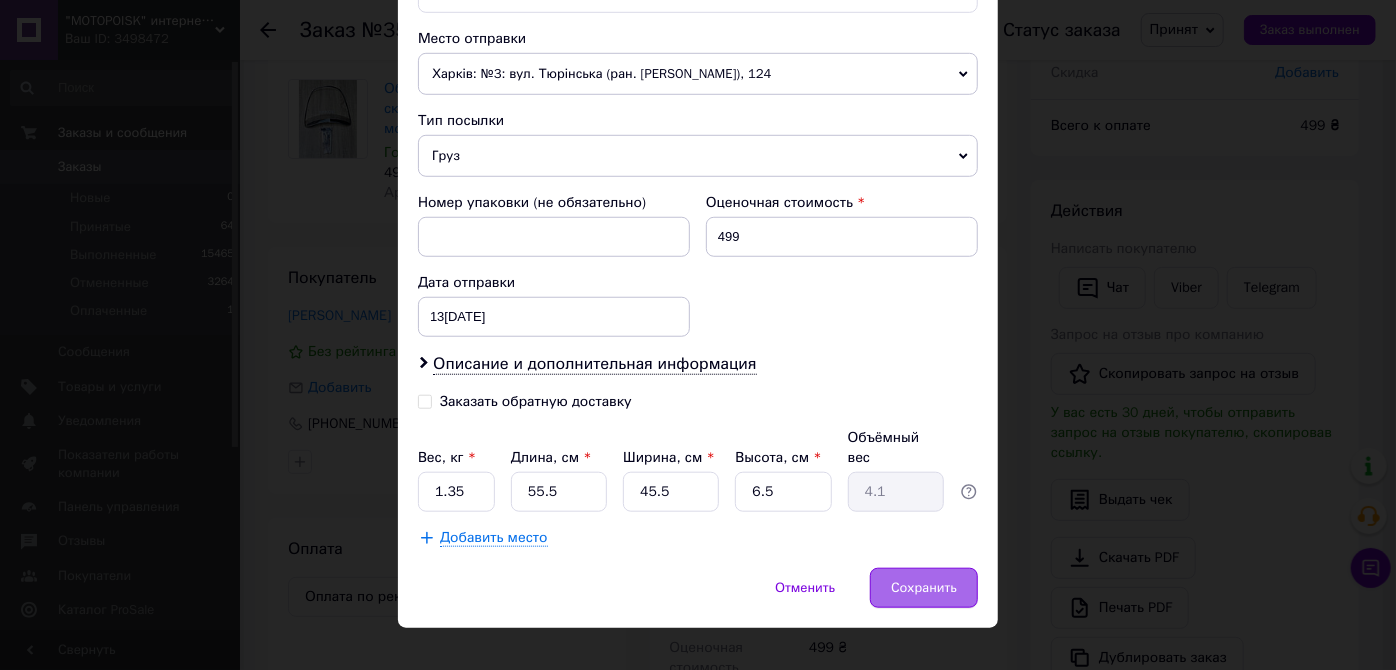 click on "Сохранить" at bounding box center (924, 588) 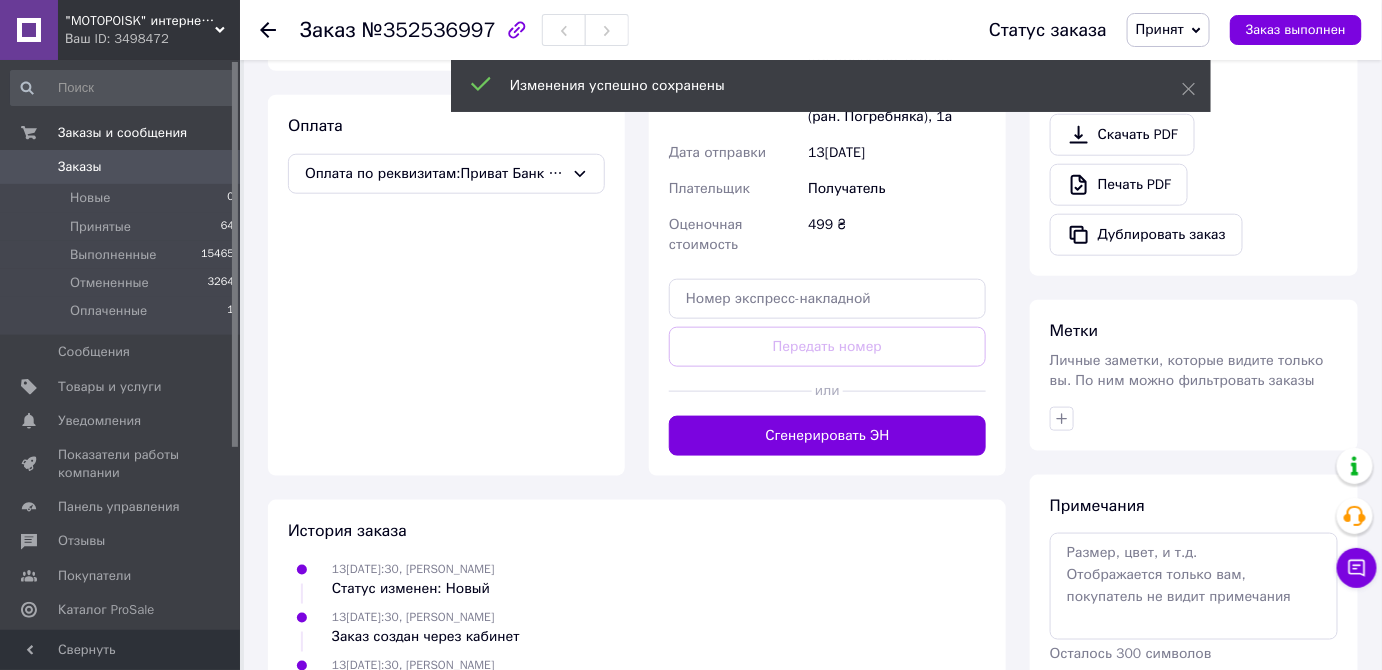 scroll, scrollTop: 606, scrollLeft: 0, axis: vertical 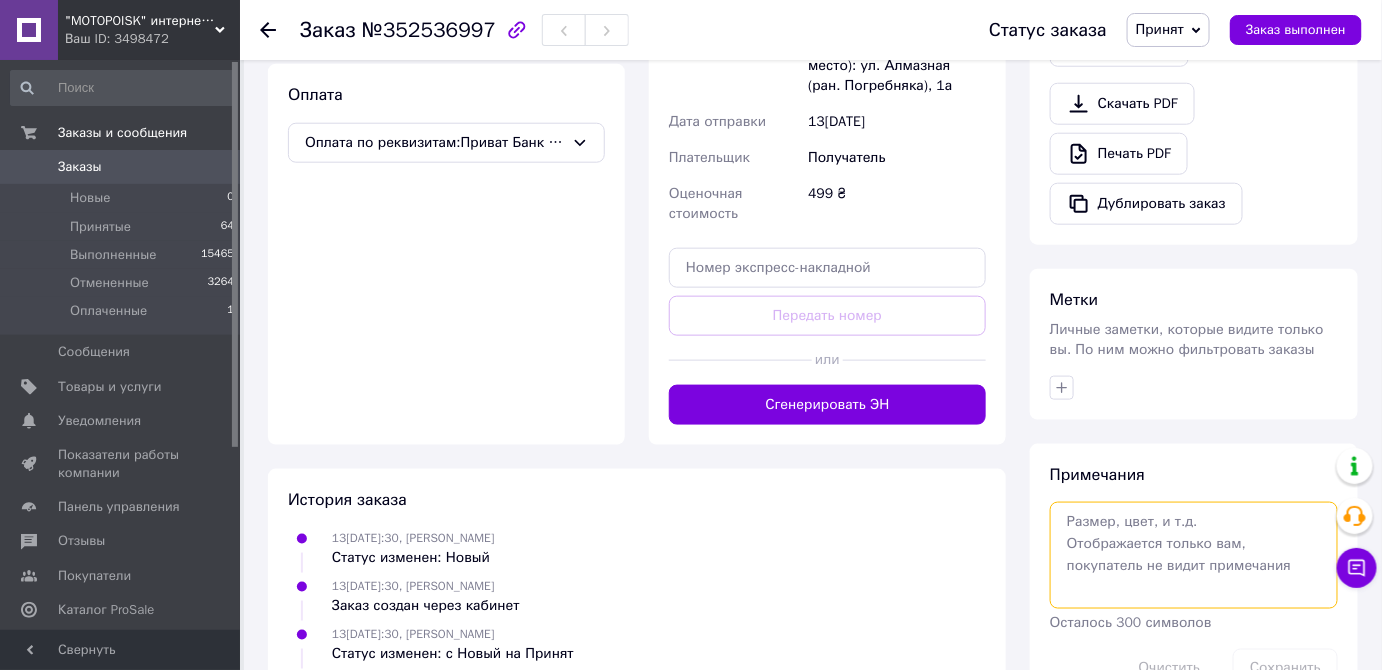 click at bounding box center [1194, 555] 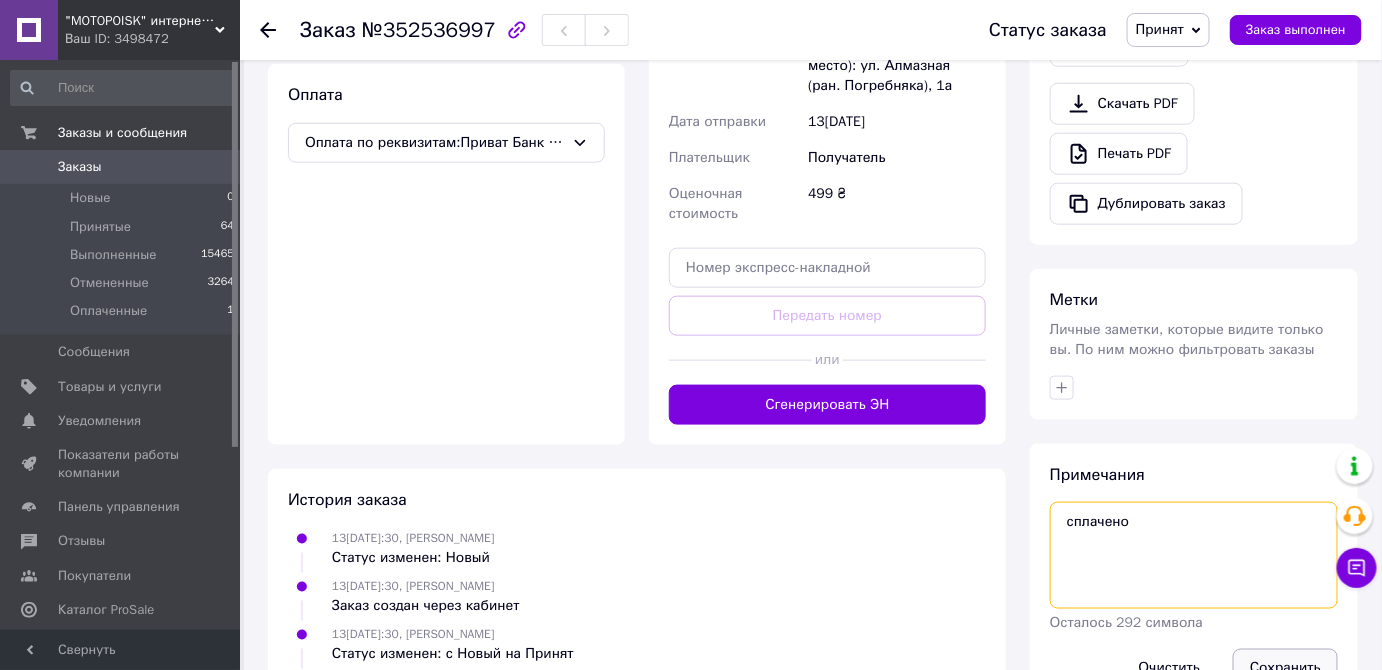 type on "сплачено" 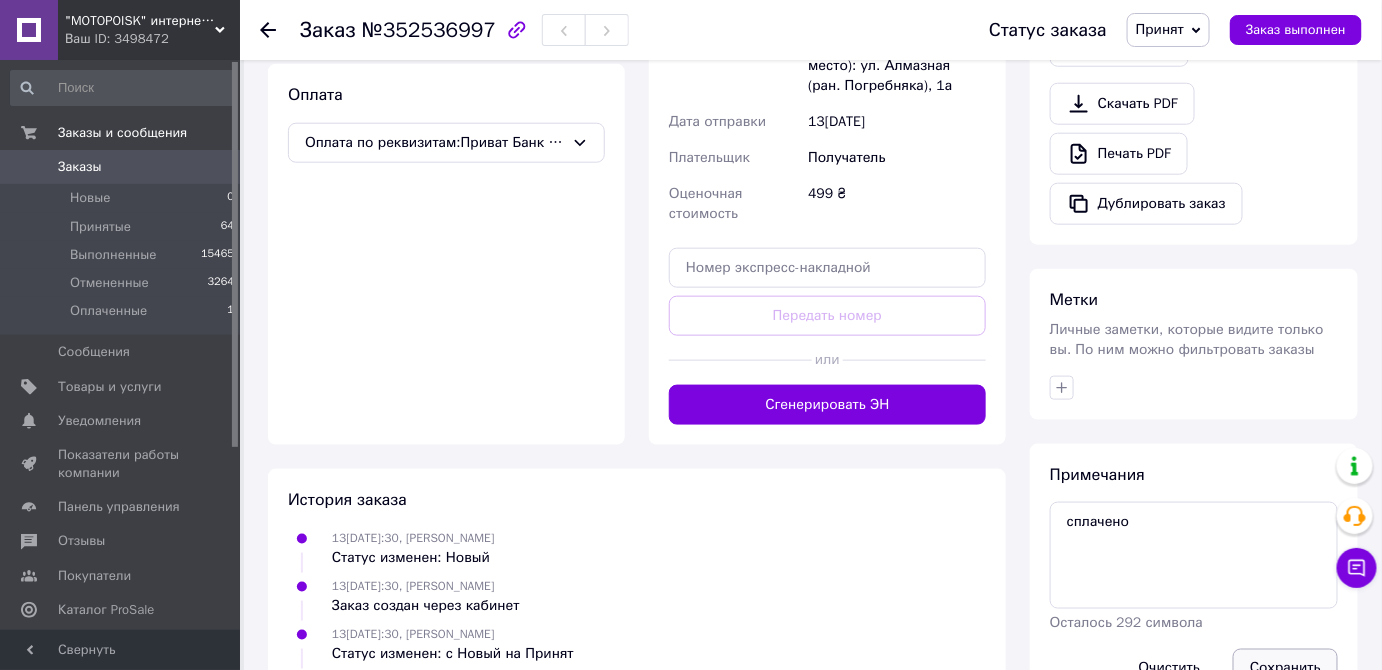 click on "Сохранить" at bounding box center [1285, 669] 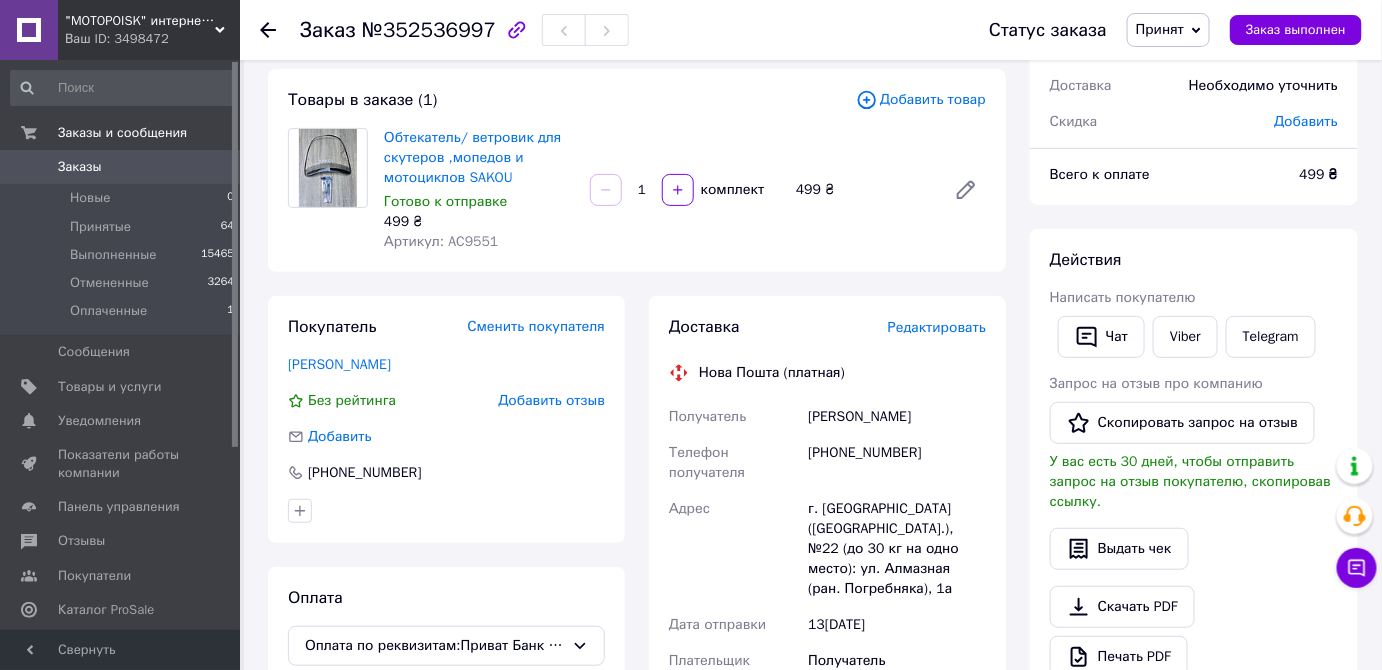 scroll, scrollTop: 272, scrollLeft: 0, axis: vertical 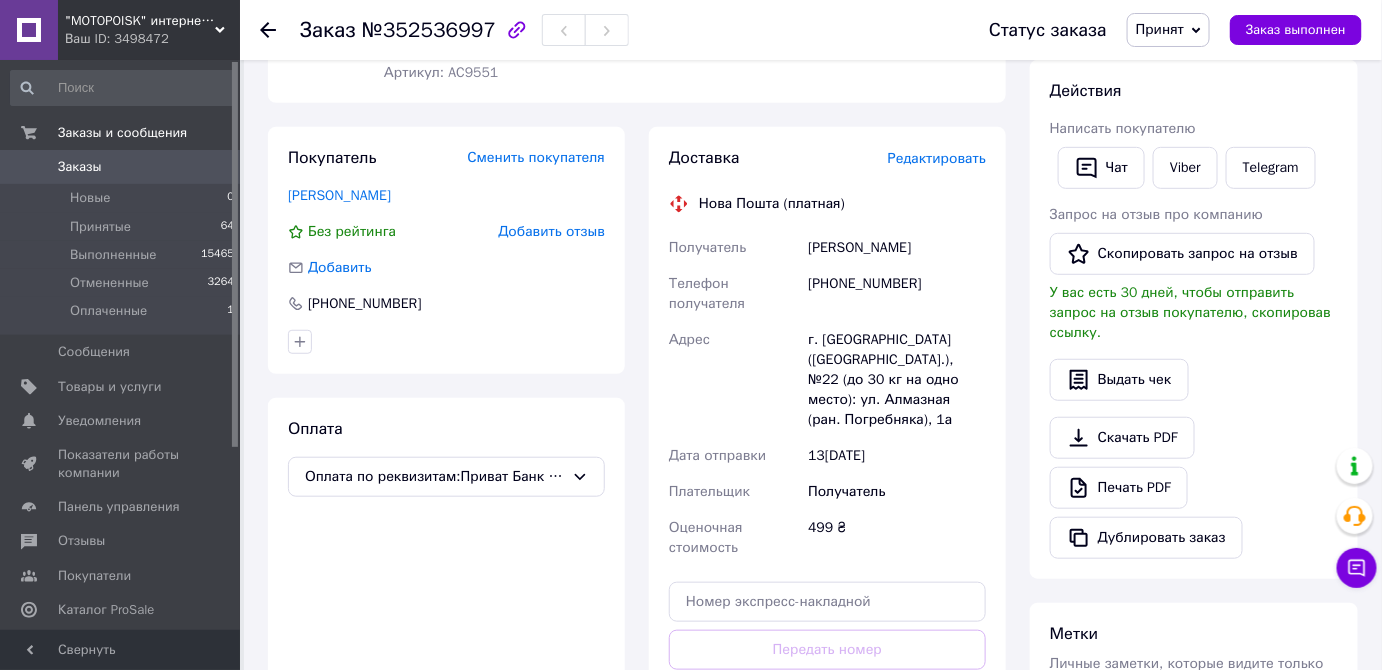 click 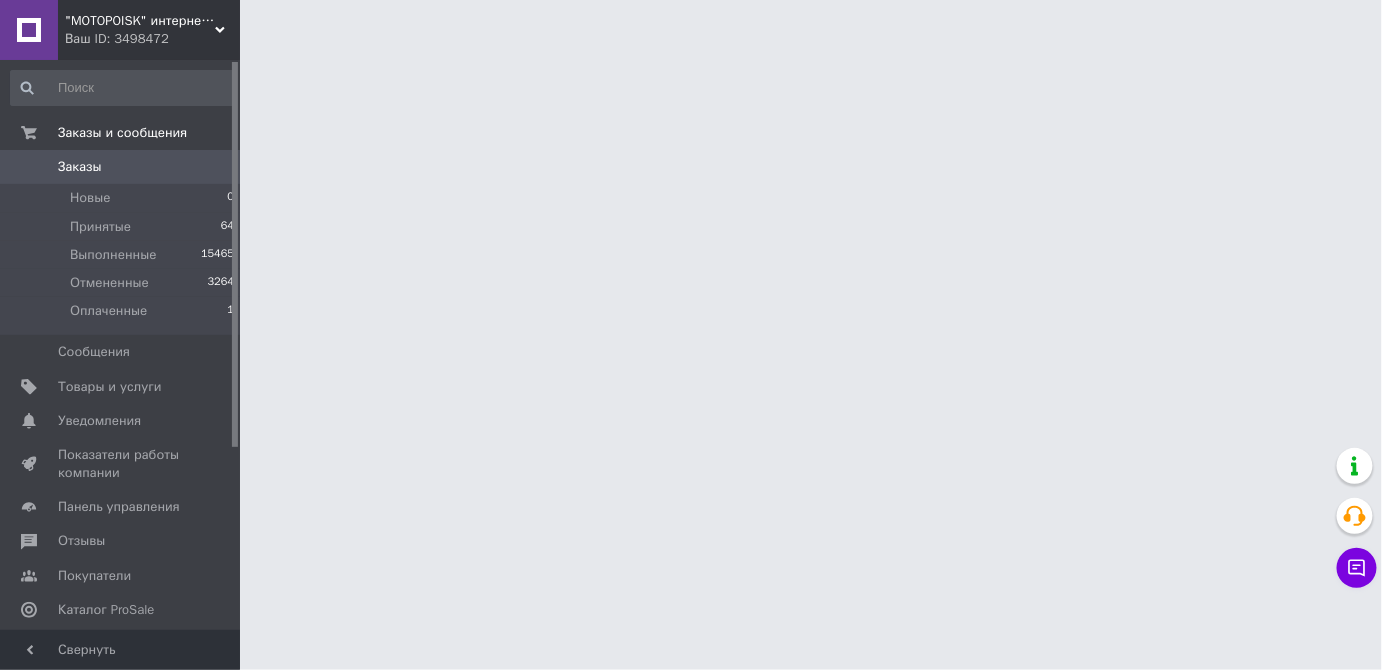 scroll, scrollTop: 0, scrollLeft: 0, axis: both 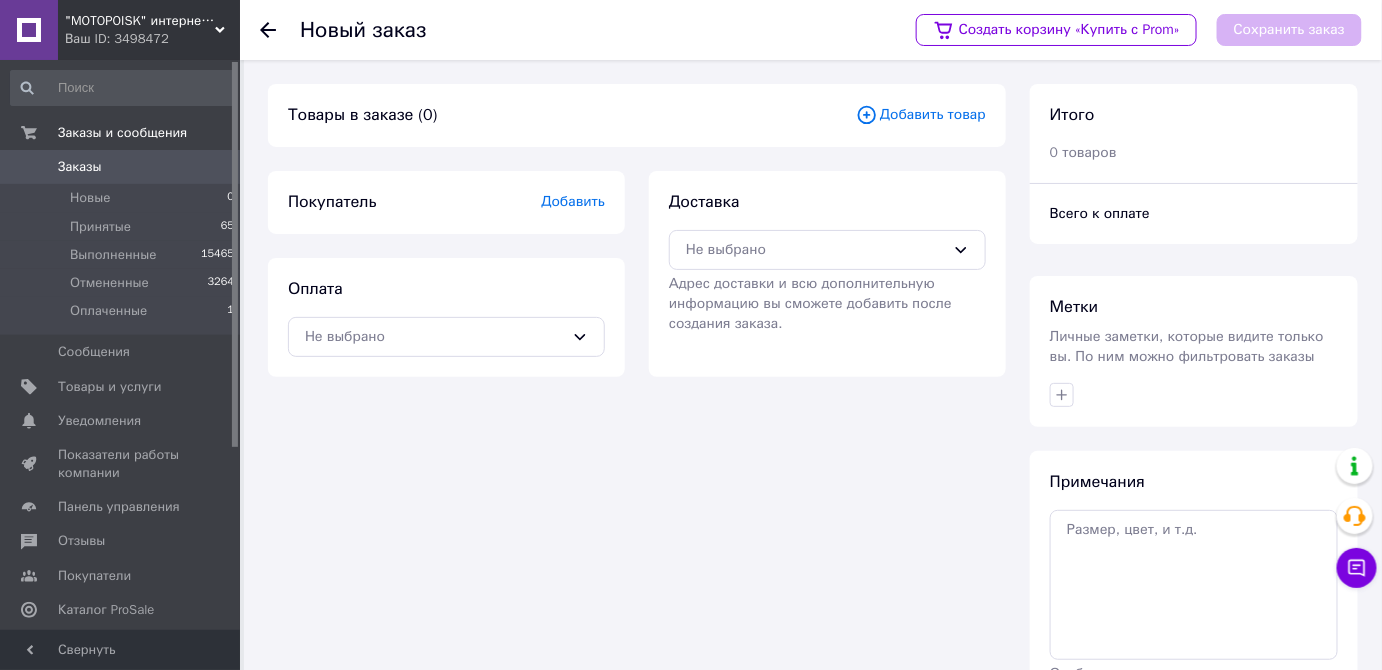 click on "Добавить товар" at bounding box center (921, 115) 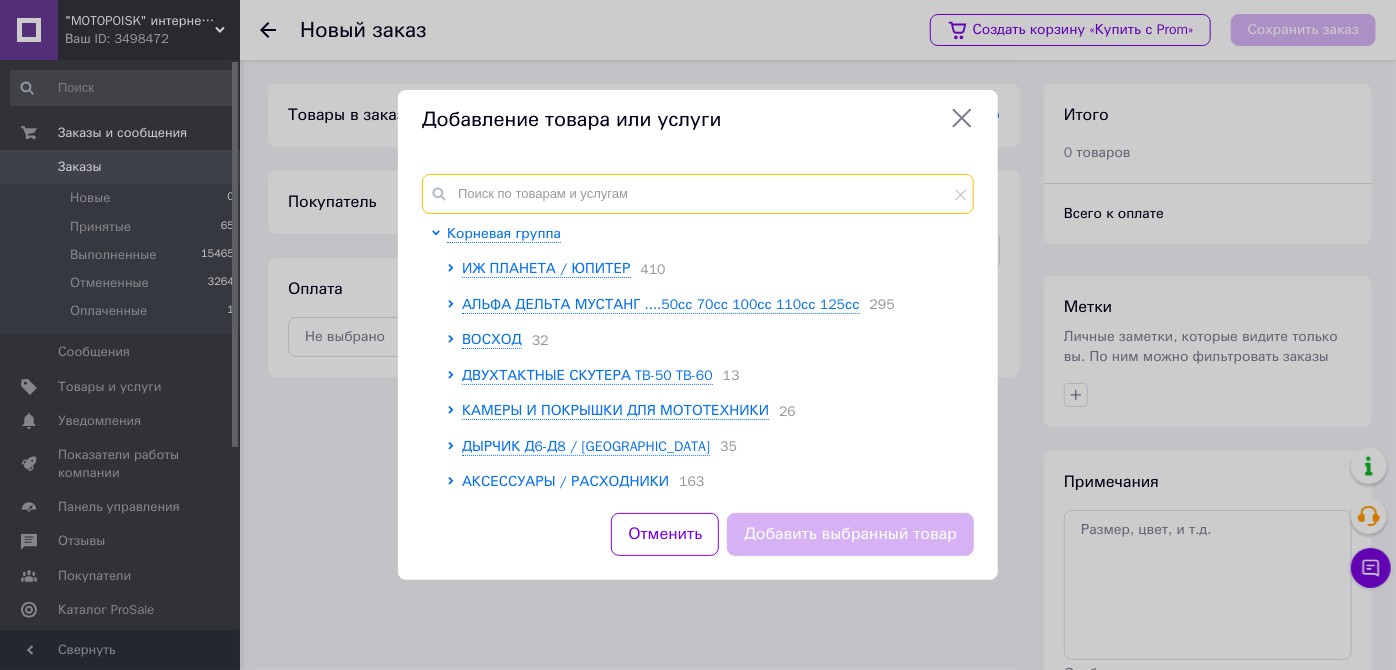 click at bounding box center (698, 194) 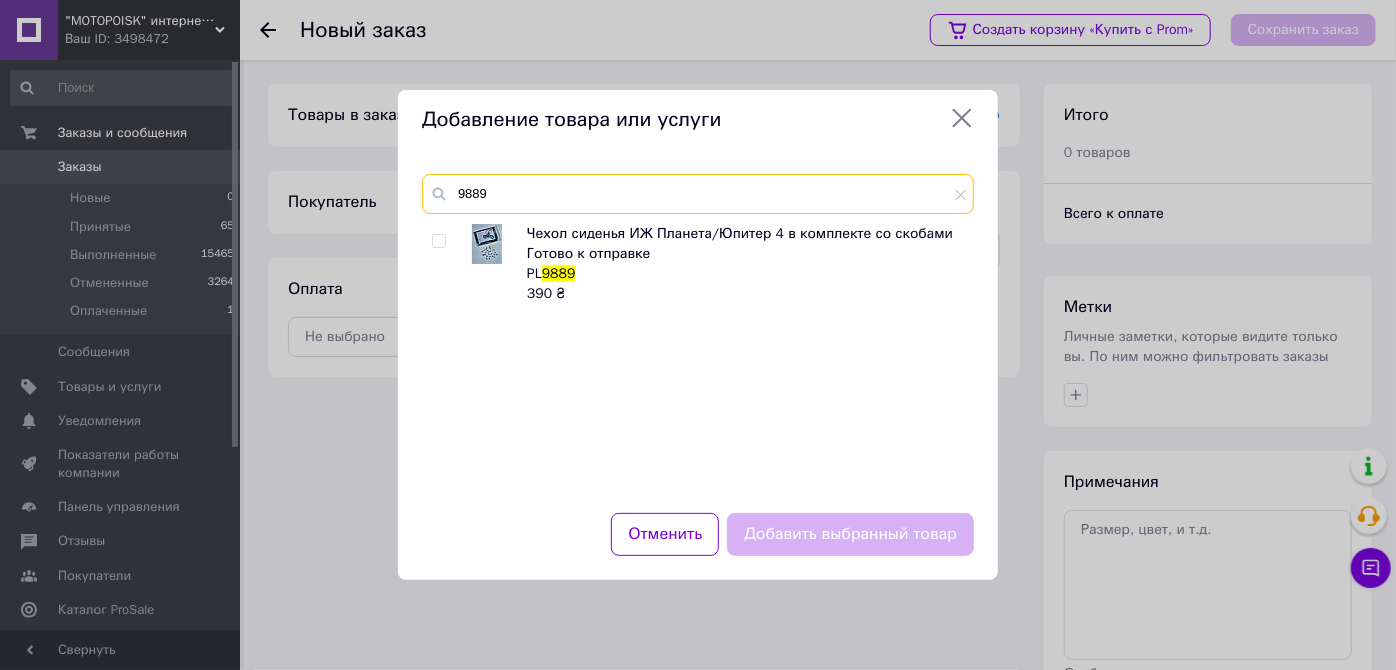 type on "9889" 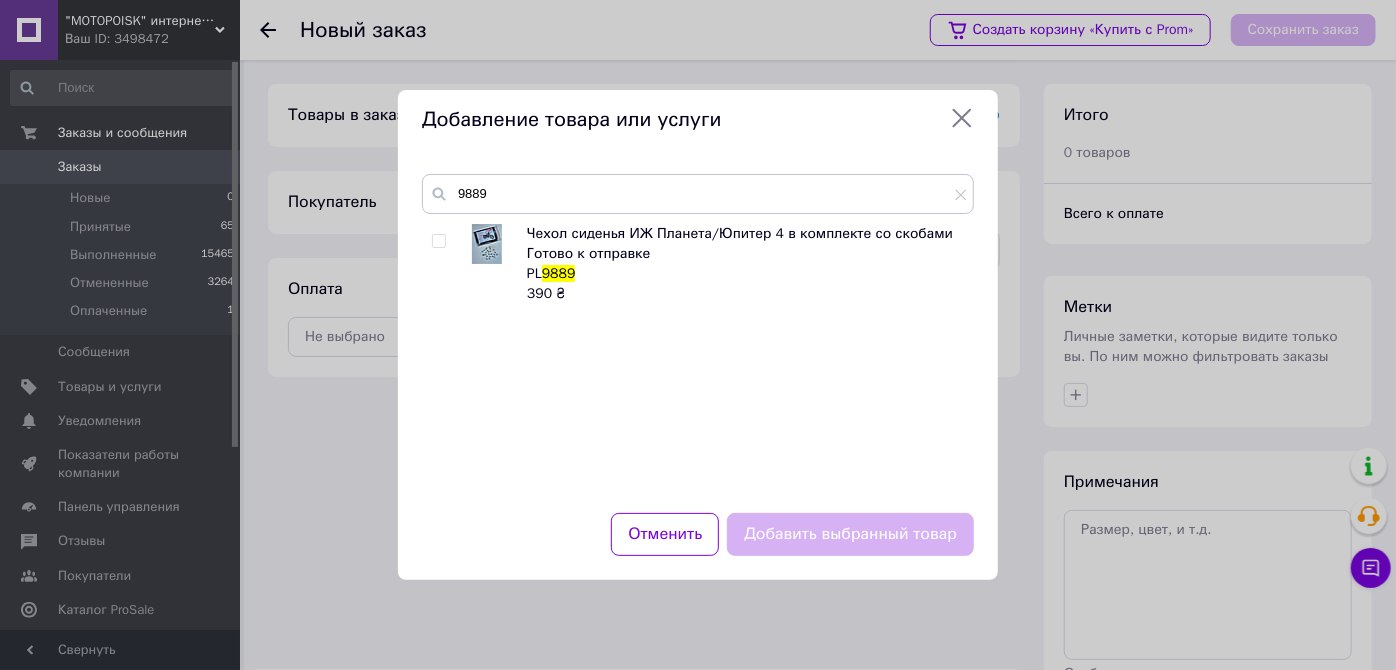 click at bounding box center [438, 241] 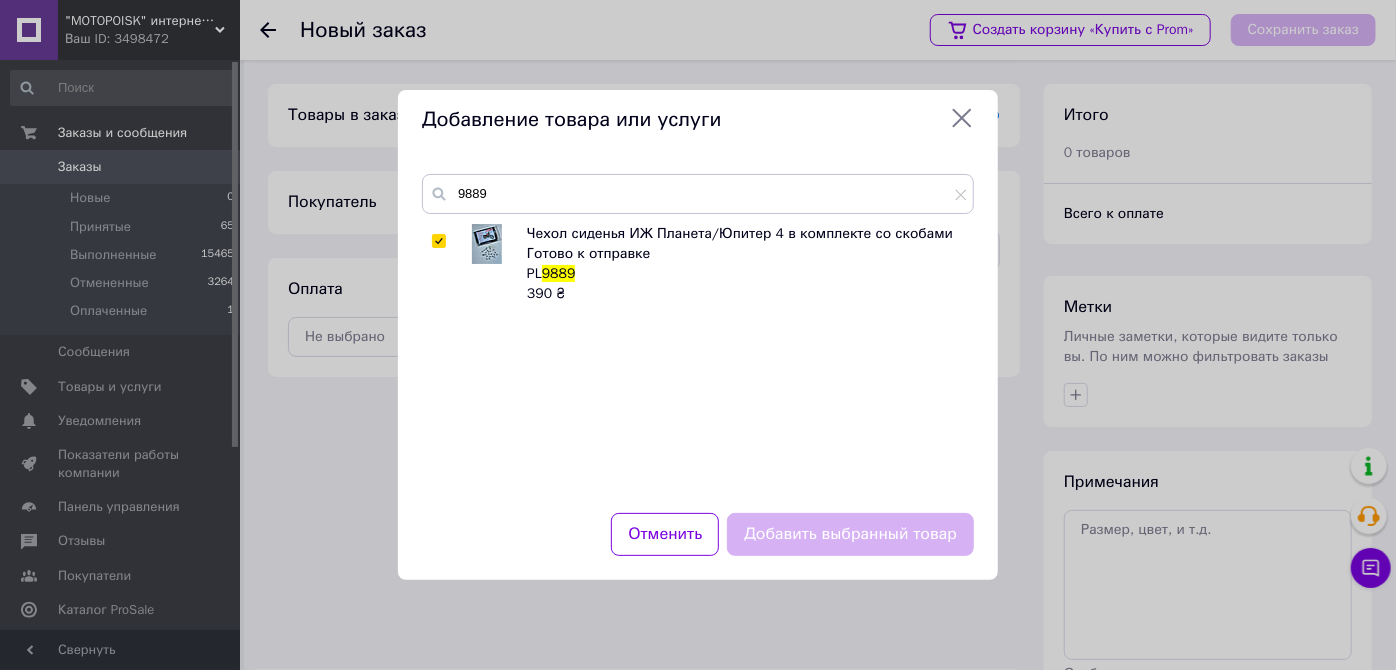 checkbox on "true" 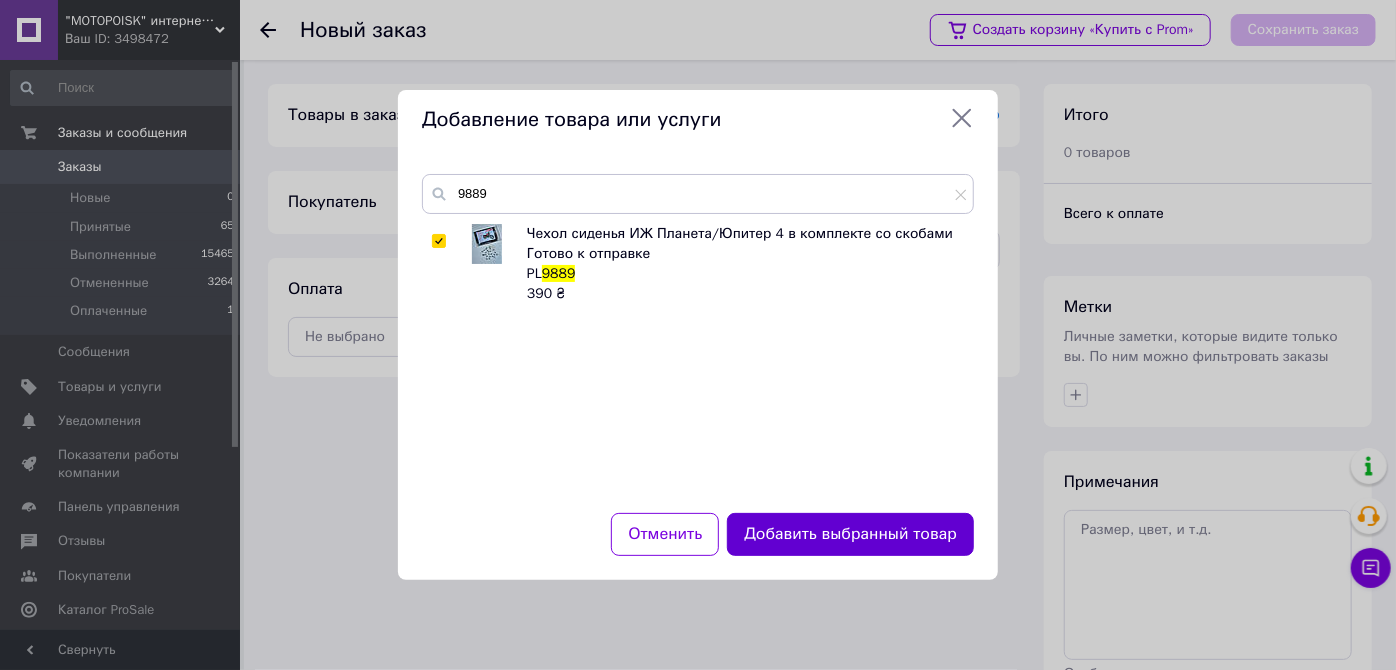 click on "Добавить выбранный товар" at bounding box center [850, 534] 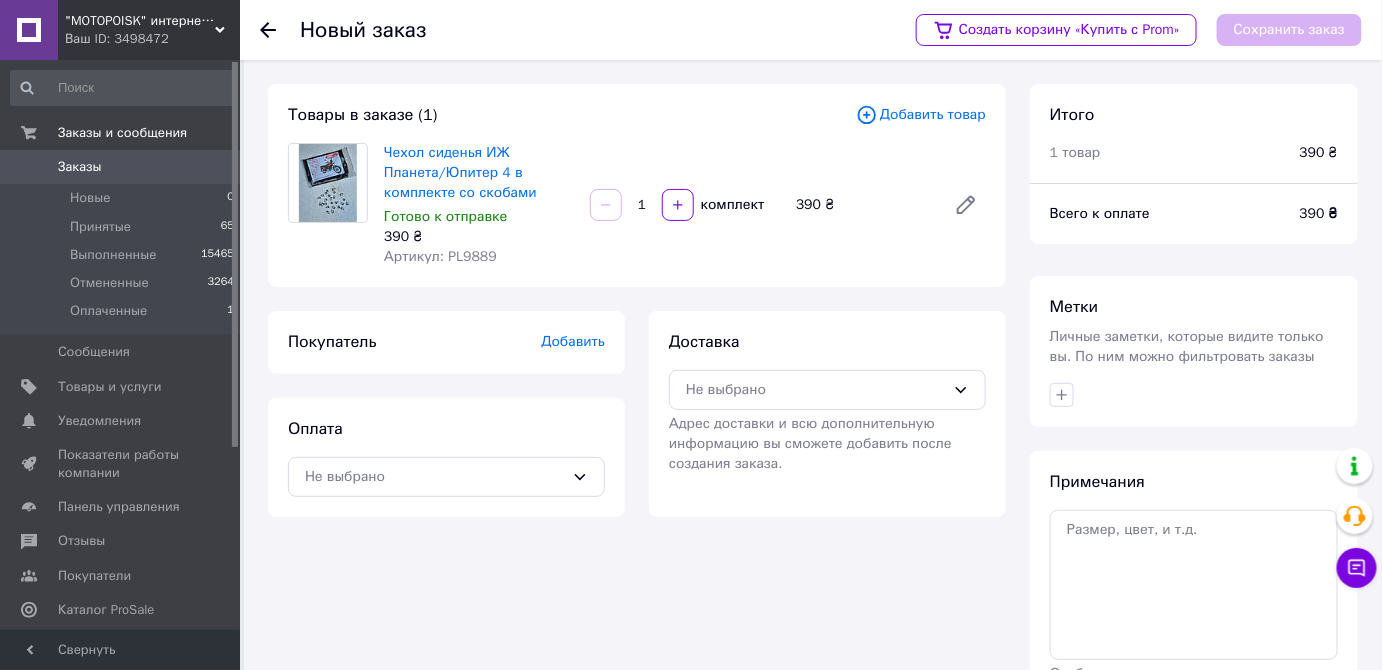 click on "Добавить товар" at bounding box center (921, 115) 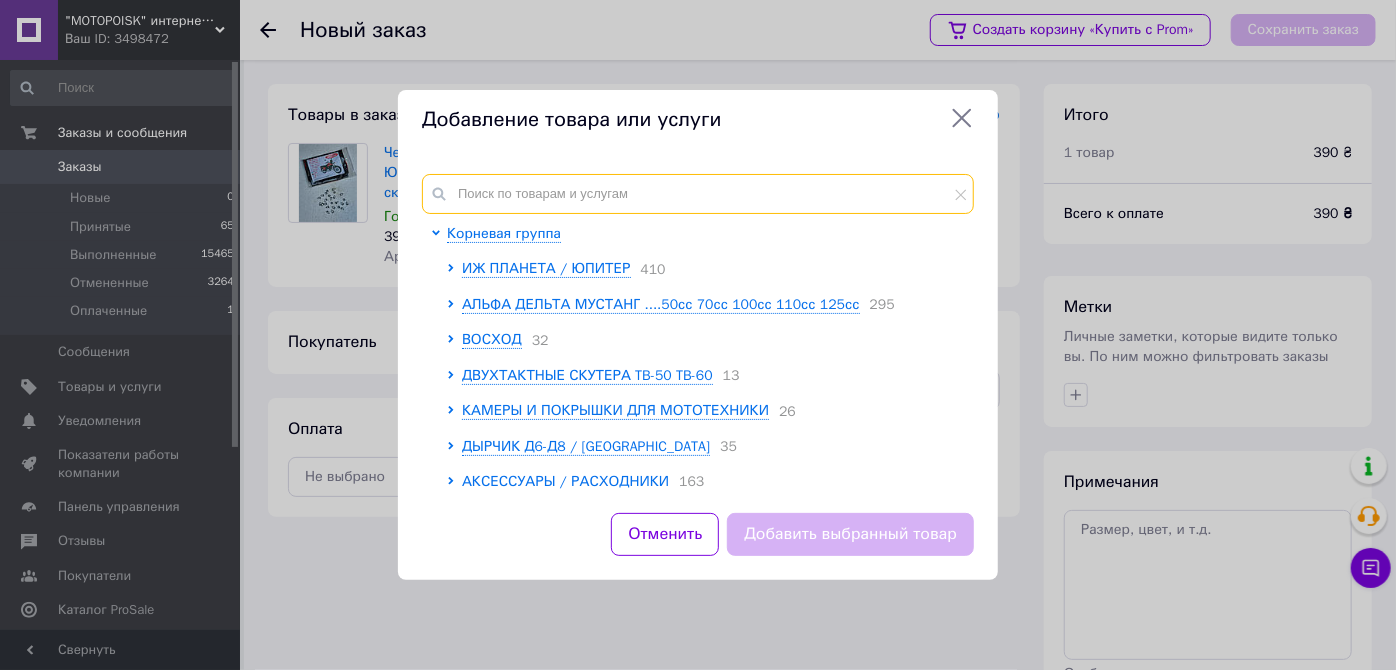 click at bounding box center (698, 194) 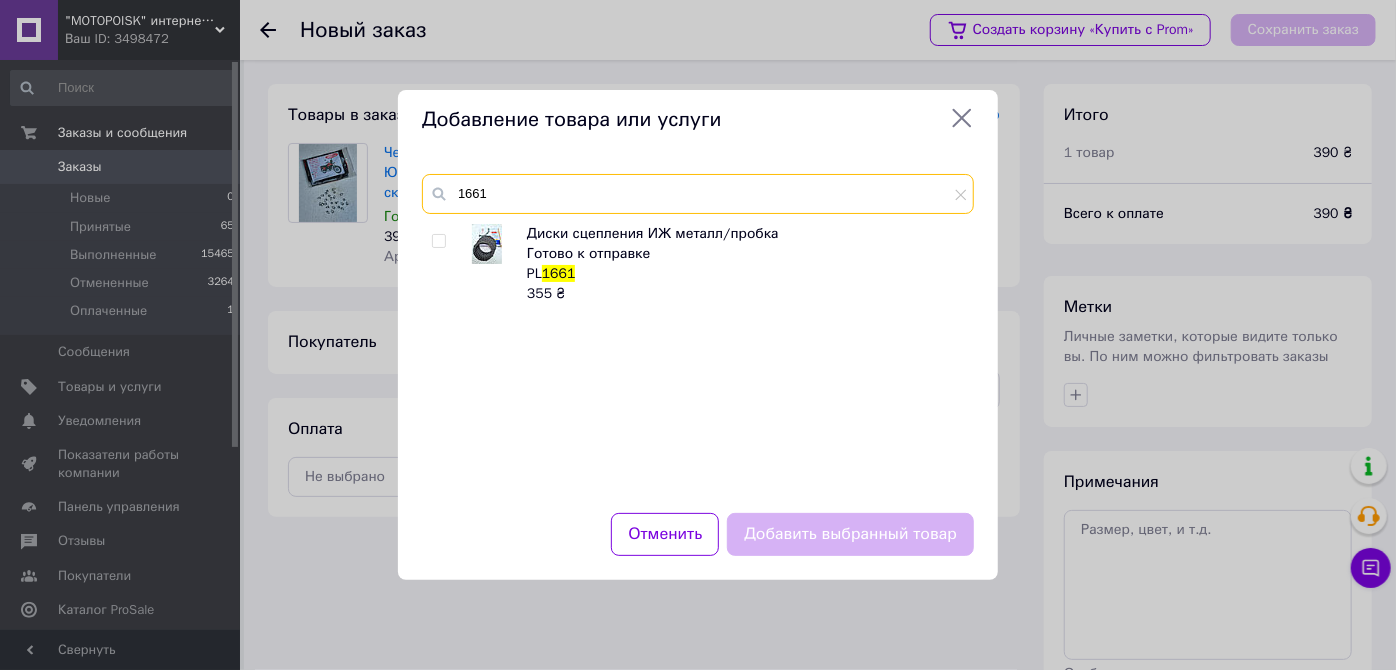 type on "1661" 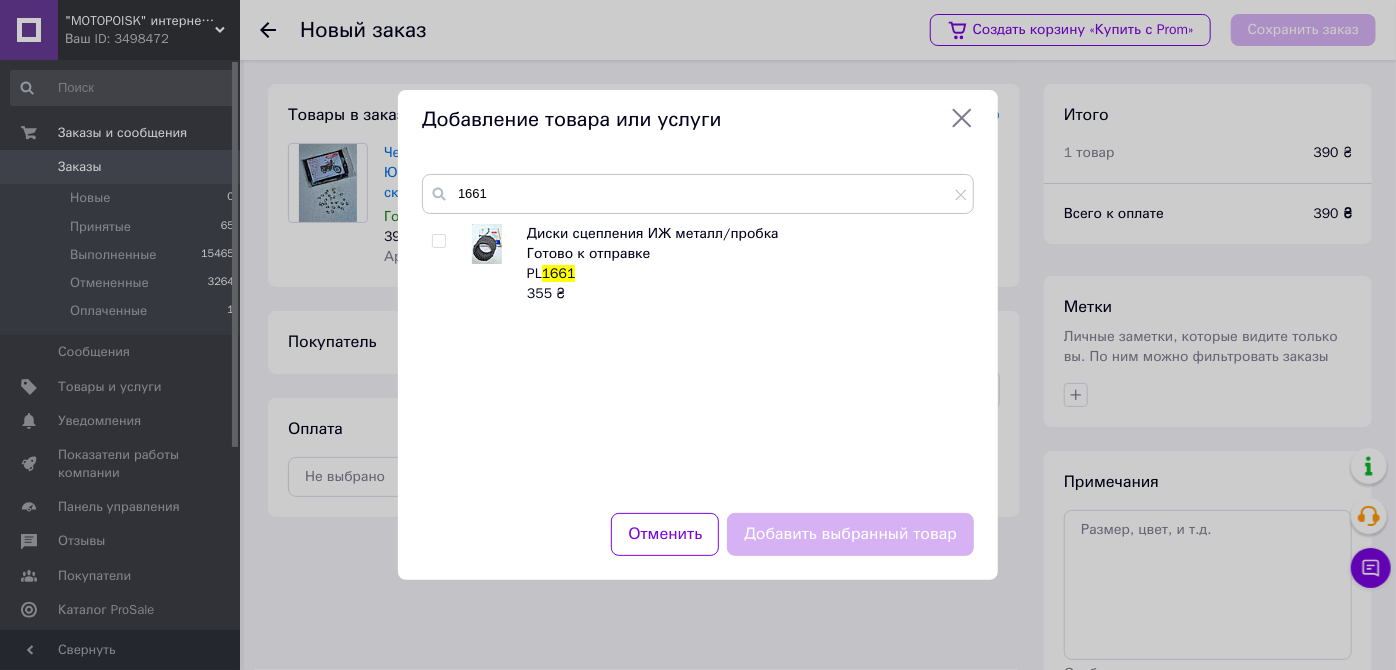 click at bounding box center (438, 241) 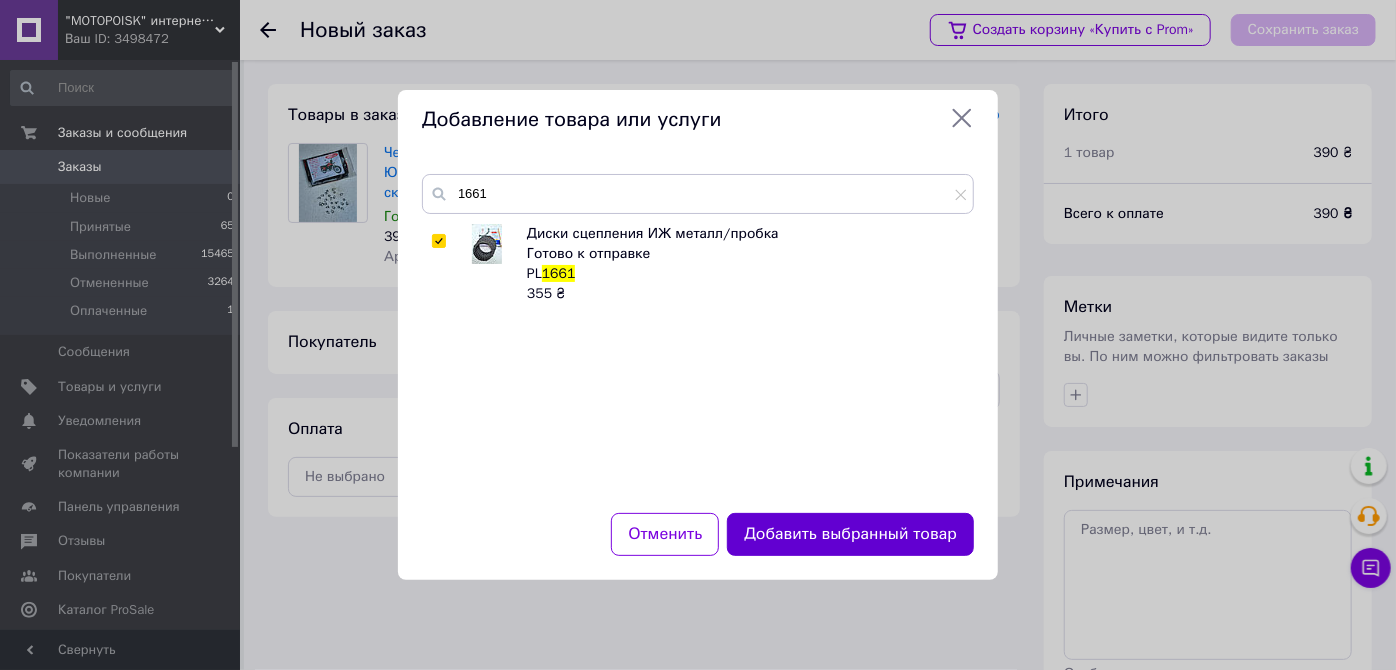 click on "Добавить выбранный товар" at bounding box center (850, 534) 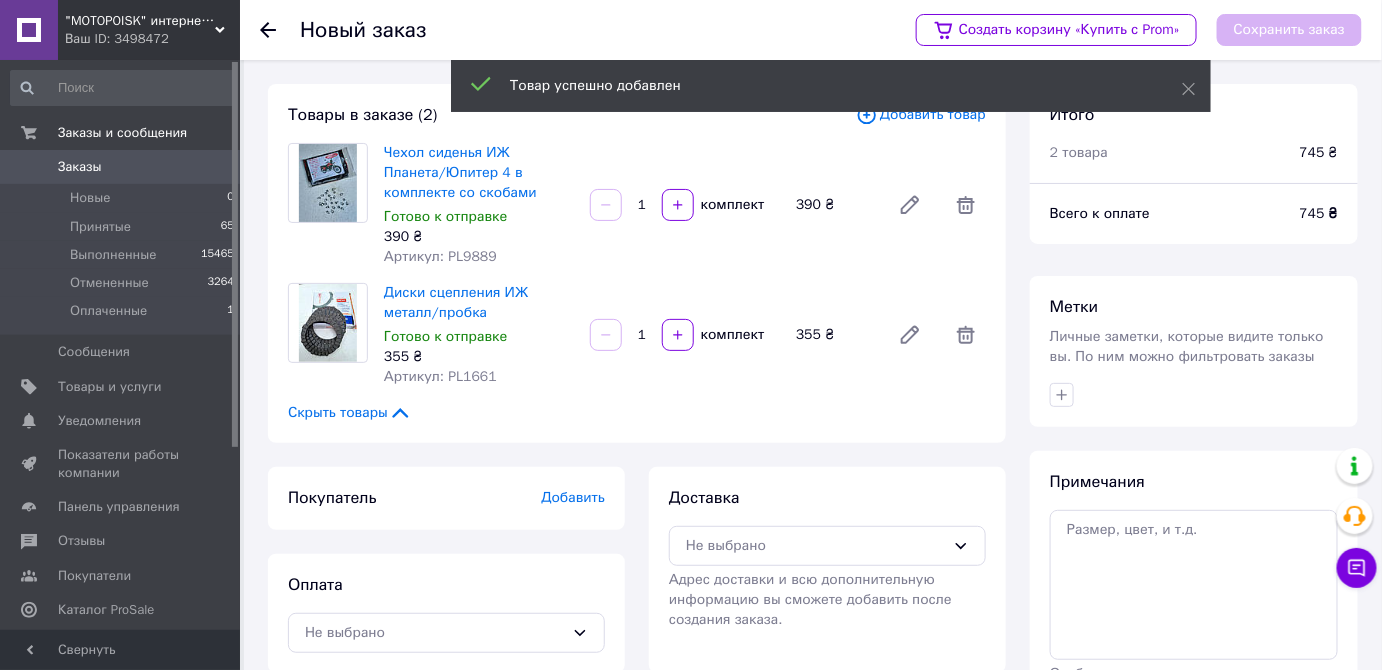 click on "Добавить" at bounding box center [573, 497] 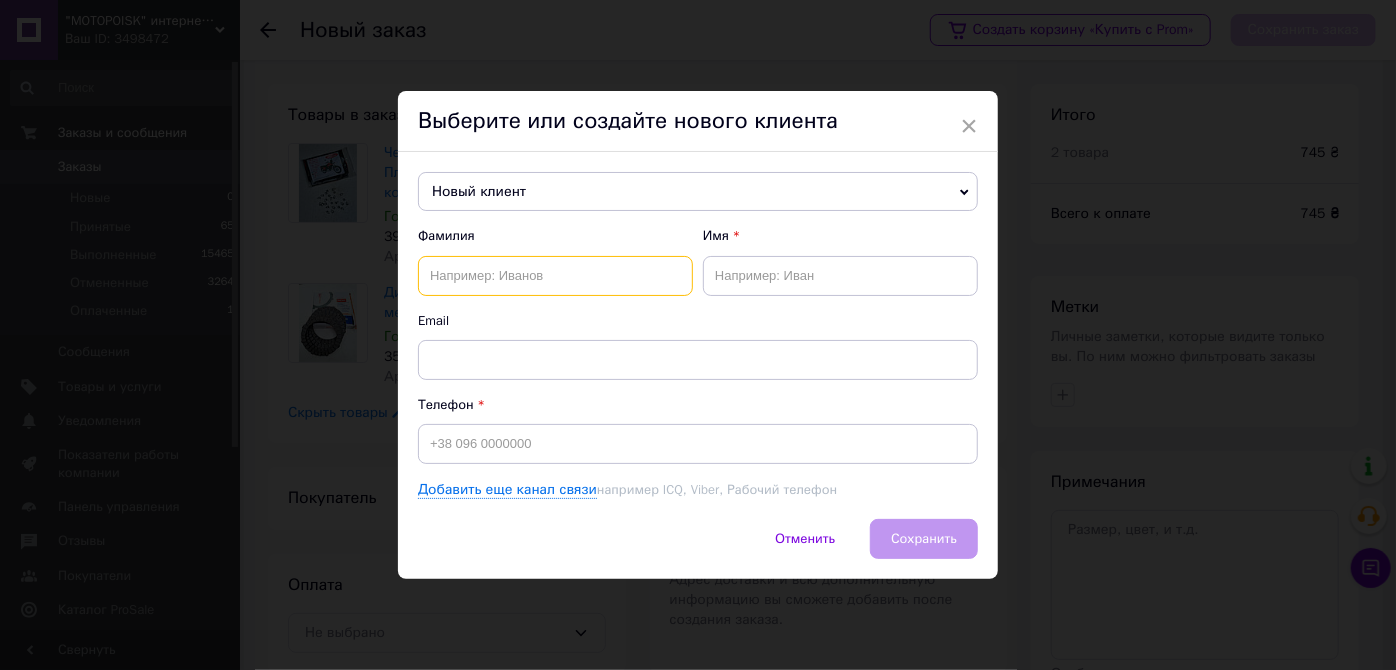 click at bounding box center (555, 276) 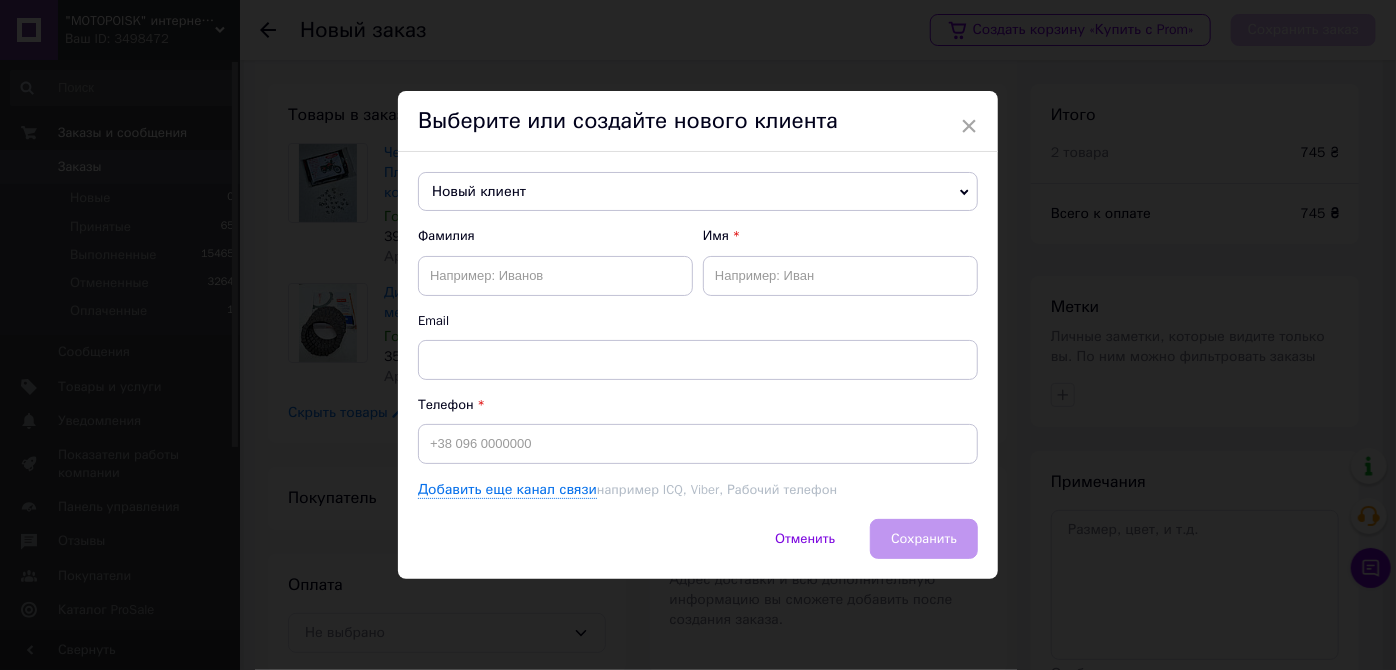 click on "Новый клиент" at bounding box center [698, 192] 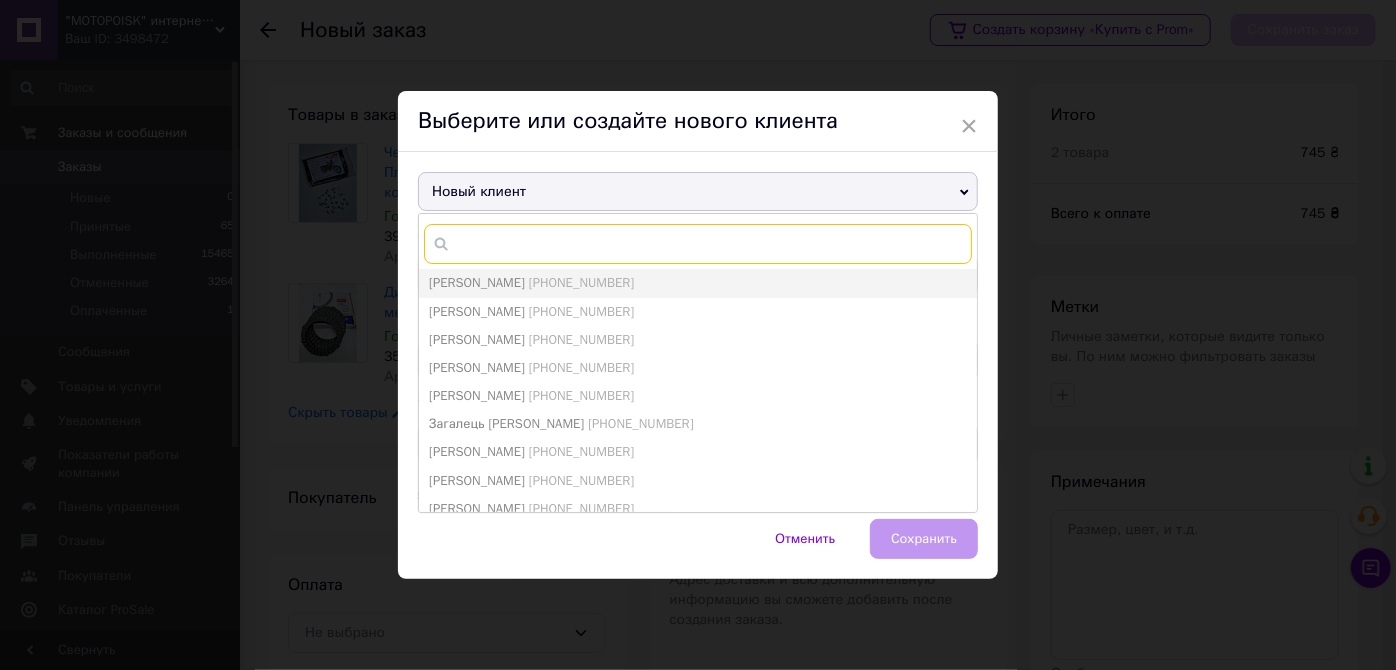 click at bounding box center [698, 244] 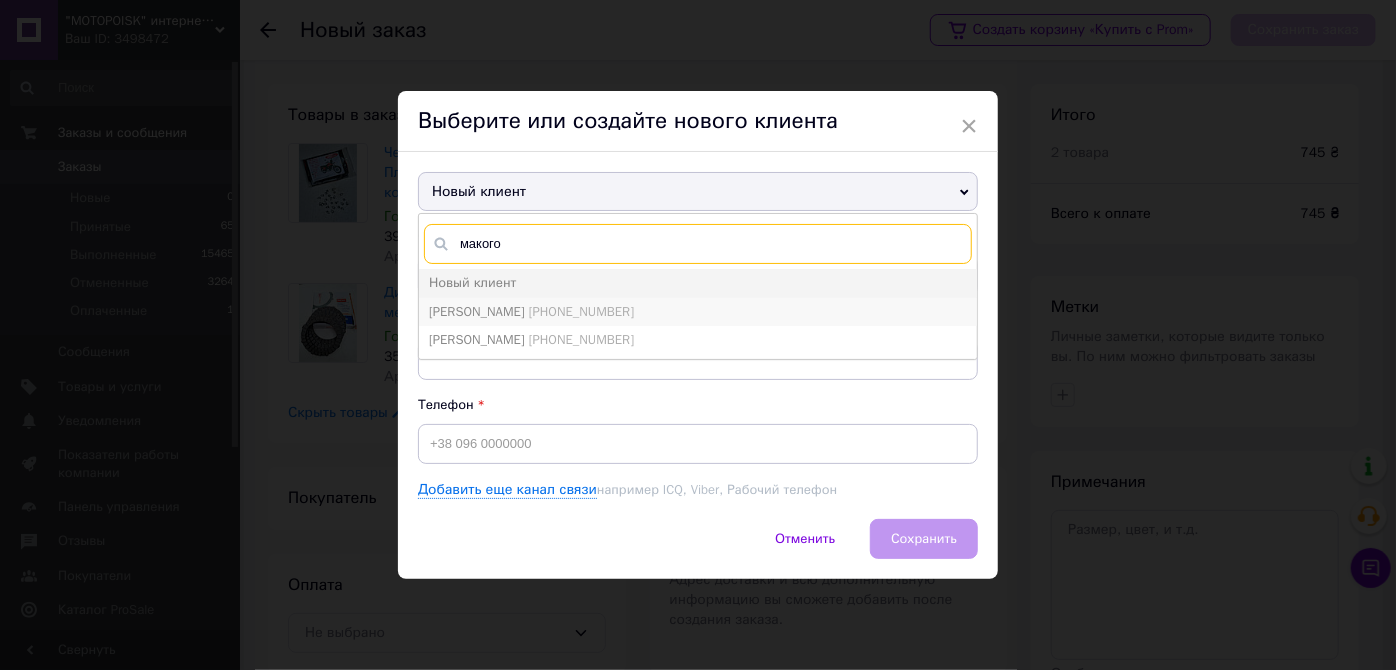 type on "макого" 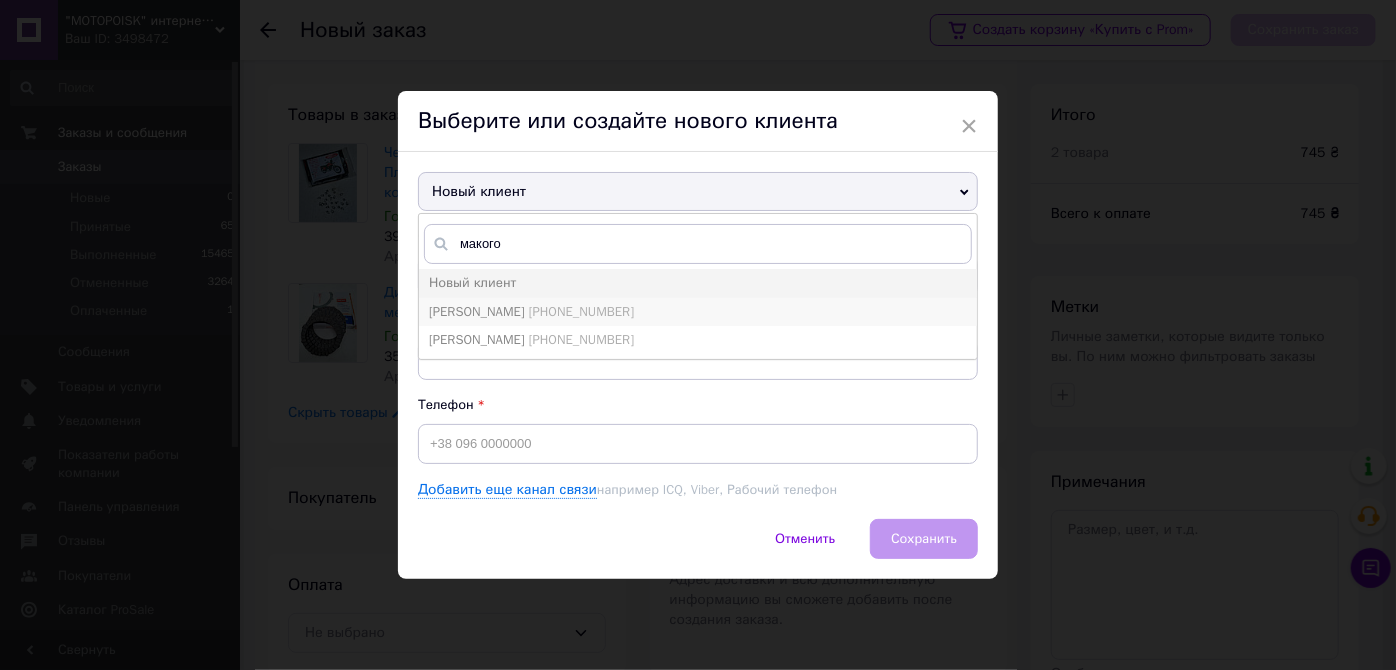 click on "[PERSON_NAME]" at bounding box center (477, 311) 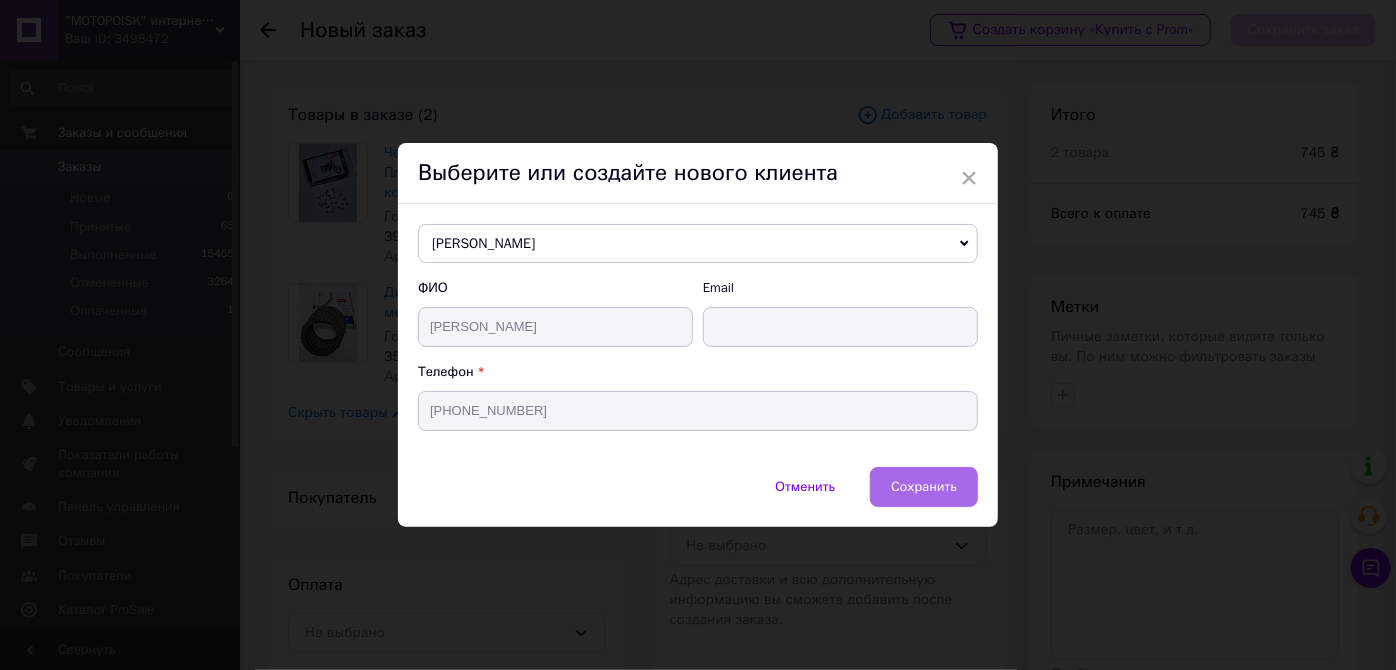 click on "Сохранить" at bounding box center (924, 486) 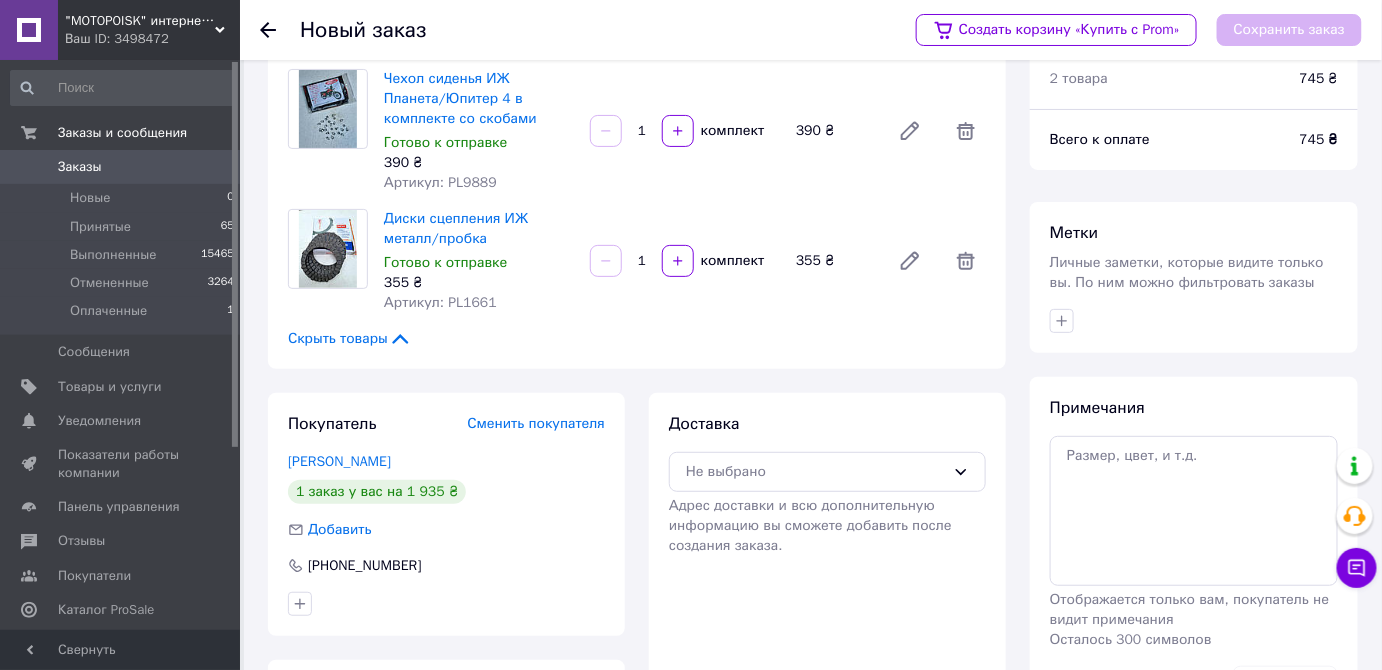 scroll, scrollTop: 205, scrollLeft: 0, axis: vertical 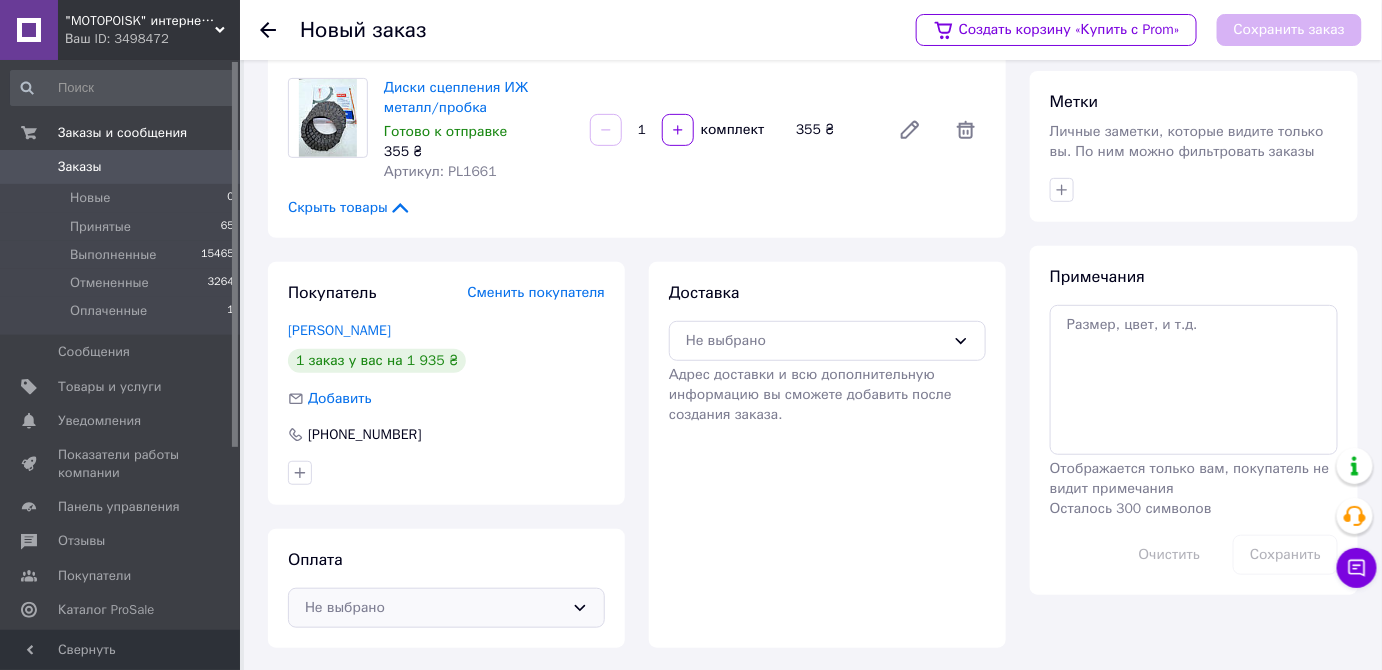 drag, startPoint x: 556, startPoint y: 611, endPoint x: 571, endPoint y: 590, distance: 25.806976 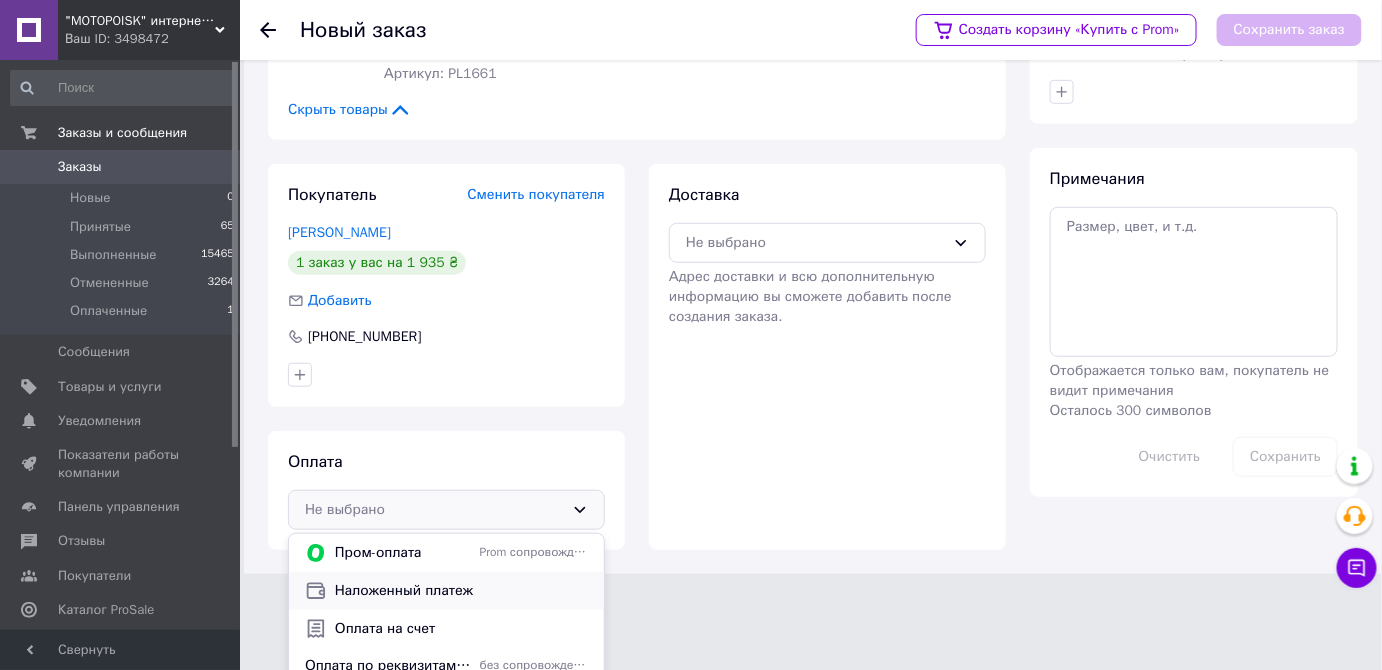 scroll, scrollTop: 338, scrollLeft: 0, axis: vertical 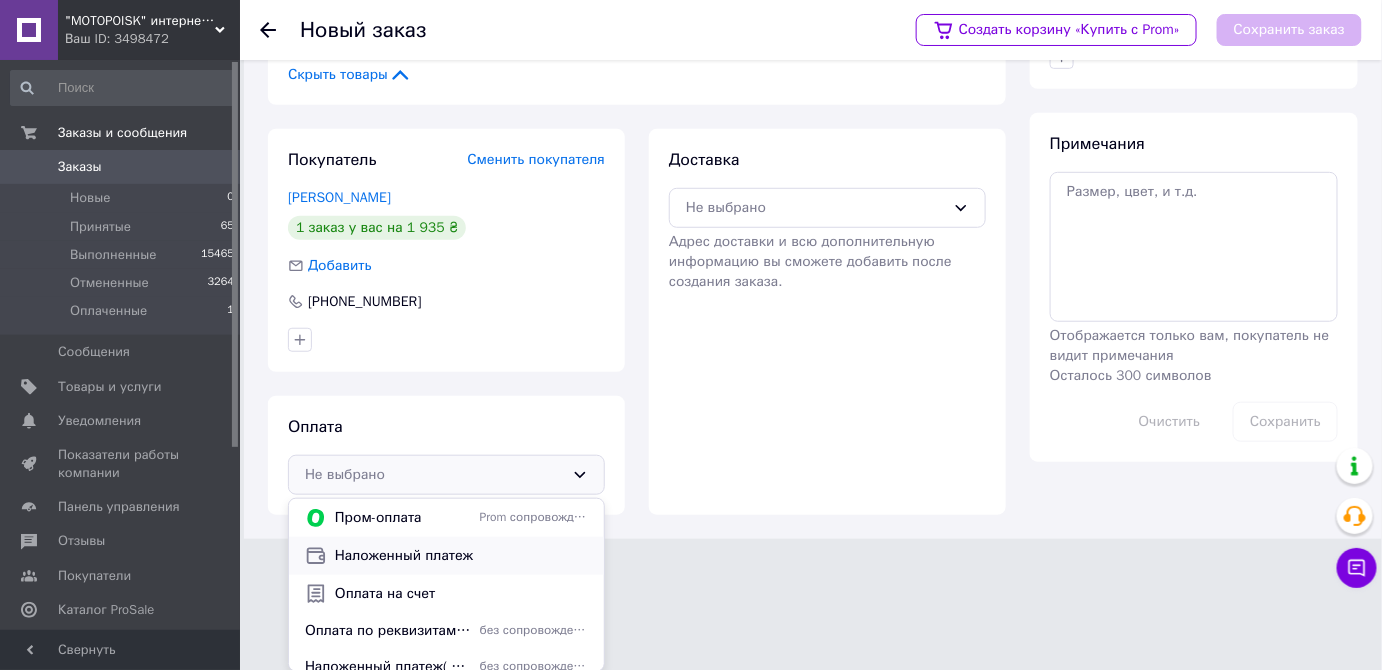click on "Наложенный платеж" at bounding box center (461, 556) 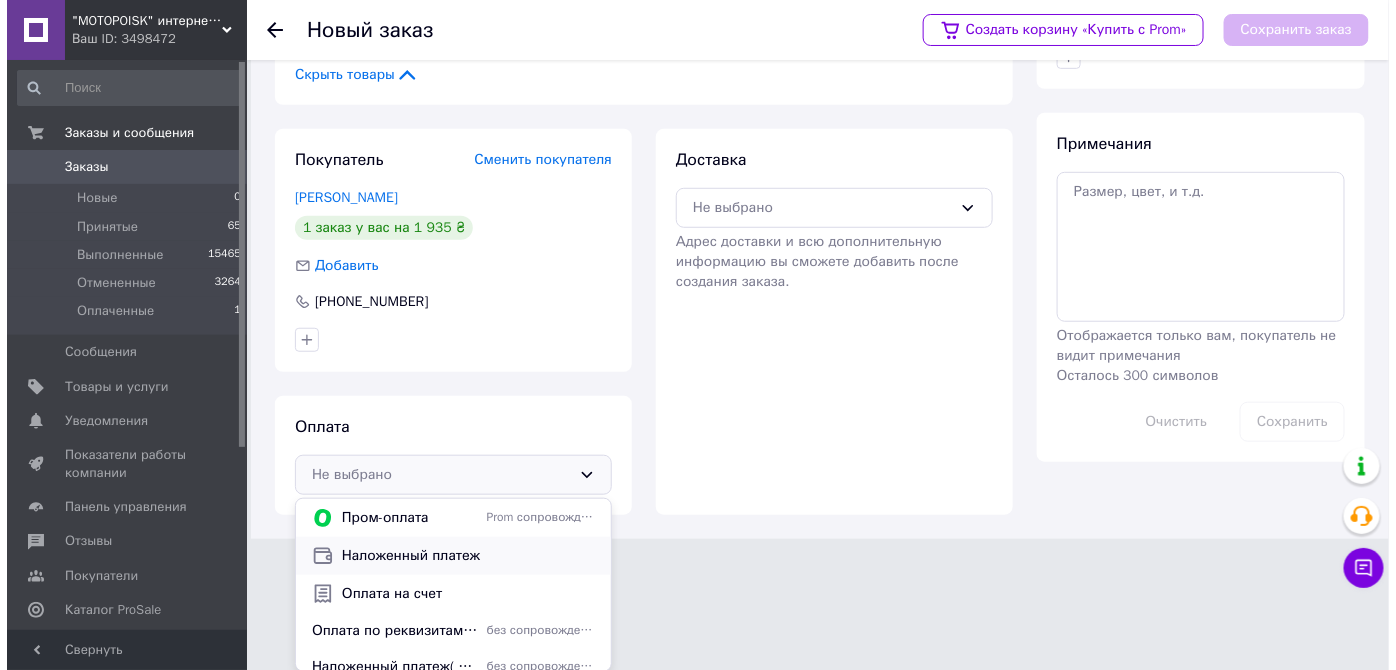 scroll, scrollTop: 205, scrollLeft: 0, axis: vertical 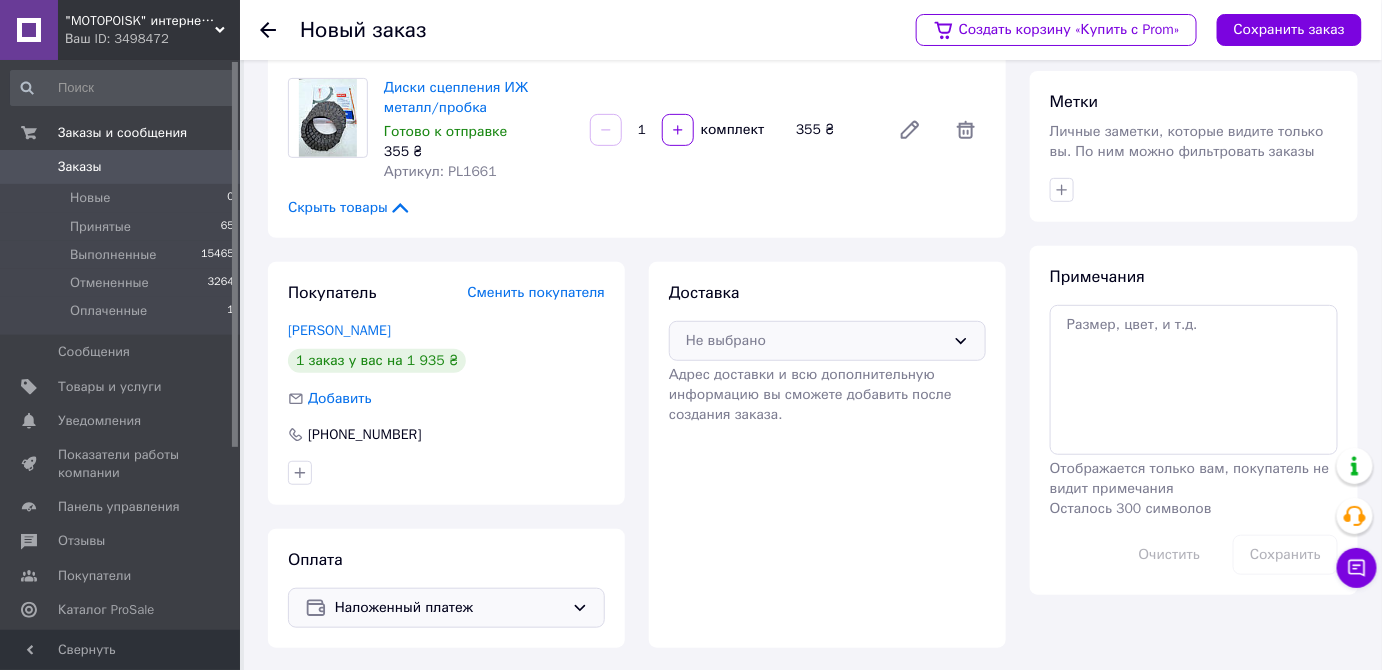 click on "Не выбрано" at bounding box center [815, 341] 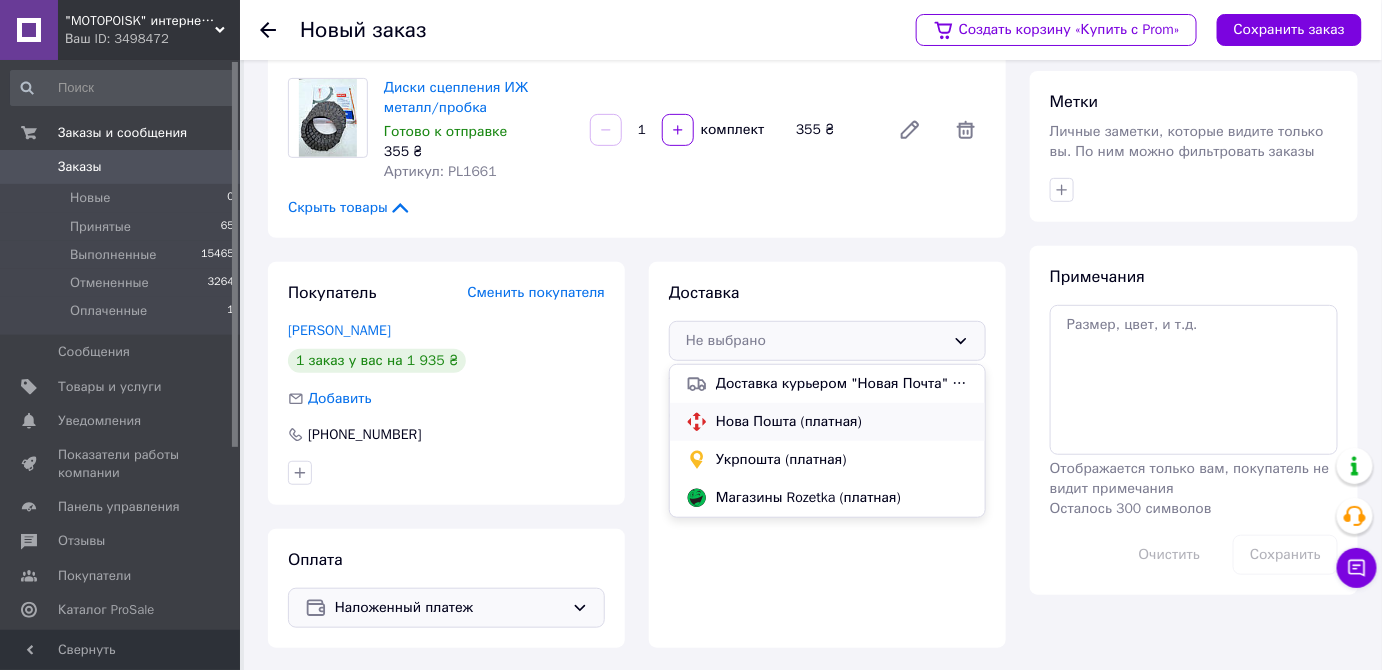 click on "Нова Пошта (платная)" at bounding box center (842, 422) 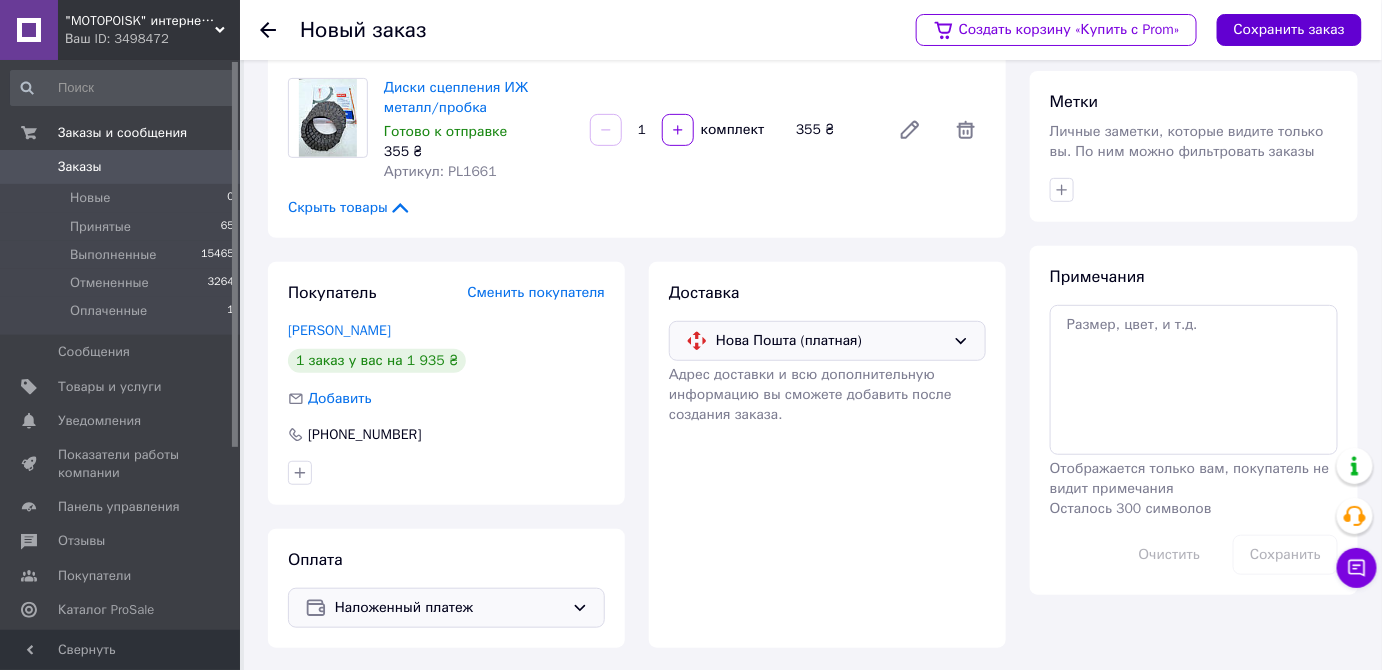 click on "Сохранить заказ" at bounding box center [1289, 30] 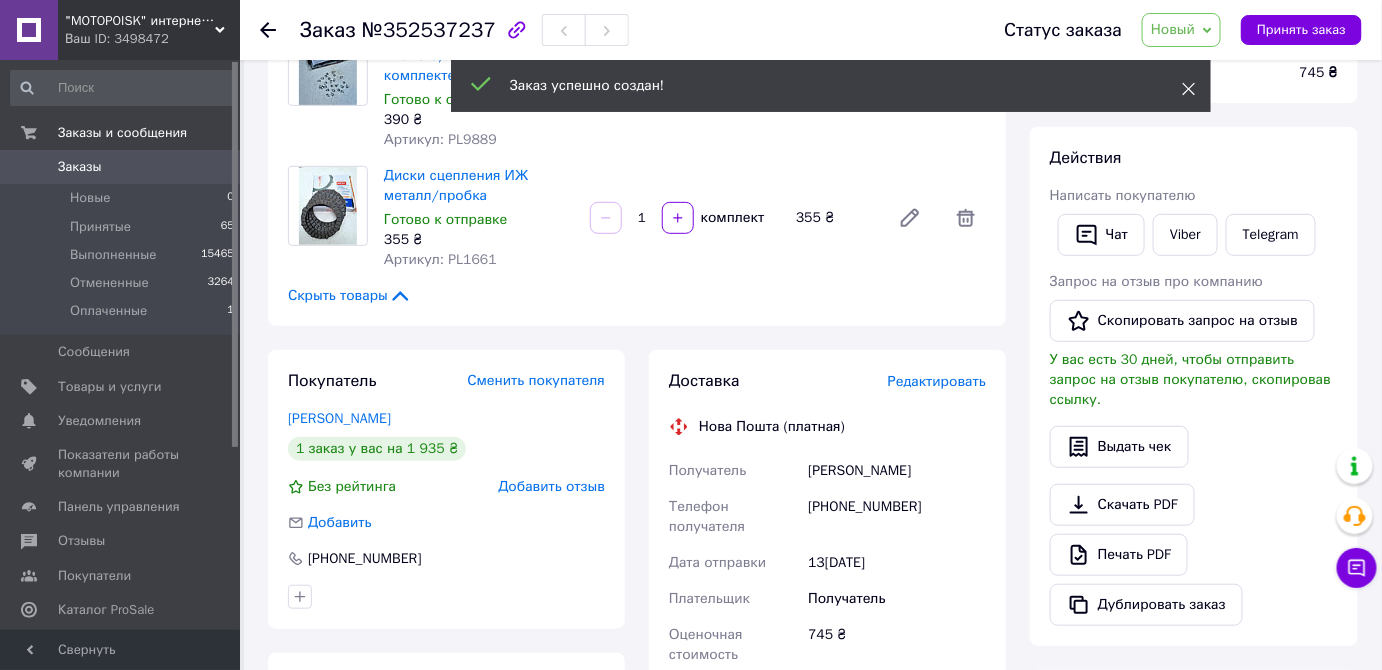 click 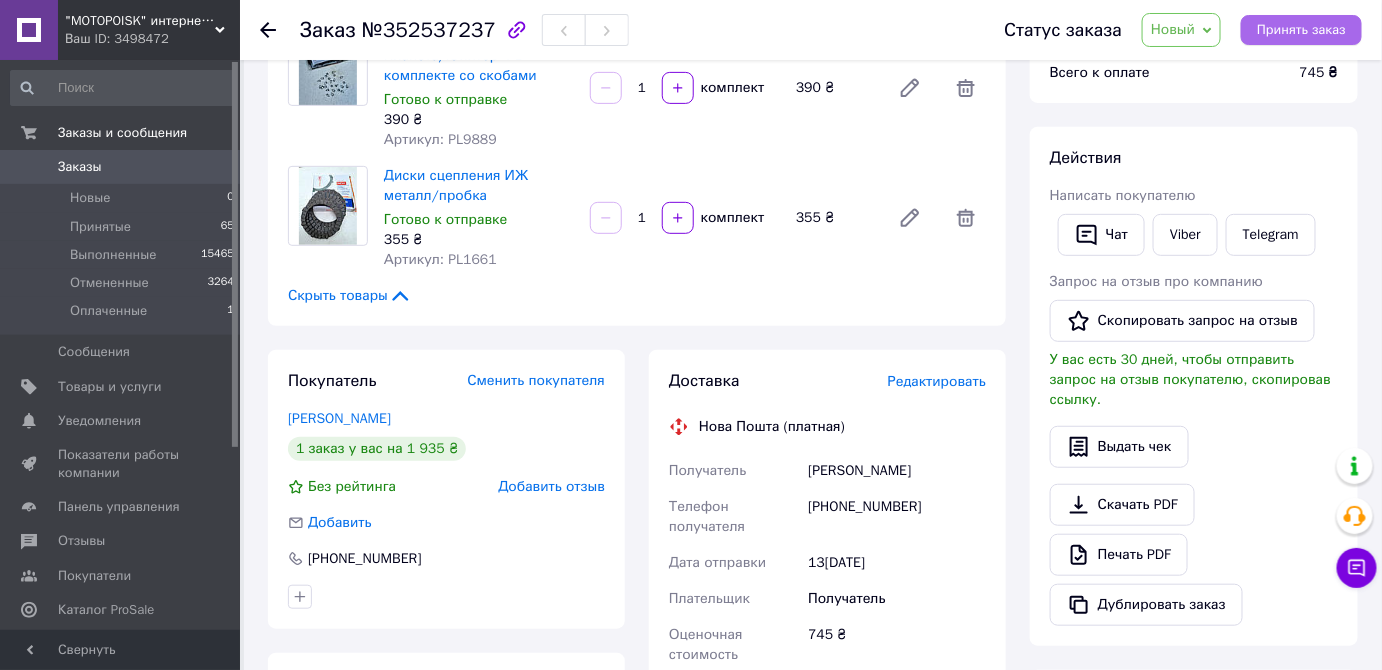 click on "Принять заказ" at bounding box center [1301, 30] 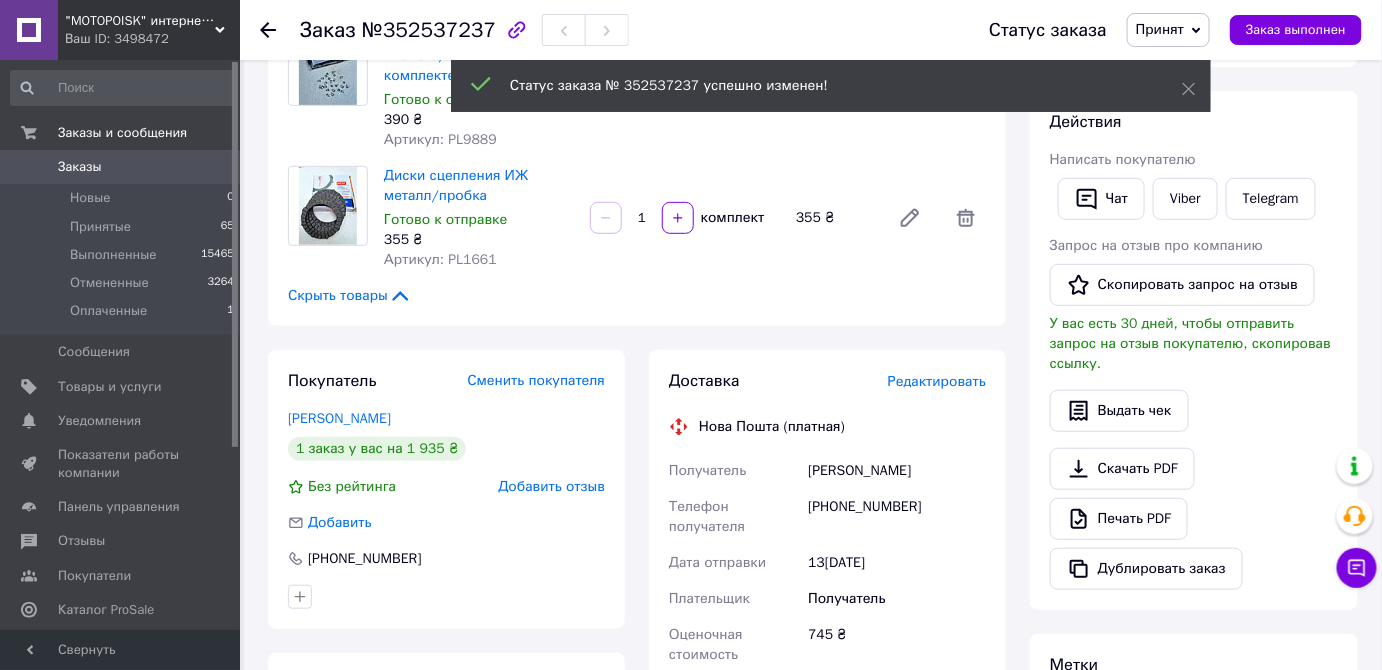 click on "Редактировать" at bounding box center [937, 381] 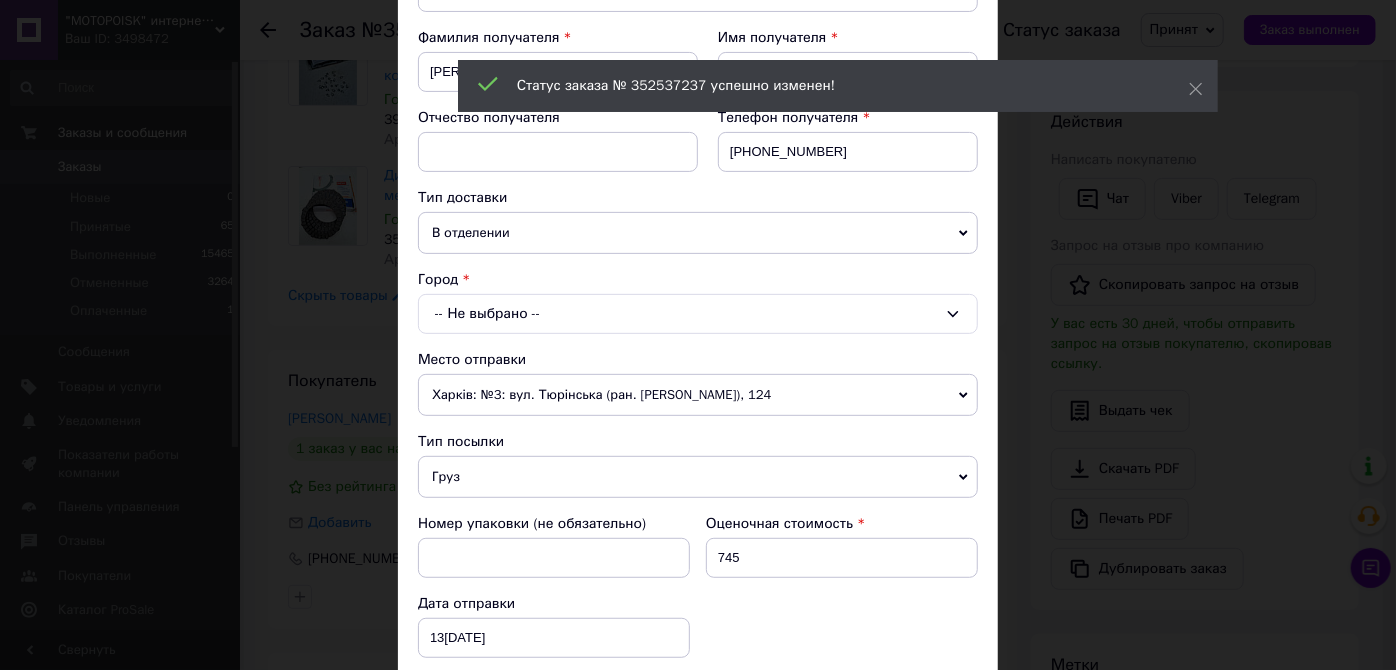 scroll, scrollTop: 363, scrollLeft: 0, axis: vertical 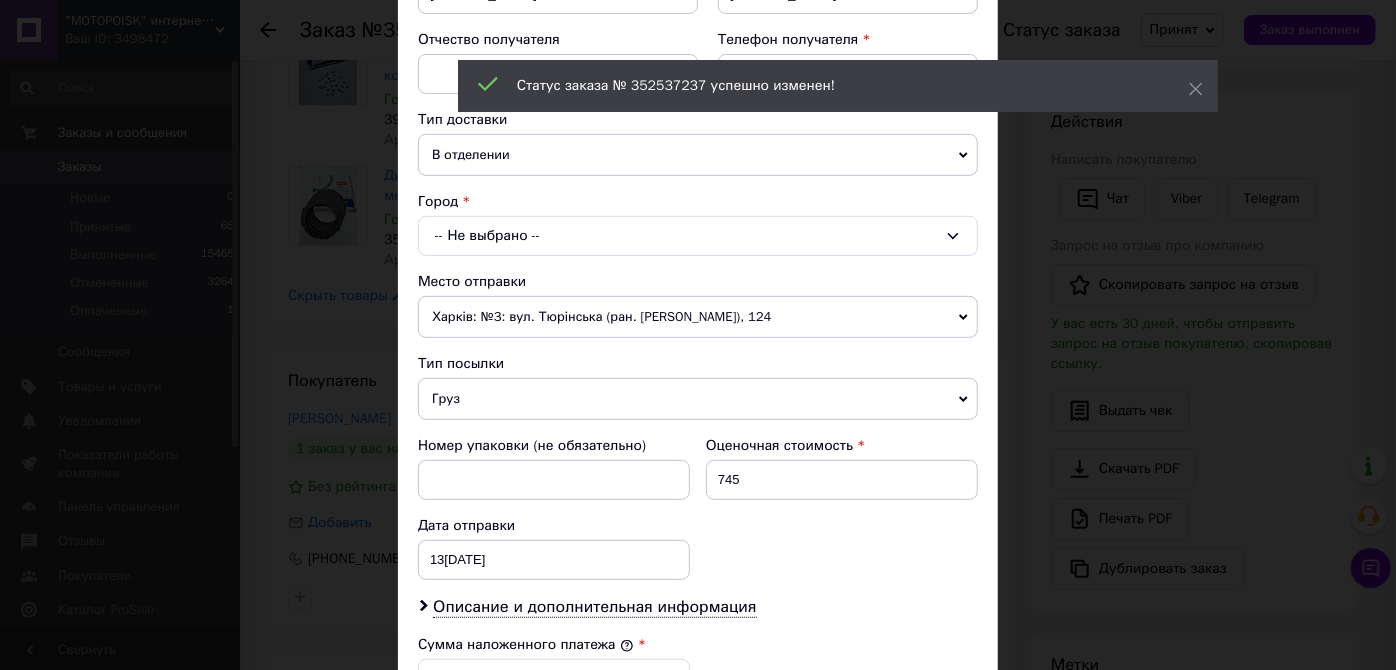 click on "-- Не выбрано --" at bounding box center [698, 236] 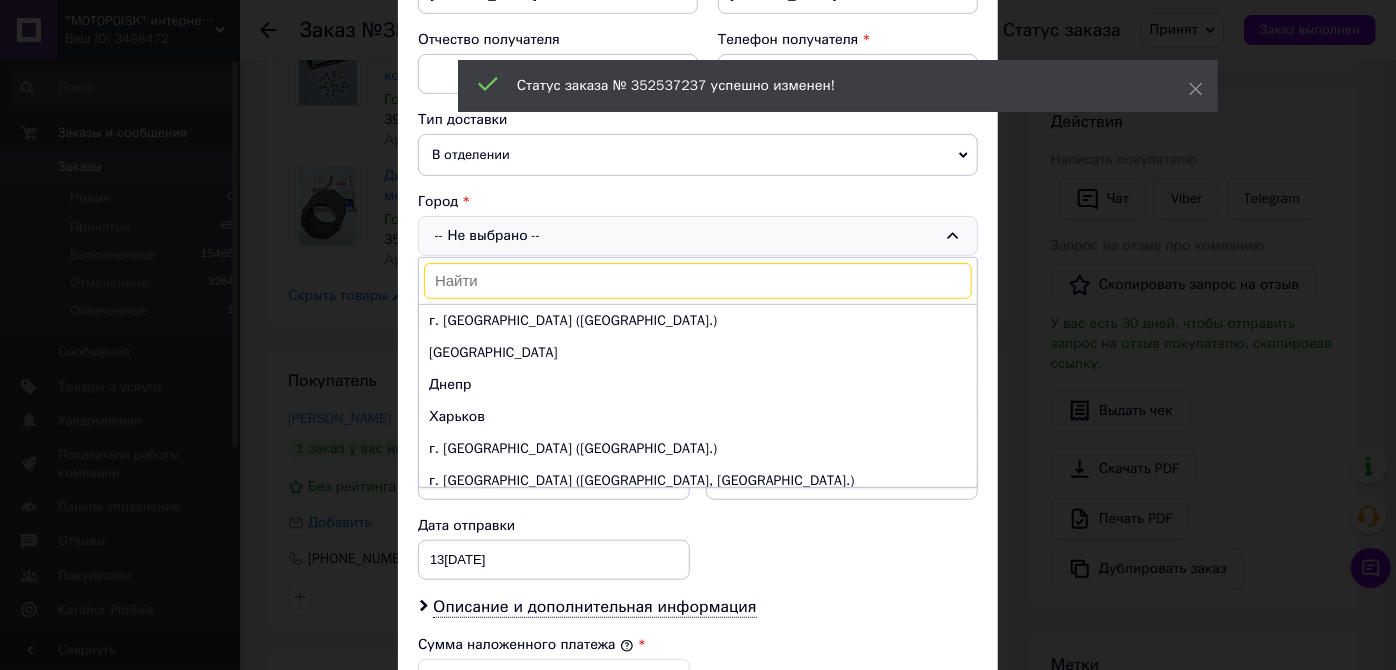 click at bounding box center (698, 281) 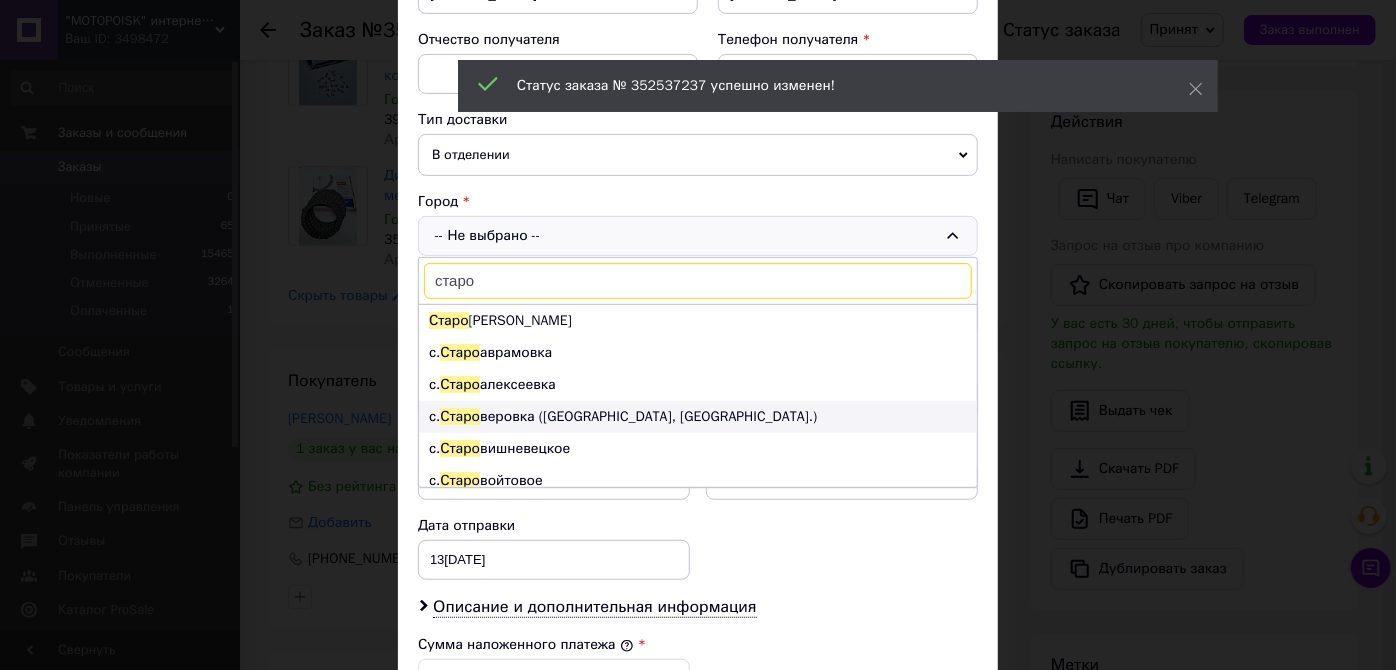 type on "старо" 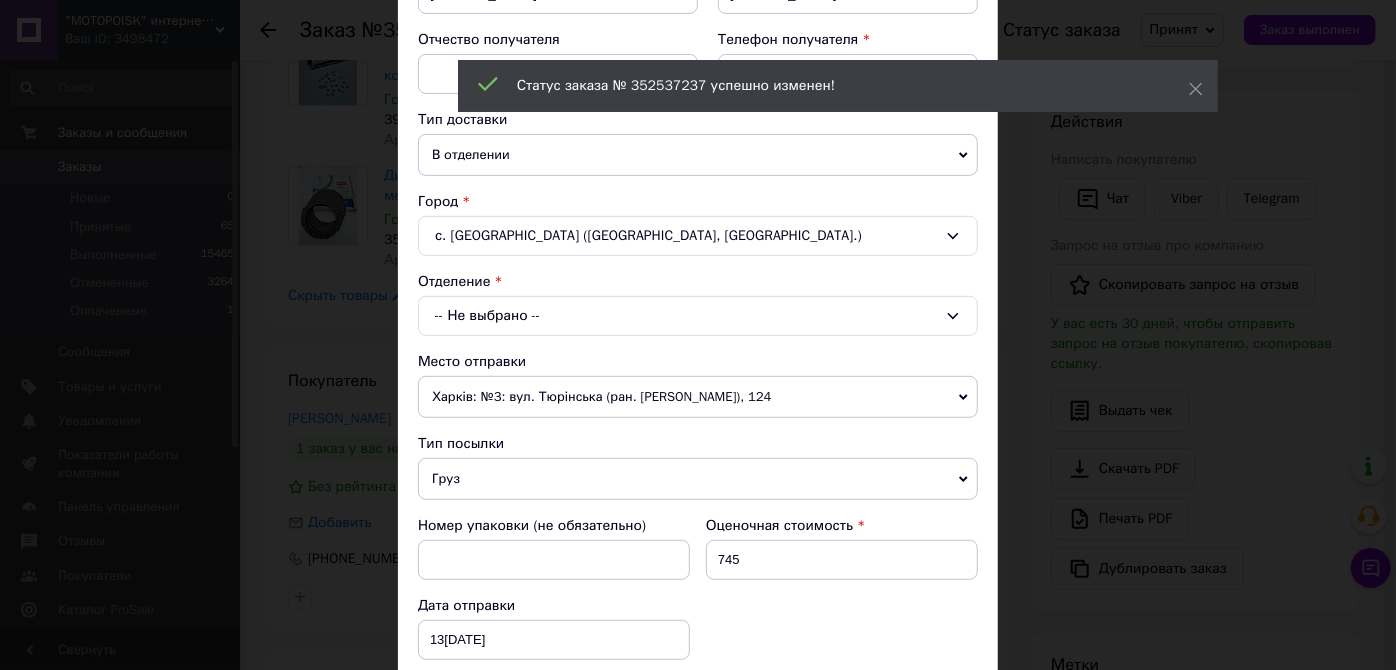click on "-- Не выбрано --" at bounding box center [698, 316] 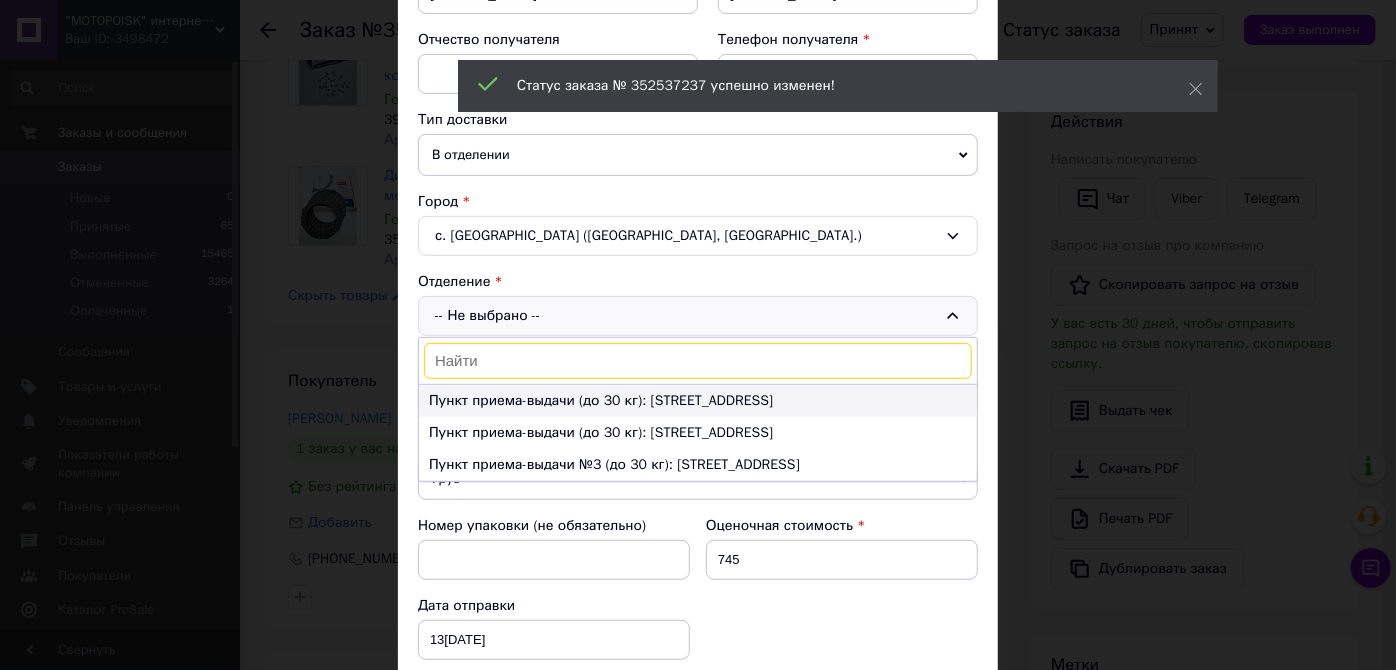 click on "Пункт приема-выдачи (до 30 кг): [STREET_ADDRESS]" at bounding box center (698, 401) 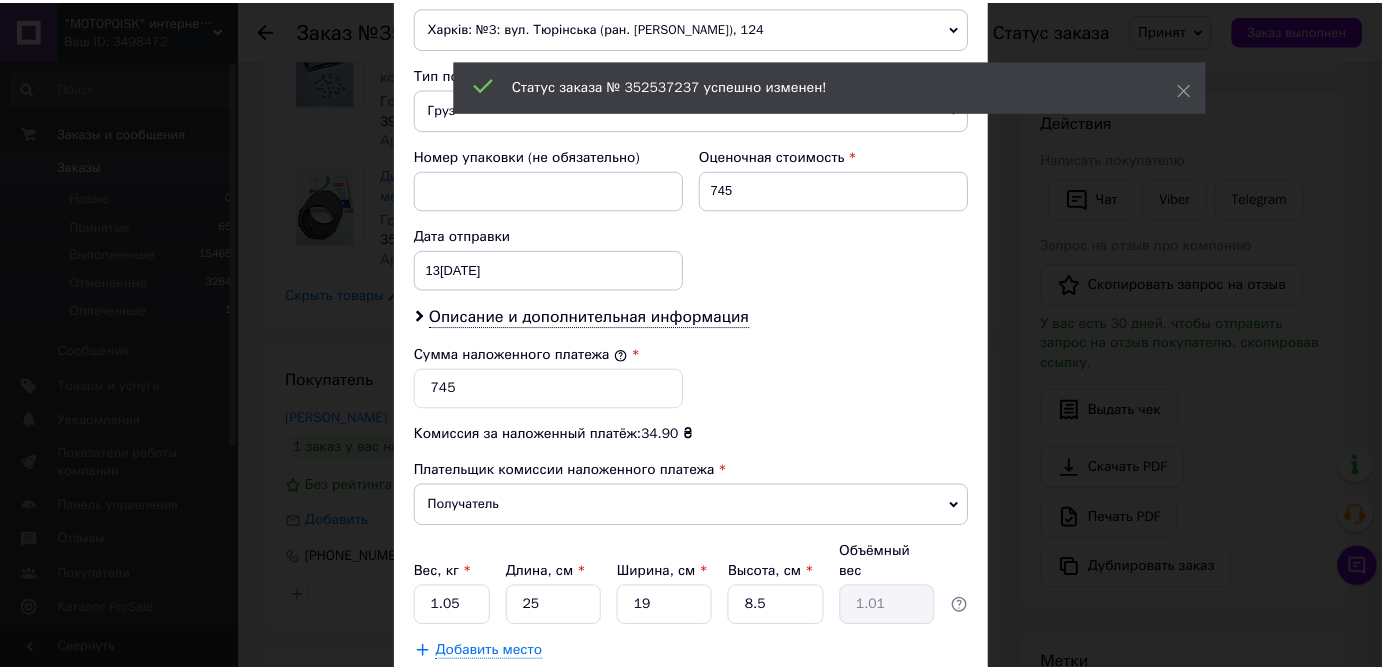 scroll, scrollTop: 847, scrollLeft: 0, axis: vertical 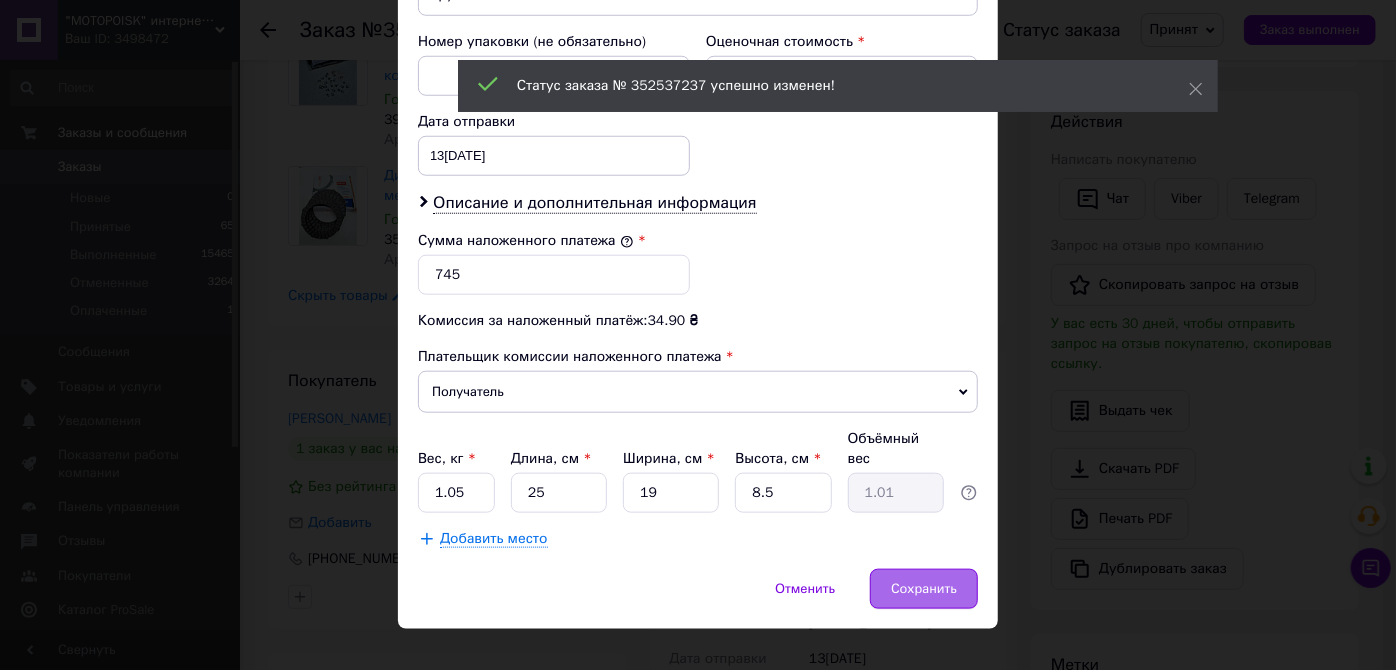 click on "Сохранить" at bounding box center [924, 589] 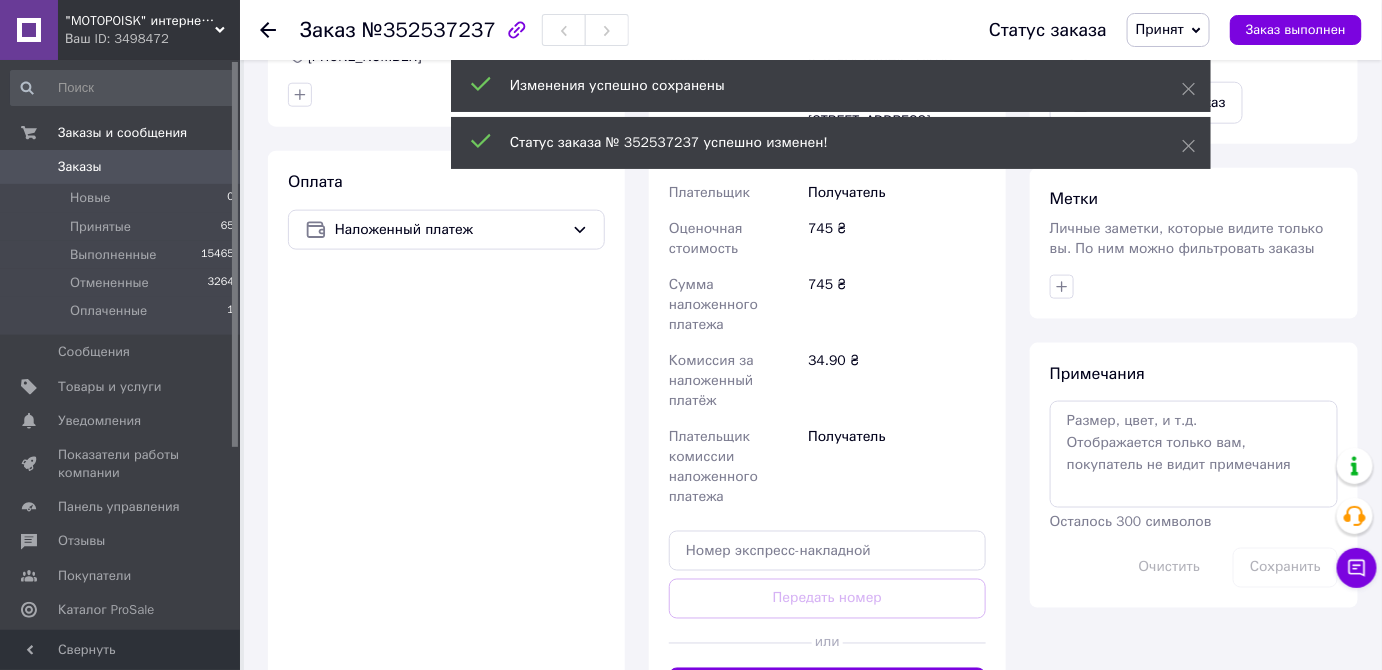 scroll, scrollTop: 751, scrollLeft: 0, axis: vertical 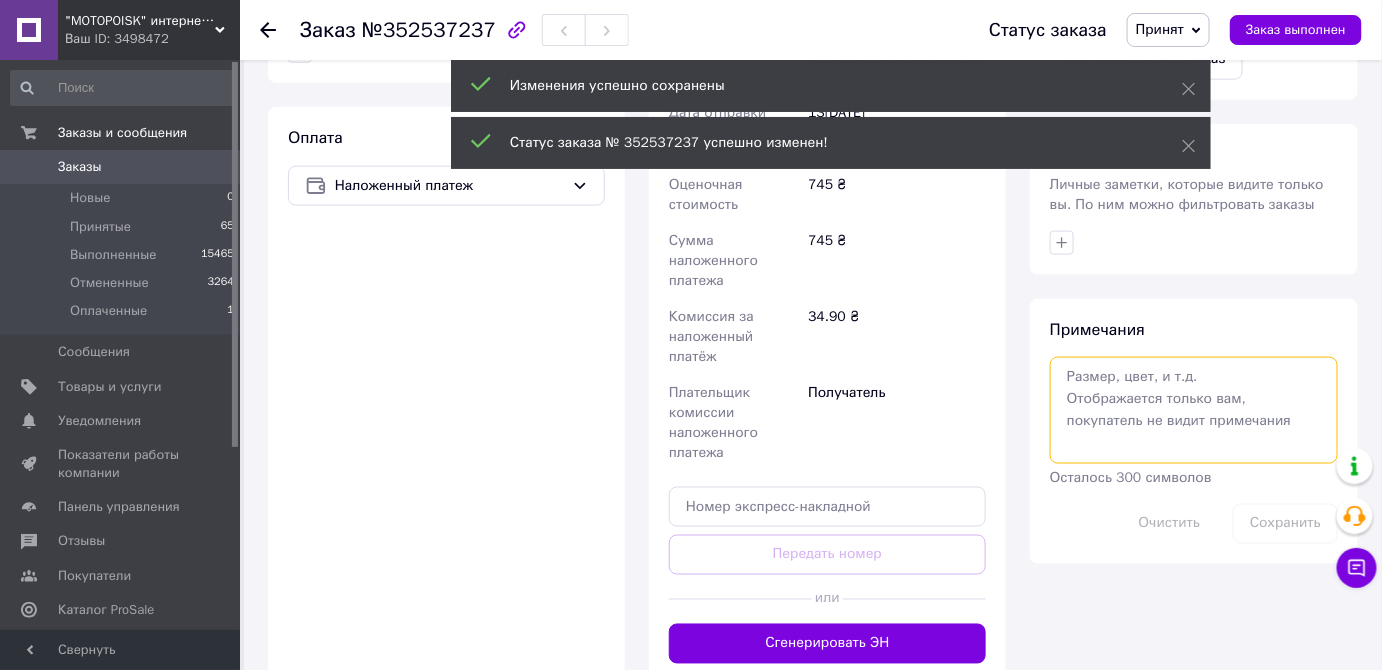 click at bounding box center [1194, 410] 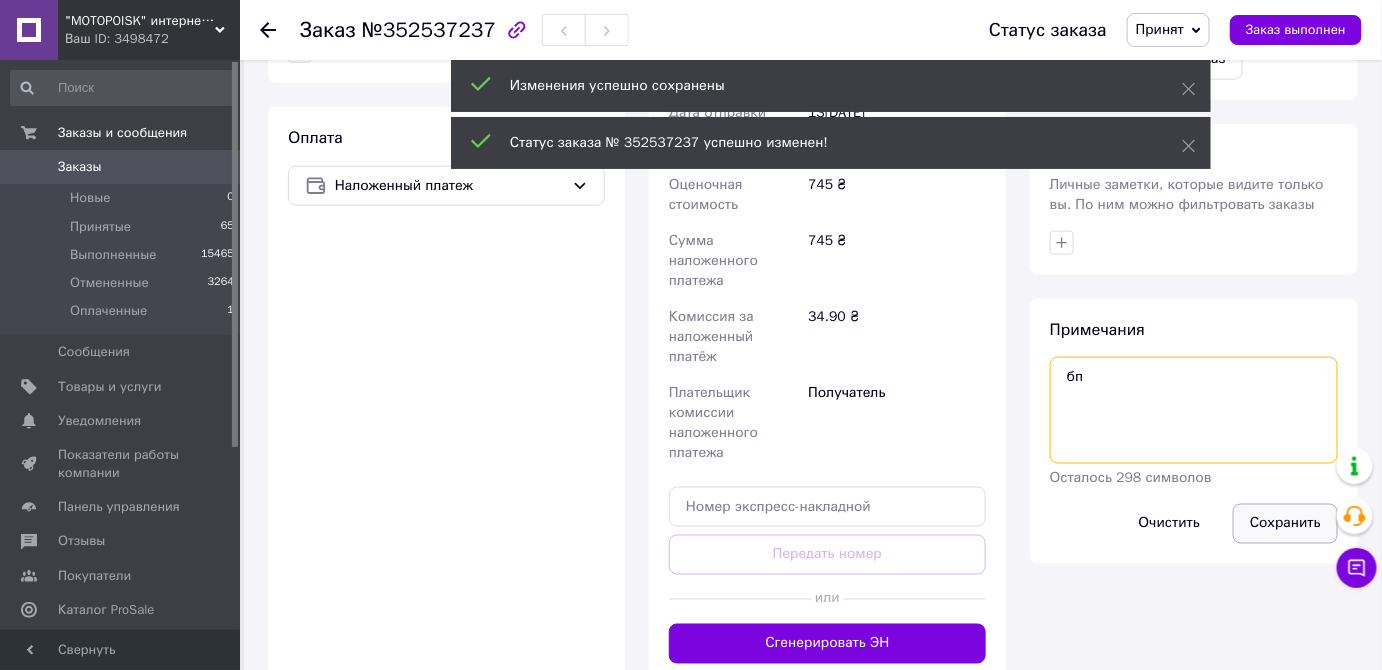 type on "бп" 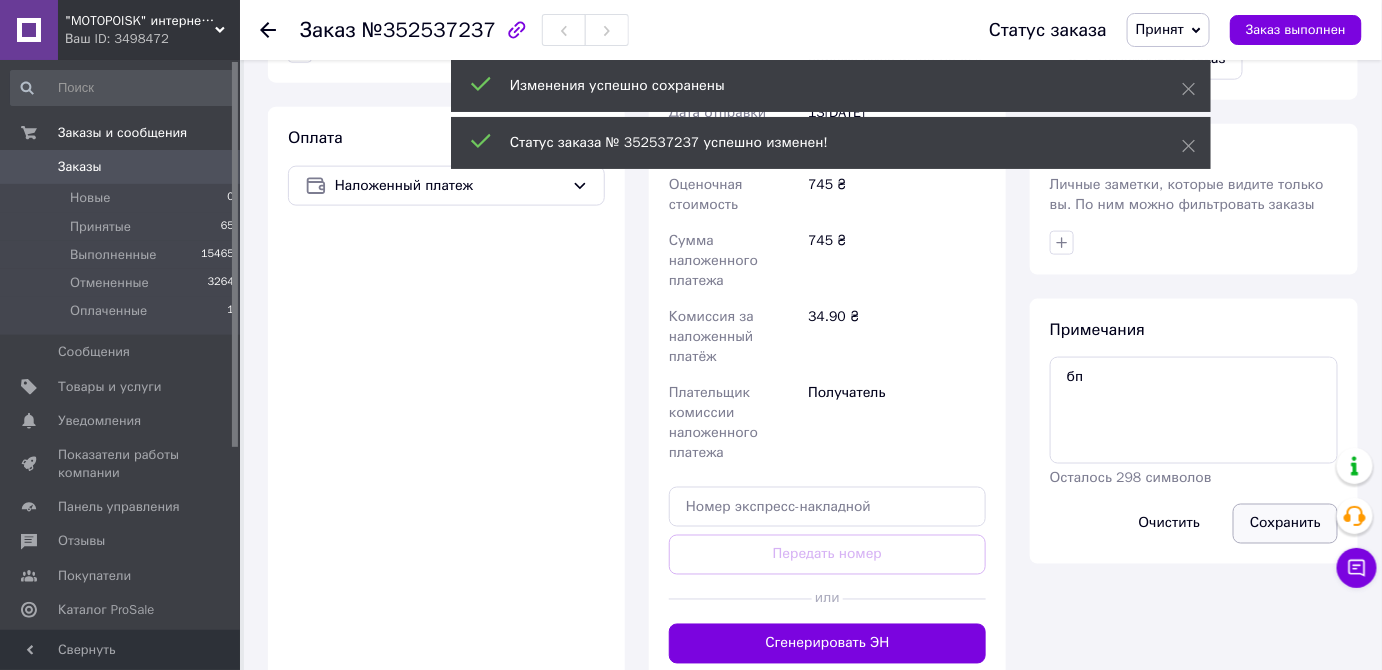 click on "Сохранить" at bounding box center [1285, 524] 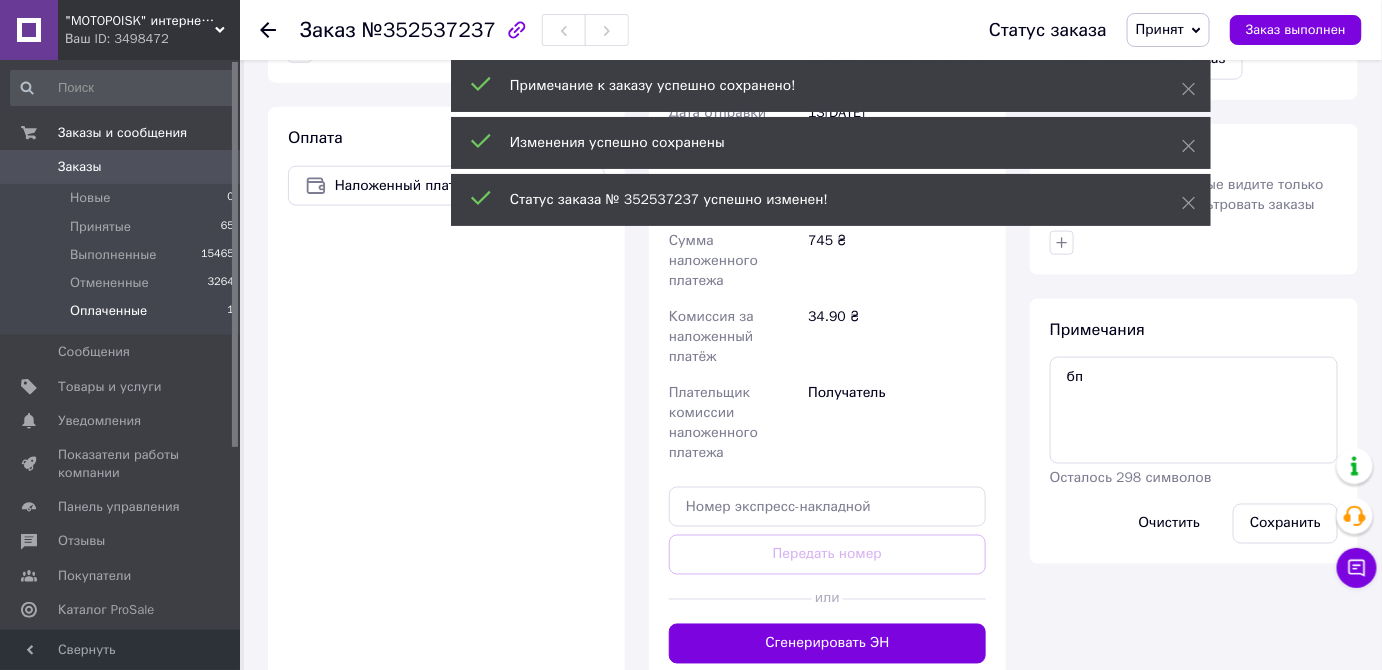click on "Оплаченные" at bounding box center (108, 311) 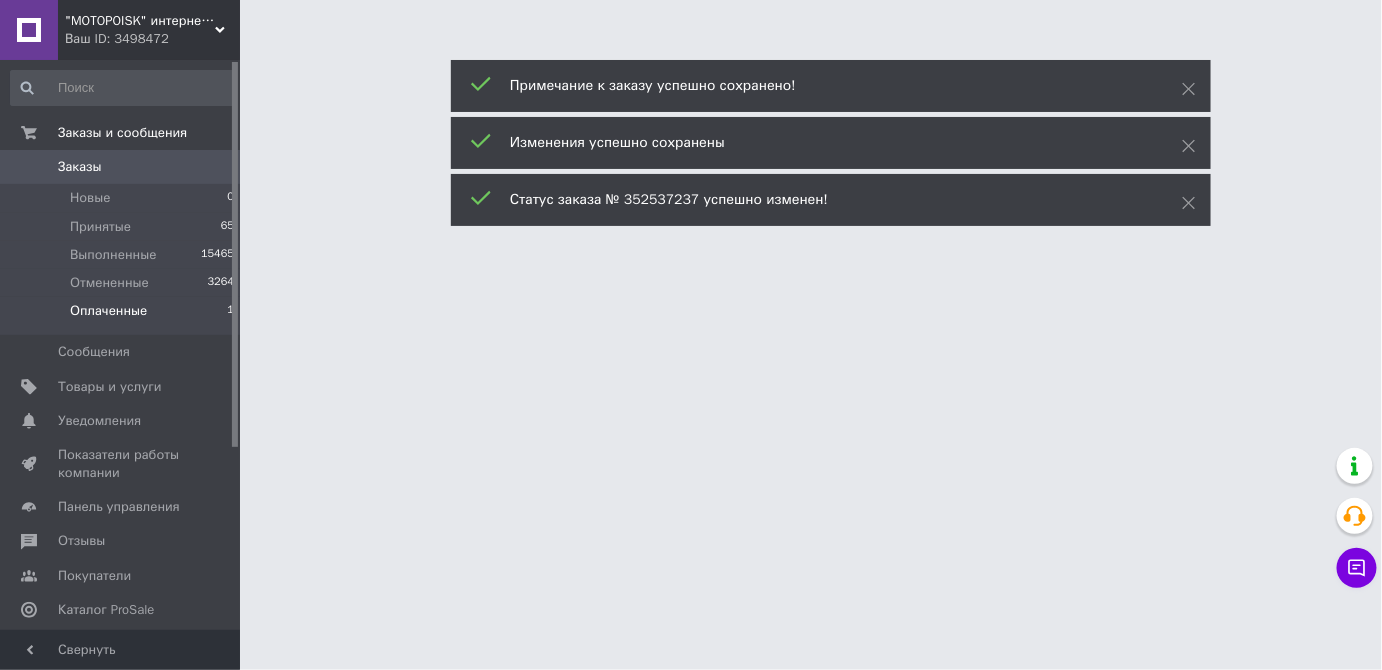 scroll, scrollTop: 0, scrollLeft: 0, axis: both 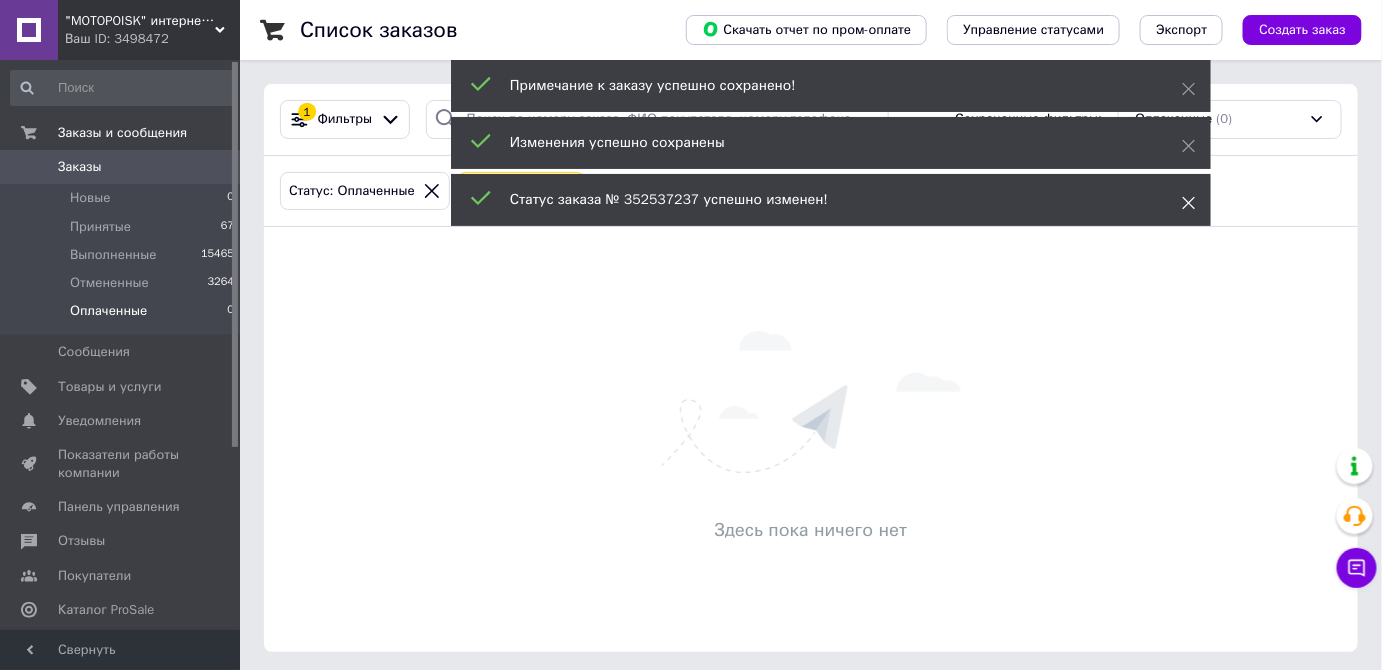 click 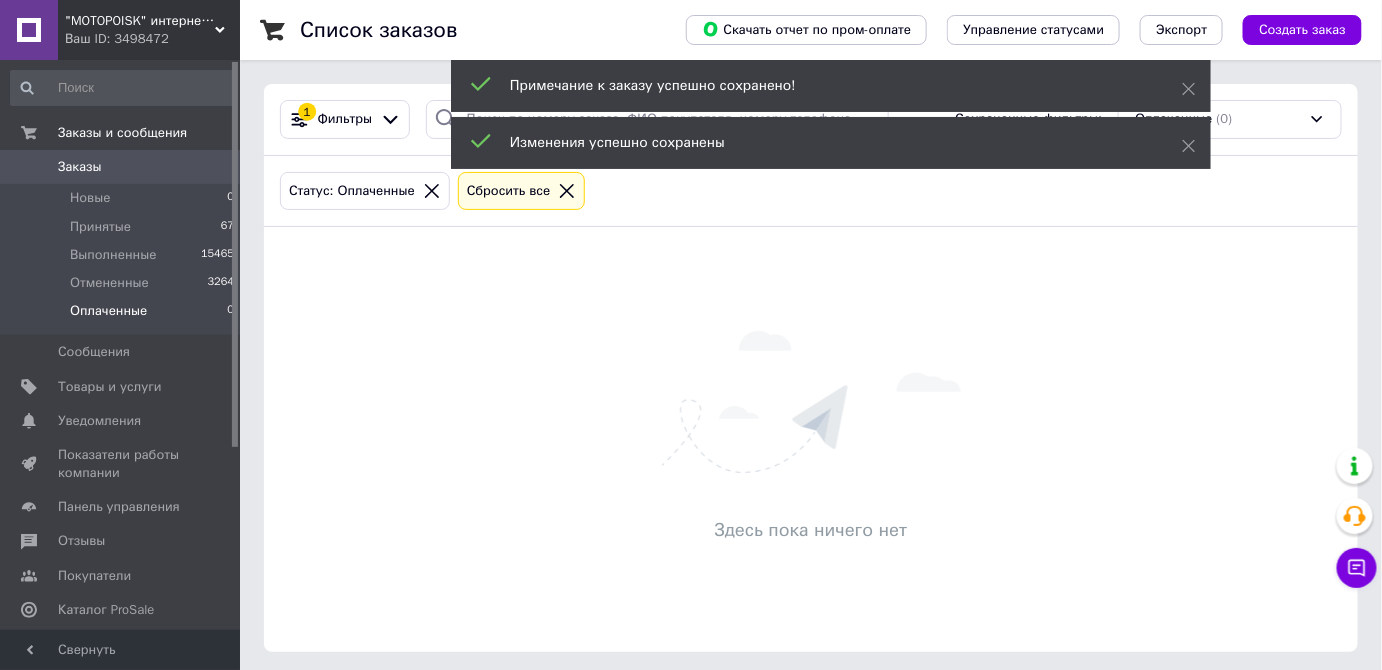 click on "Изменения успешно сохранены" at bounding box center (831, 143) 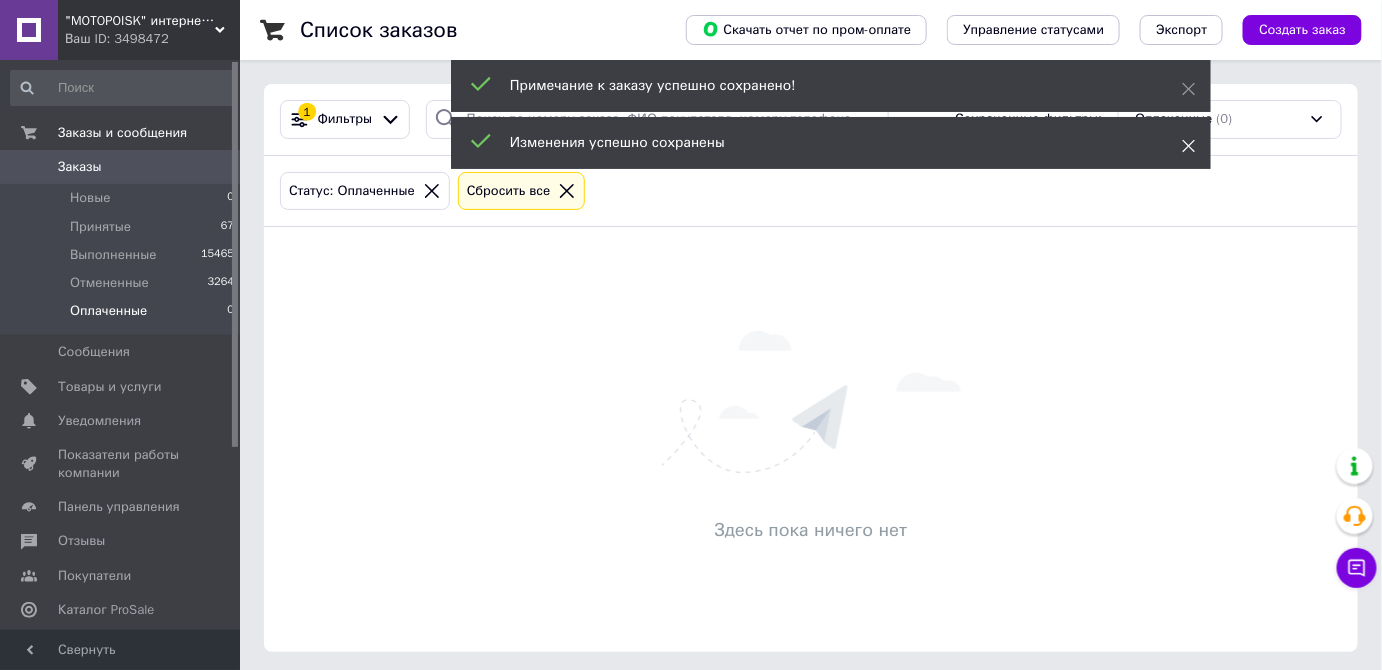 click 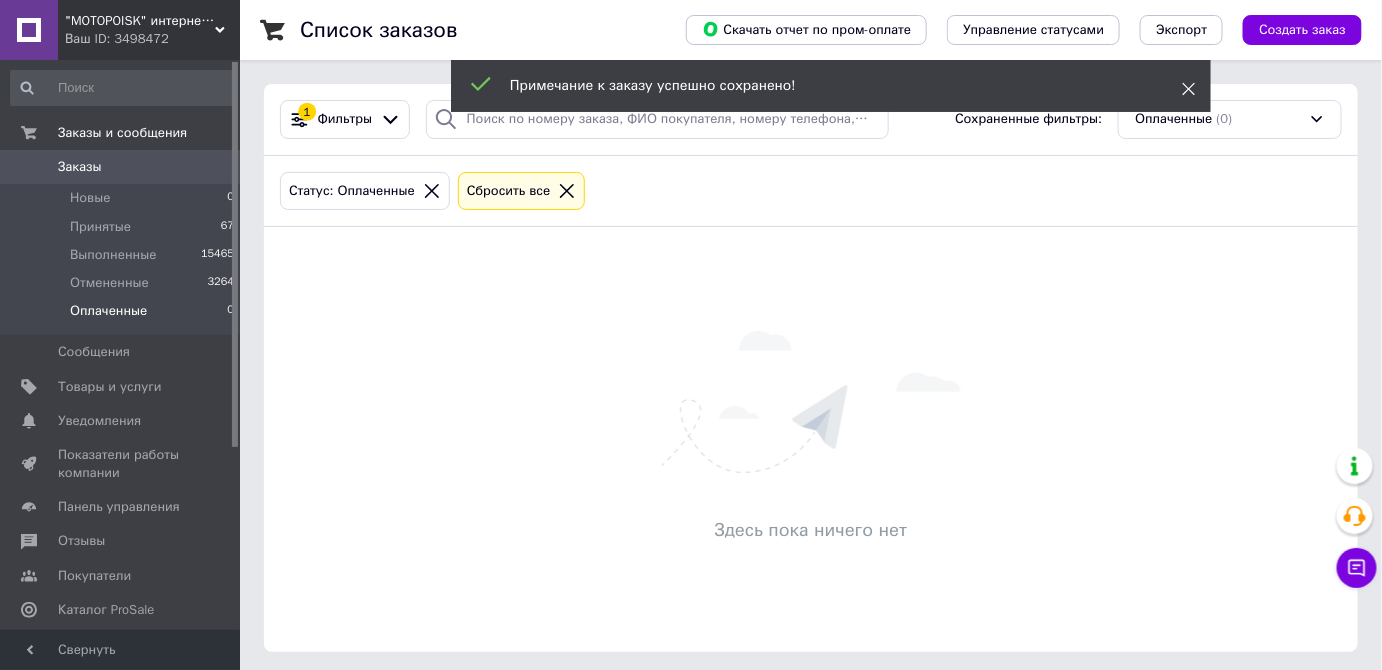 click 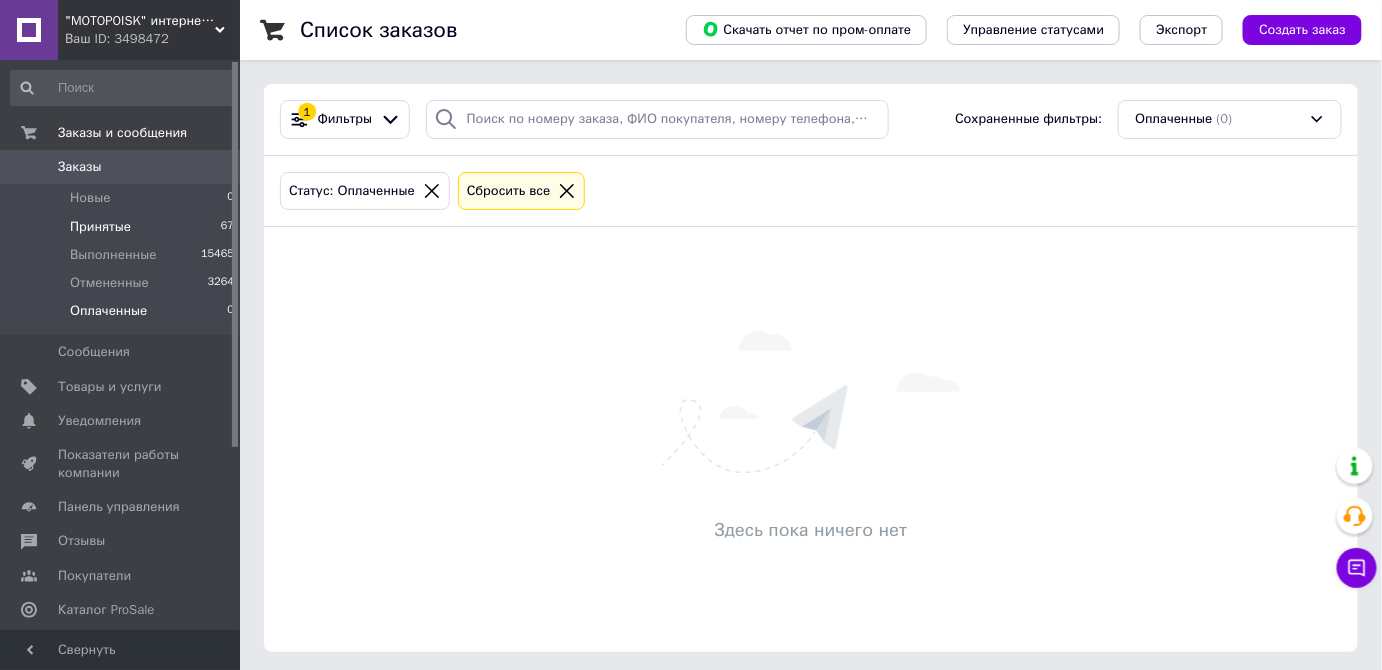 click on "Принятые" at bounding box center [100, 227] 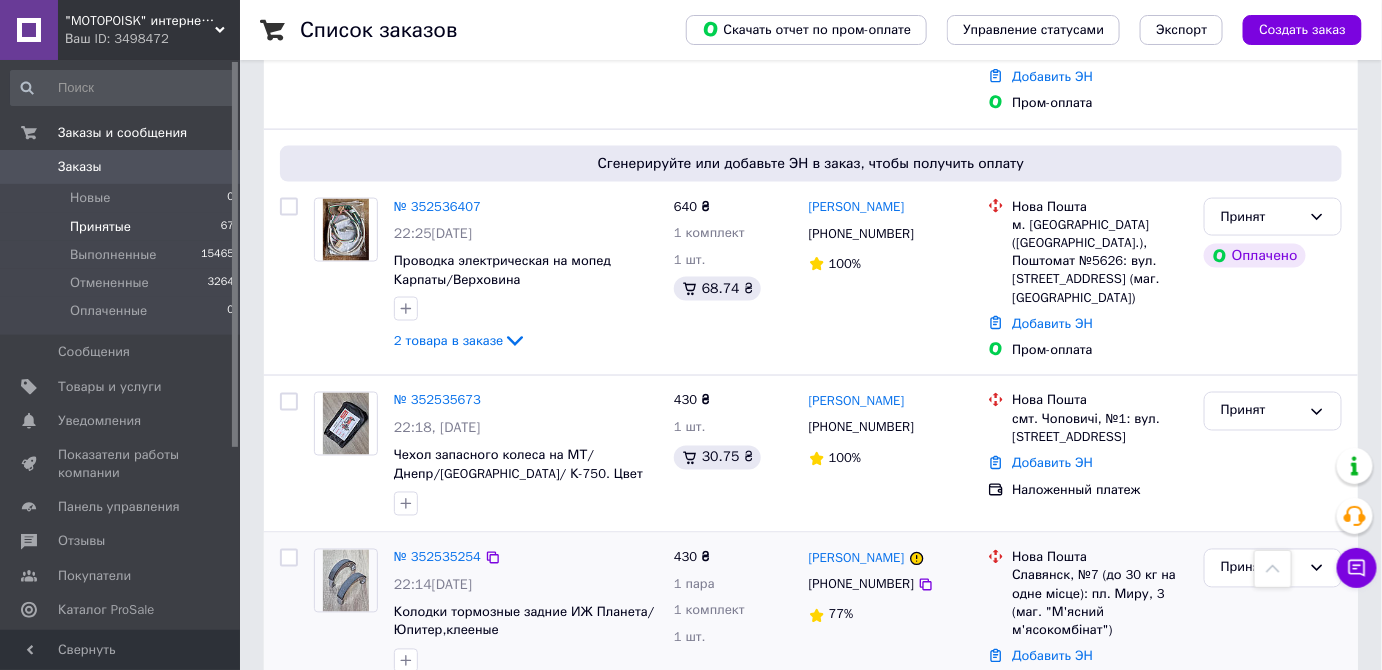 scroll, scrollTop: 1000, scrollLeft: 0, axis: vertical 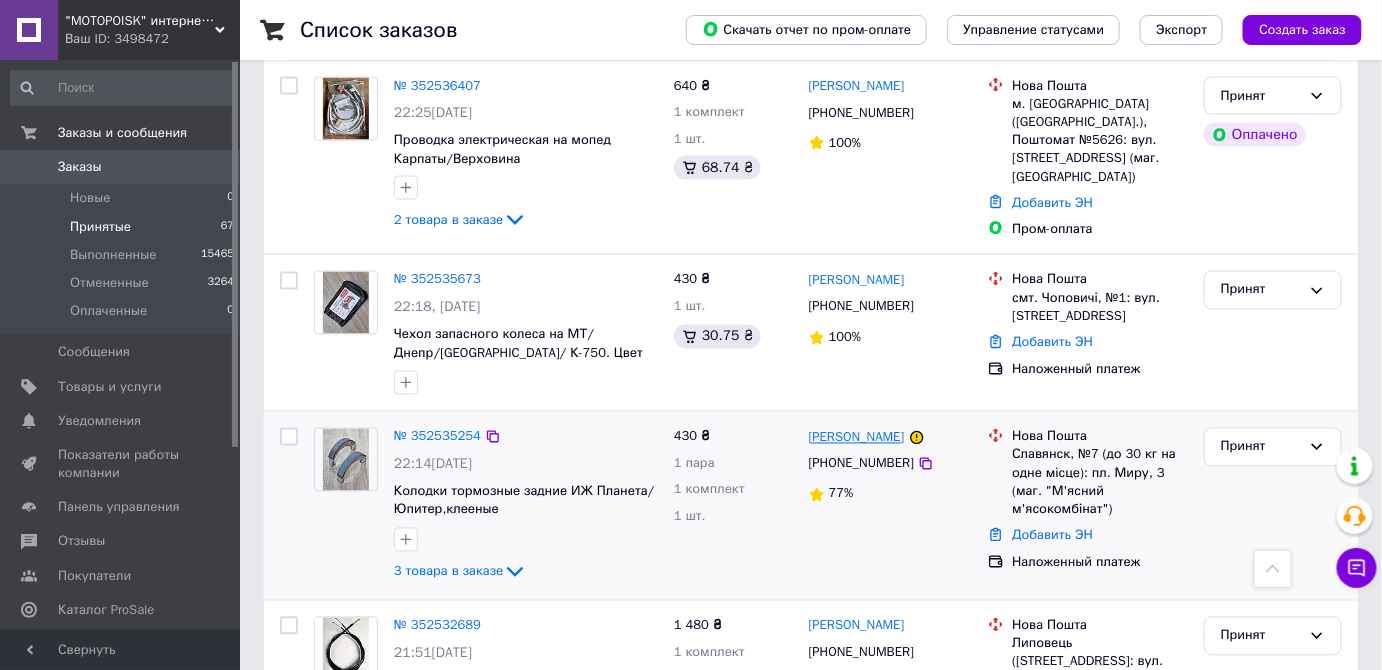 click on "[PERSON_NAME]" at bounding box center [857, 438] 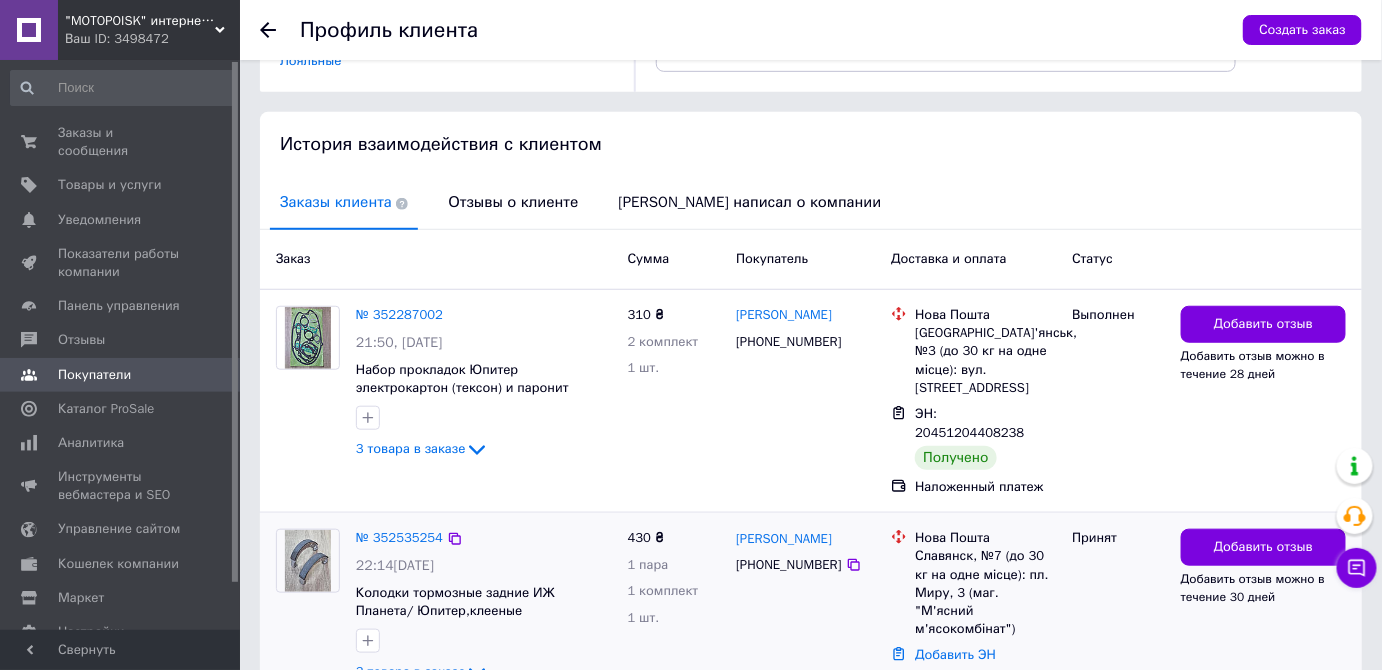 scroll, scrollTop: 169, scrollLeft: 0, axis: vertical 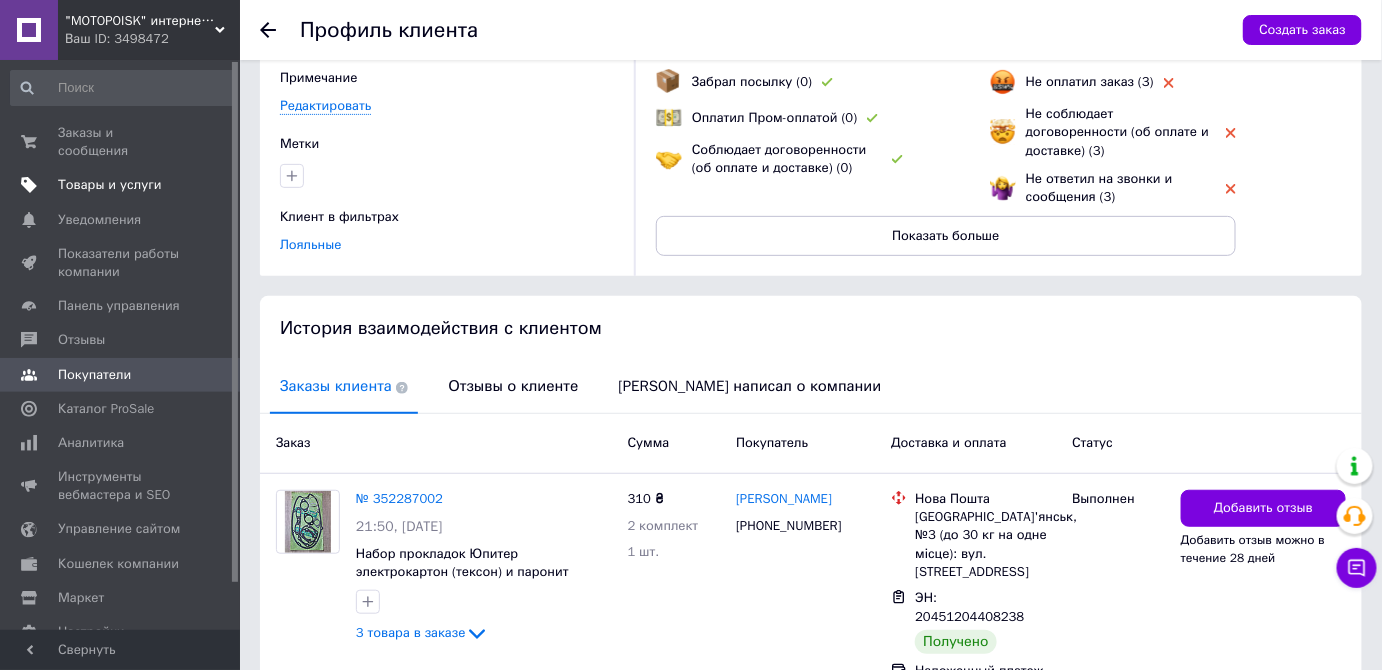 click on "Товары и услуги" at bounding box center (110, 185) 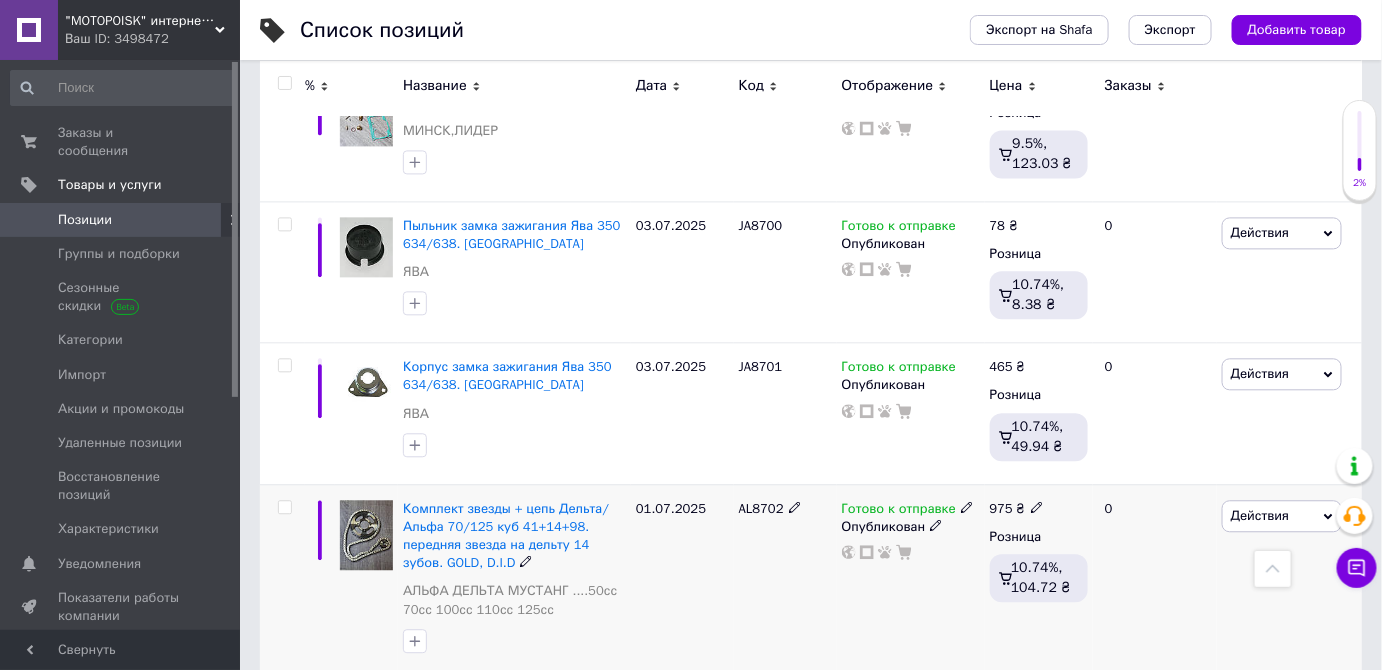 scroll, scrollTop: 1363, scrollLeft: 0, axis: vertical 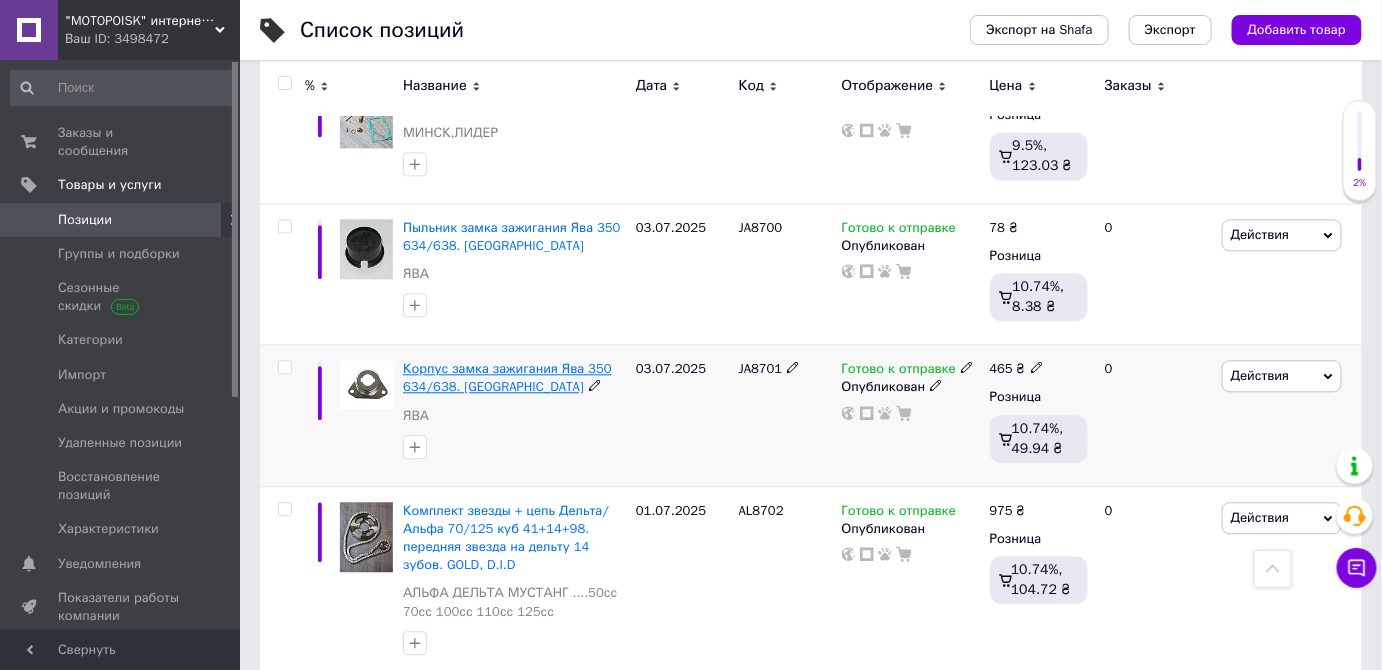 click on "Корпус замка зажигания Ява 350 634/638. [GEOGRAPHIC_DATA]" at bounding box center [507, 377] 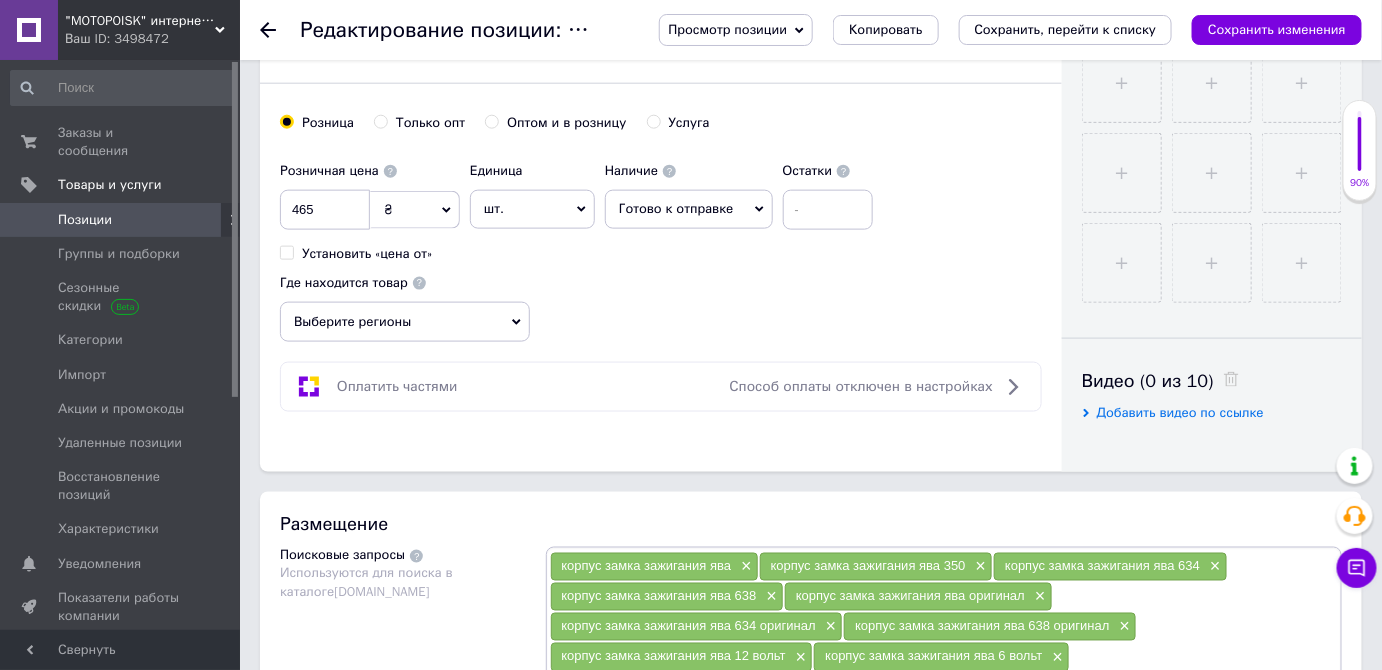scroll, scrollTop: 727, scrollLeft: 0, axis: vertical 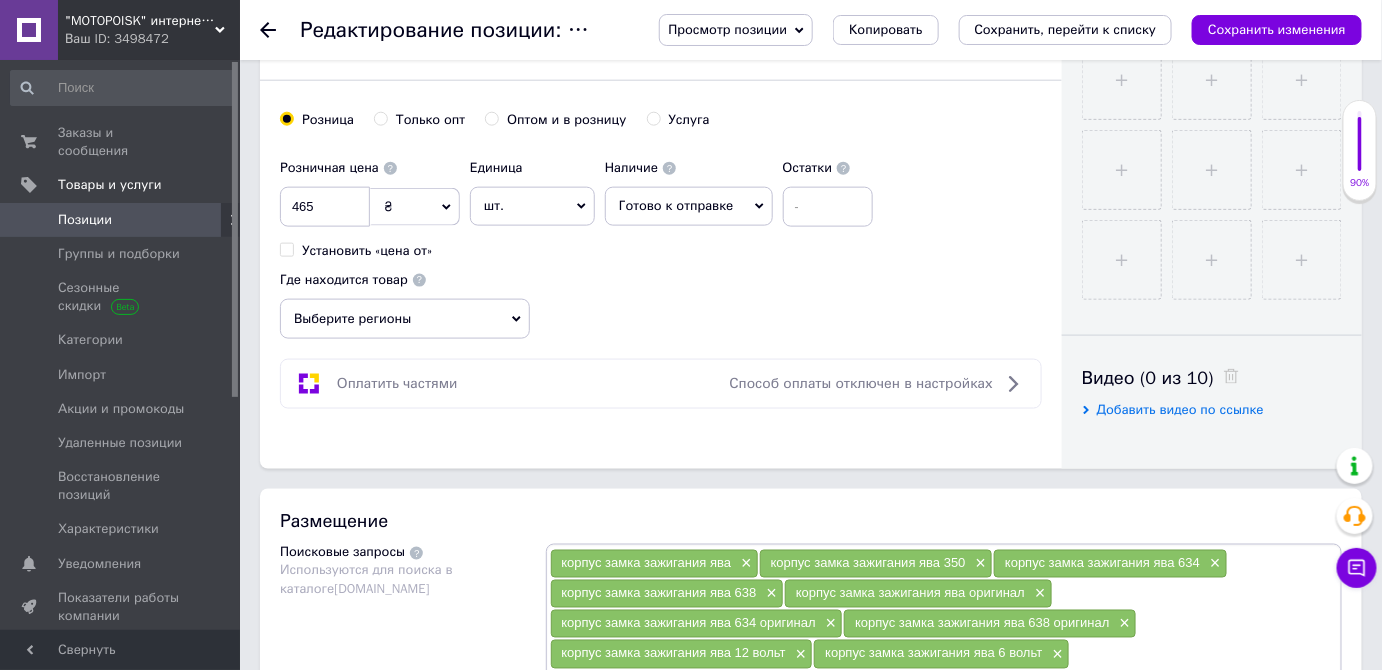 click 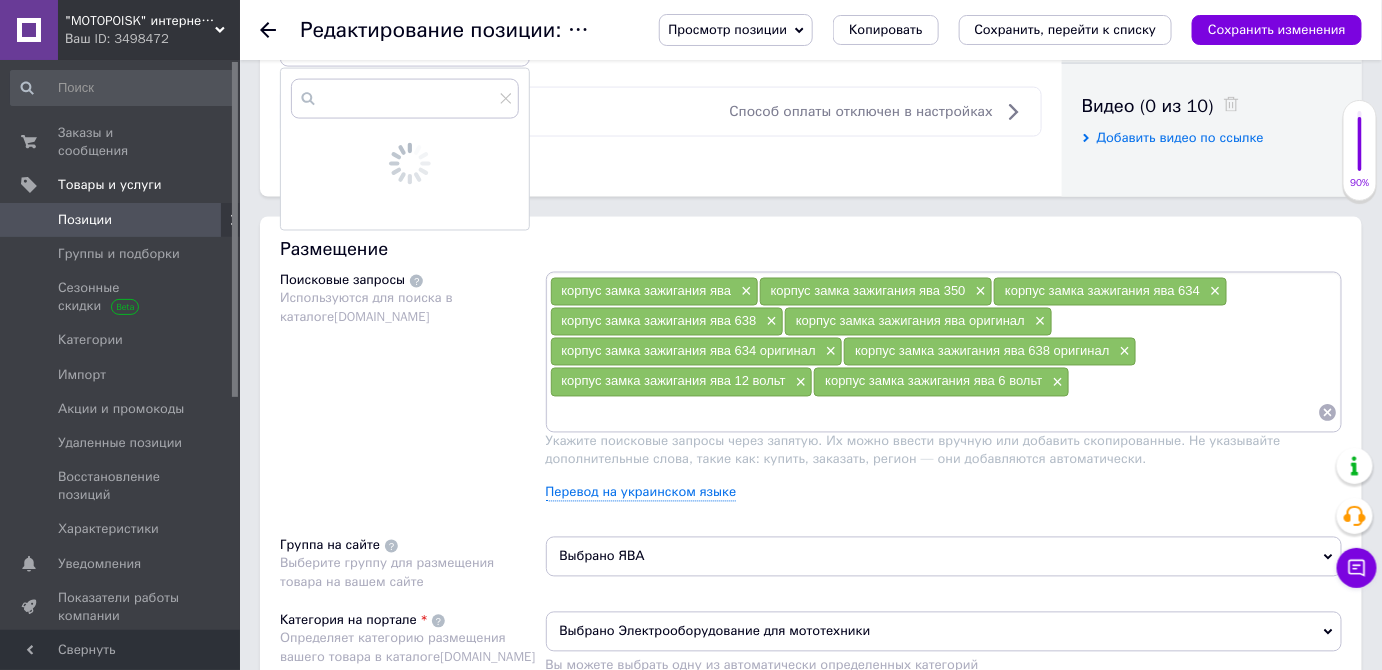 scroll, scrollTop: 1000, scrollLeft: 0, axis: vertical 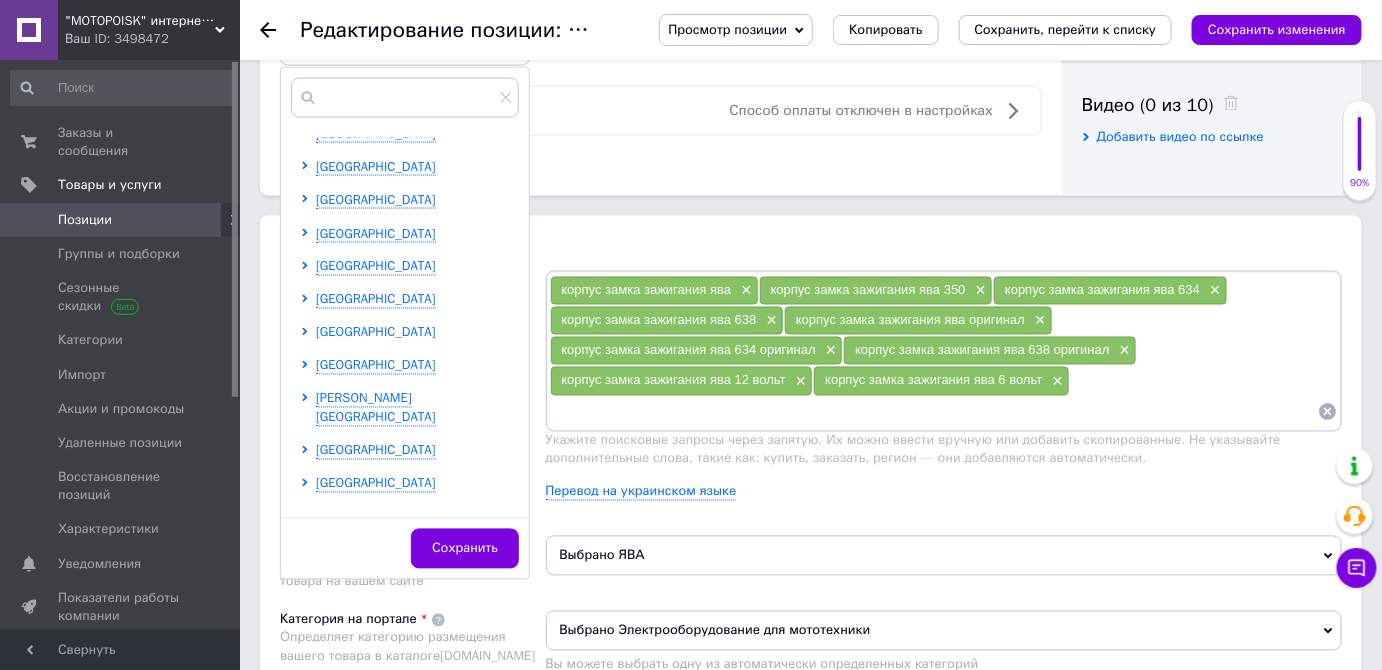 click on "[GEOGRAPHIC_DATA]" at bounding box center [376, 332] 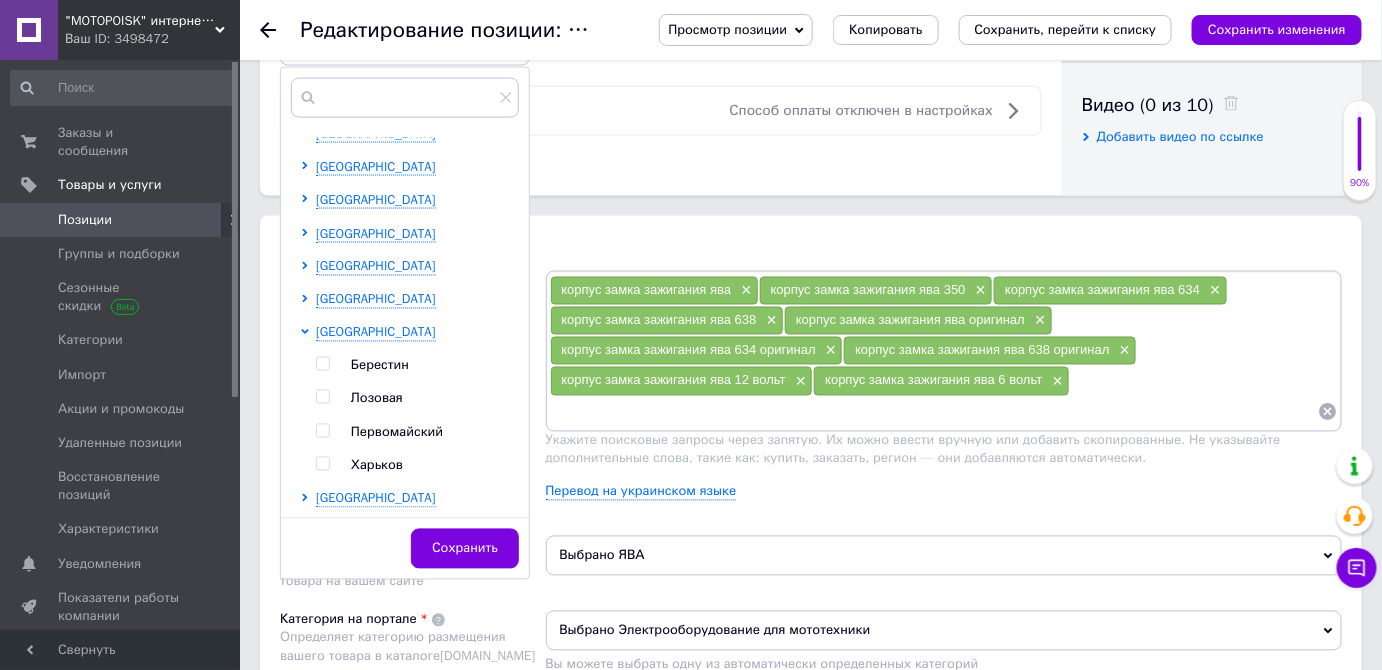 click at bounding box center (322, 464) 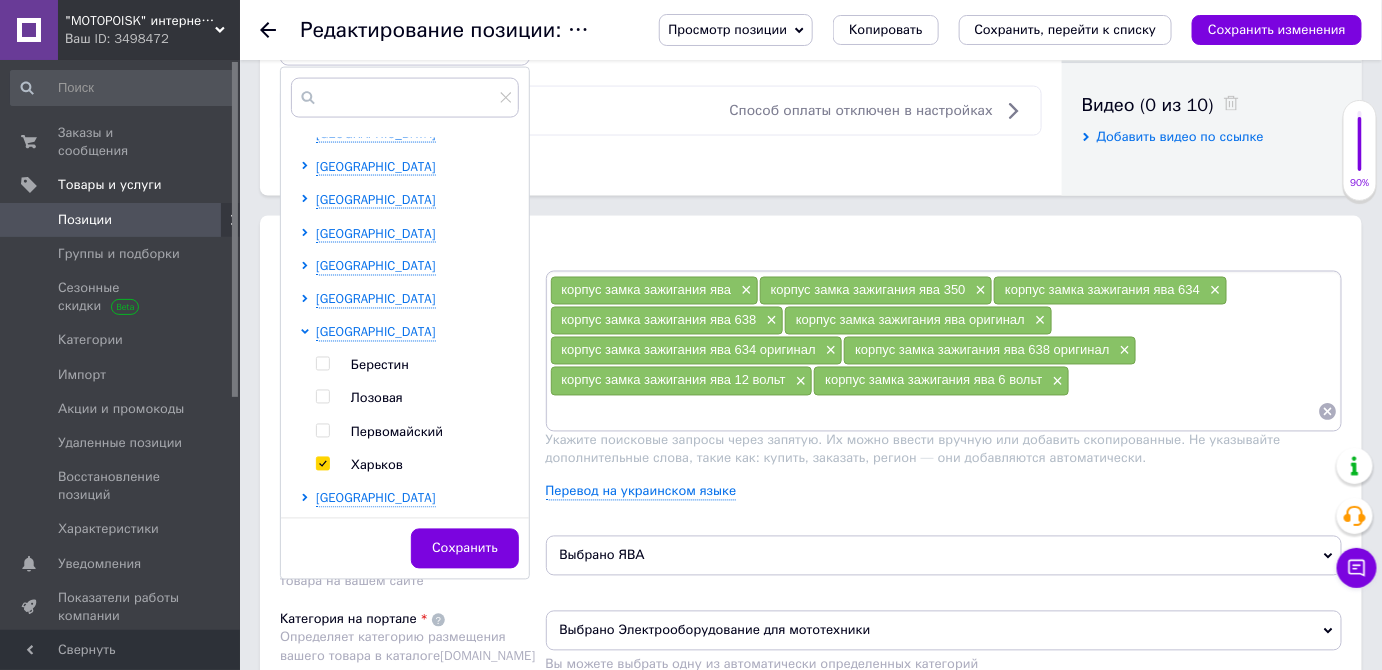 checkbox on "true" 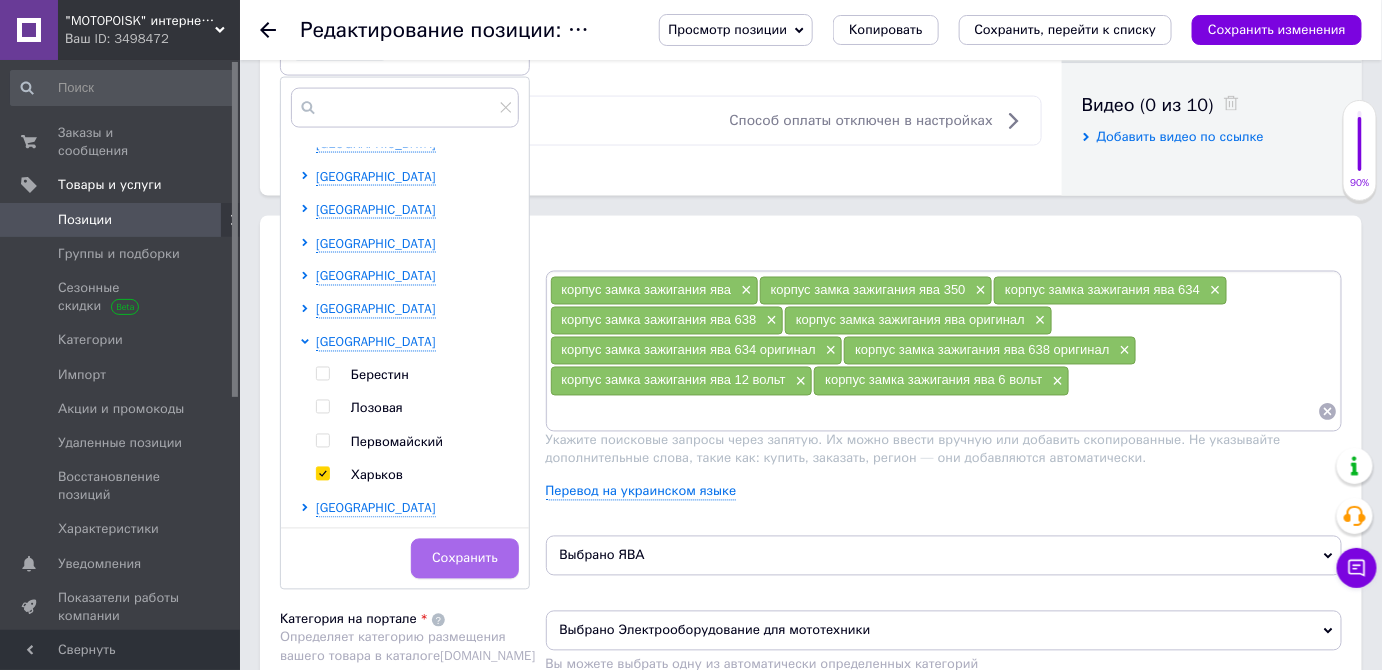 click on "Сохранить" at bounding box center [465, 559] 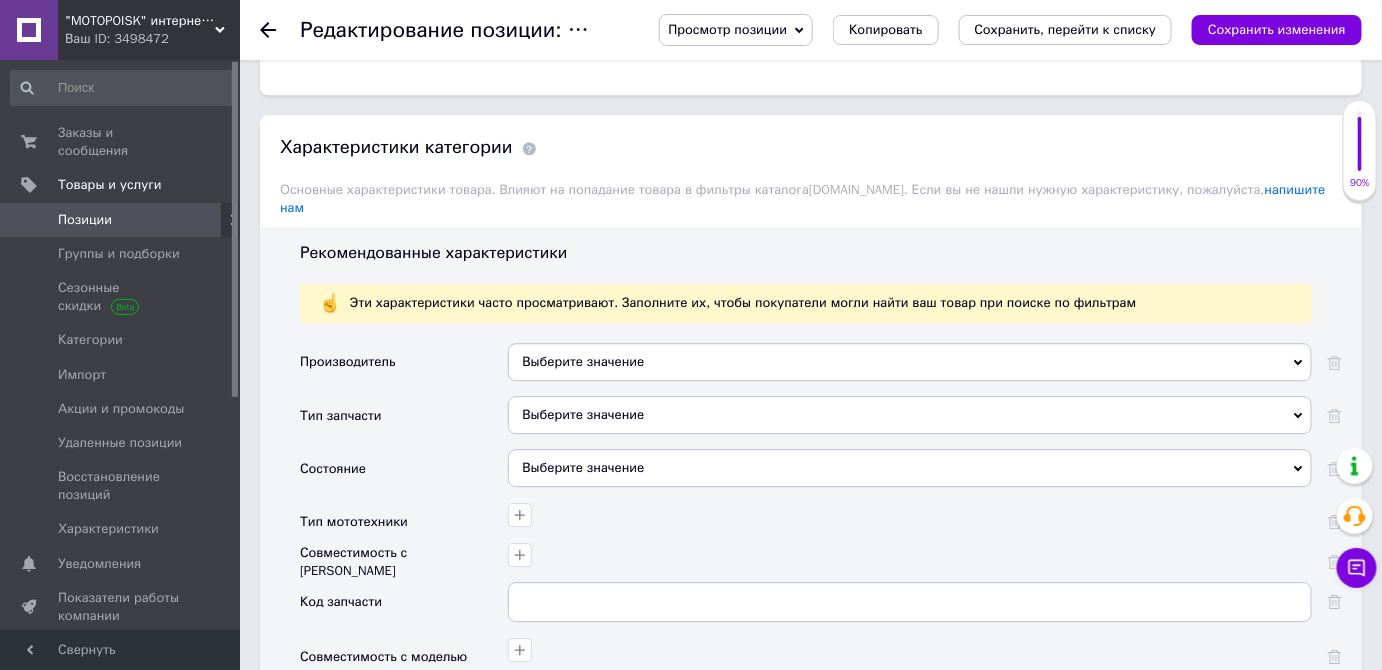 scroll, scrollTop: 1636, scrollLeft: 0, axis: vertical 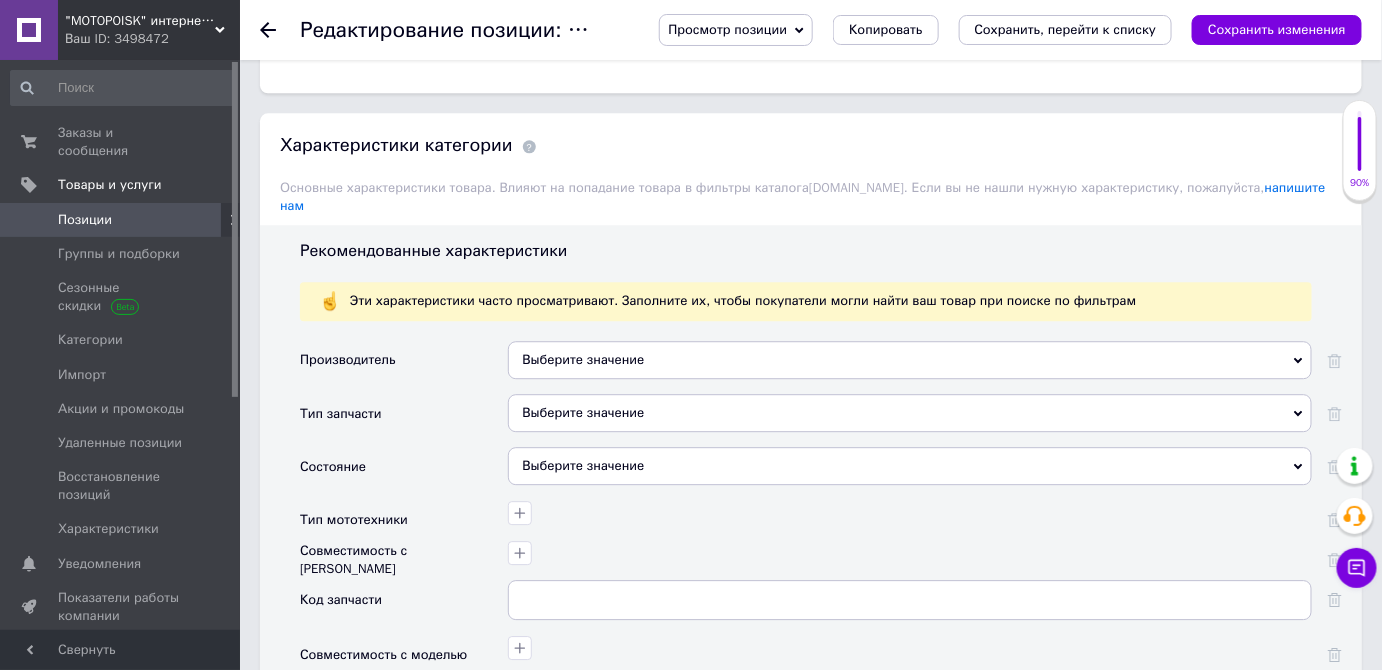 click on "Выберите значение" at bounding box center (910, 360) 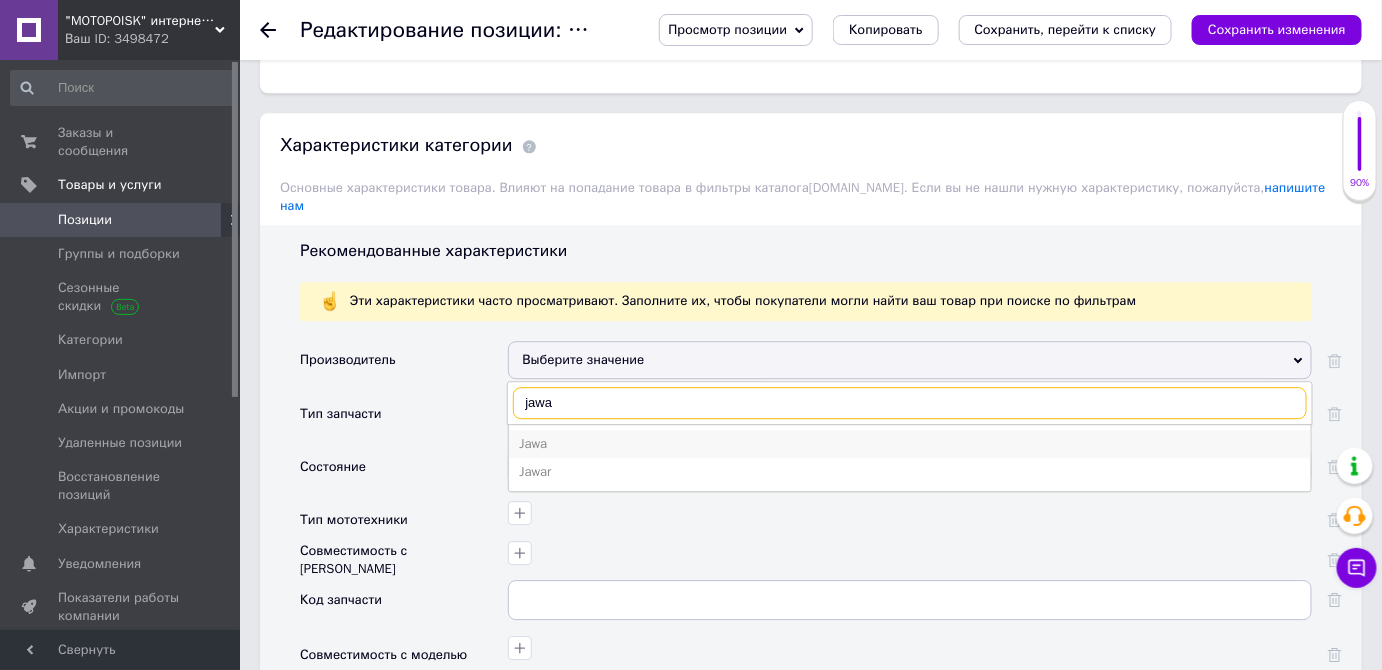type on "jawa" 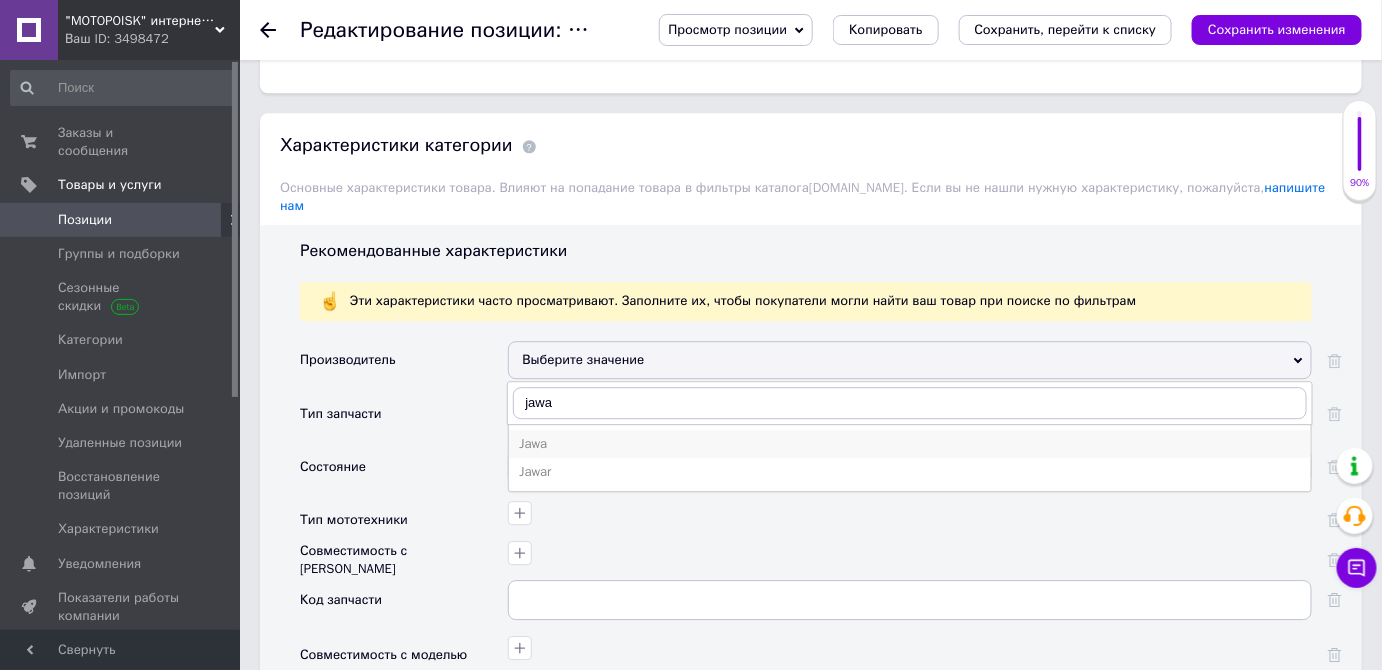 click on "Jawa" at bounding box center [910, 444] 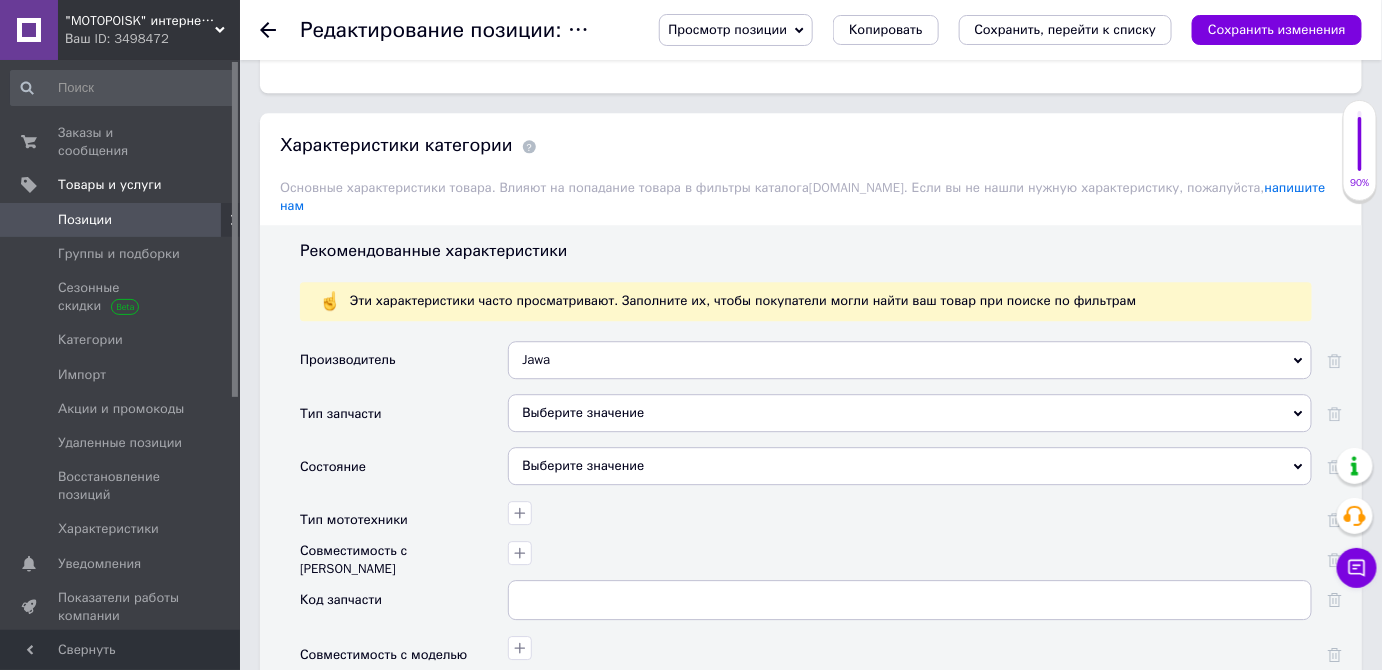 click on "Выберите значение" at bounding box center [910, 413] 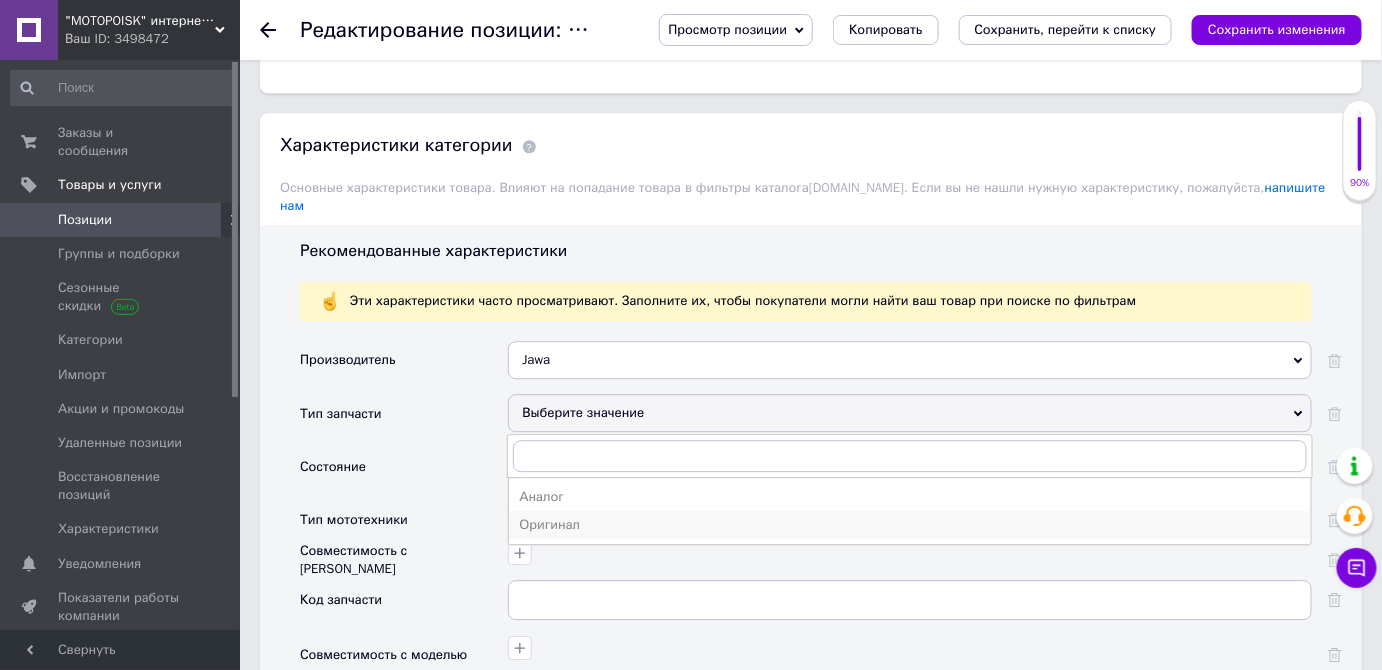 click on "Оригинал" at bounding box center [910, 525] 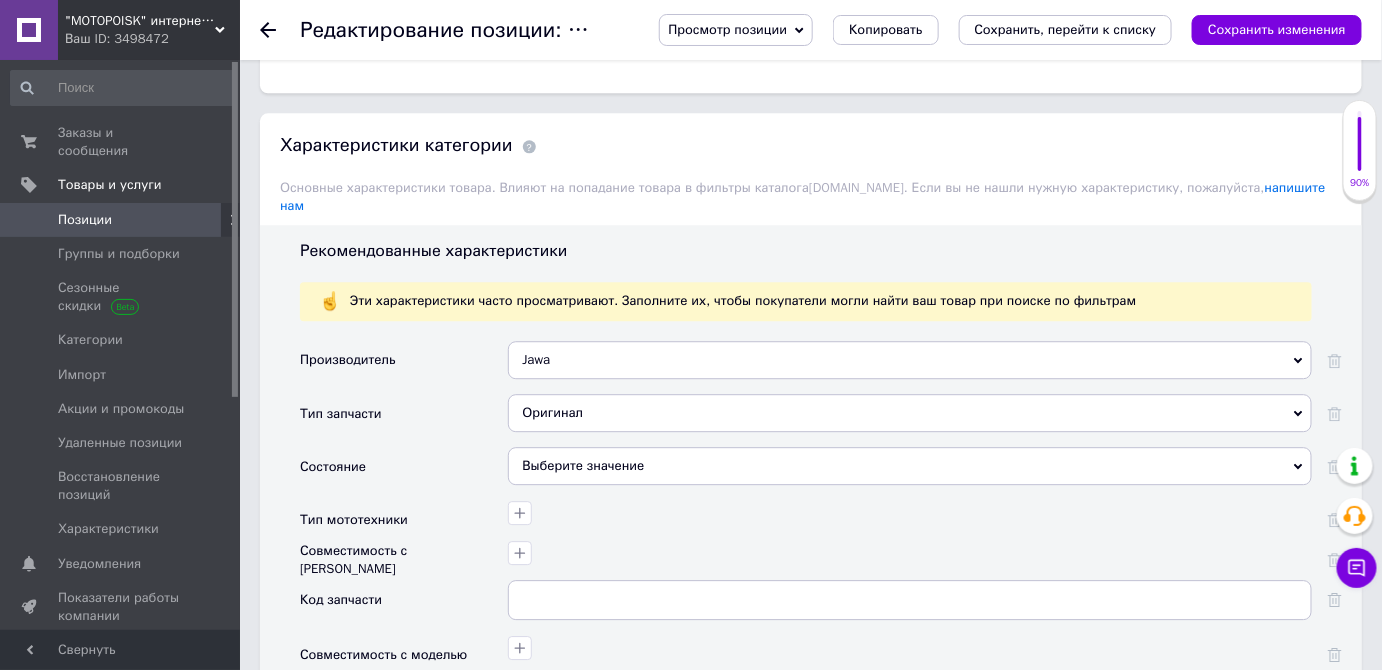 click on "Выберите значение" at bounding box center (910, 466) 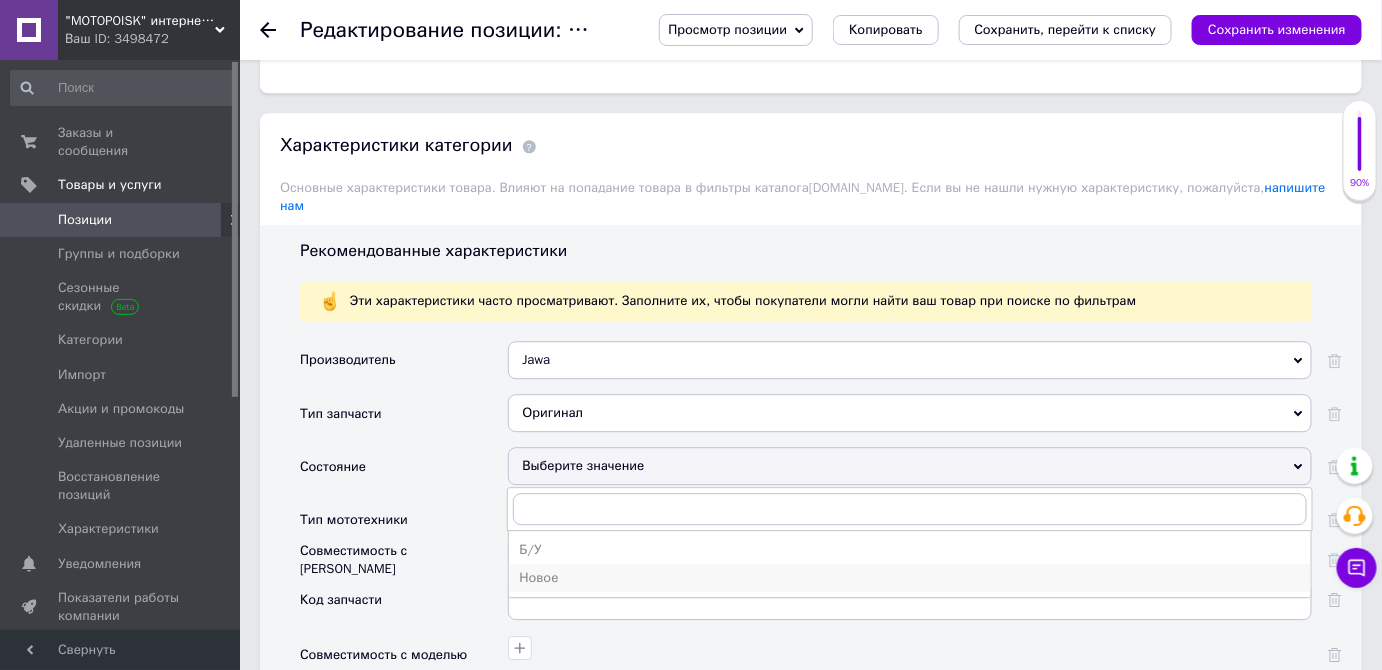 click on "Новое" at bounding box center [910, 578] 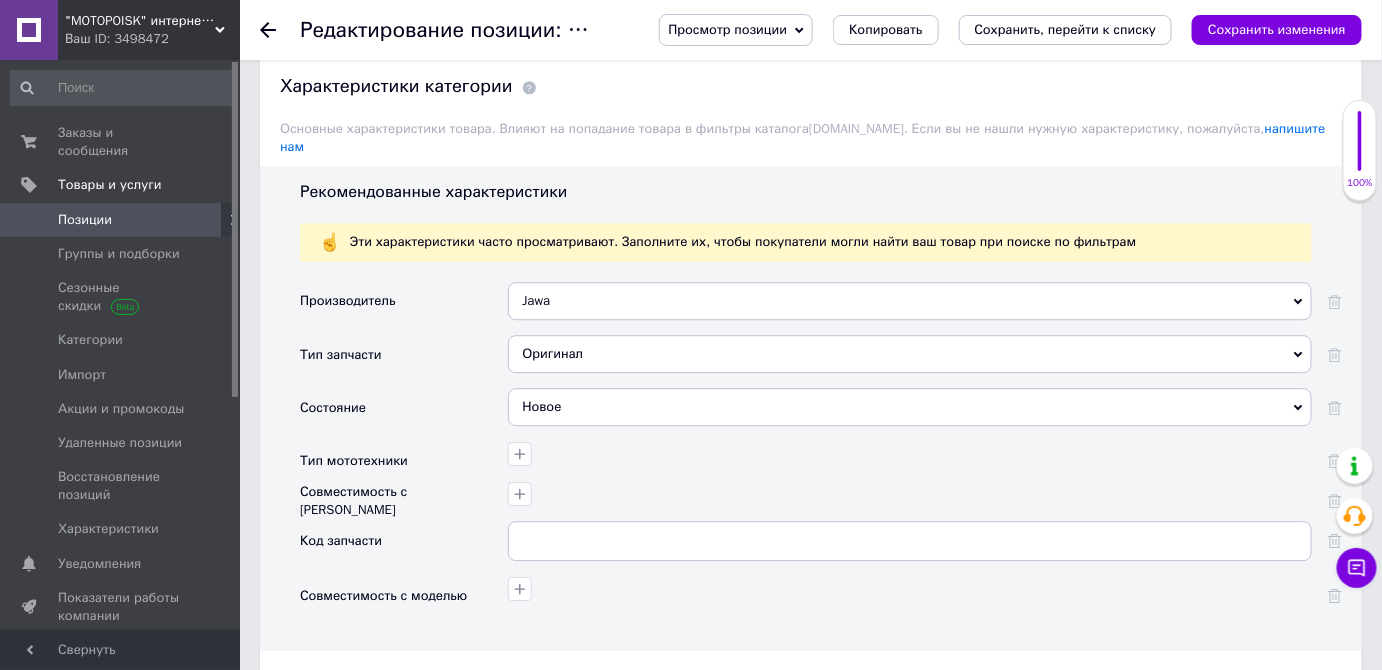 scroll, scrollTop: 1818, scrollLeft: 0, axis: vertical 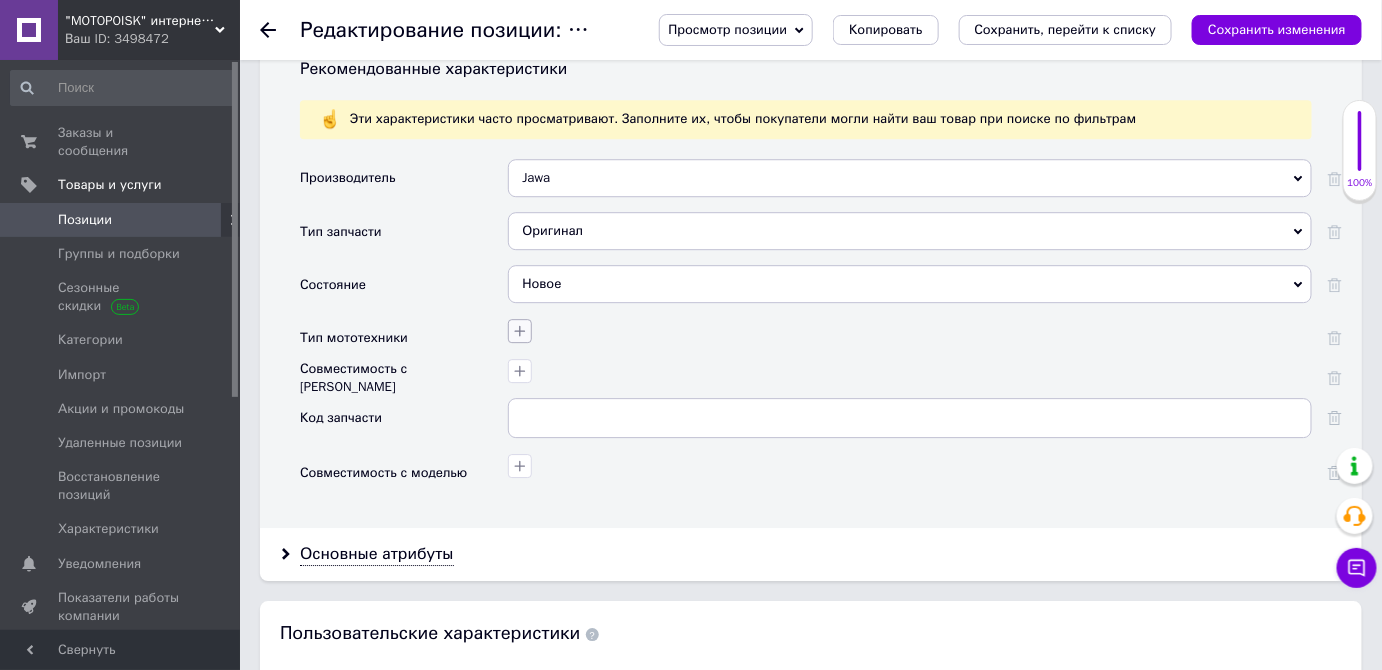 click at bounding box center (520, 331) 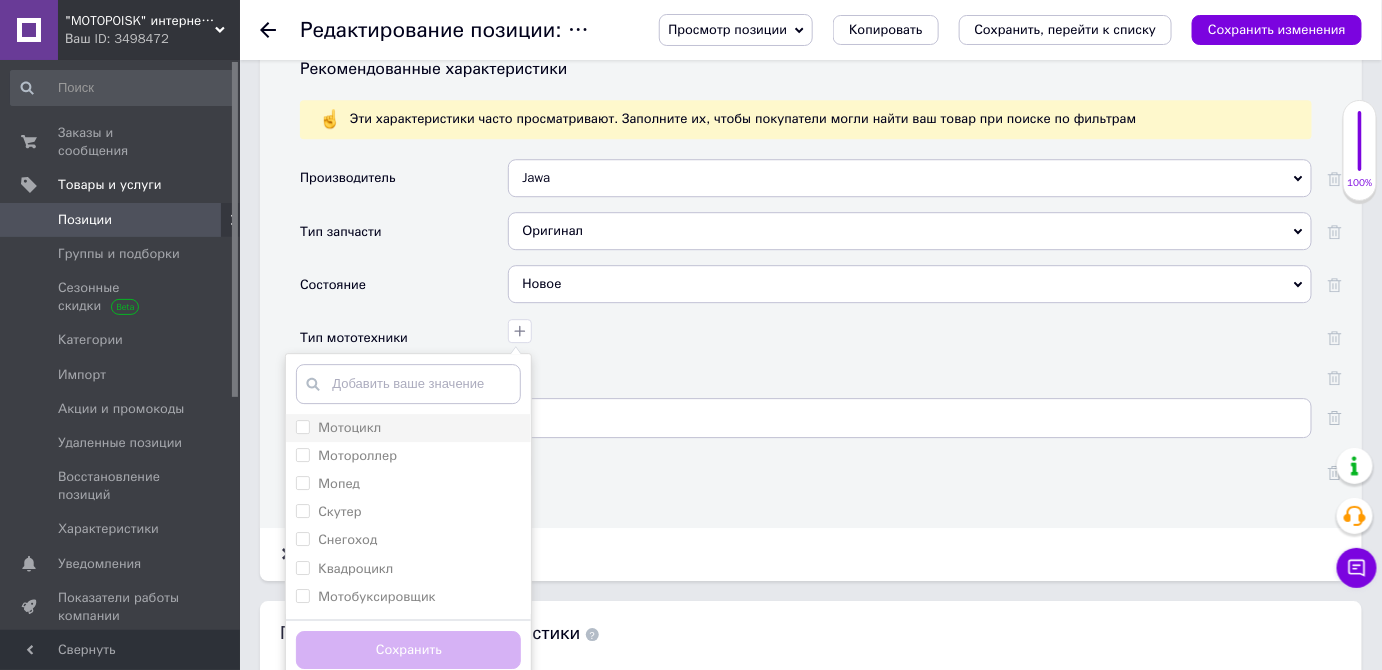 click on "Мотоцикл" at bounding box center (302, 426) 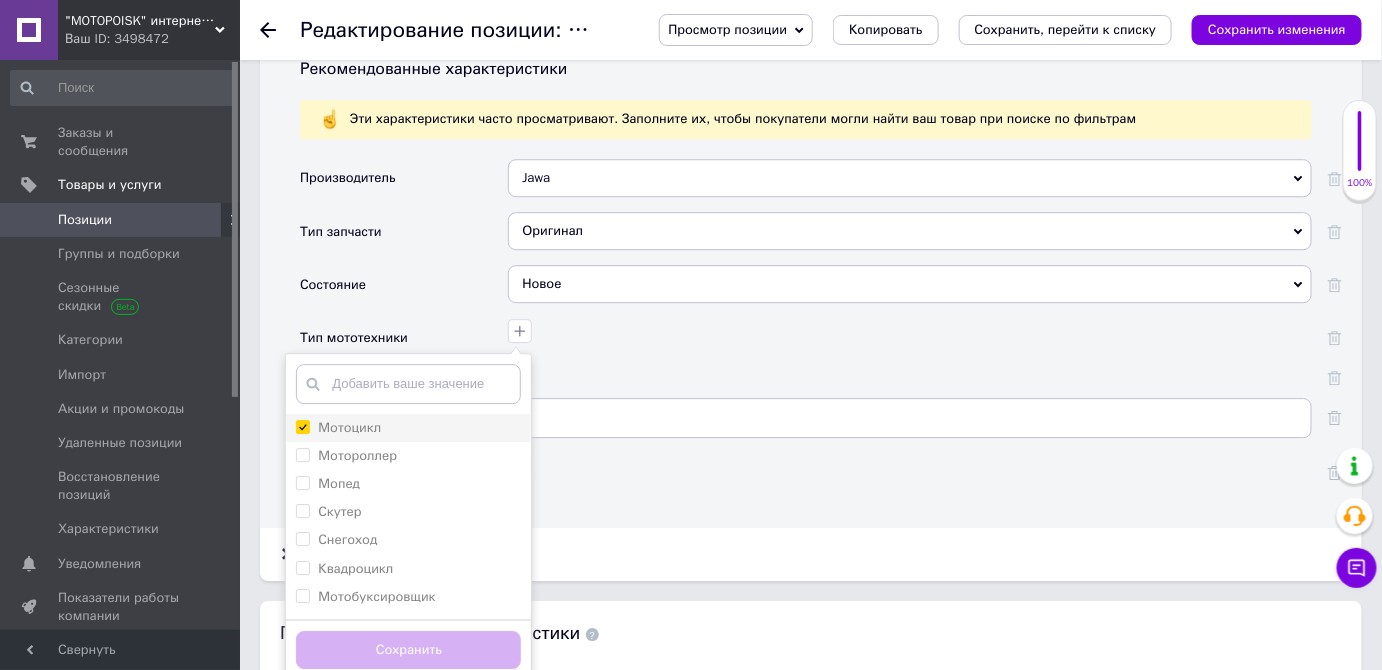 checkbox on "true" 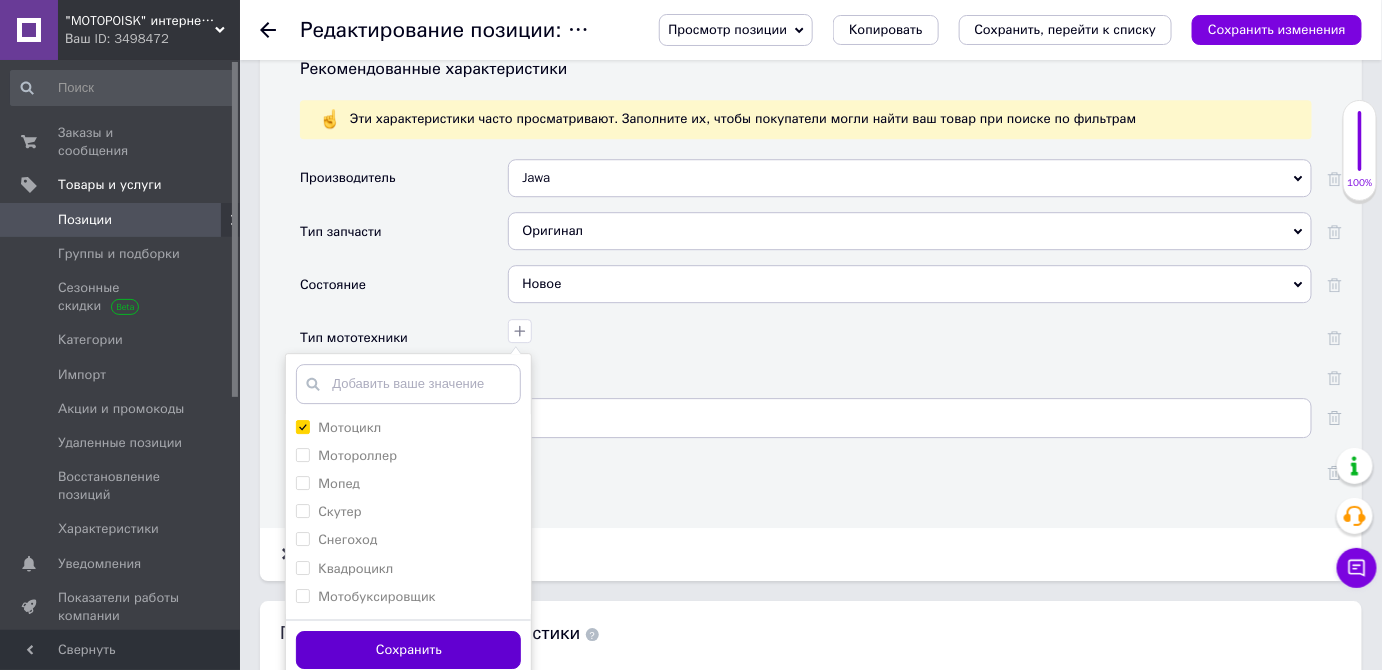click on "Сохранить" at bounding box center [408, 650] 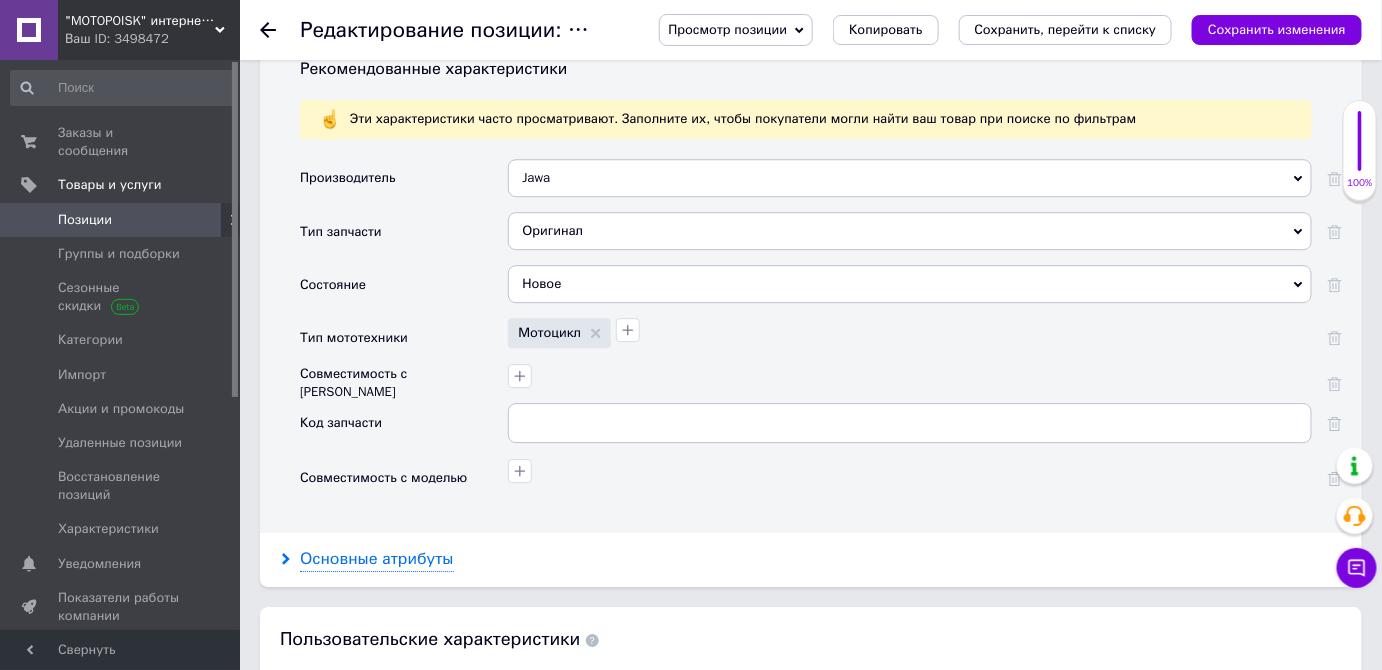 click on "Основные атрибуты" at bounding box center (377, 559) 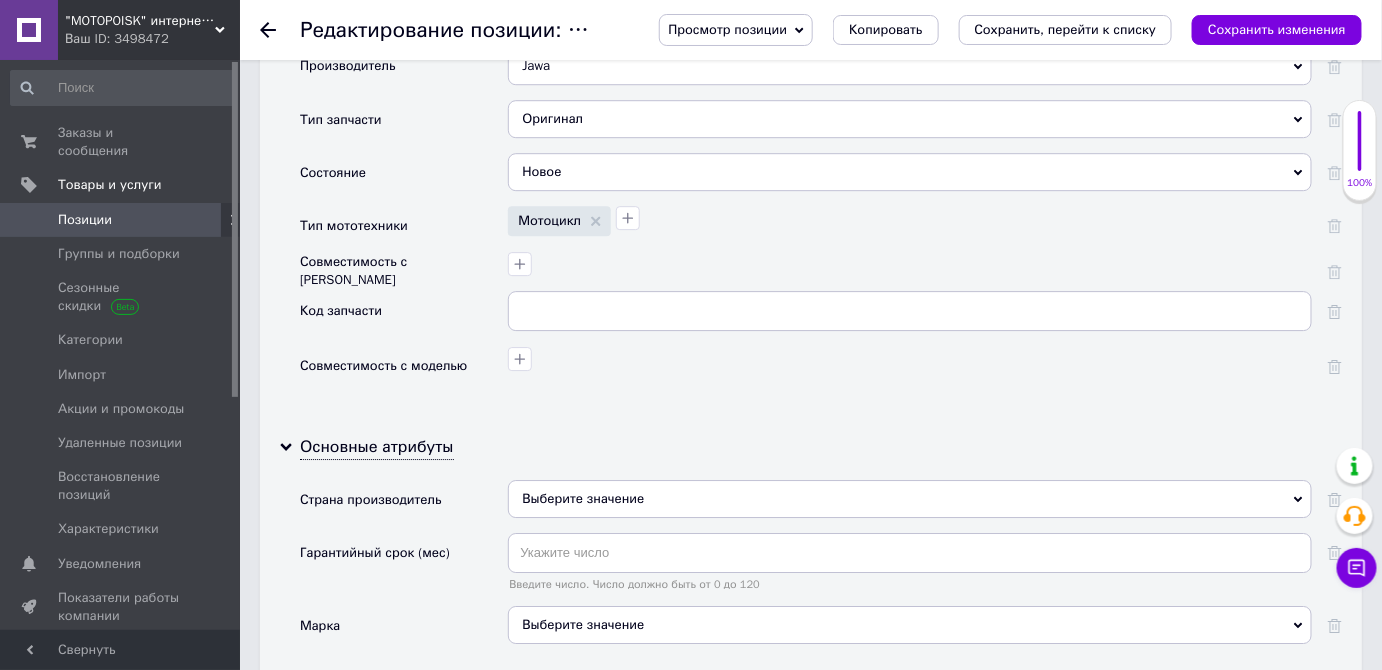 scroll, scrollTop: 2090, scrollLeft: 0, axis: vertical 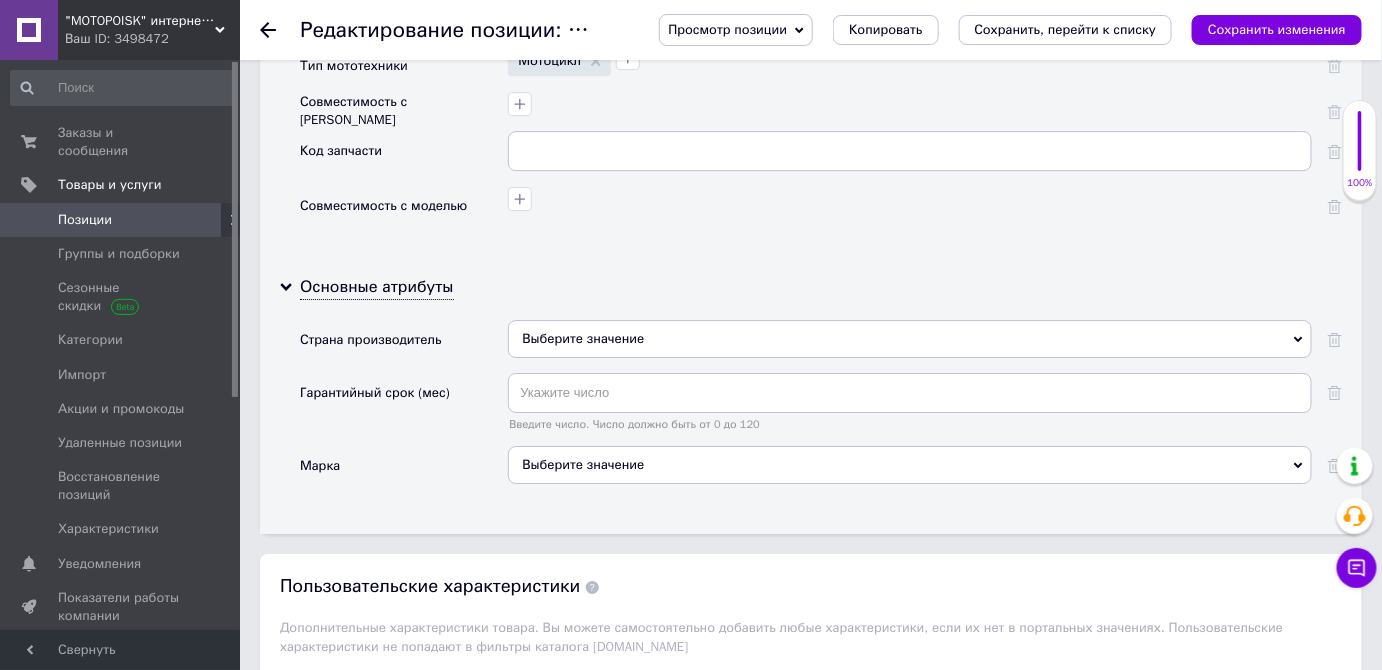 click on "Выберите значение" at bounding box center (910, 339) 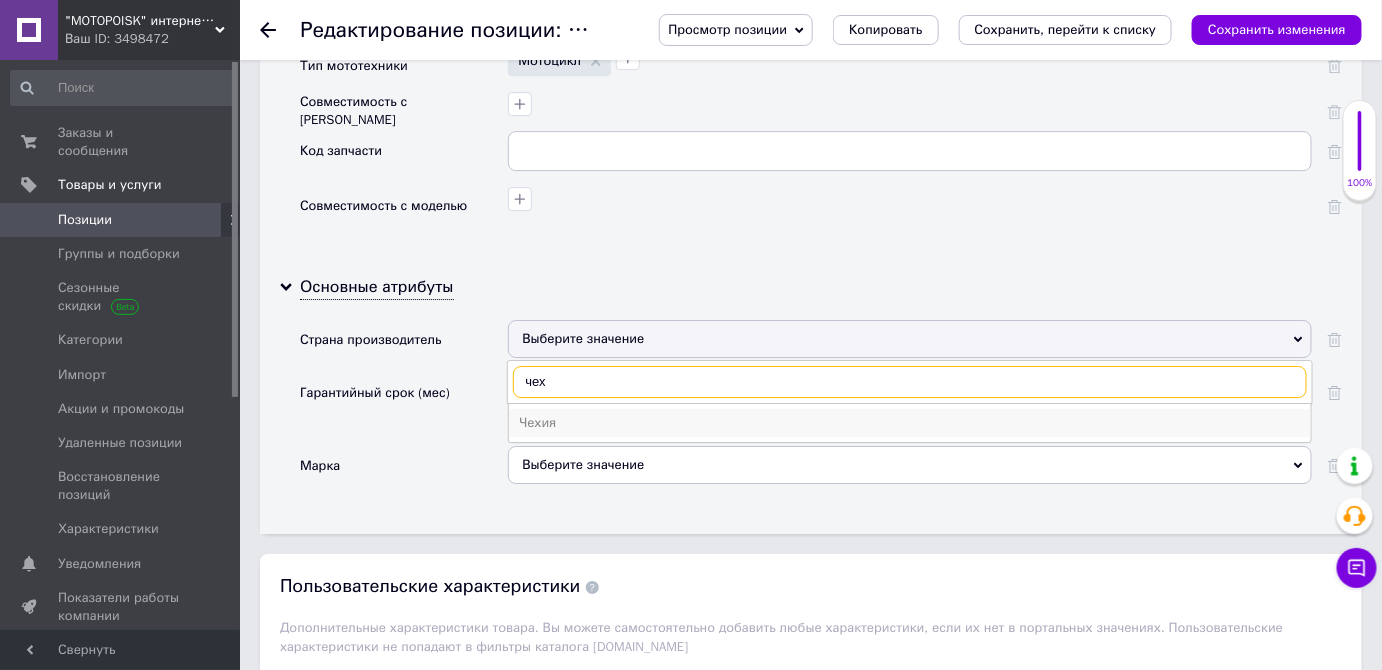 type on "чех" 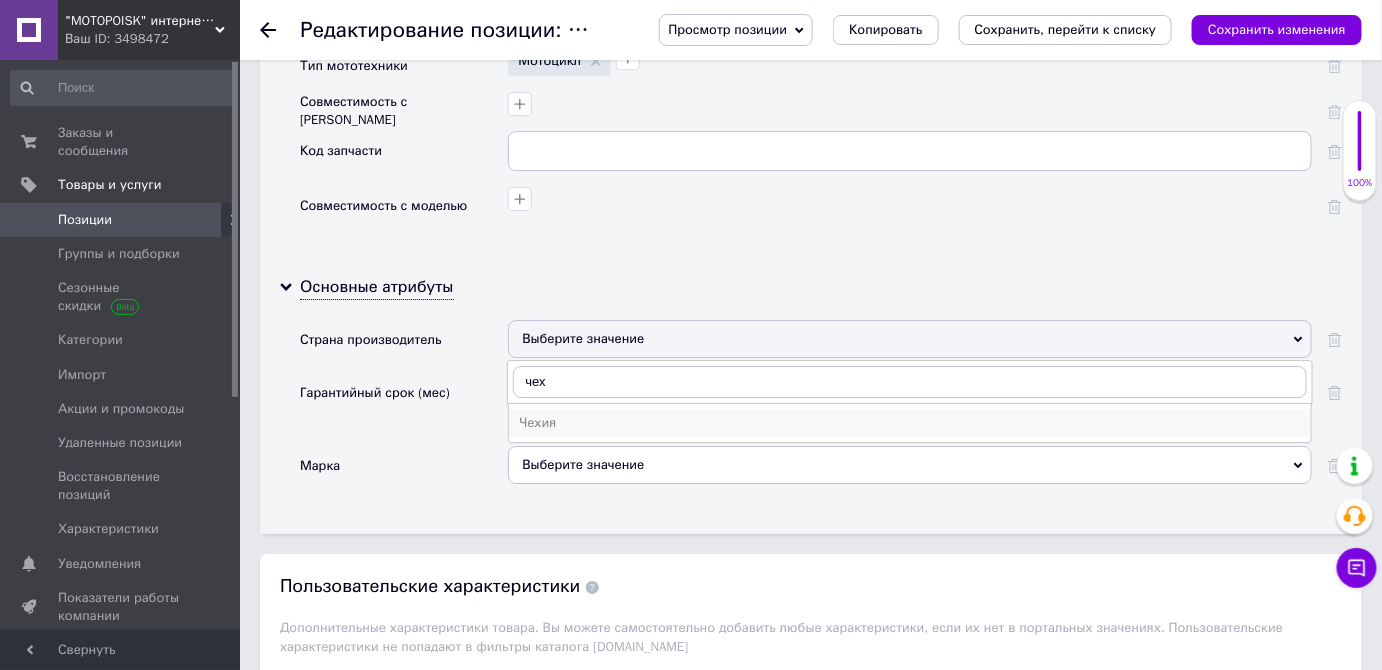 click on "Чехия" at bounding box center [910, 423] 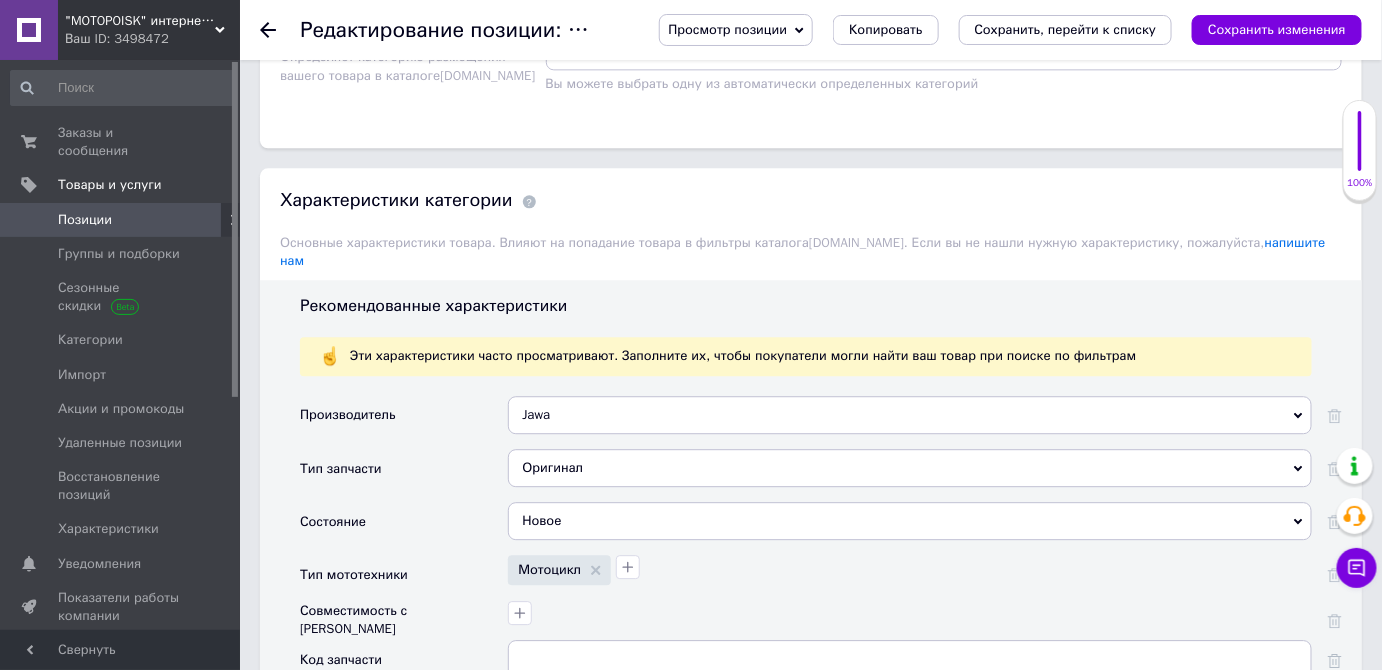 scroll, scrollTop: 1090, scrollLeft: 0, axis: vertical 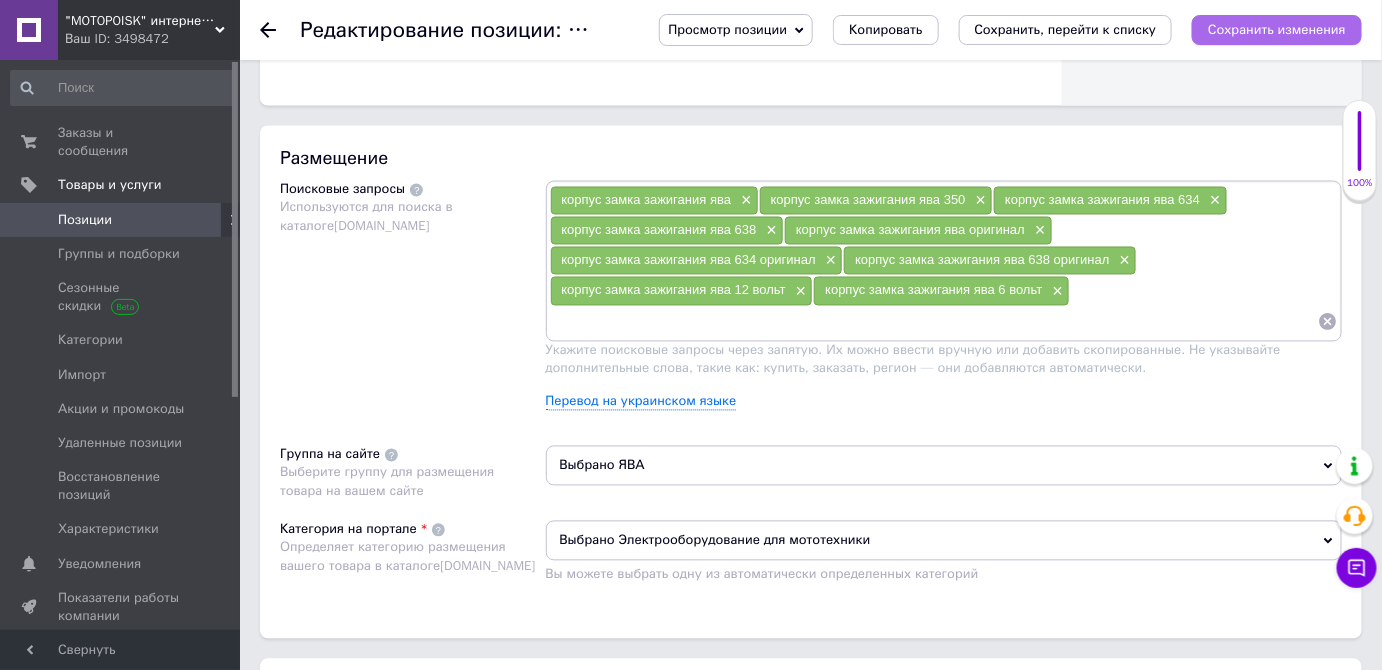 click on "Сохранить изменения" at bounding box center [1277, 30] 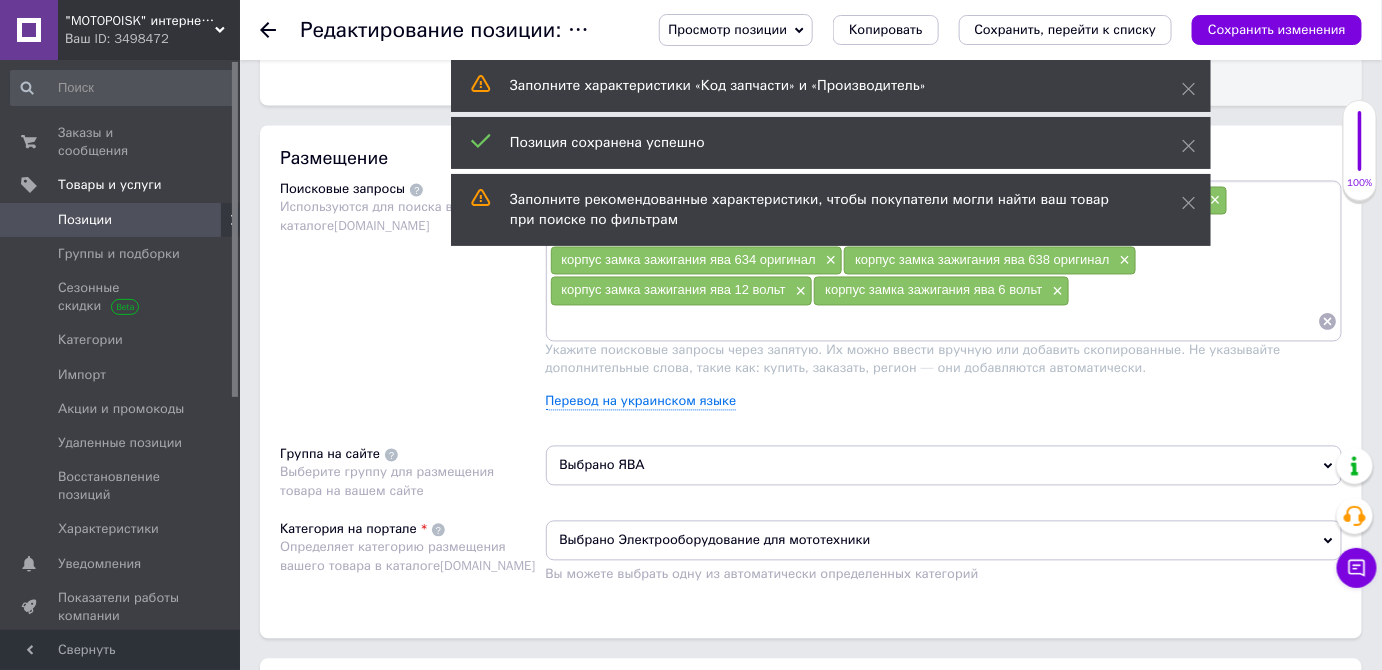 click 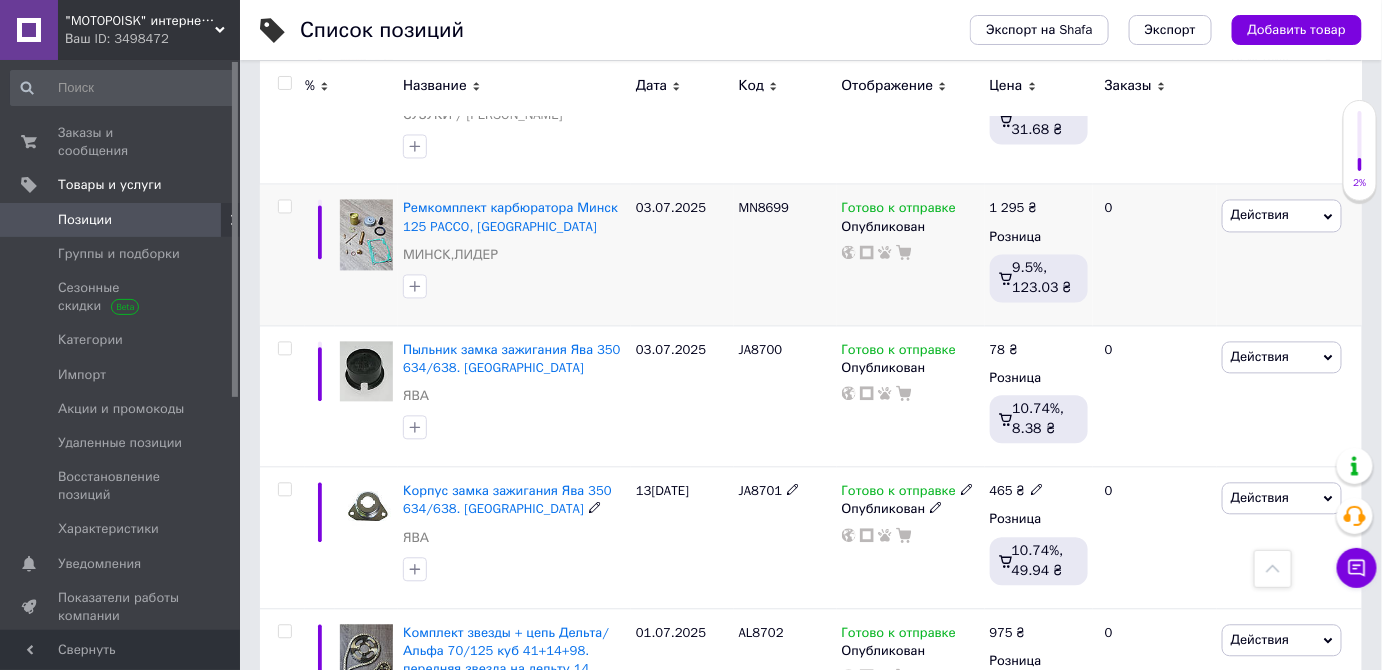 scroll, scrollTop: 1272, scrollLeft: 0, axis: vertical 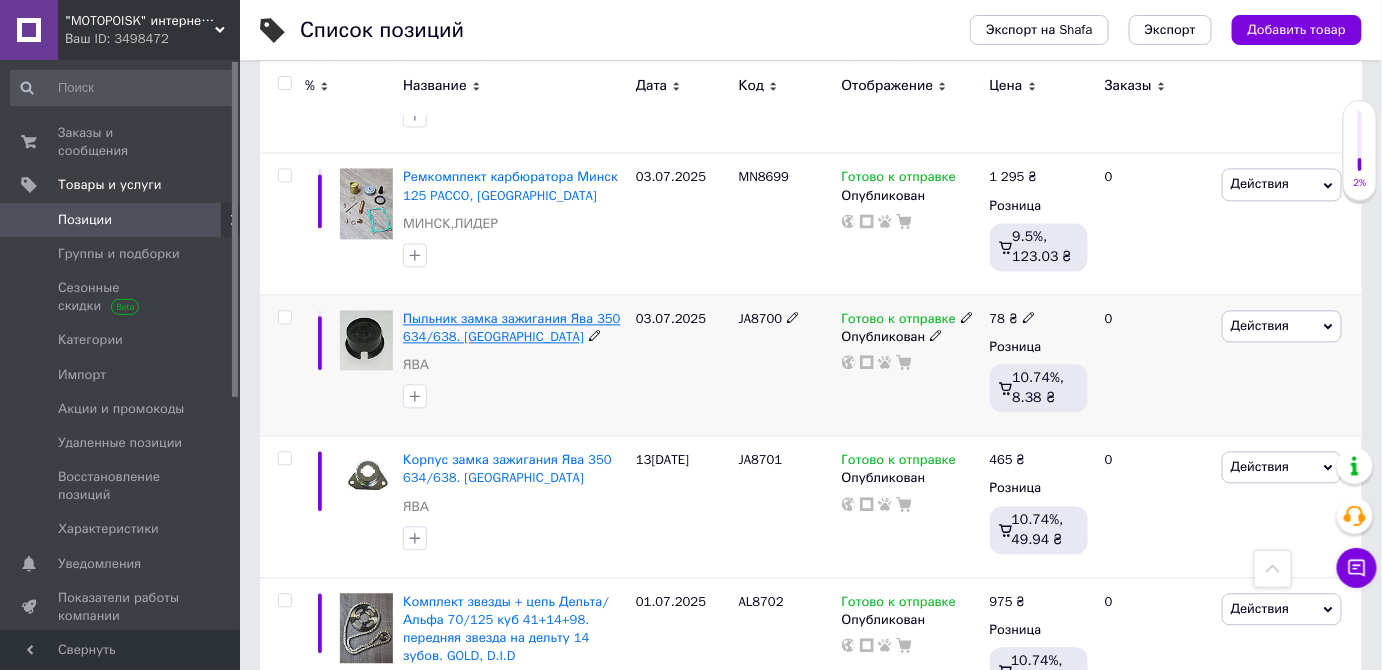 click on "Пыльник замка зажигания Ява 350 634/638. [GEOGRAPHIC_DATA]" at bounding box center (511, 327) 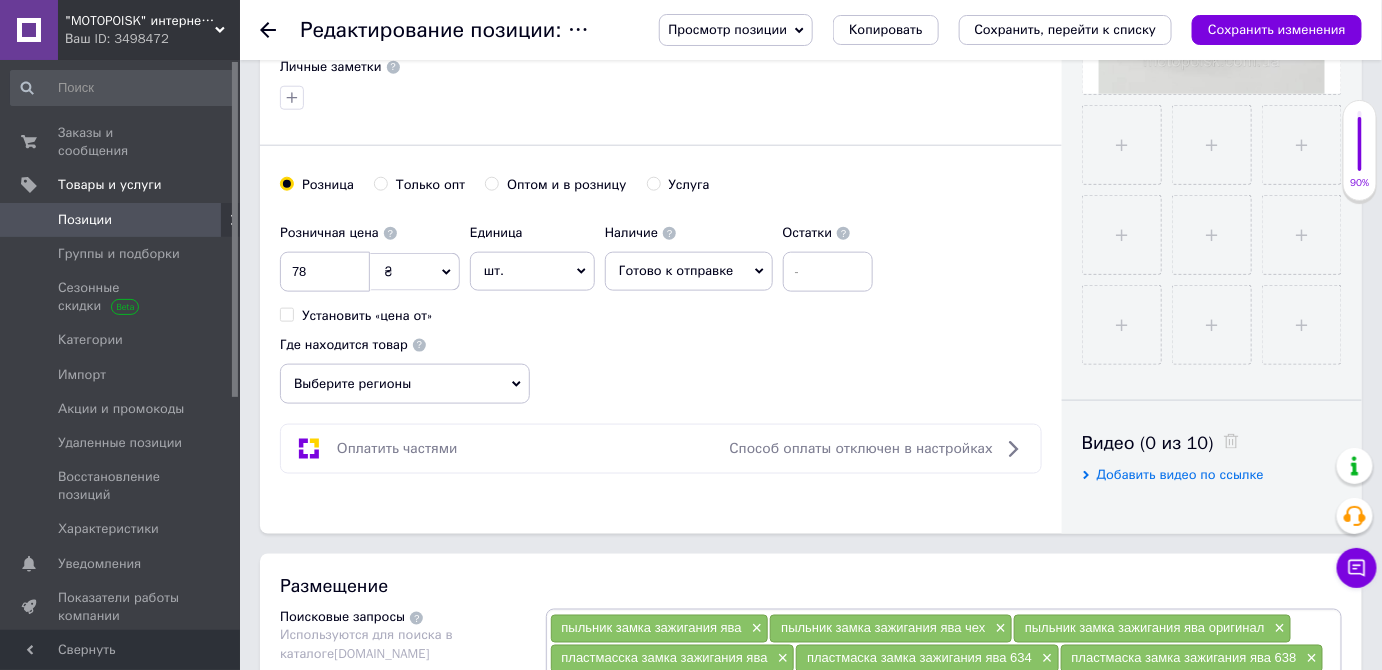 scroll, scrollTop: 727, scrollLeft: 0, axis: vertical 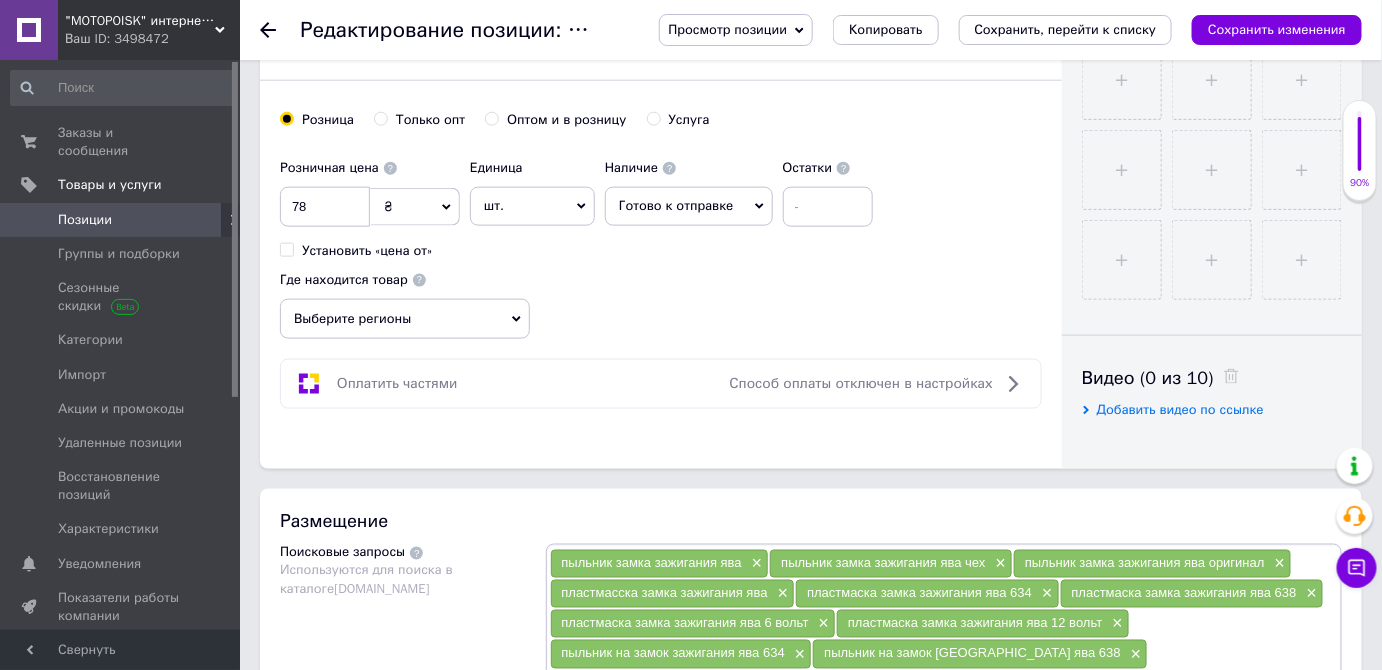 click 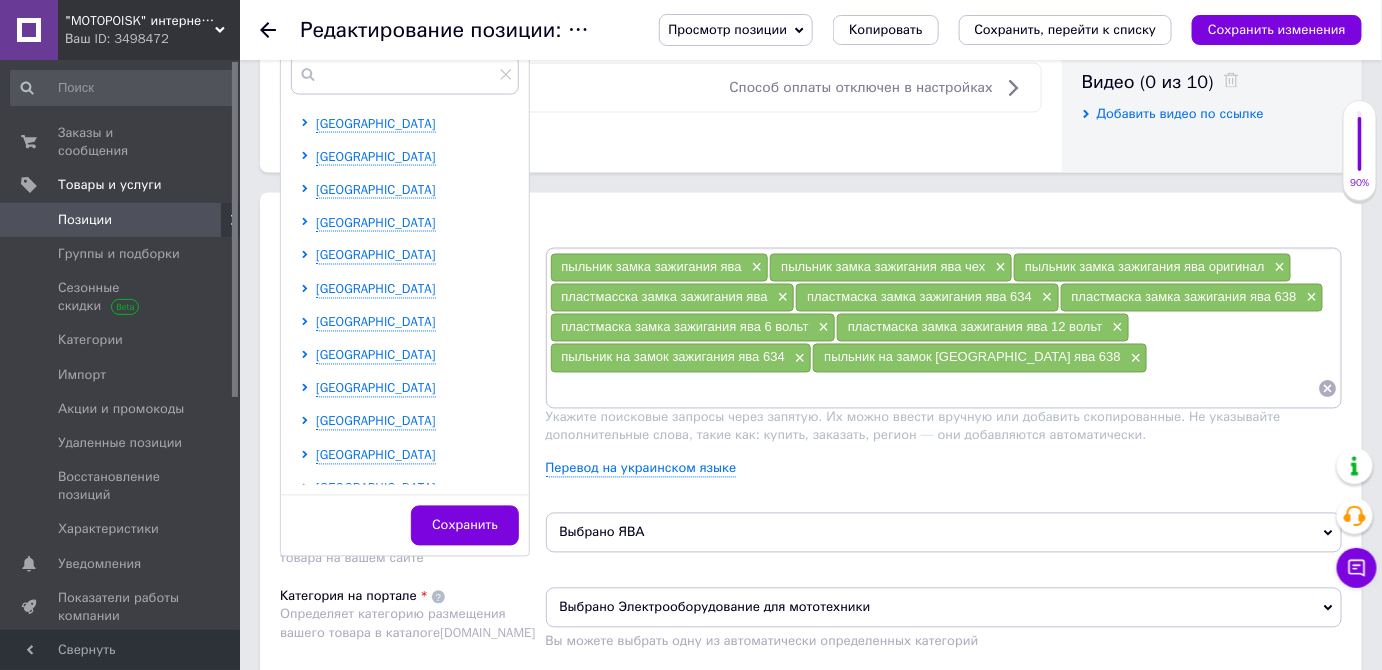 scroll, scrollTop: 1090, scrollLeft: 0, axis: vertical 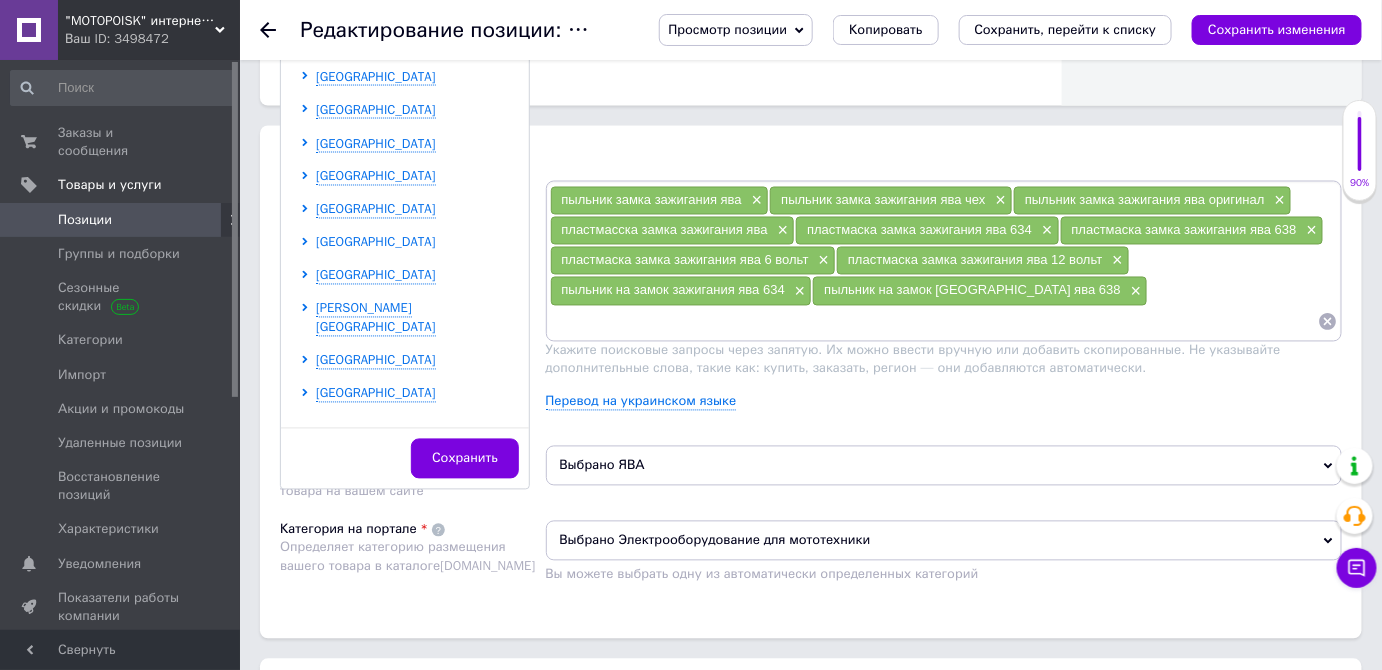 click on "[GEOGRAPHIC_DATA]" at bounding box center [376, 242] 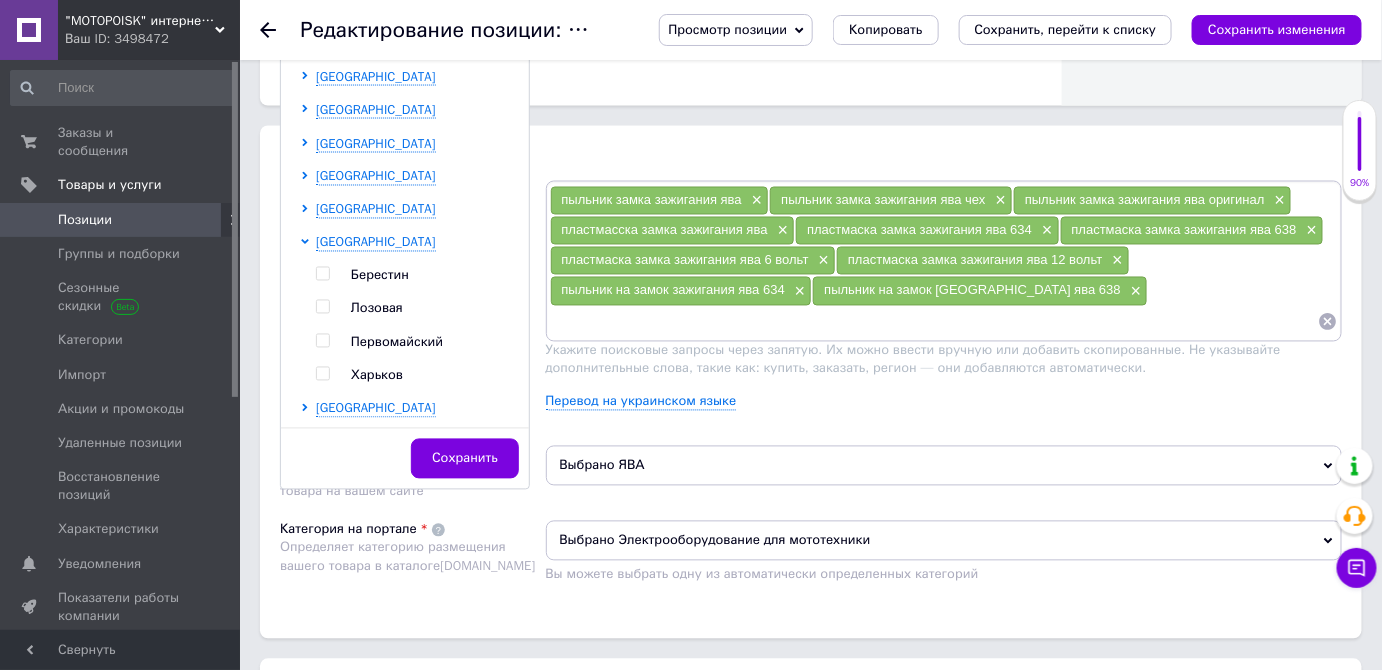 click at bounding box center (322, 374) 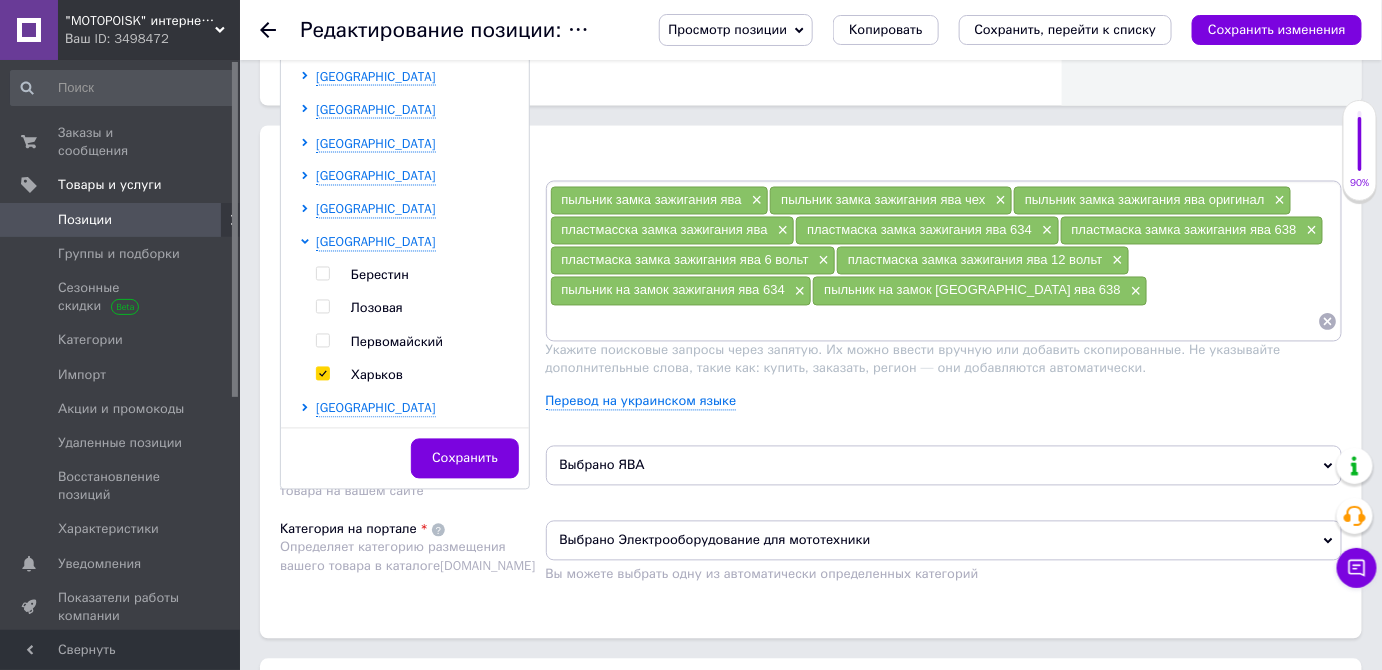 checkbox on "true" 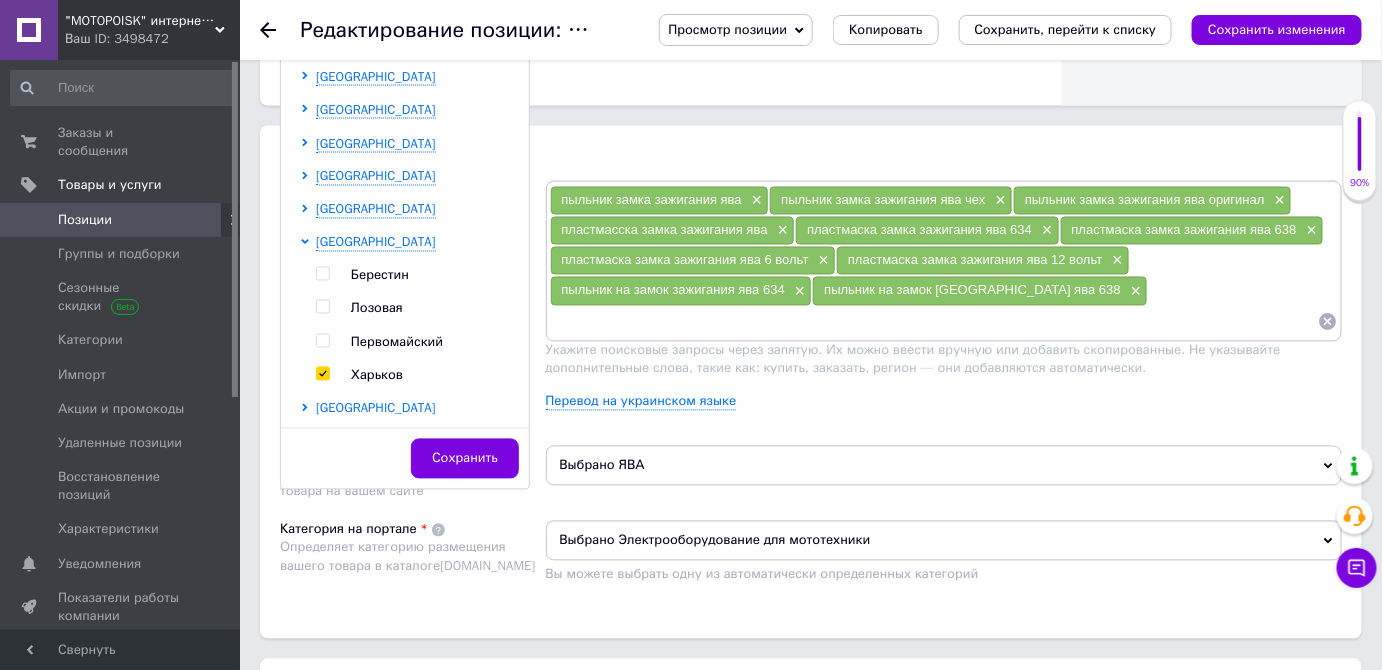 scroll, scrollTop: 1101, scrollLeft: 0, axis: vertical 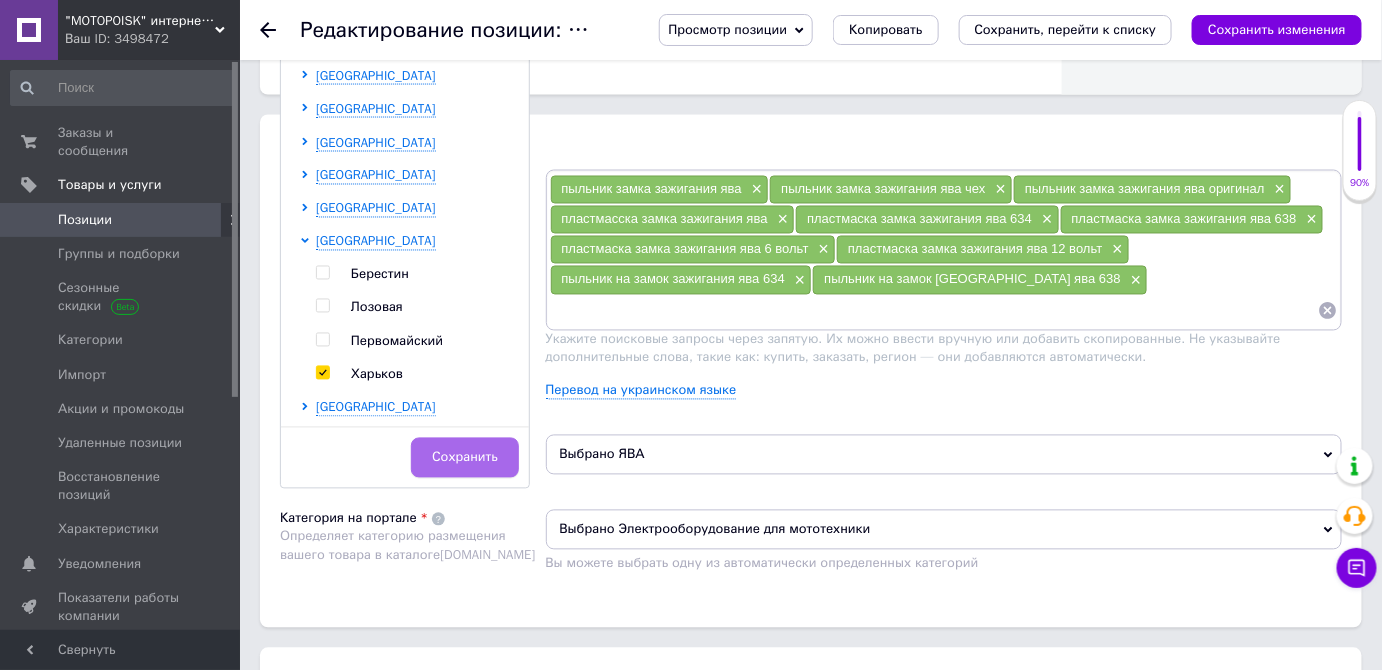 click on "Сохранить" at bounding box center [465, 458] 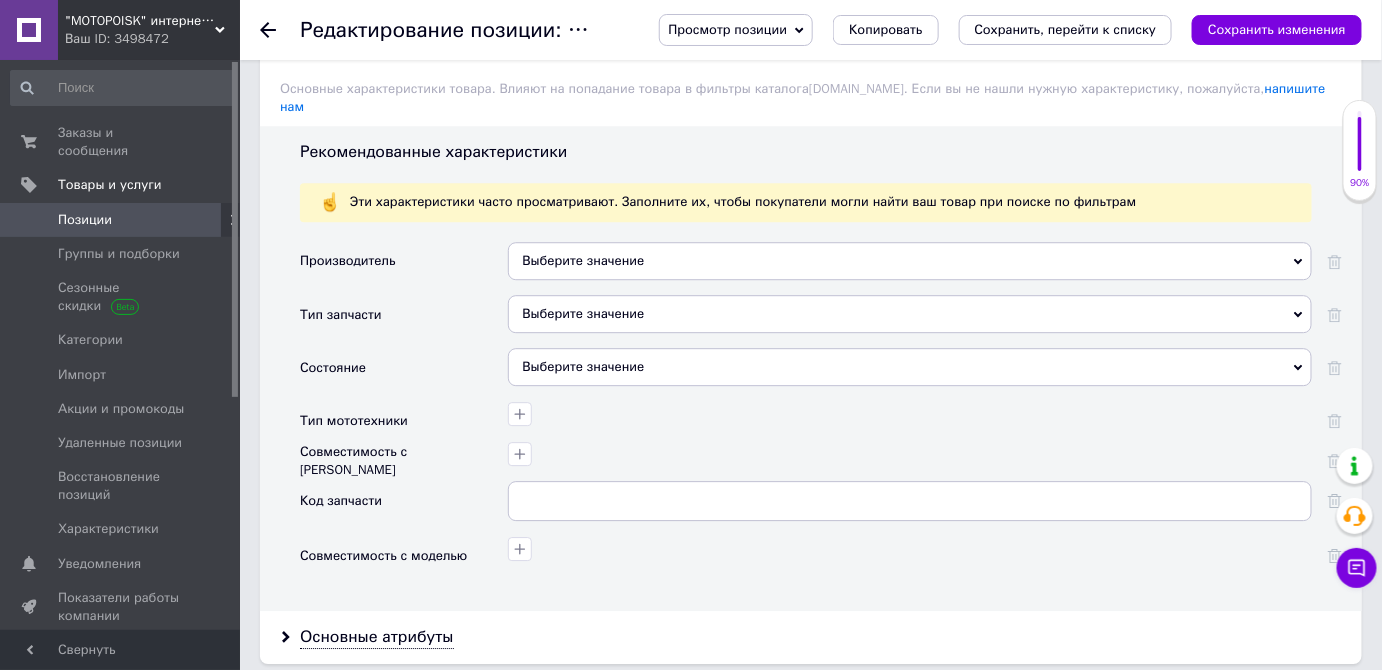 scroll, scrollTop: 1737, scrollLeft: 0, axis: vertical 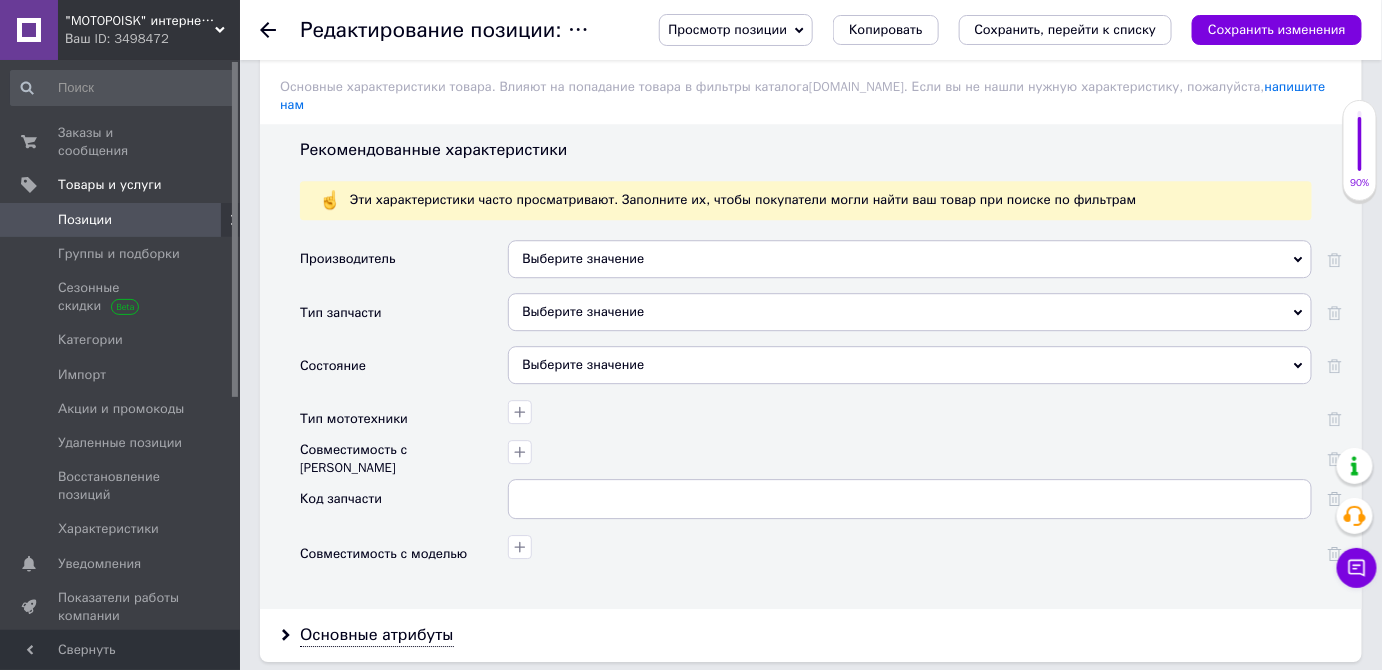click on "Выберите значение" at bounding box center [910, 259] 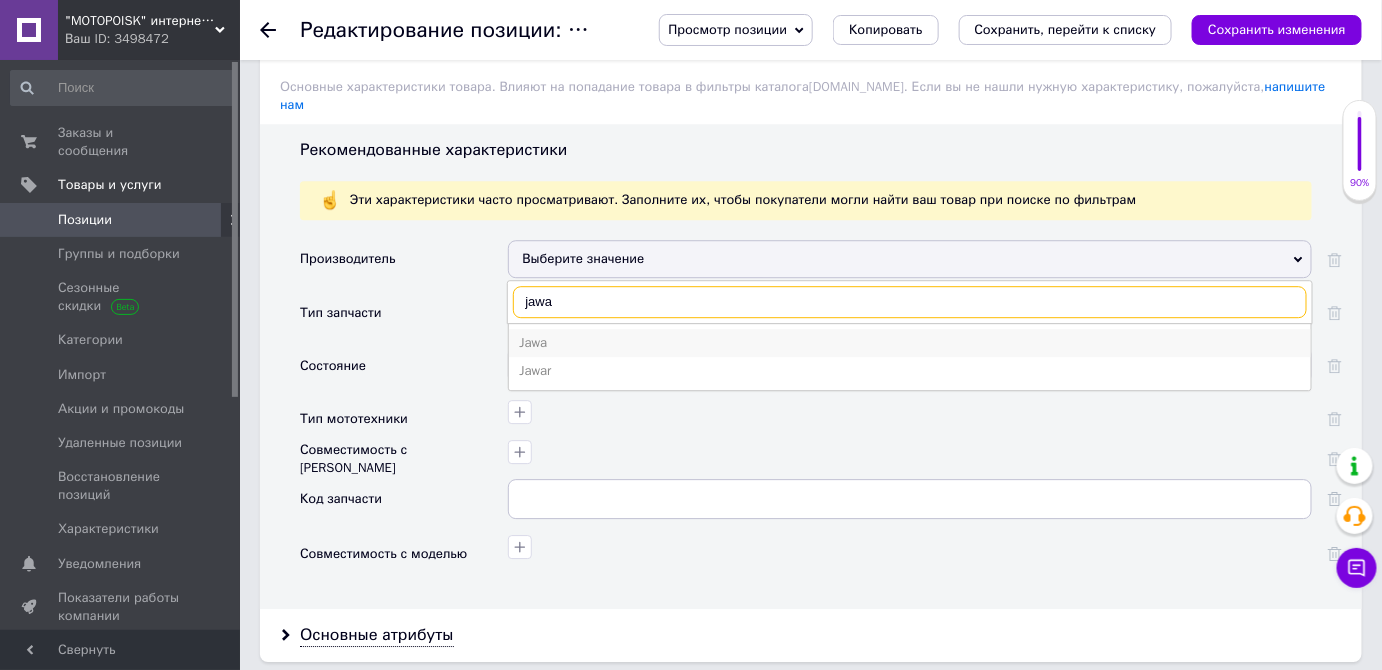 type on "jawa" 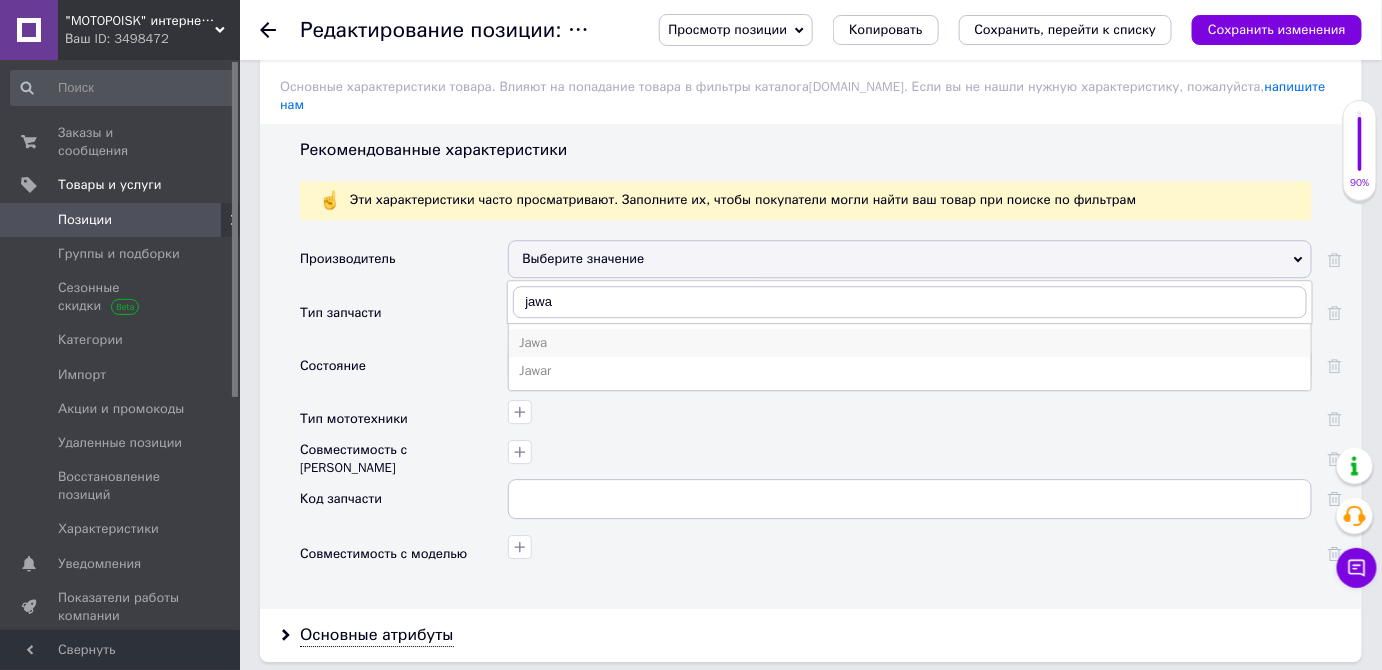 click on "Jawa" at bounding box center (910, 343) 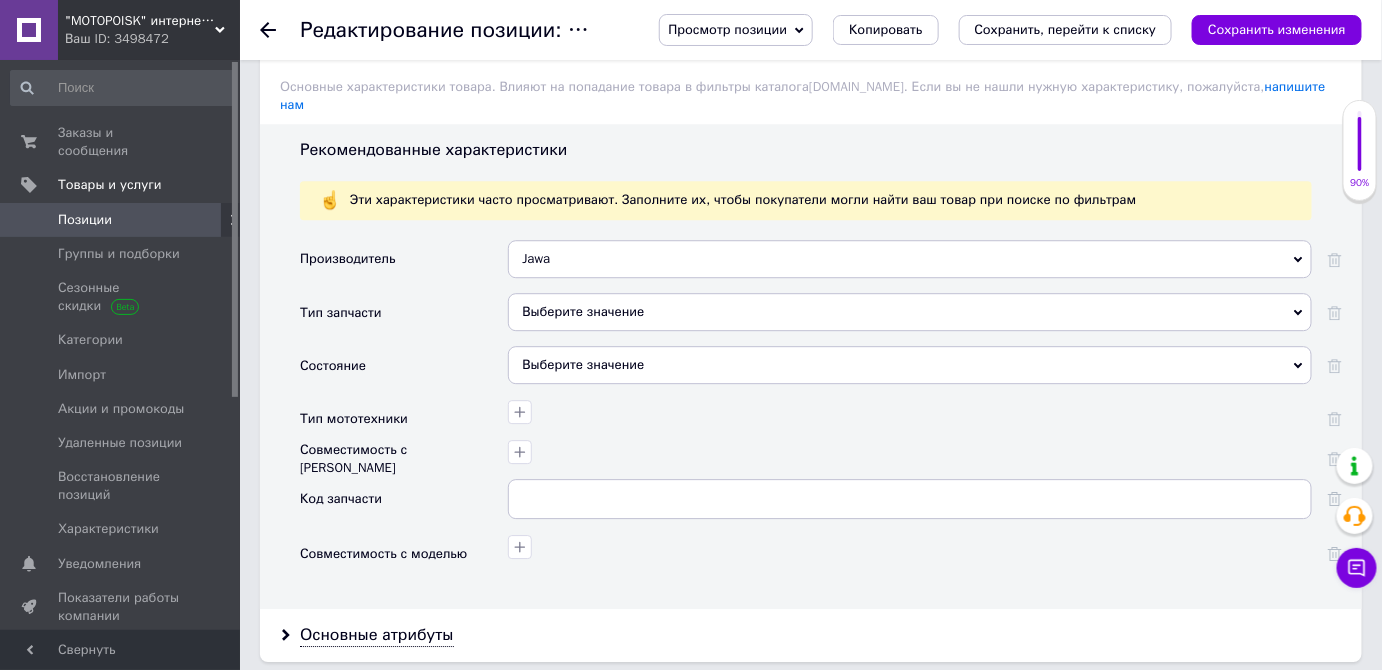 click on "Выберите значение" at bounding box center (910, 312) 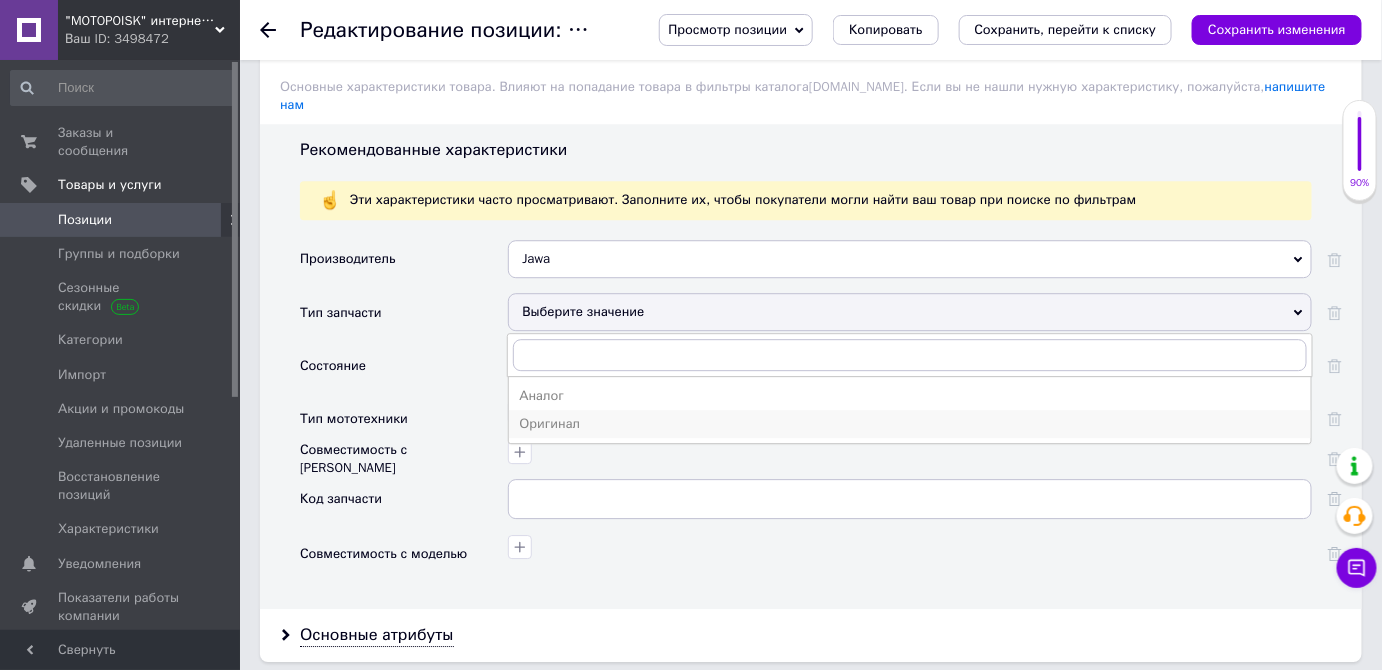 click on "Оригинал" at bounding box center (910, 424) 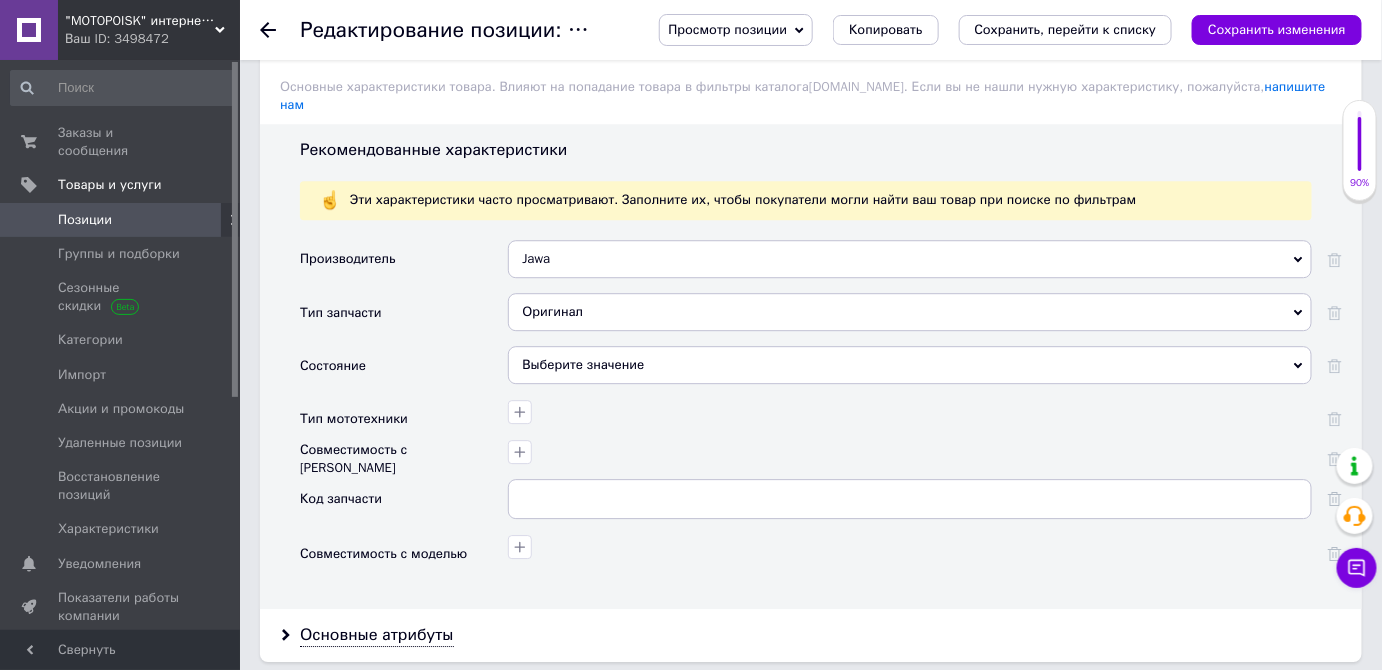 click on "Выберите значение" at bounding box center [910, 365] 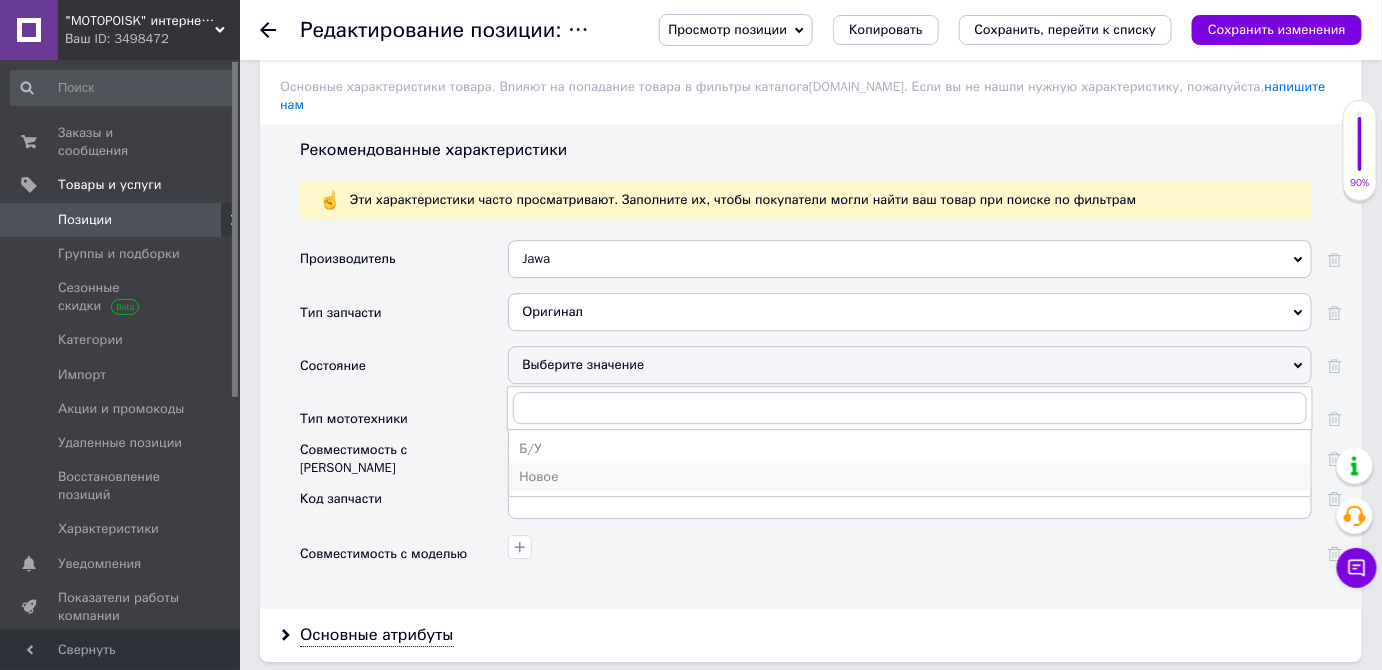 click on "Новое" at bounding box center [910, 477] 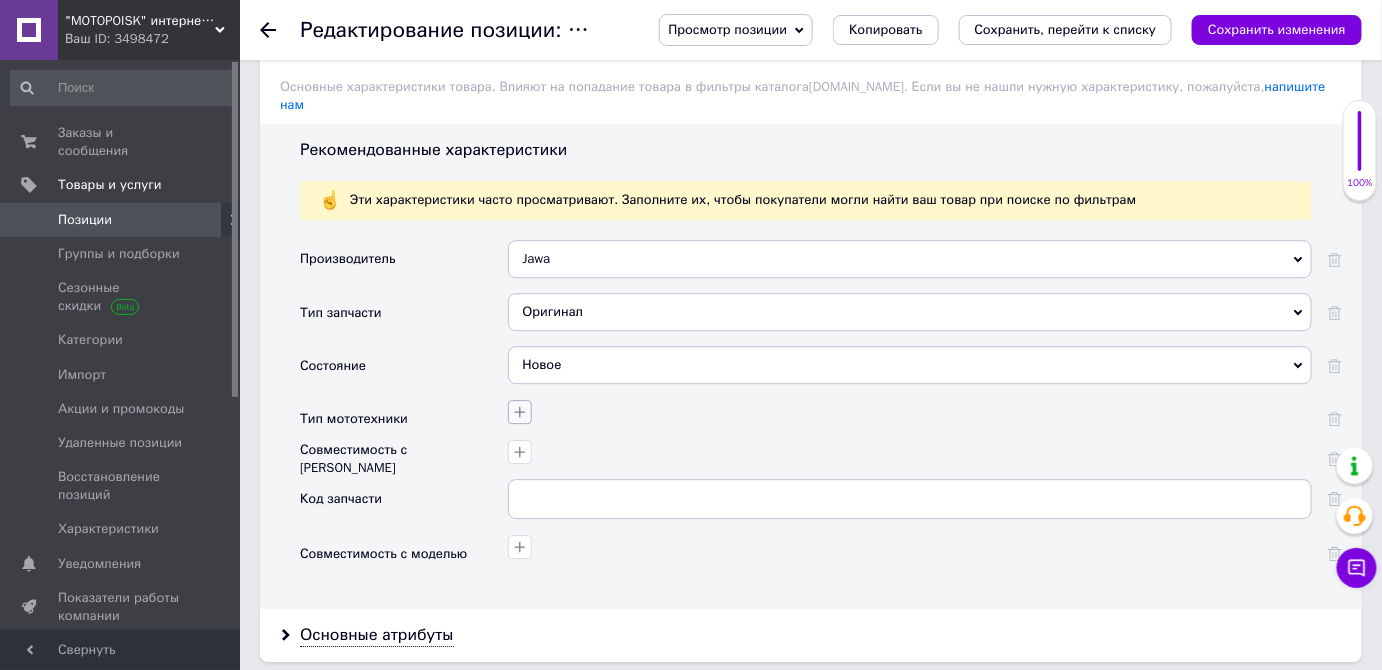 click 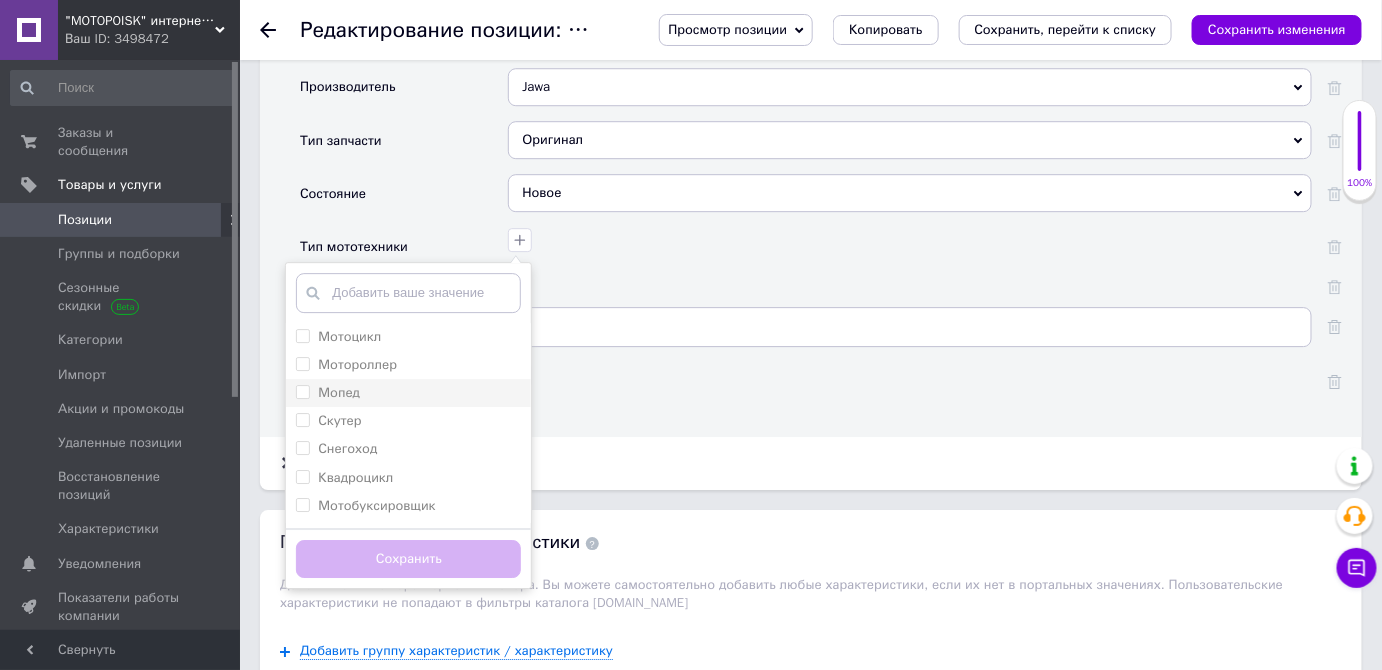 scroll, scrollTop: 1919, scrollLeft: 0, axis: vertical 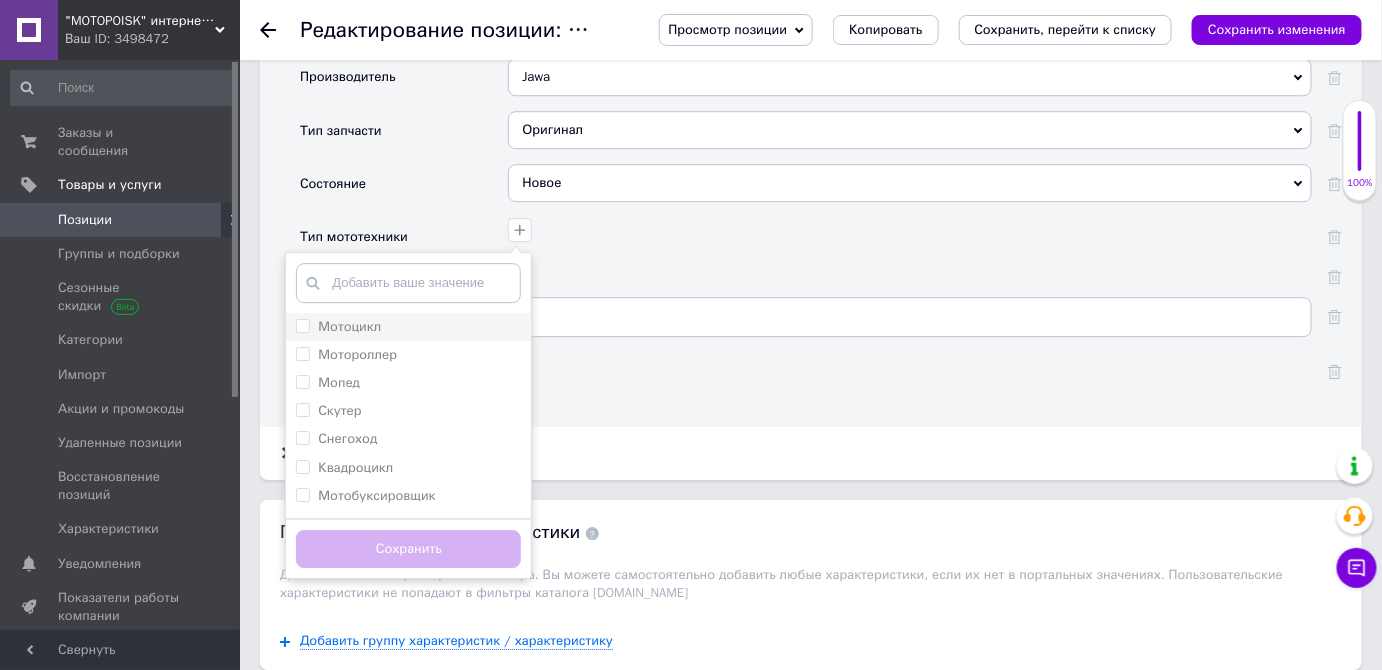 click on "Мотоцикл" at bounding box center [302, 325] 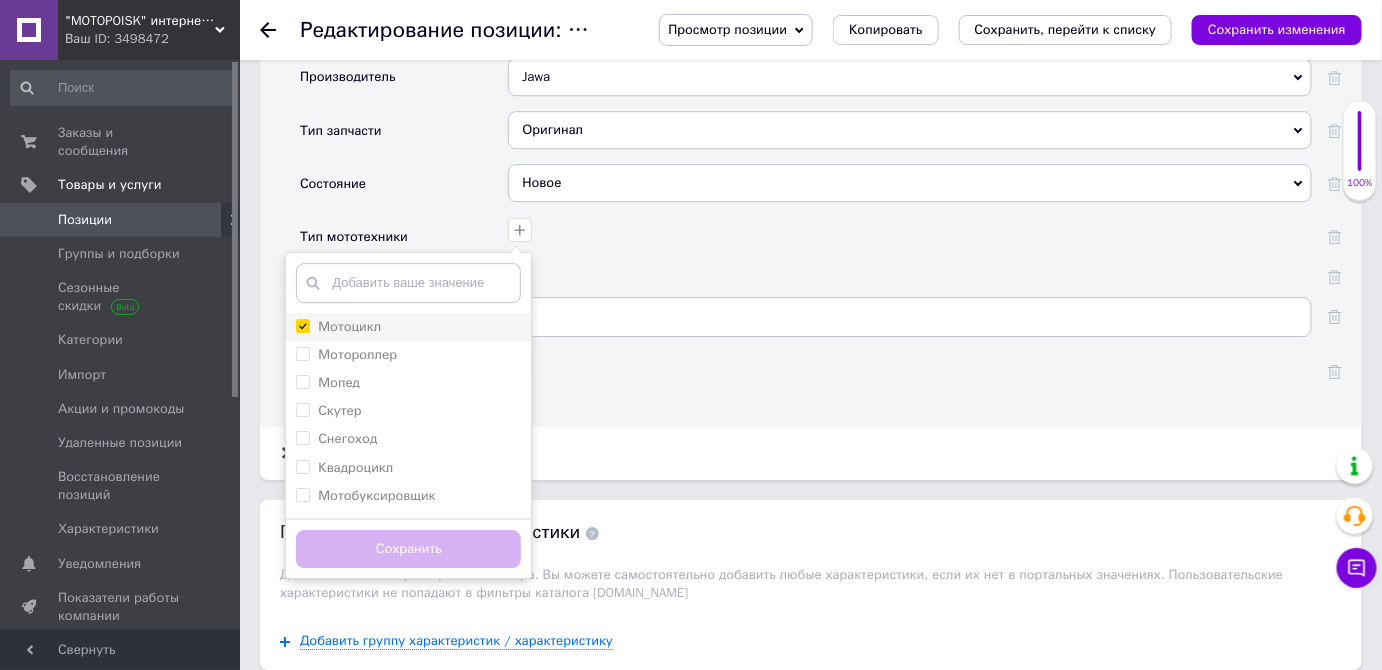 checkbox on "true" 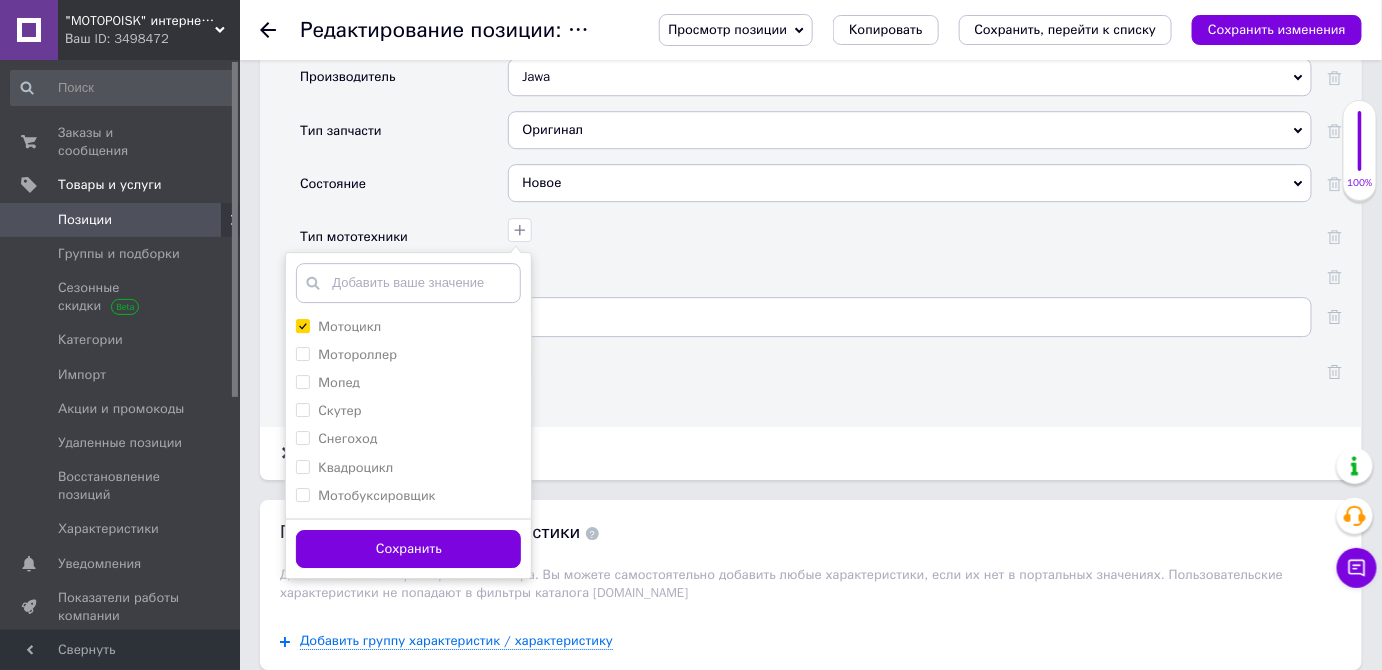 click on "Сохранить" at bounding box center [408, 549] 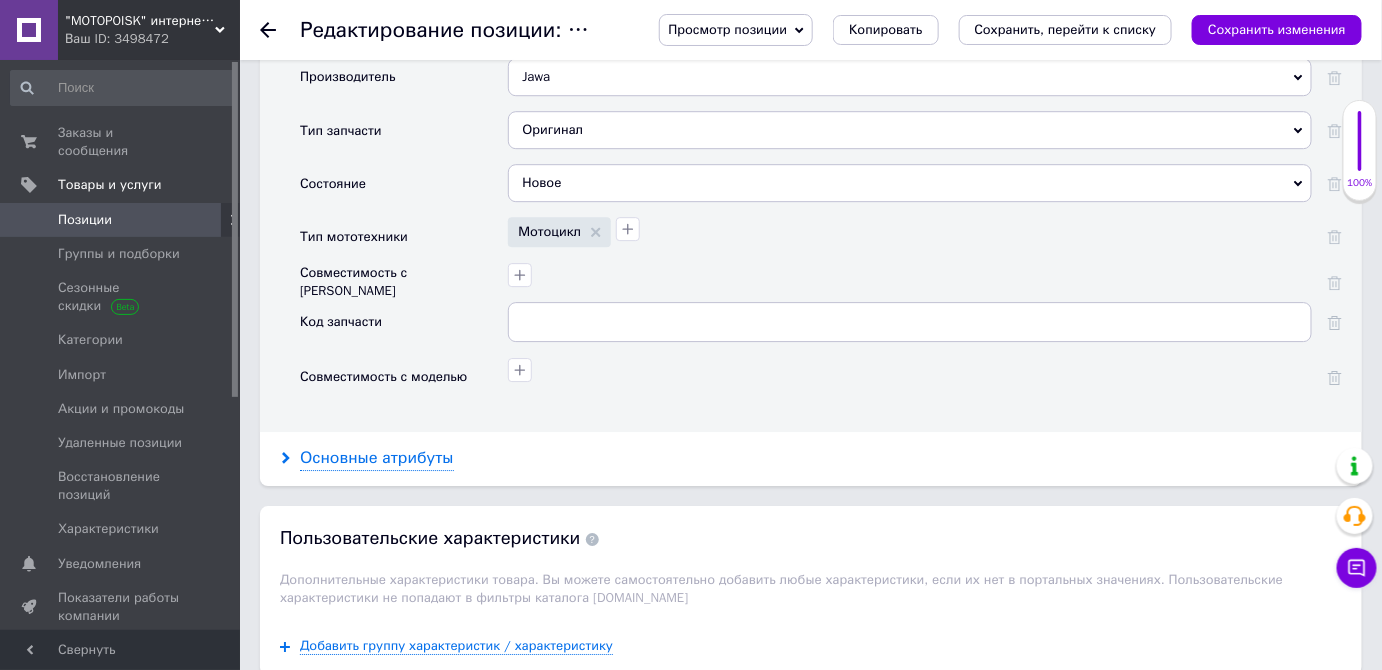 click on "Основные атрибуты" at bounding box center [377, 458] 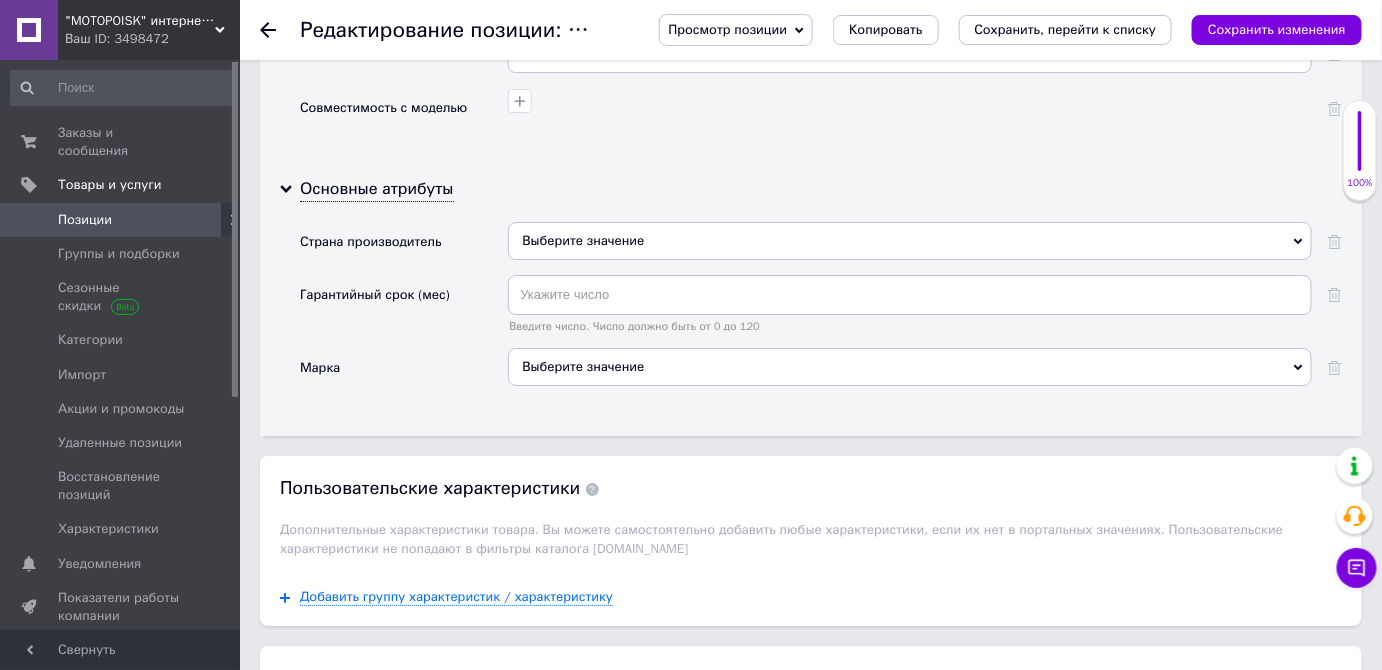 scroll, scrollTop: 2192, scrollLeft: 0, axis: vertical 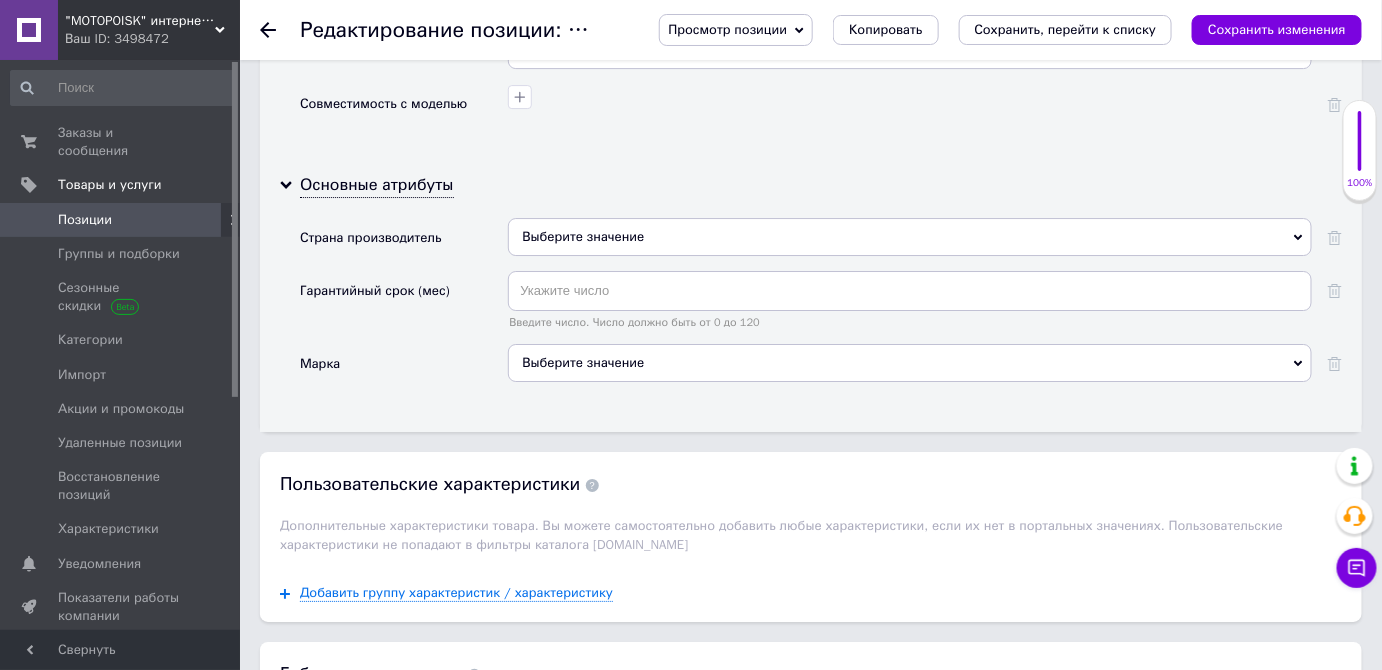 click on "Выберите значение" at bounding box center [910, 237] 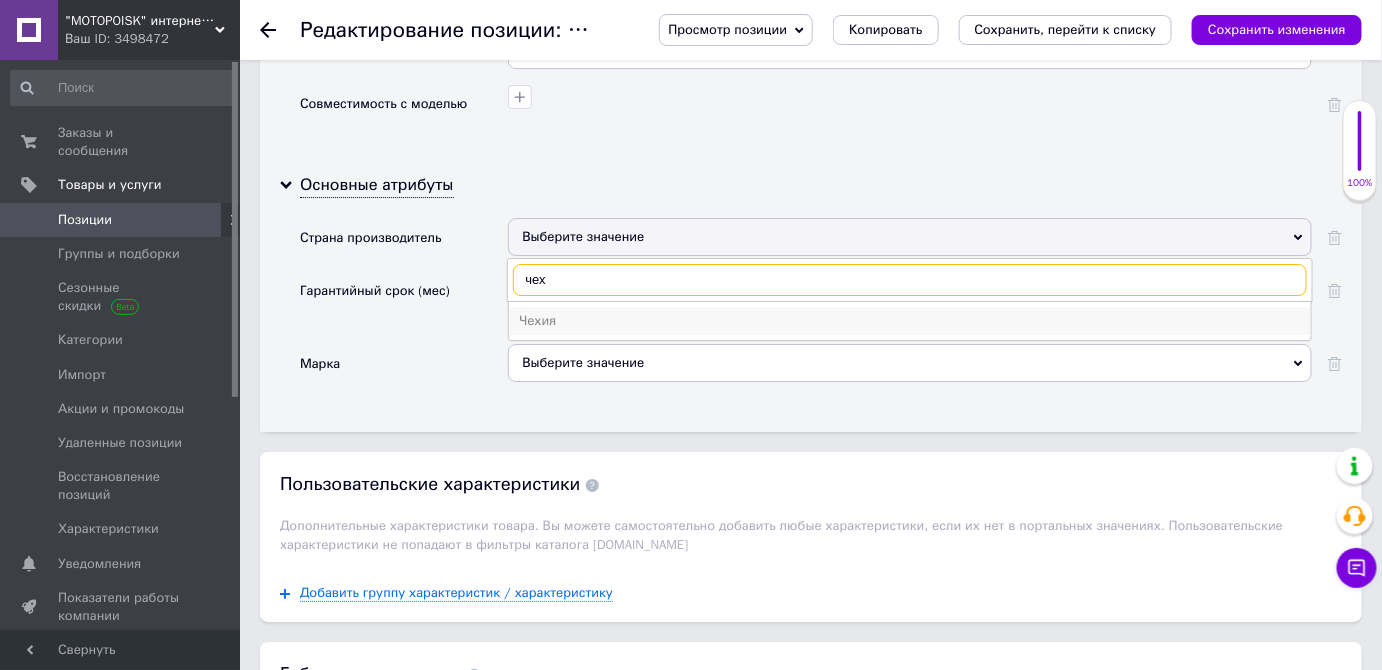 type on "чех" 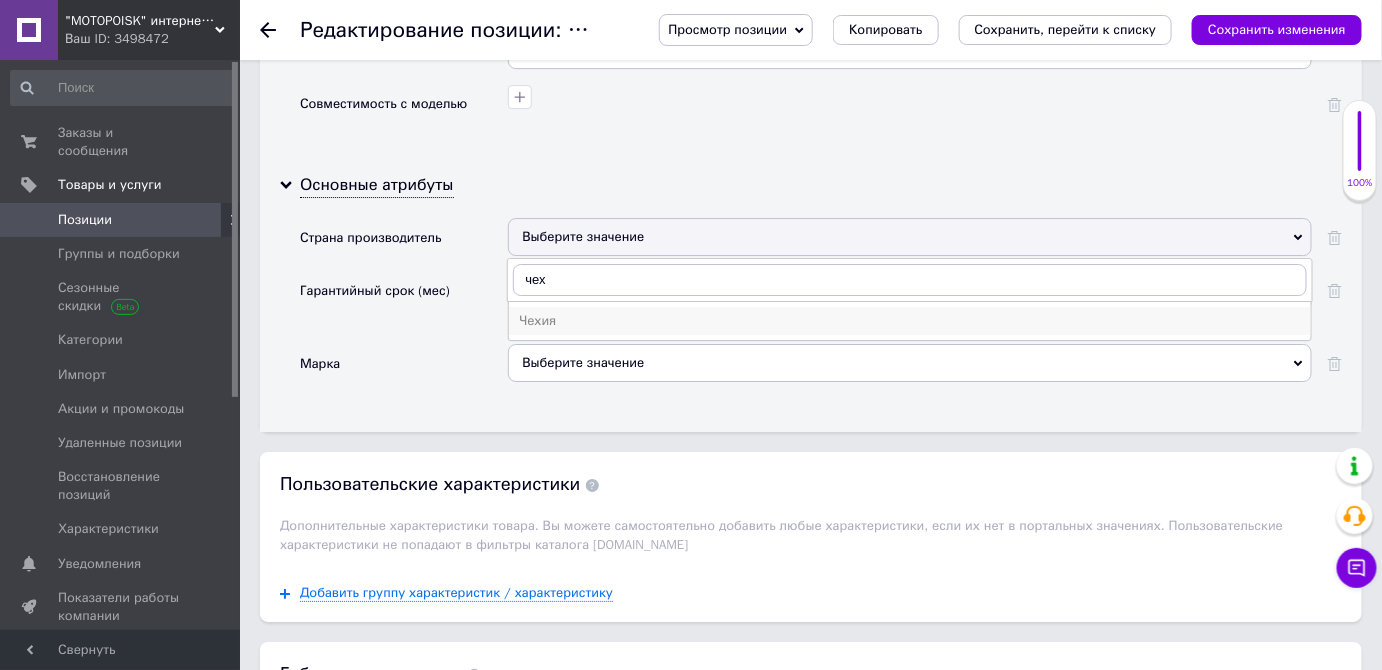 click on "Чехия" at bounding box center [910, 321] 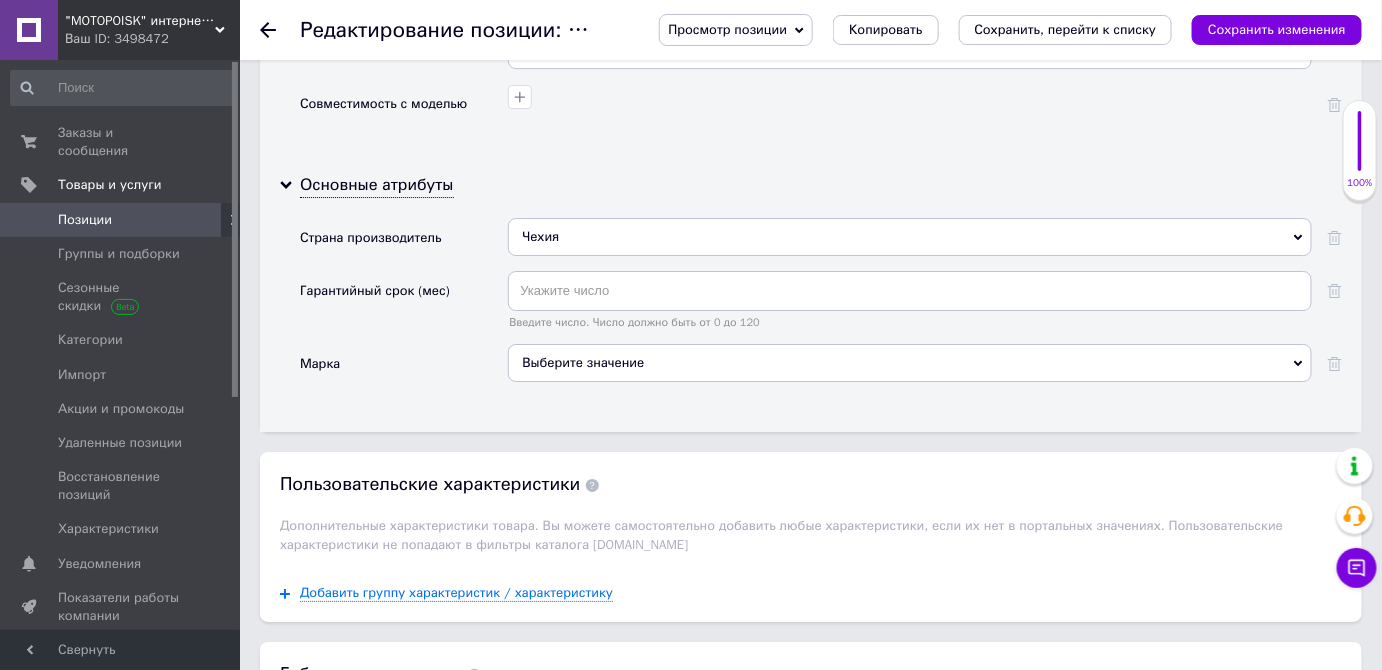 click on "Сохранить изменения" at bounding box center [1277, 29] 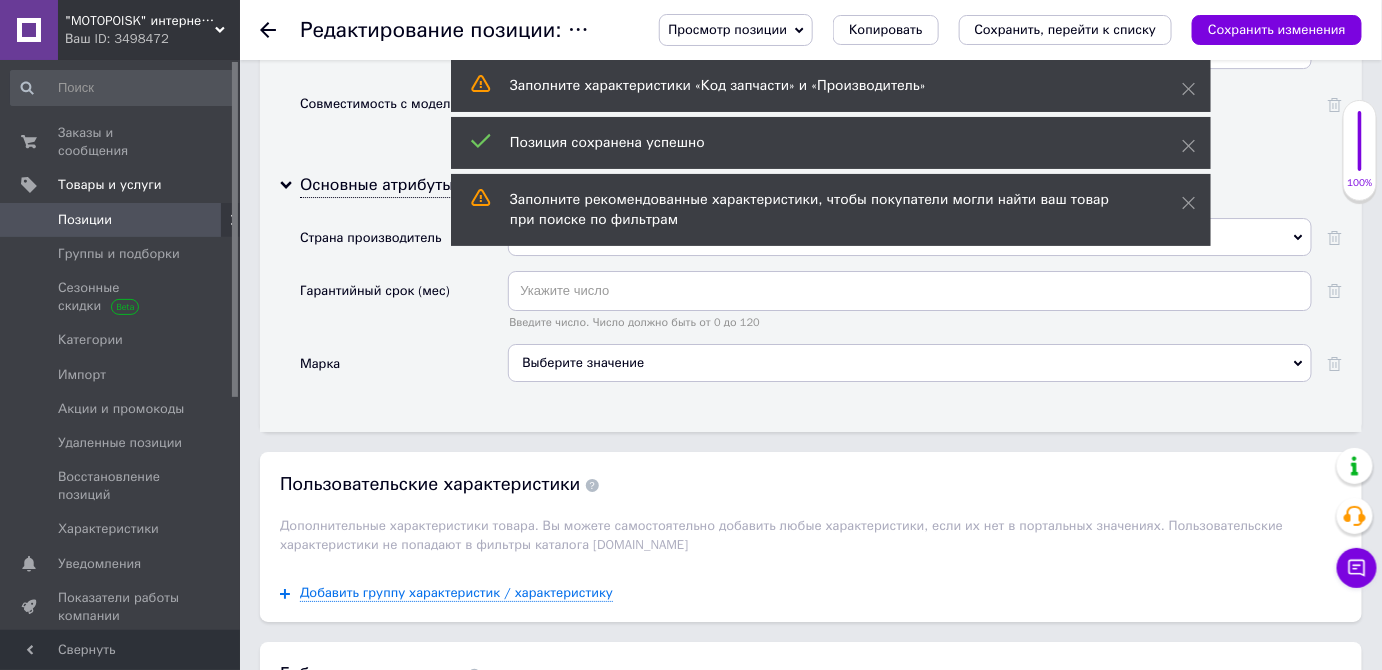 click 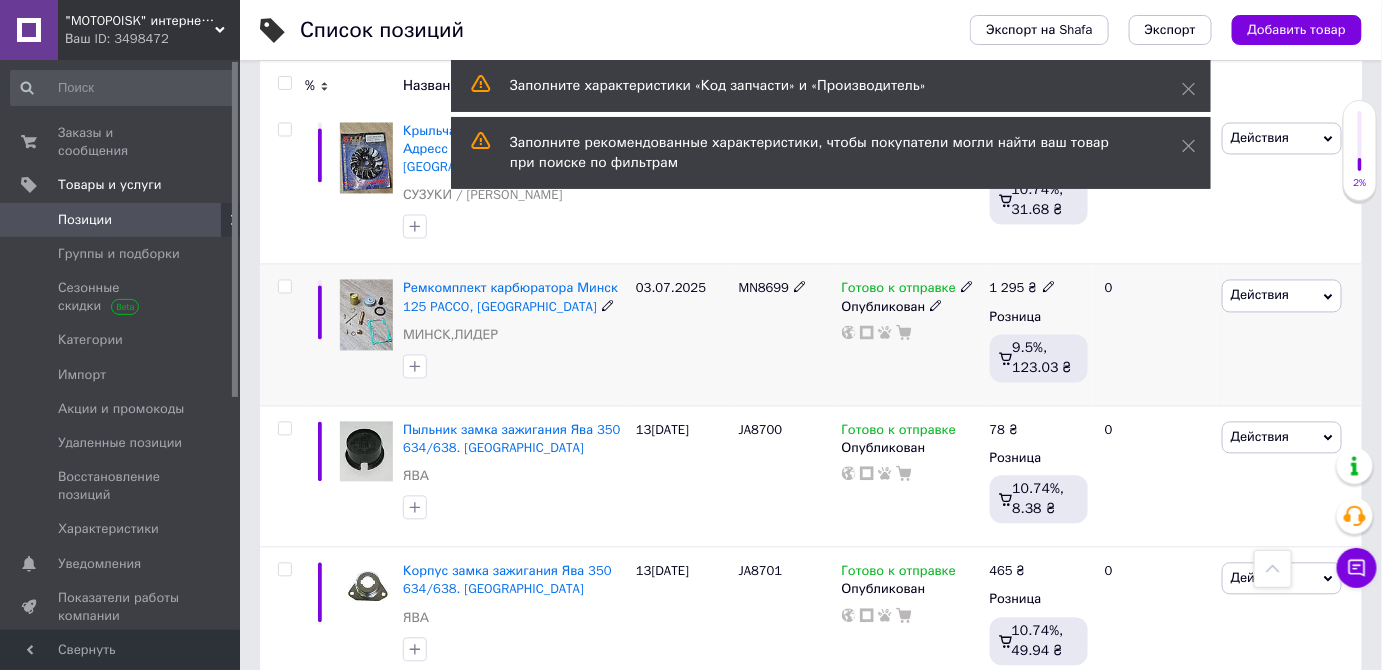 scroll, scrollTop: 1181, scrollLeft: 0, axis: vertical 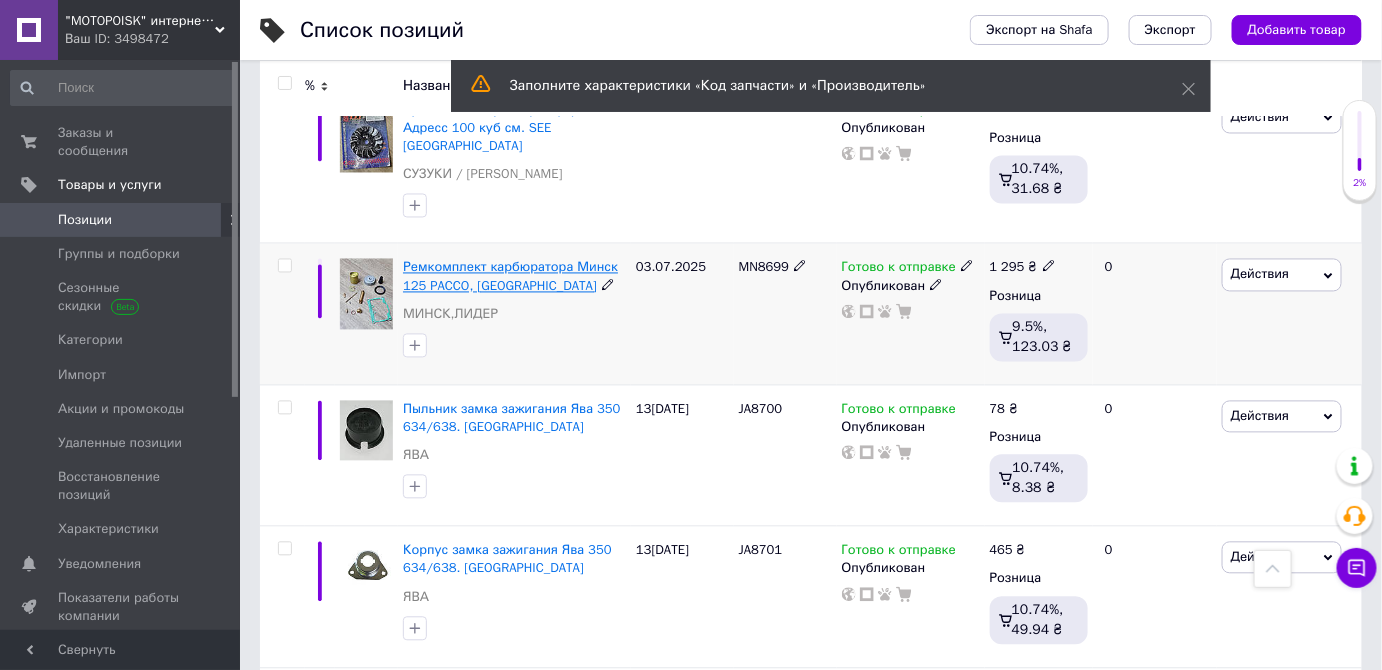 click on "Ремкомплект карбюратора Минск 125 PACCO, [GEOGRAPHIC_DATA]" at bounding box center [510, 276] 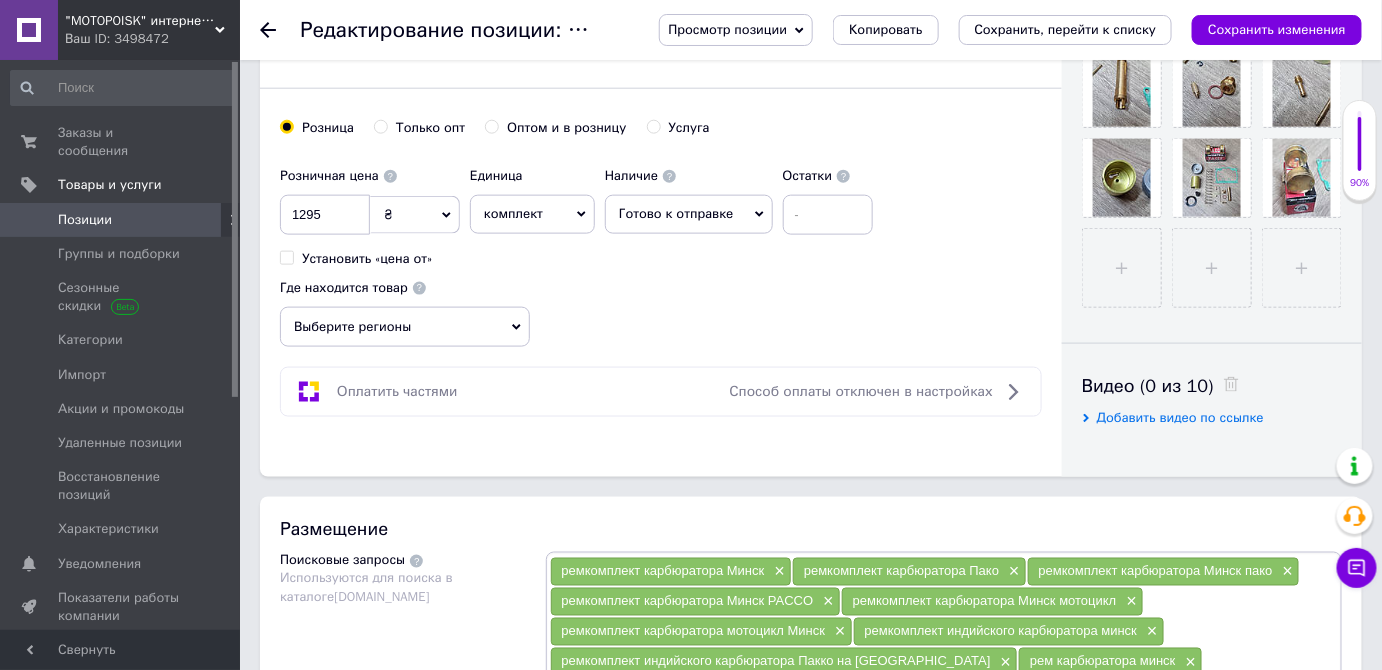 scroll, scrollTop: 727, scrollLeft: 0, axis: vertical 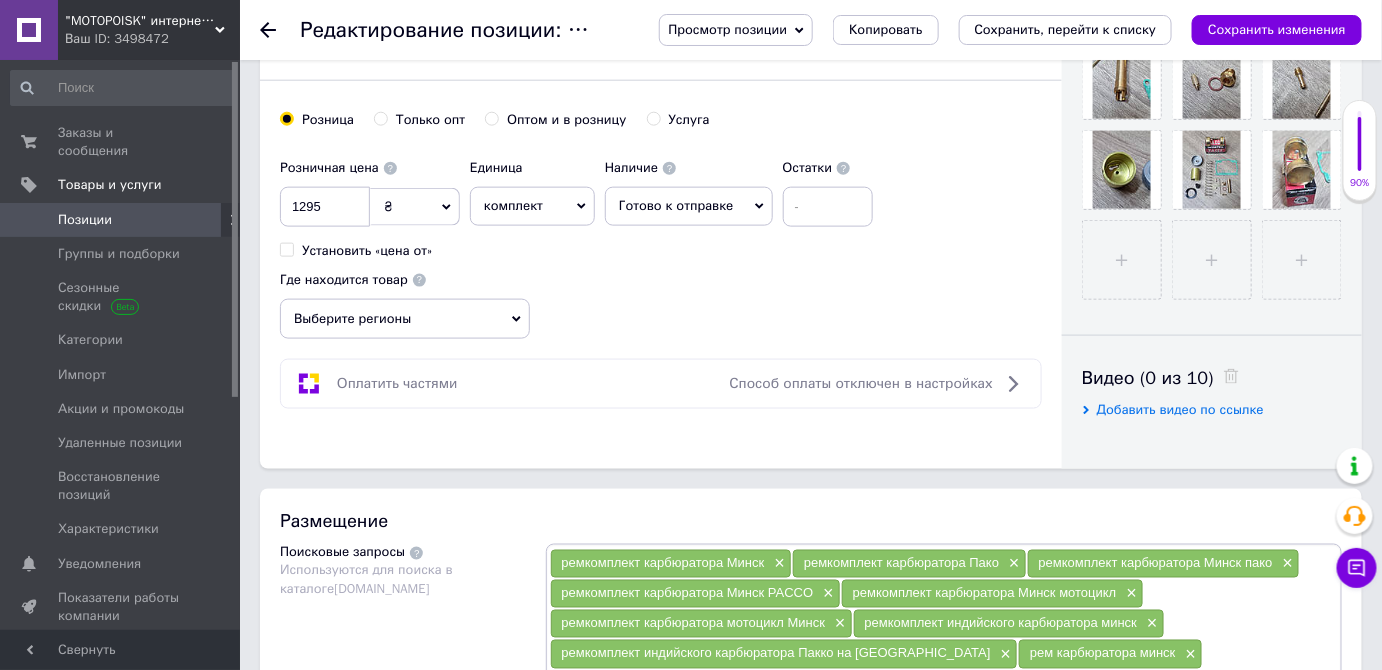 click 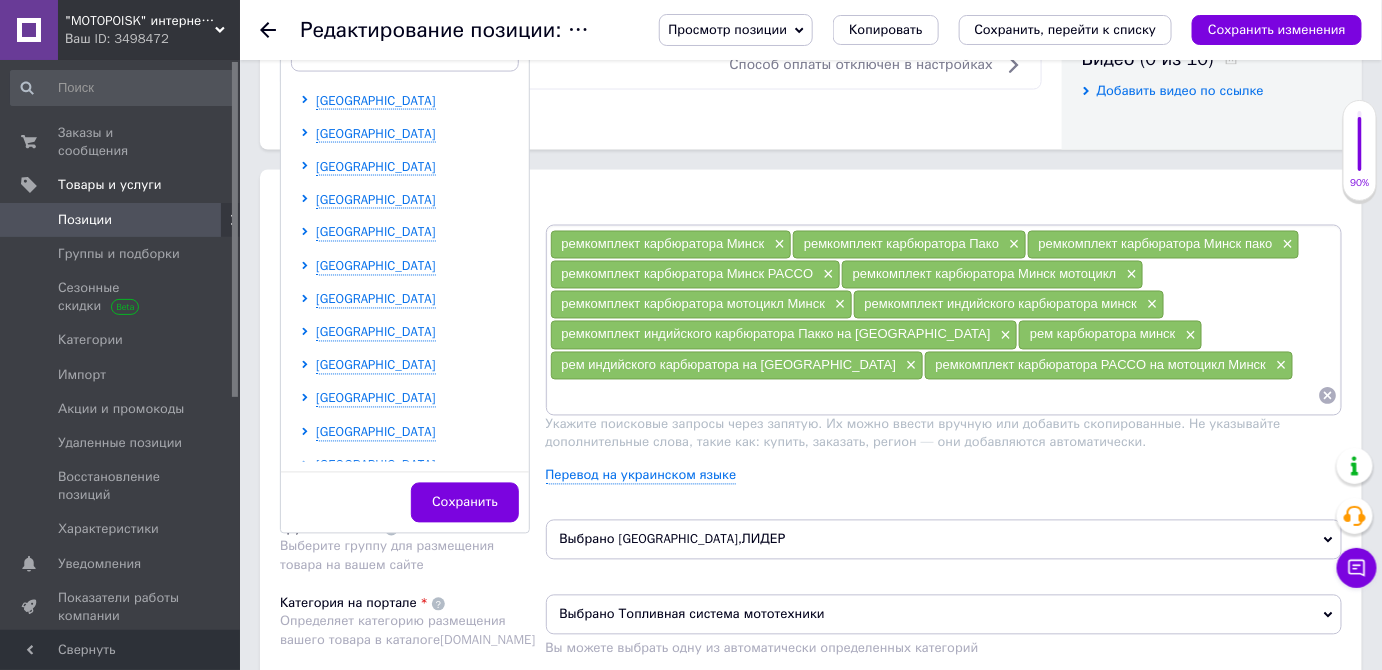 scroll, scrollTop: 1090, scrollLeft: 0, axis: vertical 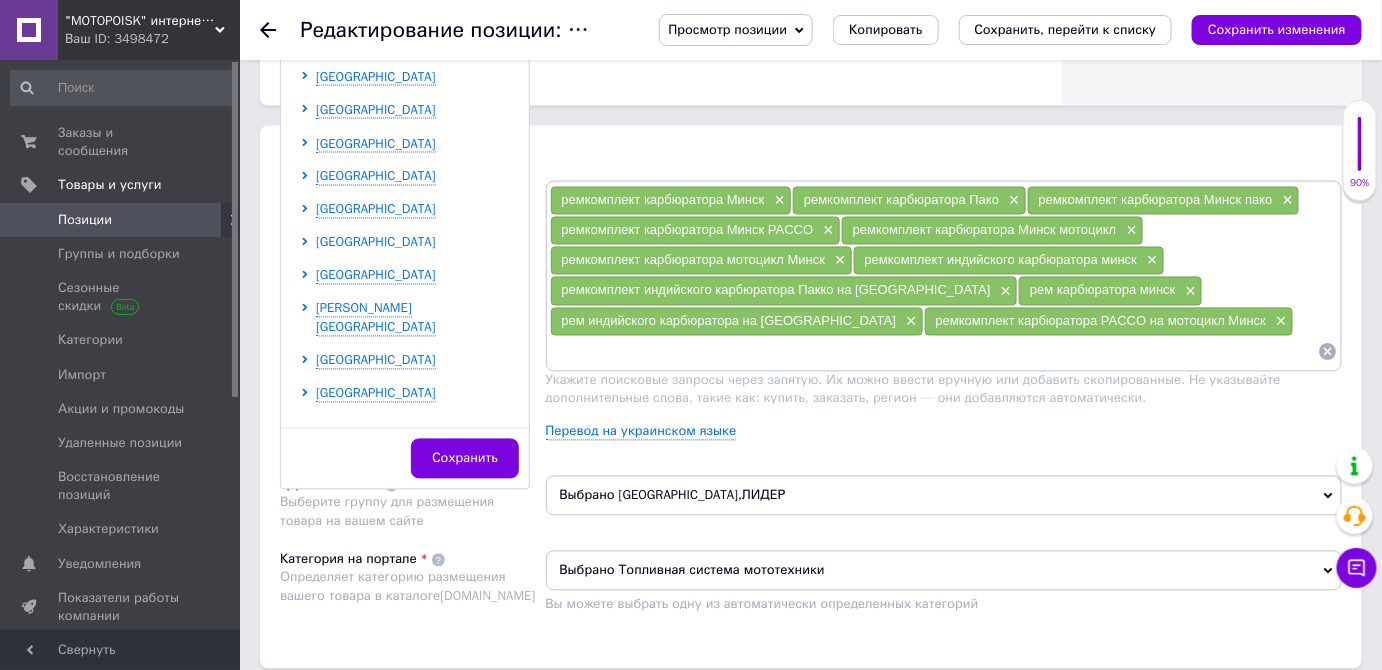 click on "[GEOGRAPHIC_DATA]" at bounding box center (376, 242) 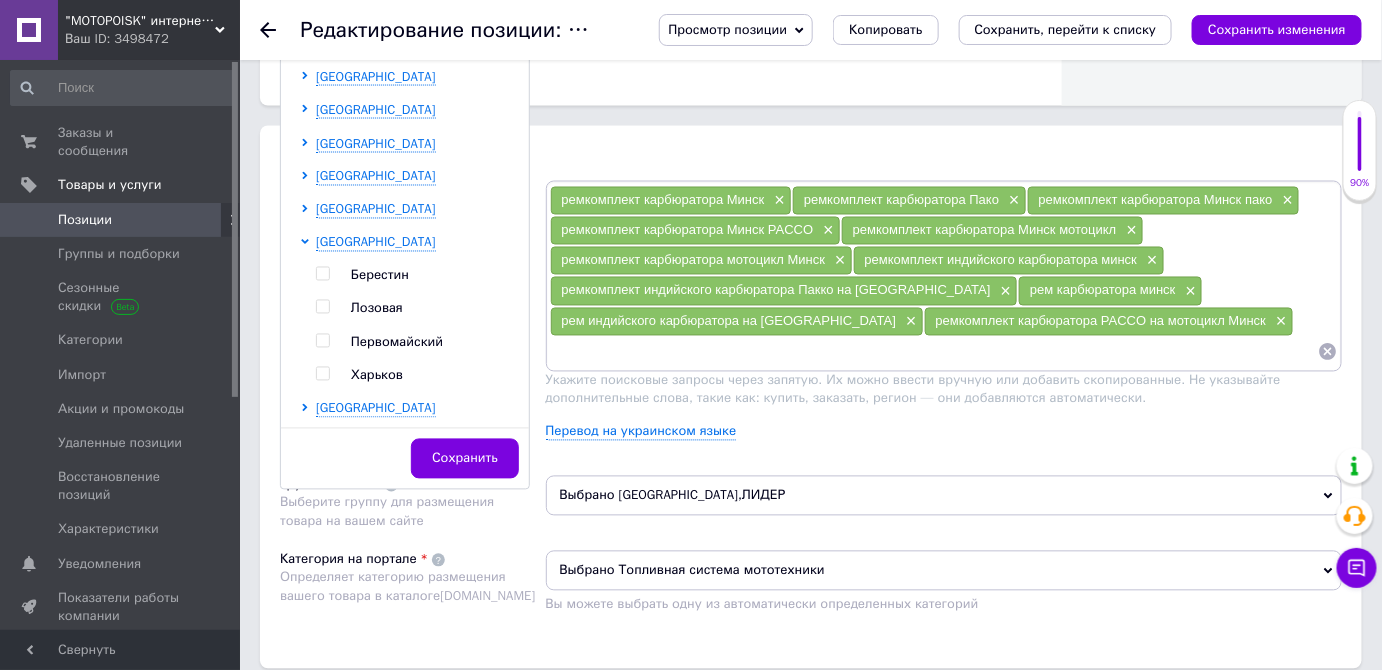 click at bounding box center (322, 374) 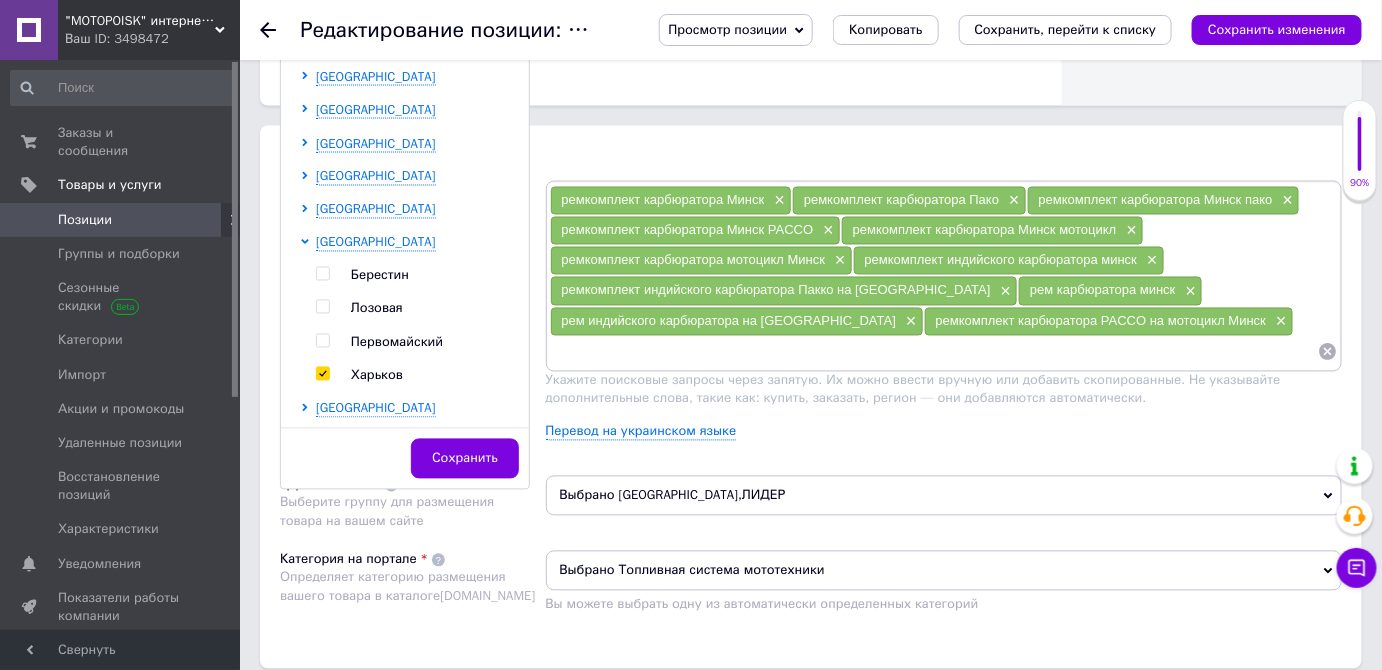 checkbox on "true" 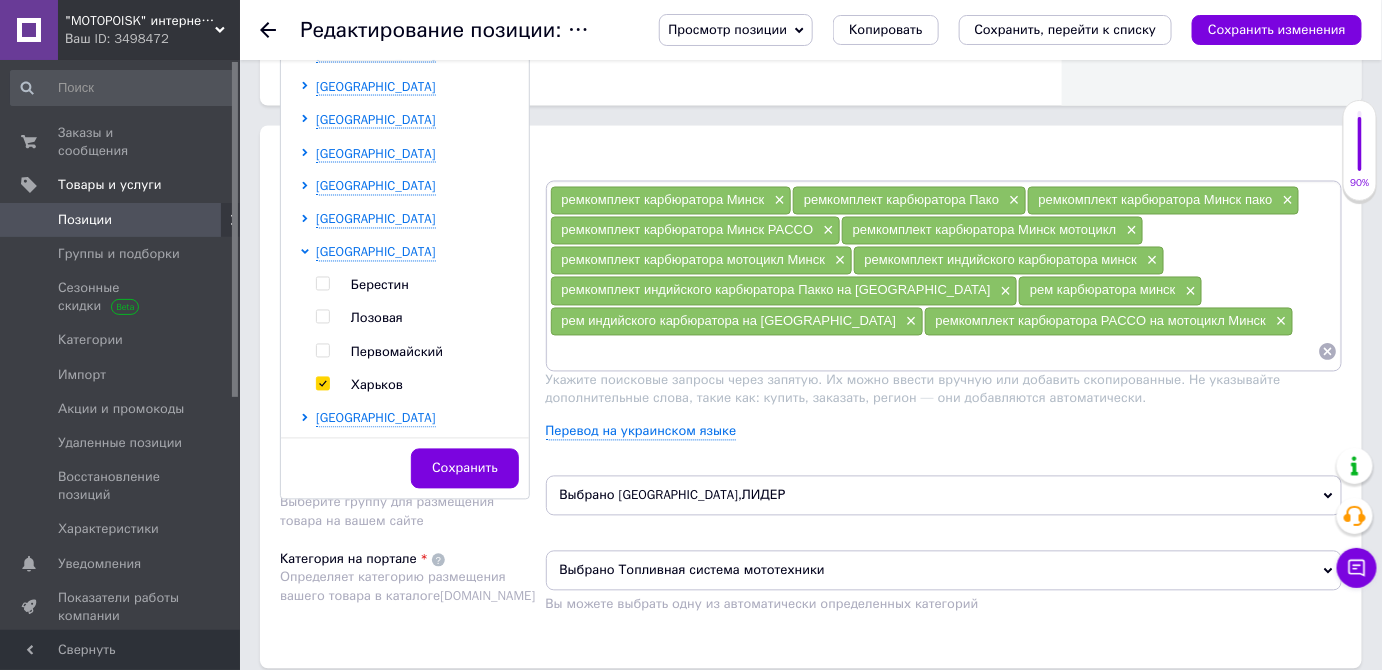 scroll, scrollTop: 1101, scrollLeft: 0, axis: vertical 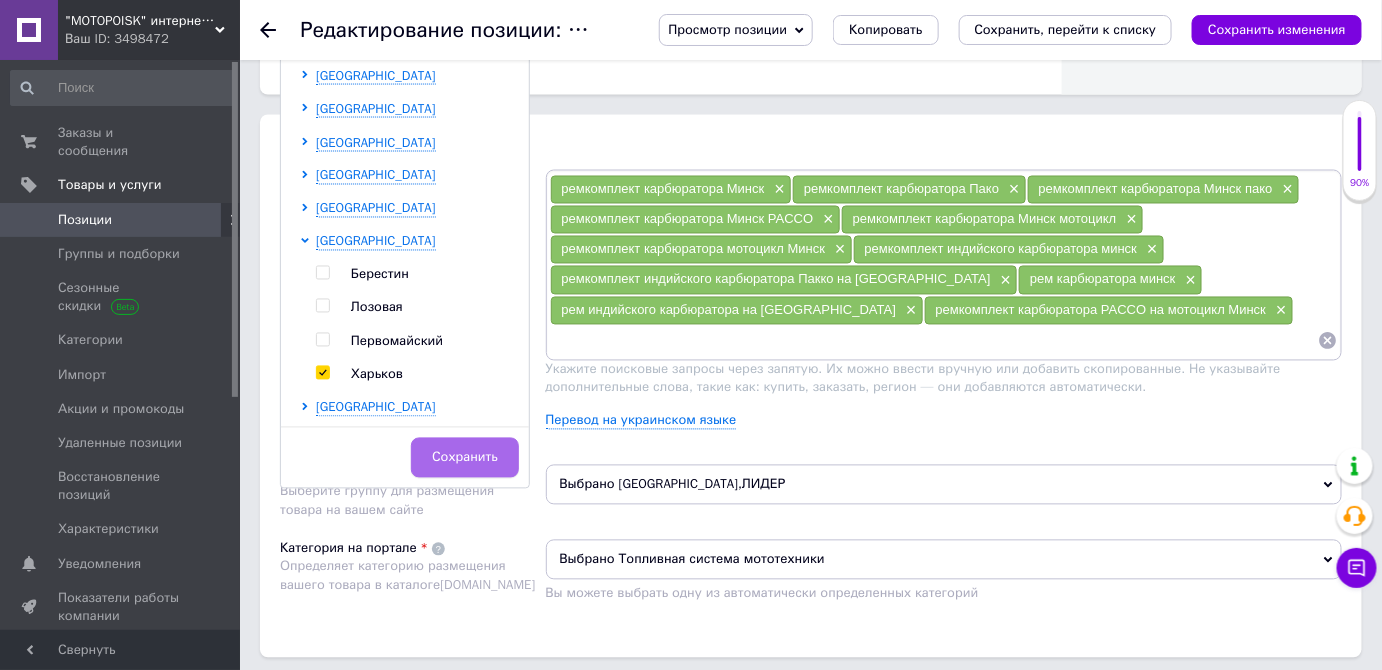 click on "Сохранить" at bounding box center [465, 458] 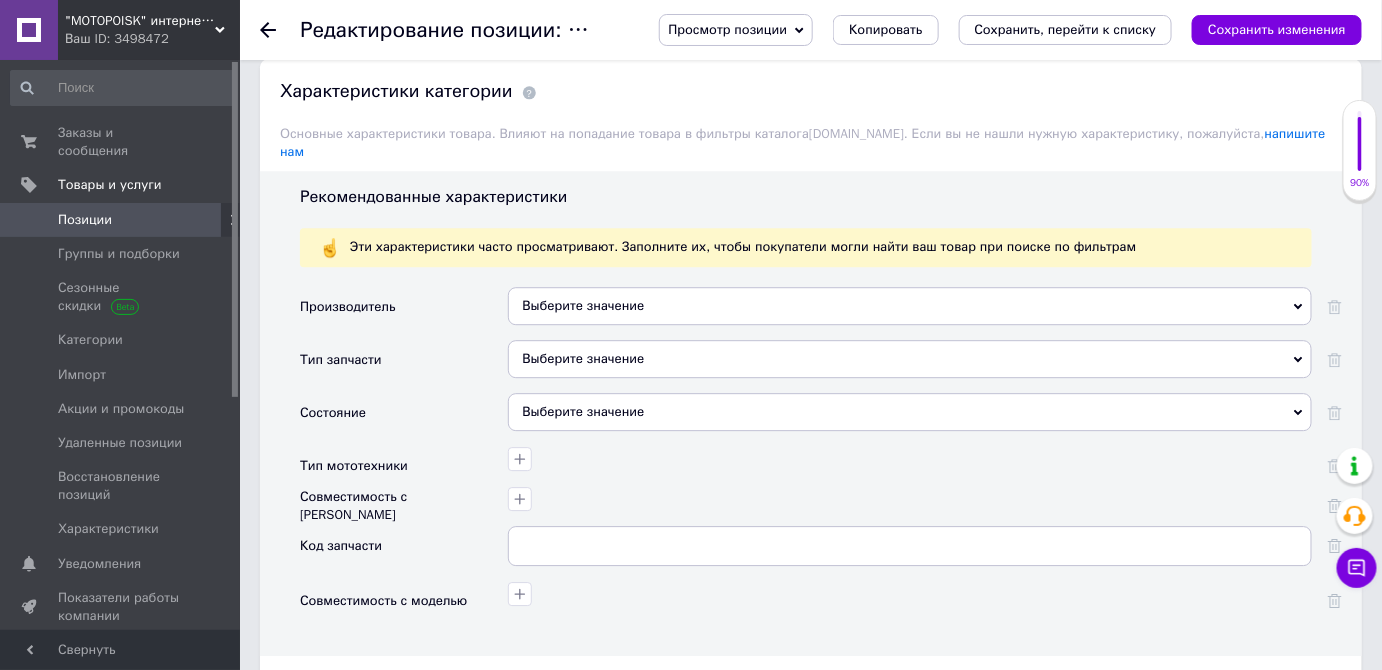 scroll, scrollTop: 1737, scrollLeft: 0, axis: vertical 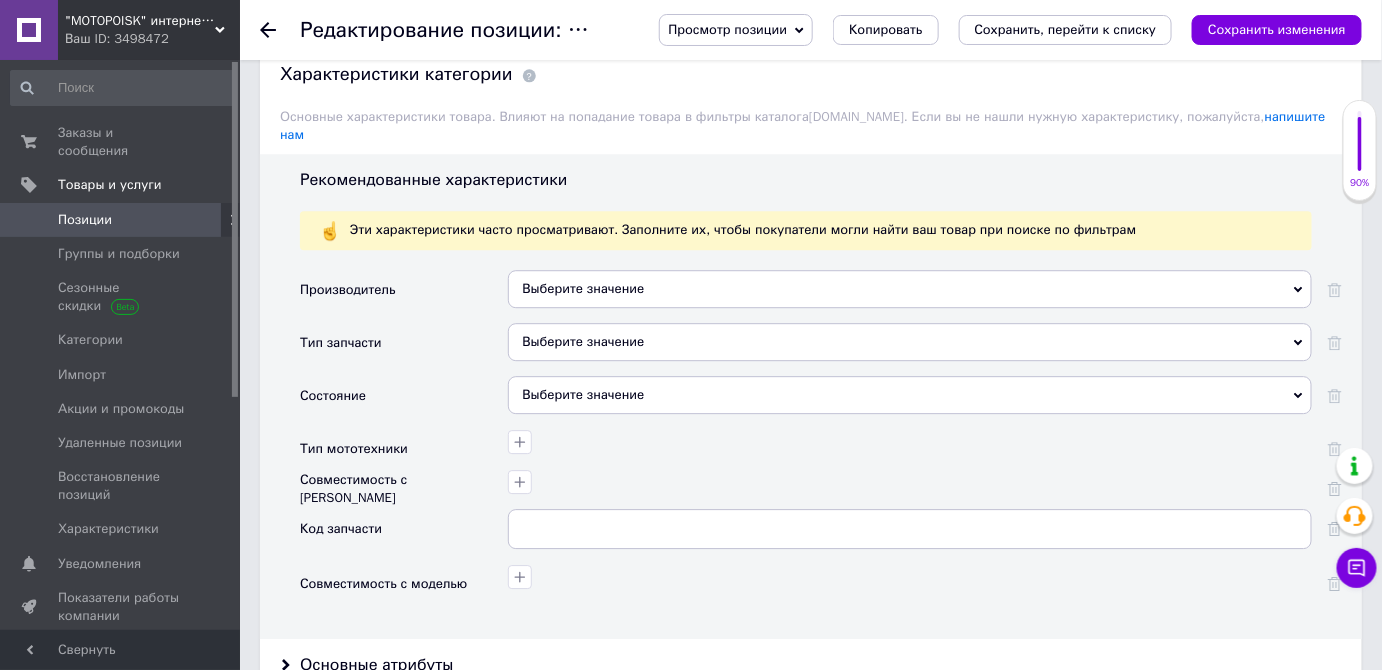 click on "Выберите значение" at bounding box center [910, 289] 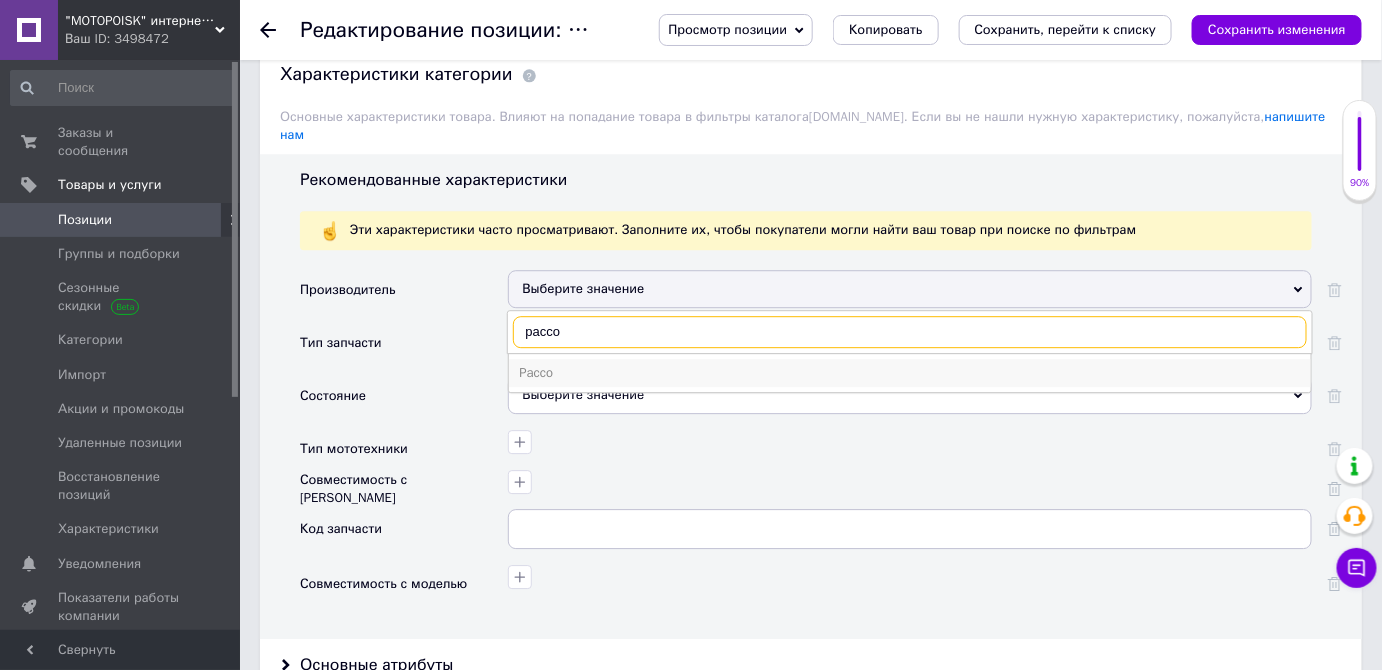 type on "pacco" 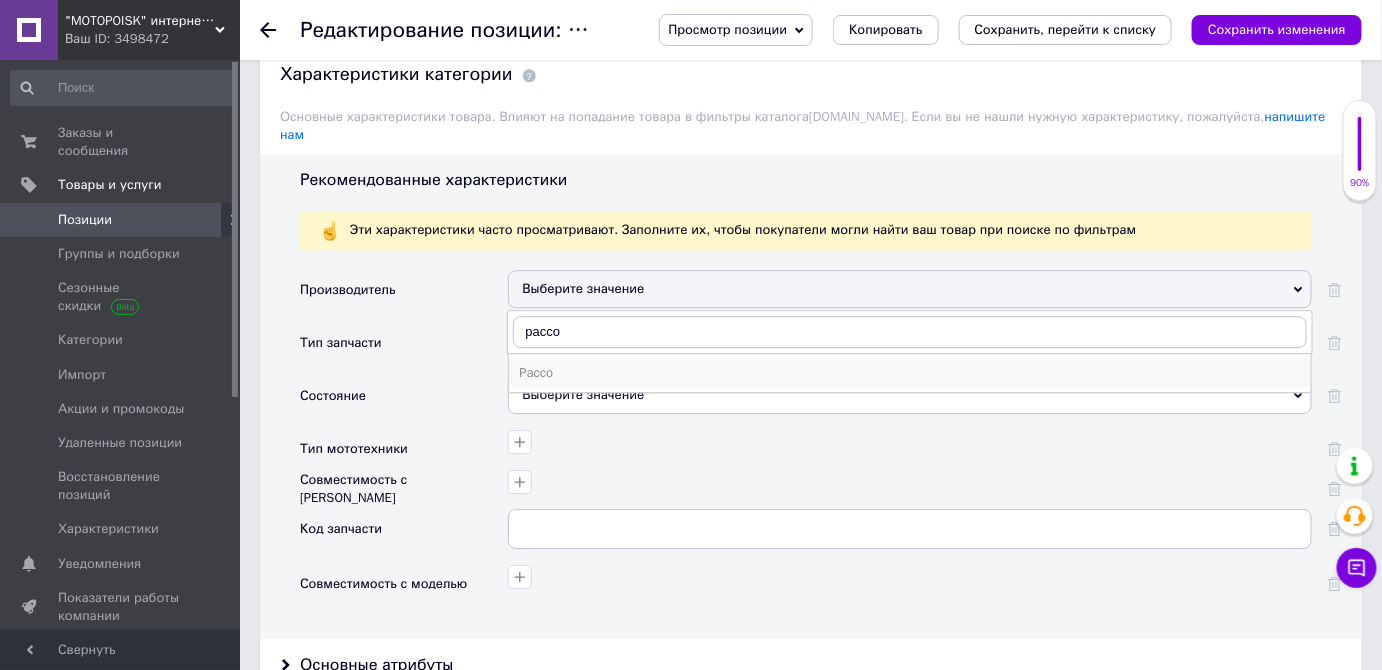 click on "Pacco" at bounding box center [910, 373] 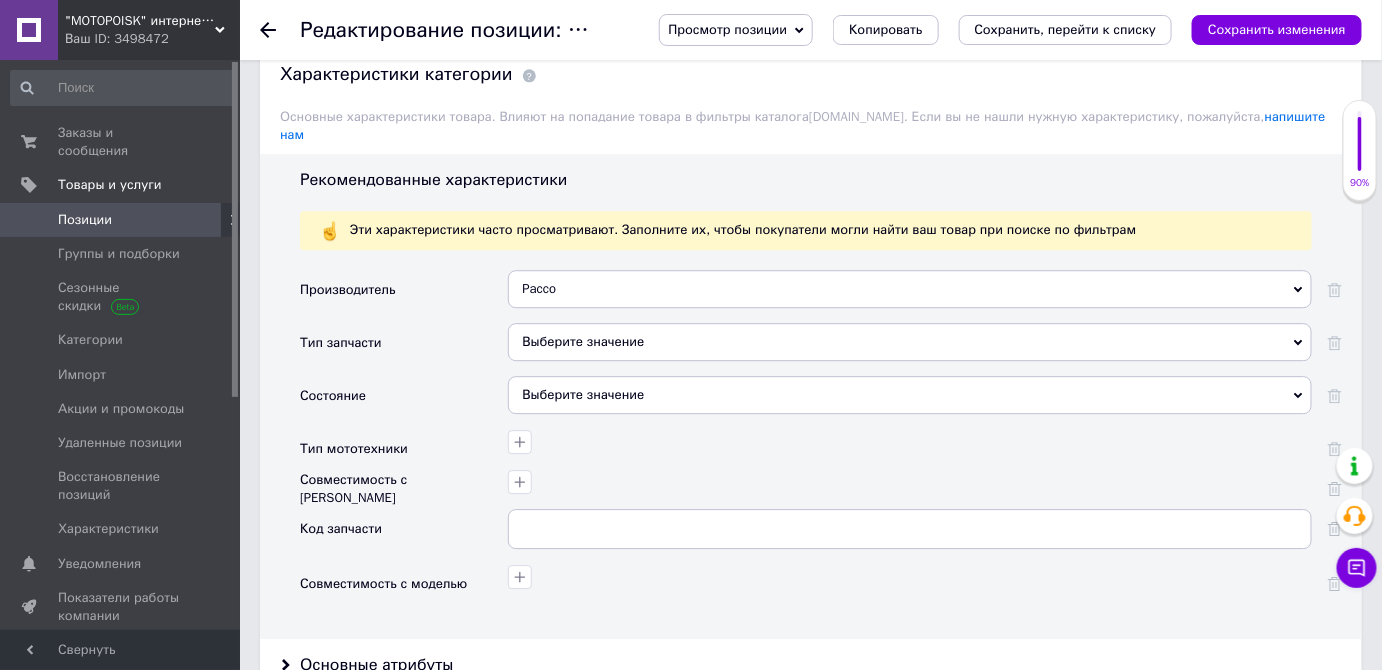 click on "Выберите значение" at bounding box center [910, 342] 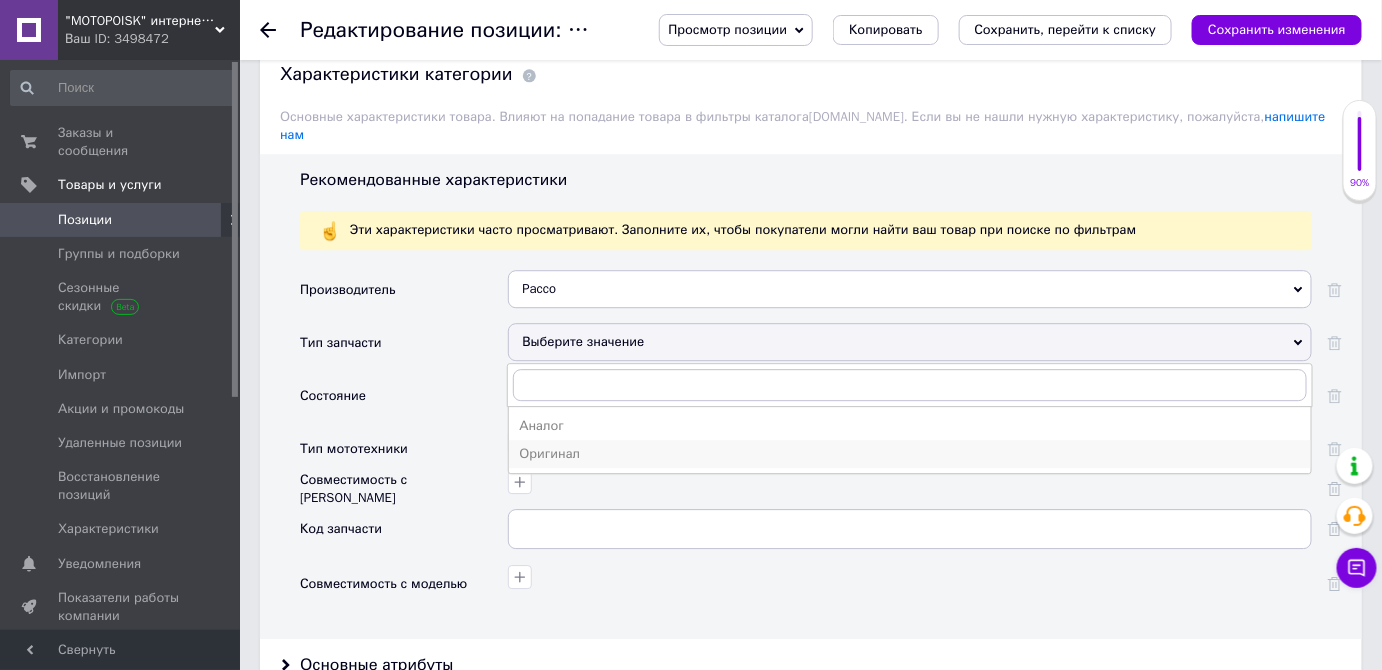 click on "Оригинал" at bounding box center (910, 454) 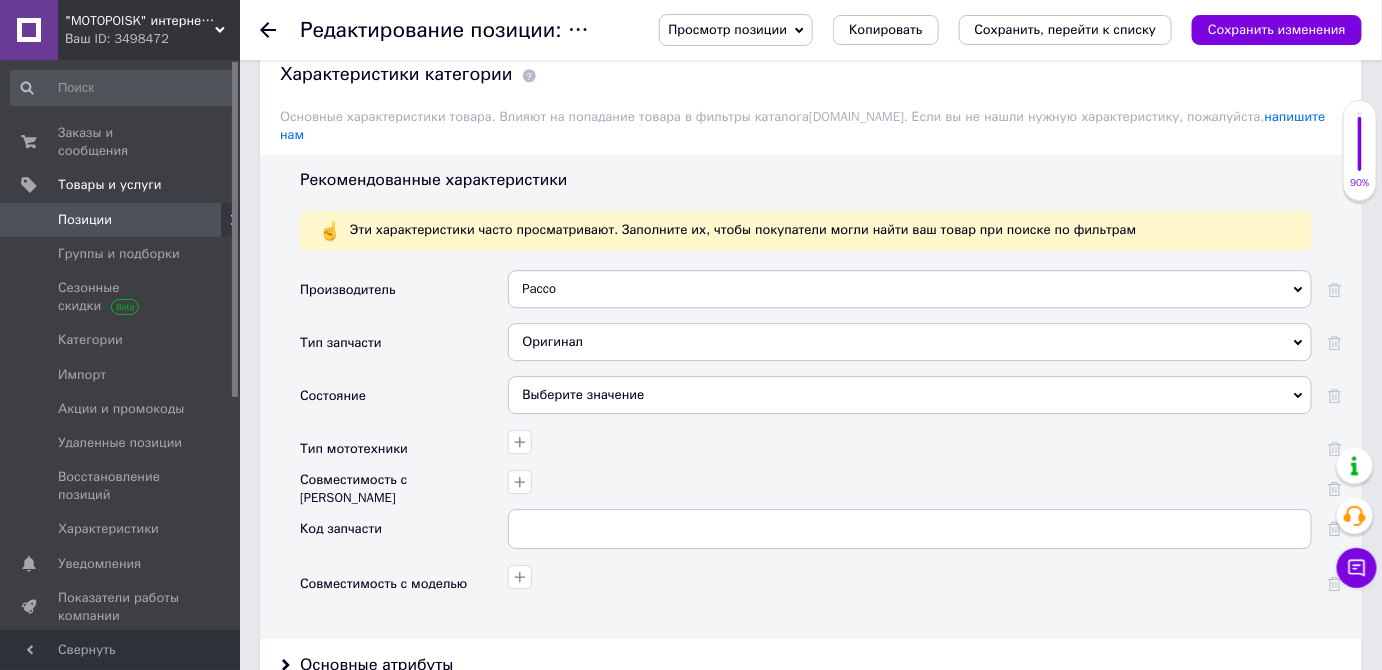 click on "Выберите значение" at bounding box center (910, 395) 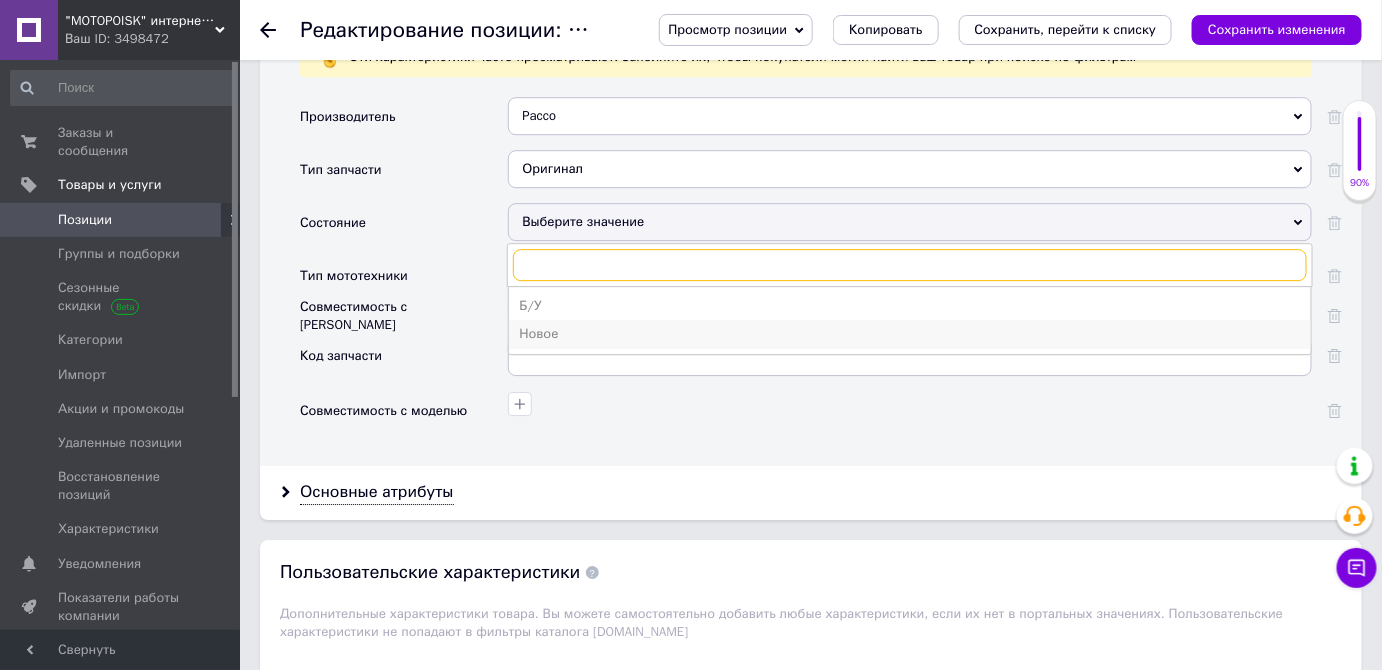 scroll, scrollTop: 1919, scrollLeft: 0, axis: vertical 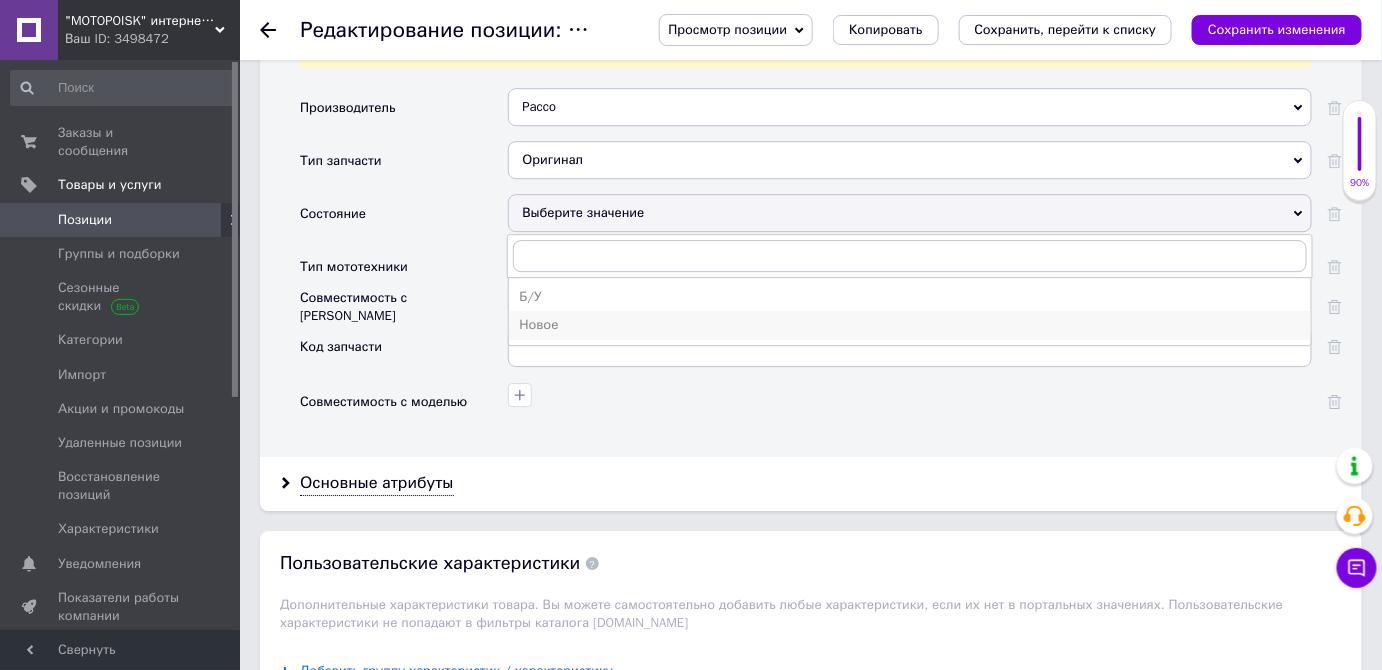 click on "Новое" at bounding box center (910, 325) 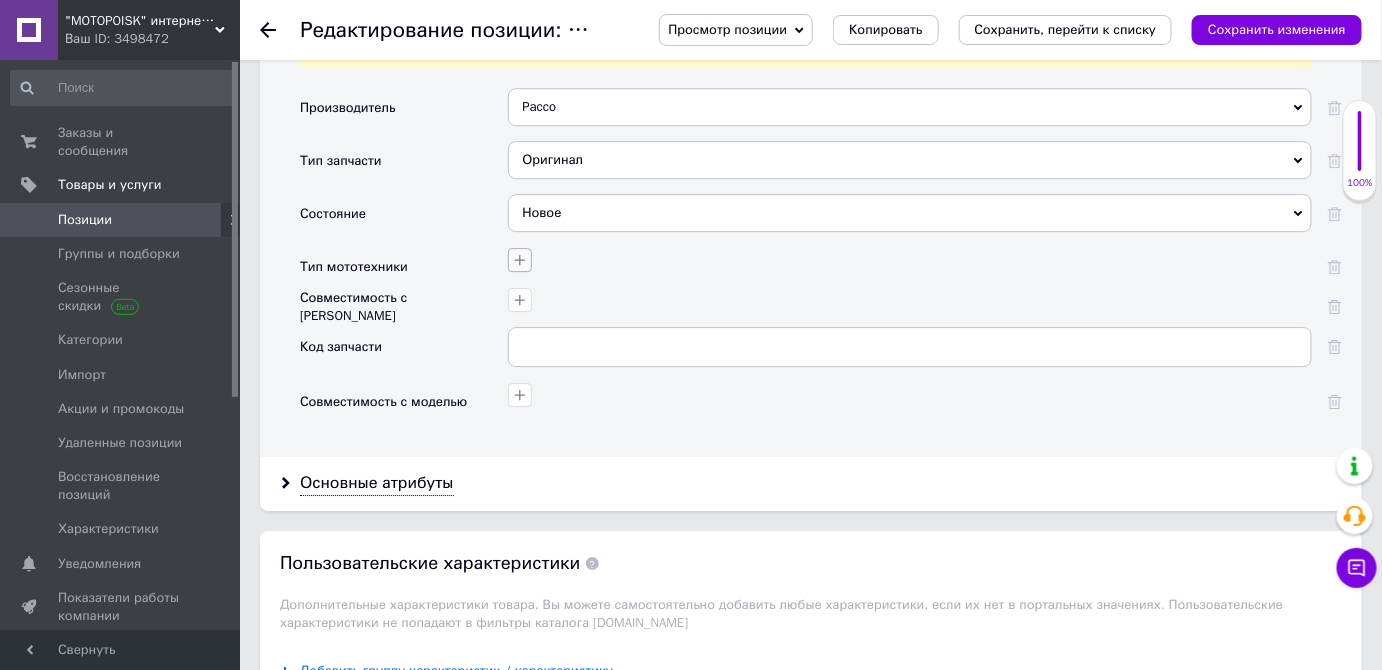 click 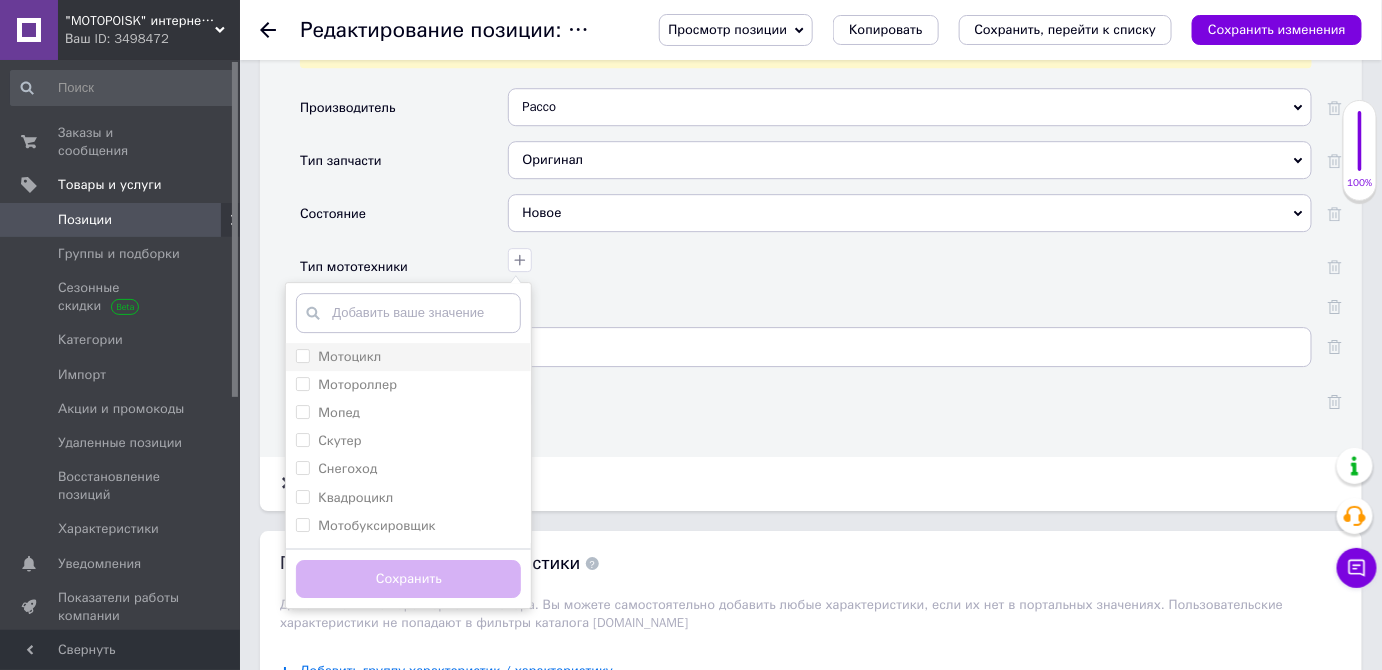 click on "Мотоцикл" at bounding box center (302, 355) 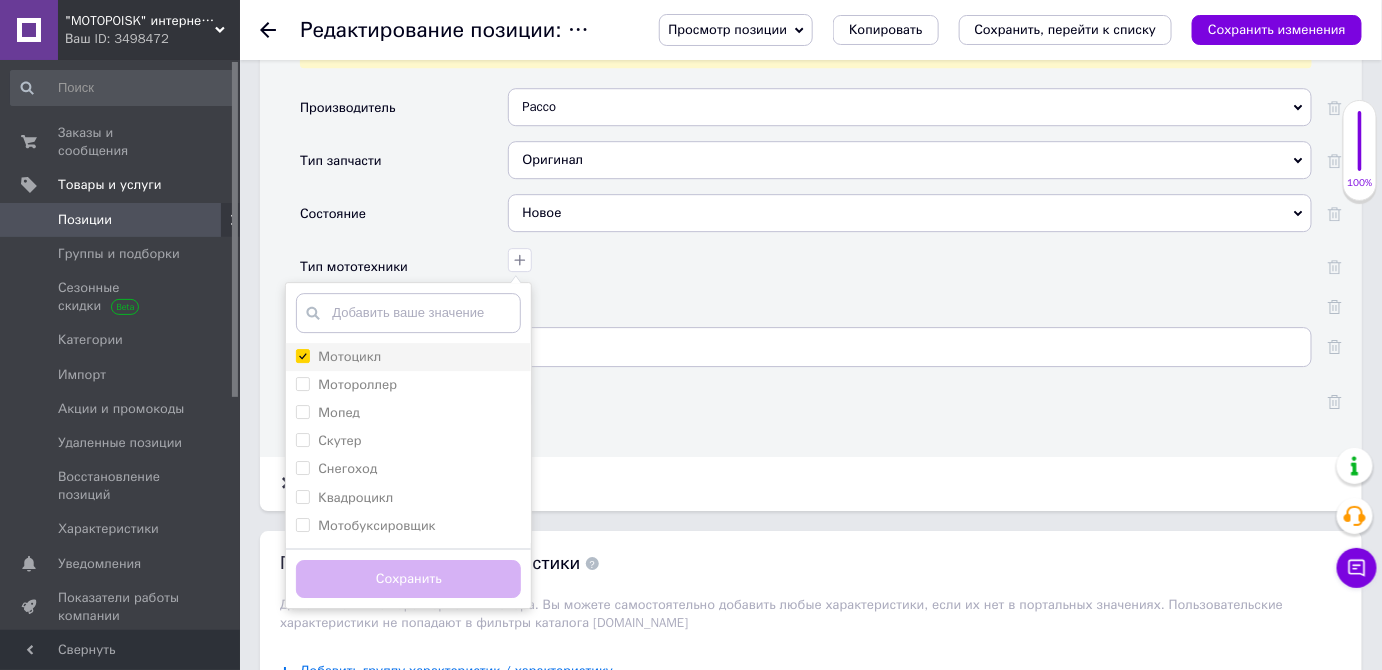 checkbox on "true" 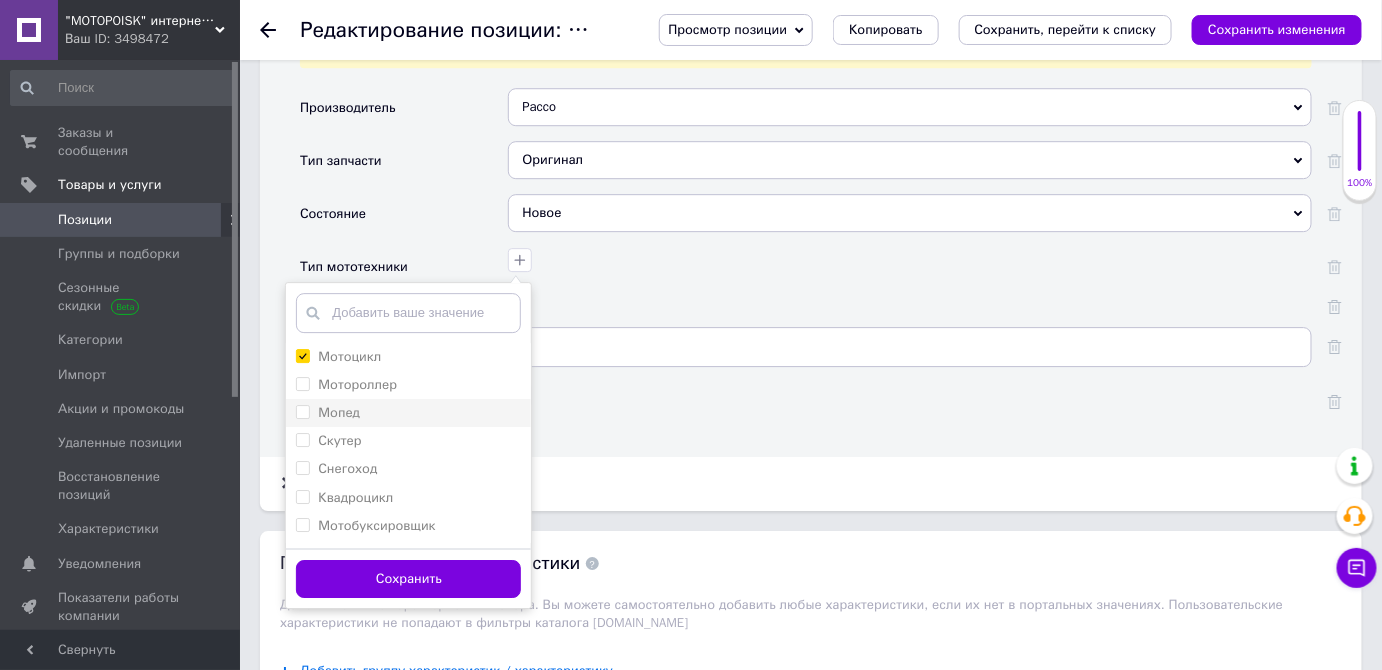 click on "Мопед" at bounding box center [302, 411] 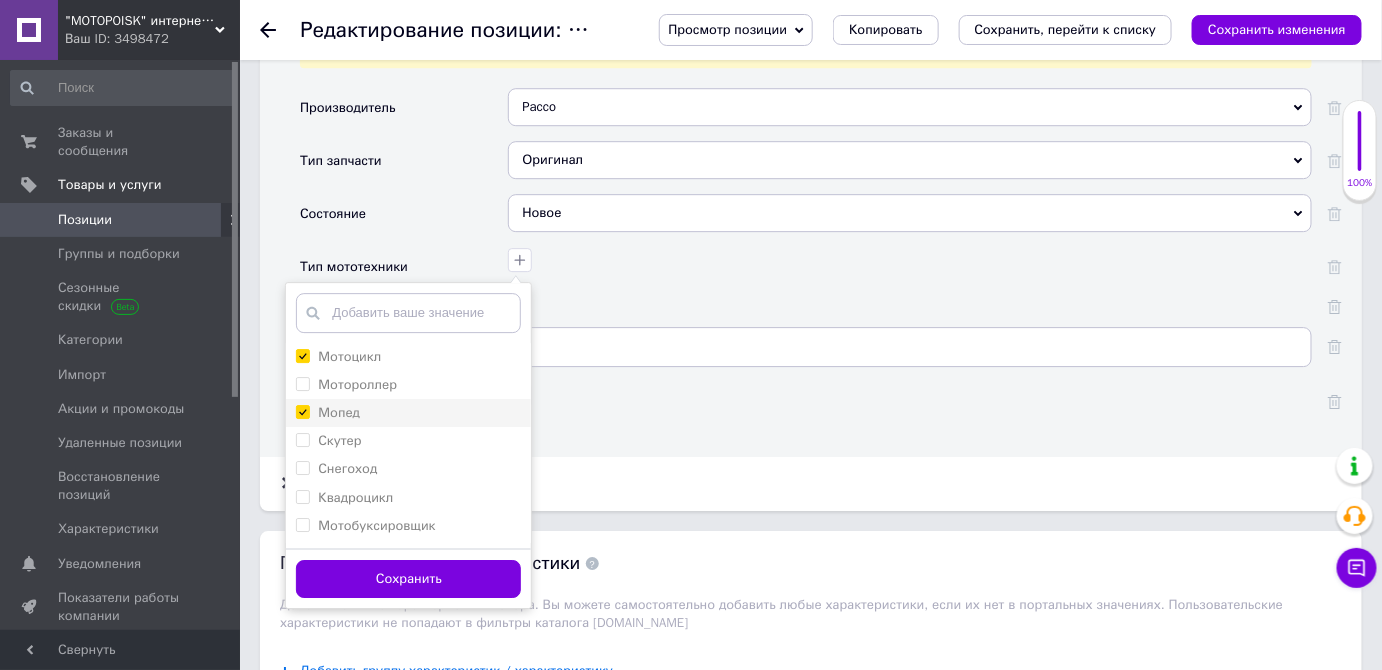 checkbox on "true" 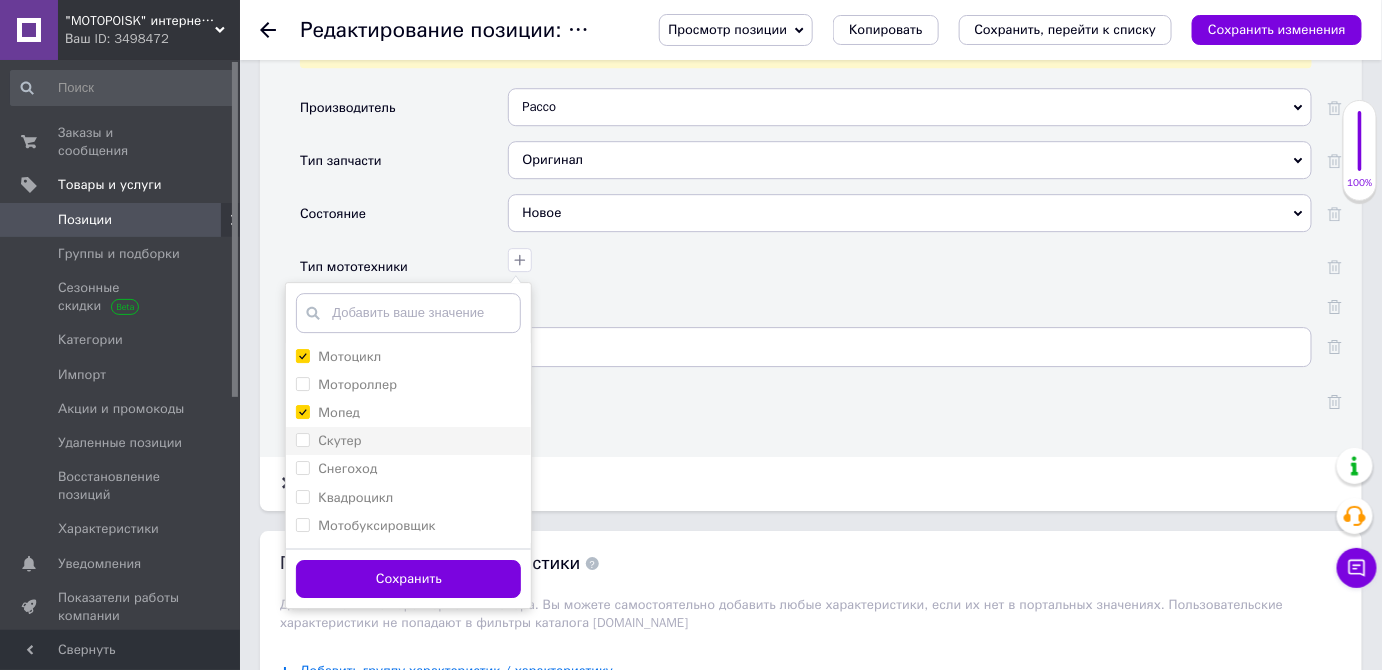 click on "Скутер" at bounding box center (302, 439) 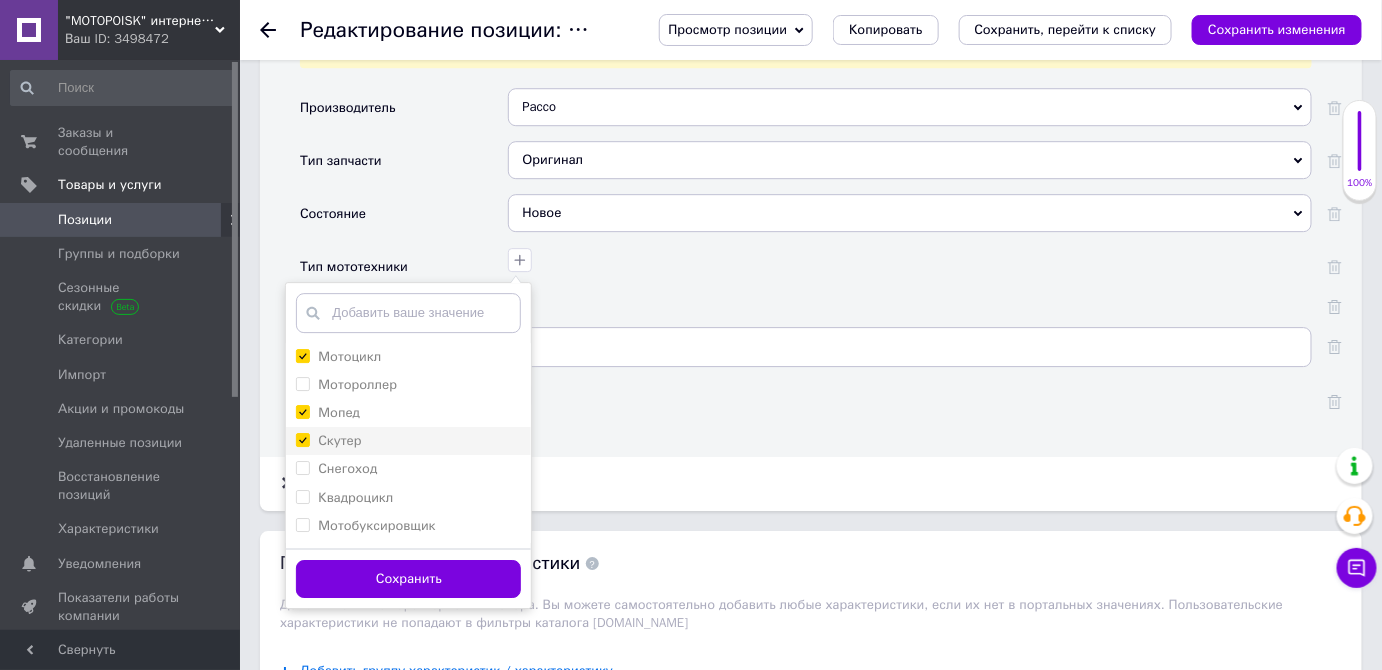checkbox on "true" 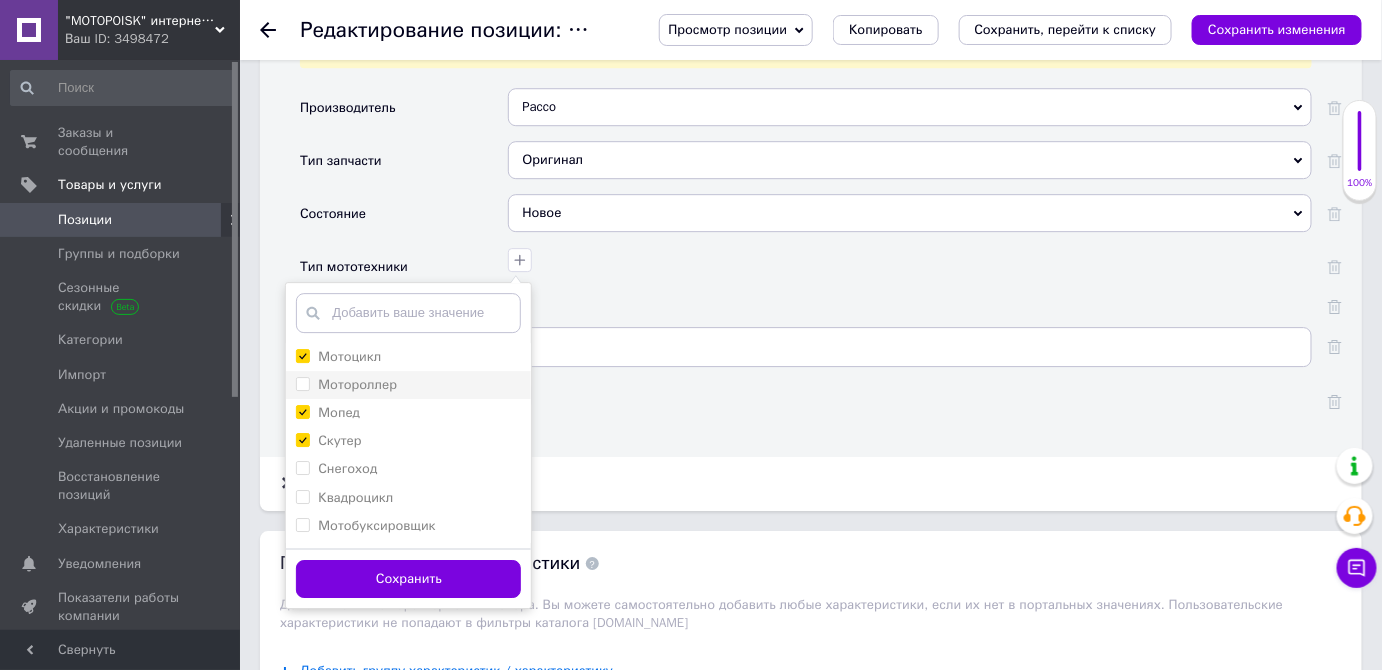 click on "Мотороллер" at bounding box center (302, 383) 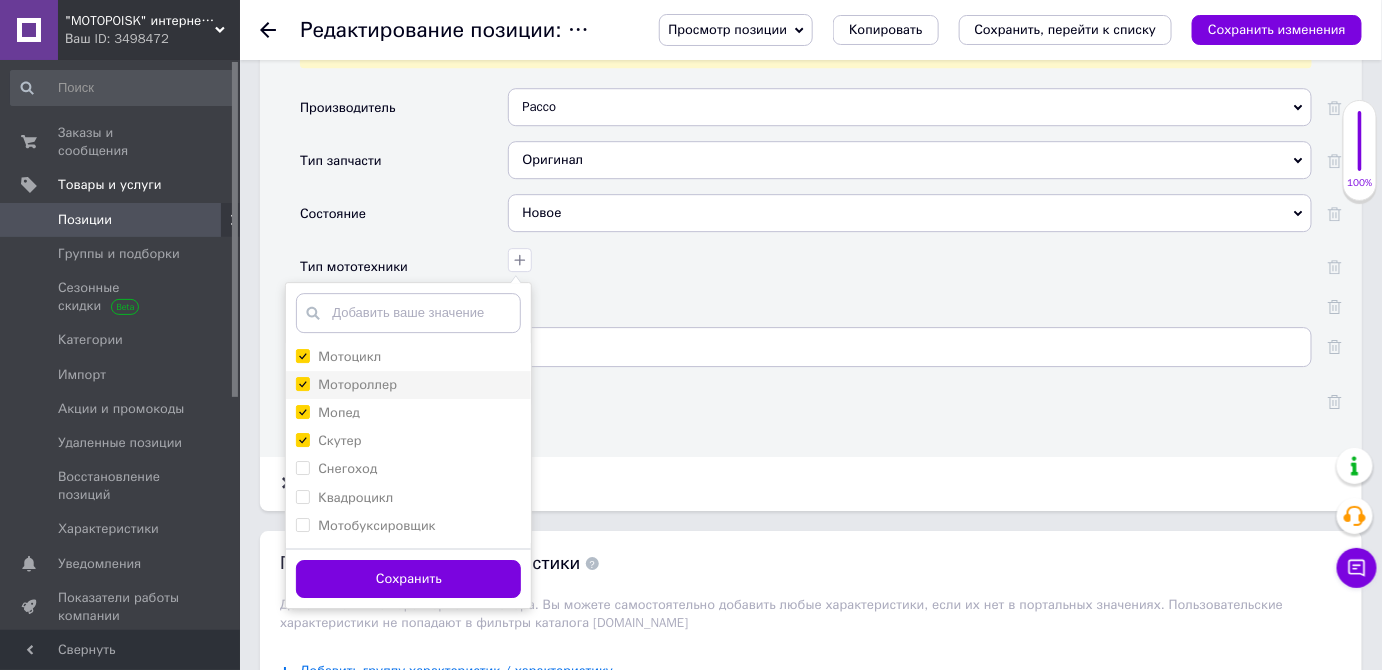 checkbox on "true" 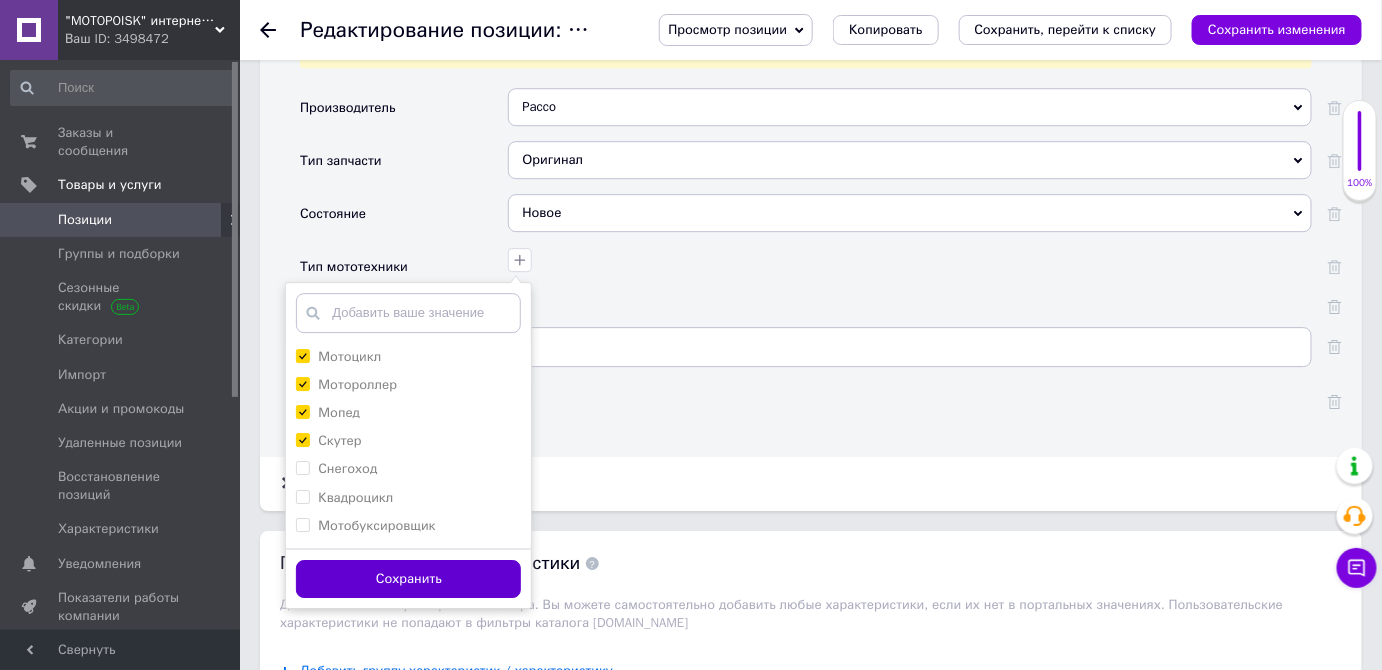 click on "Сохранить" at bounding box center (408, 579) 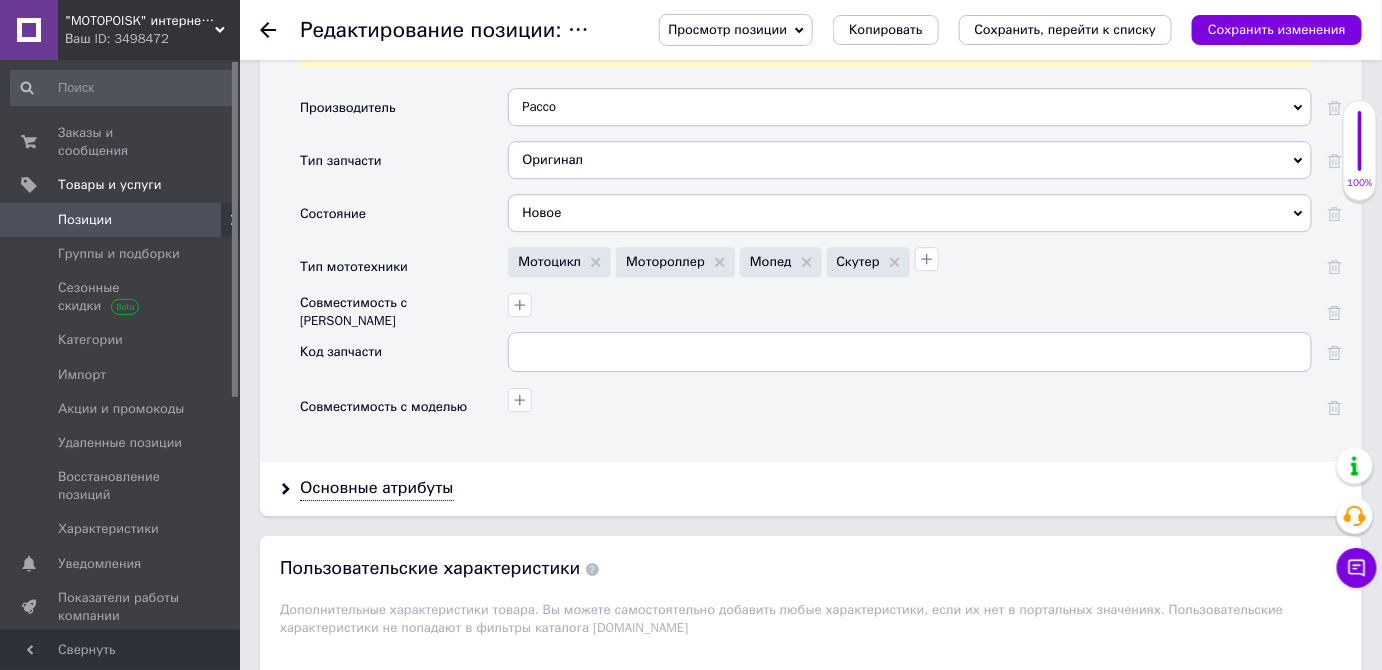 click on "Основные атрибуты" at bounding box center [811, 488] 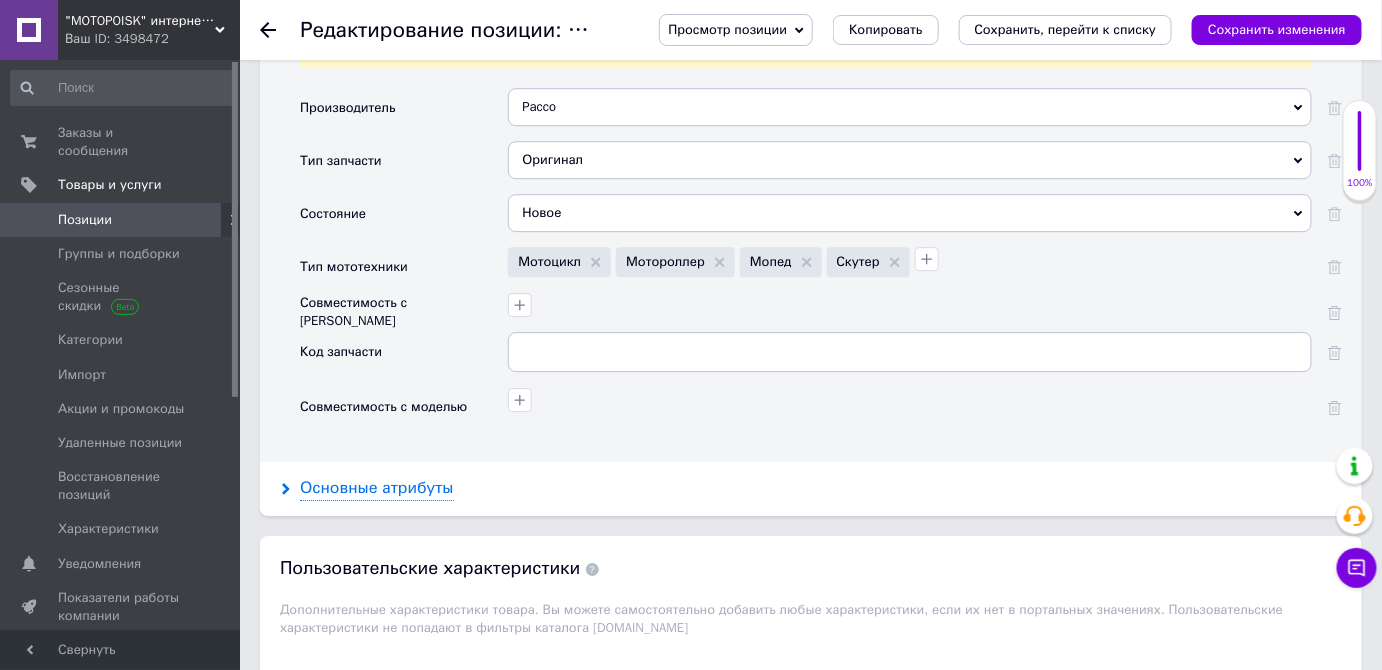 click on "Основные атрибуты" at bounding box center [377, 488] 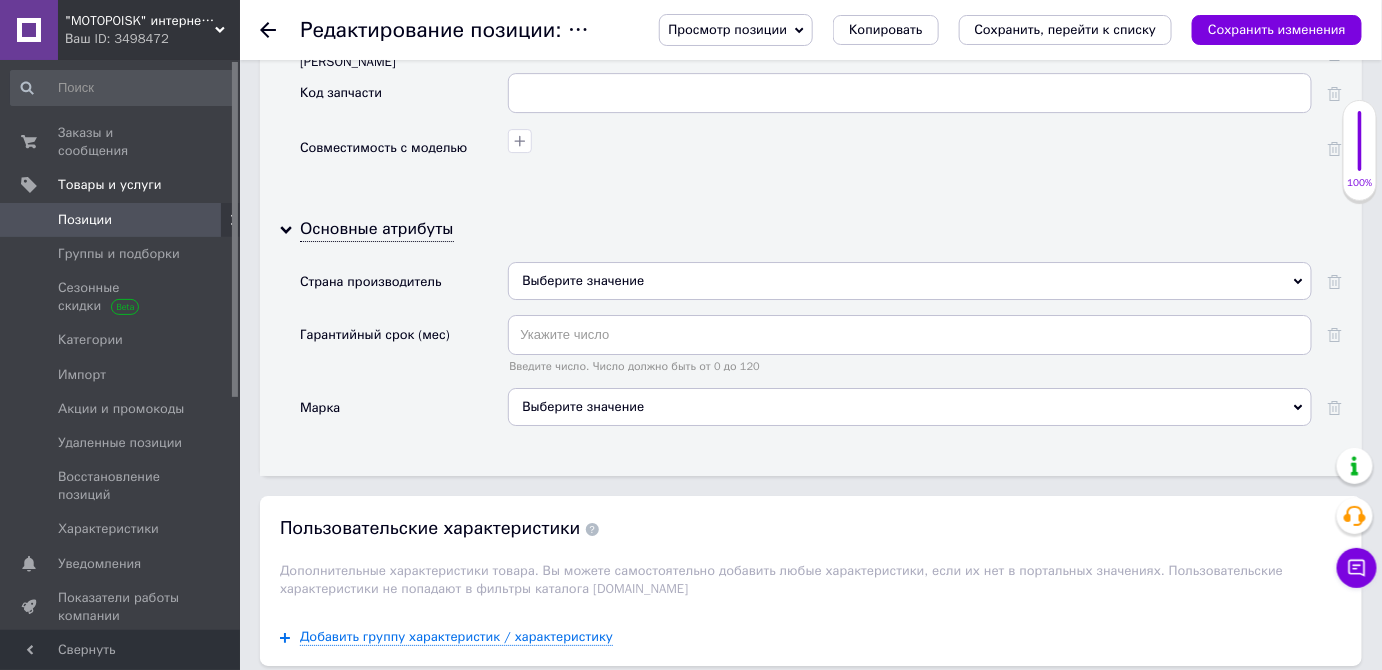 scroll, scrollTop: 2192, scrollLeft: 0, axis: vertical 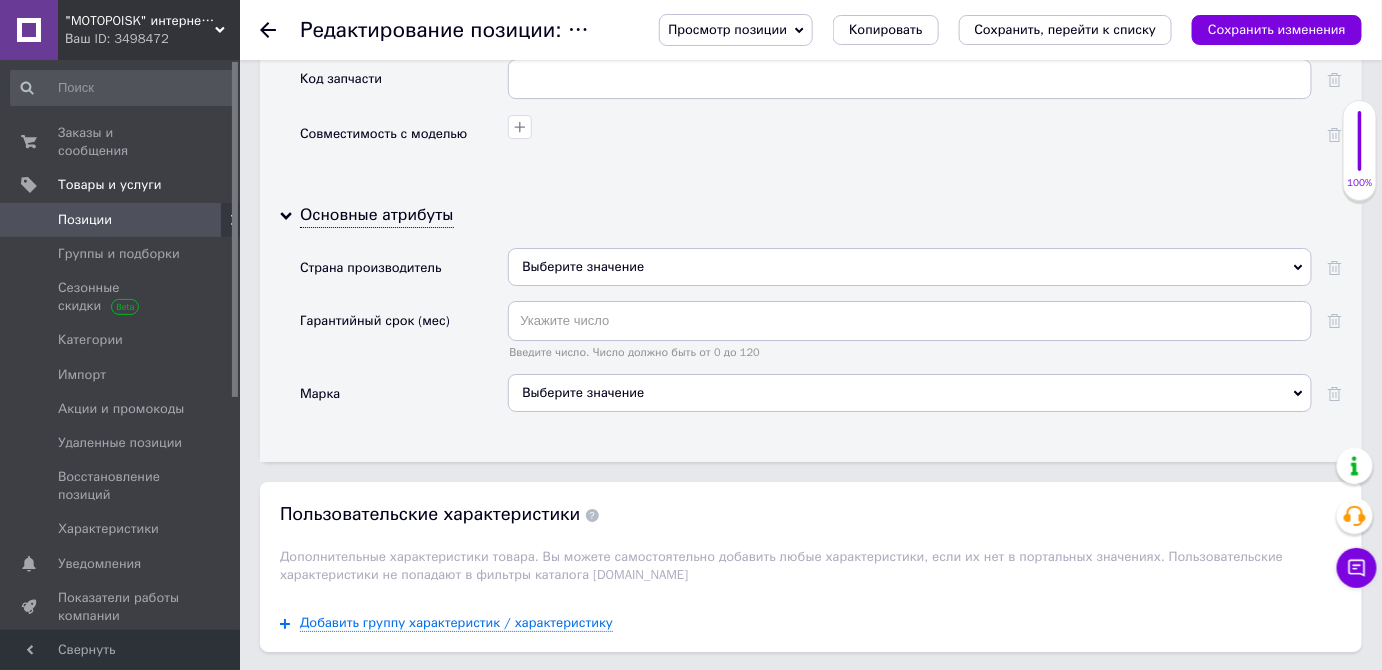 click on "Выберите значение" at bounding box center [910, 267] 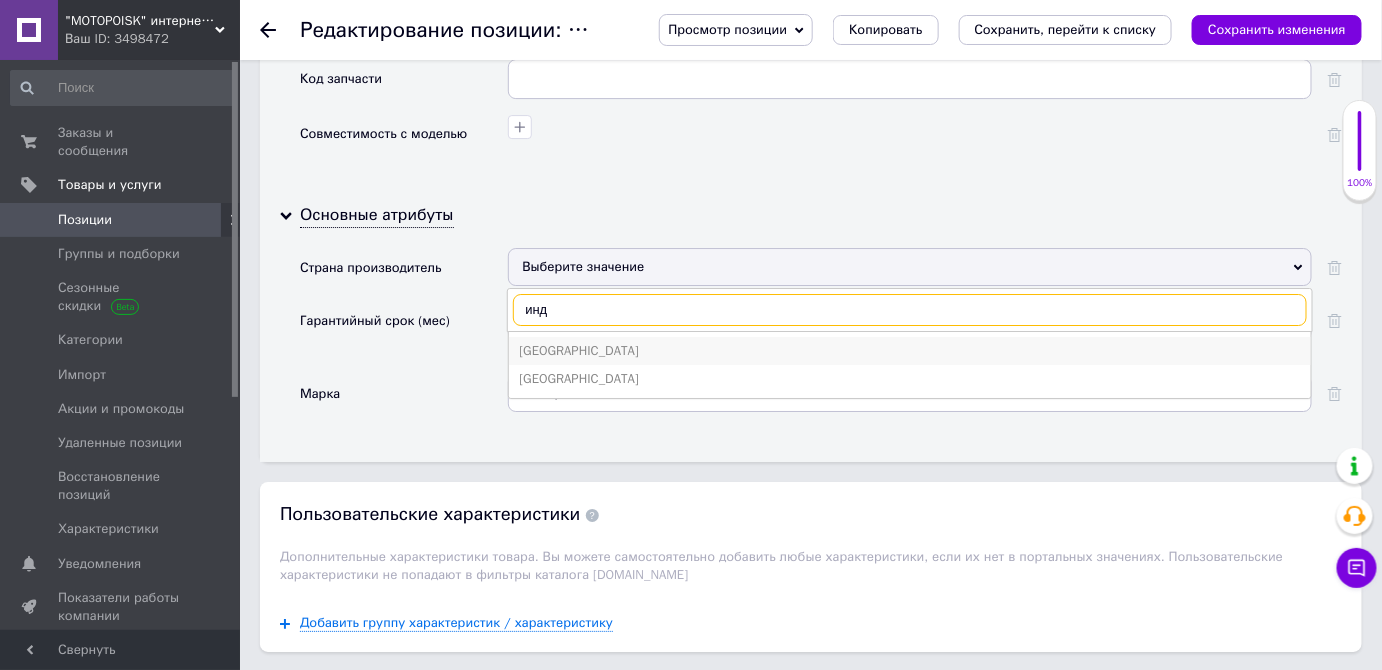 type on "инд" 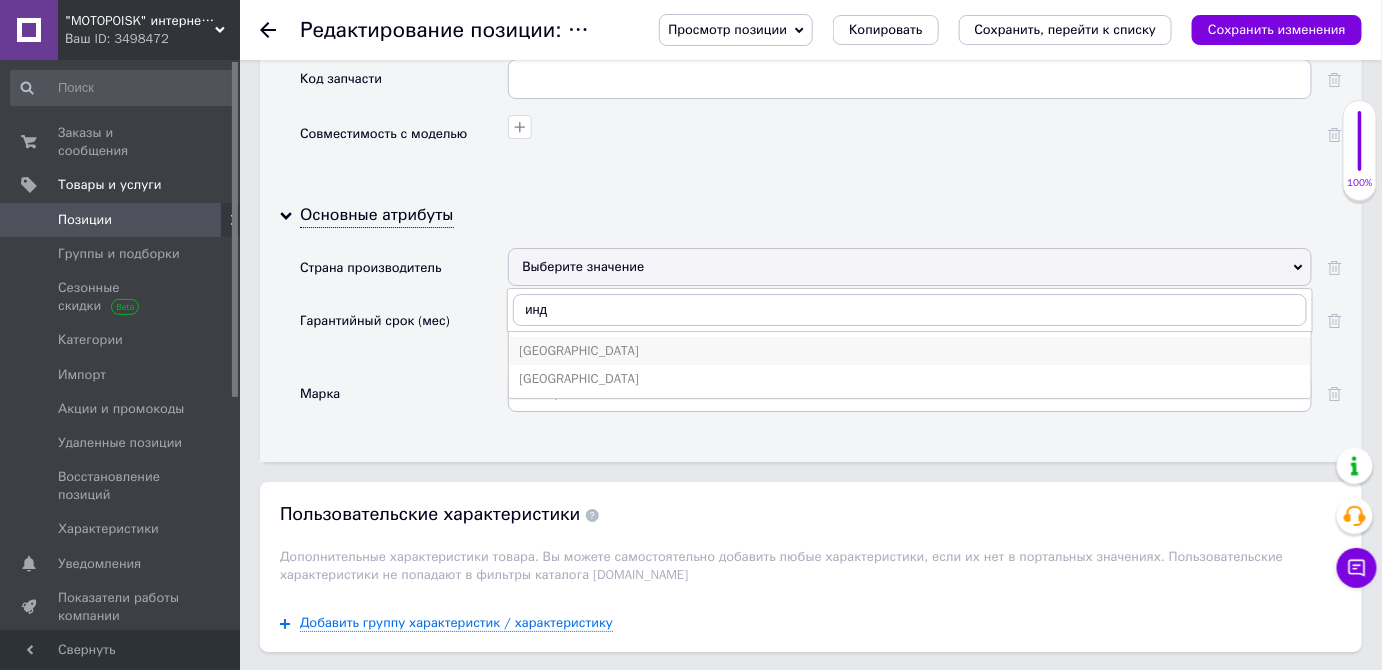 click on "[GEOGRAPHIC_DATA]" at bounding box center [910, 351] 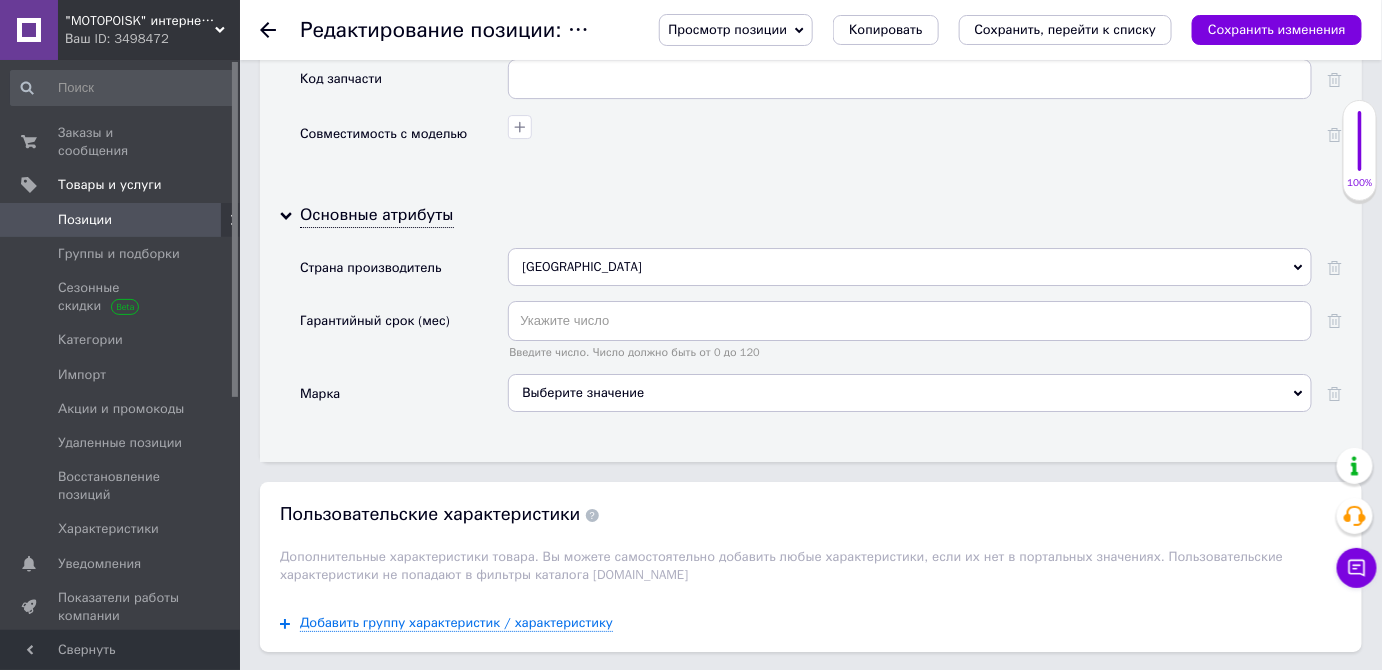 click on "Сохранить изменения" at bounding box center (1277, 30) 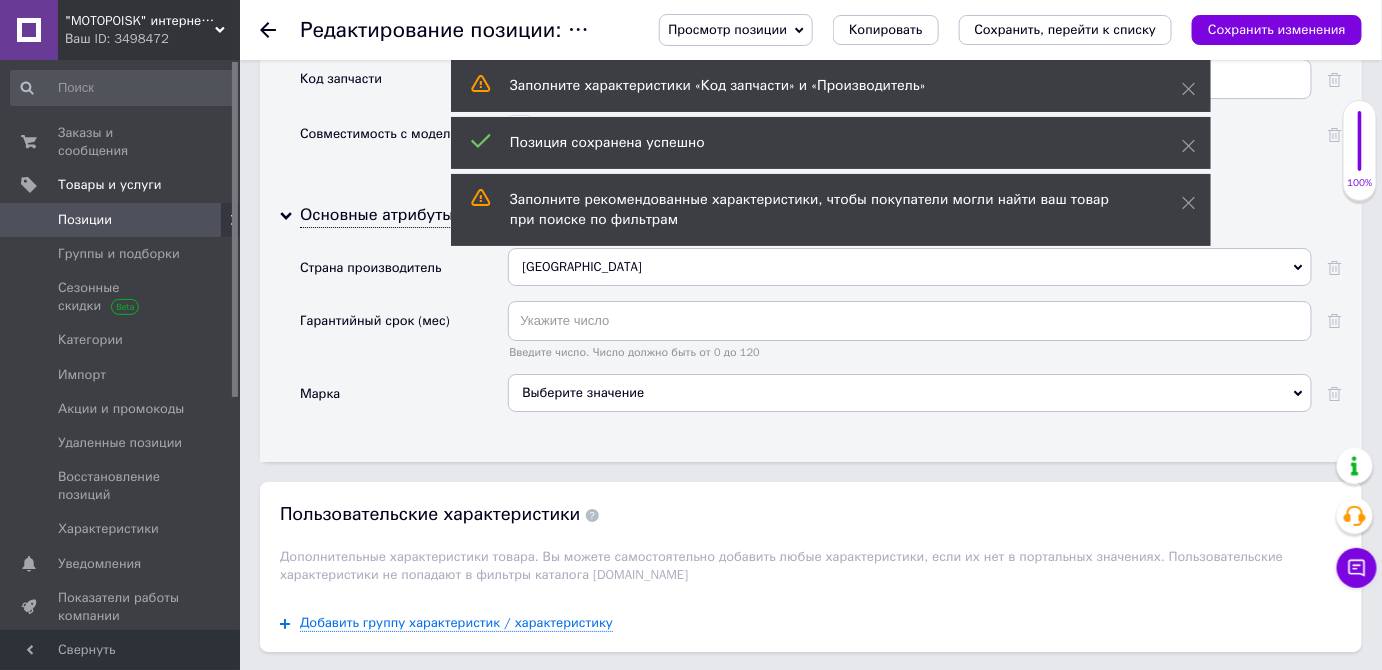 click 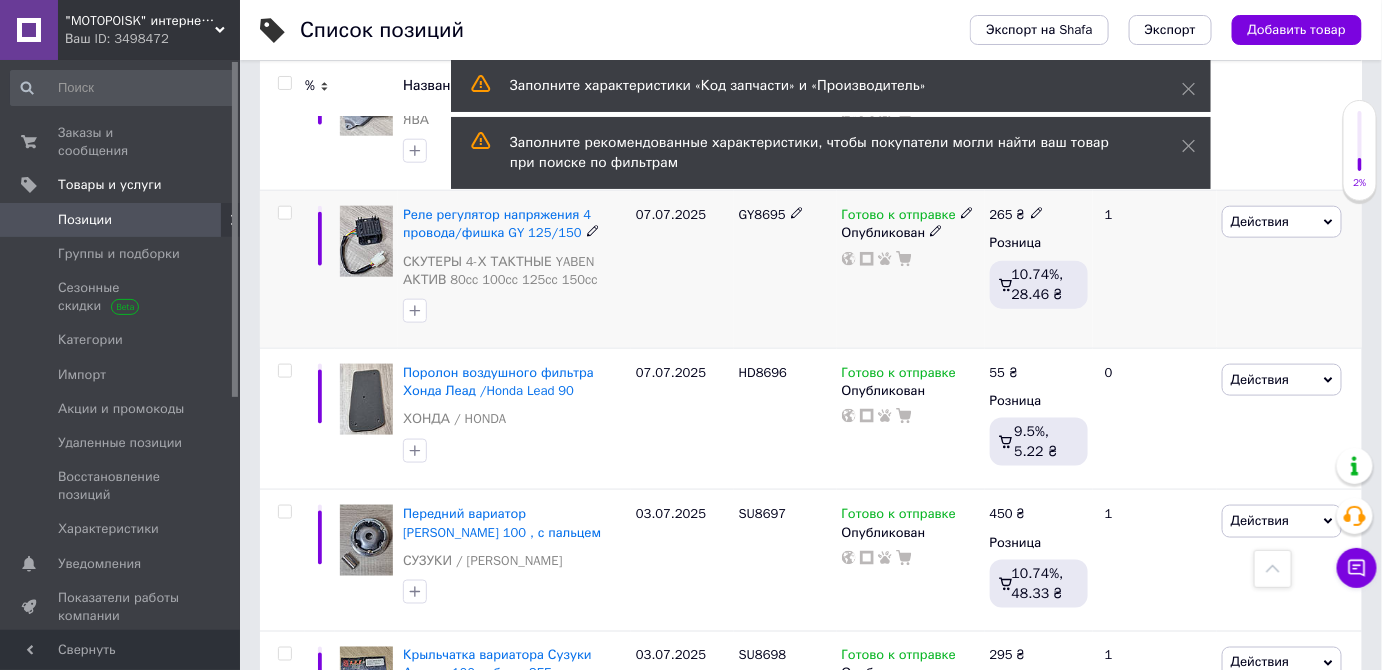 scroll, scrollTop: 1000, scrollLeft: 0, axis: vertical 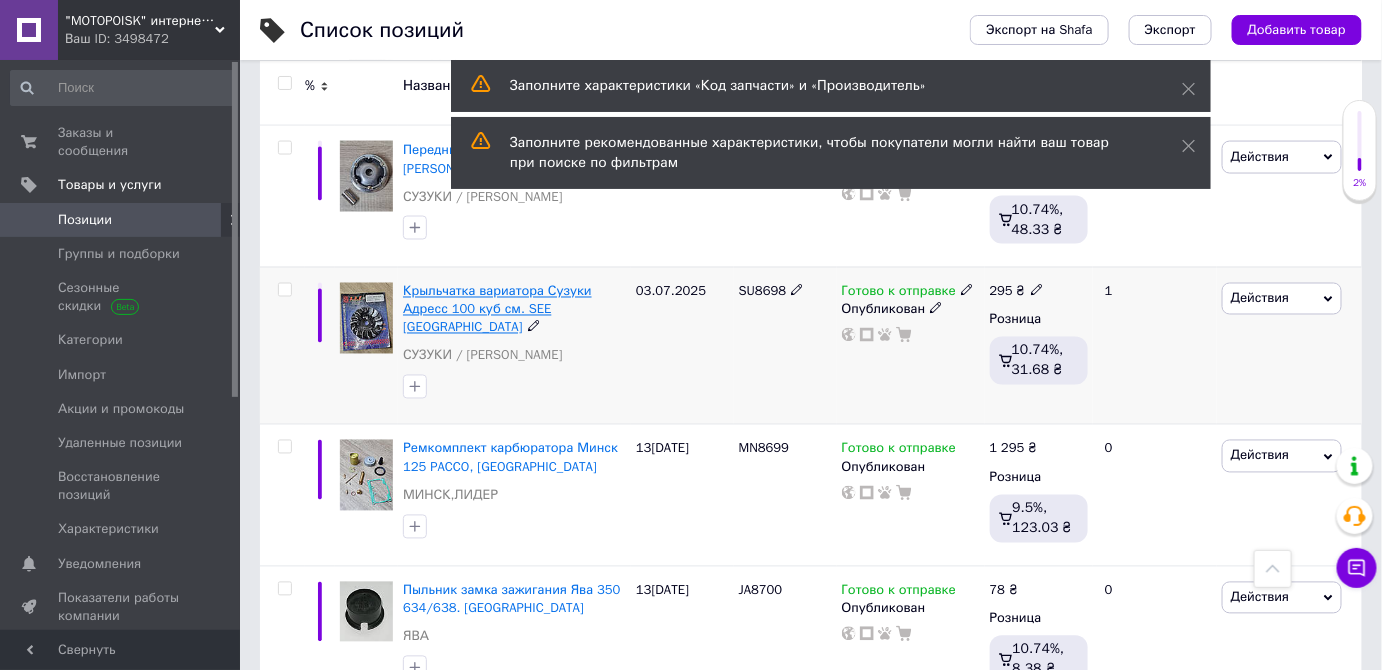 click on "Крыльчатка вариатора Сузуки Адресс 100 куб см. SEE [GEOGRAPHIC_DATA]" at bounding box center [497, 309] 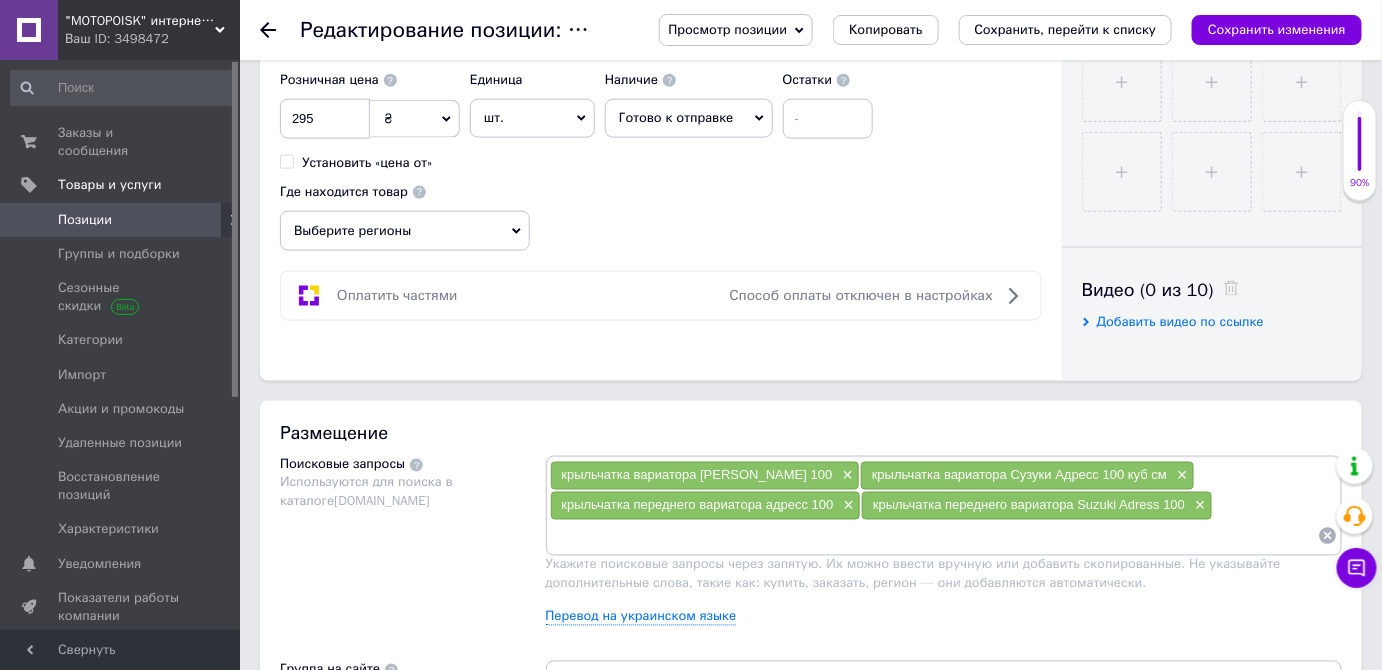 scroll, scrollTop: 818, scrollLeft: 0, axis: vertical 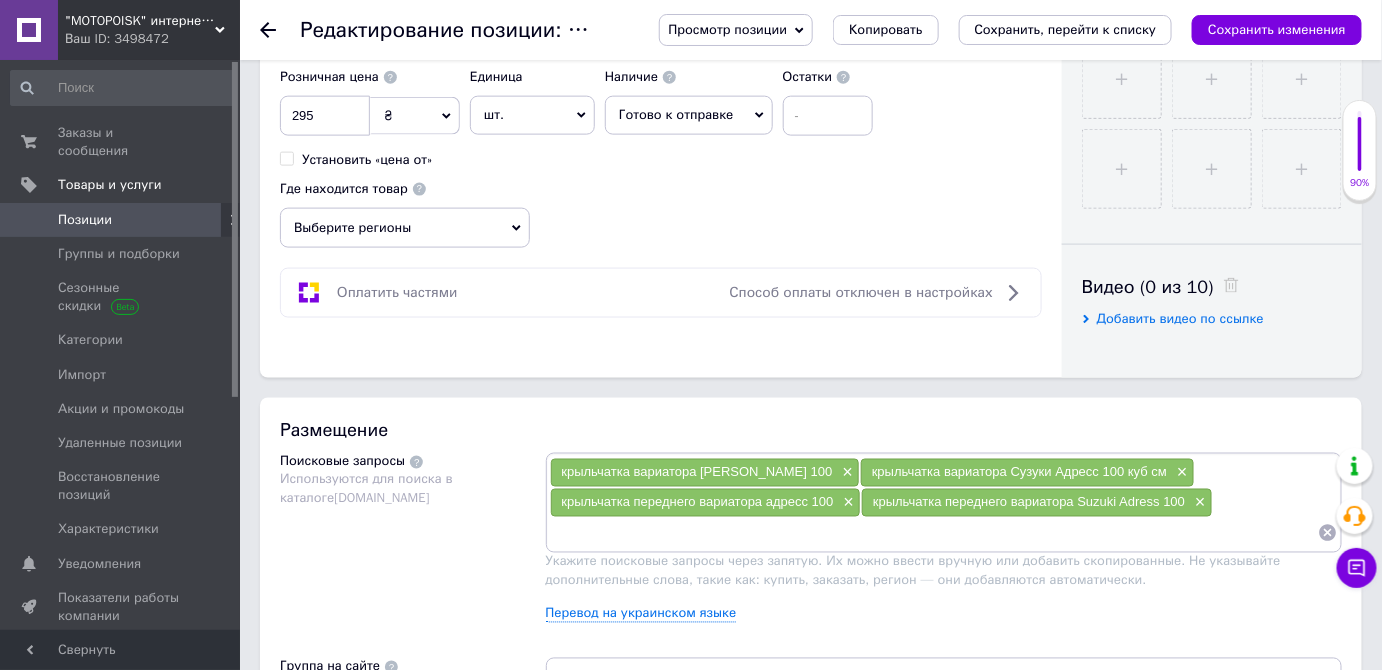 click 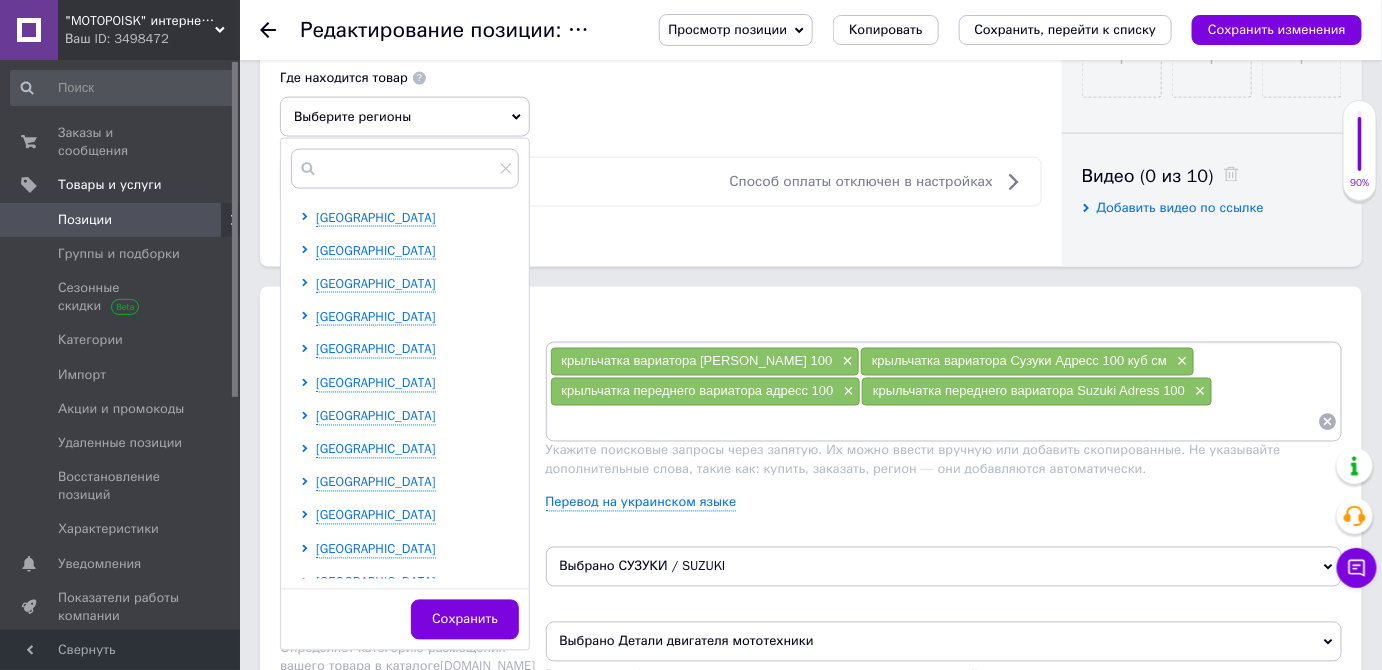scroll, scrollTop: 1090, scrollLeft: 0, axis: vertical 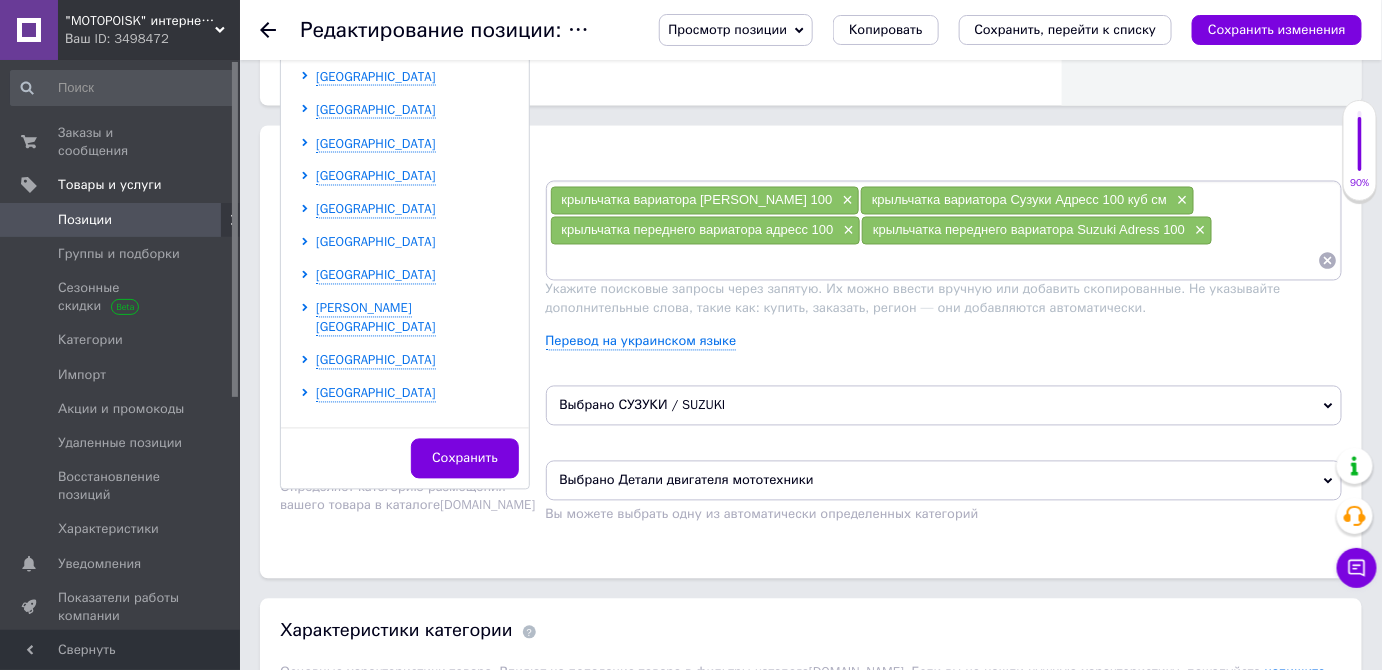 click on "[GEOGRAPHIC_DATA]" at bounding box center [376, 242] 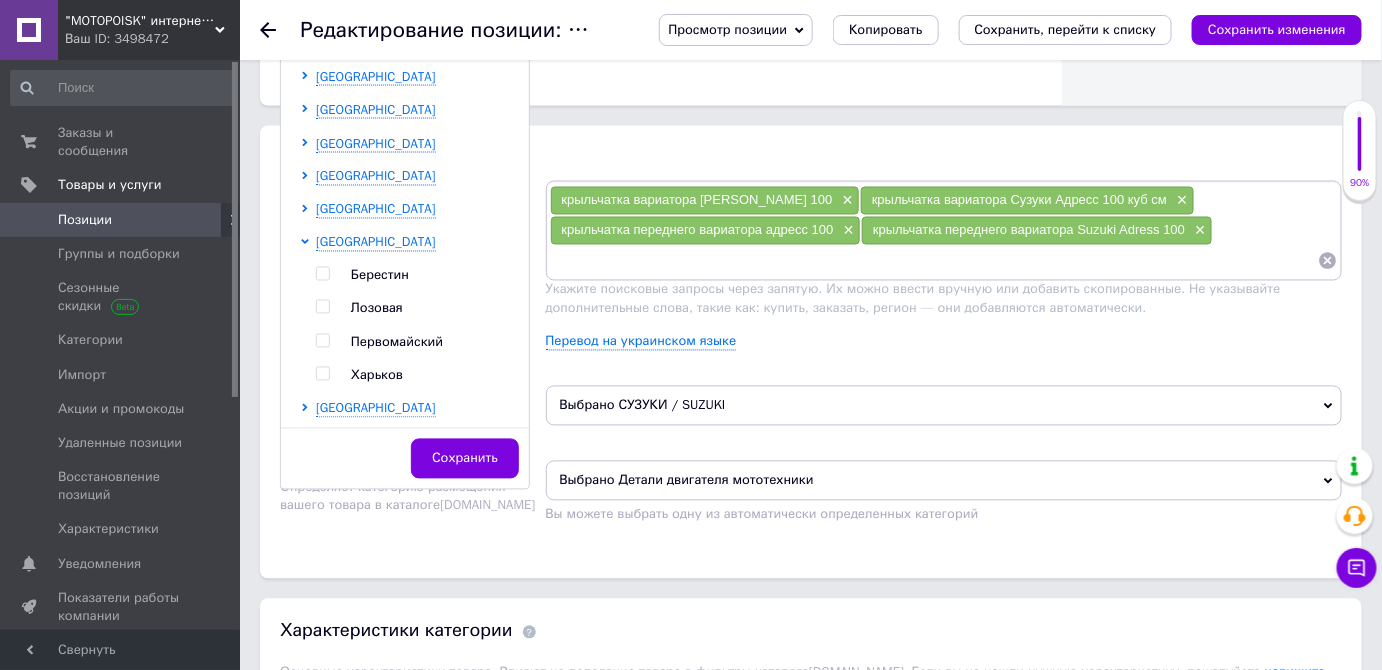 drag, startPoint x: 320, startPoint y: 366, endPoint x: 360, endPoint y: 408, distance: 58 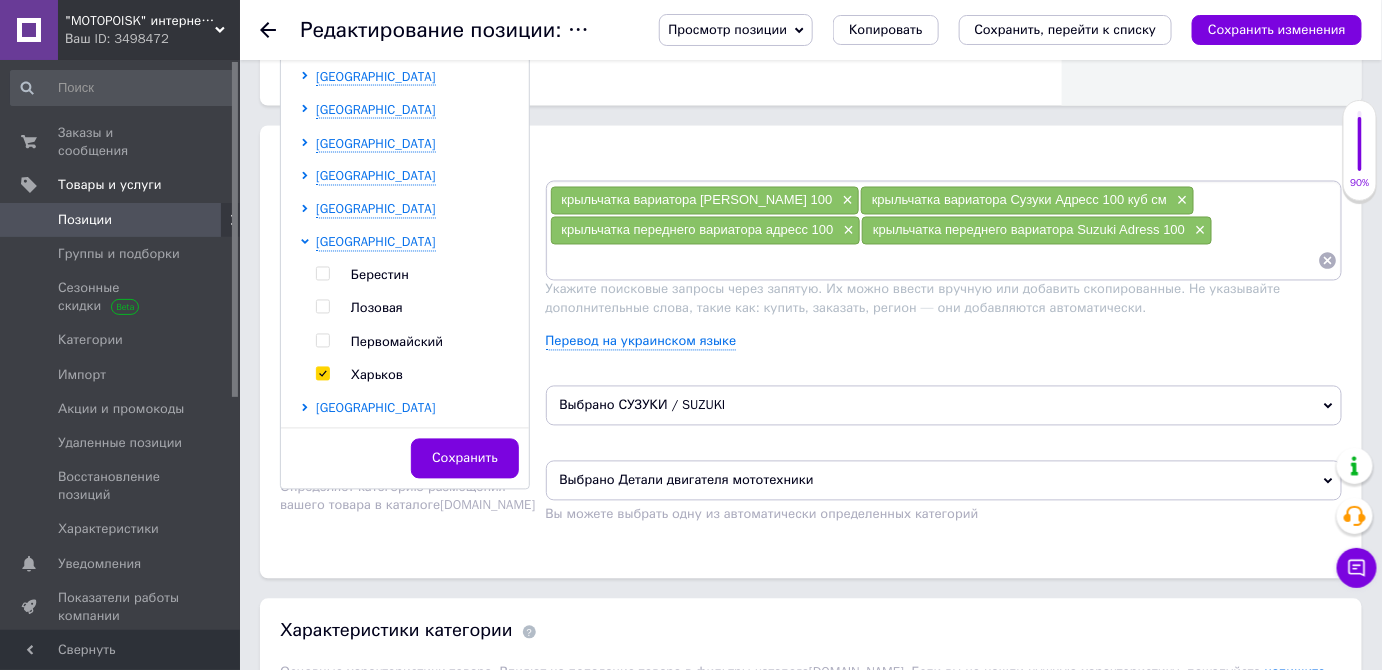 checkbox on "true" 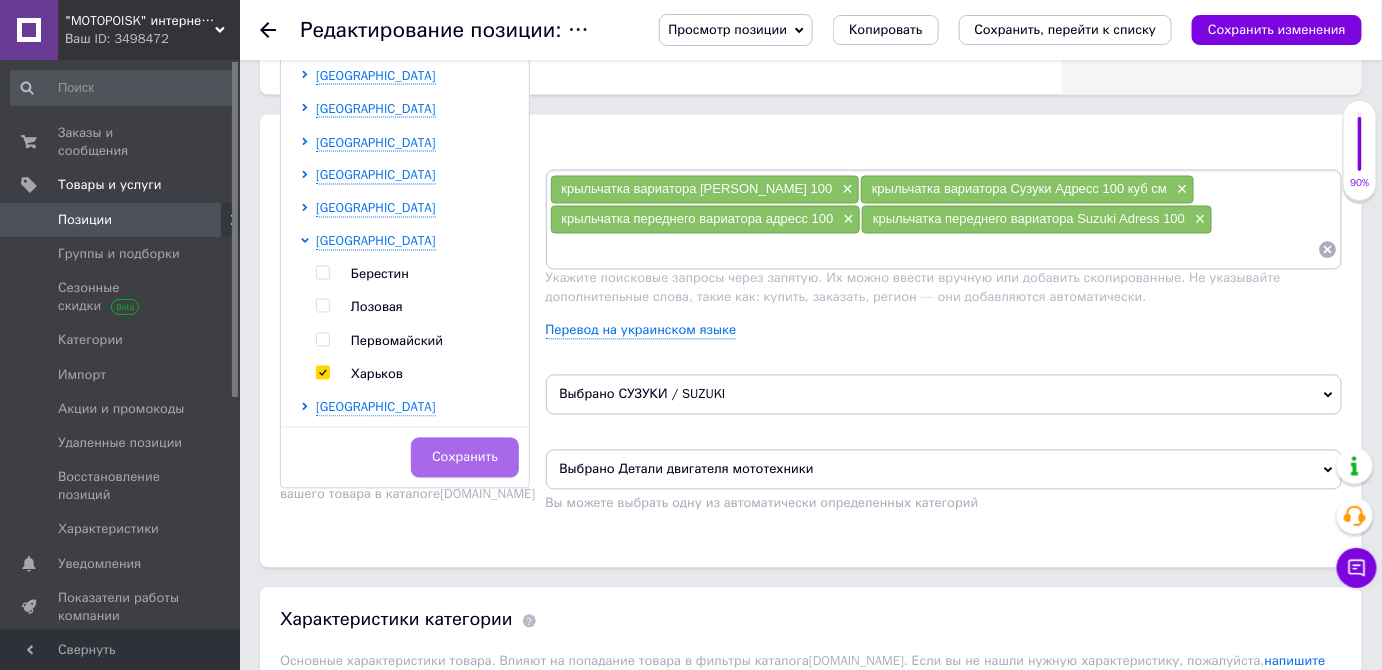 click on "Сохранить" at bounding box center (465, 458) 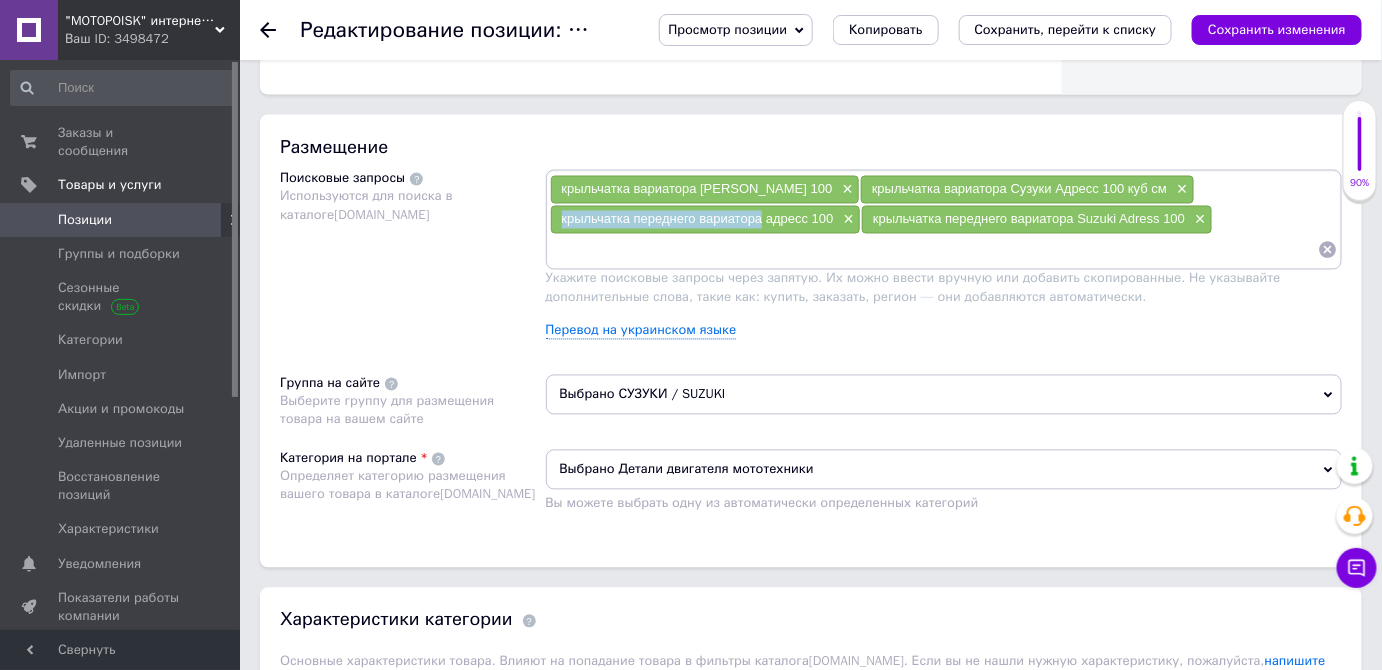 drag, startPoint x: 557, startPoint y: 214, endPoint x: 758, endPoint y: 225, distance: 201.30077 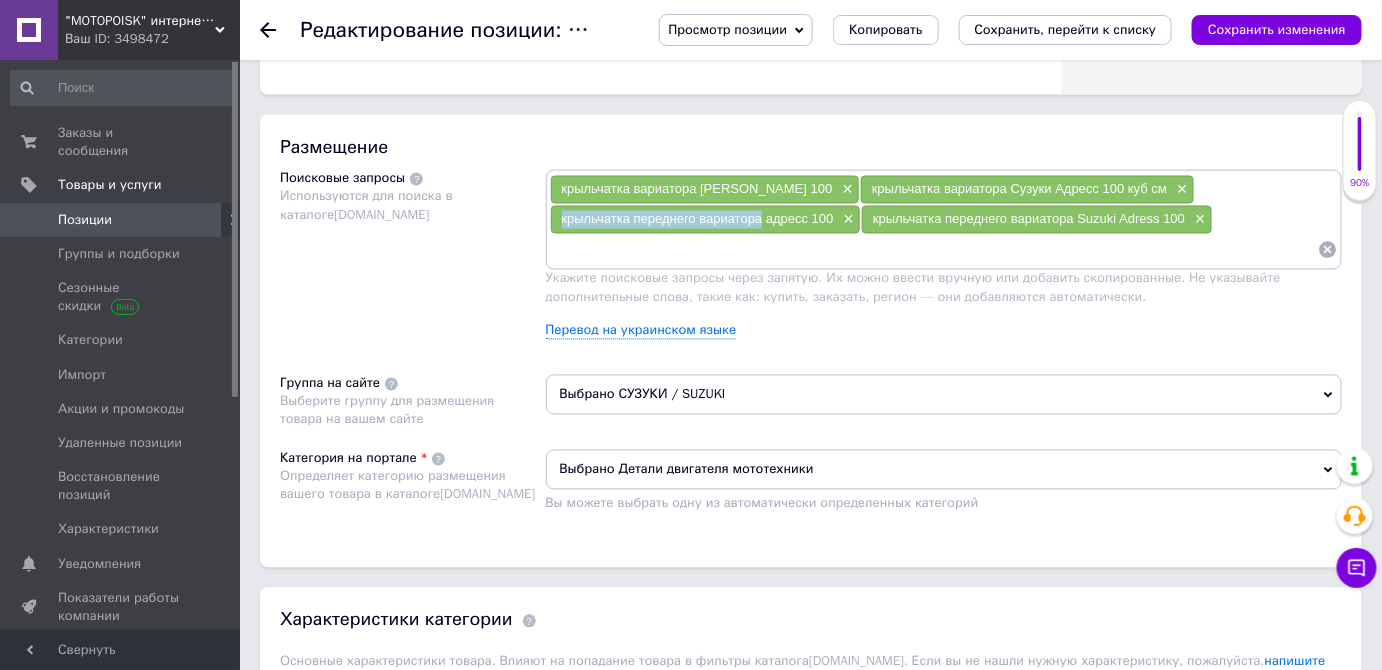 copy on "крыльчатка переднего вариатора" 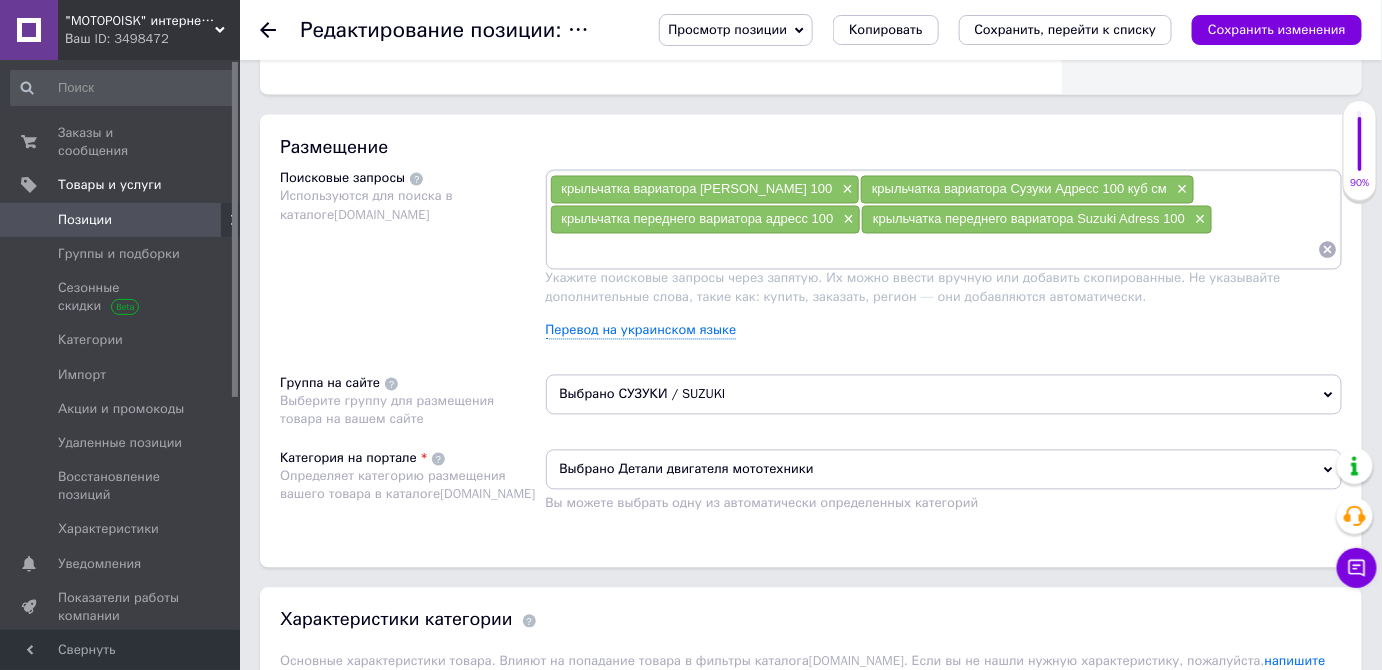 click at bounding box center [934, 250] 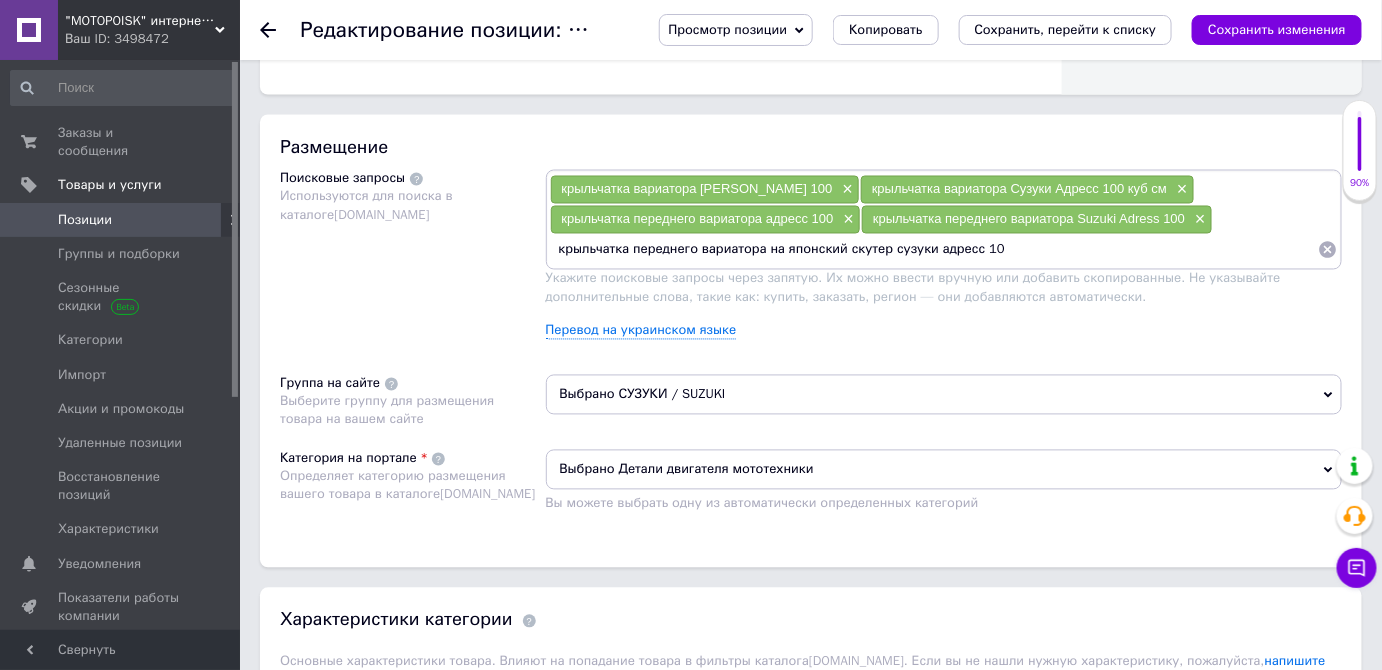 type on "крыльчатка переднего вариатора на японский скутер сузуки адресс 100" 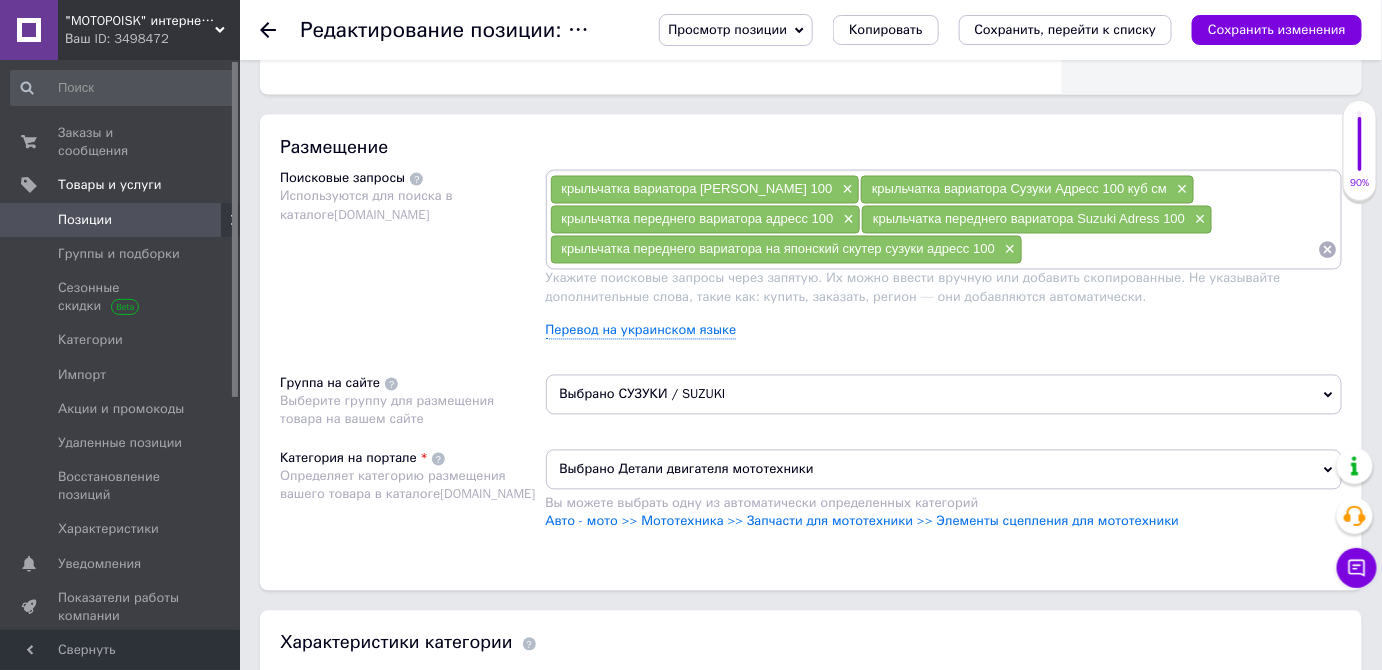 paste on "крыльчатка переднего вариатора" 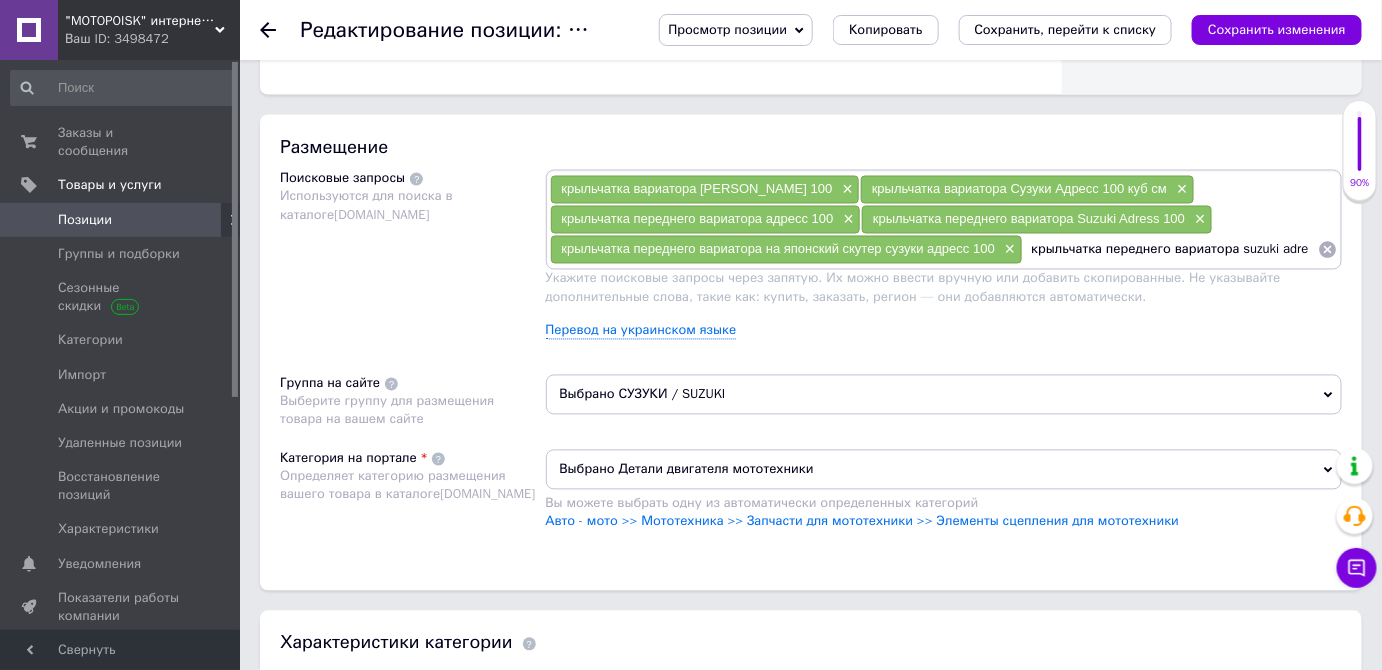 scroll, scrollTop: 0, scrollLeft: 1, axis: horizontal 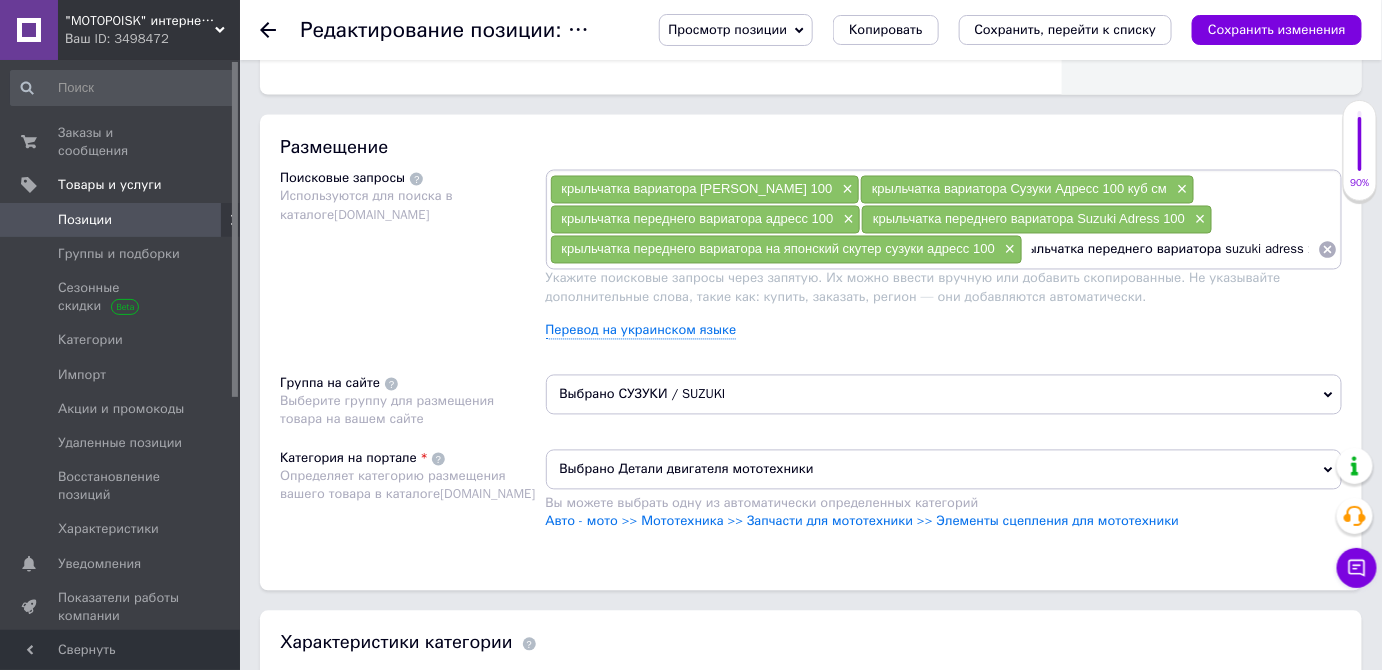 type on "крыльчатка переднего вариатора suzuki adress 100" 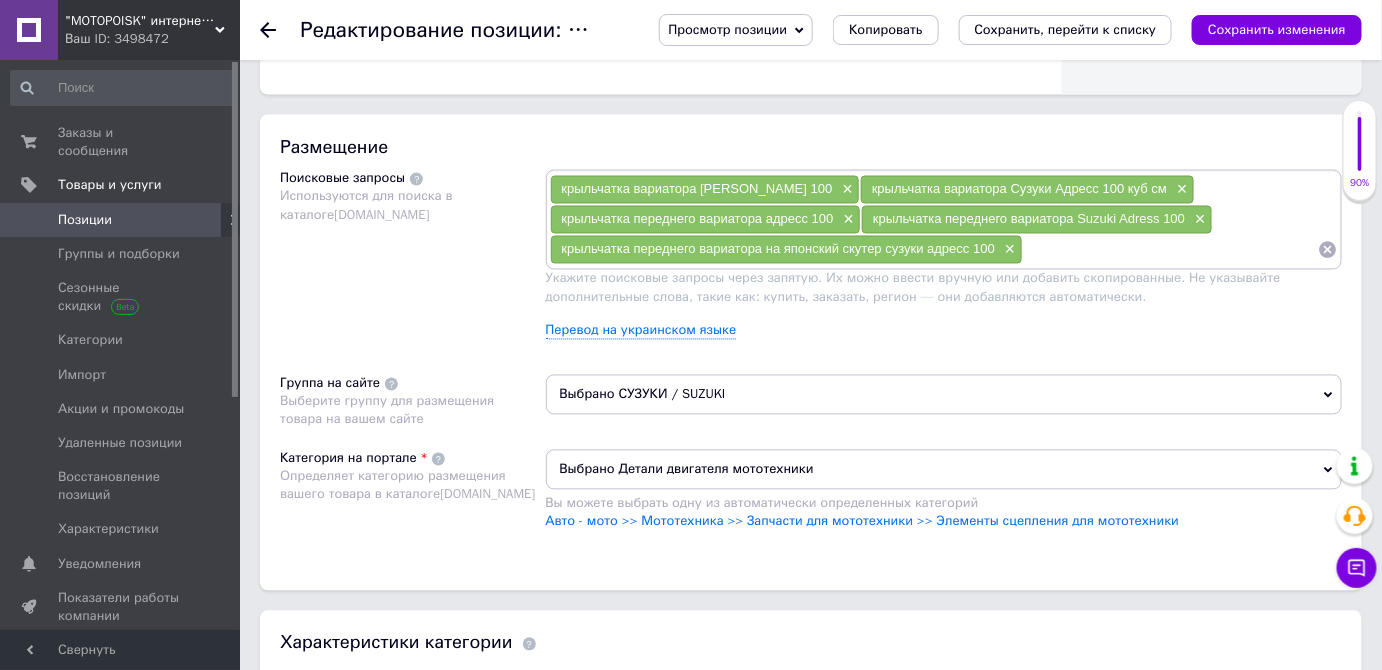 scroll, scrollTop: 0, scrollLeft: 0, axis: both 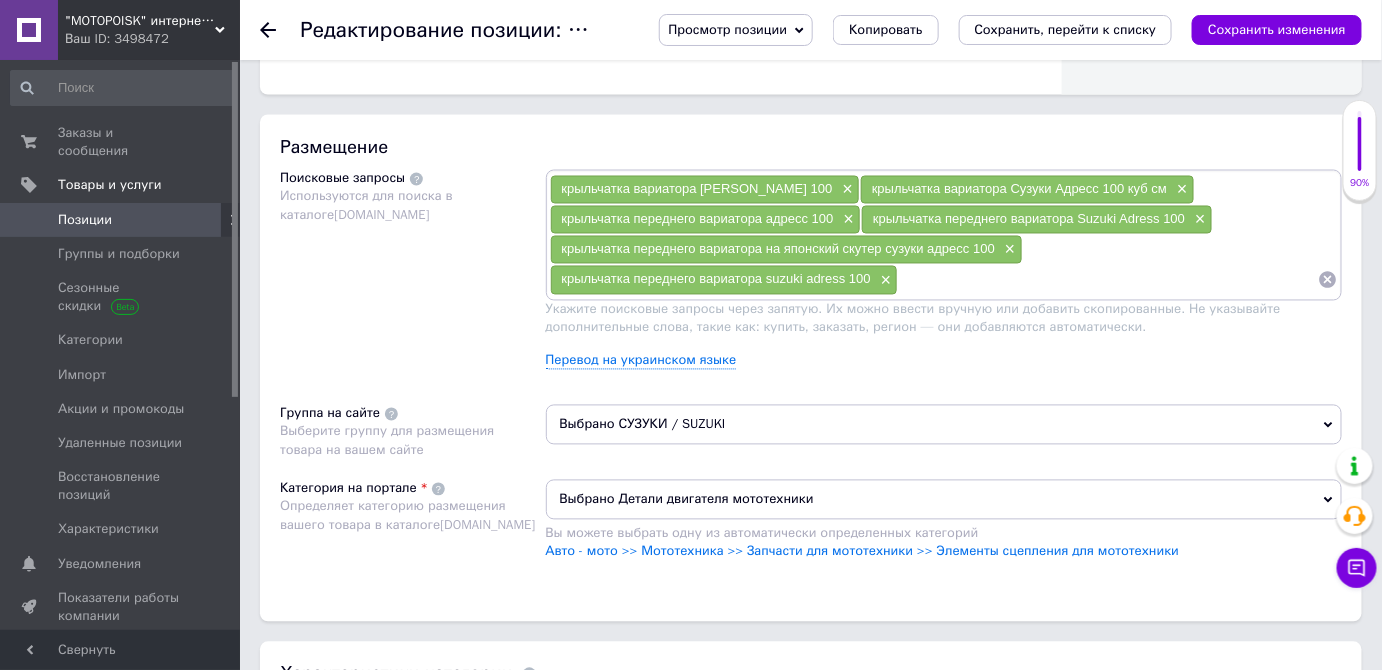 paste on "крыльчатка переднего вариатора" 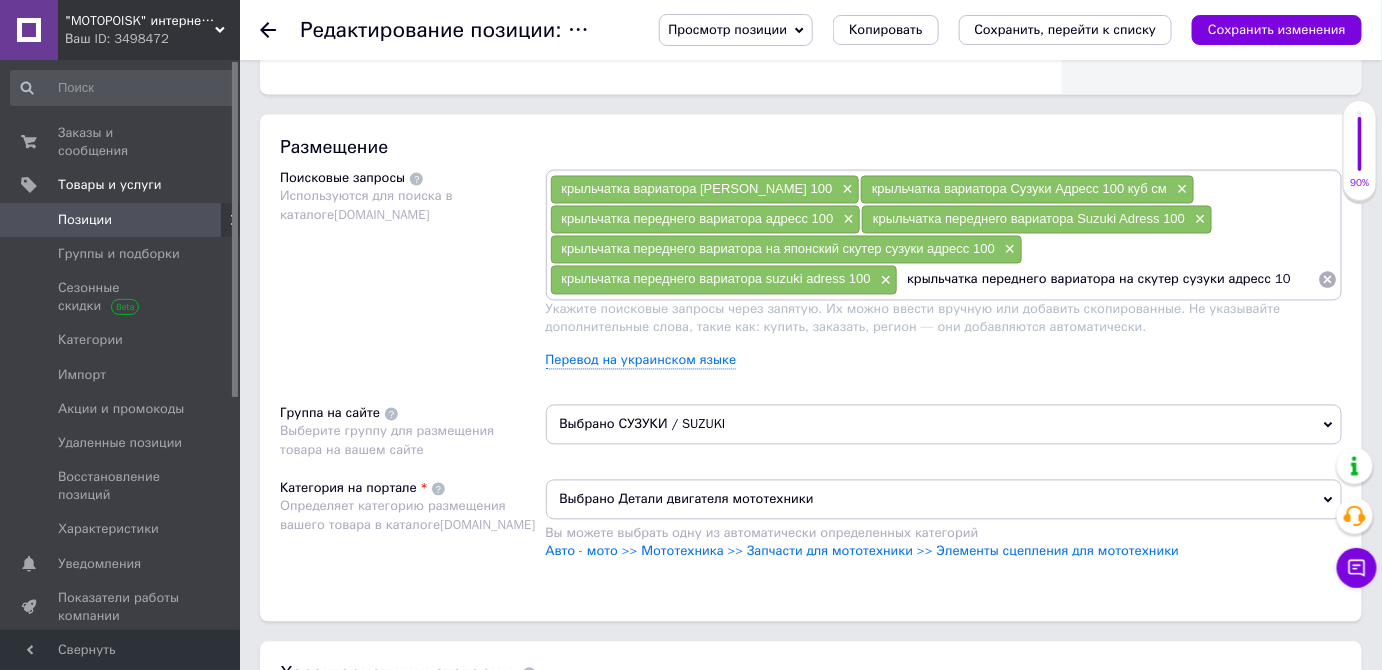 type on "крыльчатка переднего вариатора на скутер сузуки адресс 100" 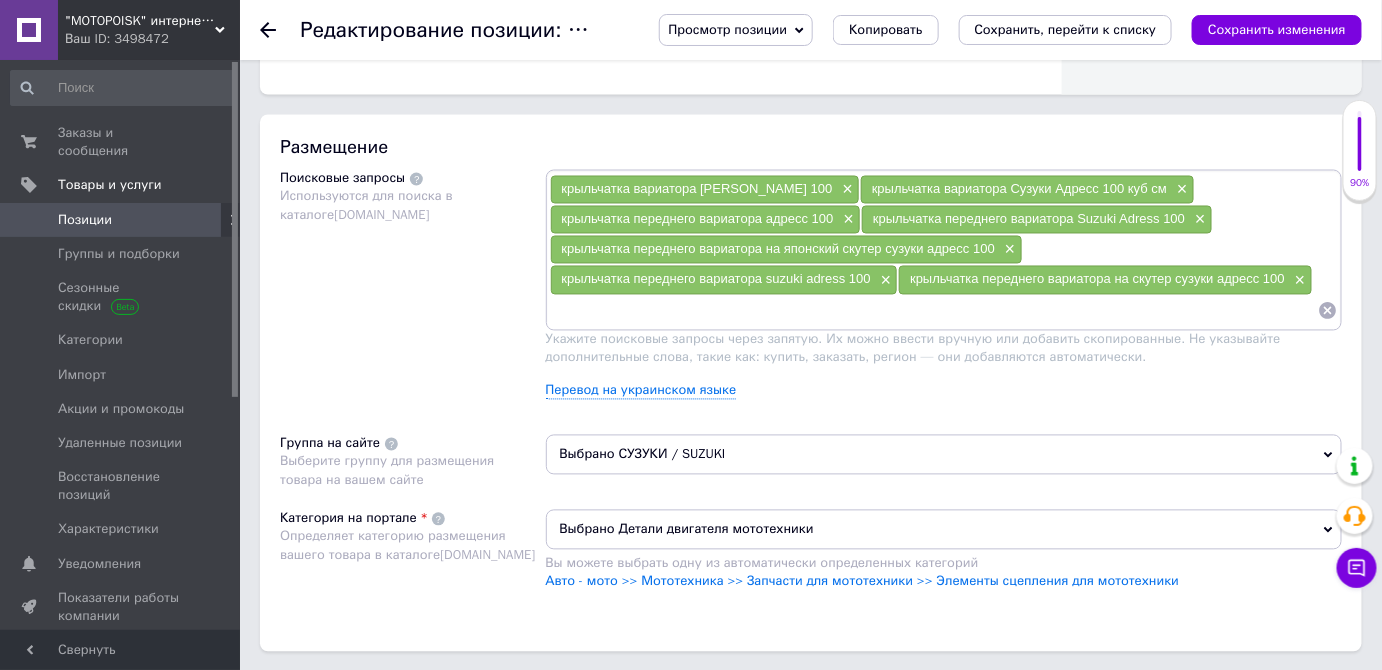 paste on "крыльчатка переднего вариатора" 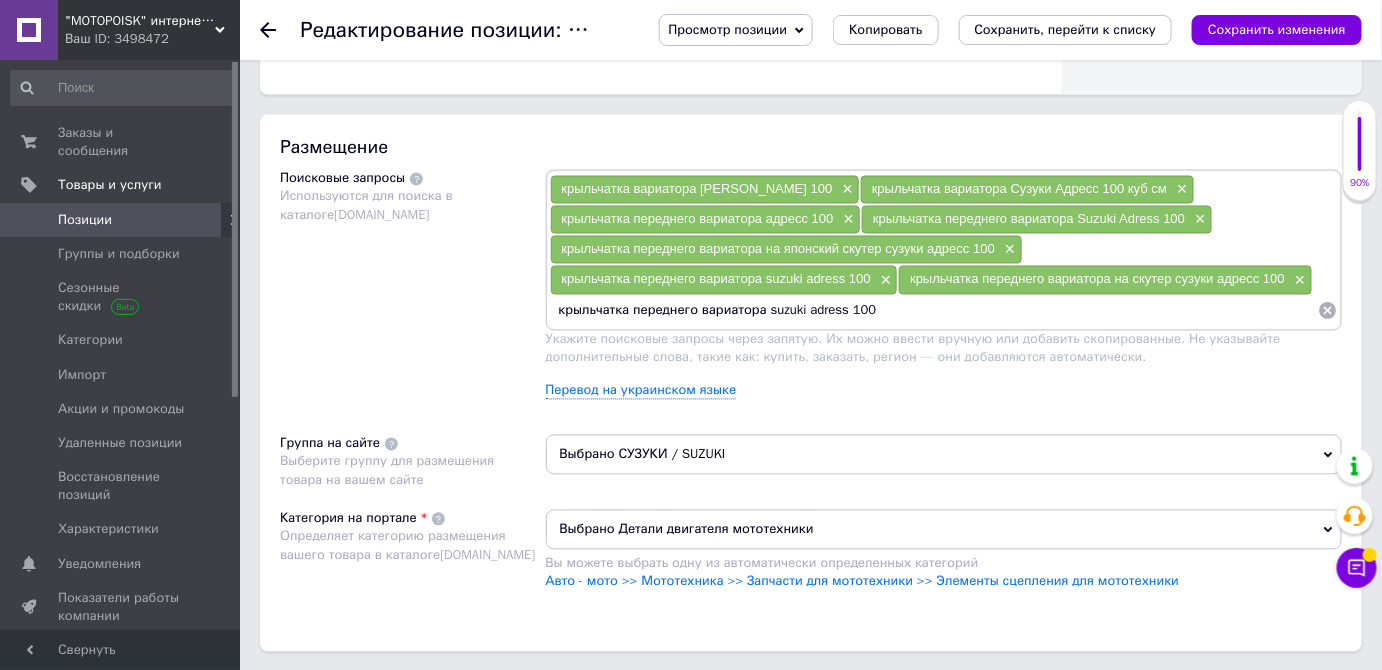click on "крыльчатка переднего вариатора suzuki adress 100" at bounding box center [934, 311] 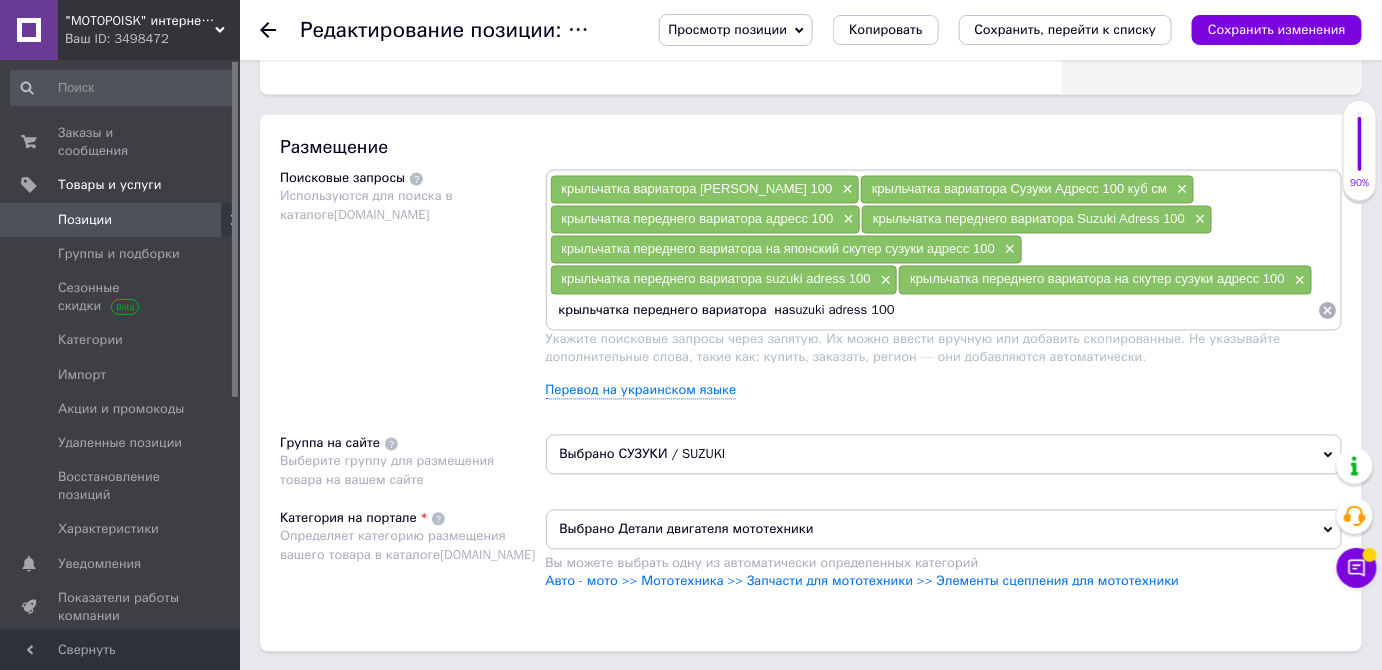 type on "крыльчатка переднего вариатора  на suzuki adress 100" 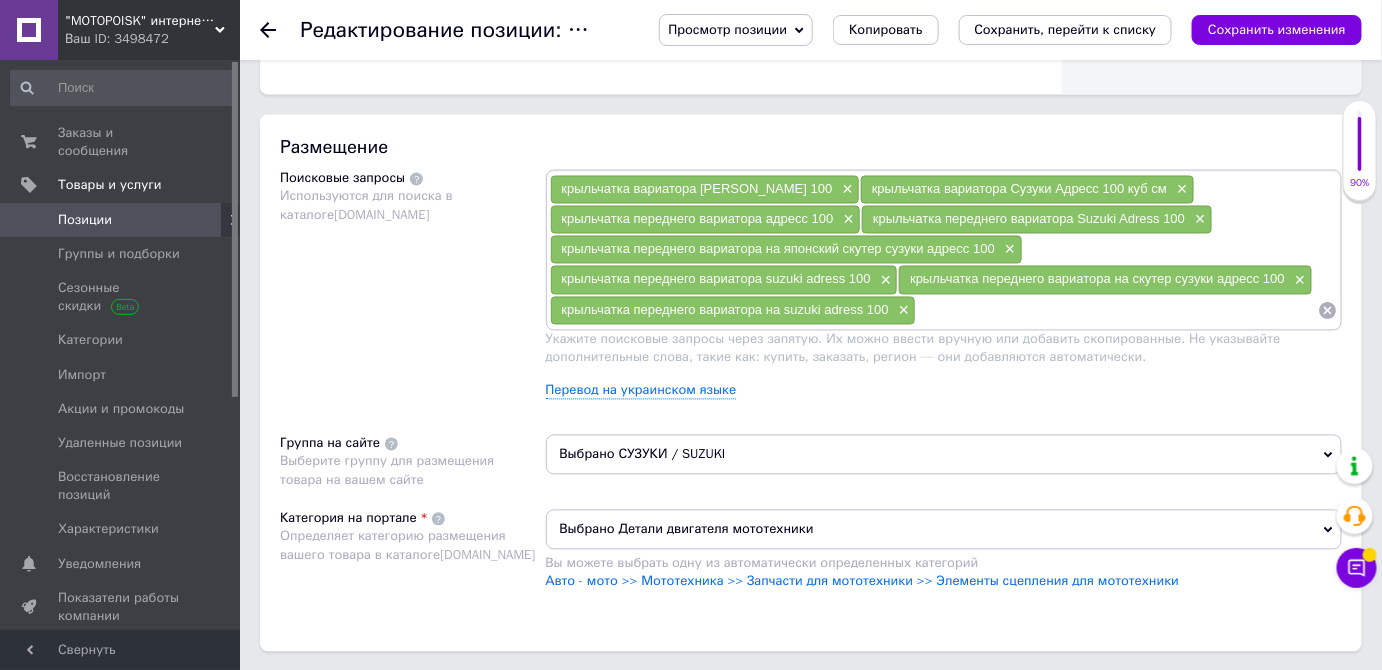 paste on "крыльчатка переднего вариатора" 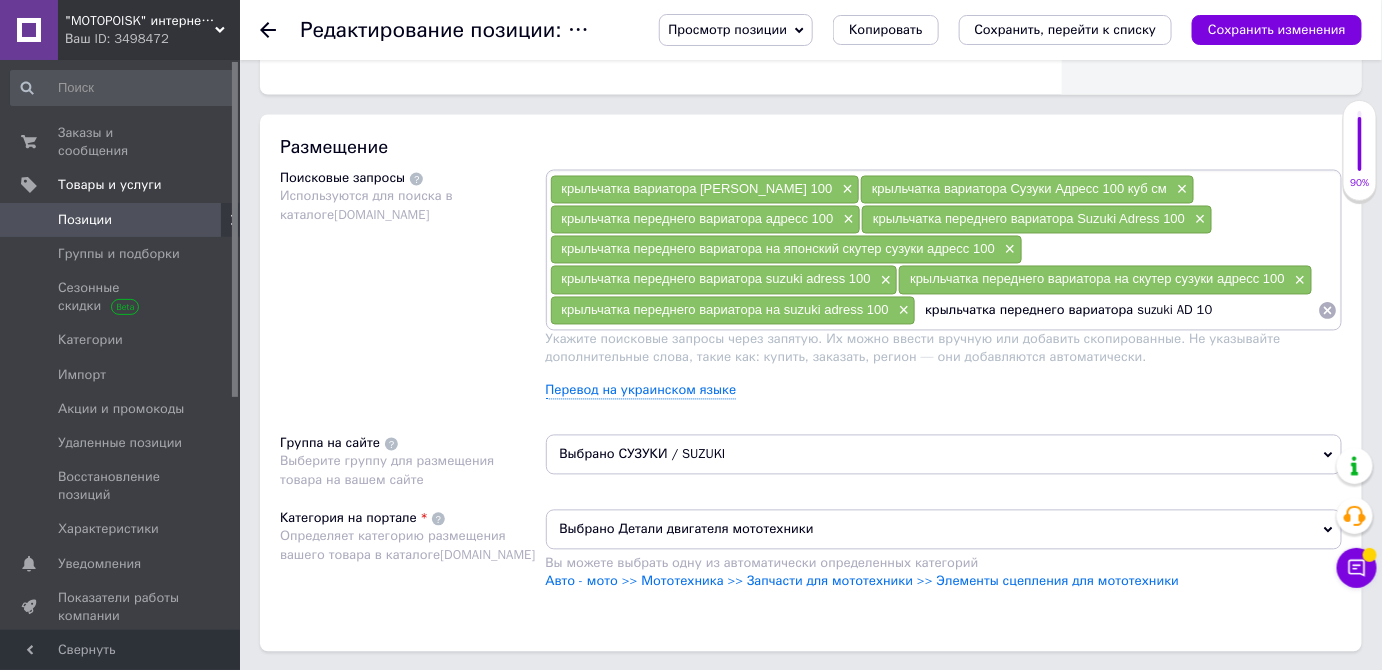 type on "крыльчатка переднего вариатора suzuki [DATE]" 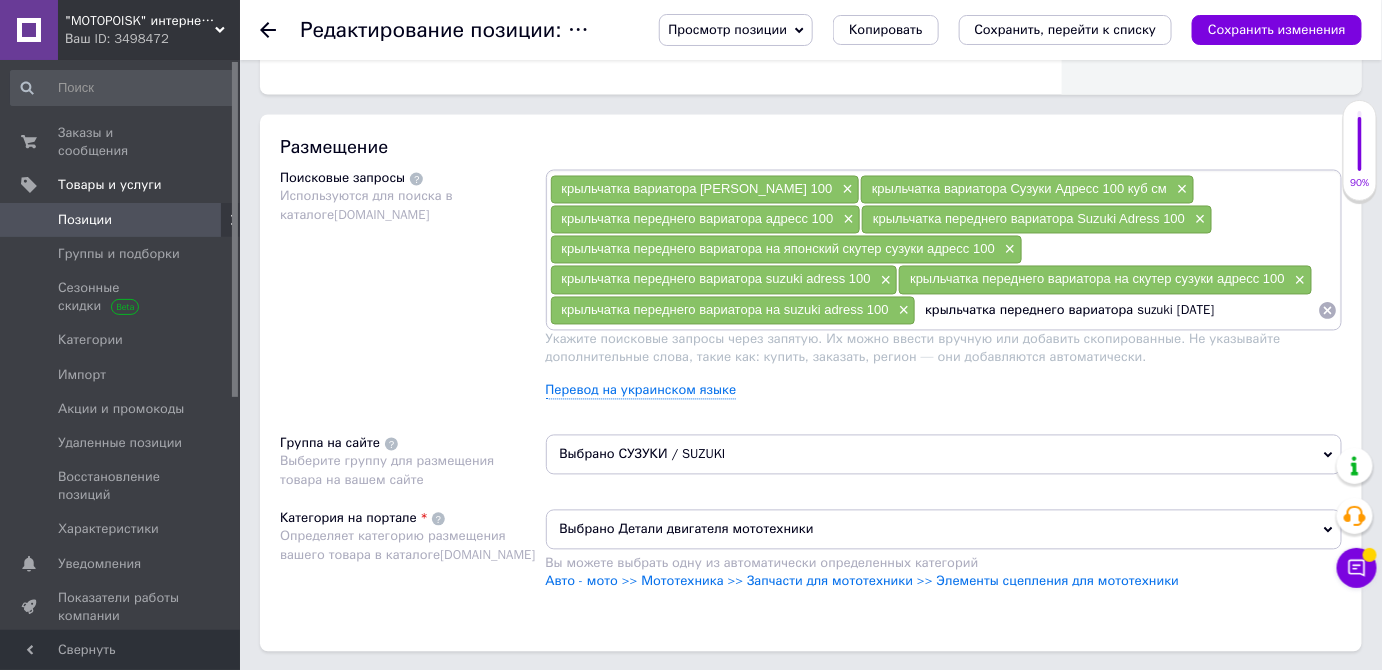 type 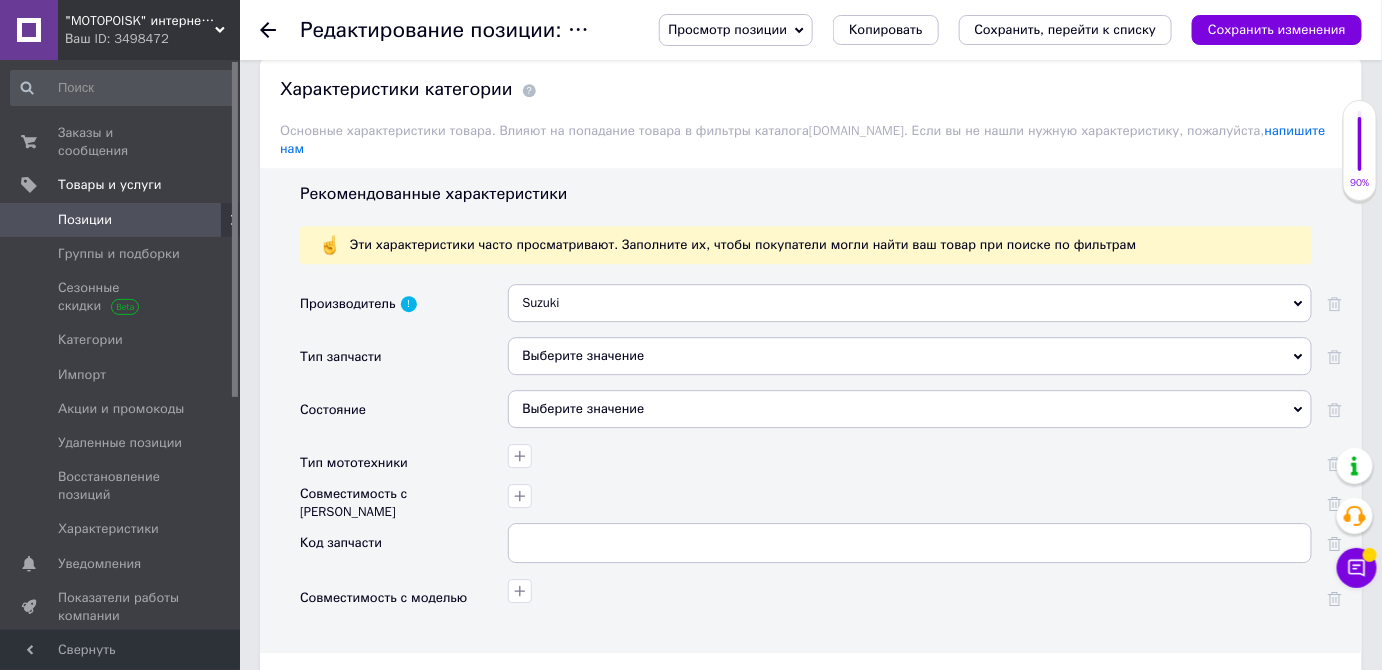 scroll, scrollTop: 1828, scrollLeft: 0, axis: vertical 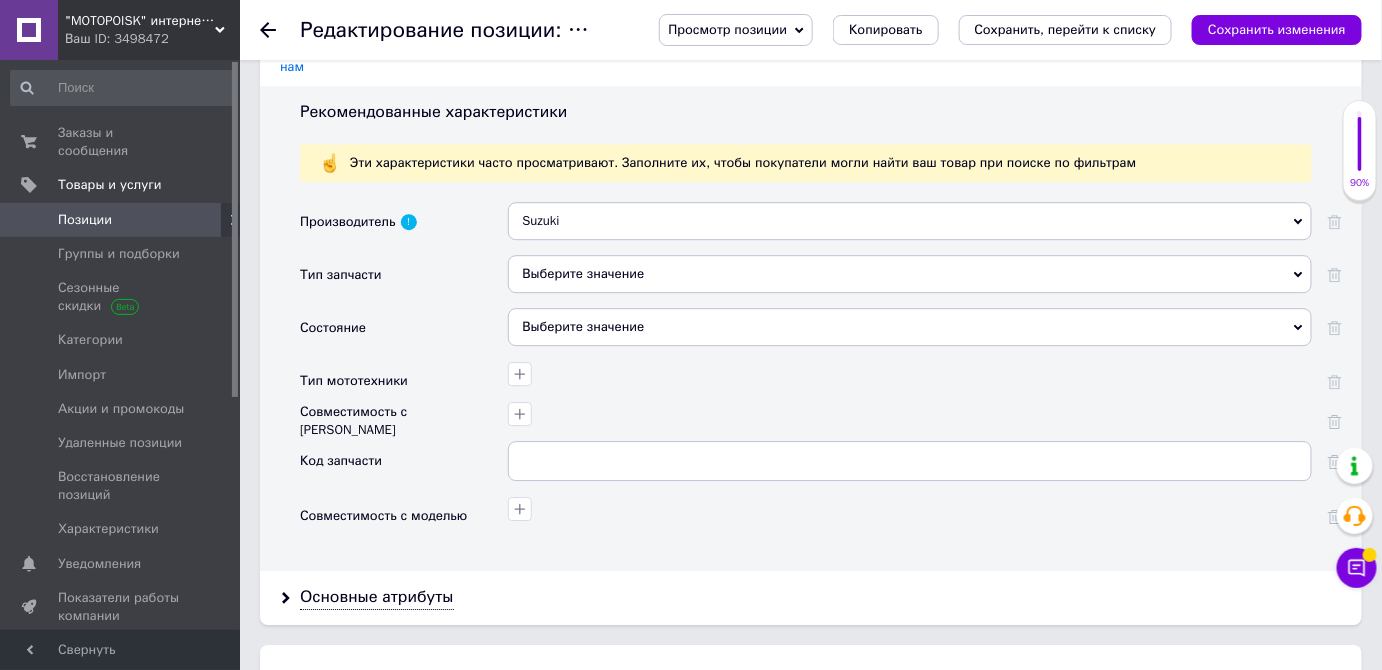 click on "Выберите значение" at bounding box center [910, 274] 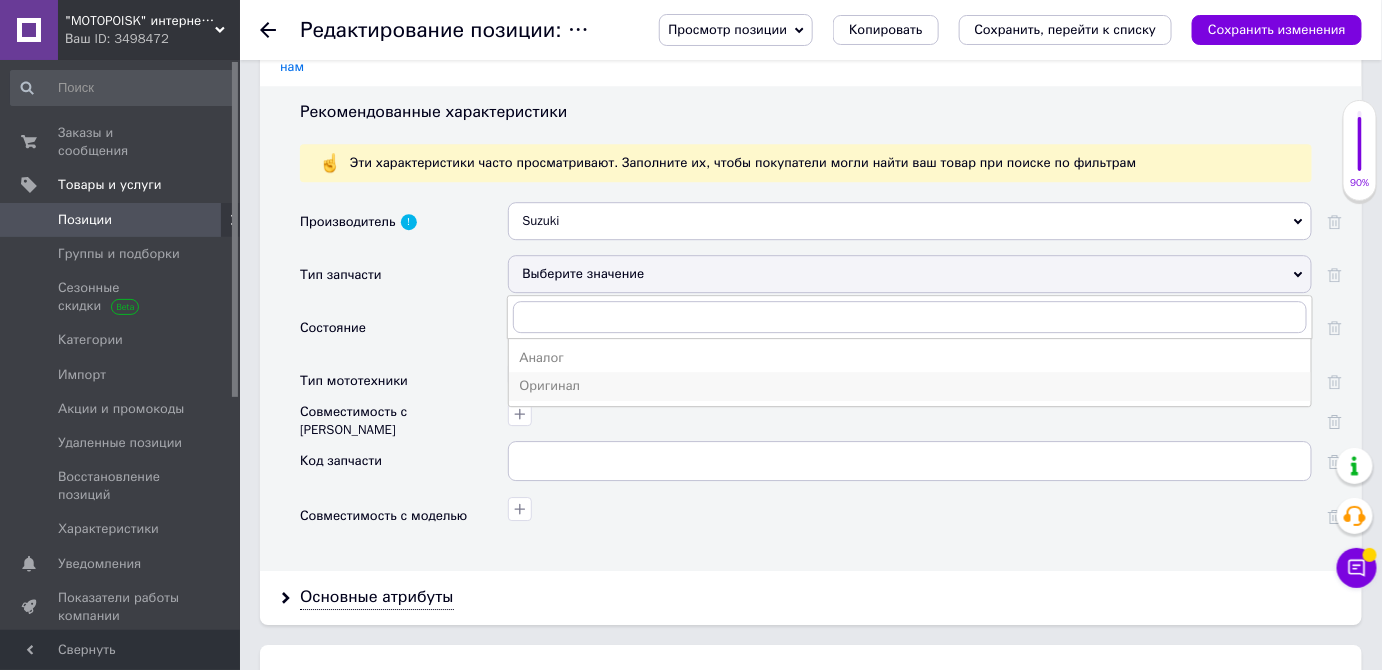 click on "Оригинал" at bounding box center (910, 386) 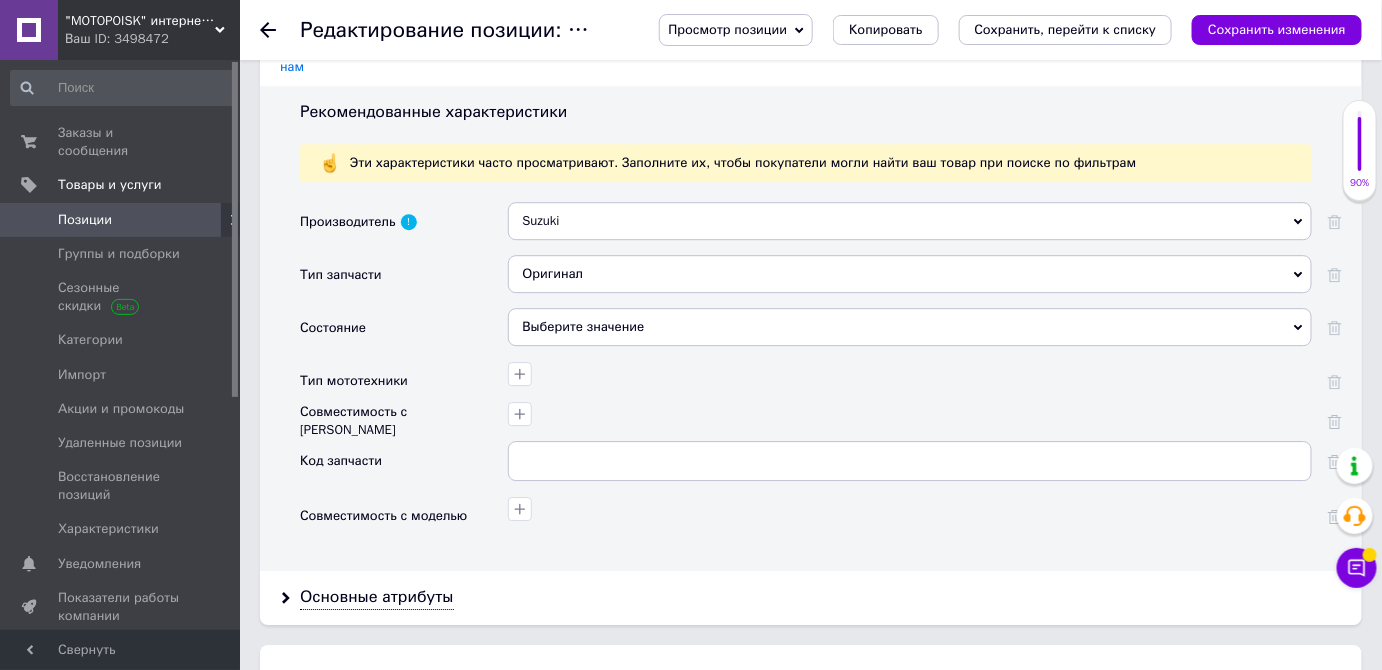 click on "Выберите значение" at bounding box center [910, 327] 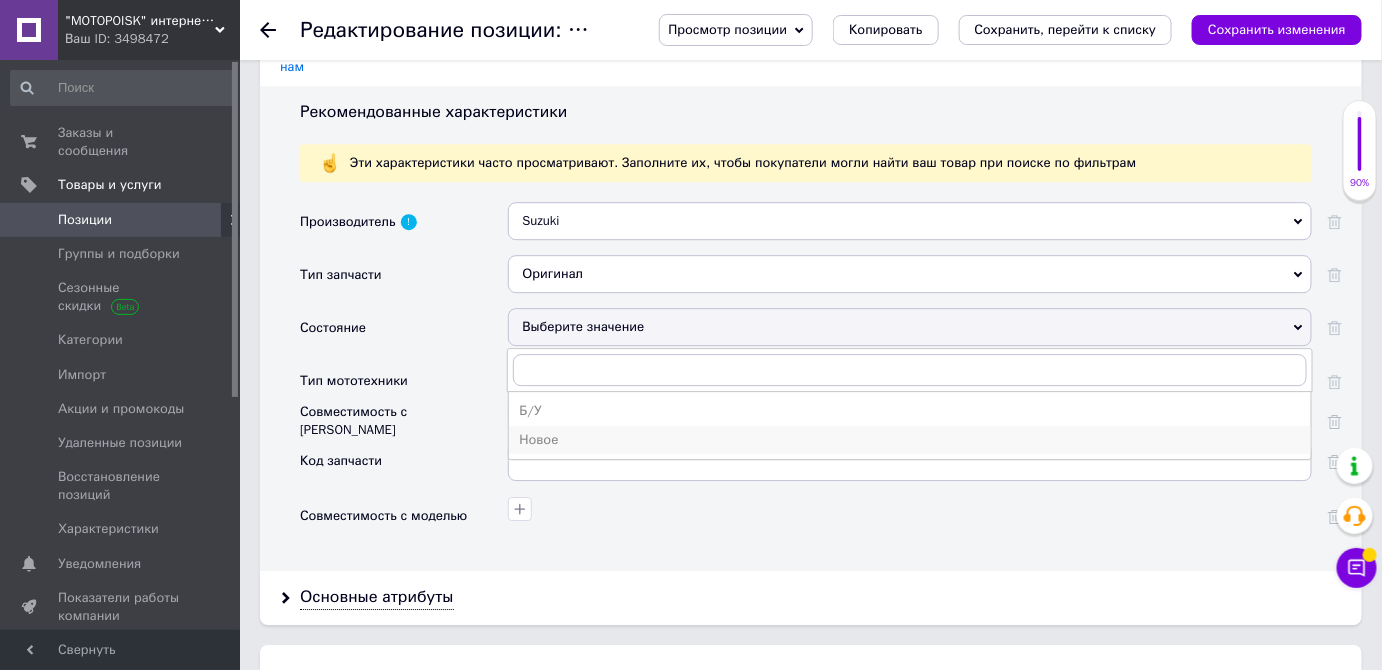 click on "Новое" at bounding box center [910, 440] 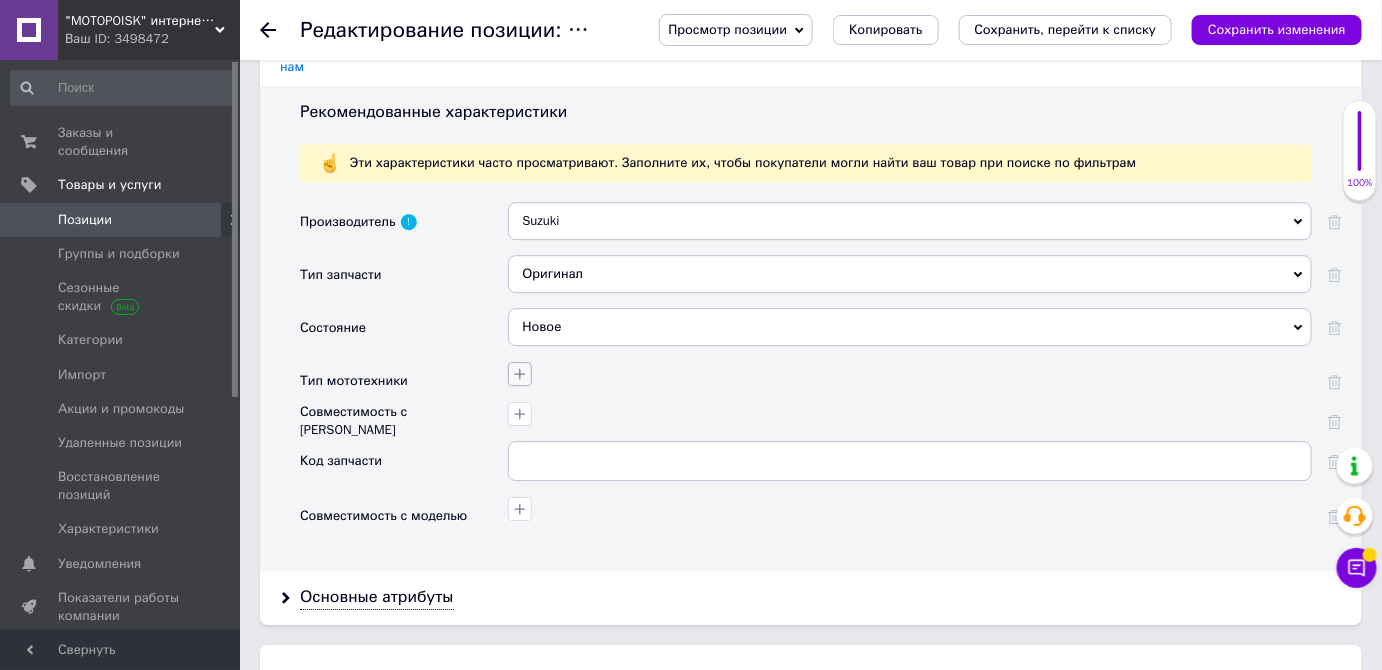 click at bounding box center [520, 374] 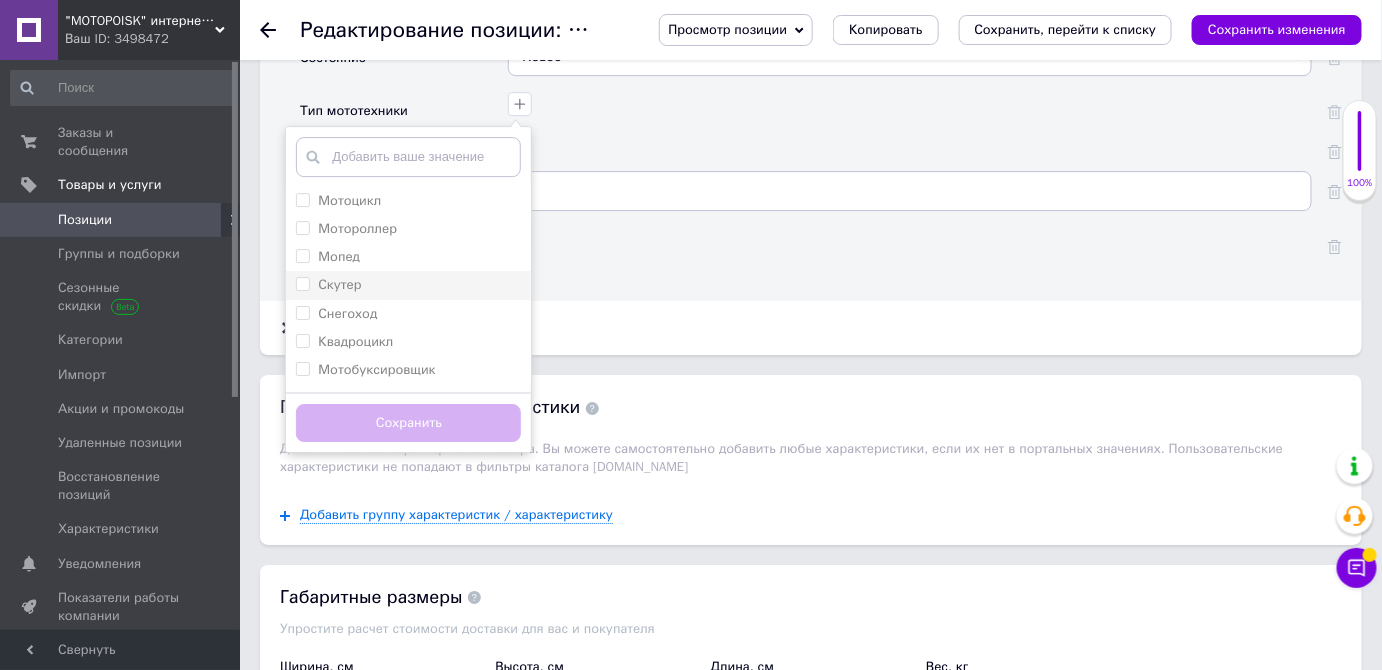 scroll, scrollTop: 2101, scrollLeft: 0, axis: vertical 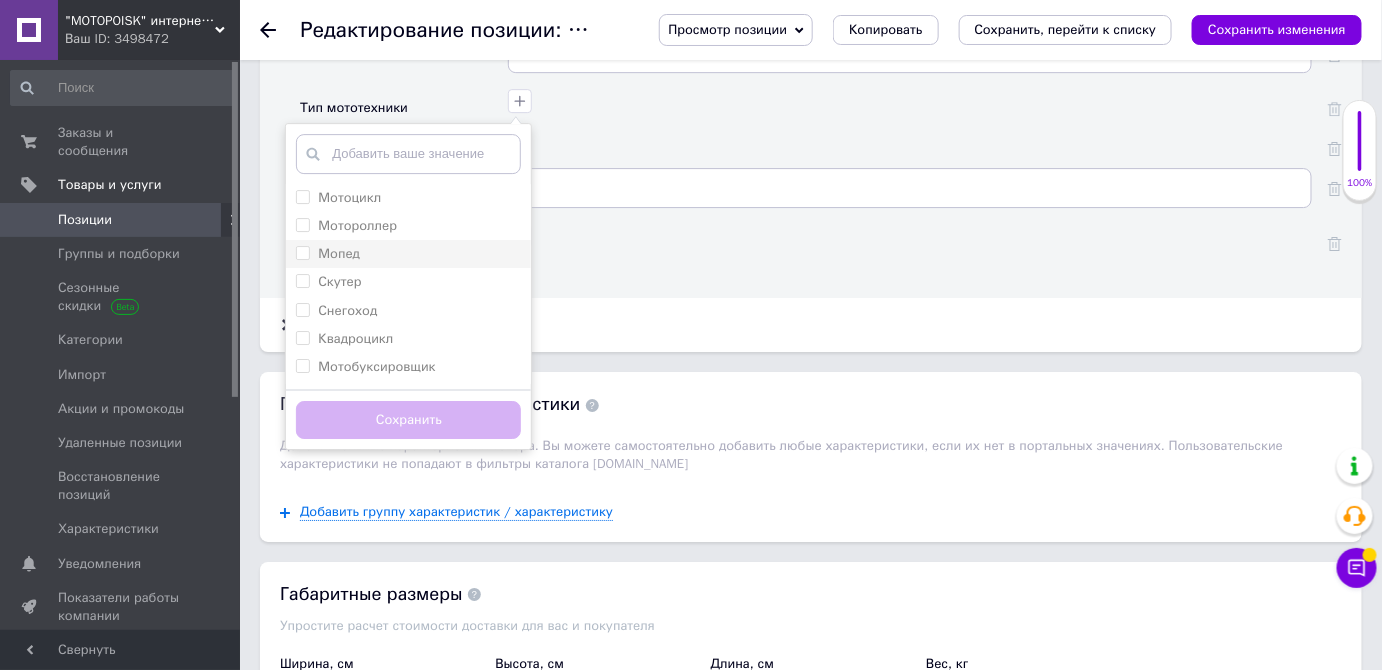 drag, startPoint x: 305, startPoint y: 222, endPoint x: 301, endPoint y: 237, distance: 15.524175 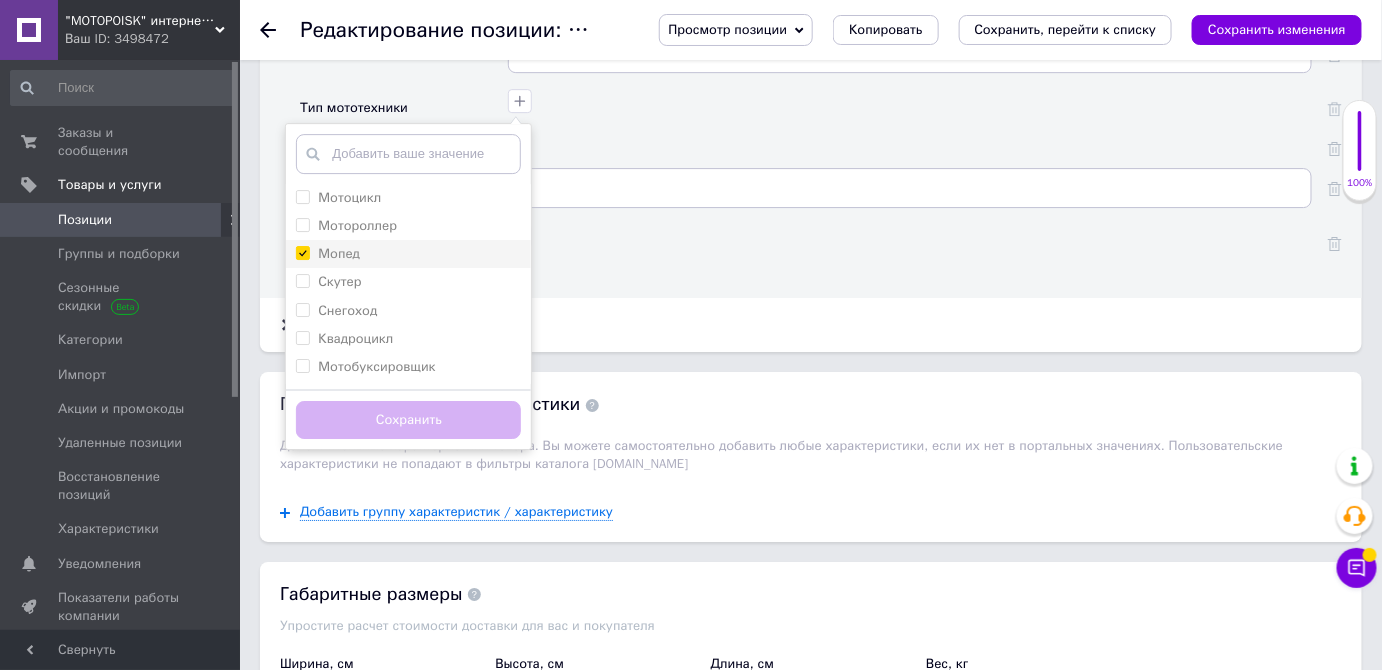 checkbox on "true" 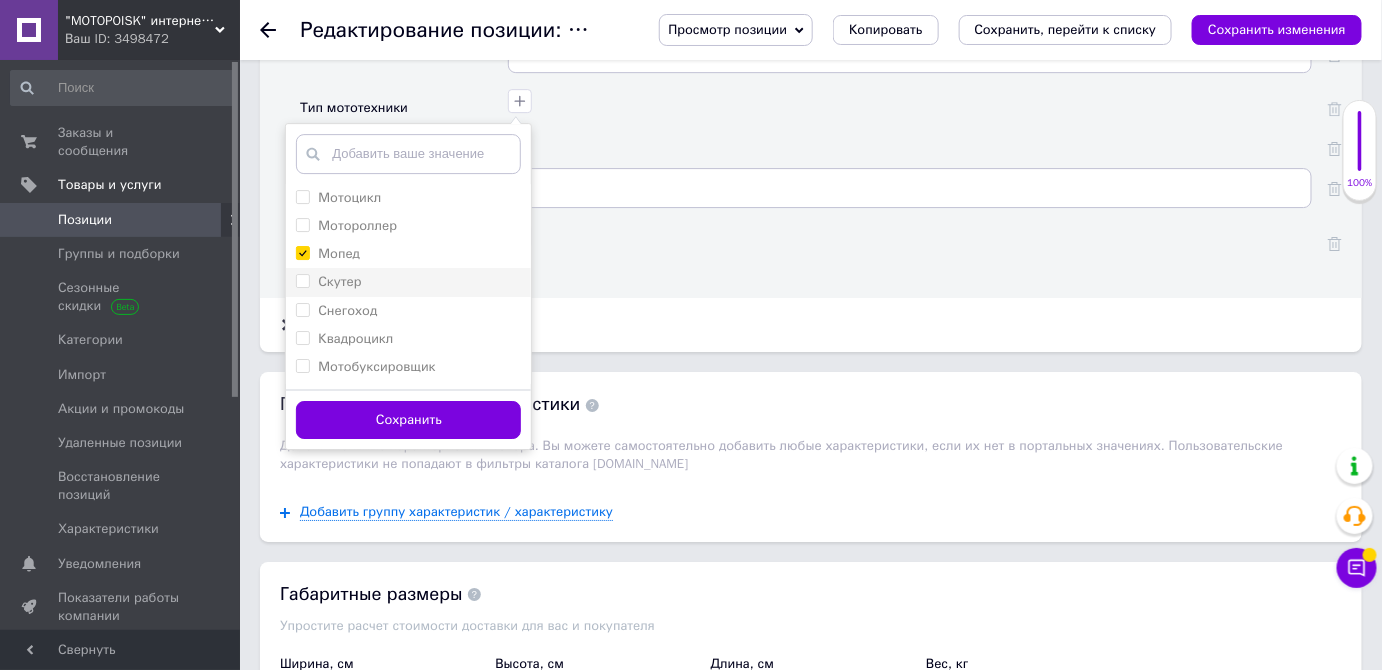 drag, startPoint x: 297, startPoint y: 248, endPoint x: 296, endPoint y: 270, distance: 22.022715 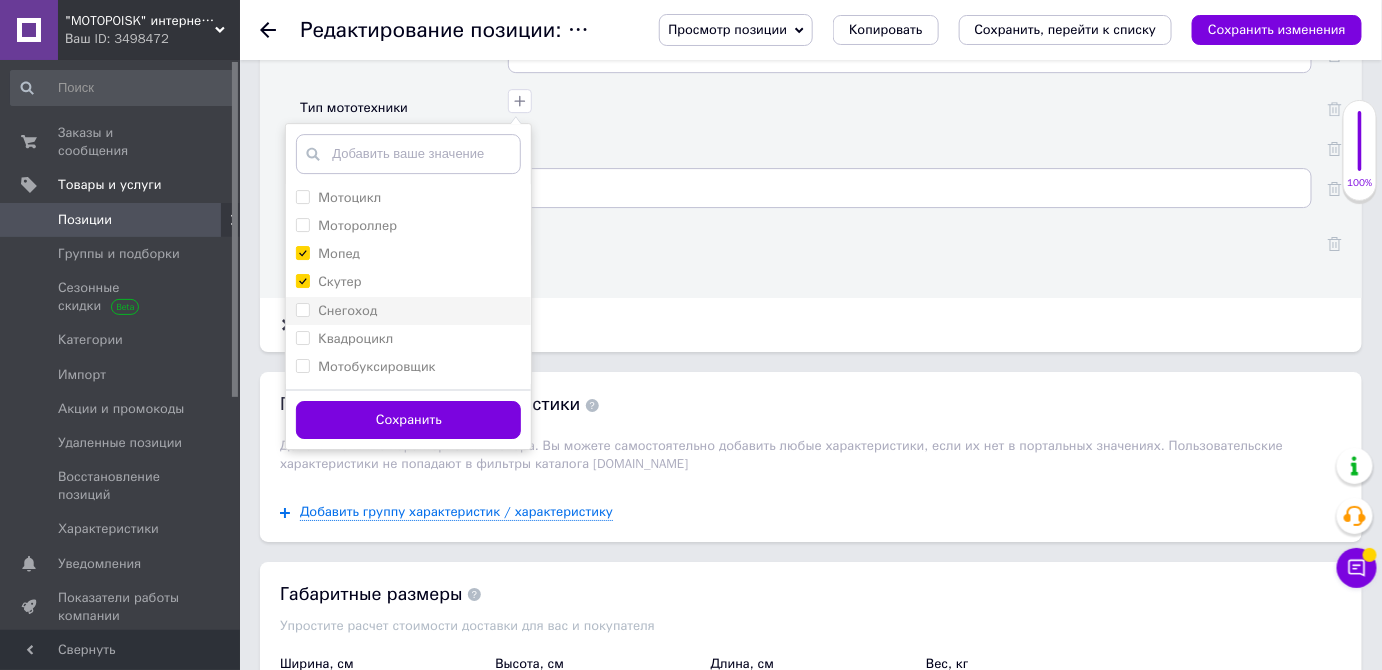 checkbox on "true" 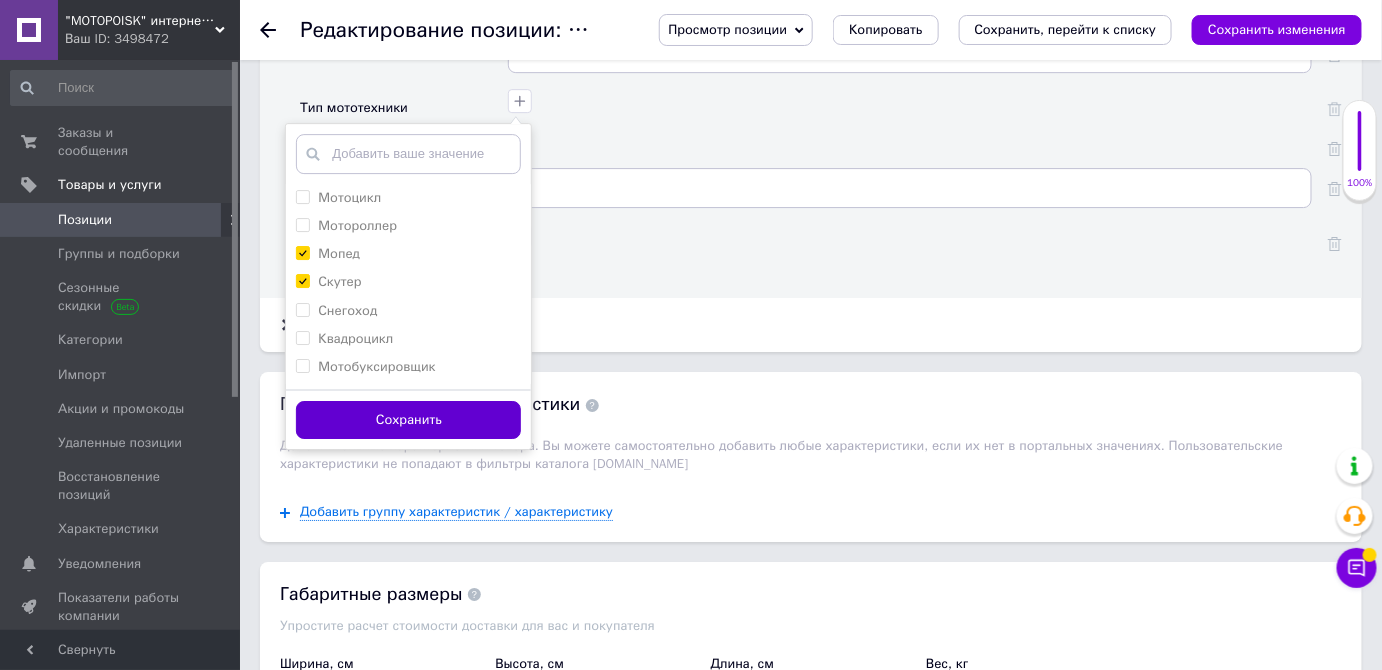 click on "Сохранить" at bounding box center (408, 420) 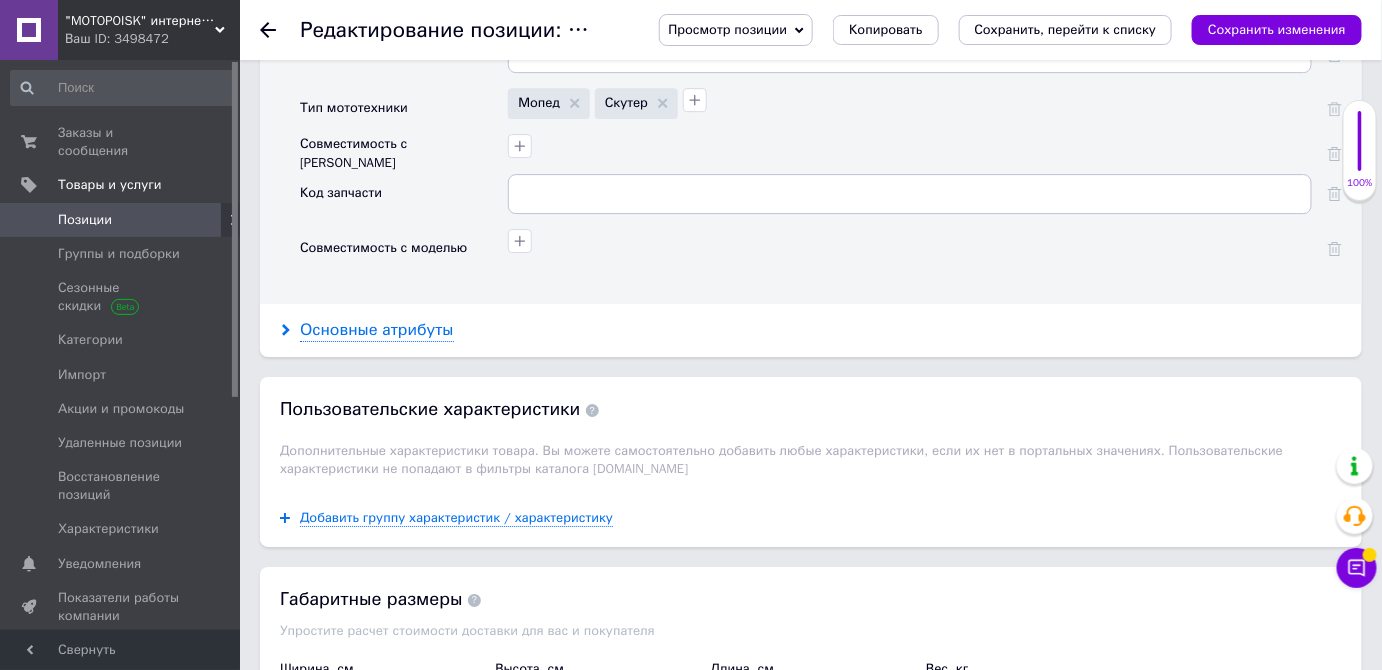 click on "Основные атрибуты" at bounding box center (377, 330) 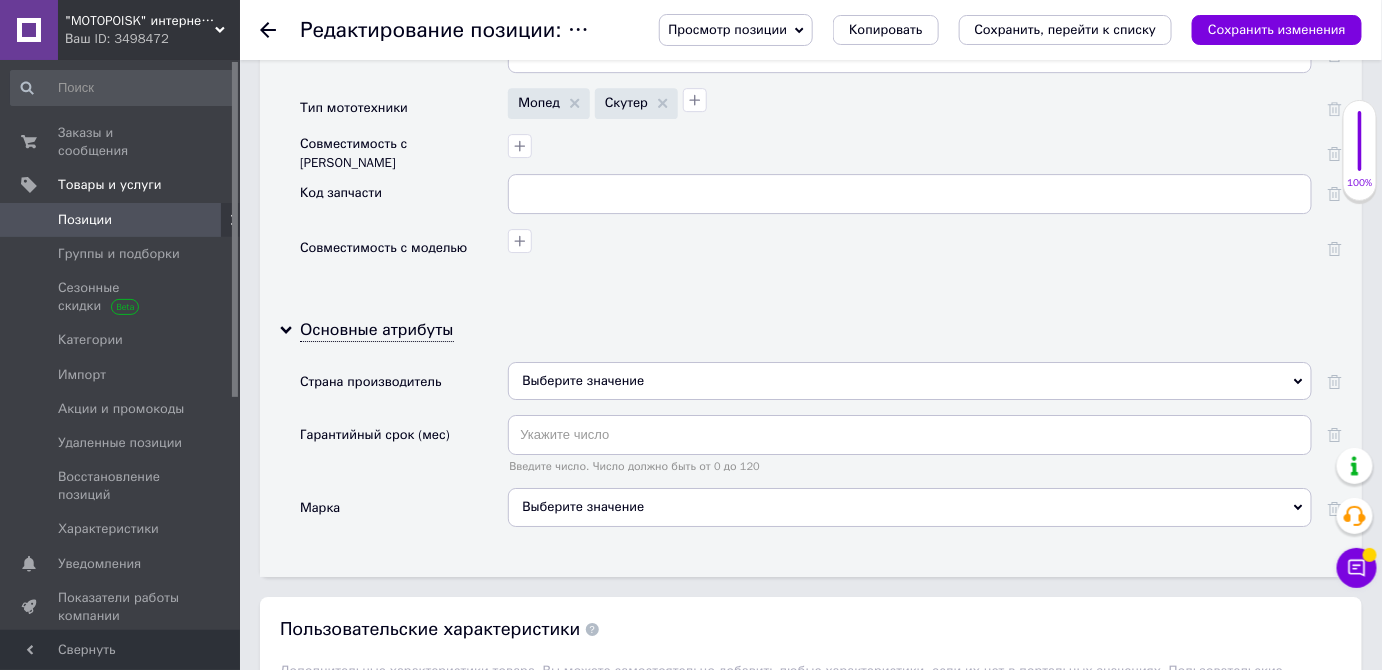 click on "Выберите значение" at bounding box center [910, 381] 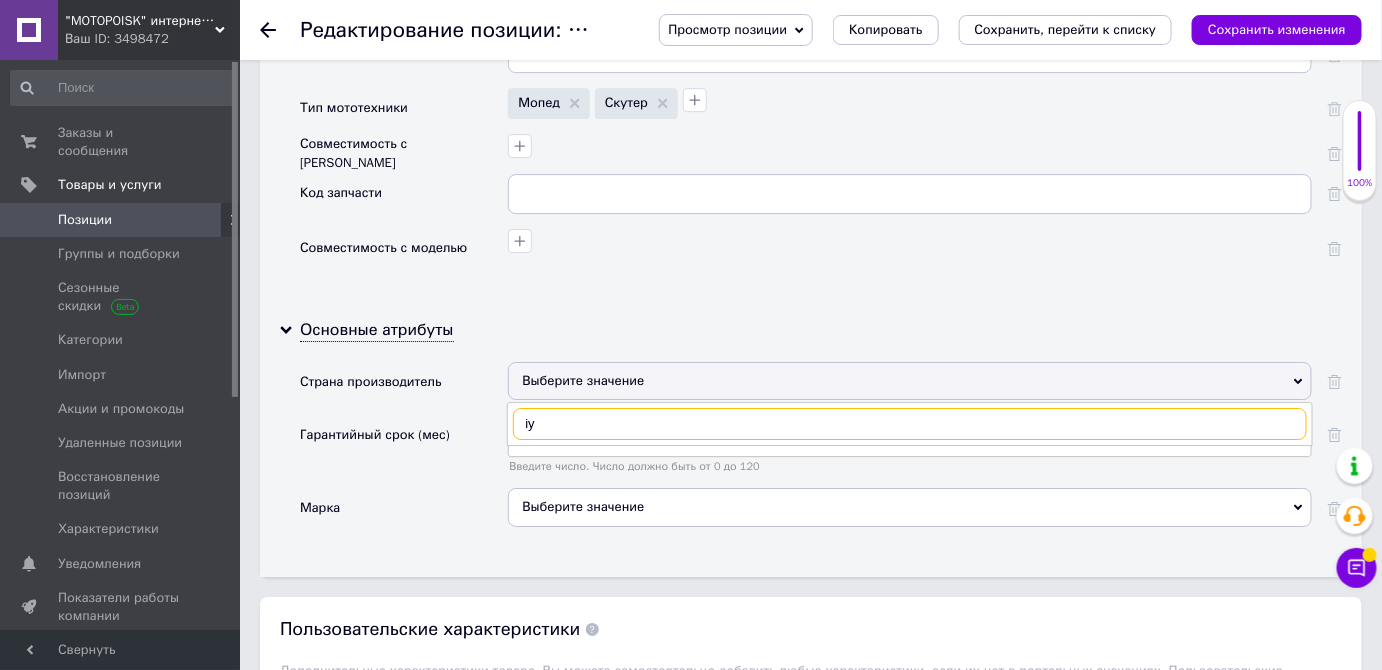 type on "і" 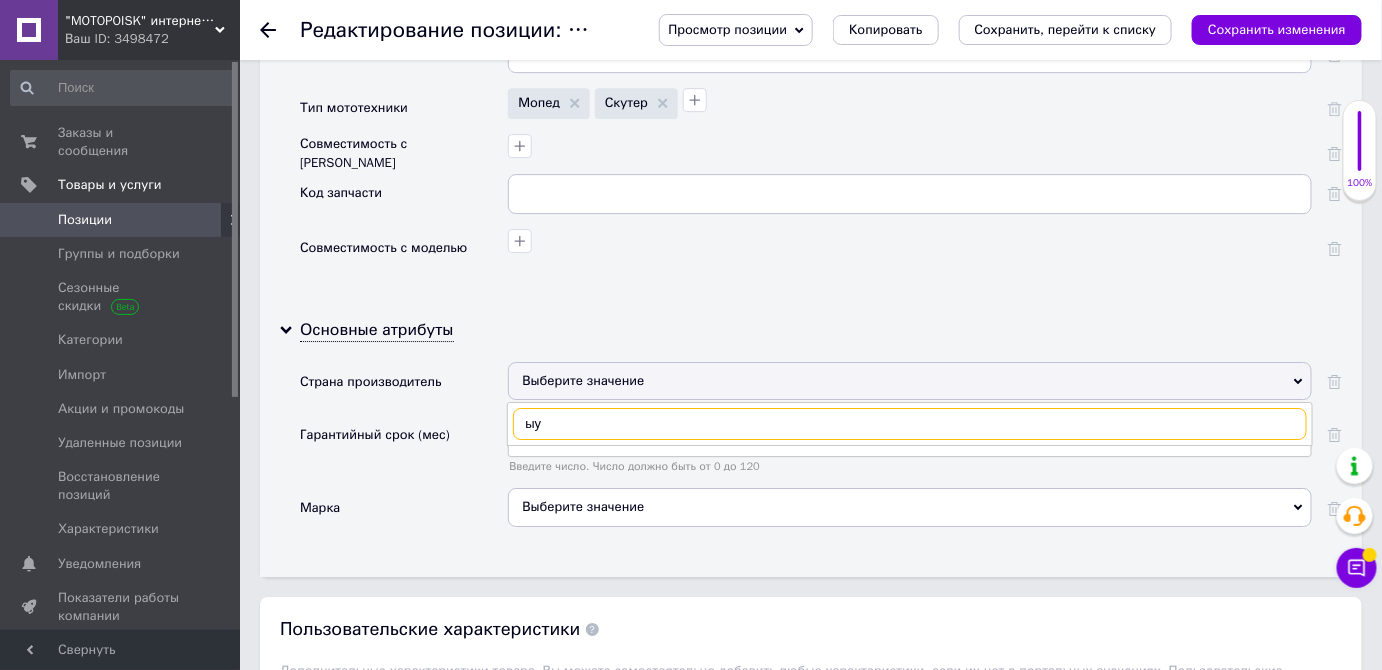 type on "ы" 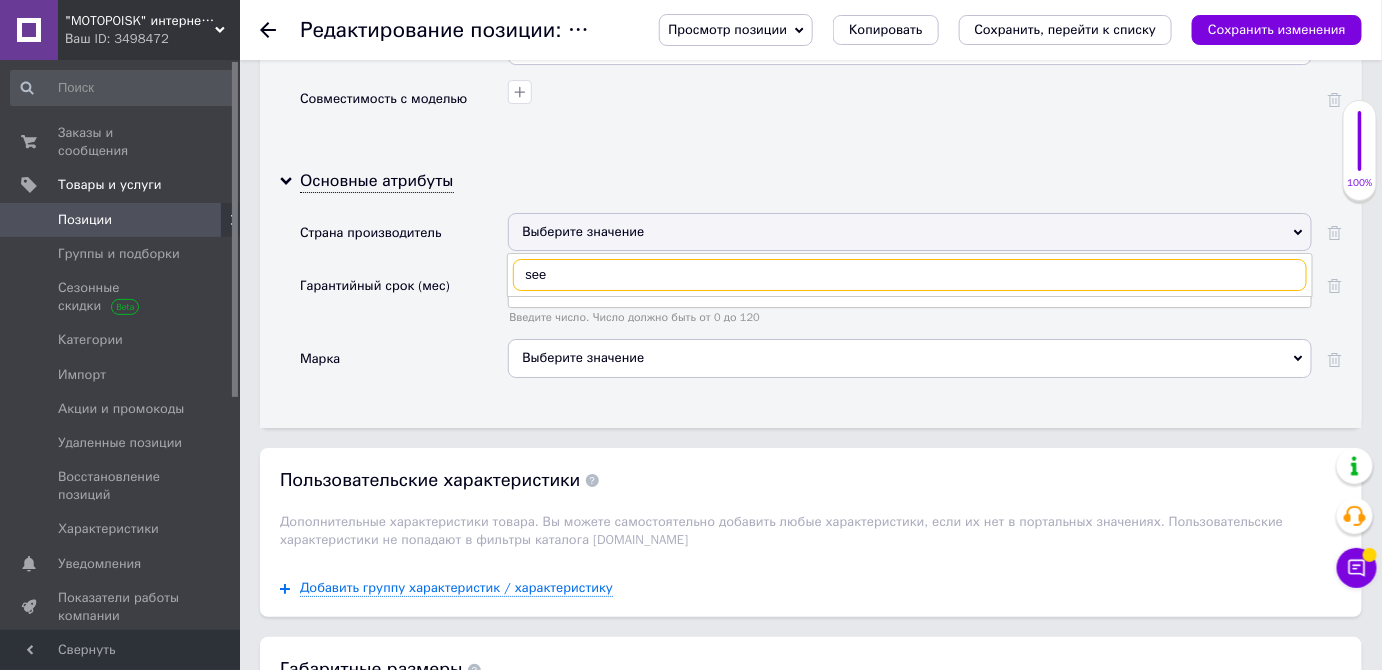 scroll, scrollTop: 2282, scrollLeft: 0, axis: vertical 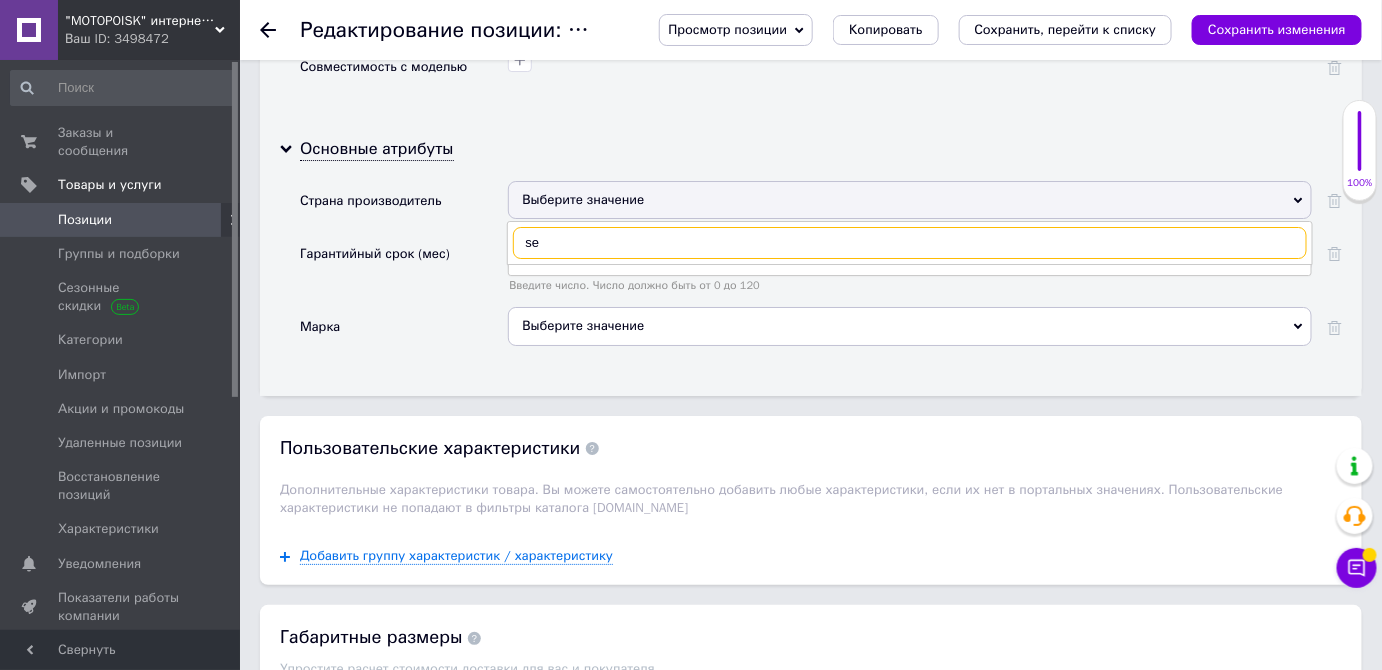 type on "s" 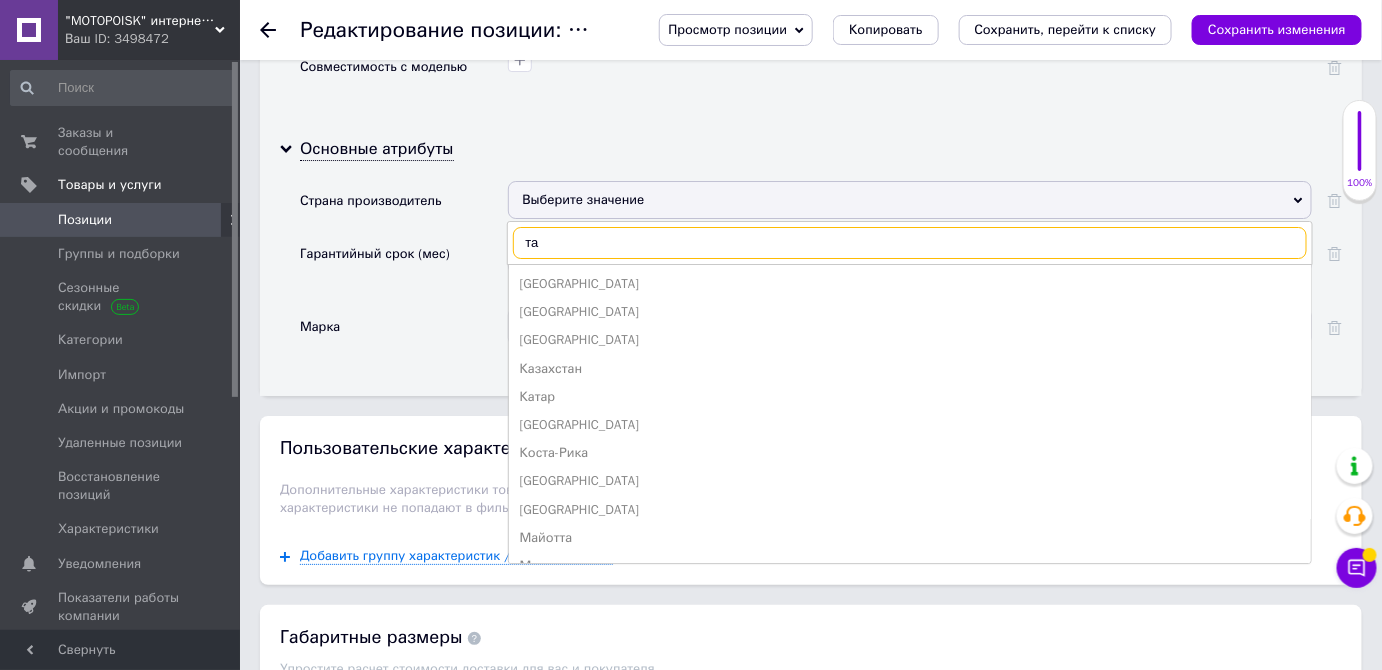type on "т" 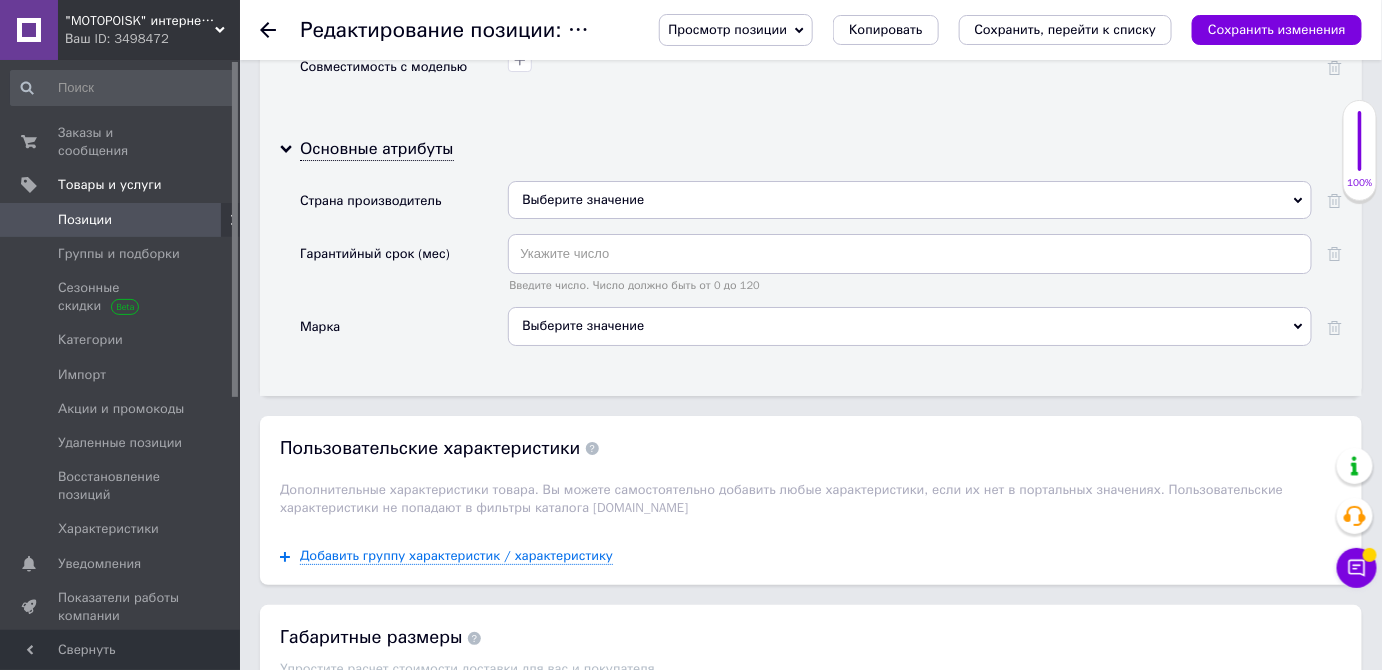 click on "Гарантийный срок (мес)" at bounding box center (404, 270) 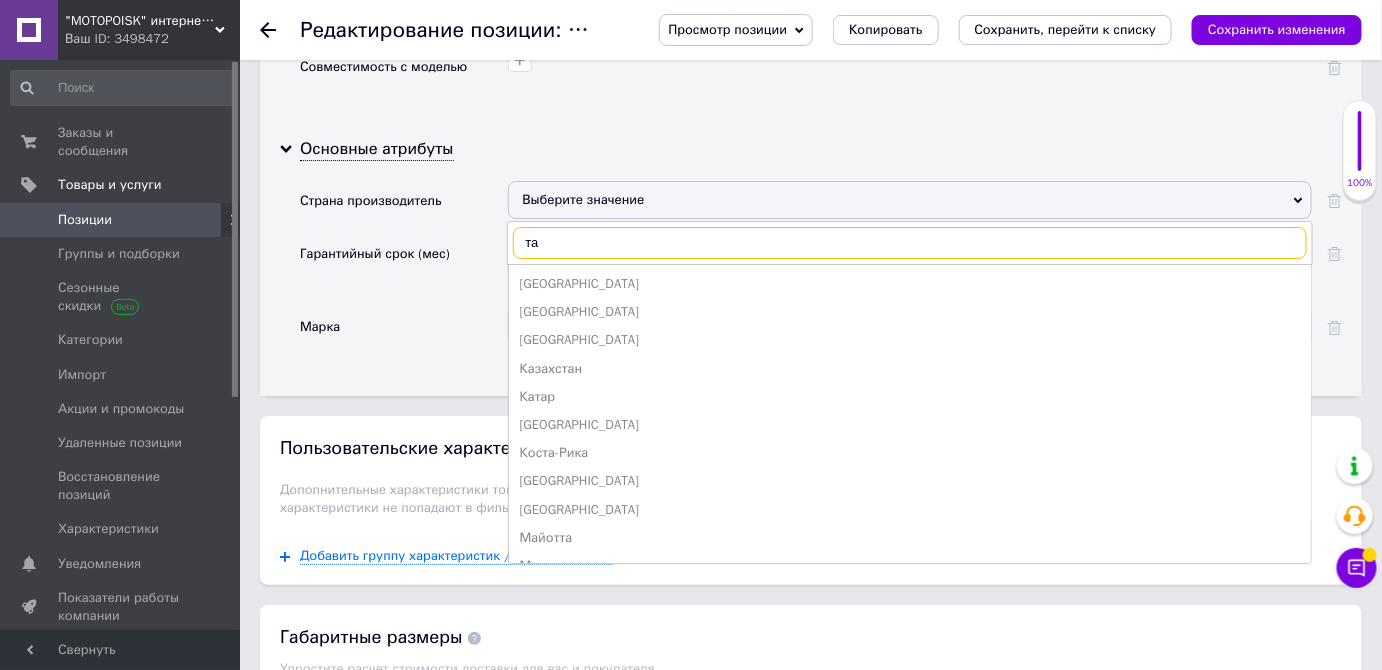 type on "т" 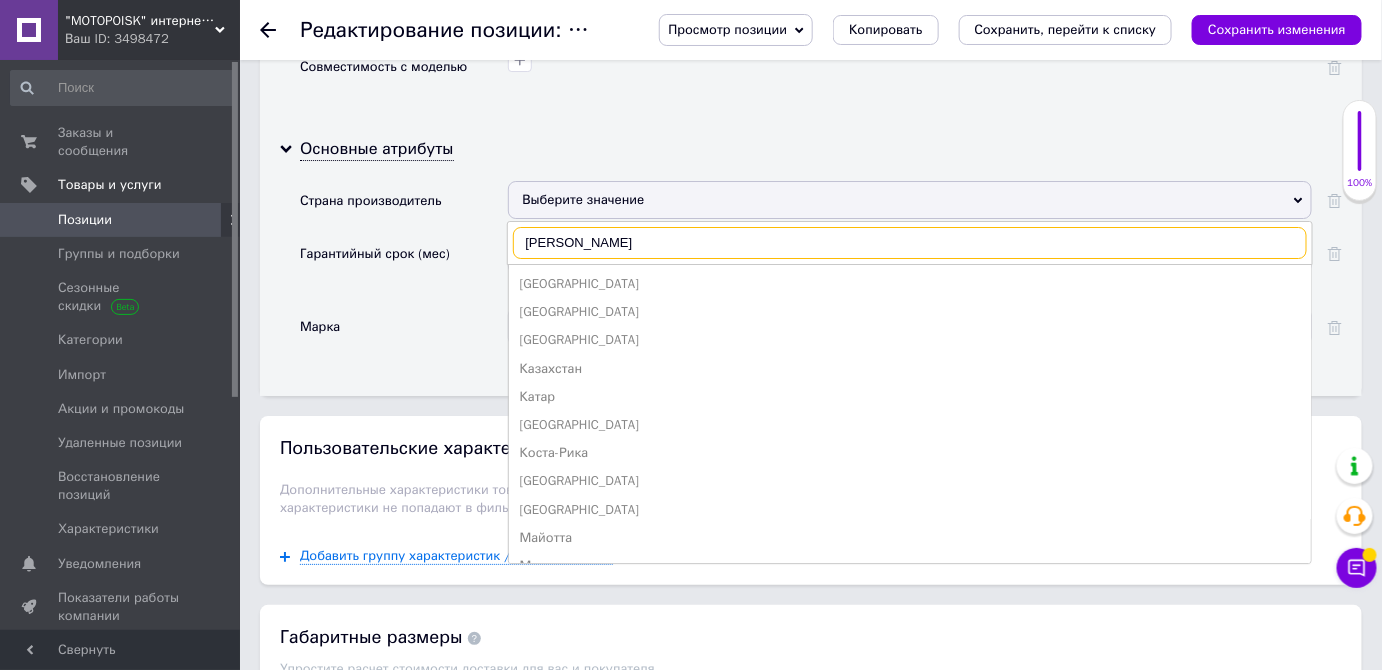type on "Т" 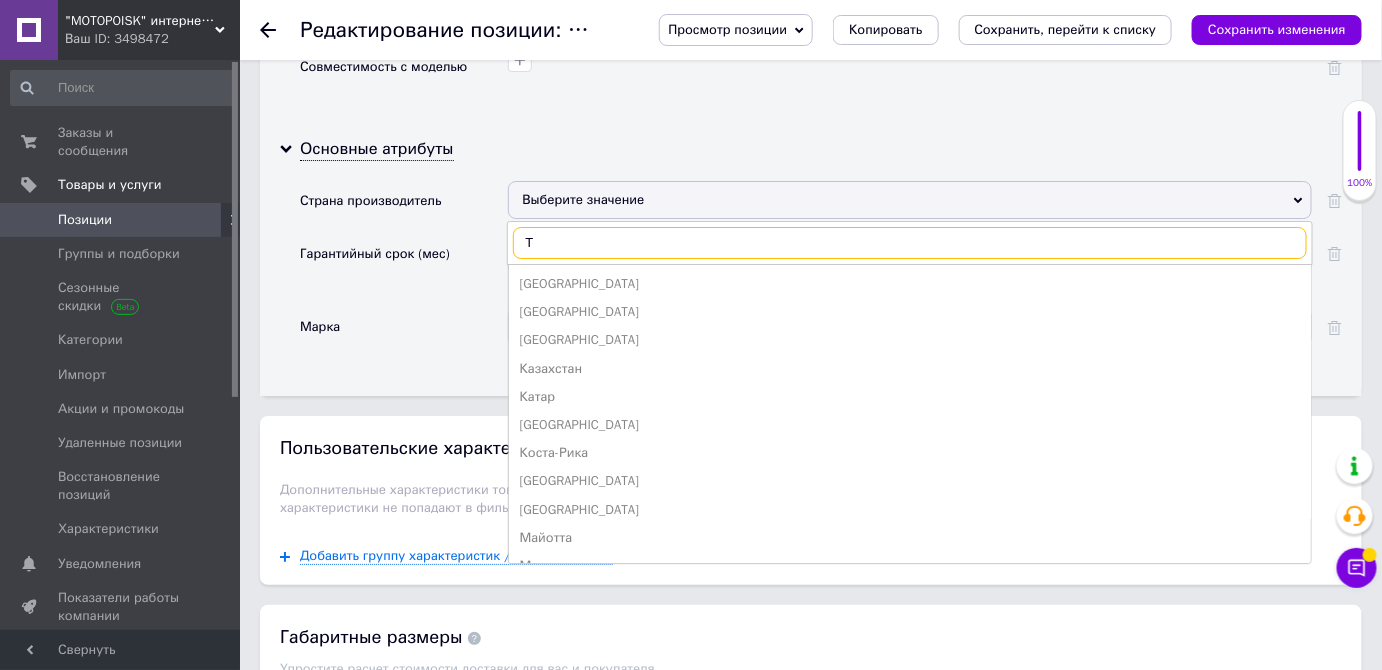 type 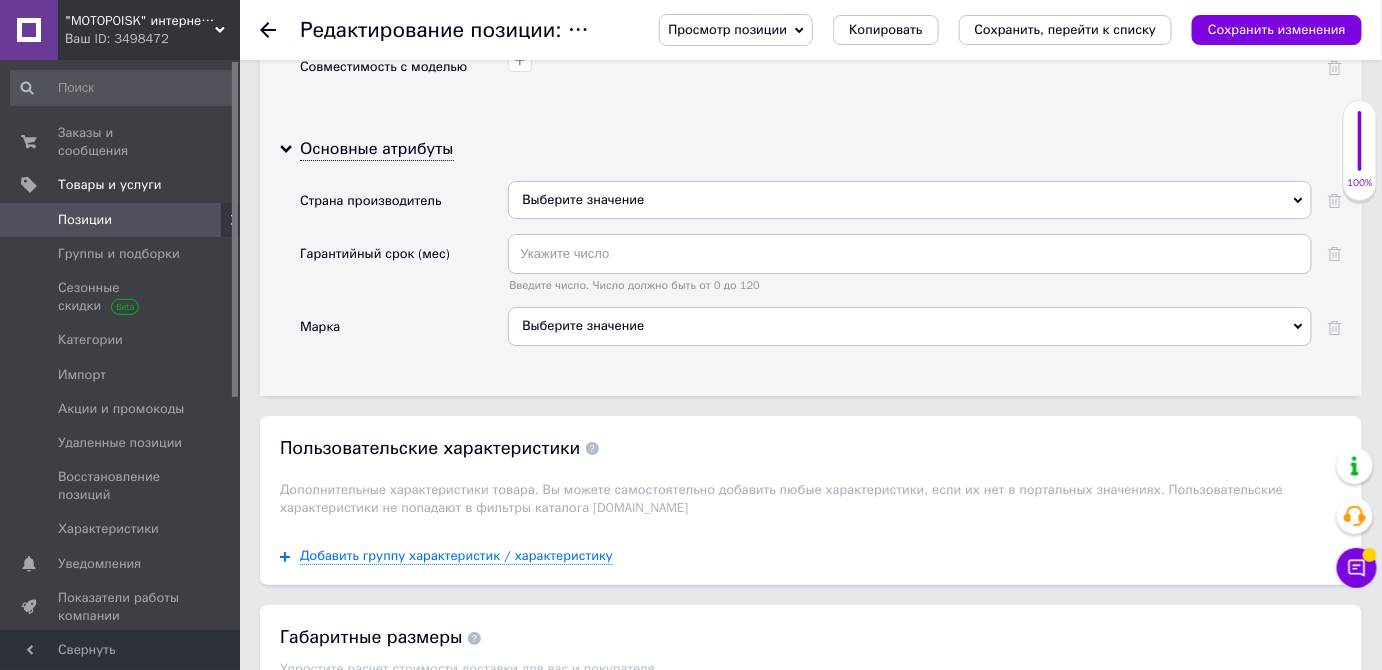 click on "Страна производитель" at bounding box center [404, 207] 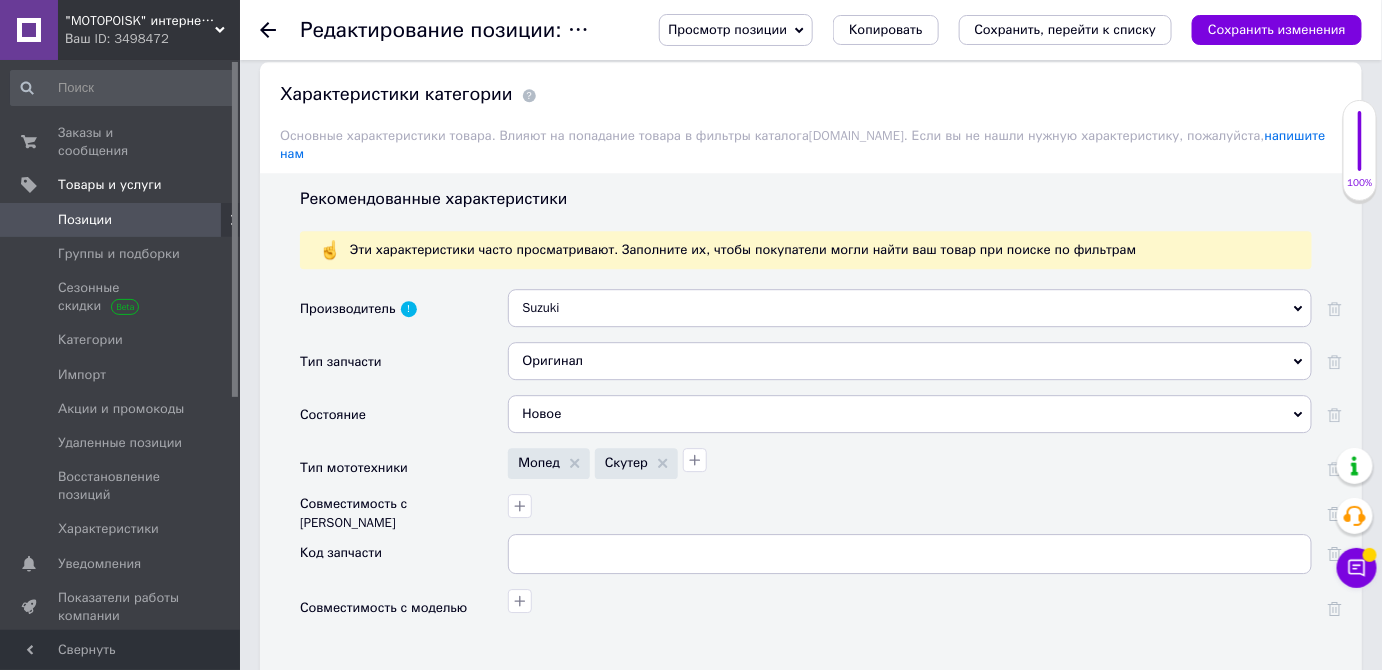 scroll, scrollTop: 1737, scrollLeft: 0, axis: vertical 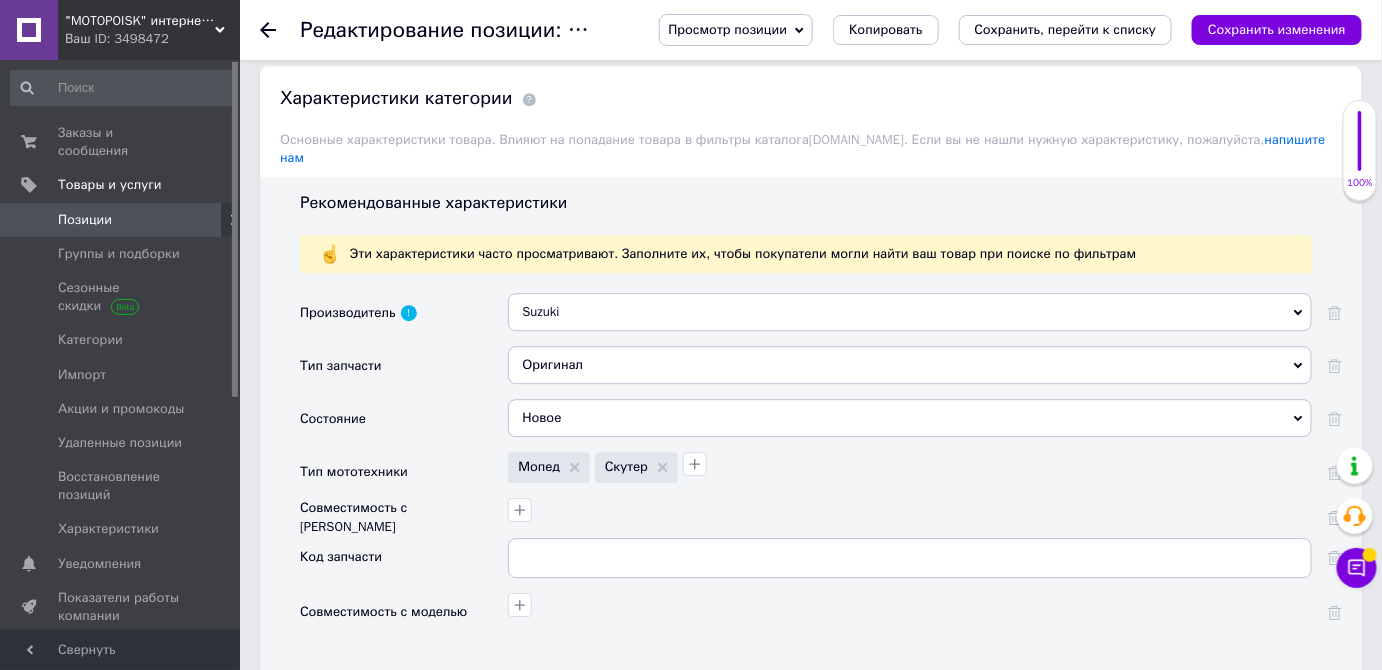 click on "Suzuki" at bounding box center (910, 312) 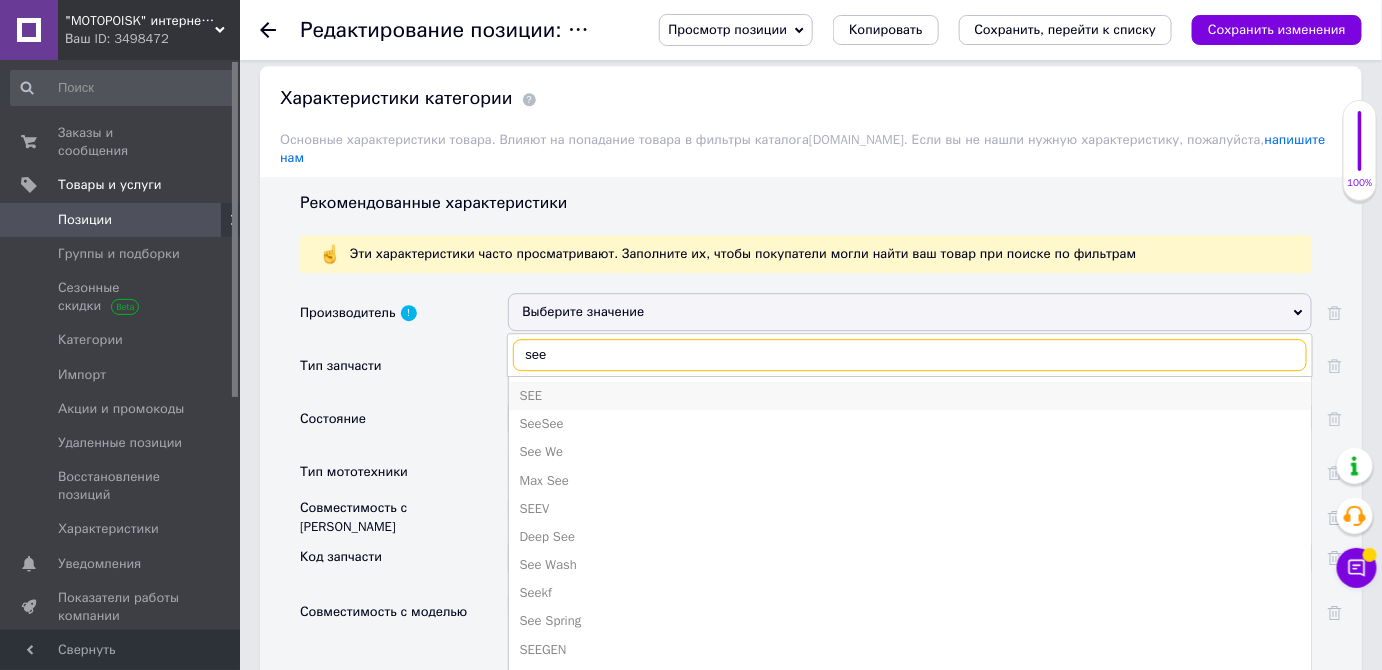 type on "see" 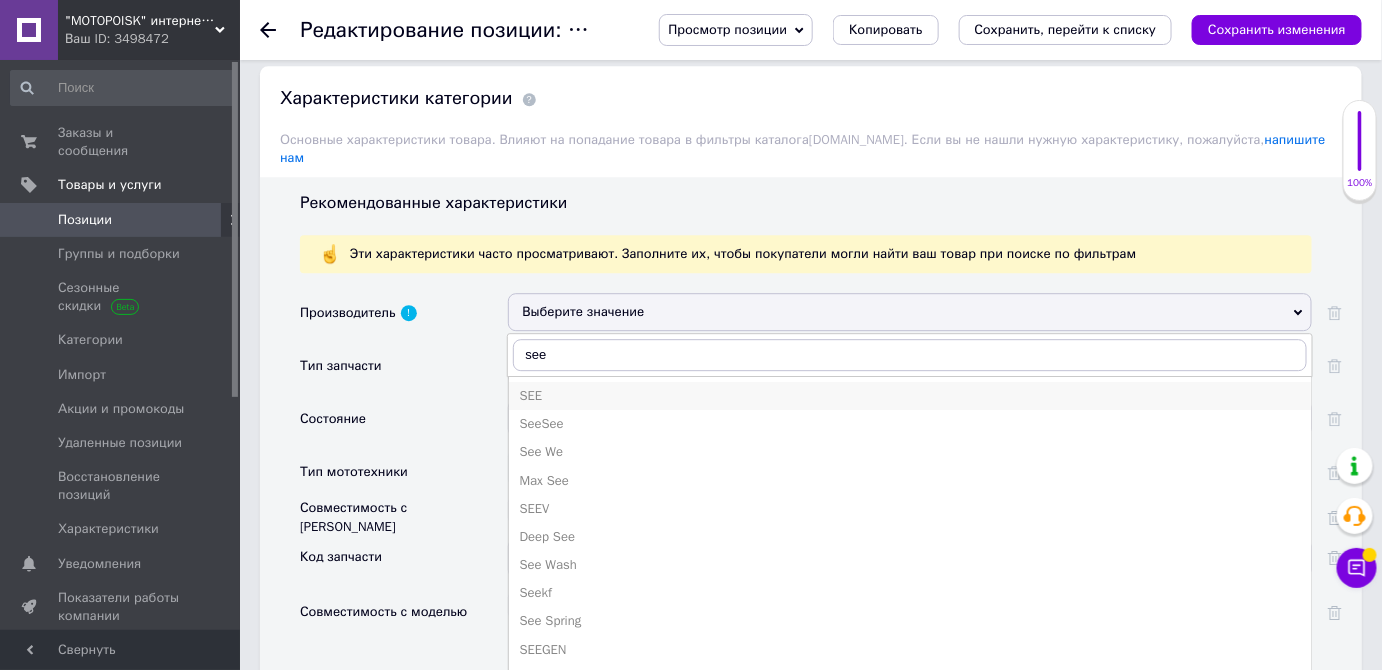 click on "SEE" at bounding box center [910, 396] 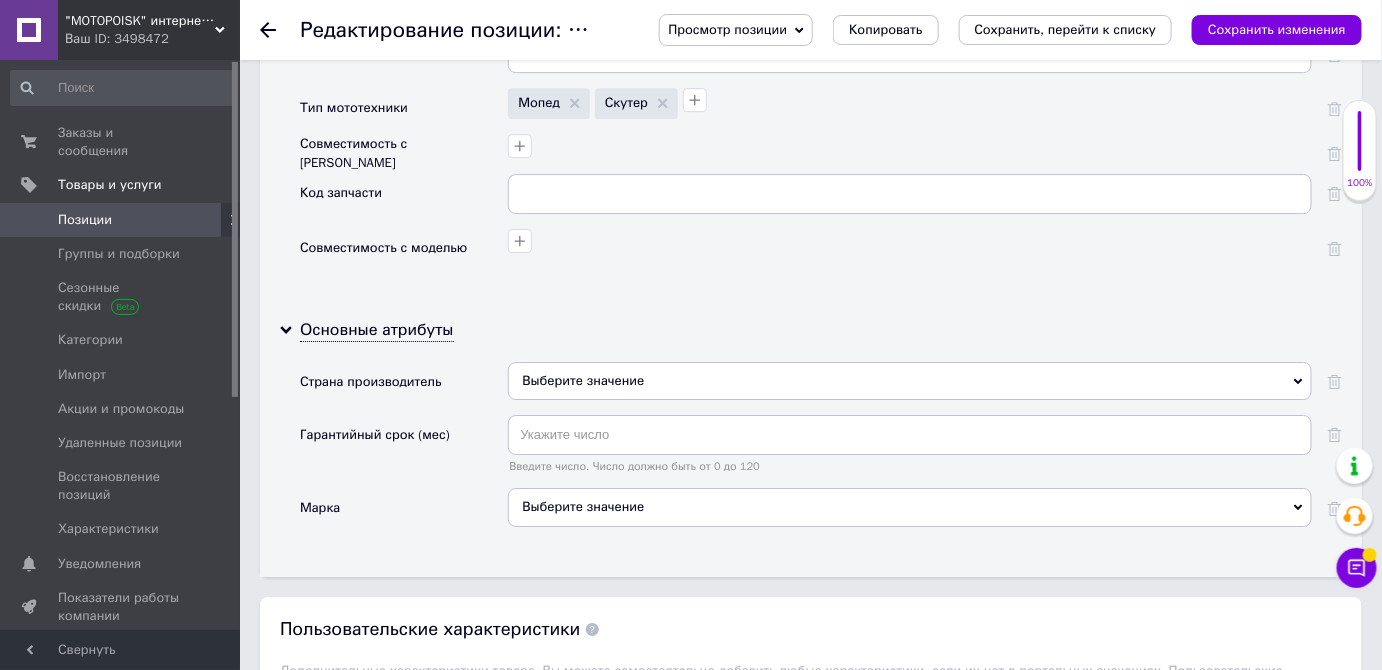 scroll, scrollTop: 2192, scrollLeft: 0, axis: vertical 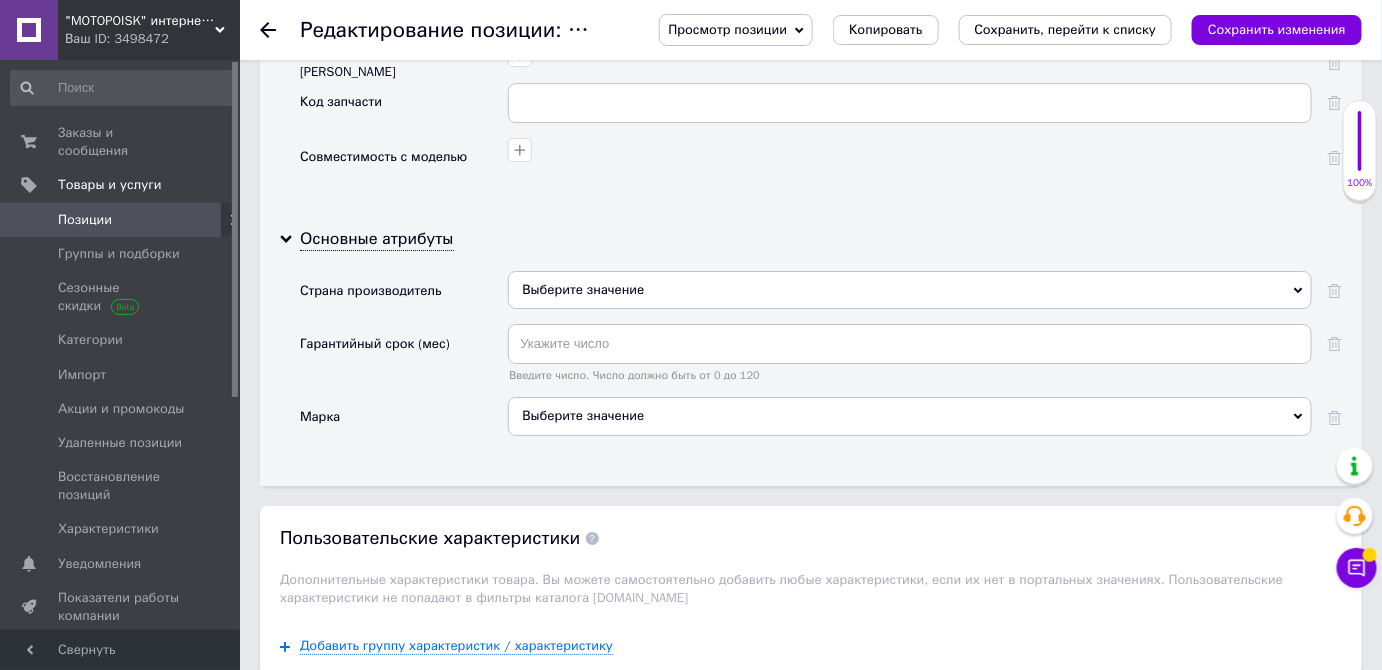 click on "Выберите значение" at bounding box center [910, 290] 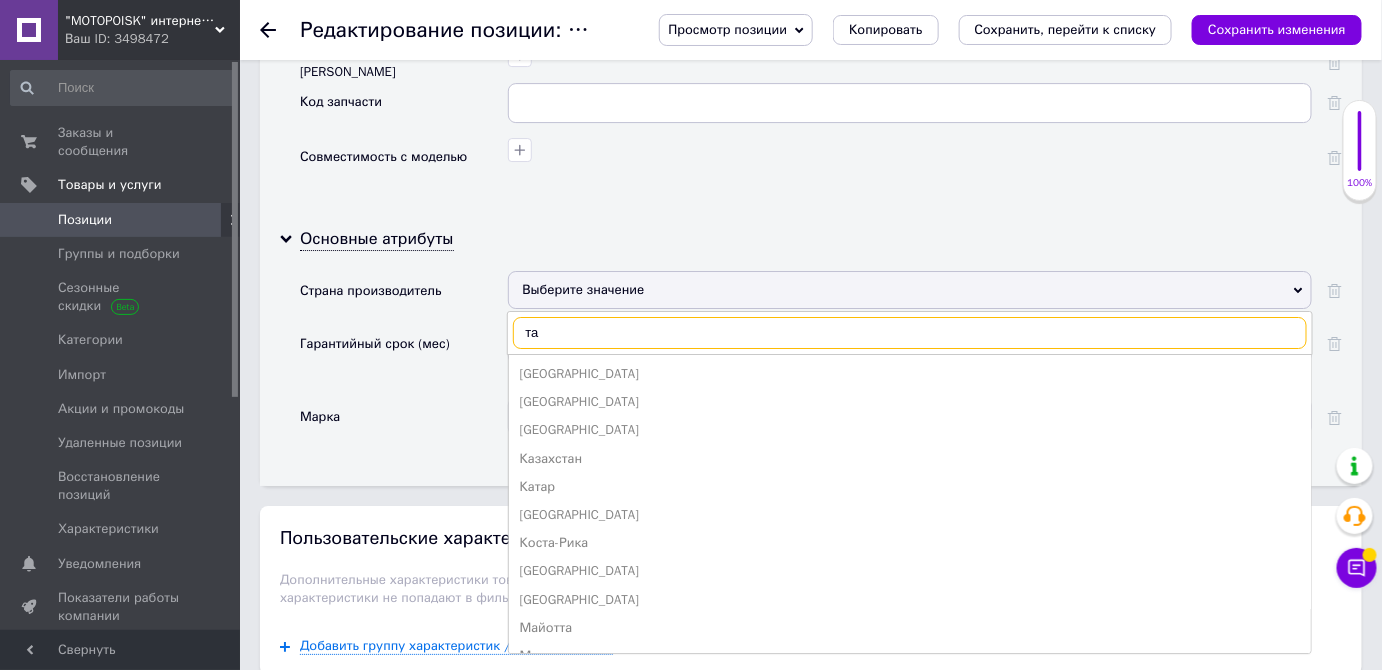 type on "т" 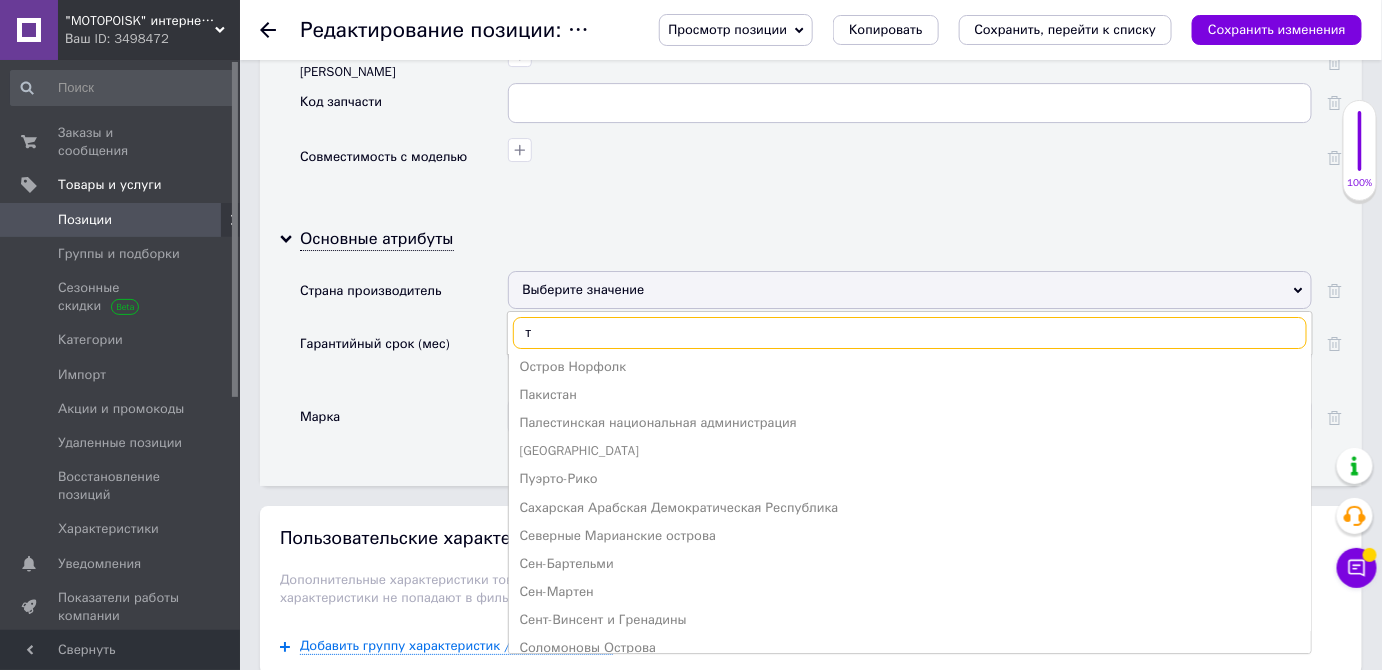 scroll, scrollTop: 1008, scrollLeft: 0, axis: vertical 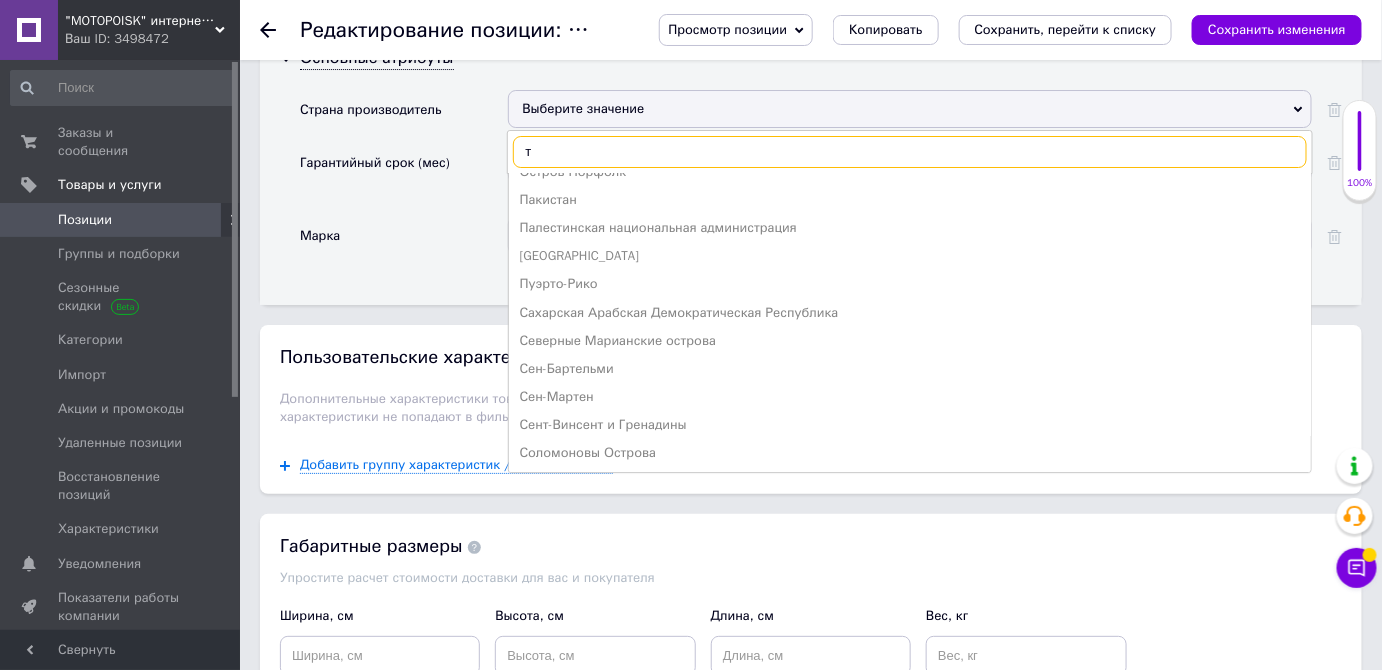 click on "т" at bounding box center (910, 152) 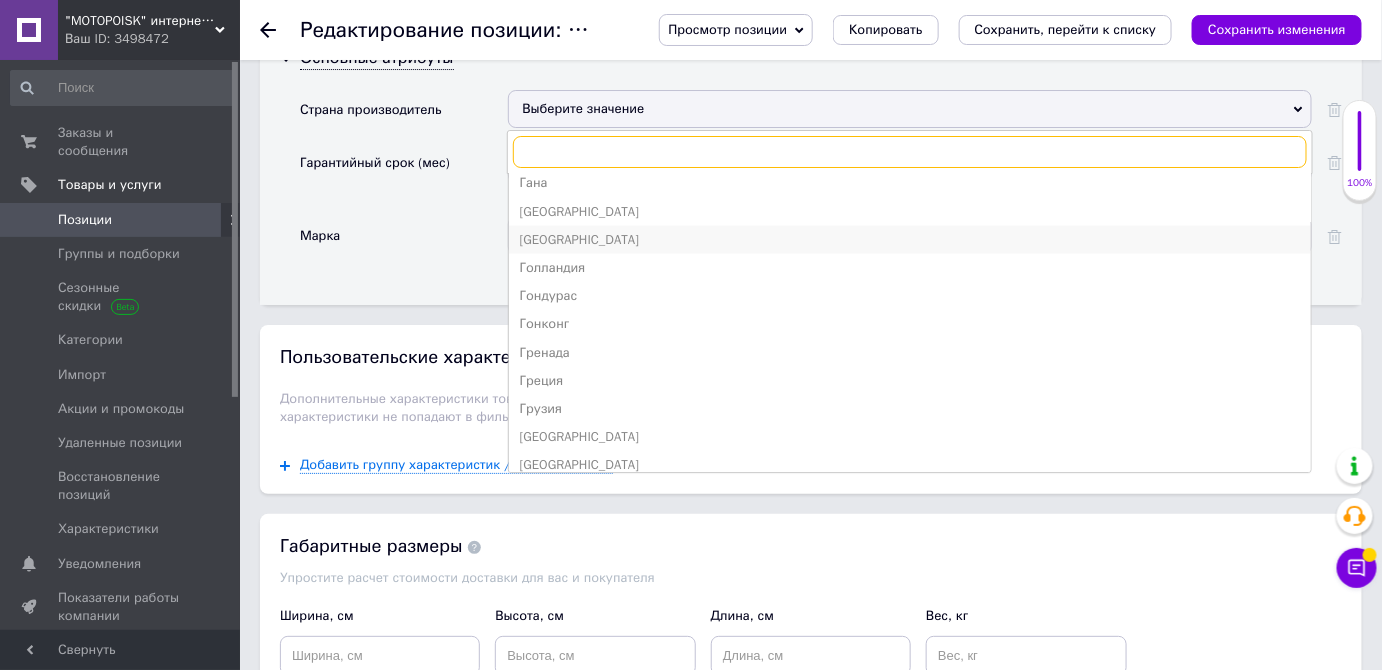 scroll, scrollTop: 1272, scrollLeft: 0, axis: vertical 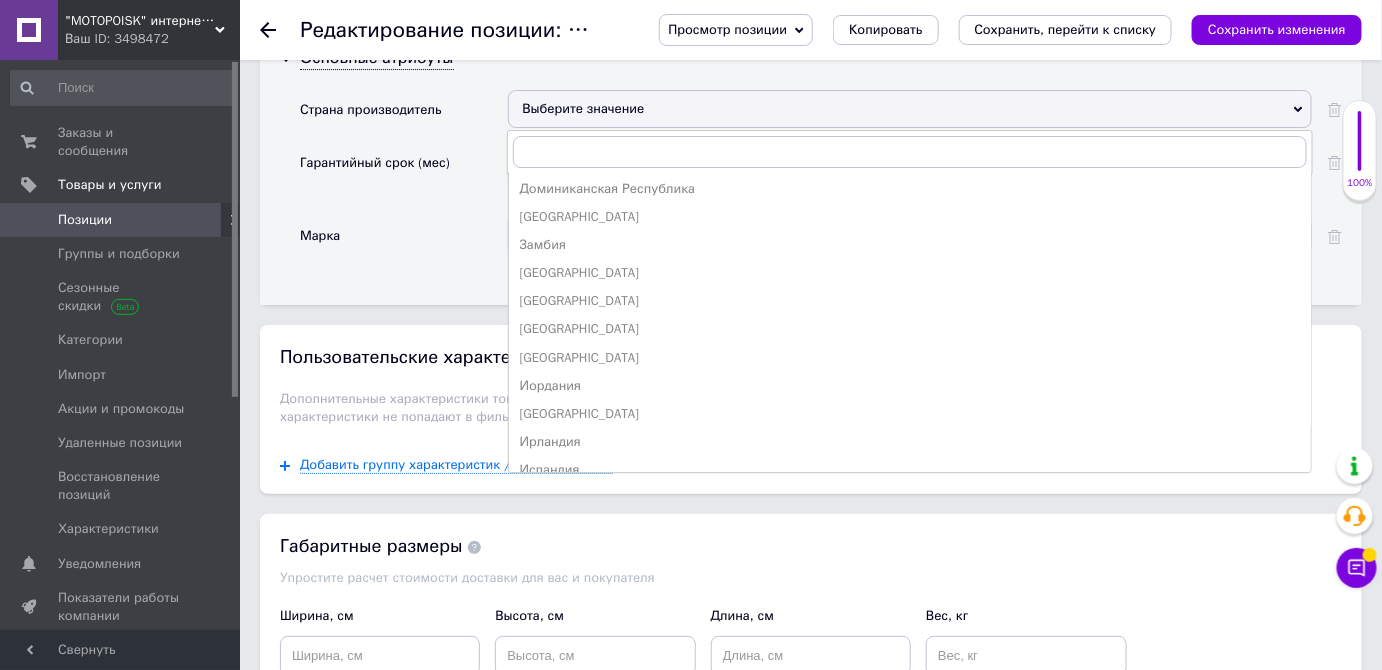 click on "Марка" at bounding box center (404, 242) 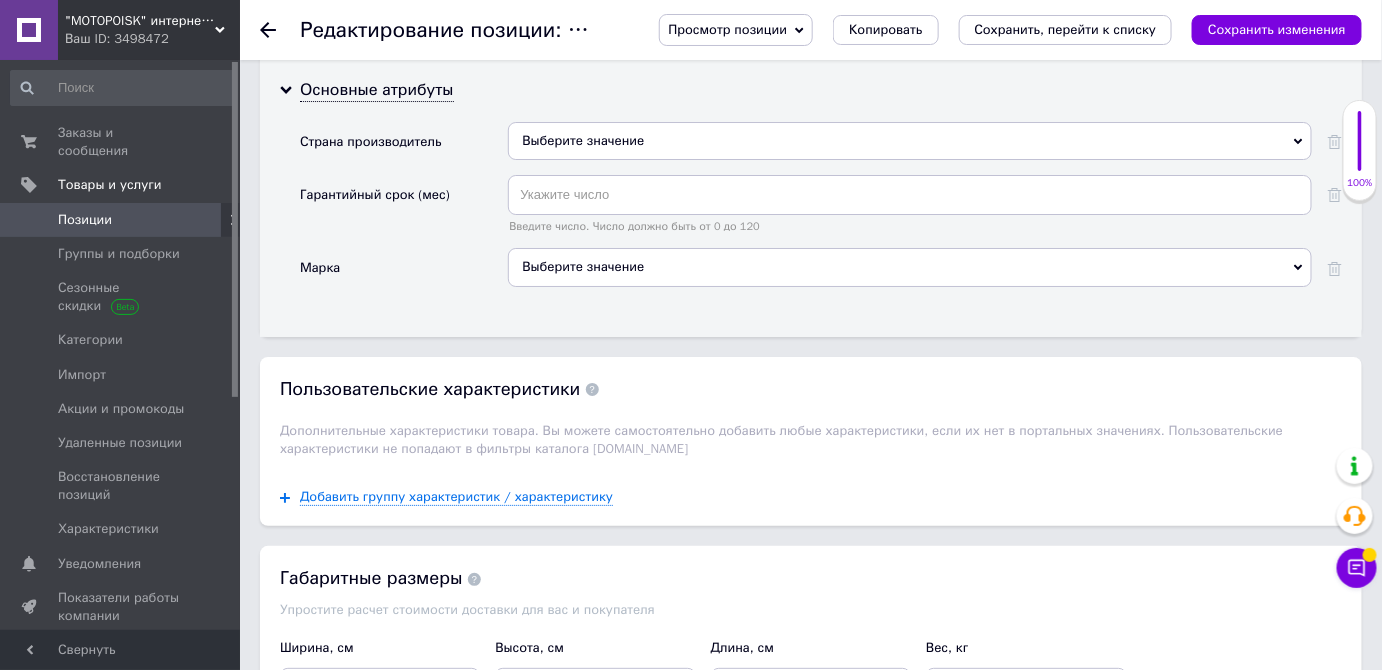 scroll, scrollTop: 2646, scrollLeft: 0, axis: vertical 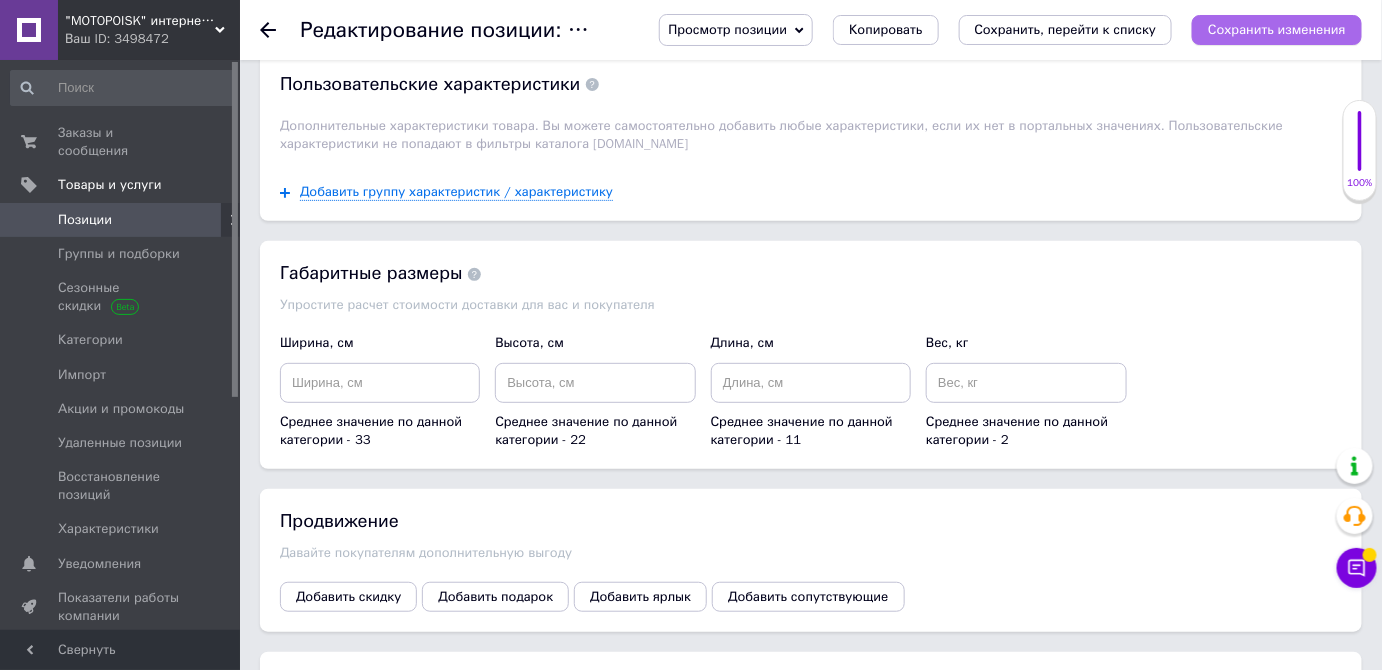click on "Сохранить изменения" at bounding box center (1277, 29) 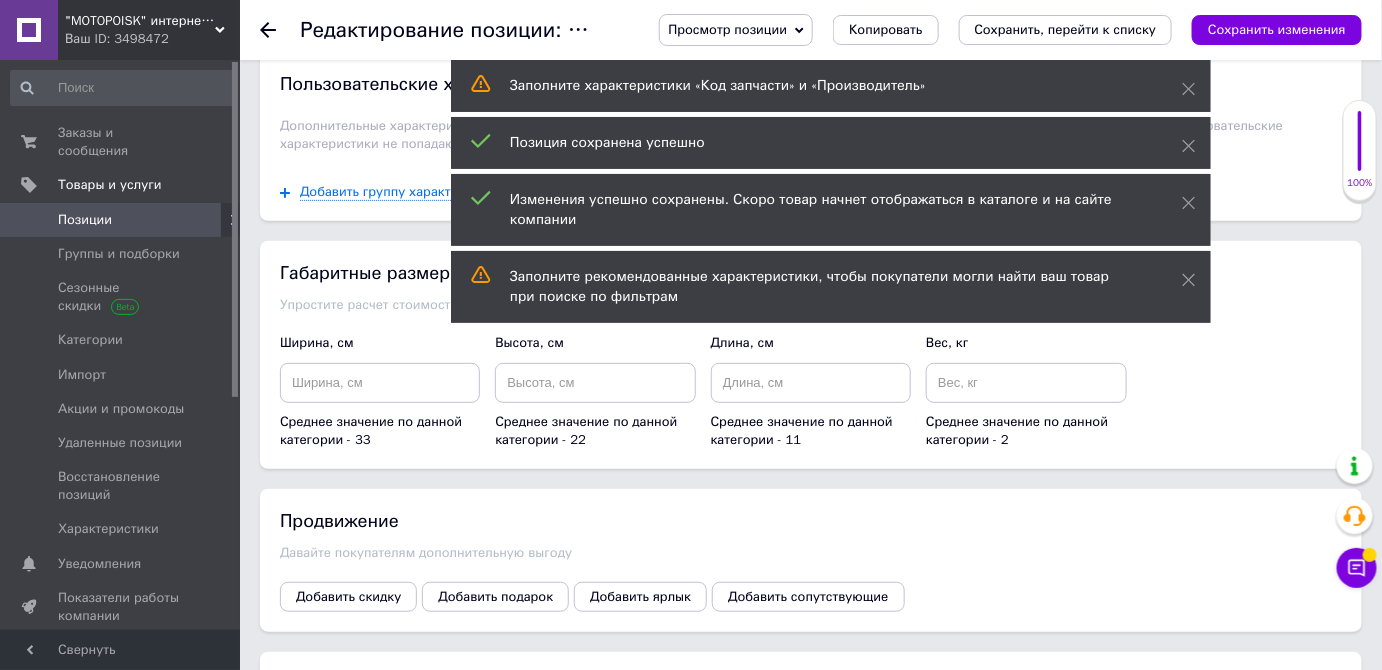 click 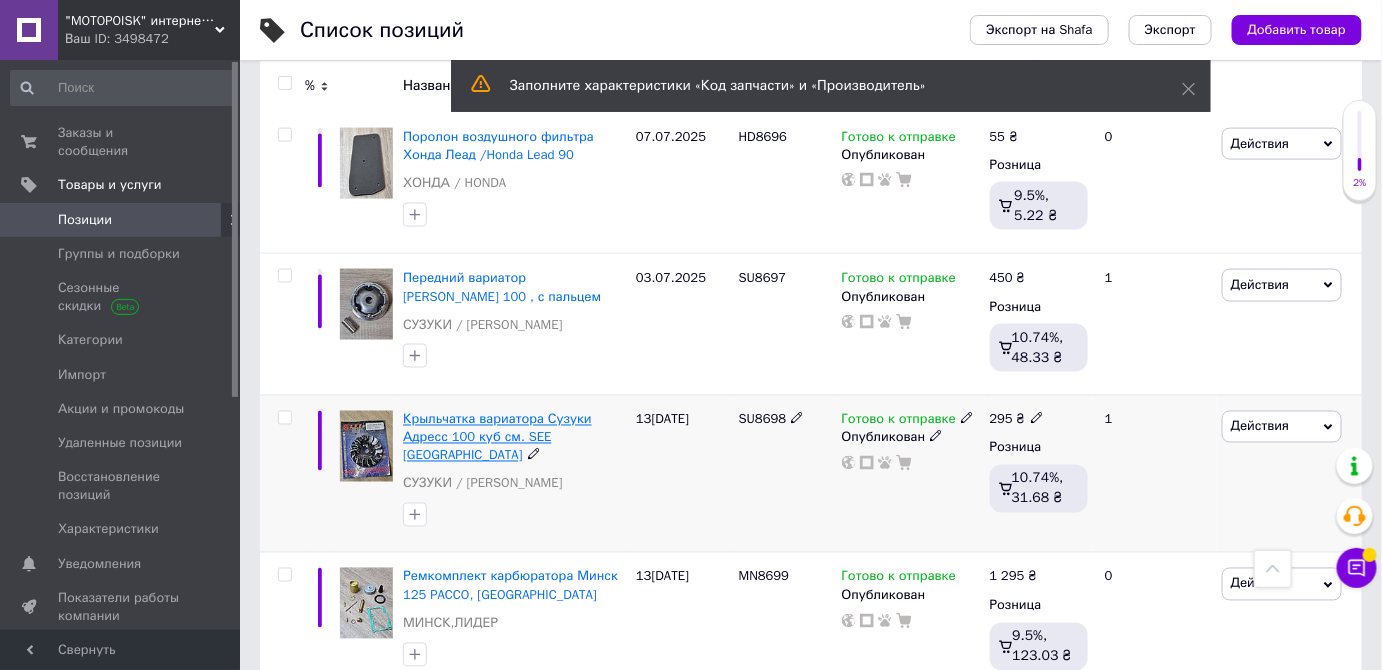 scroll, scrollTop: 909, scrollLeft: 0, axis: vertical 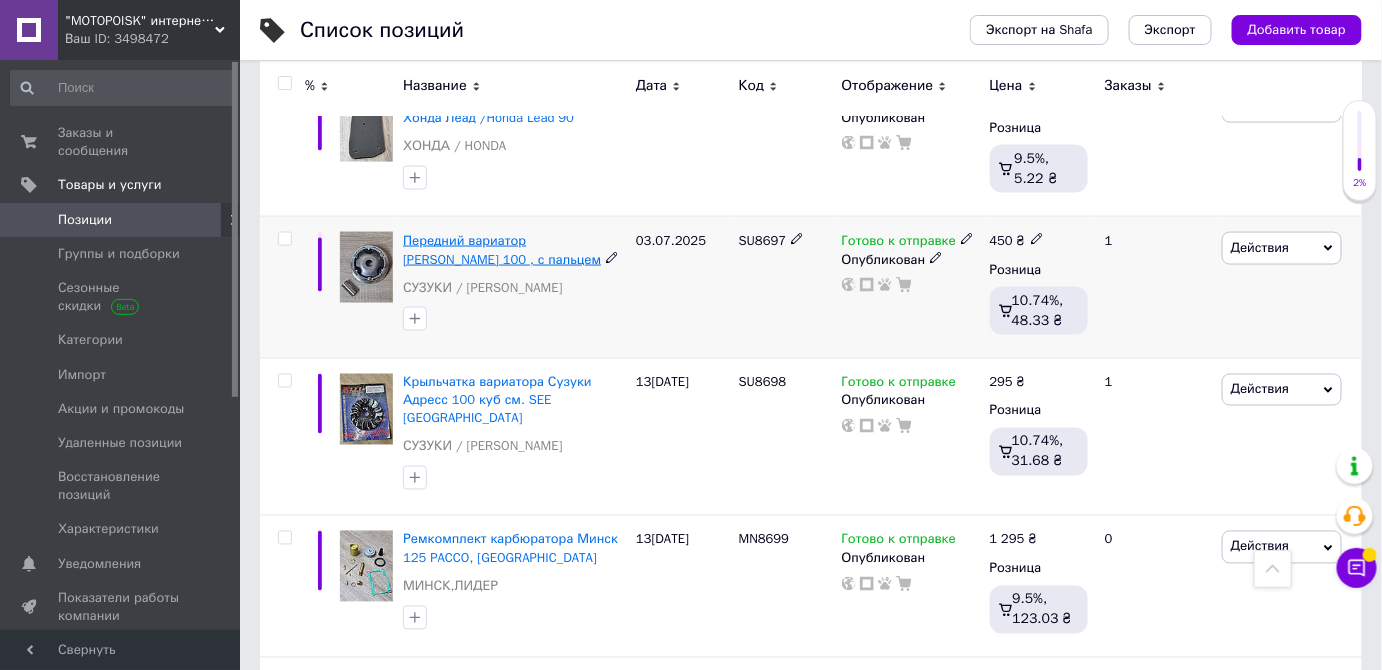 click on "Передний вариатор [PERSON_NAME] 100 , с пальцем" at bounding box center [502, 249] 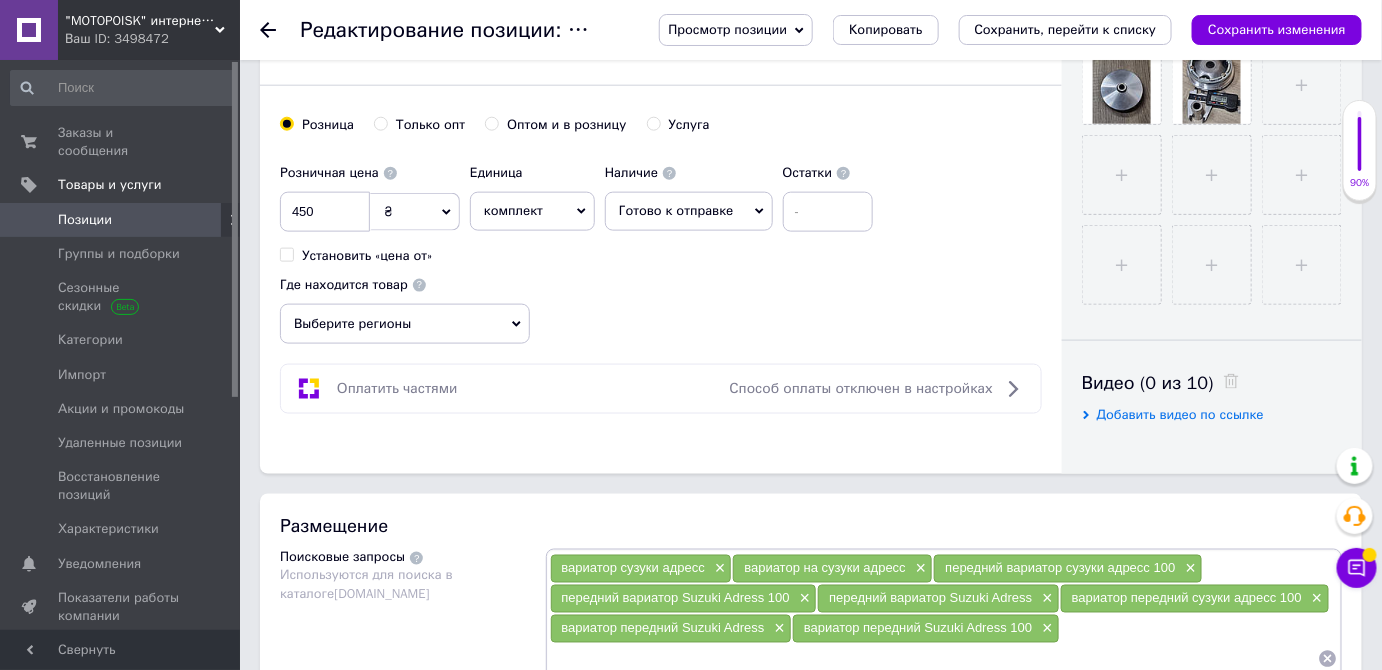 scroll, scrollTop: 727, scrollLeft: 0, axis: vertical 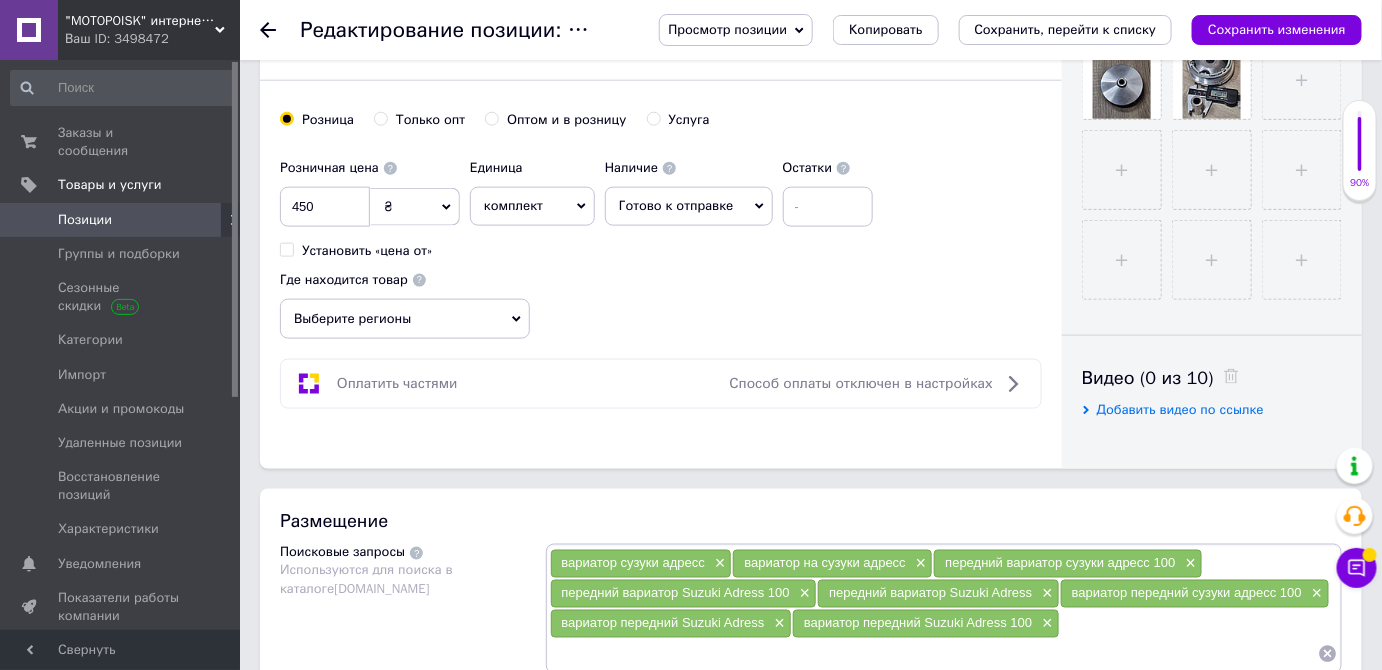 click 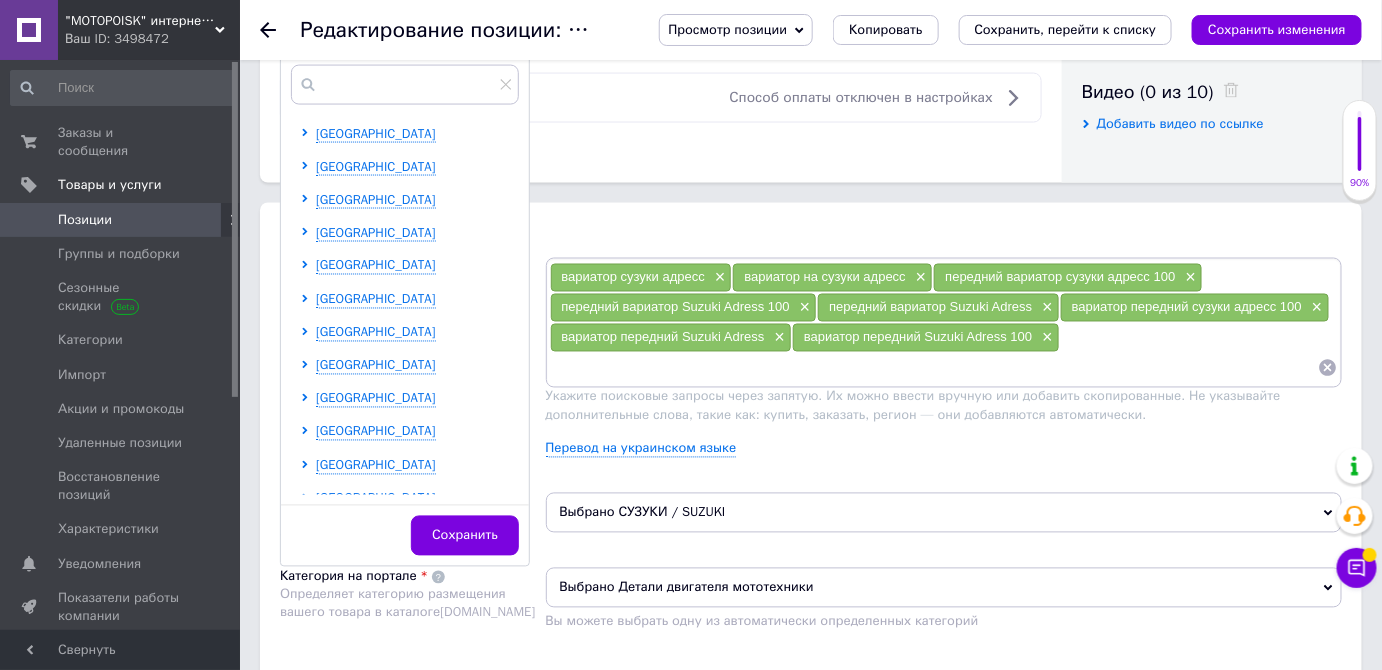 scroll, scrollTop: 1090, scrollLeft: 0, axis: vertical 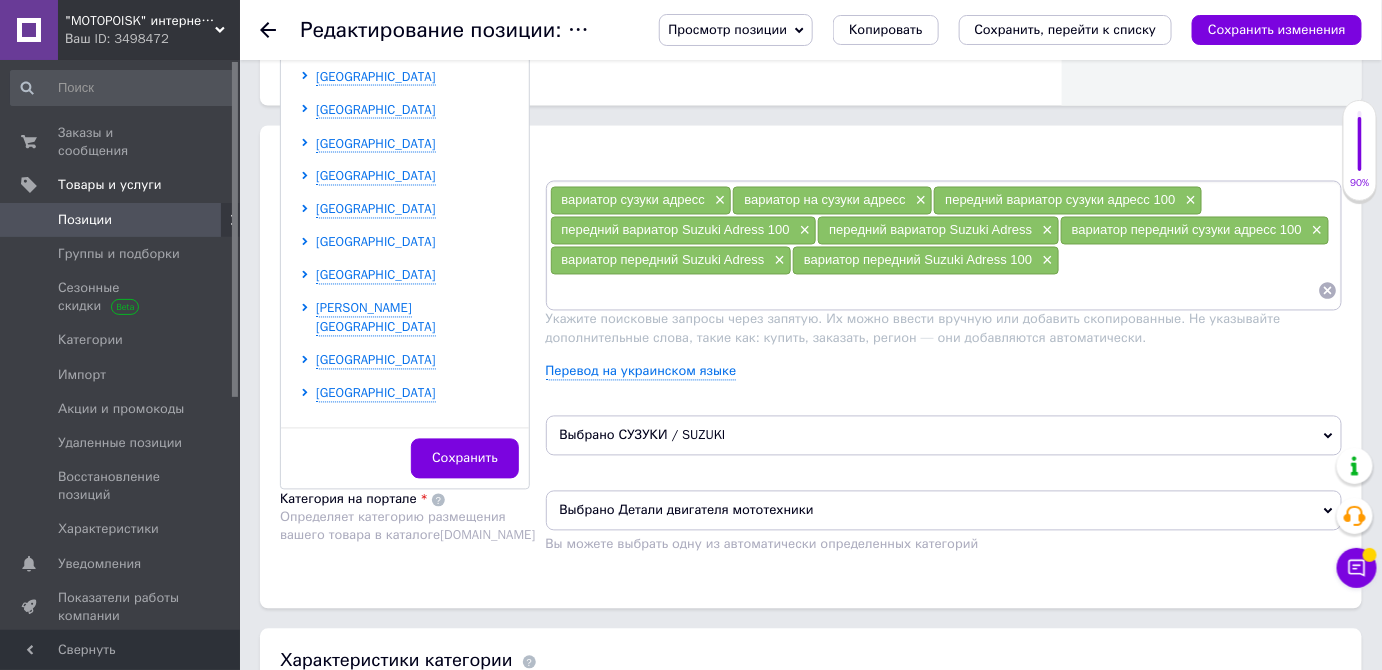 click on "[GEOGRAPHIC_DATA]" at bounding box center (376, 242) 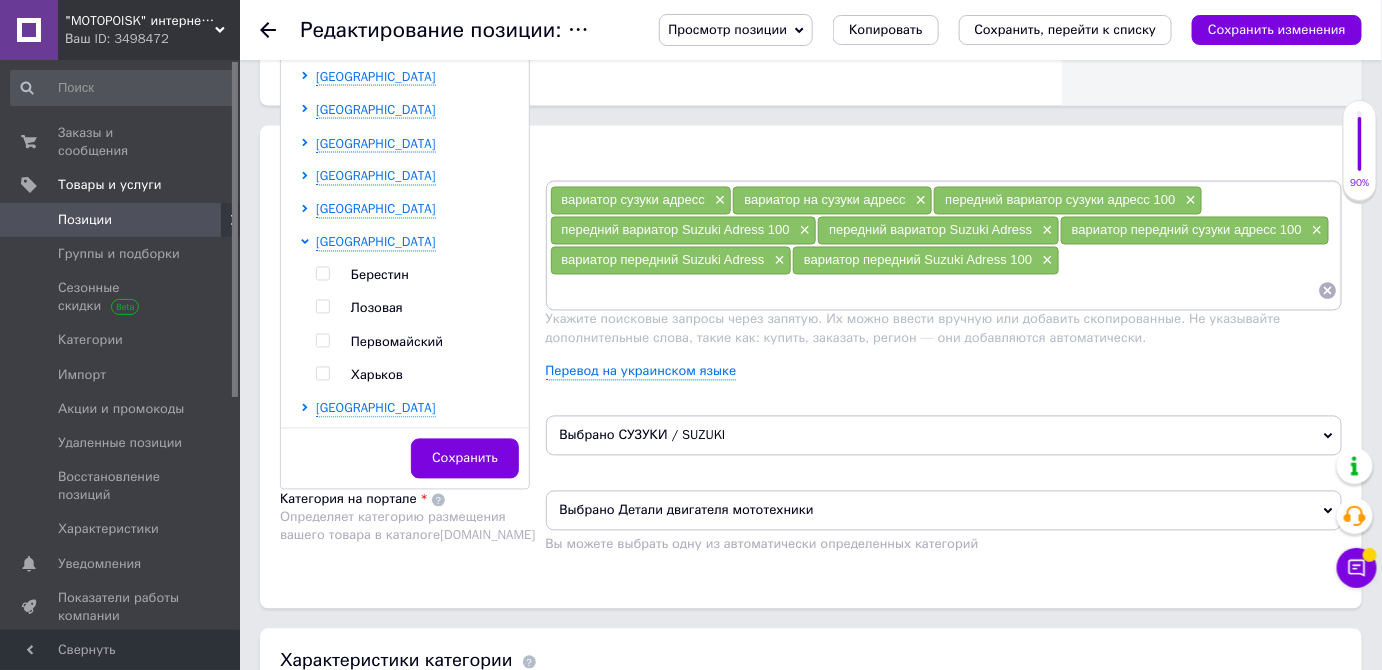 click at bounding box center (322, 374) 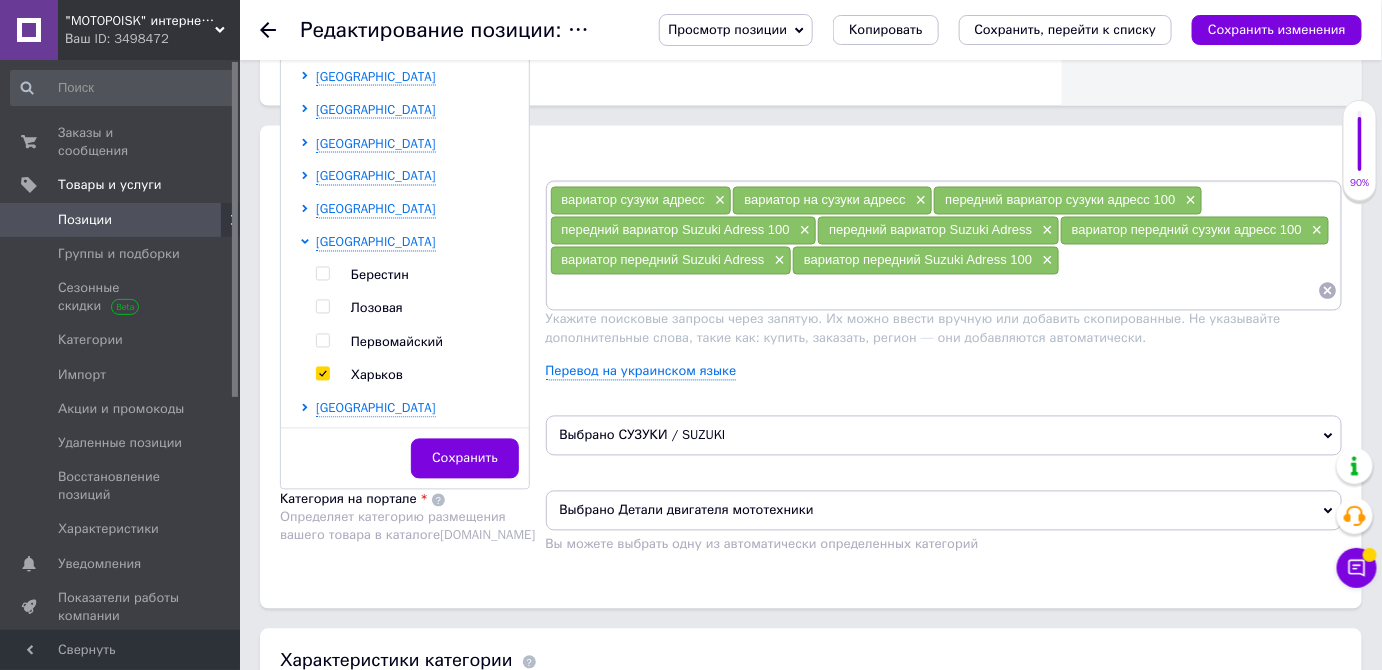 checkbox on "true" 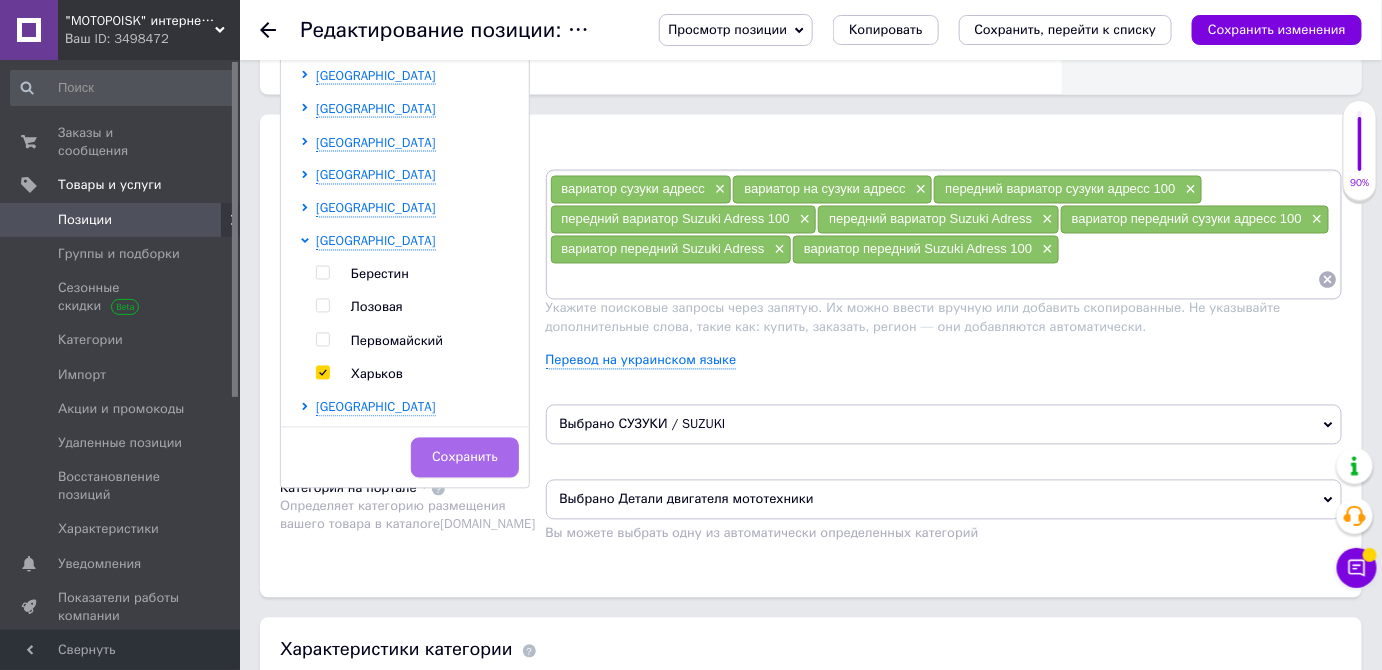 click on "Сохранить" at bounding box center [465, 458] 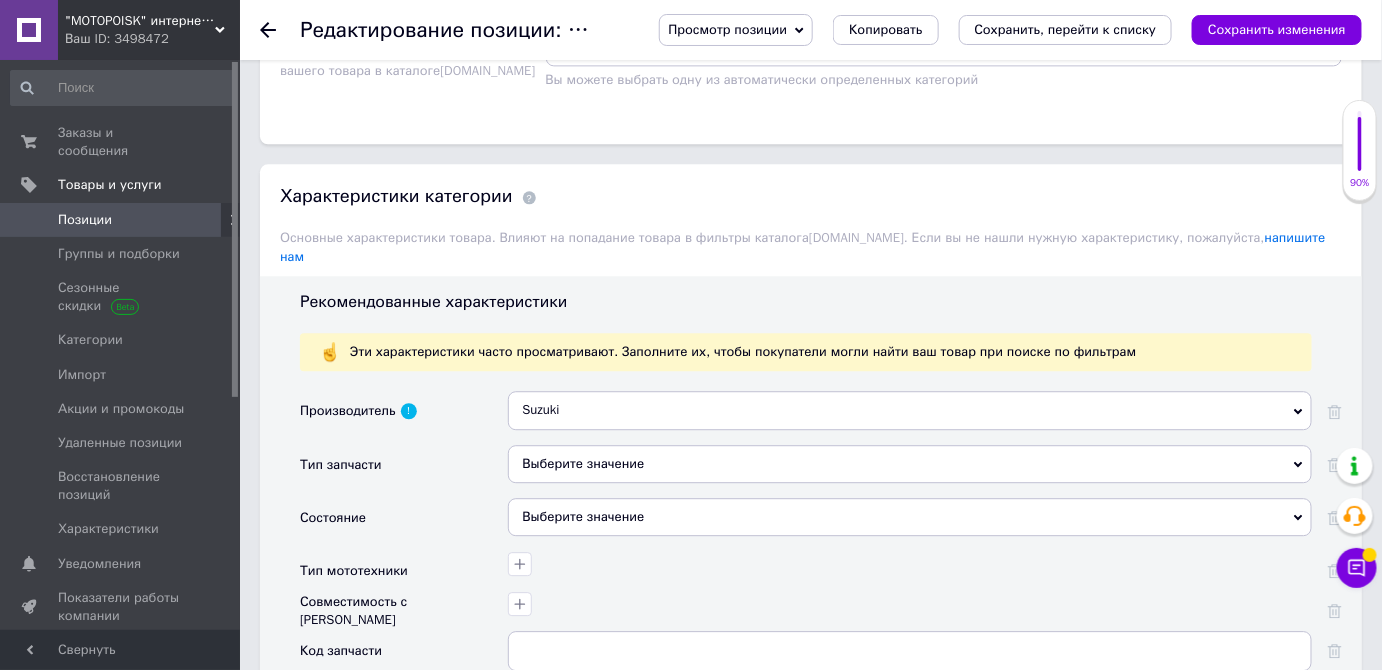 scroll, scrollTop: 1646, scrollLeft: 0, axis: vertical 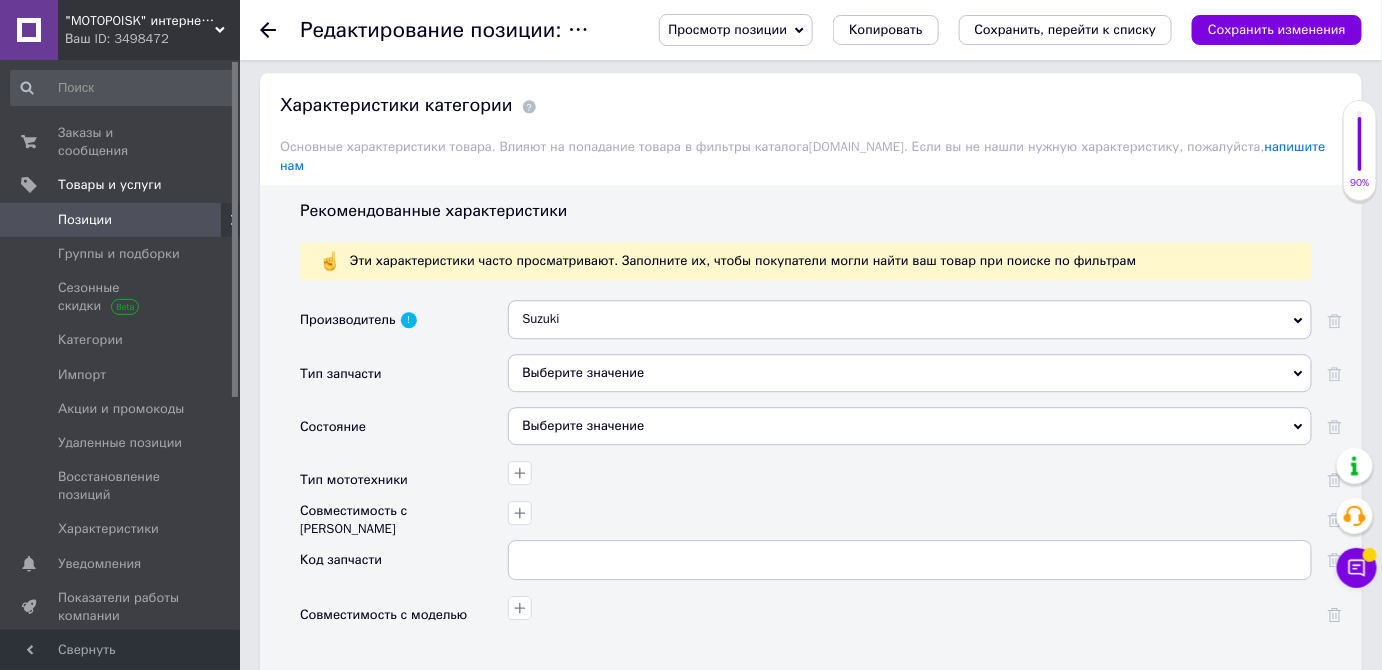 click on "Suzuki" at bounding box center [910, 319] 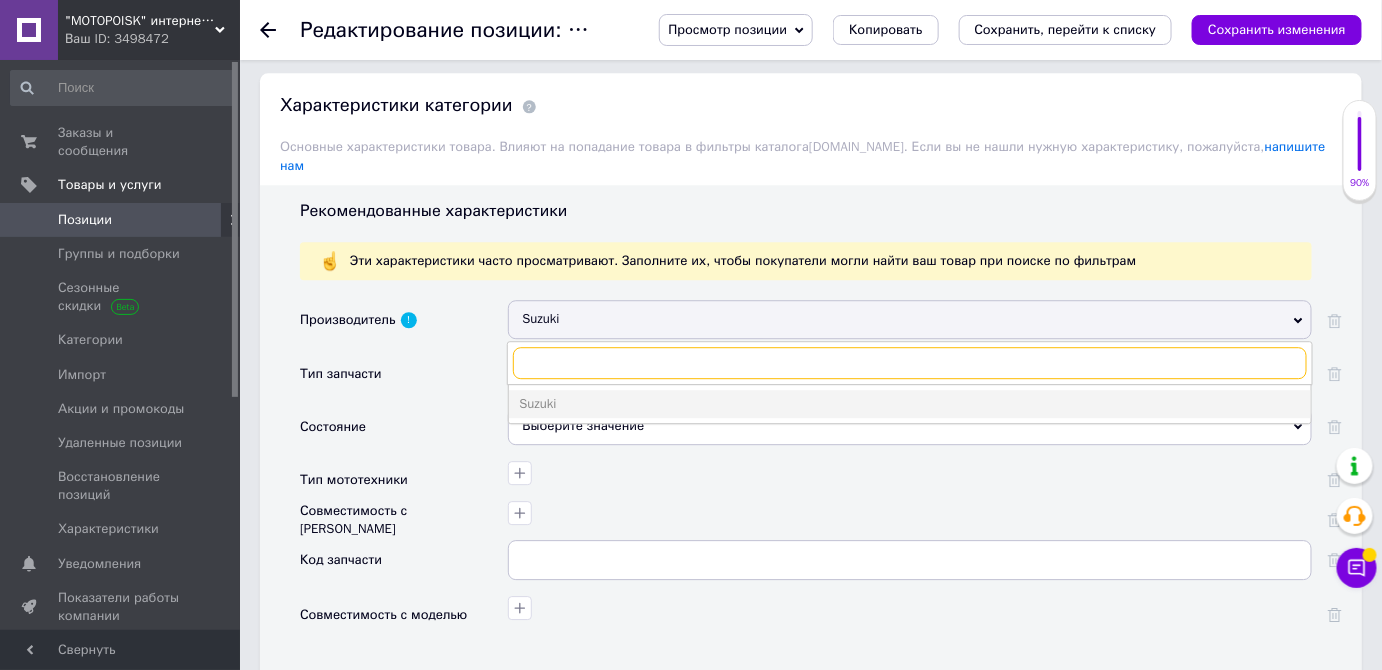 click at bounding box center [910, 363] 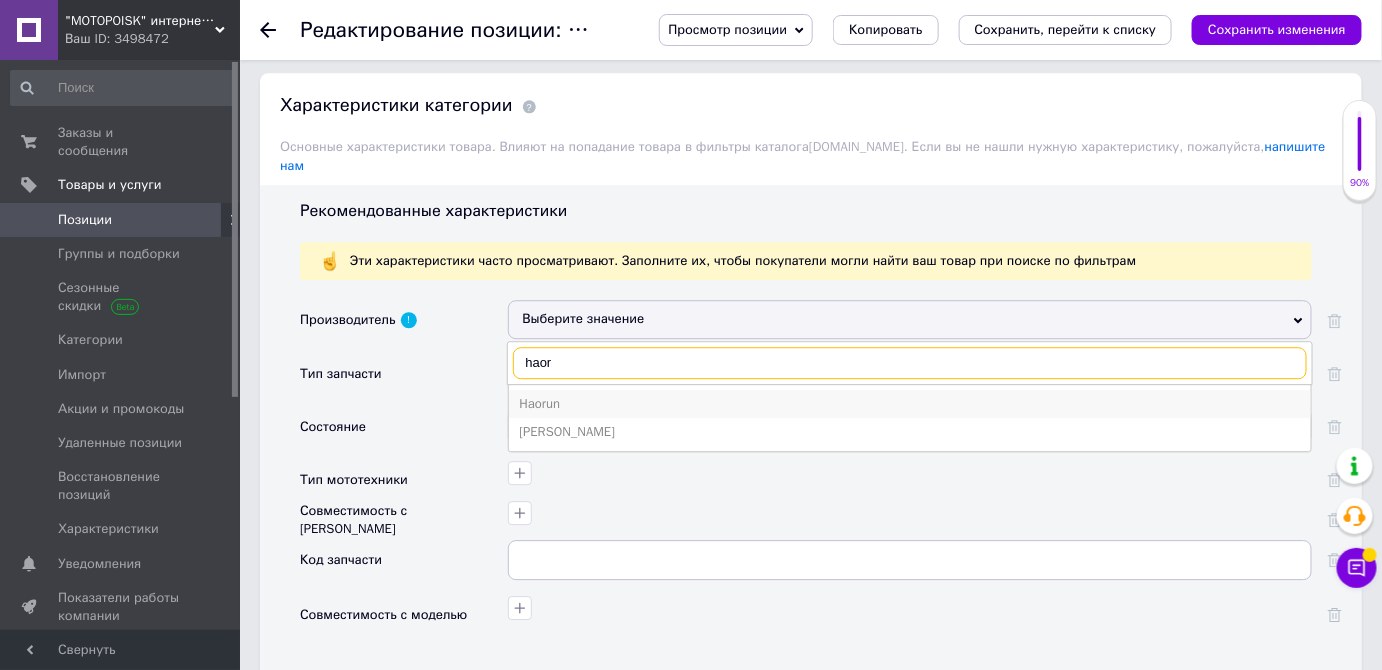 type on "haor" 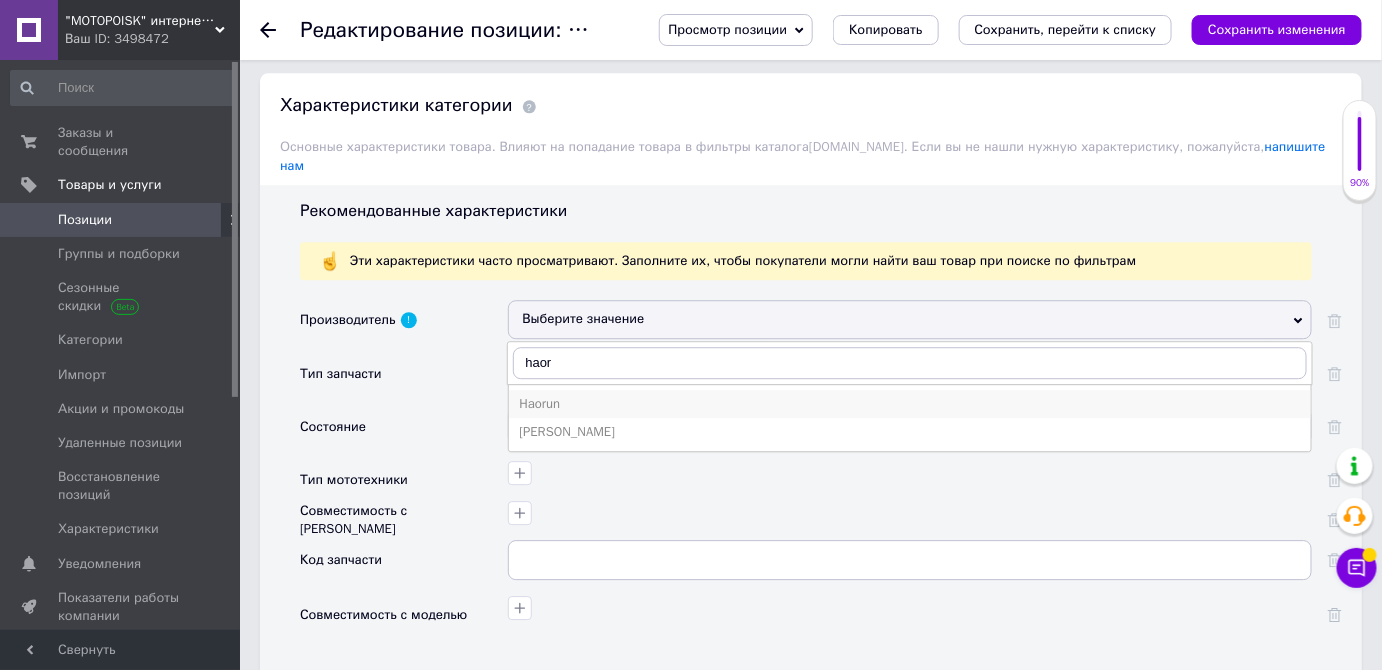 click on "Haorun" at bounding box center (910, 404) 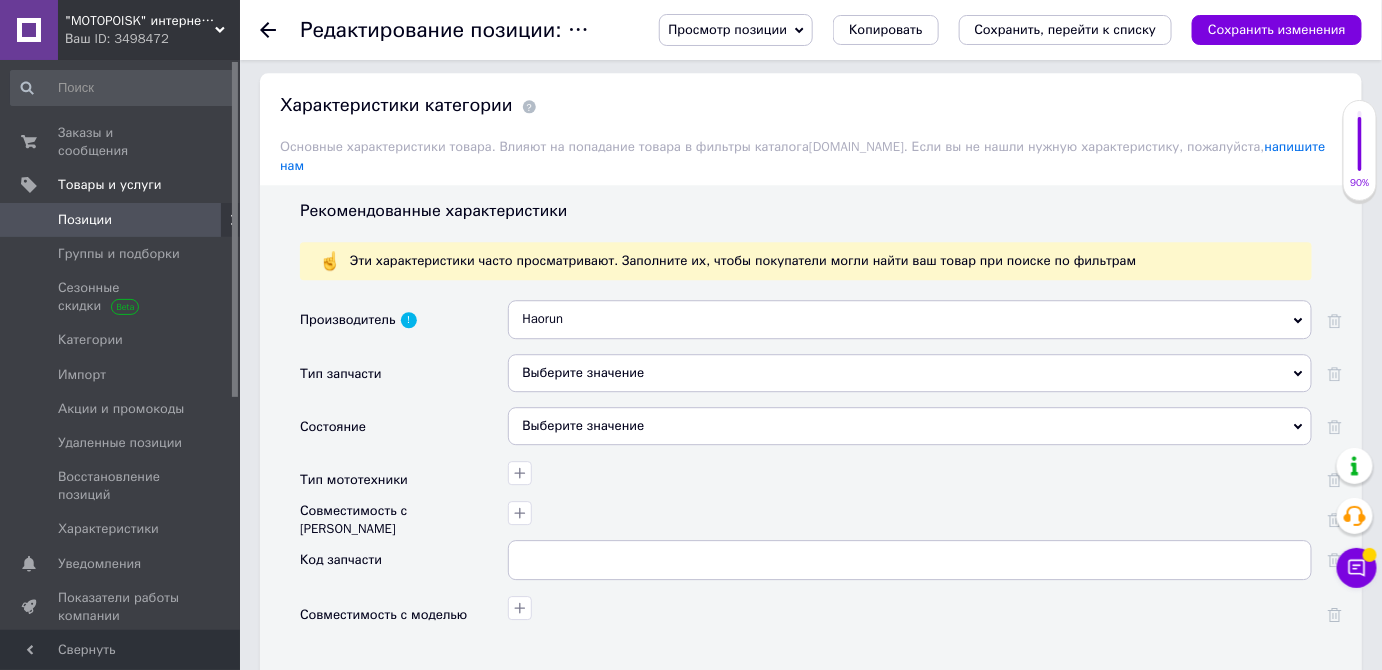 click on "Выберите значение" at bounding box center [910, 373] 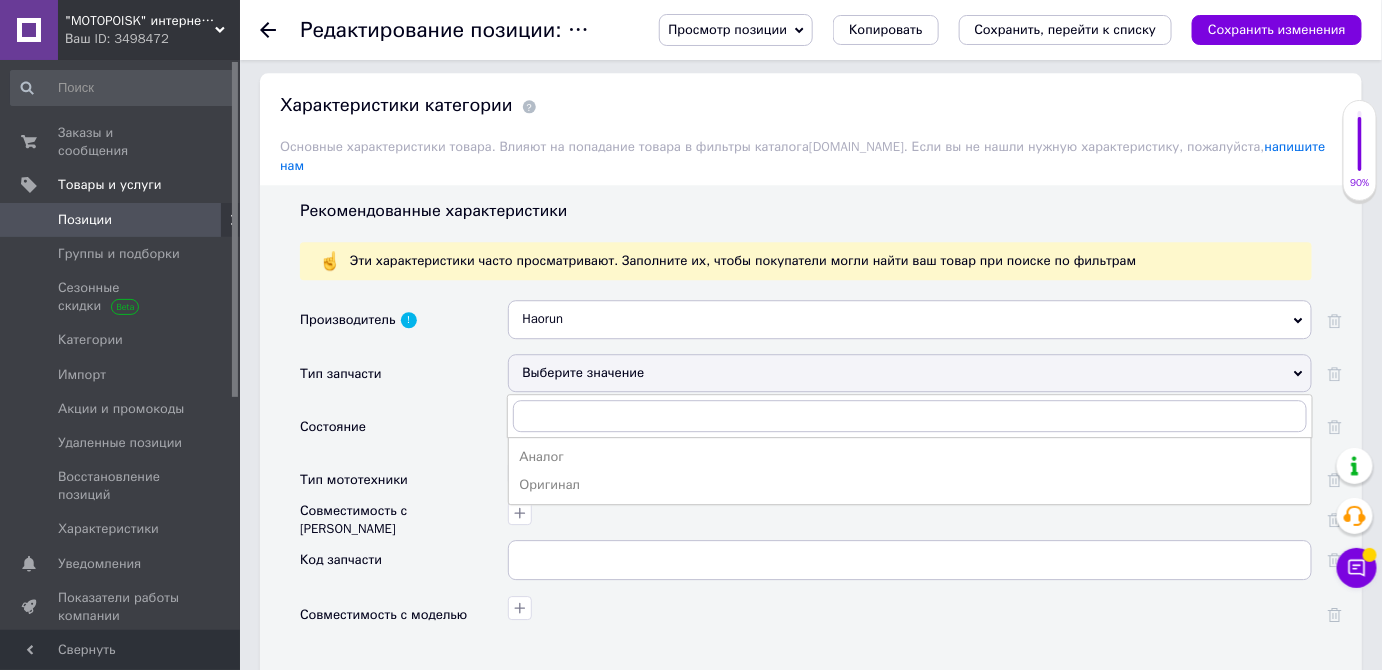 click on "Выберите значение" at bounding box center (910, 373) 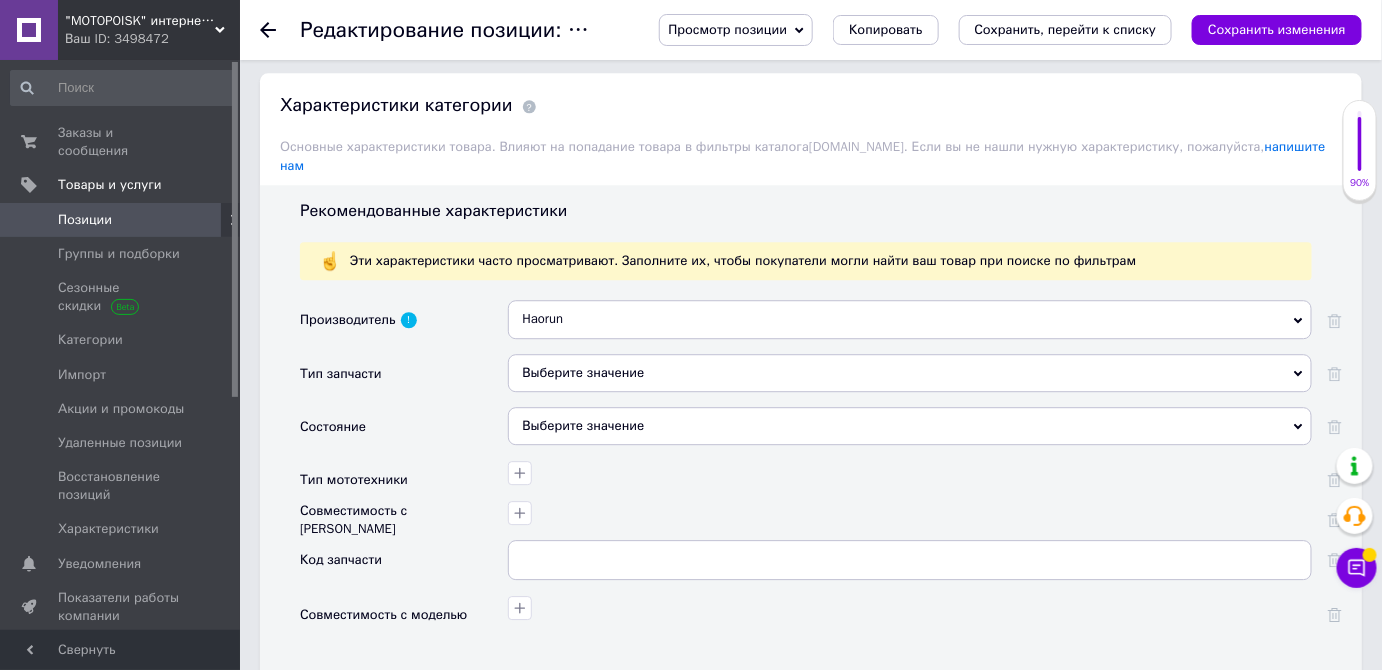 click on "Выберите значение" at bounding box center [910, 426] 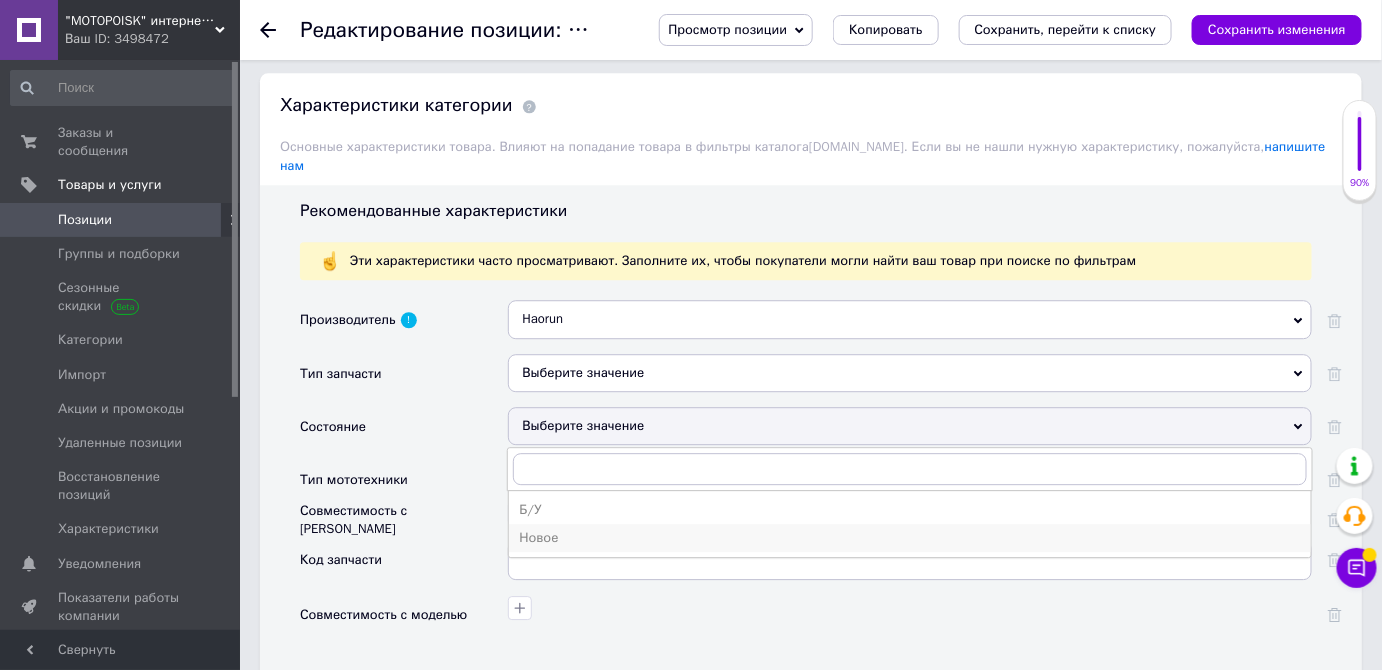 click on "Новое" at bounding box center (910, 538) 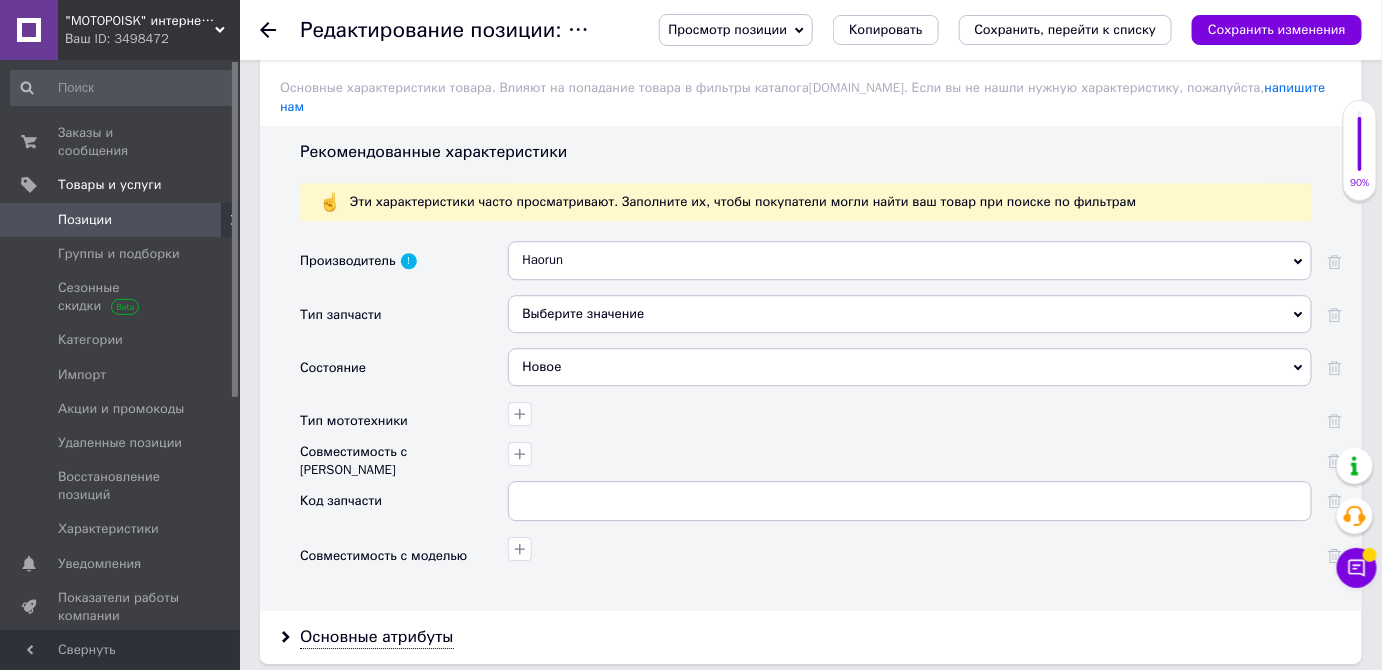 scroll, scrollTop: 1737, scrollLeft: 0, axis: vertical 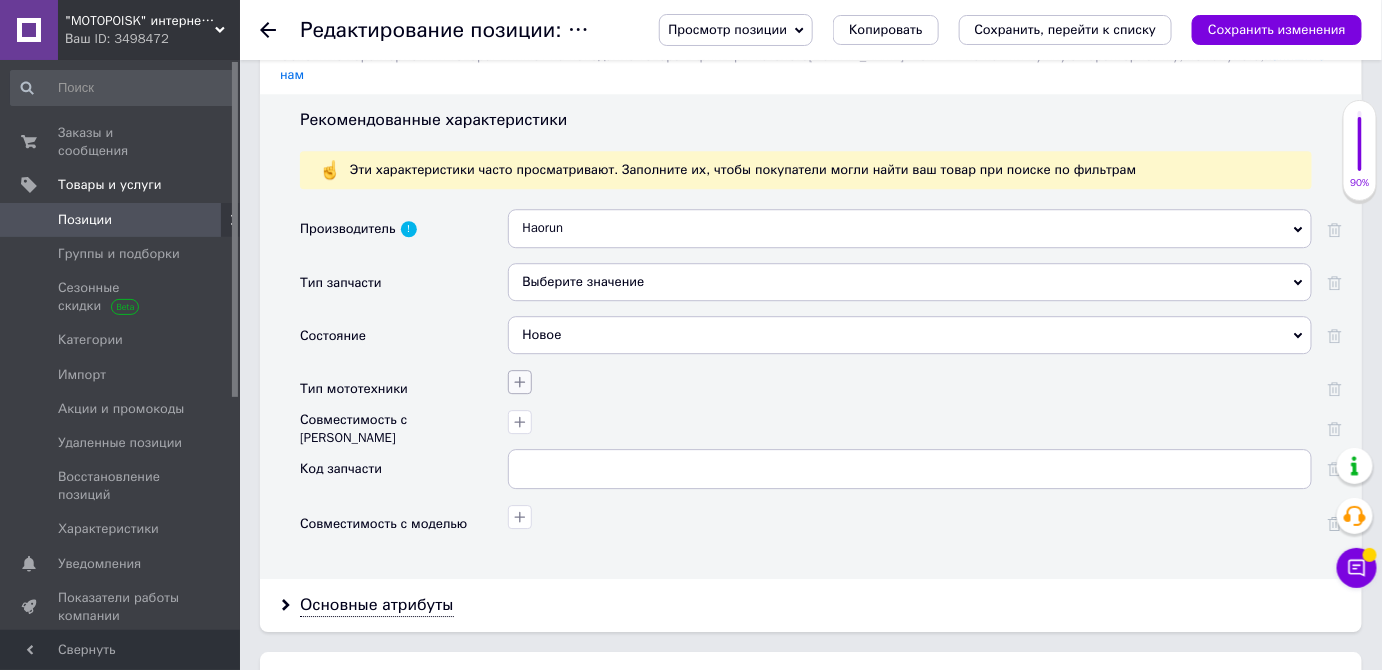 click 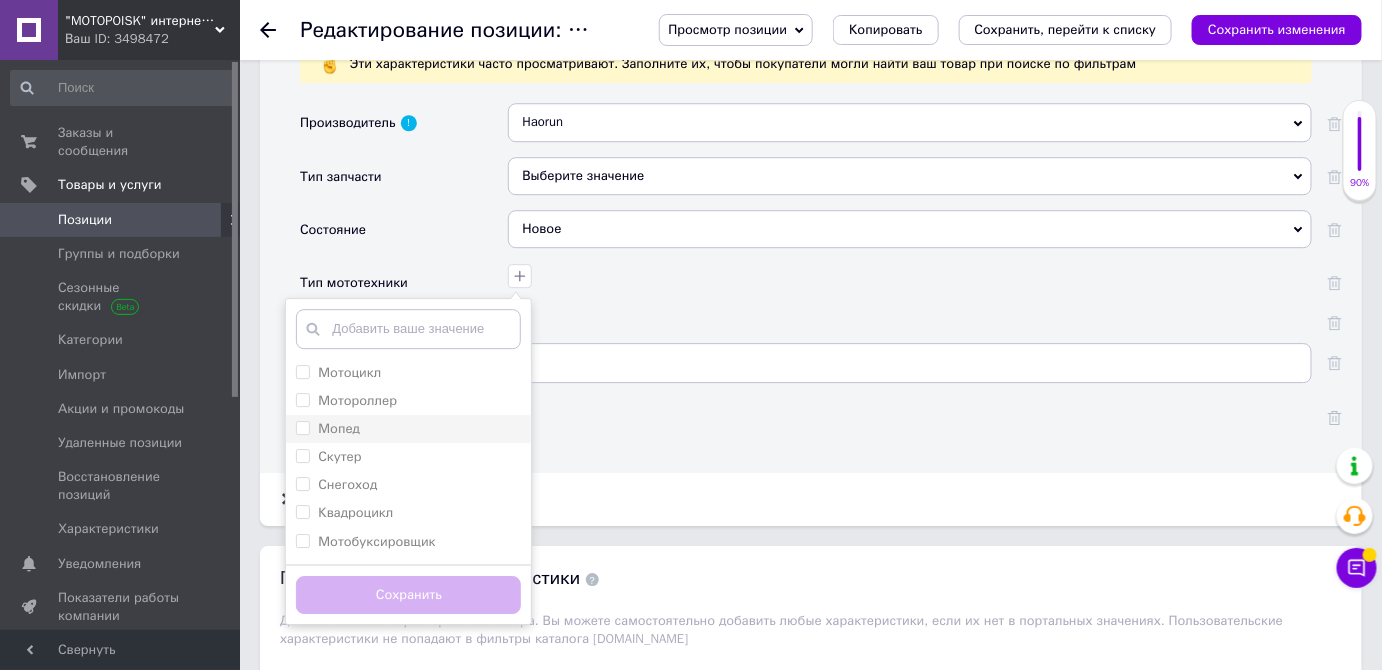 scroll, scrollTop: 1919, scrollLeft: 0, axis: vertical 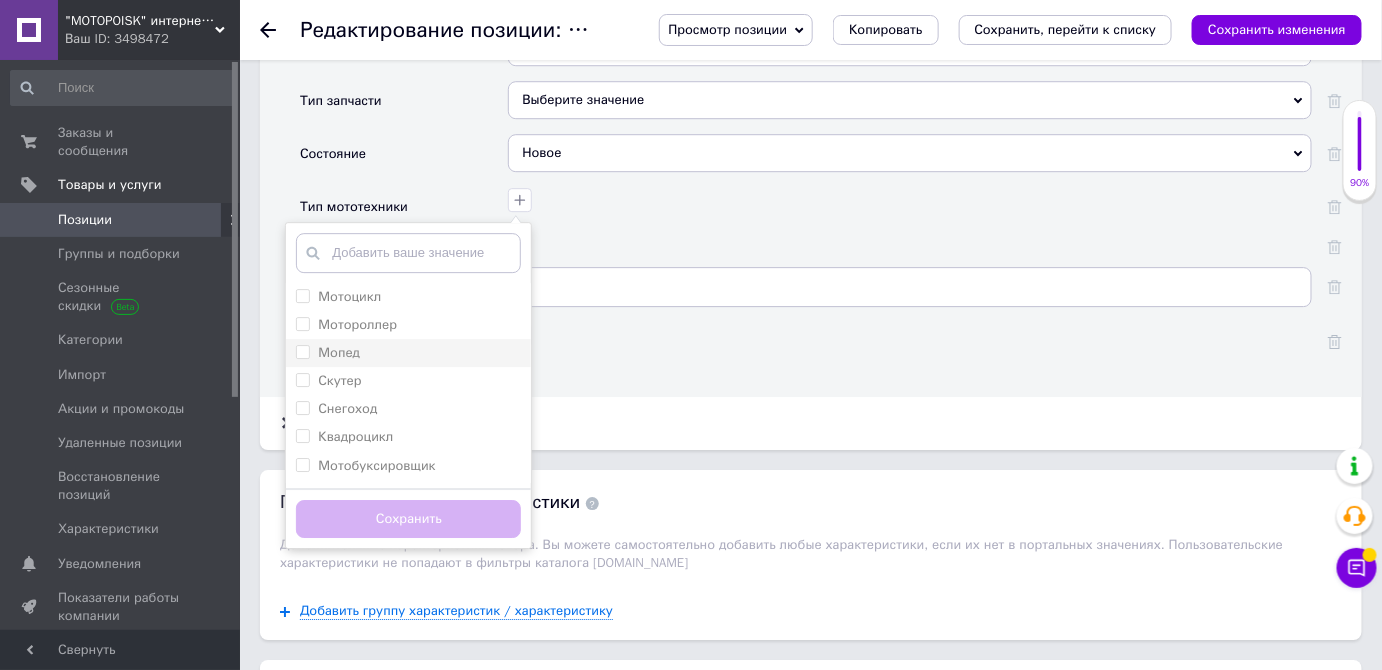 click on "Мопед" at bounding box center (302, 351) 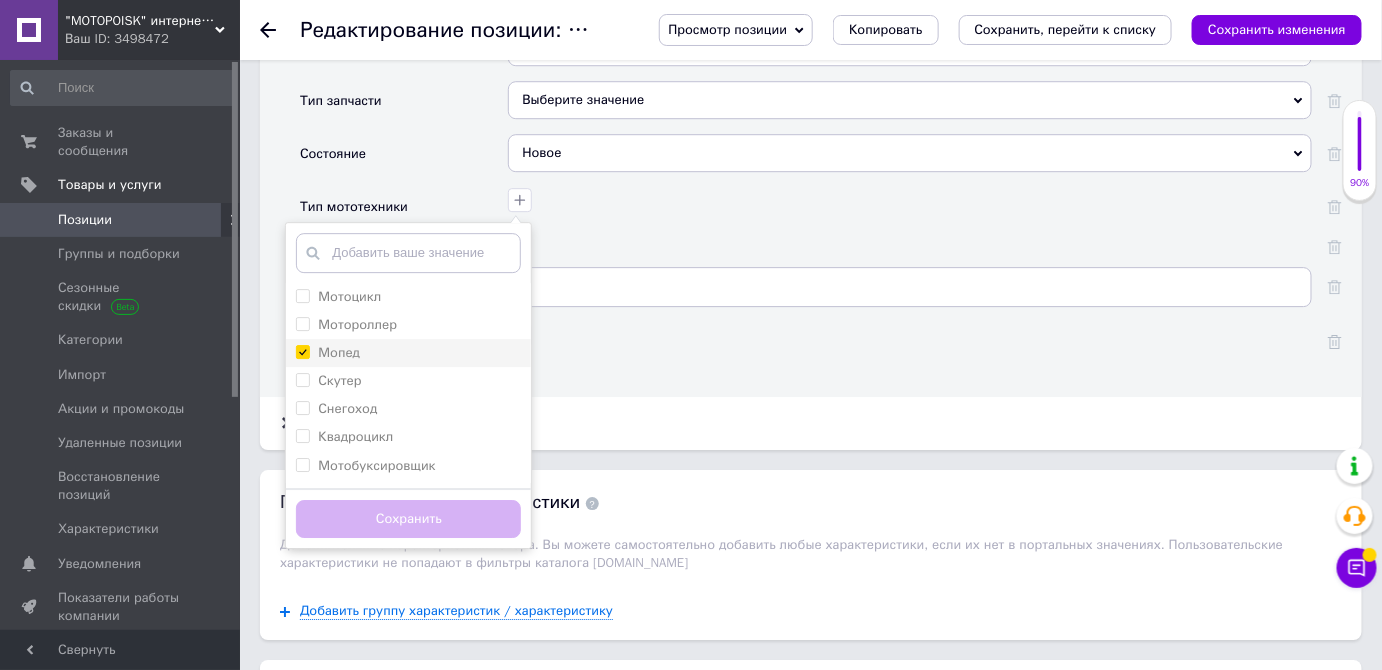 checkbox on "true" 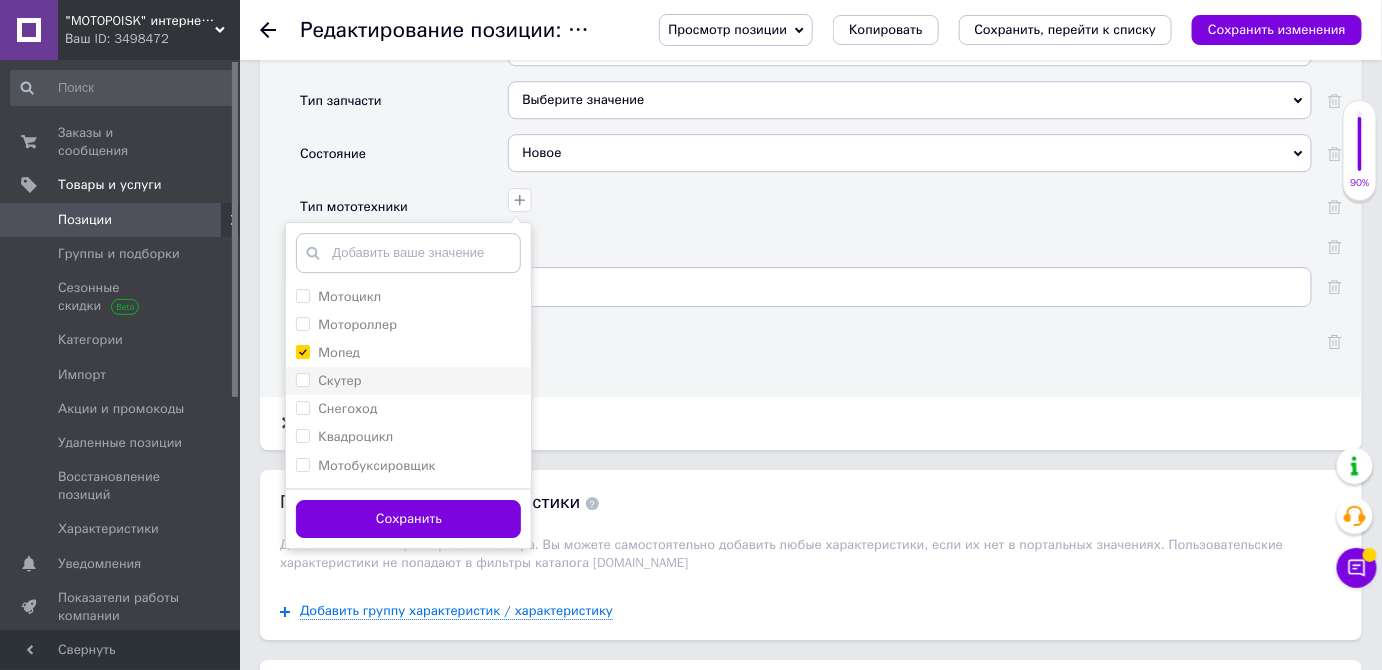click on "Скутер" at bounding box center (302, 379) 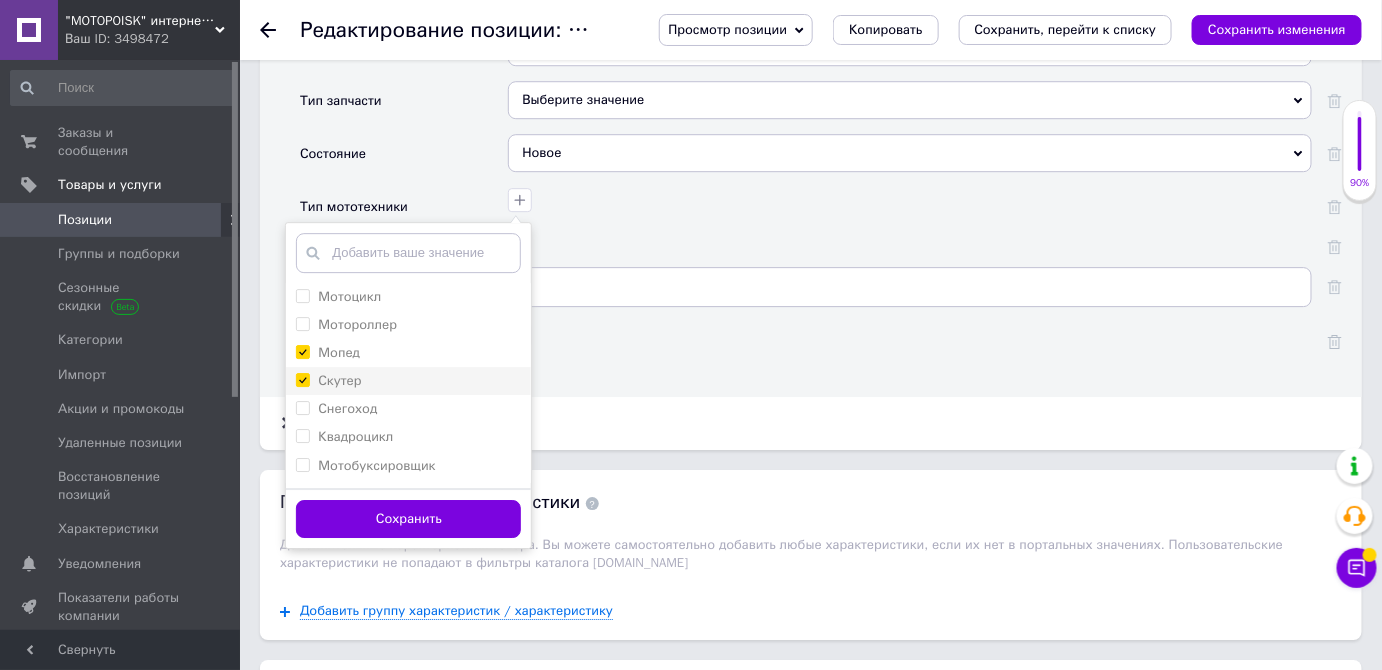 checkbox on "true" 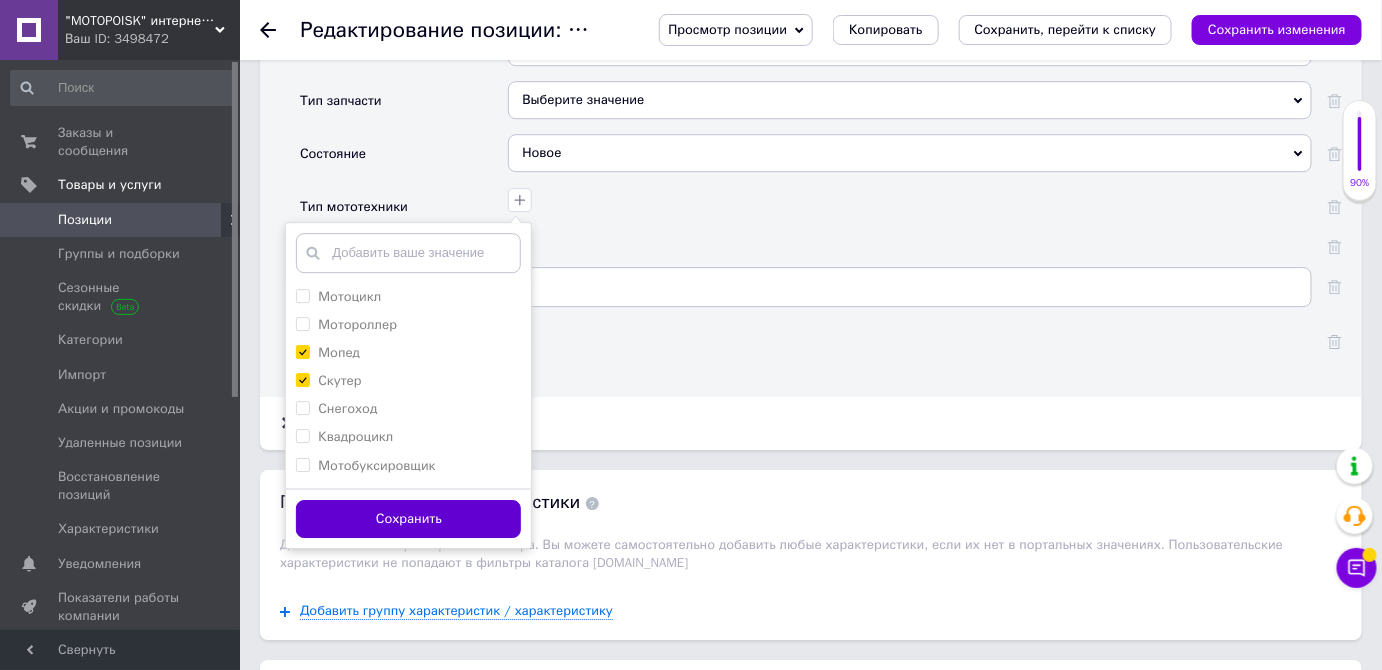 click on "Сохранить" at bounding box center [408, 519] 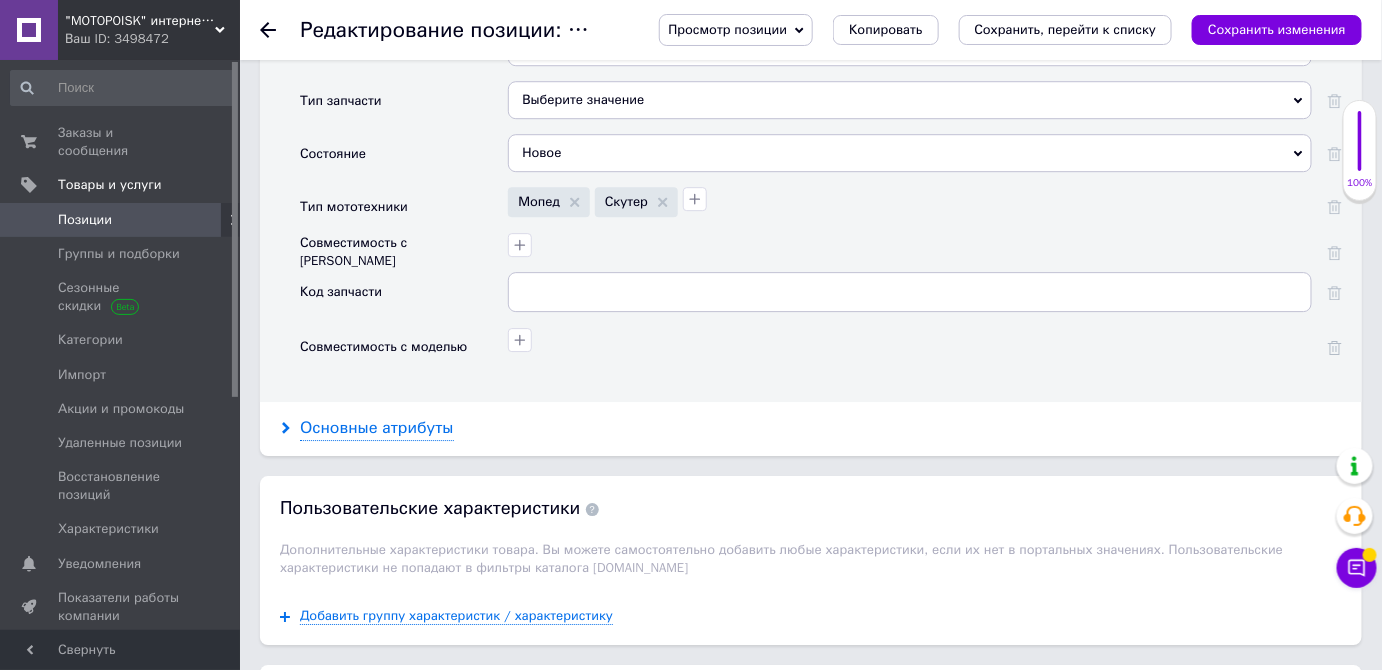 click on "Основные атрибуты" at bounding box center (377, 428) 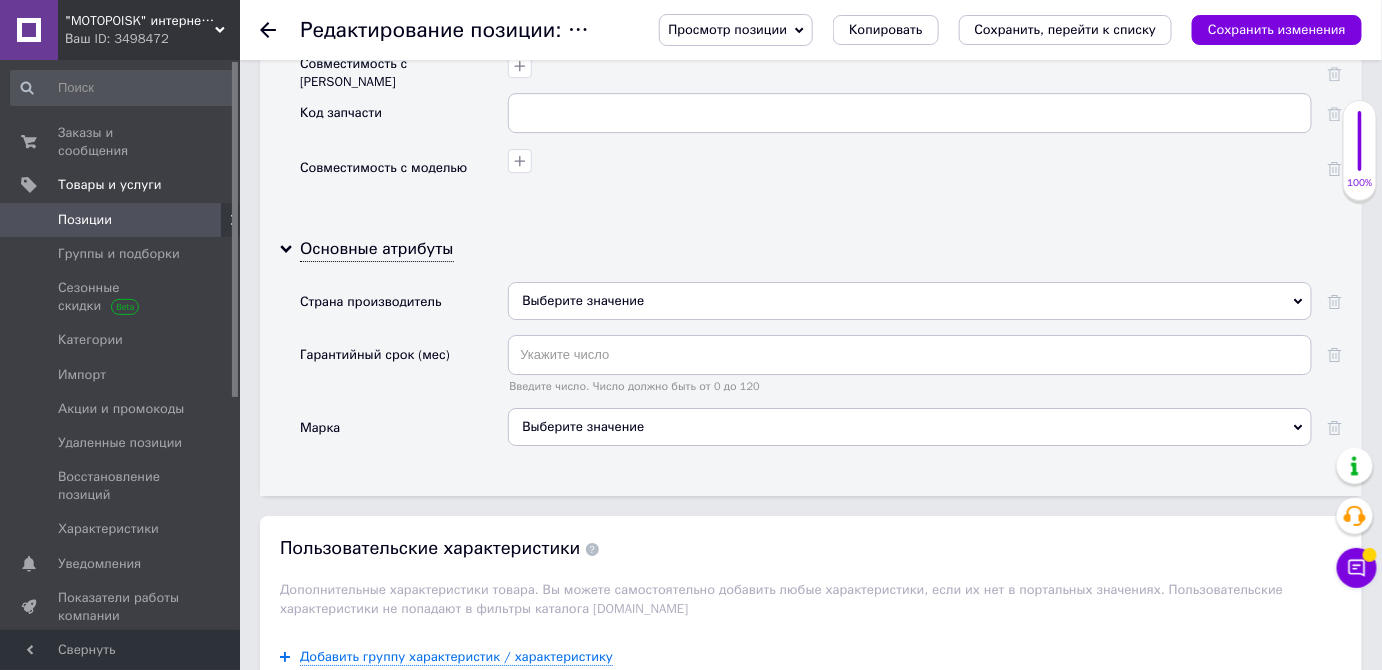 scroll, scrollTop: 2101, scrollLeft: 0, axis: vertical 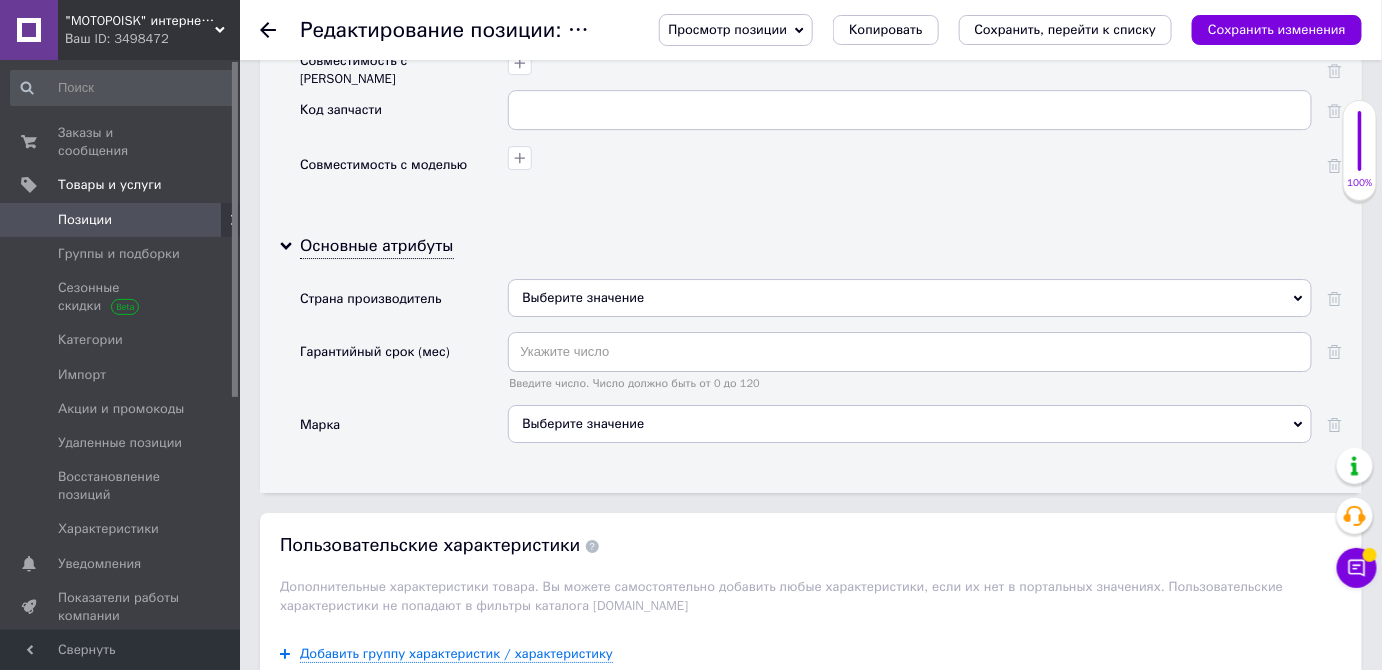 click on "Выберите значение" at bounding box center (910, 298) 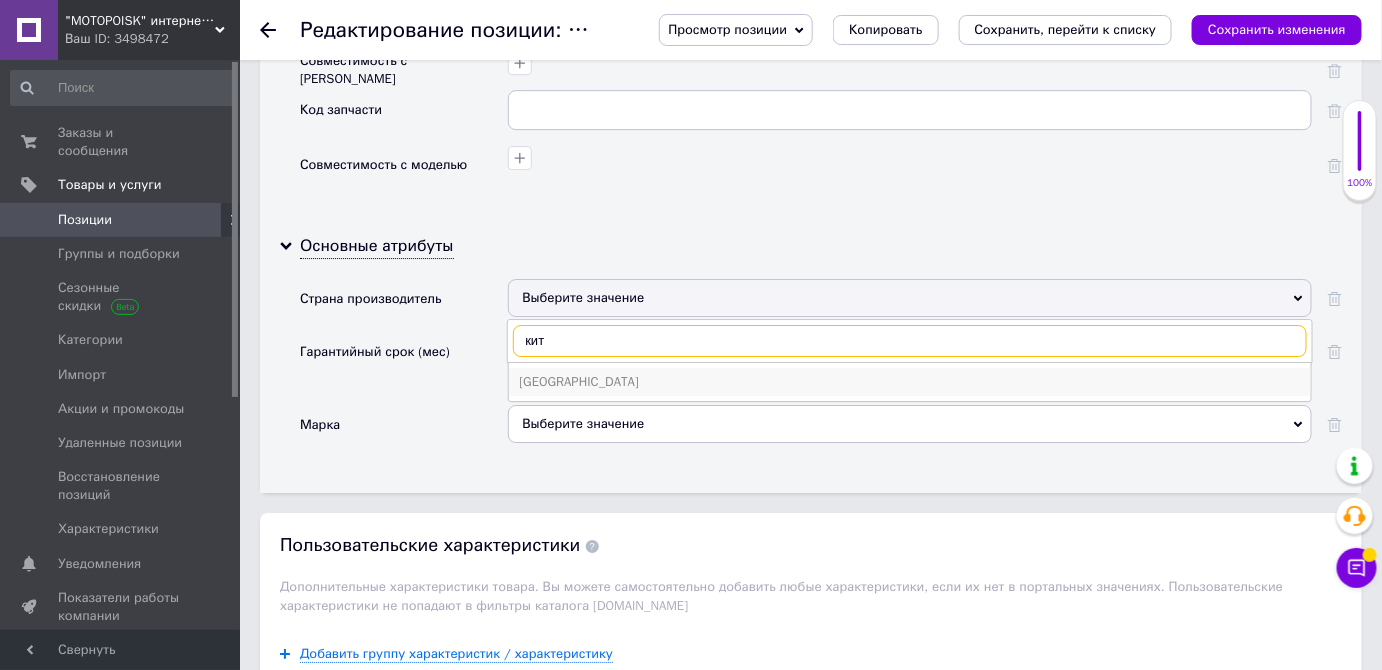 type on "кит" 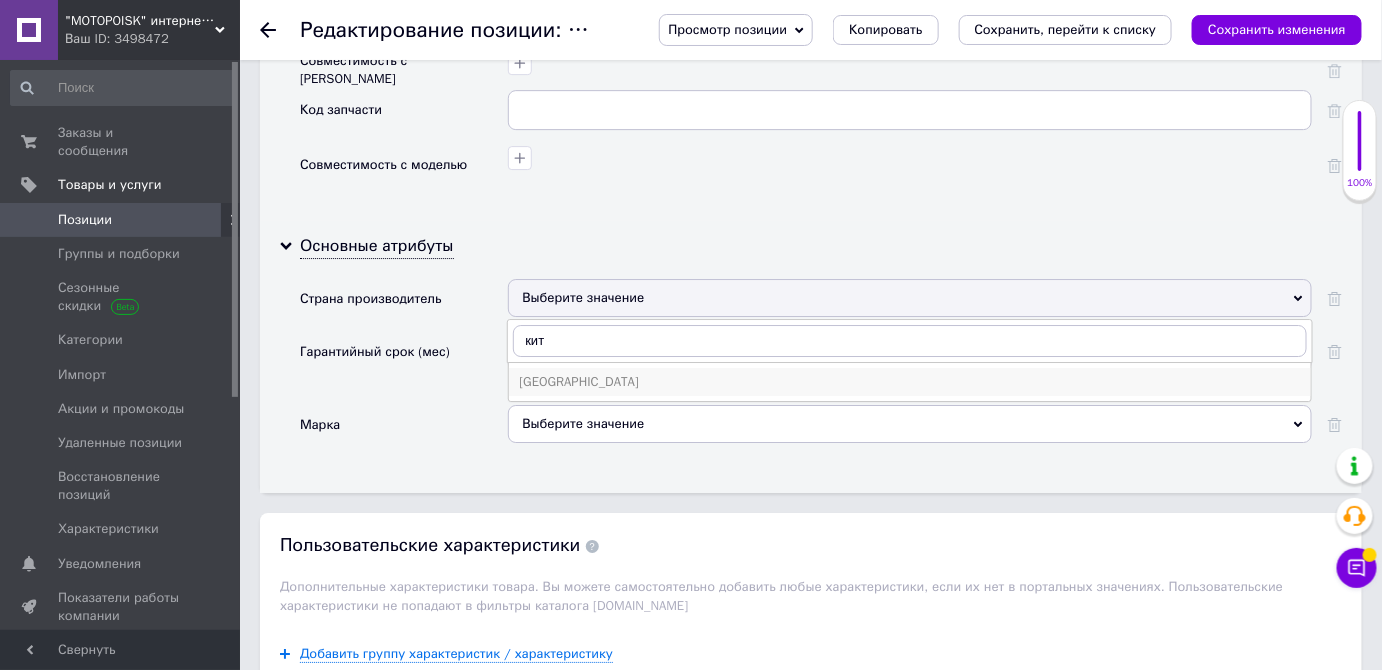 click on "[GEOGRAPHIC_DATA]" at bounding box center [910, 382] 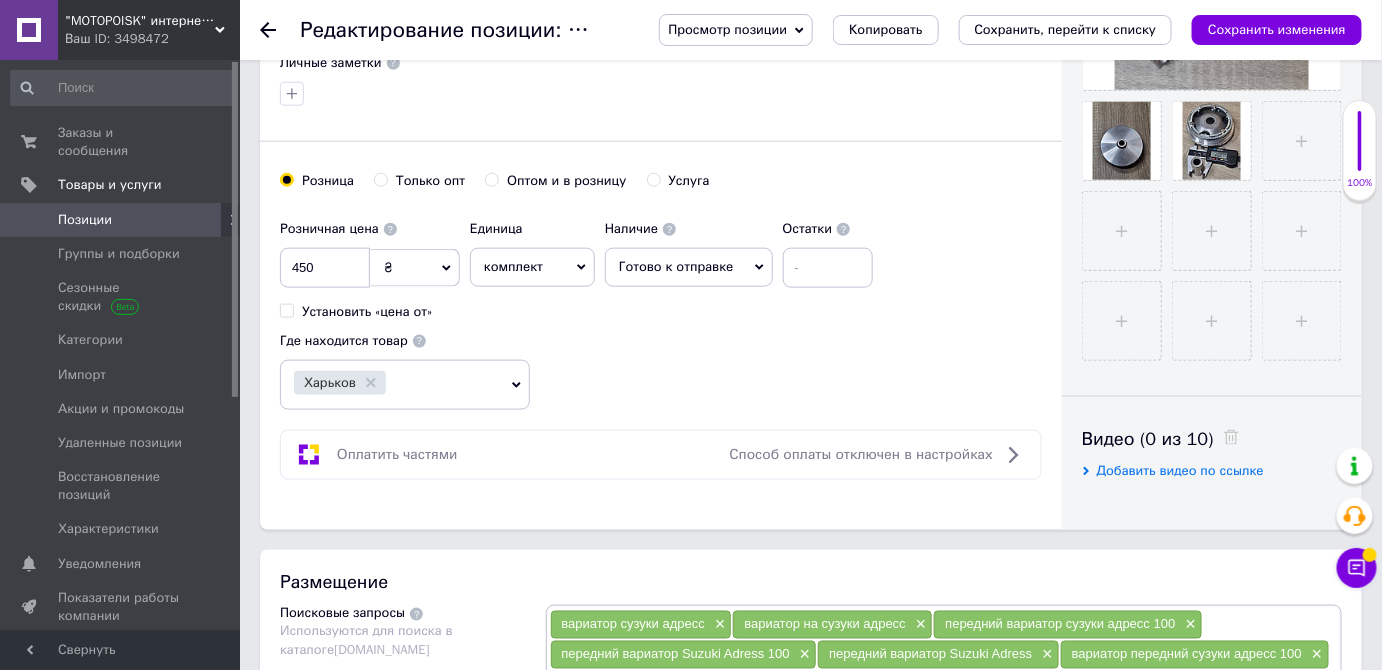 scroll, scrollTop: 646, scrollLeft: 0, axis: vertical 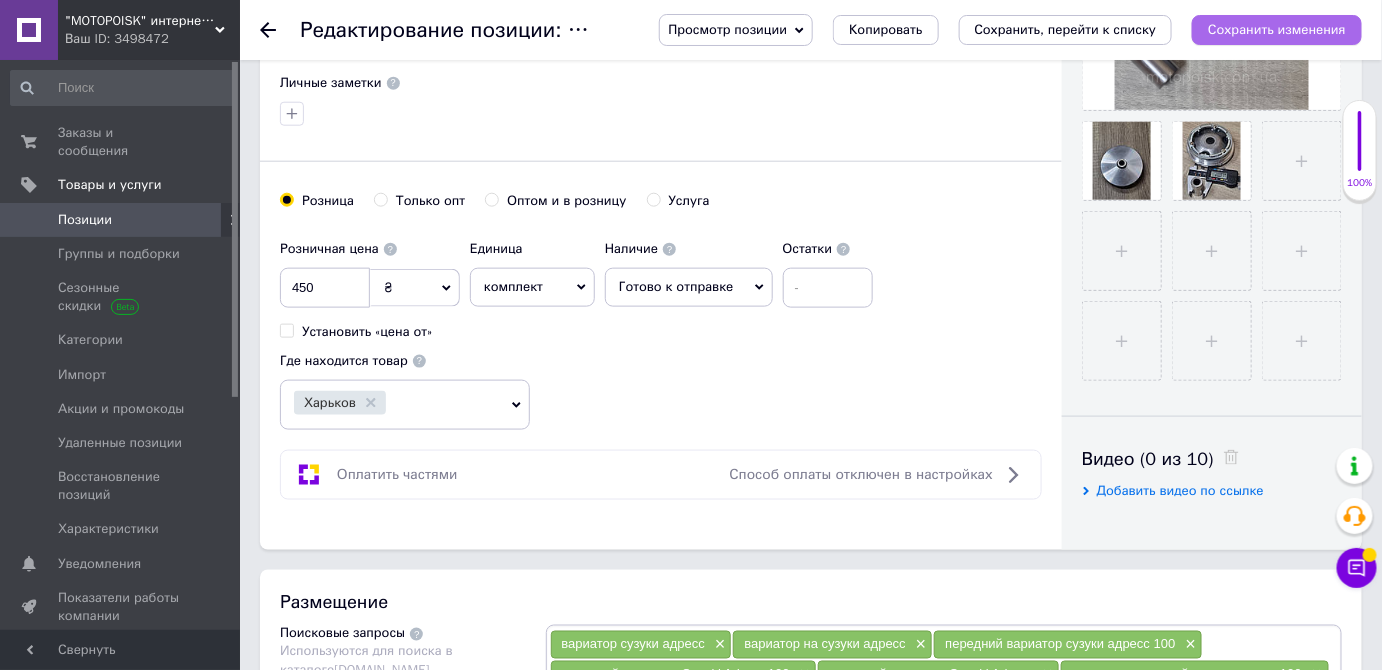 click on "Сохранить изменения" at bounding box center (1277, 29) 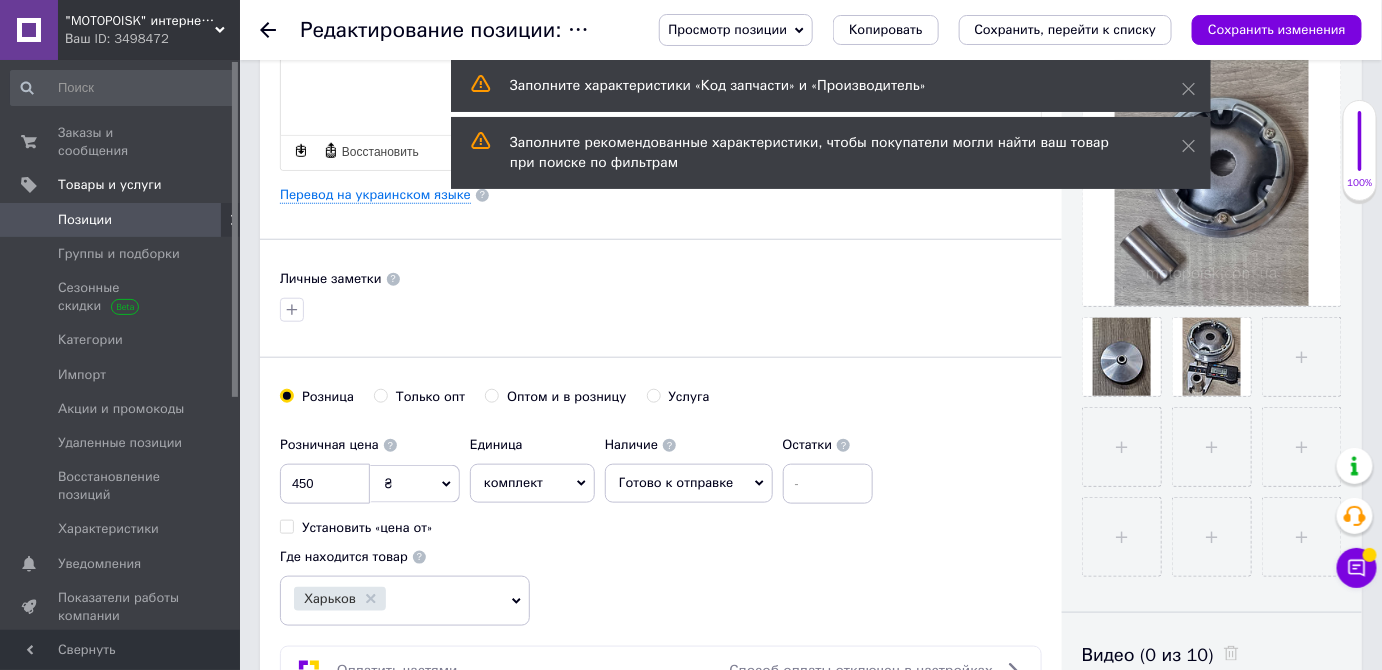 scroll, scrollTop: 464, scrollLeft: 0, axis: vertical 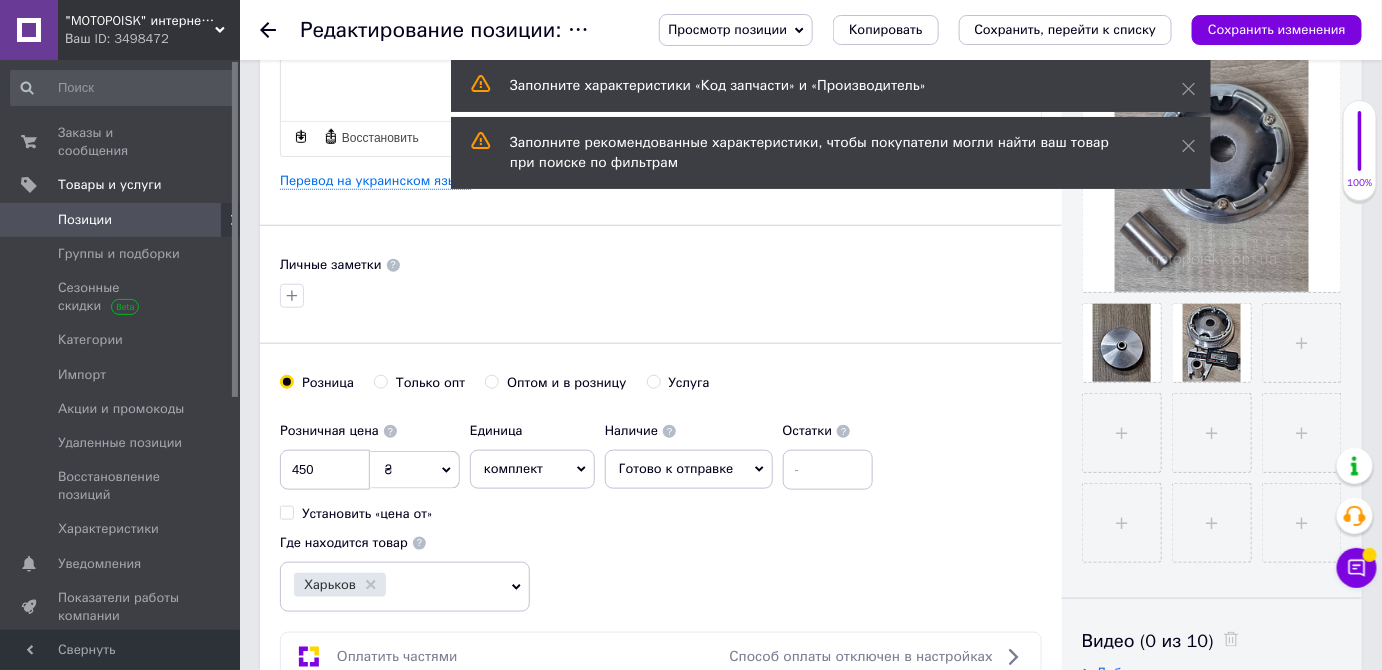click 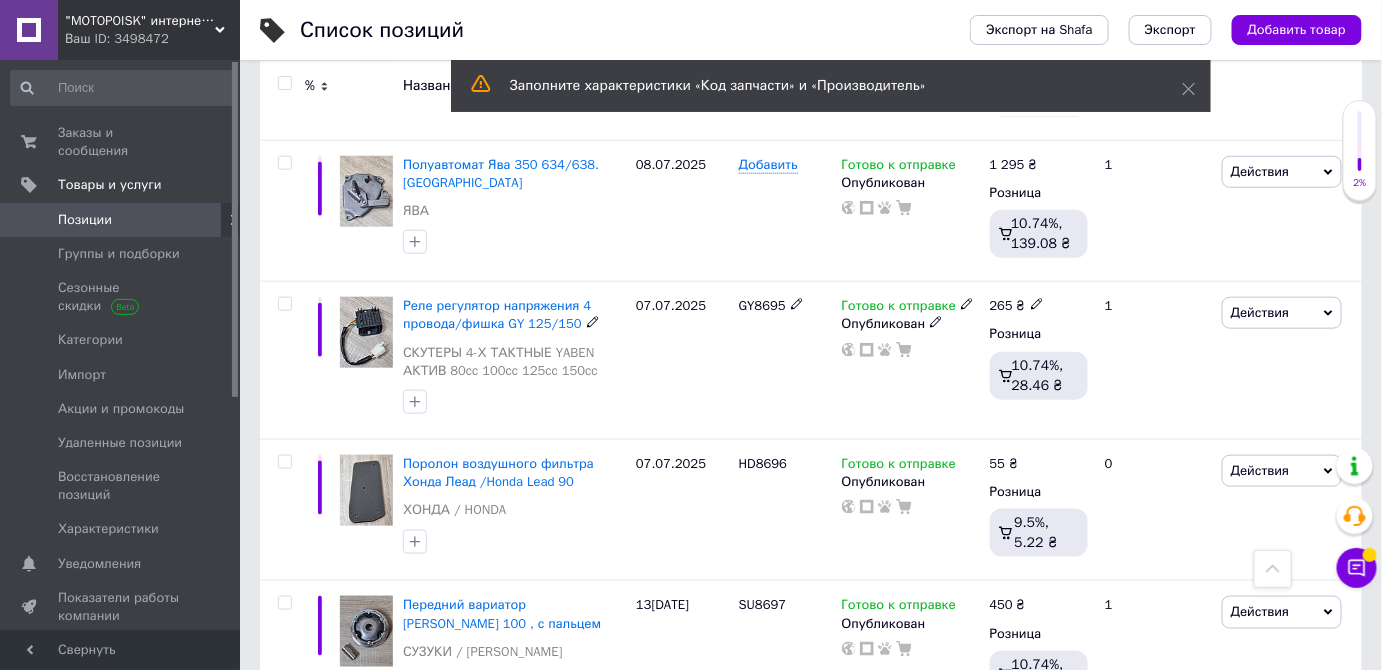 scroll, scrollTop: 636, scrollLeft: 0, axis: vertical 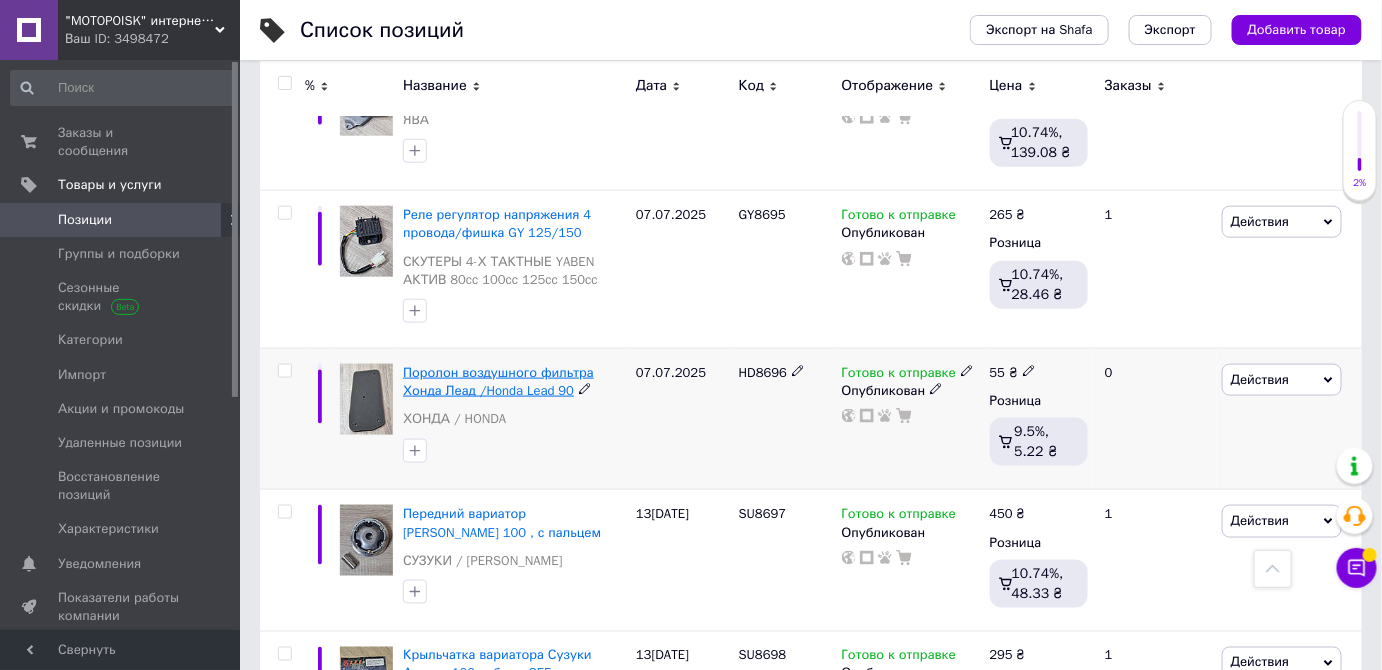 click on "Поролон воздушного фильтра Хонда Леад /Honda Lead 90" at bounding box center [498, 381] 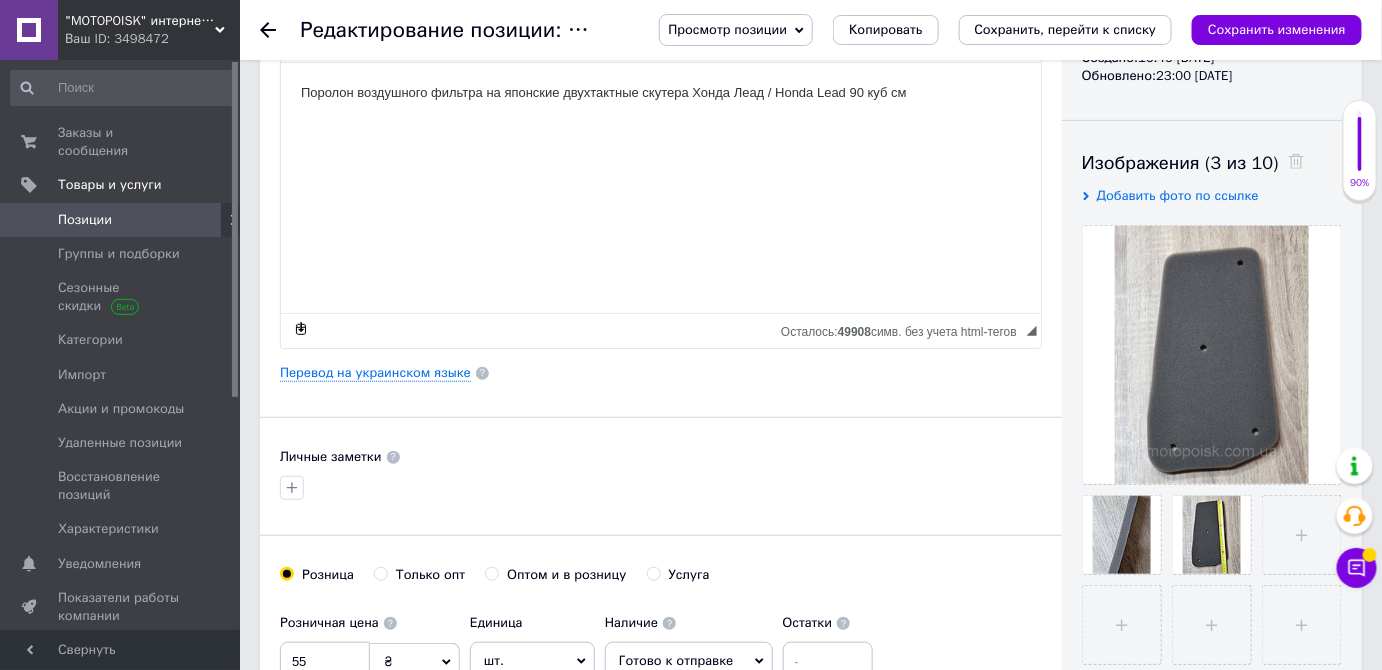 scroll, scrollTop: 181, scrollLeft: 0, axis: vertical 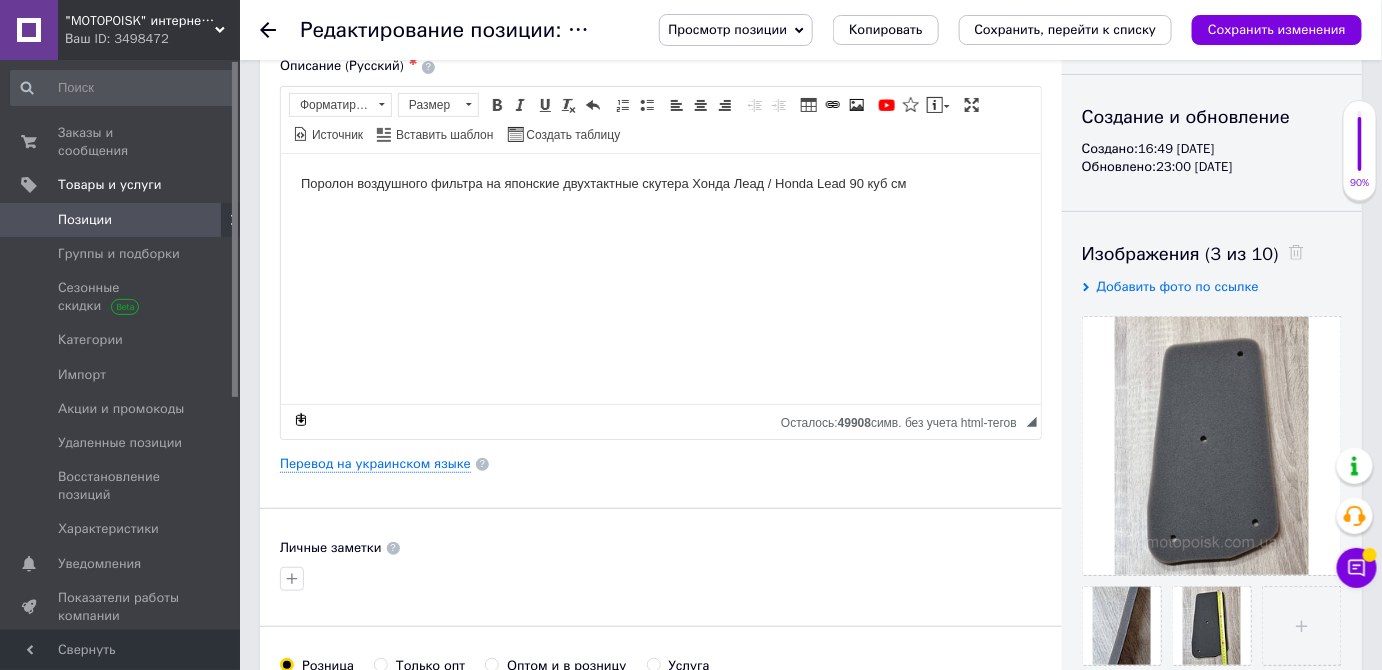 click on "Поролон воздушного фильтра на японские двухтактные скутера Хонда Леад / Honda Lead 90 куб см" at bounding box center [660, 183] 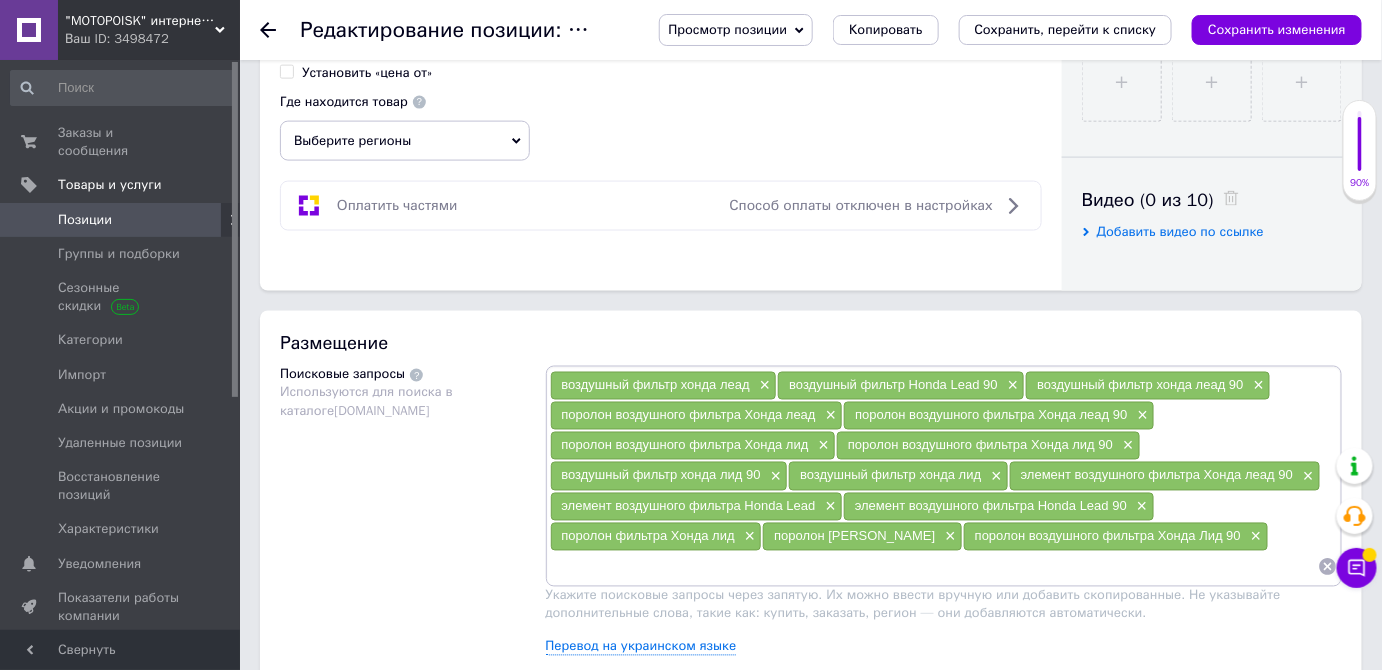scroll, scrollTop: 909, scrollLeft: 0, axis: vertical 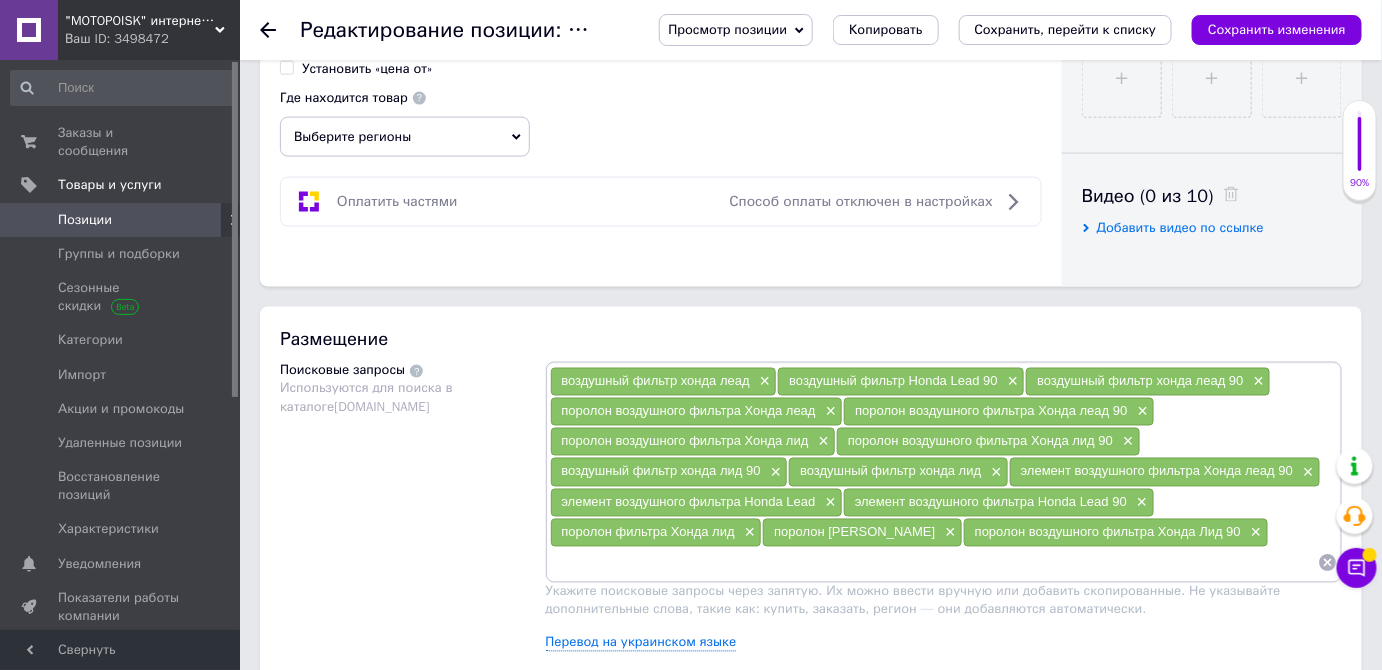 click 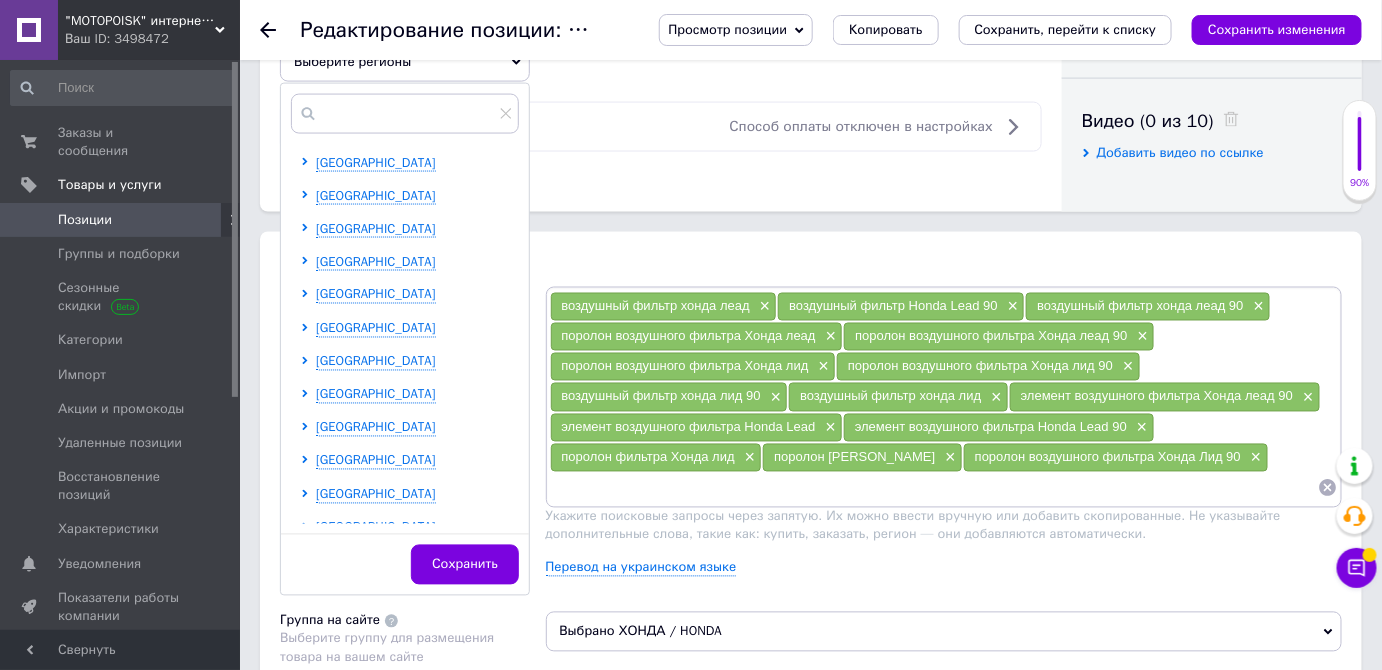 scroll, scrollTop: 1090, scrollLeft: 0, axis: vertical 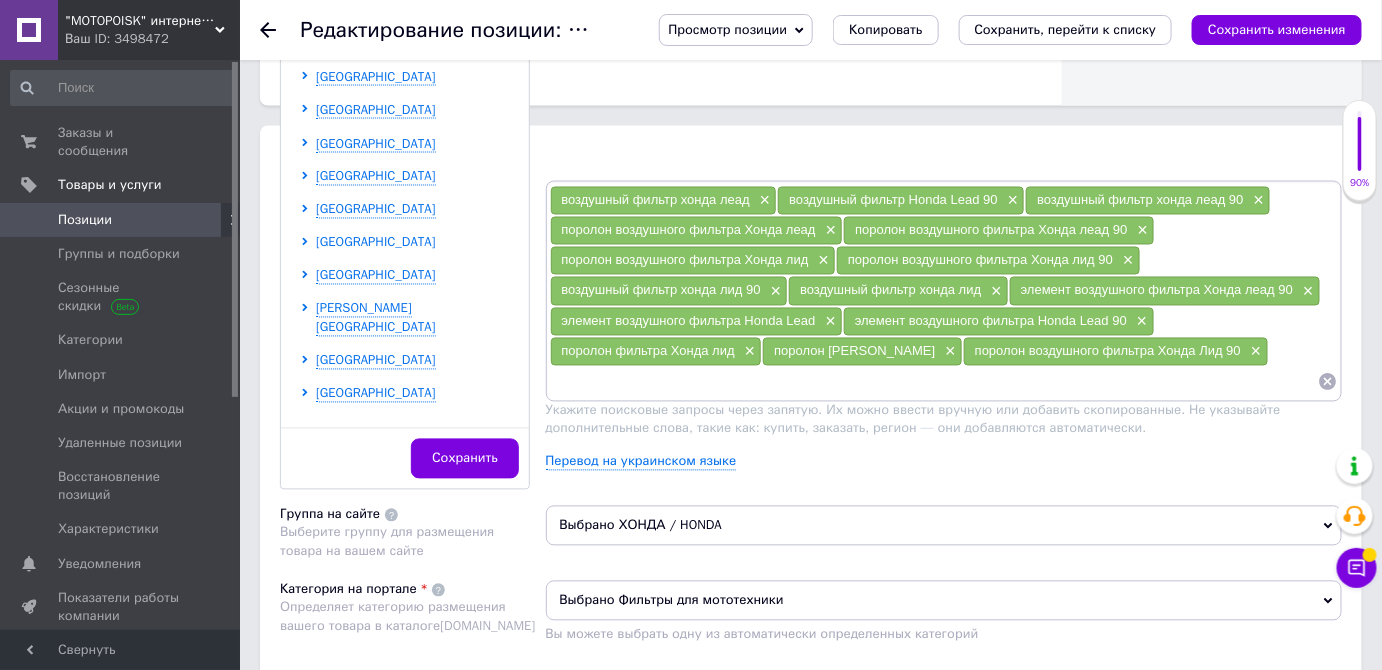 click on "[GEOGRAPHIC_DATA]" at bounding box center [376, 242] 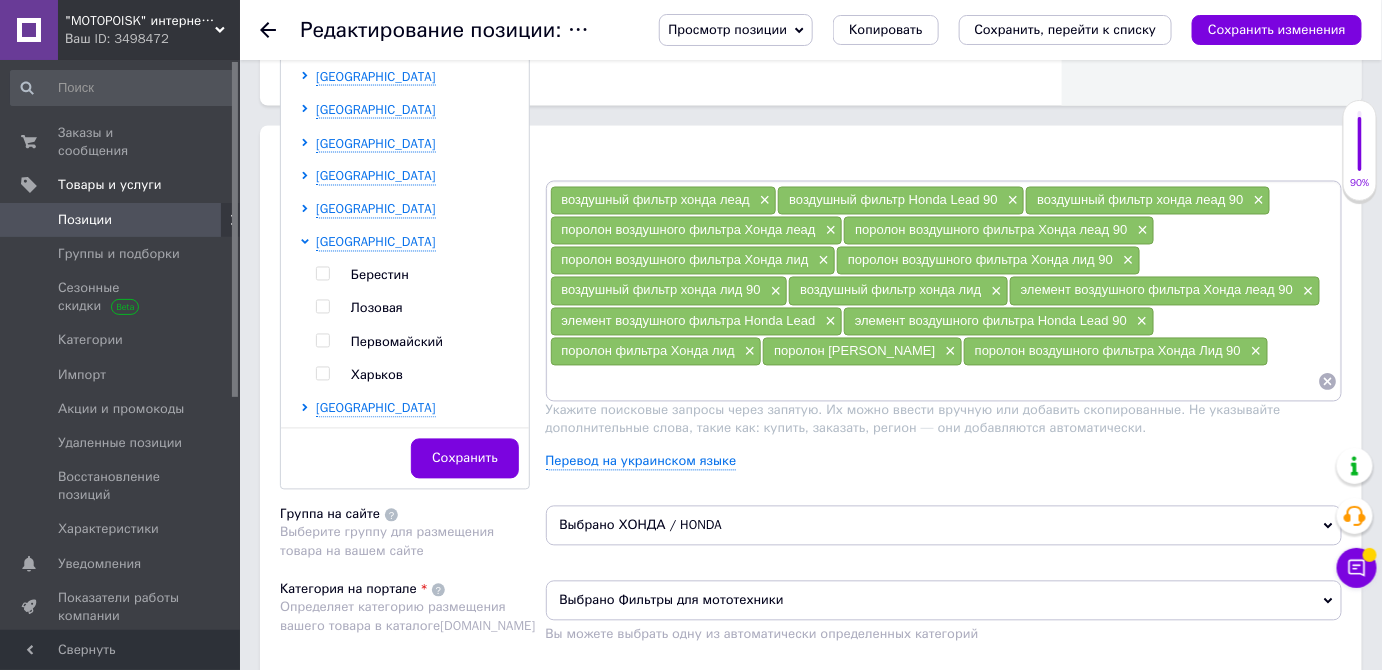 click at bounding box center [322, 374] 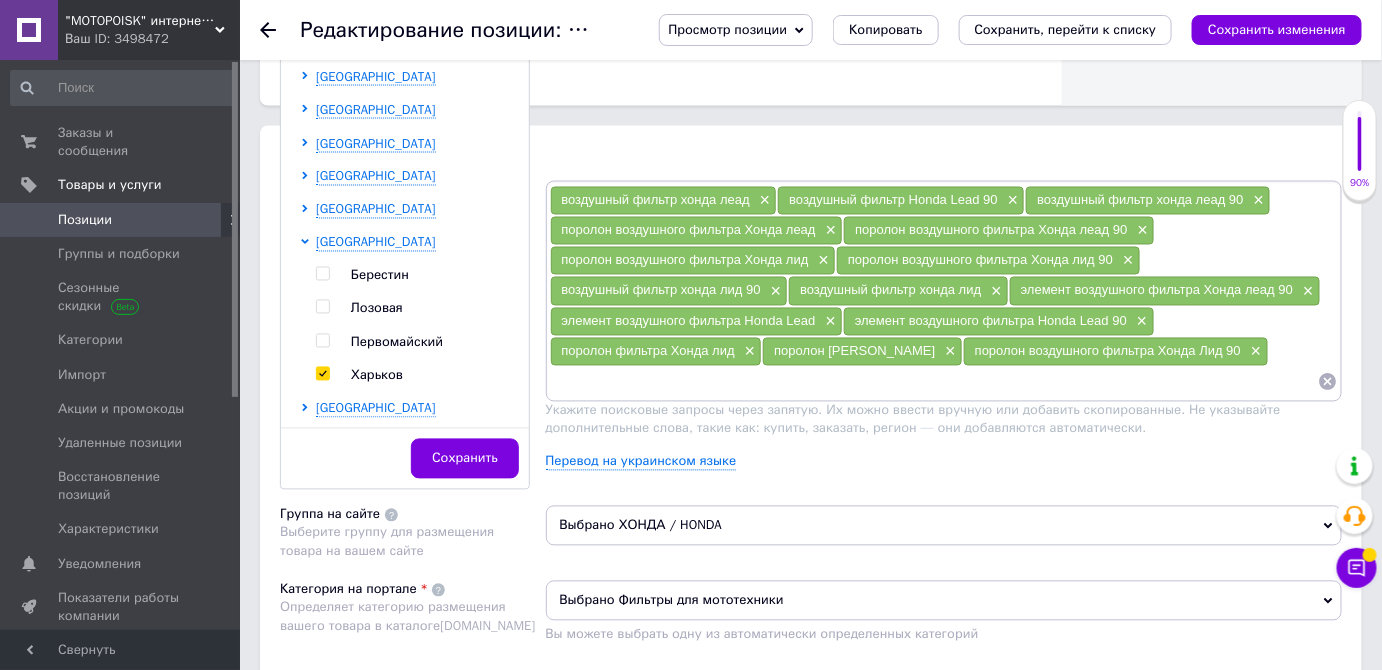 checkbox on "true" 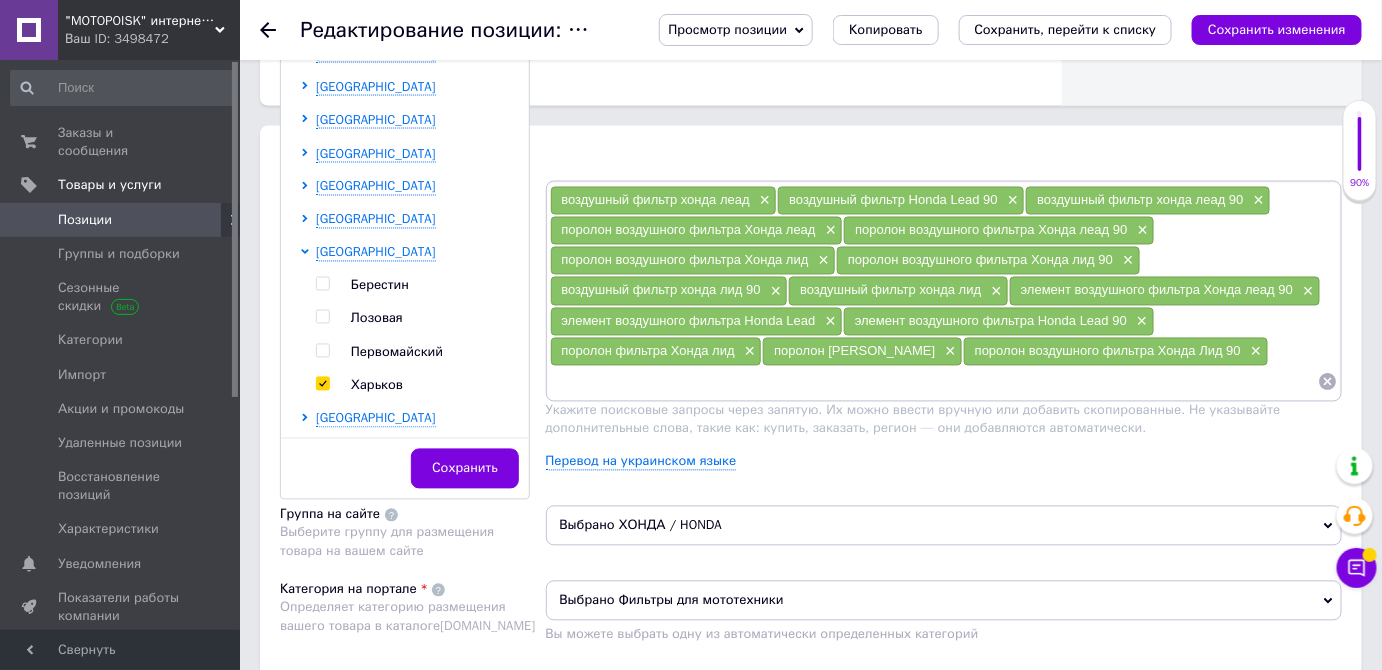 scroll, scrollTop: 1101, scrollLeft: 0, axis: vertical 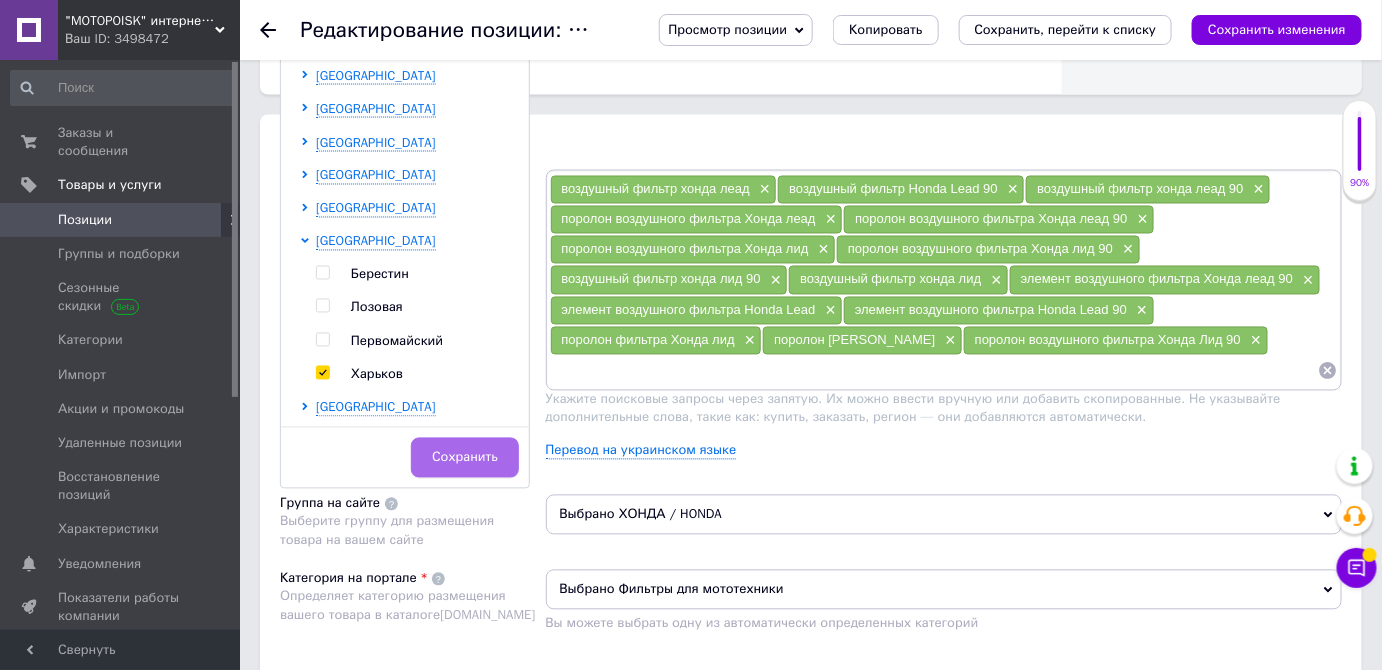 click on "Сохранить" at bounding box center [465, 458] 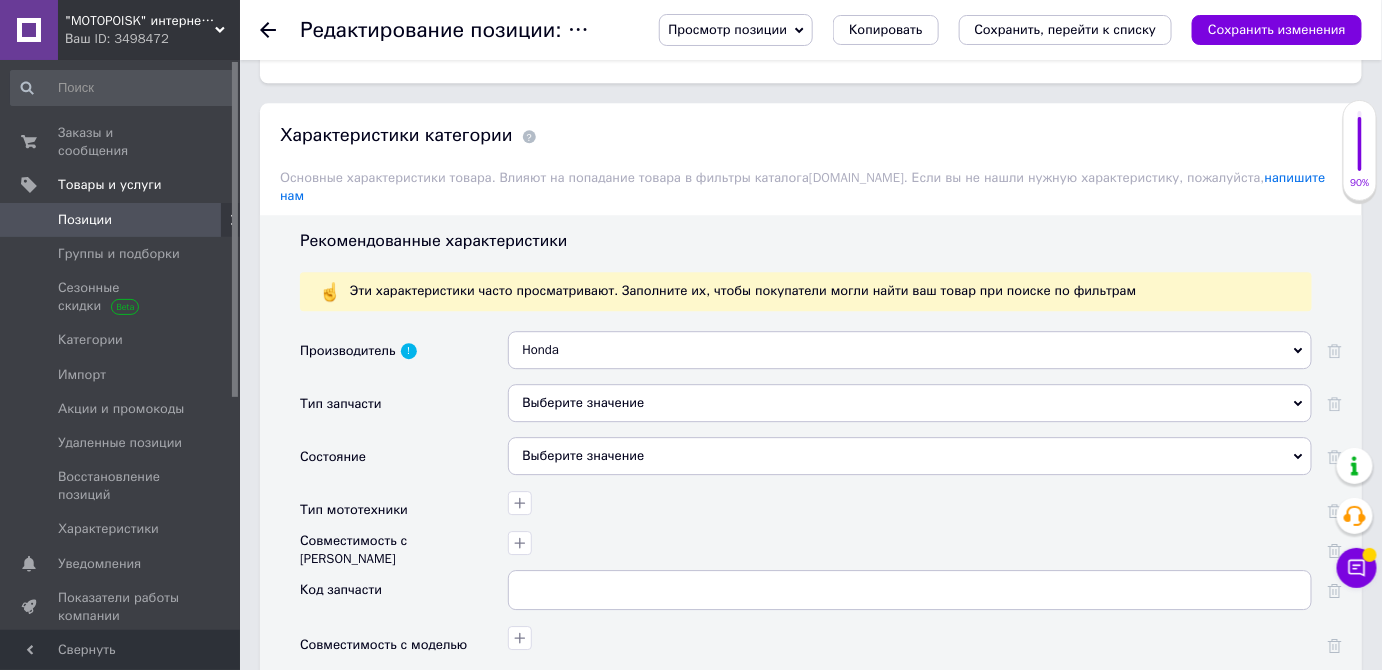 scroll, scrollTop: 1737, scrollLeft: 0, axis: vertical 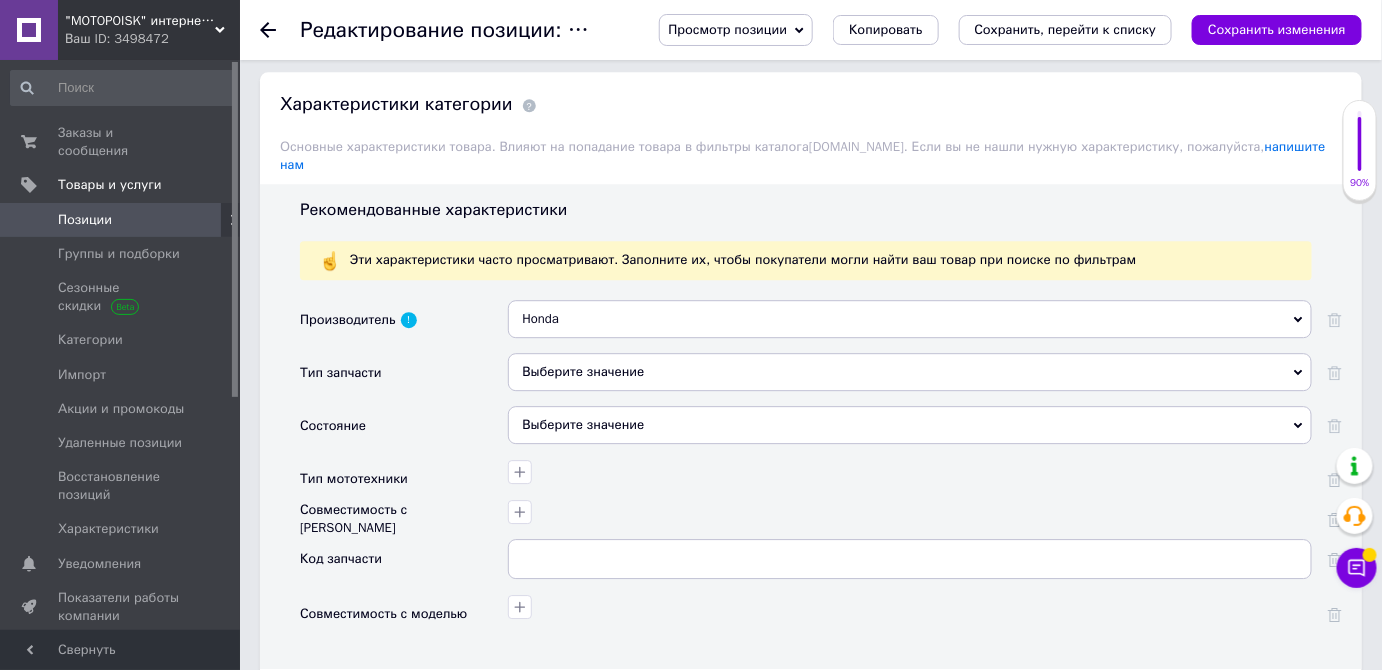 click on "Honda" at bounding box center [910, 319] 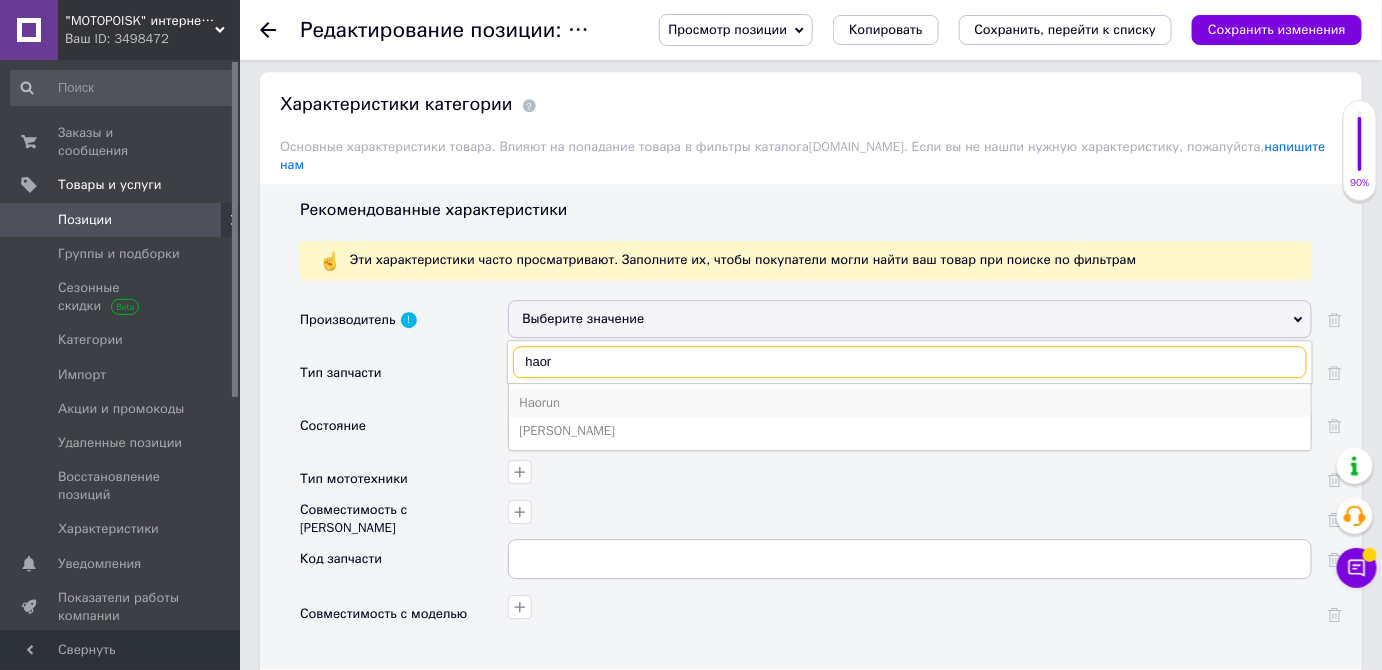 type on "haor" 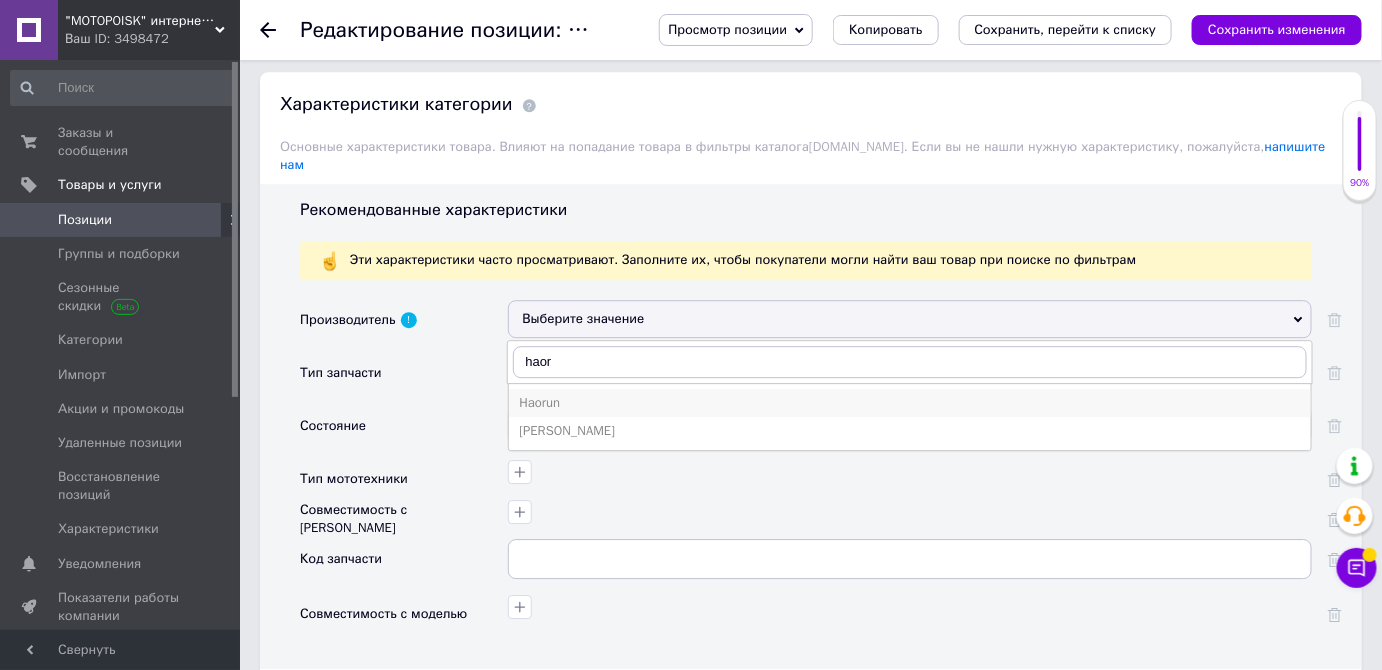 click on "Haorun" at bounding box center (910, 403) 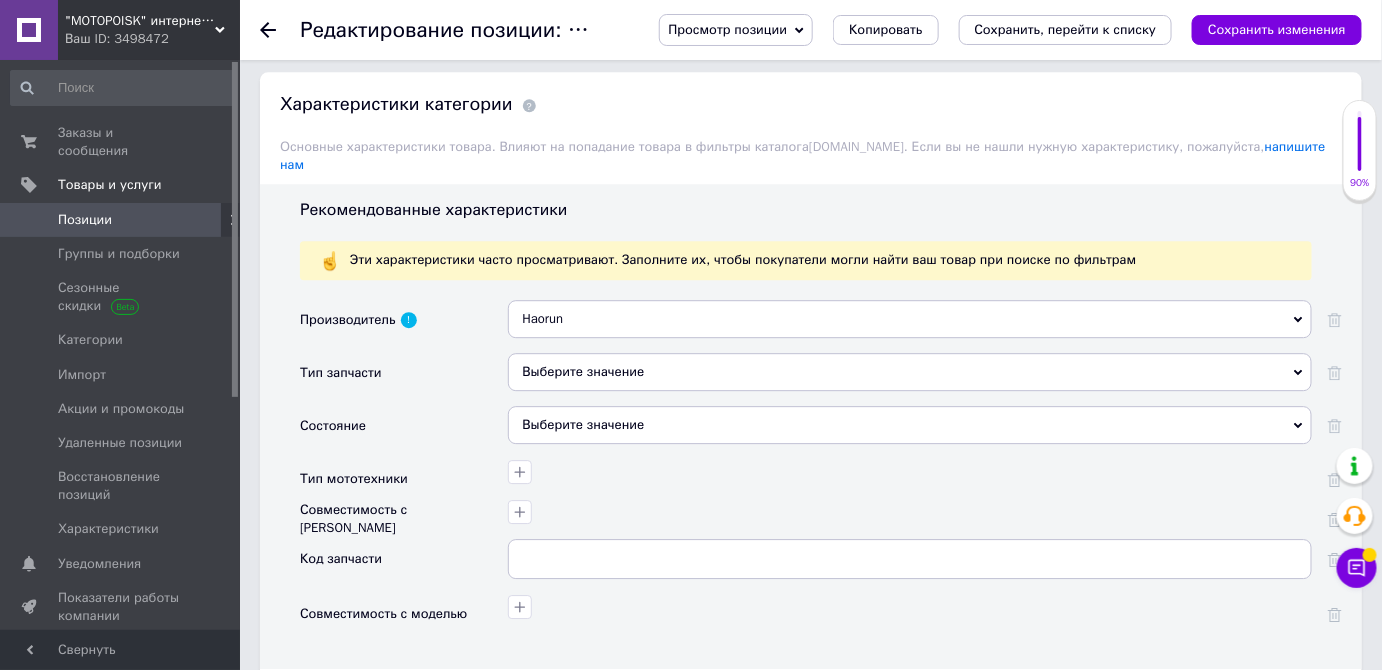 click on "Выберите значение" at bounding box center [910, 372] 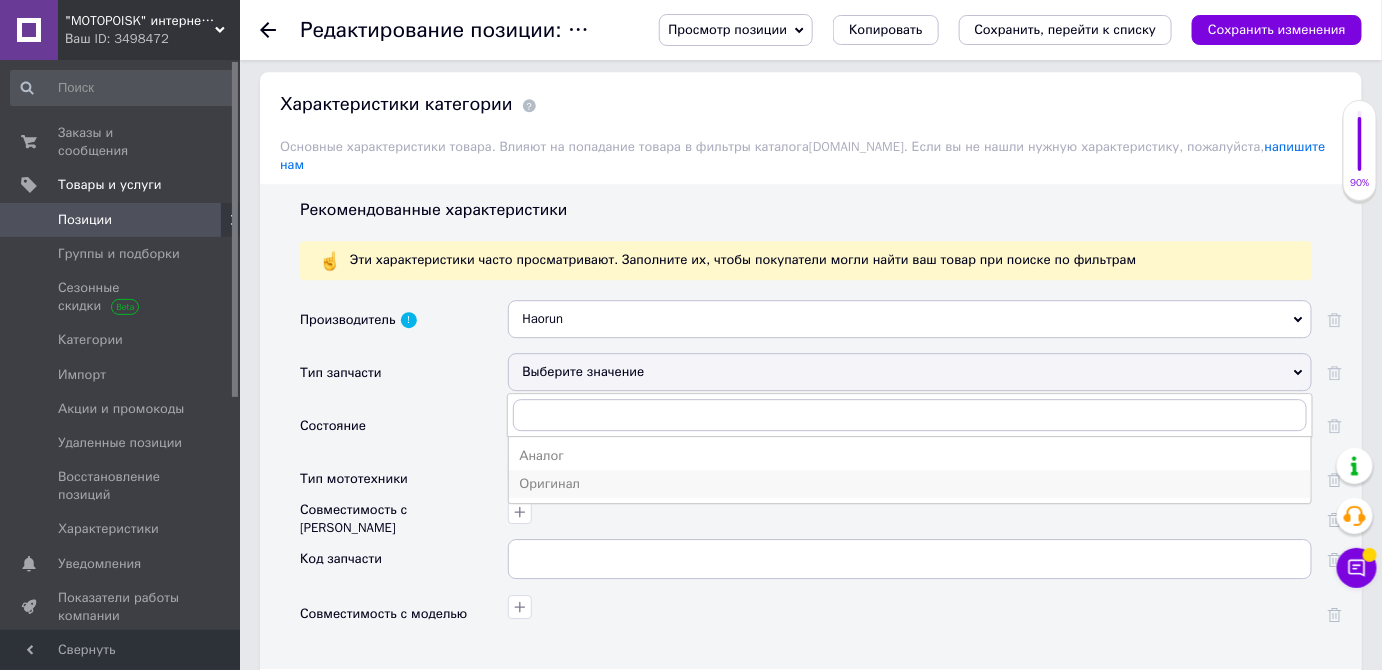 click on "Оригинал" at bounding box center (910, 484) 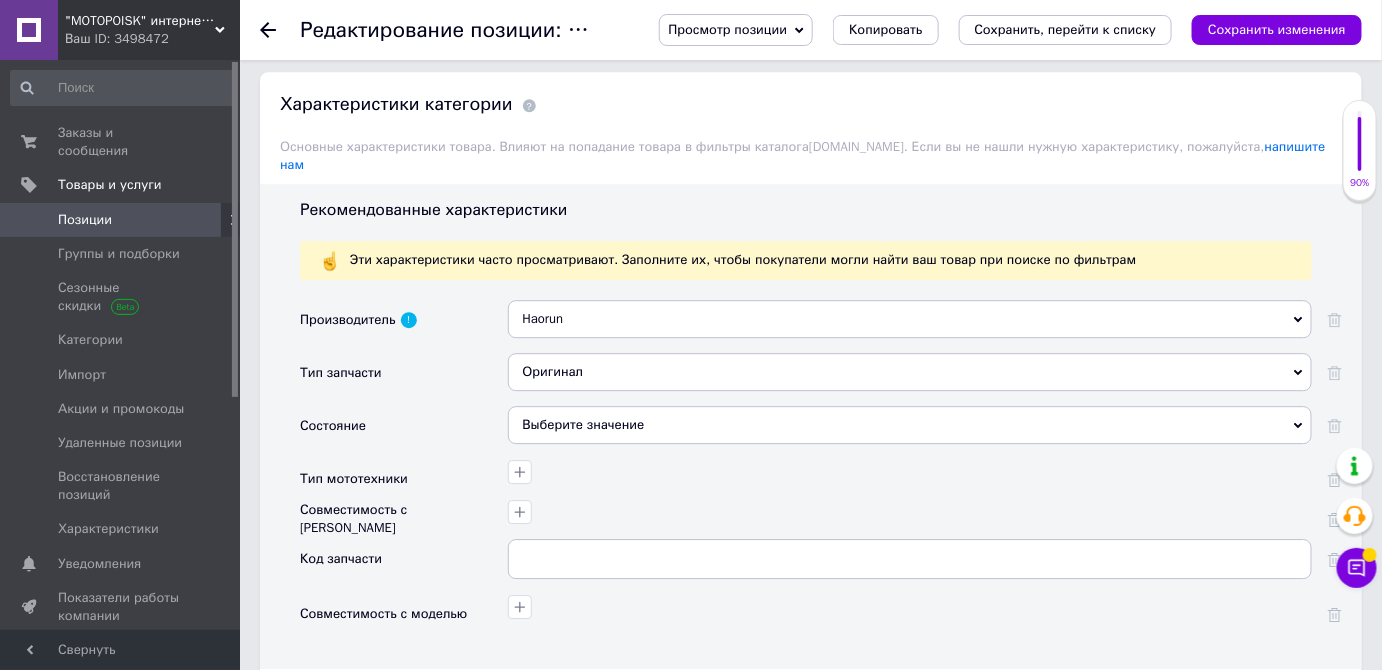 click on "Выберите значение" at bounding box center (910, 425) 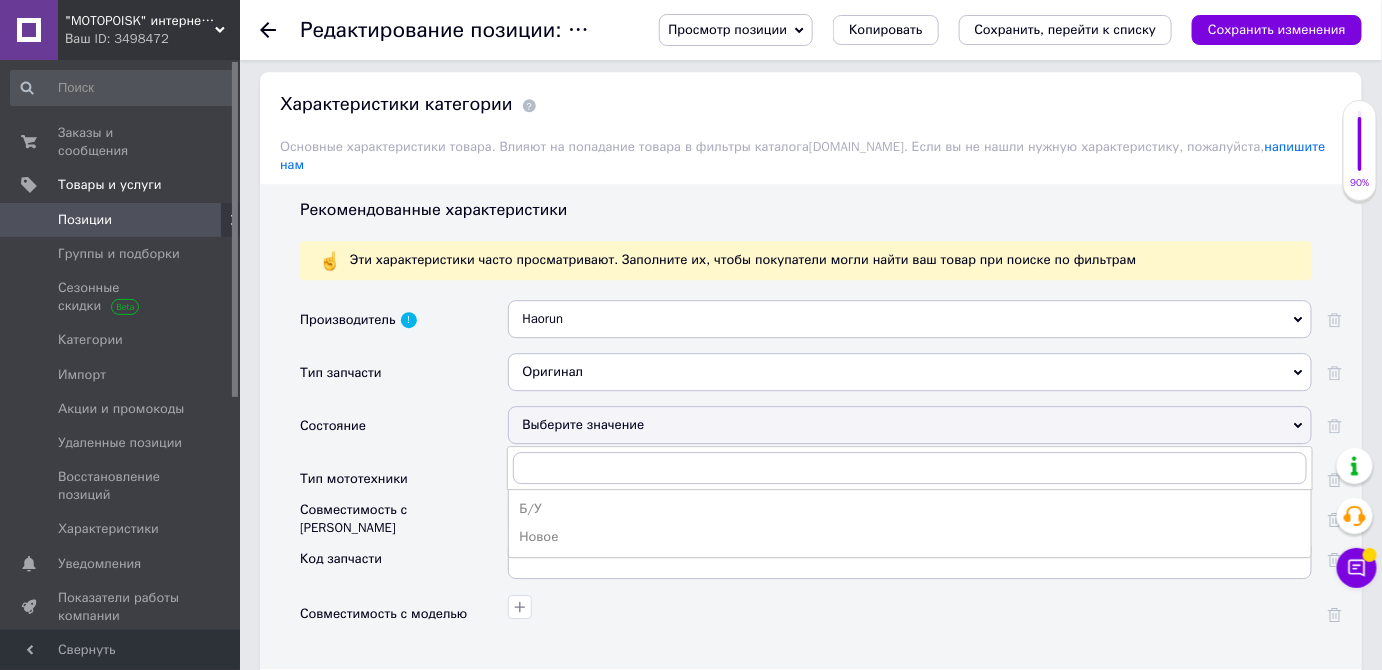 click on "Новое" at bounding box center [910, 537] 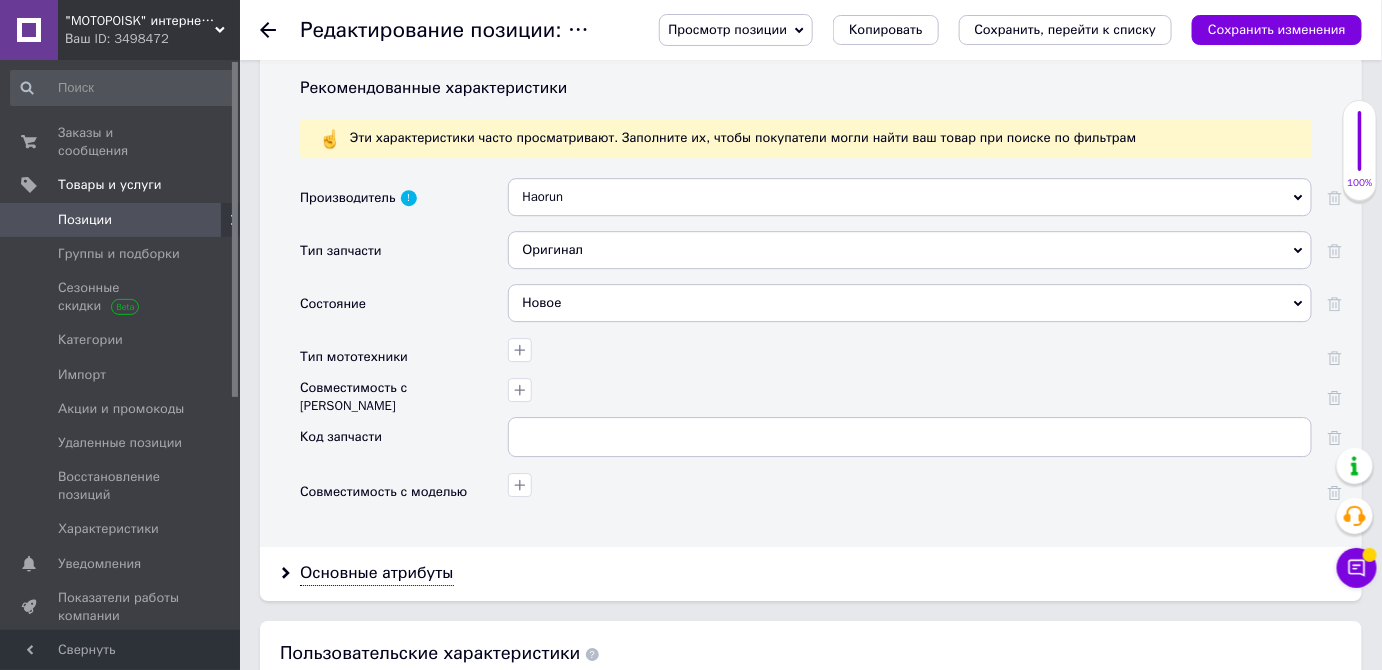 scroll, scrollTop: 2010, scrollLeft: 0, axis: vertical 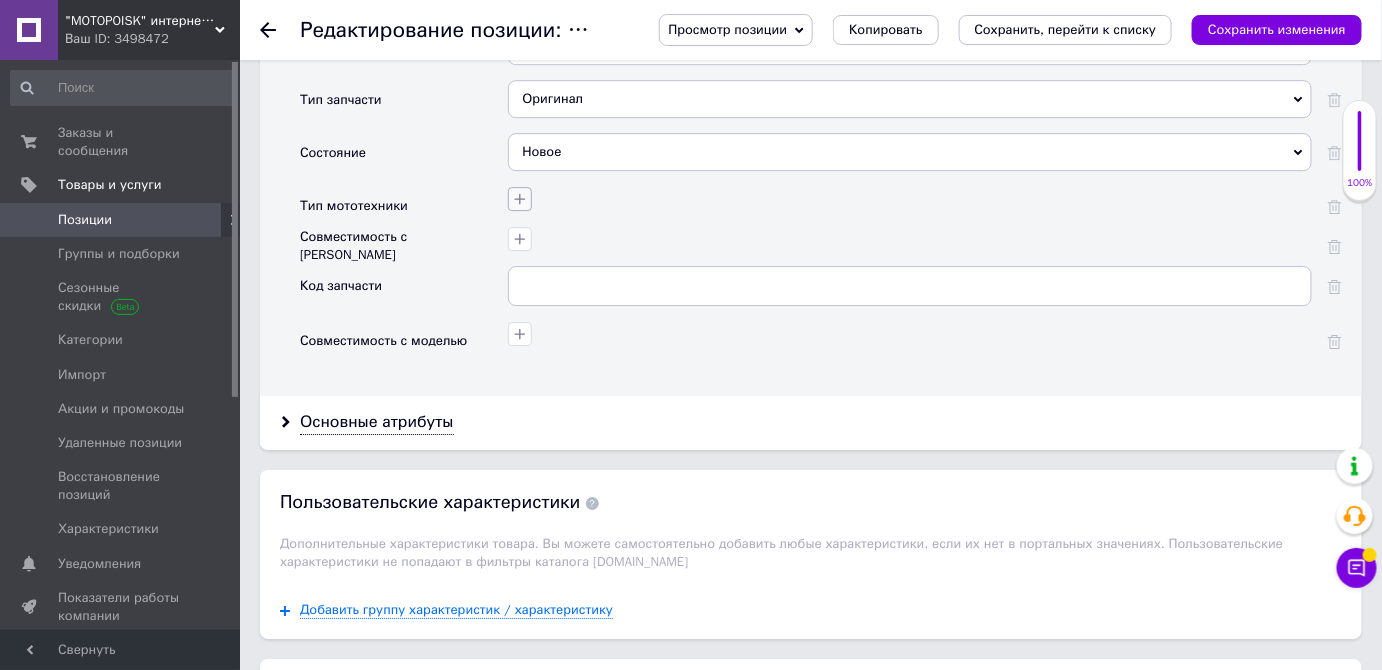 click at bounding box center (520, 199) 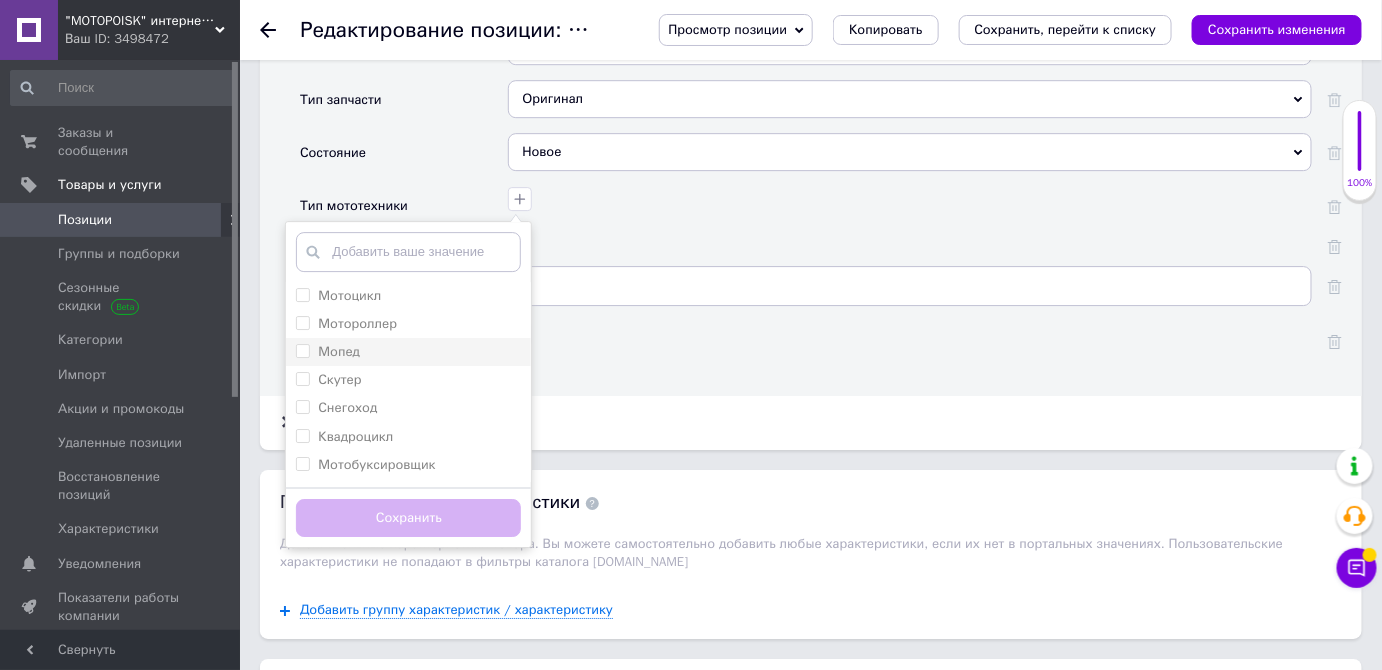 click on "Мопед" at bounding box center [302, 350] 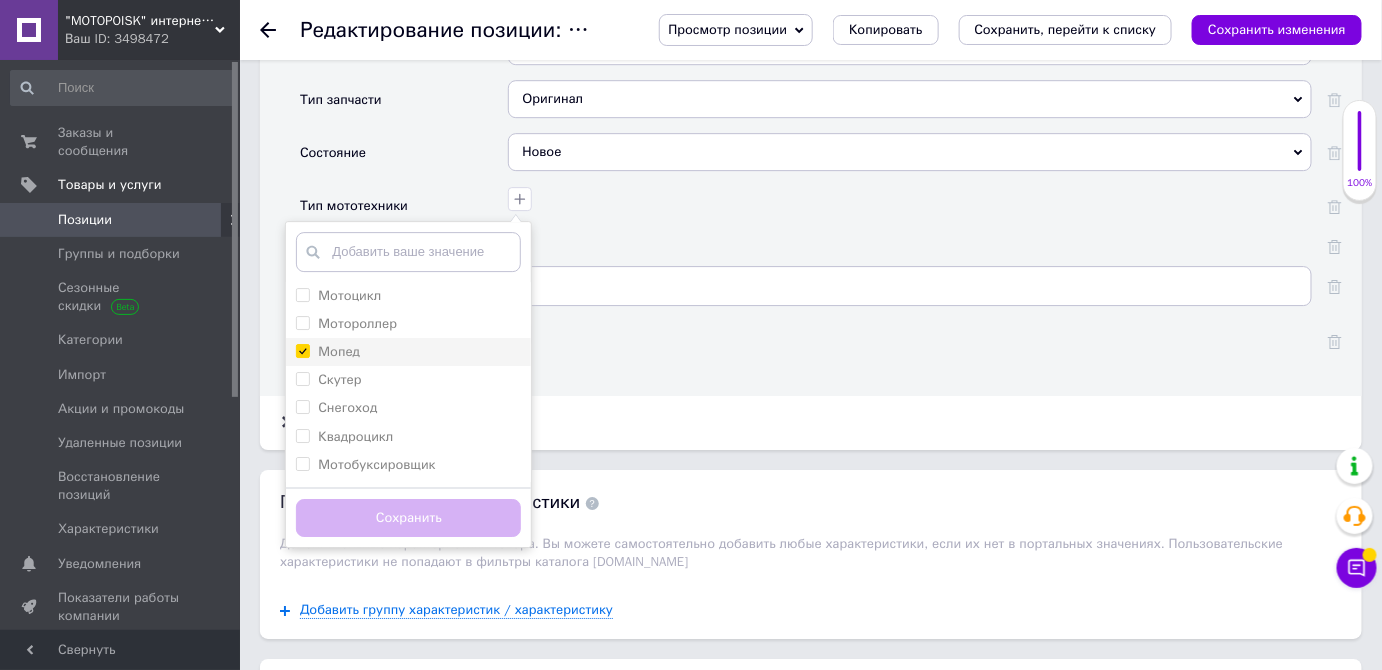 checkbox on "true" 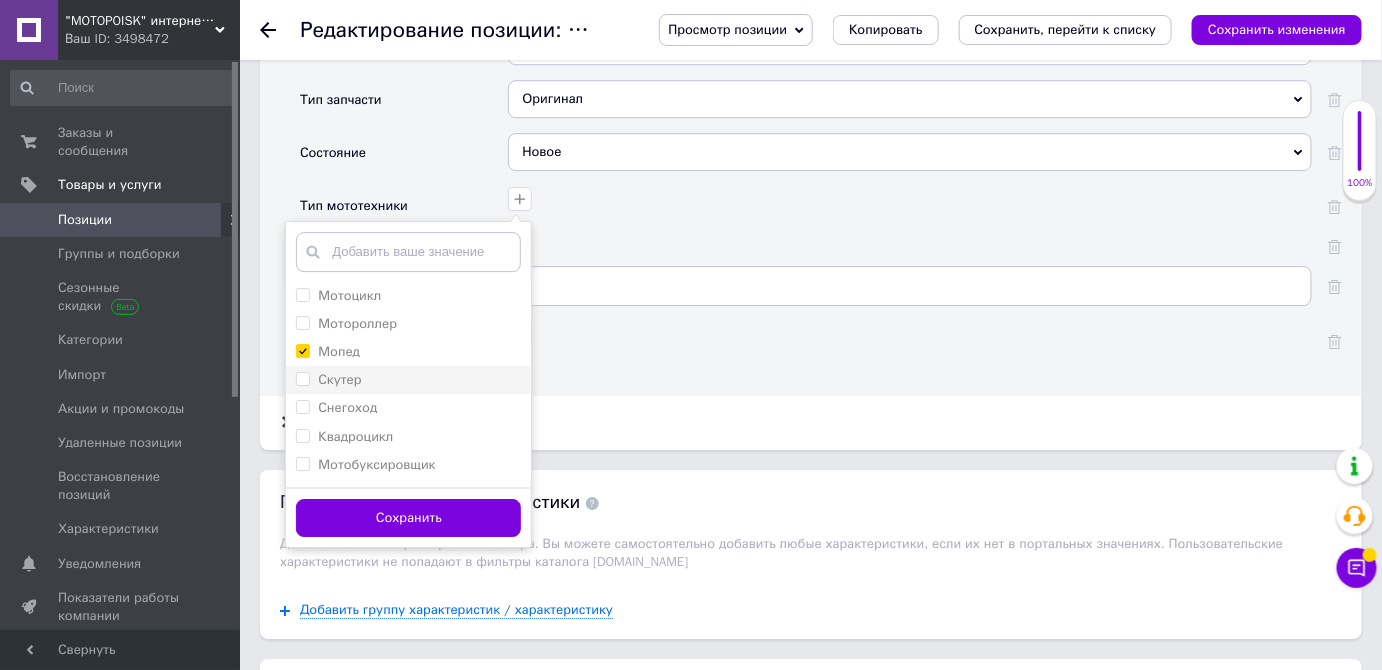 click on "Скутер" at bounding box center (328, 380) 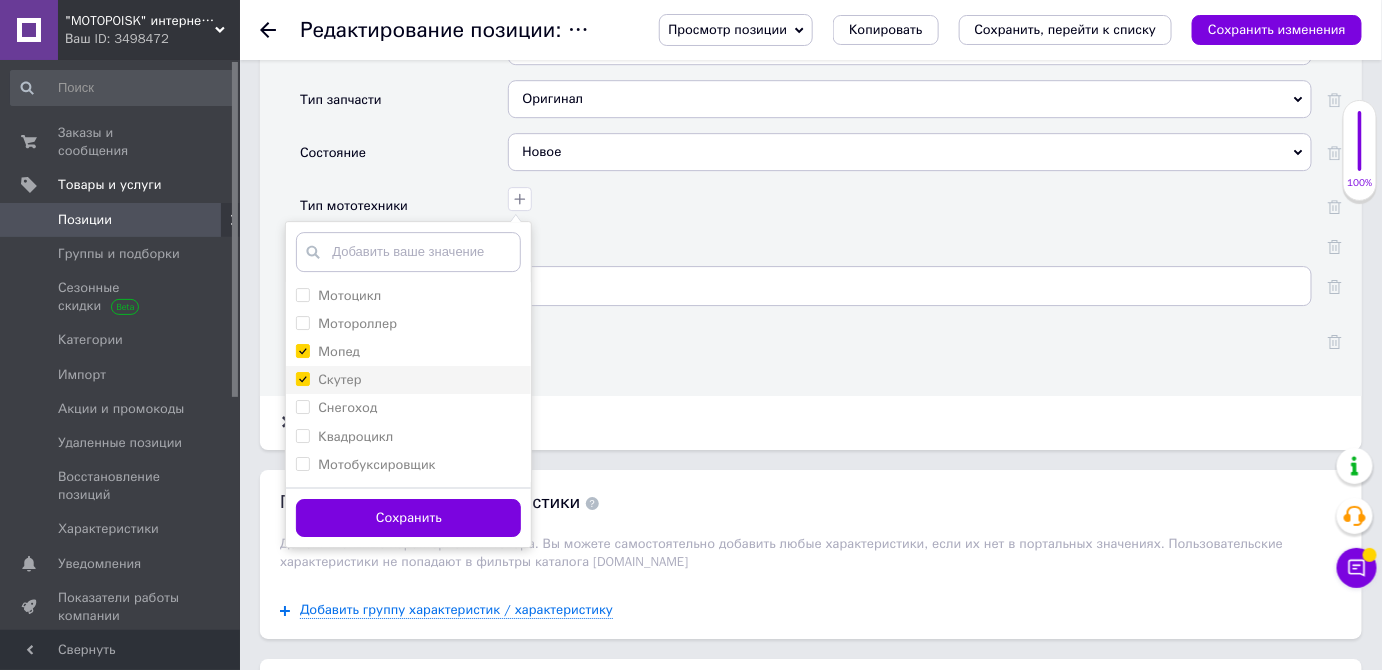 click on "Скутер" at bounding box center (302, 378) 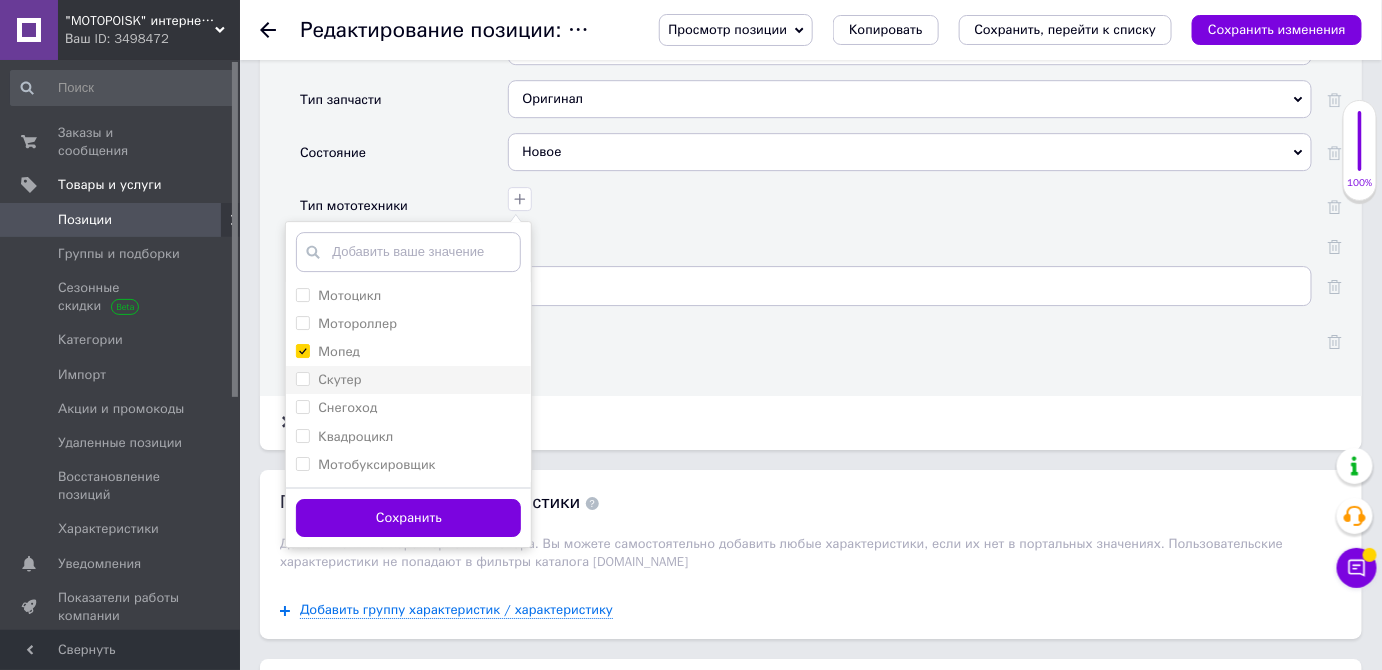 click on "Скутер" at bounding box center (302, 378) 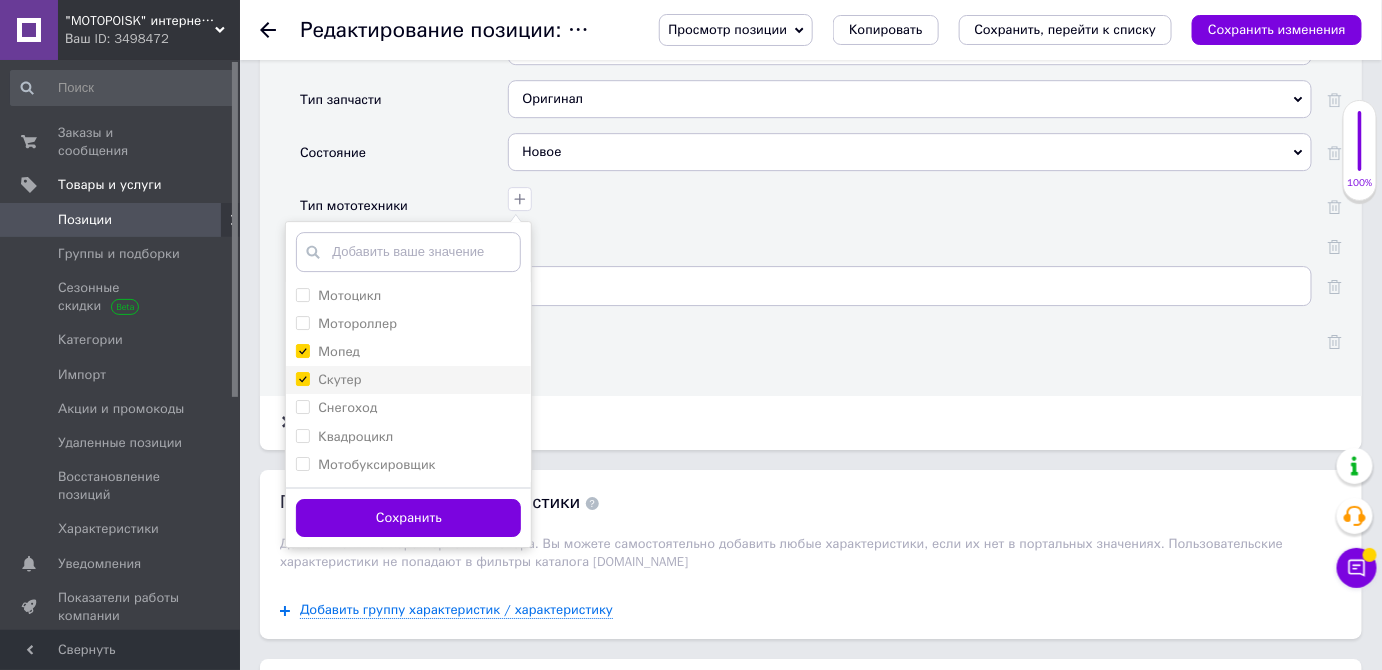 checkbox on "true" 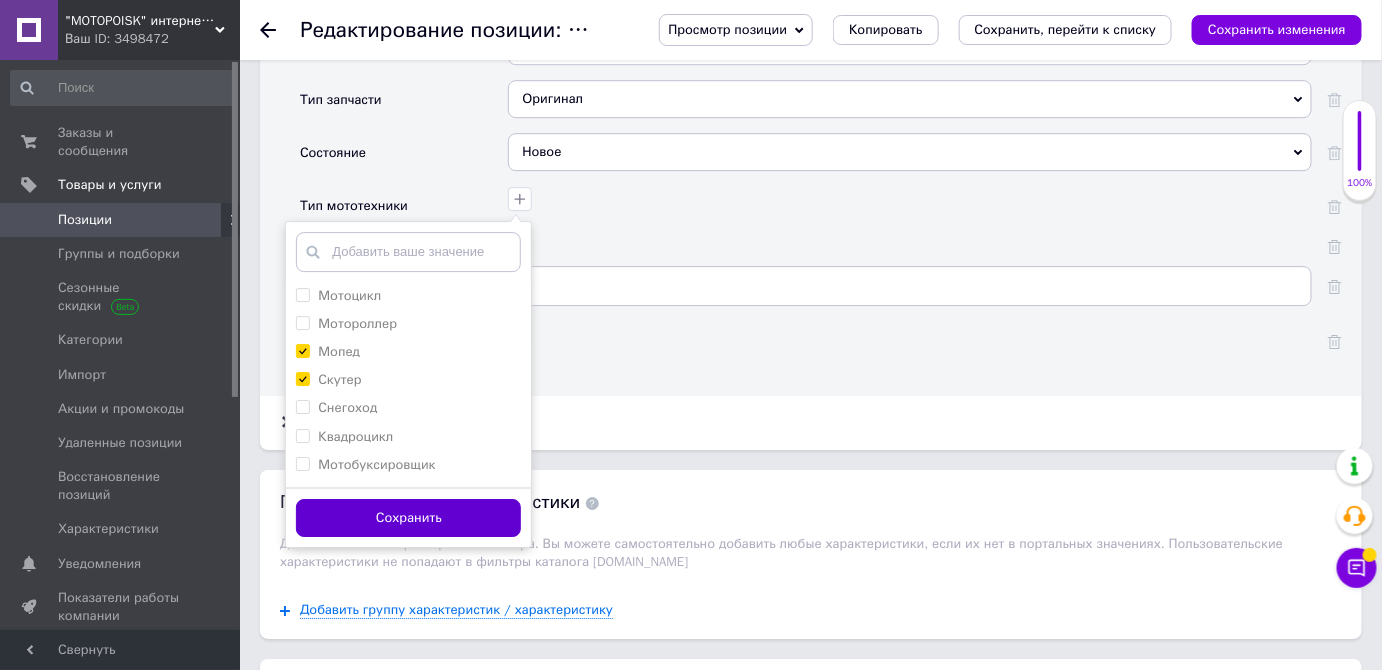 click on "Сохранить" at bounding box center [408, 518] 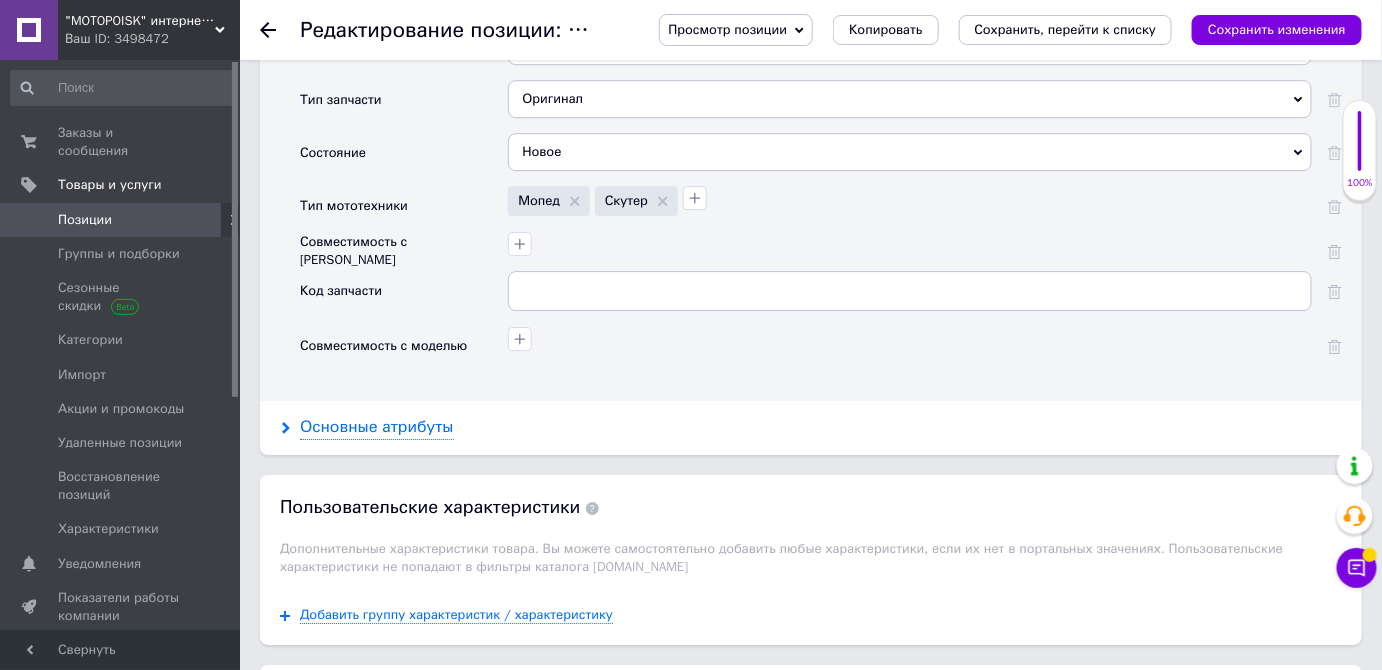 click on "Основные атрибуты" at bounding box center [377, 427] 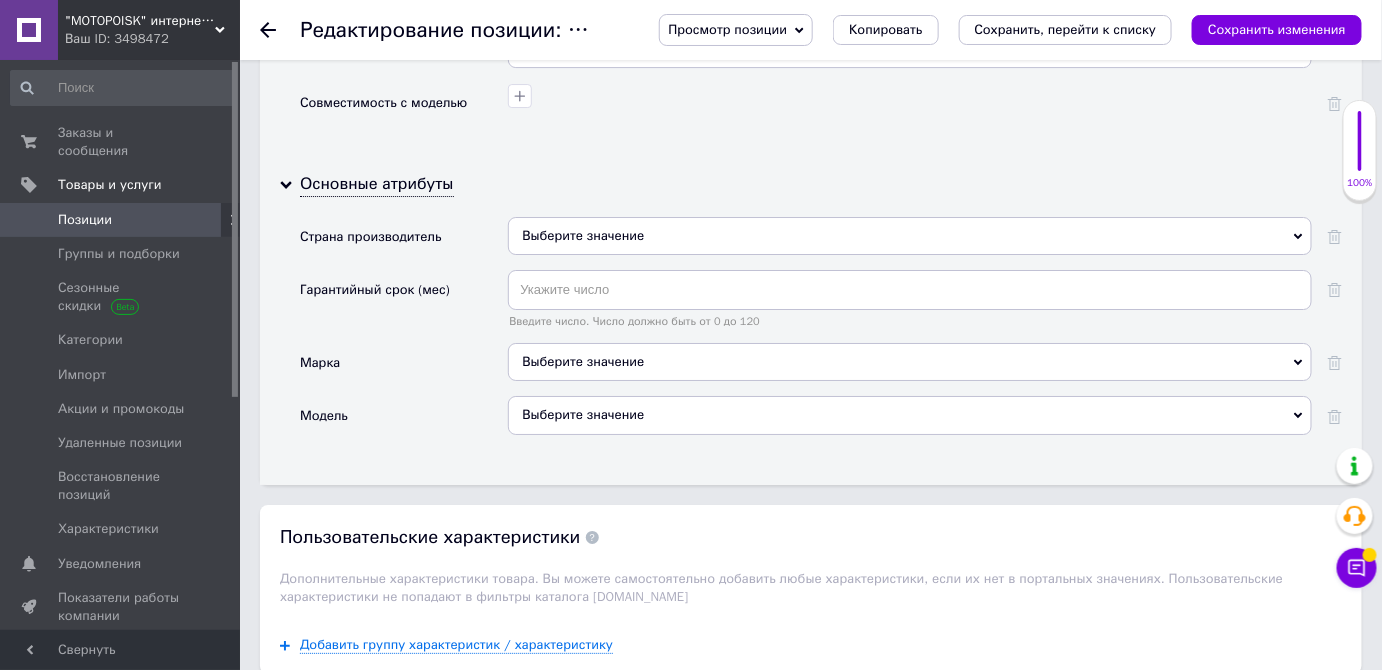 scroll, scrollTop: 2282, scrollLeft: 0, axis: vertical 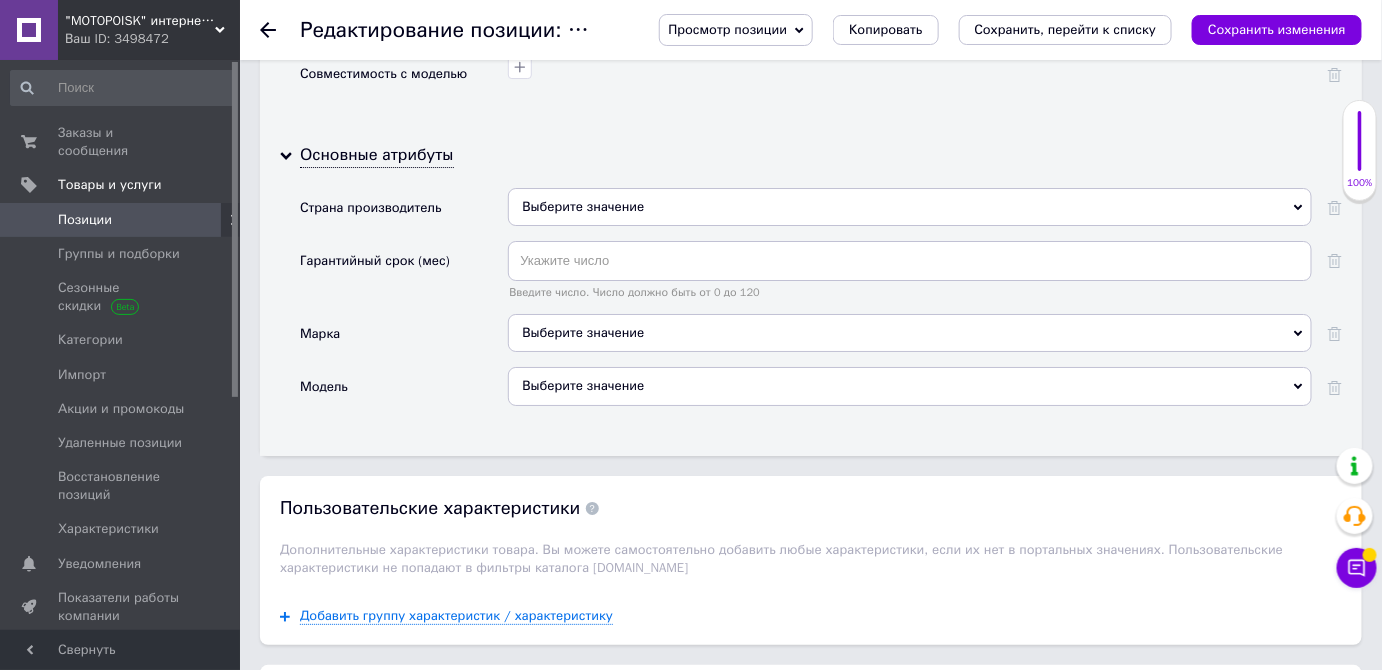 click on "Выберите значение" at bounding box center [910, 207] 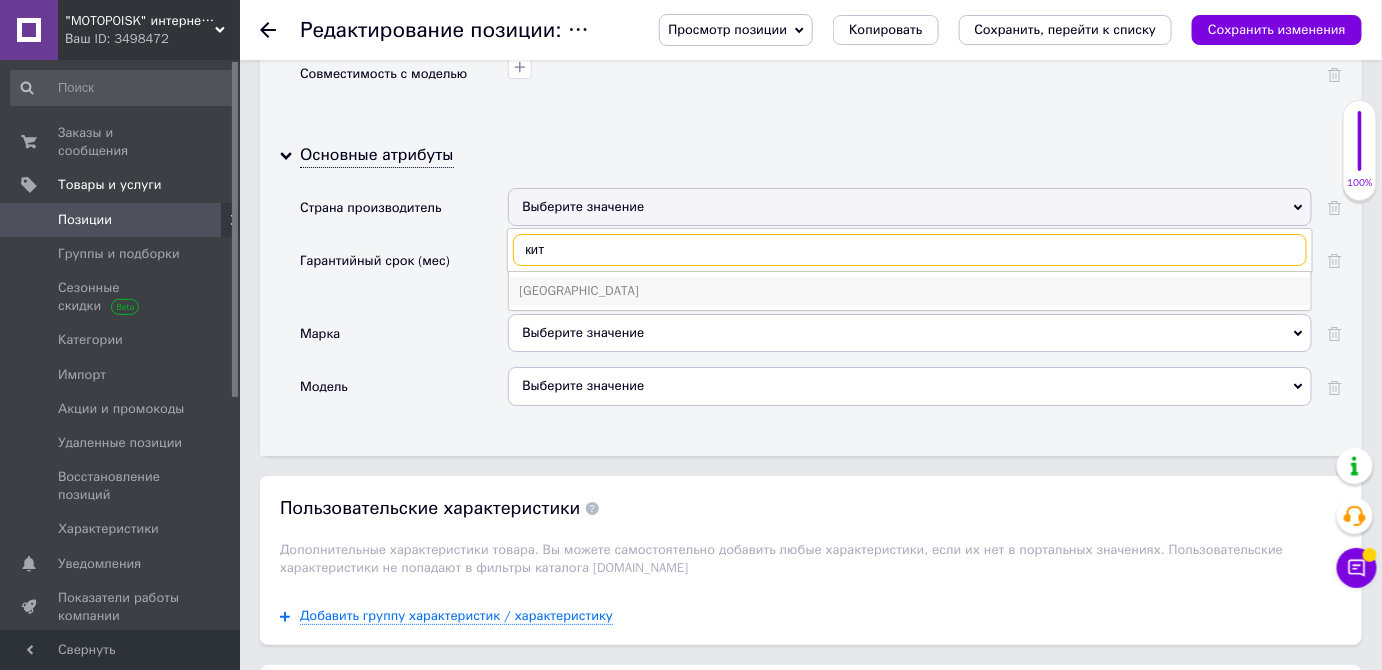 type on "кит" 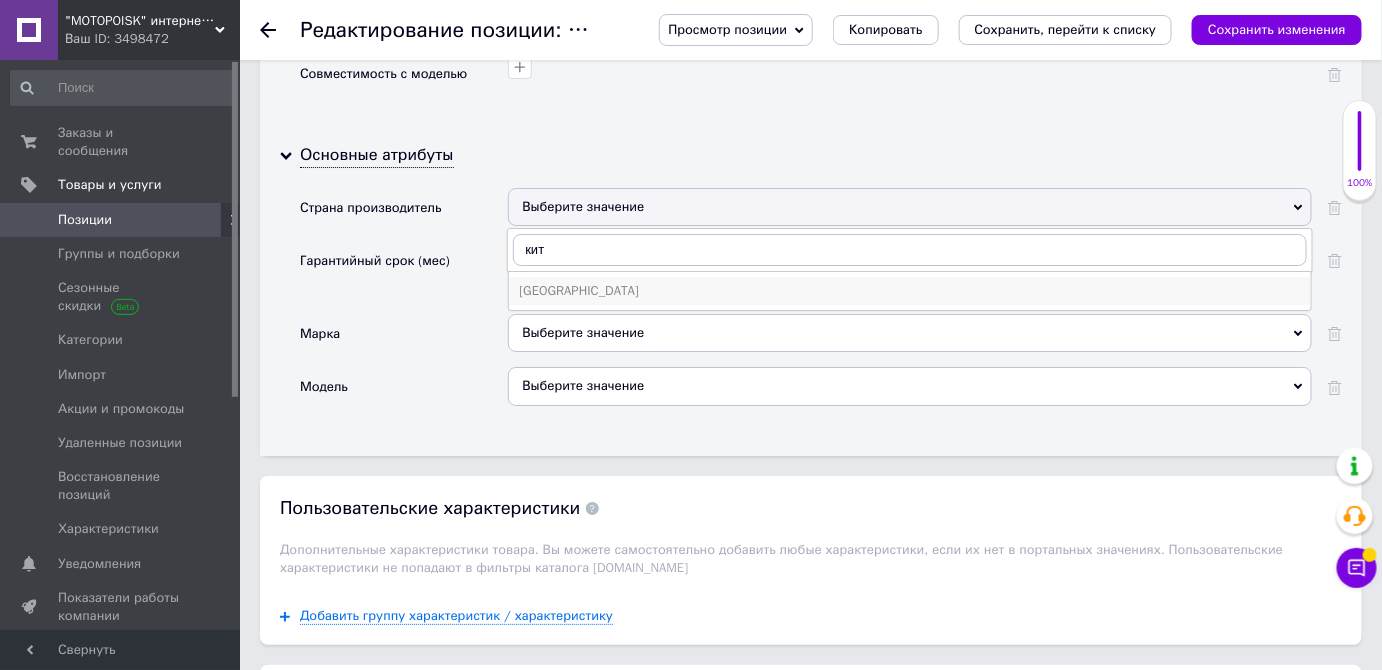 click on "[GEOGRAPHIC_DATA]" at bounding box center (910, 291) 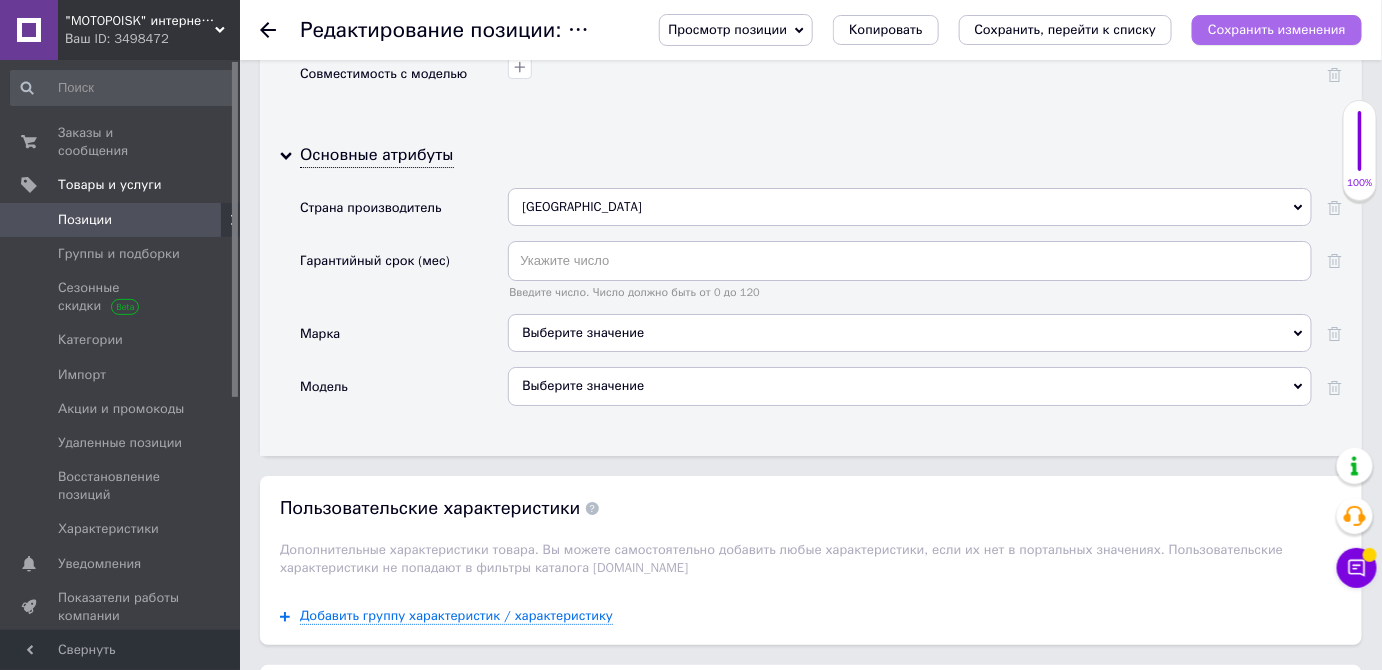 click on "Сохранить изменения" at bounding box center [1277, 30] 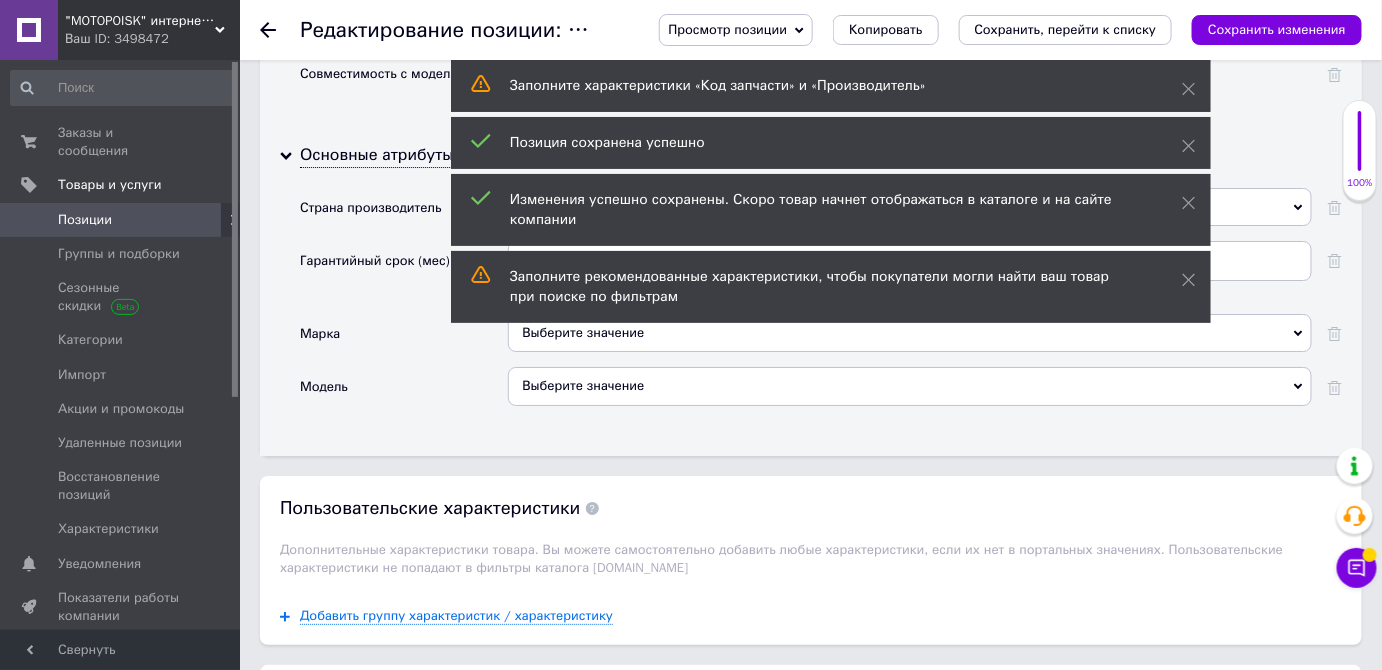 click 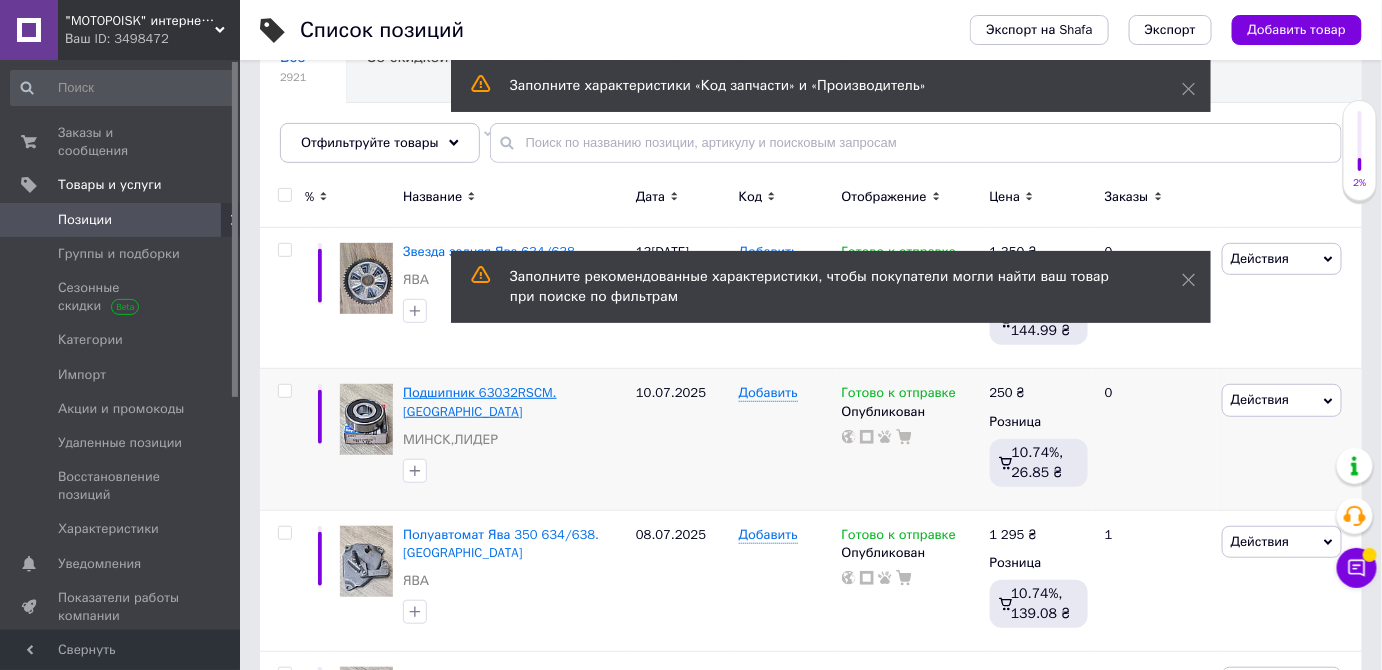scroll, scrollTop: 454, scrollLeft: 0, axis: vertical 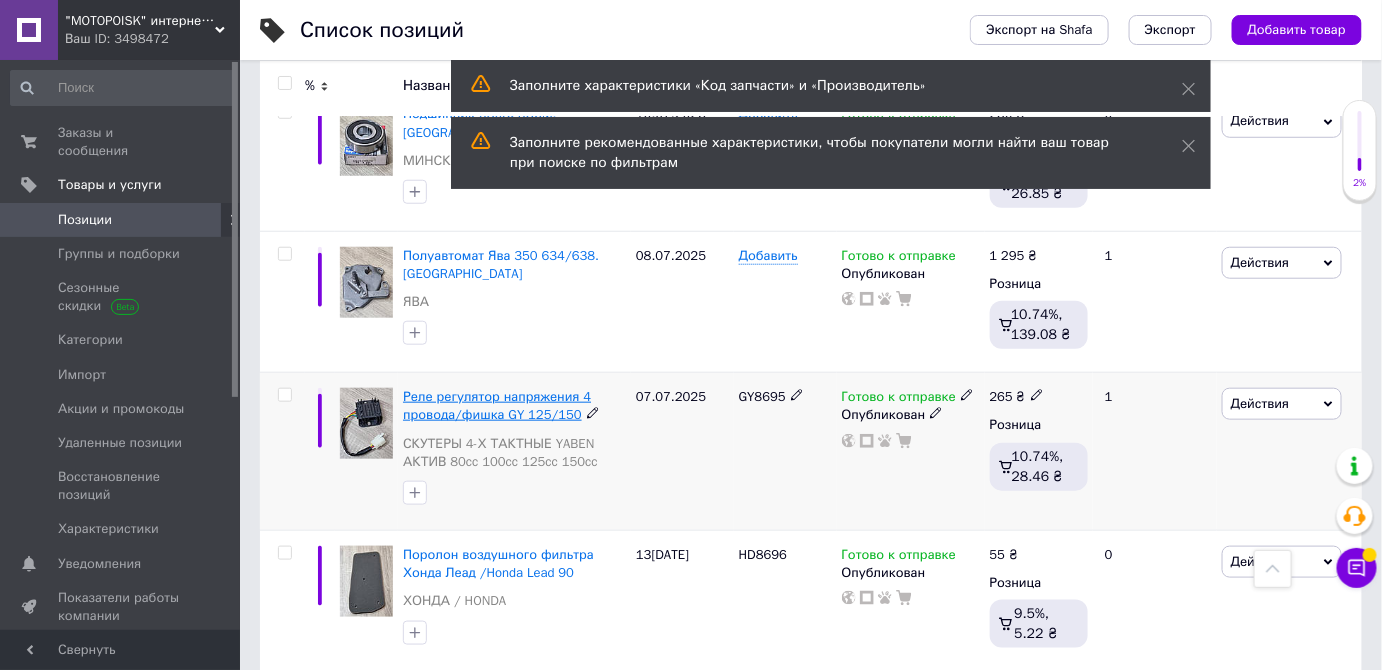 click on "Реле регулятор напряжения 4 провода/фишка GY 125/150" at bounding box center [497, 405] 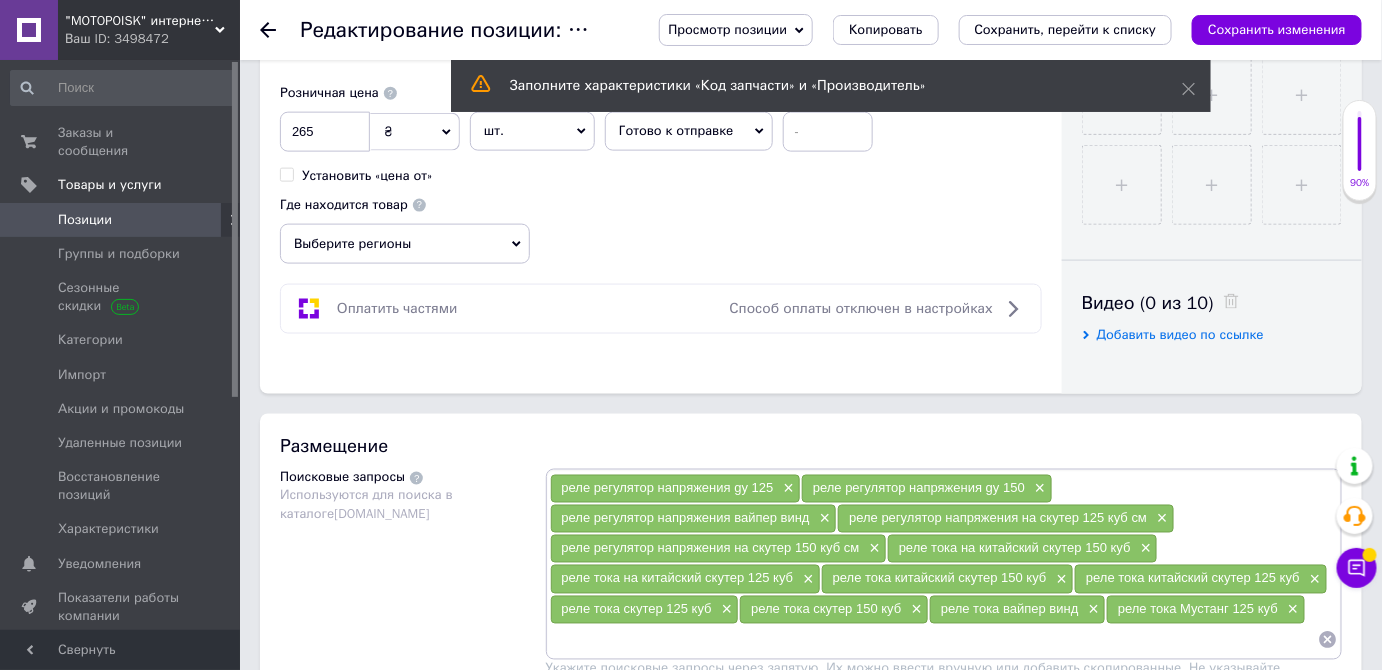 scroll, scrollTop: 818, scrollLeft: 0, axis: vertical 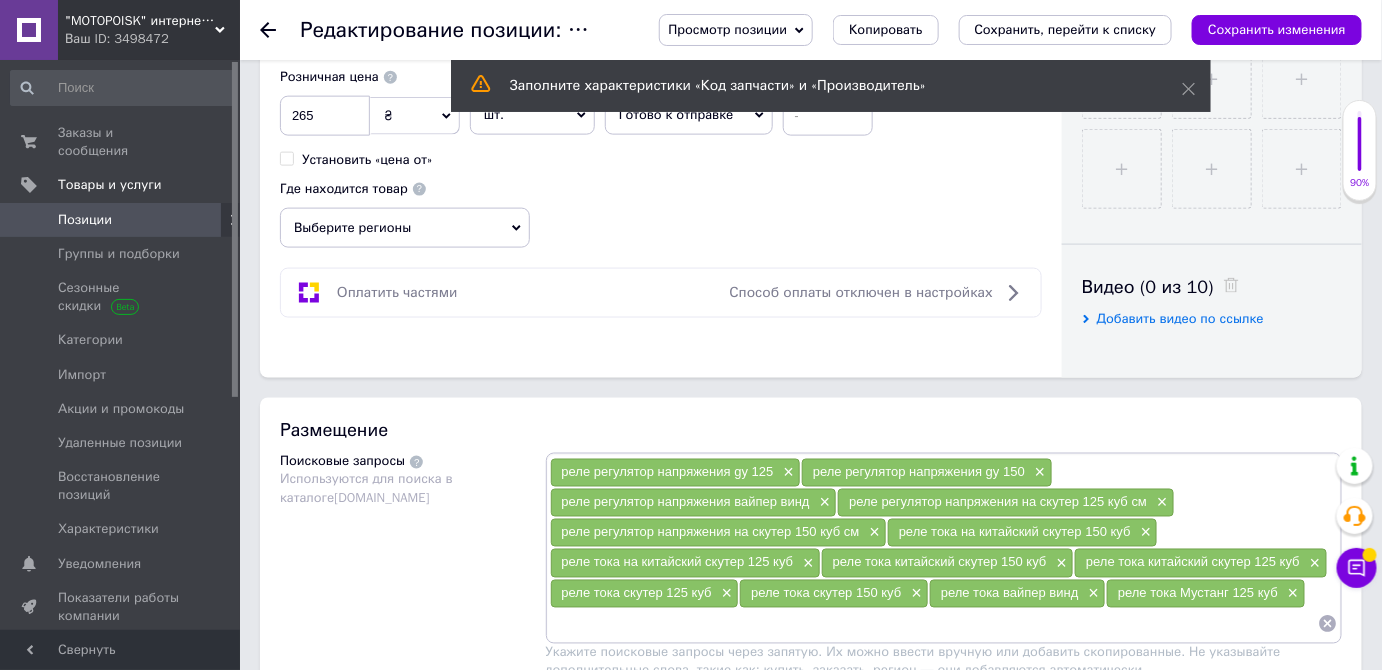 click 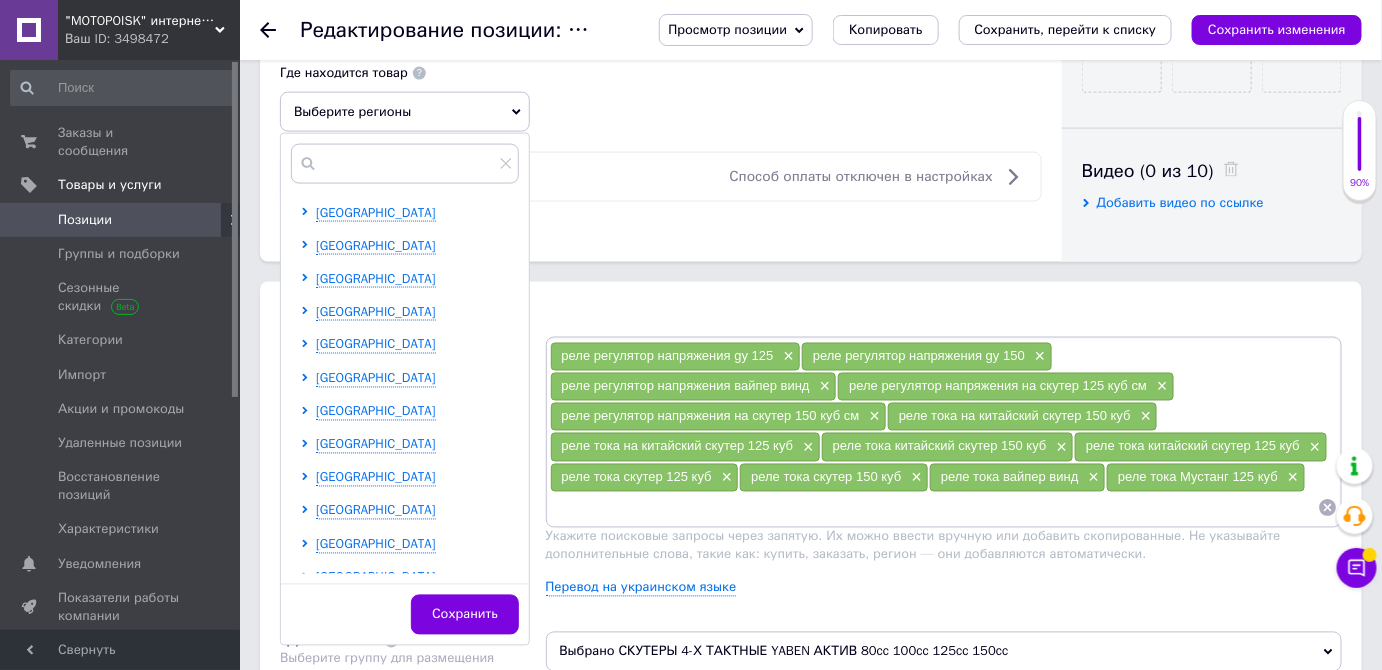 scroll, scrollTop: 1090, scrollLeft: 0, axis: vertical 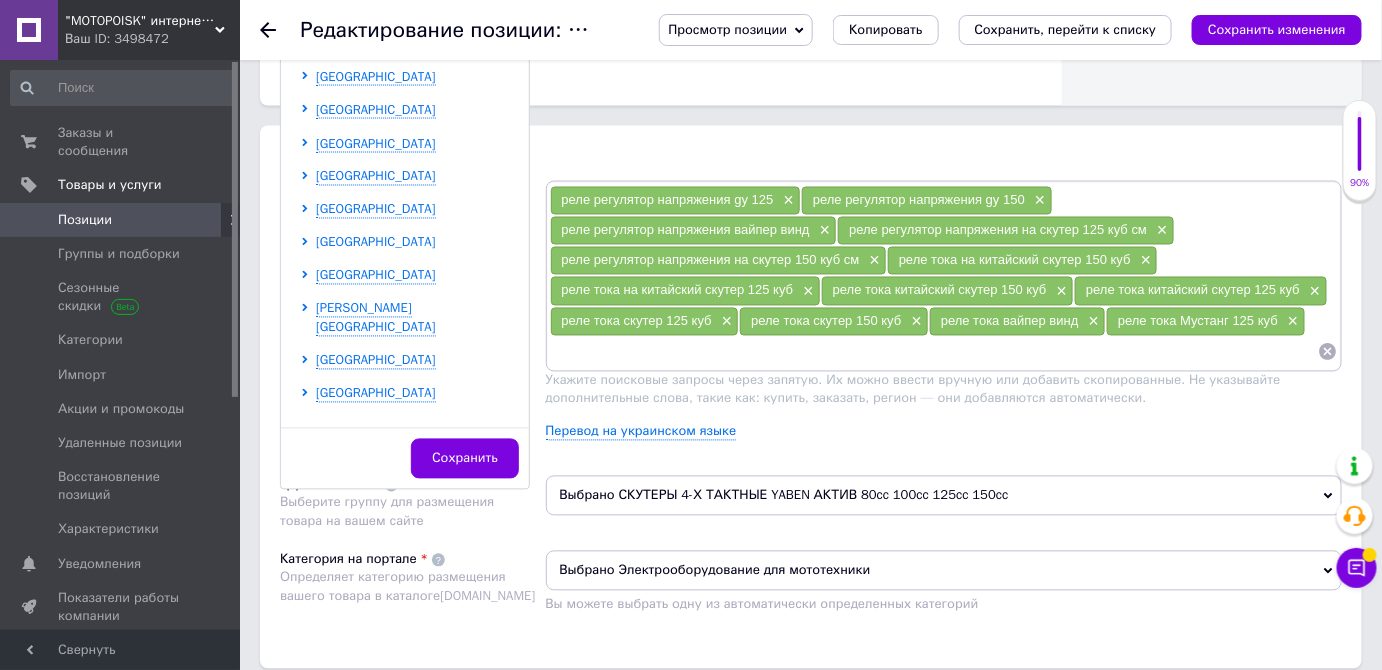click on "[GEOGRAPHIC_DATA]" at bounding box center [376, 242] 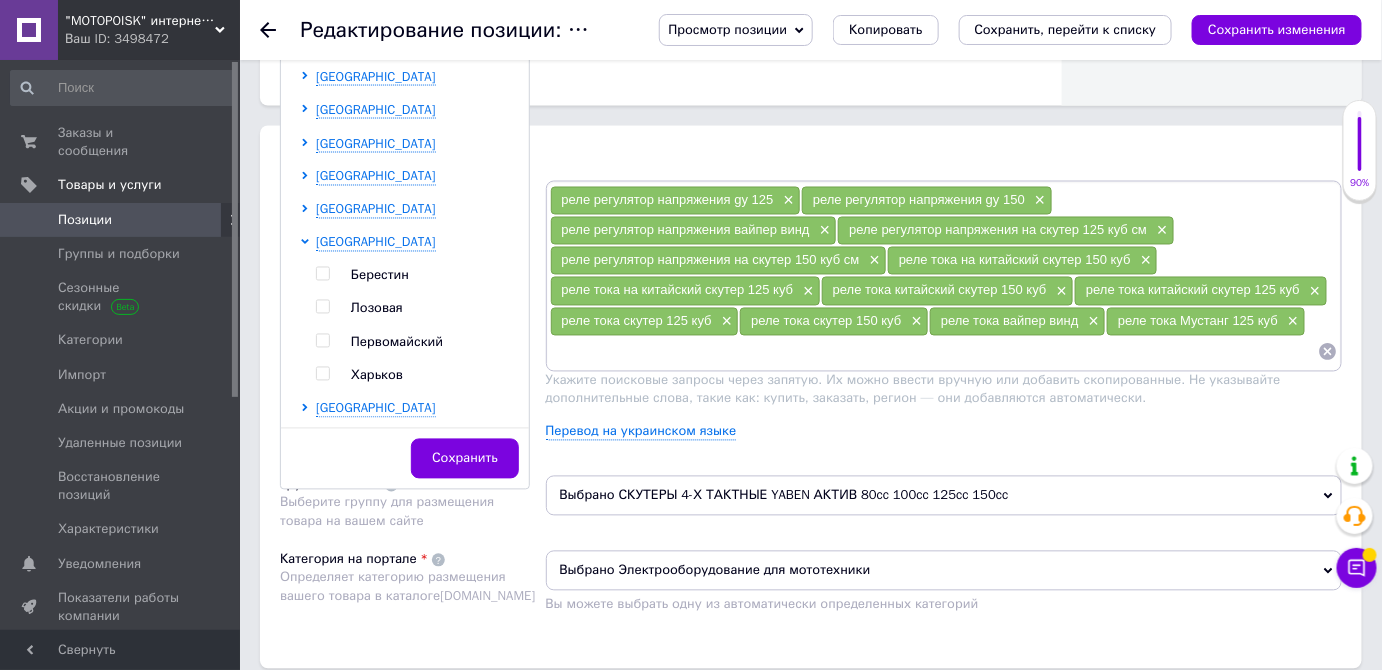 click at bounding box center [322, 374] 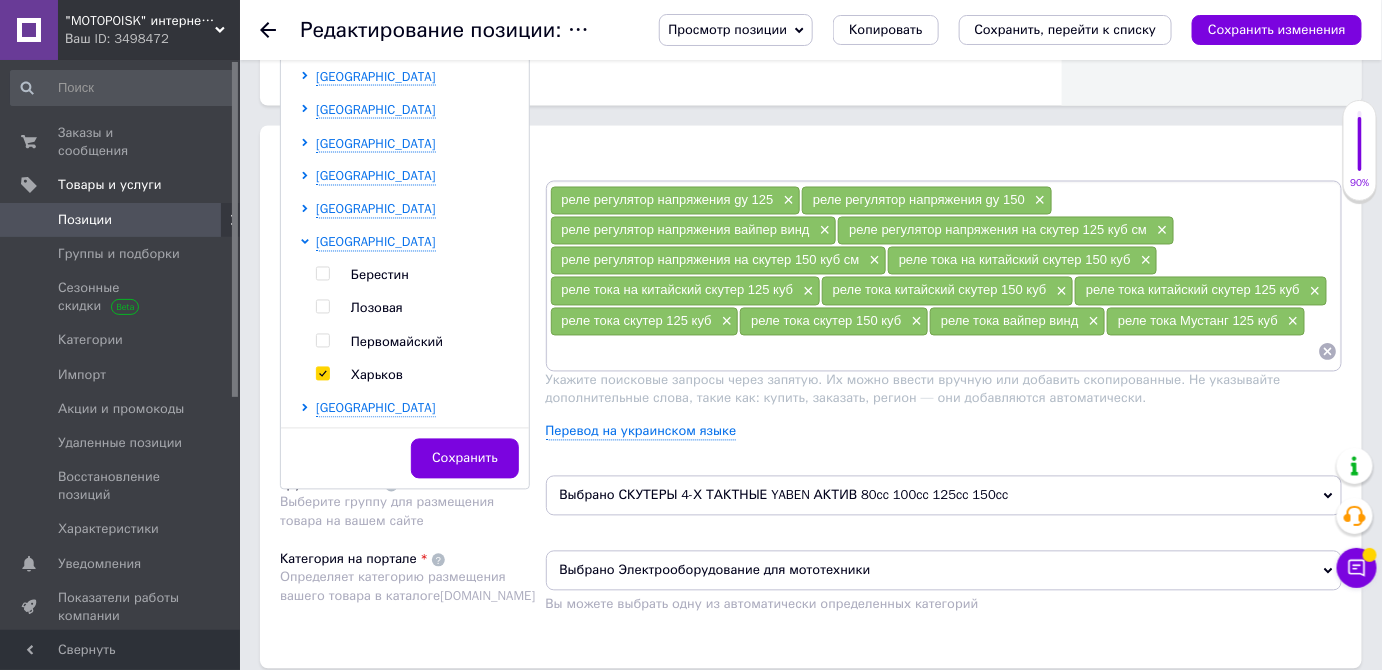 checkbox on "true" 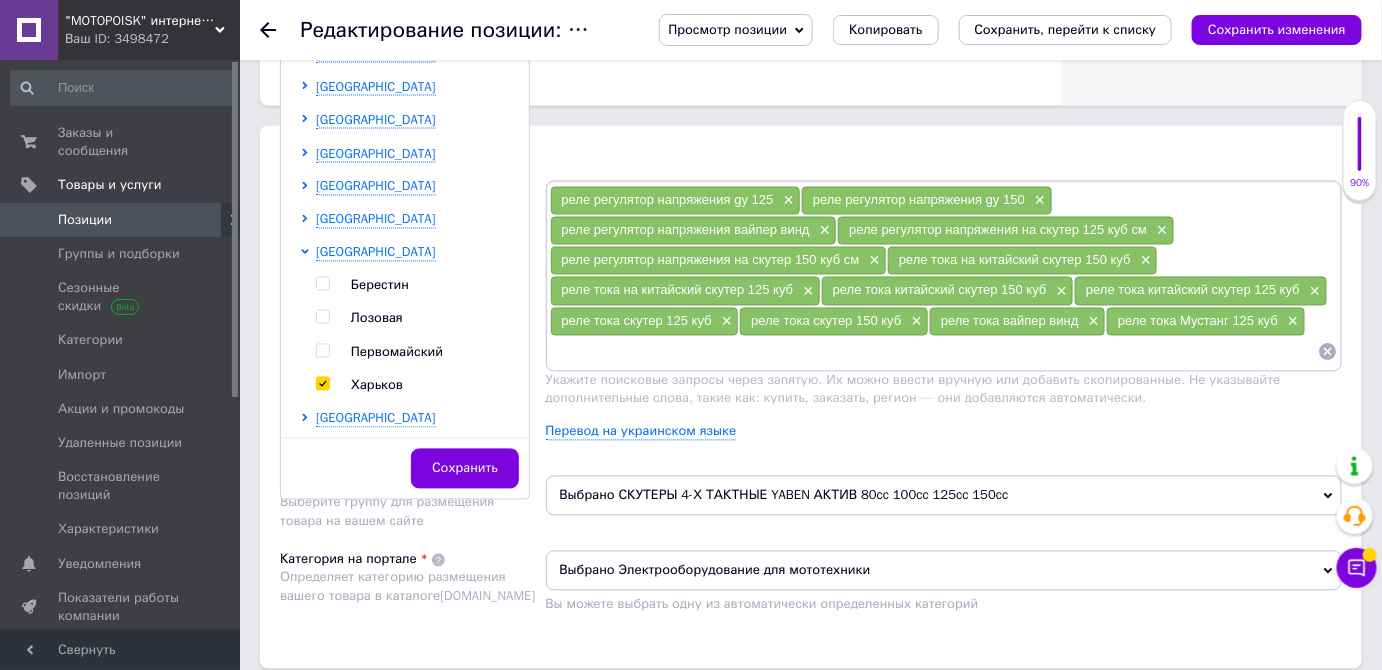 scroll, scrollTop: 1101, scrollLeft: 0, axis: vertical 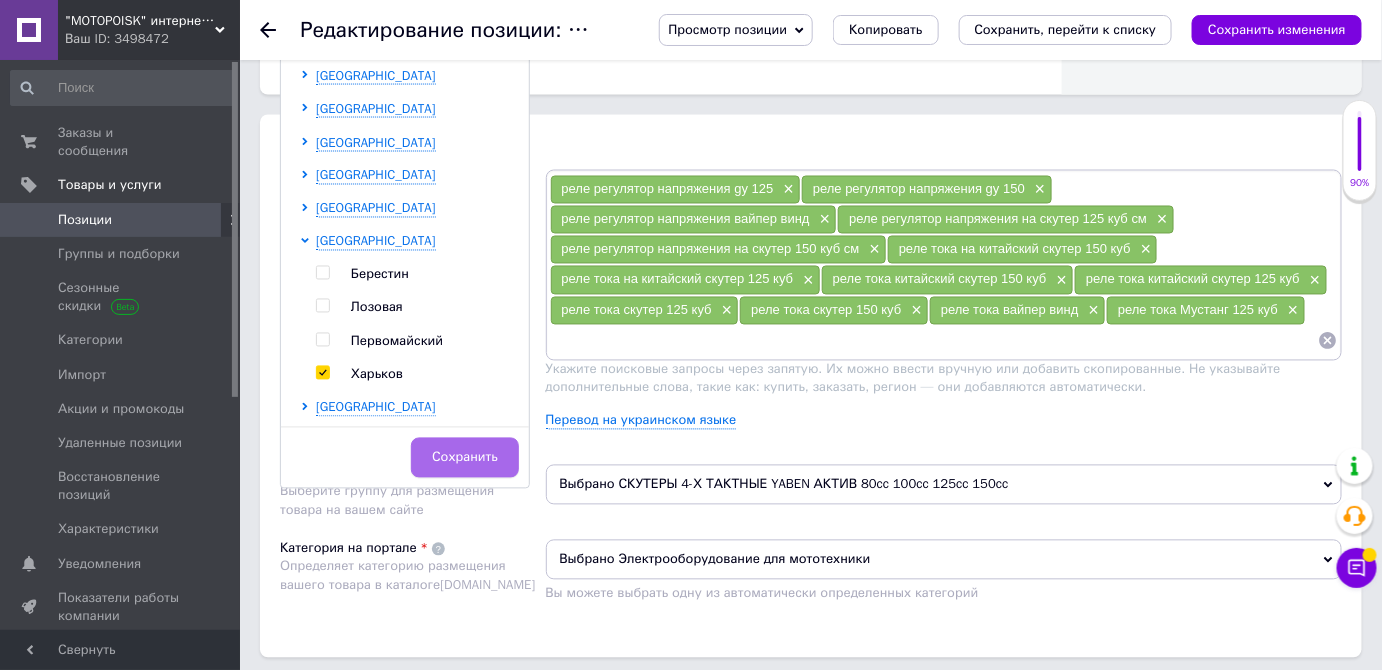 click on "Сохранить" at bounding box center [465, 458] 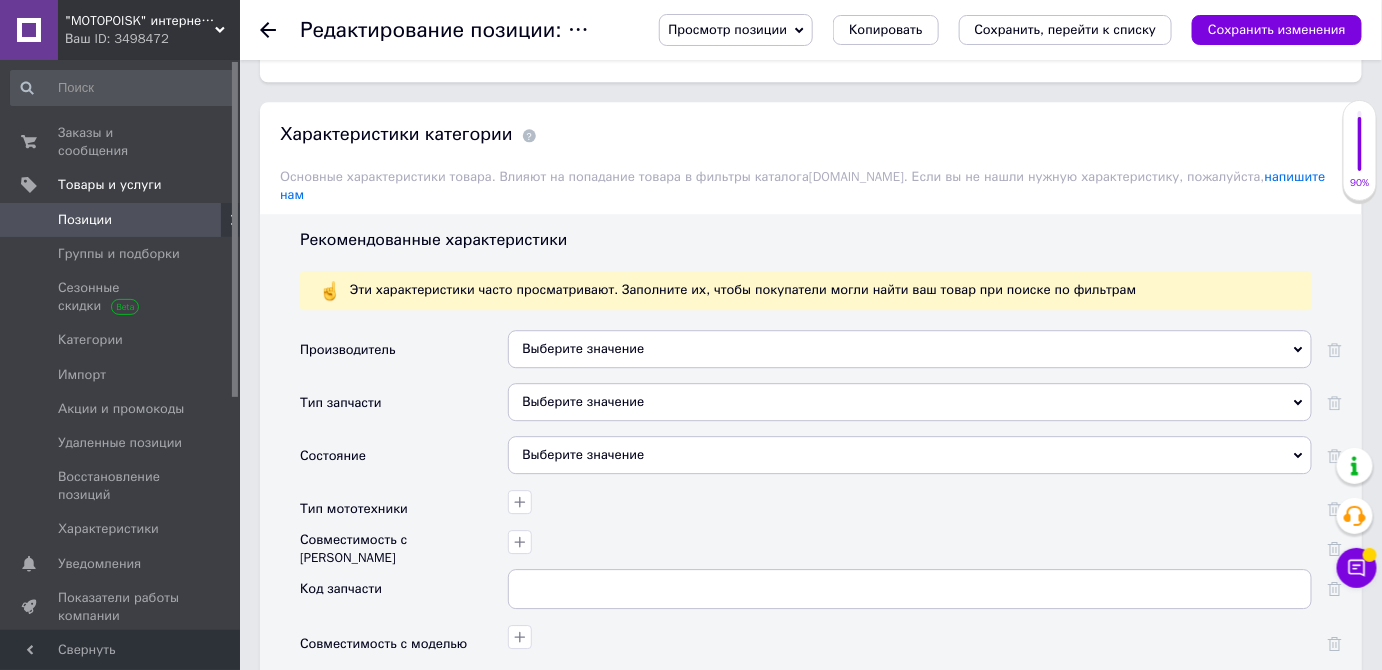 scroll, scrollTop: 1737, scrollLeft: 0, axis: vertical 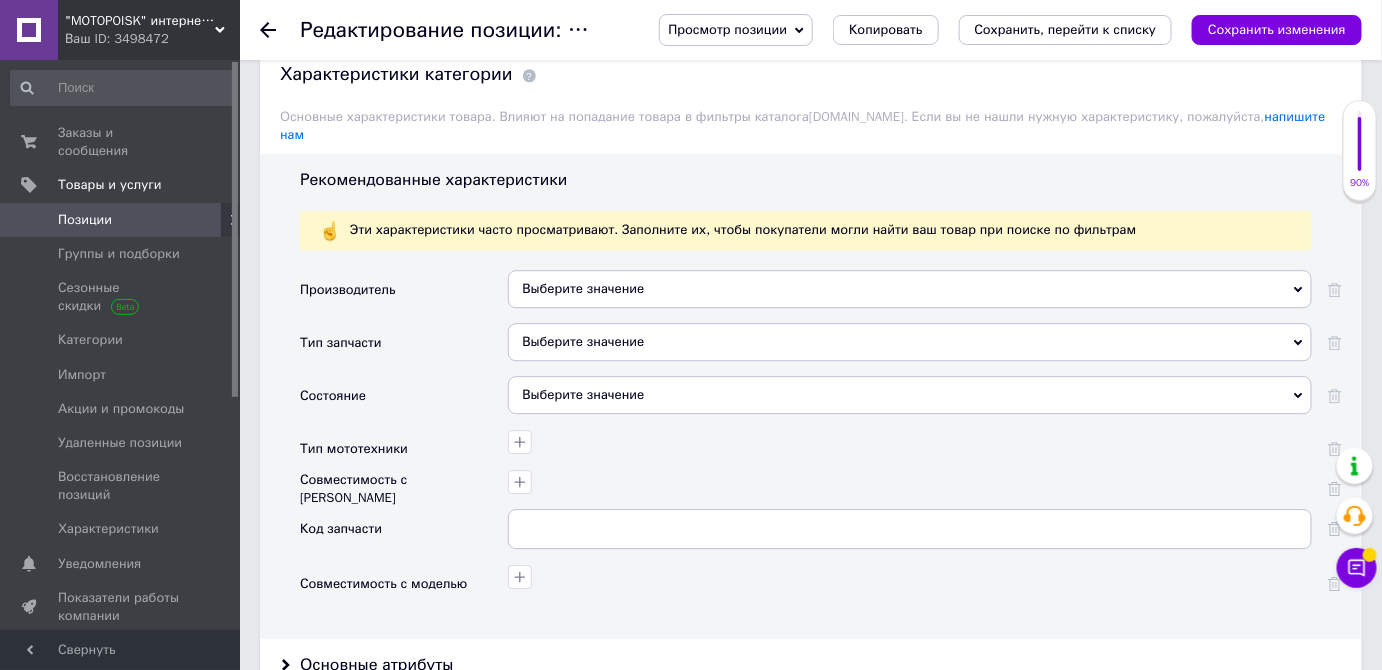click on "Выберите значение" at bounding box center (910, 289) 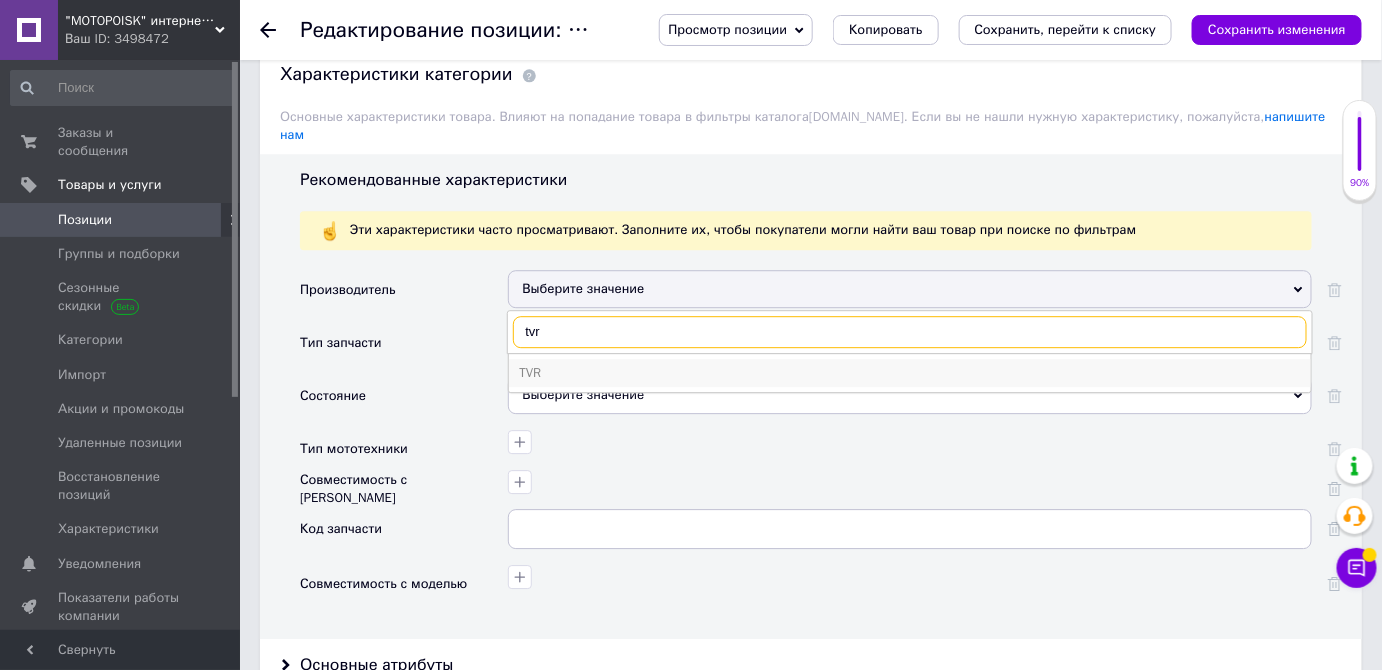 type on "tvr" 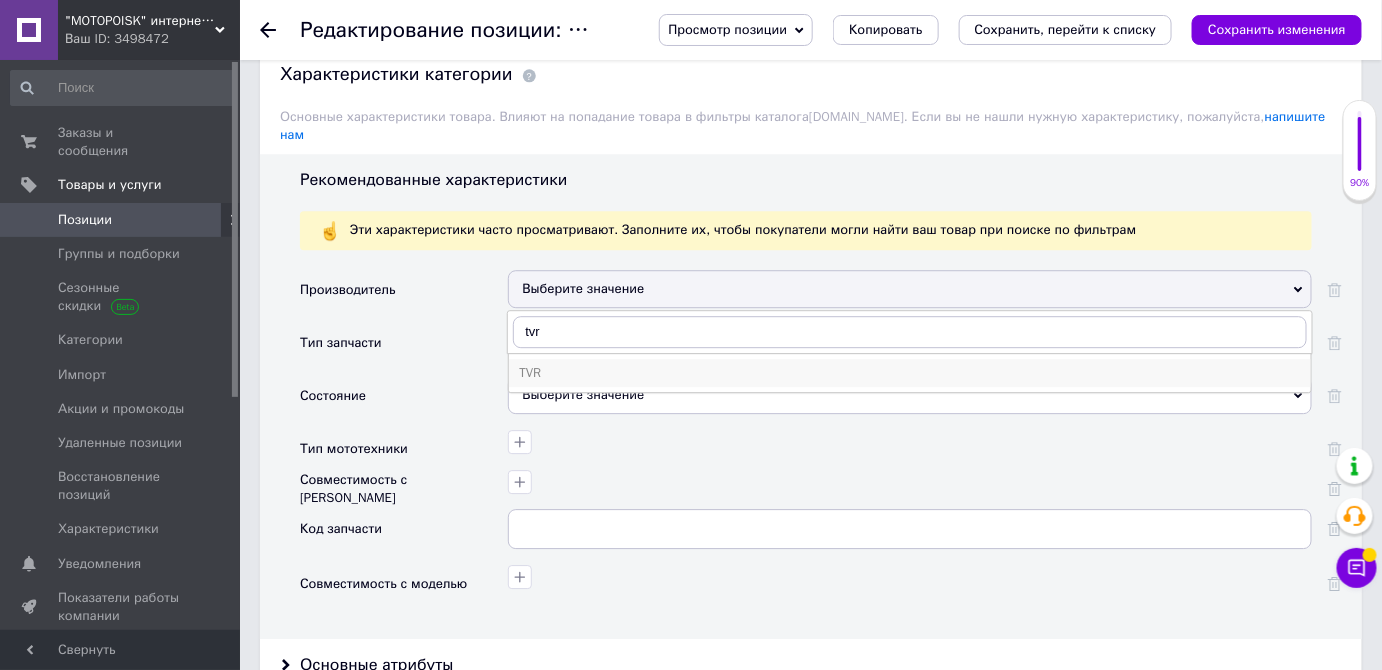 click on "TVR" at bounding box center [910, 373] 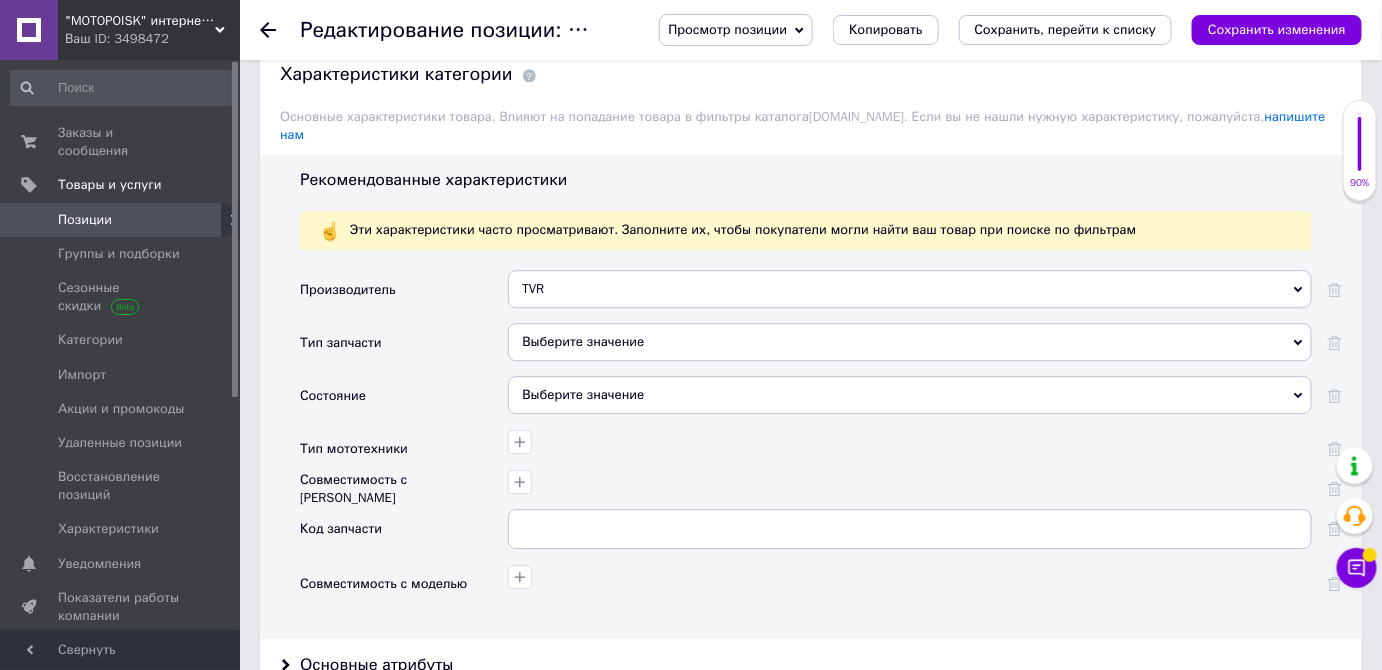 click on "Выберите значение" at bounding box center [910, 342] 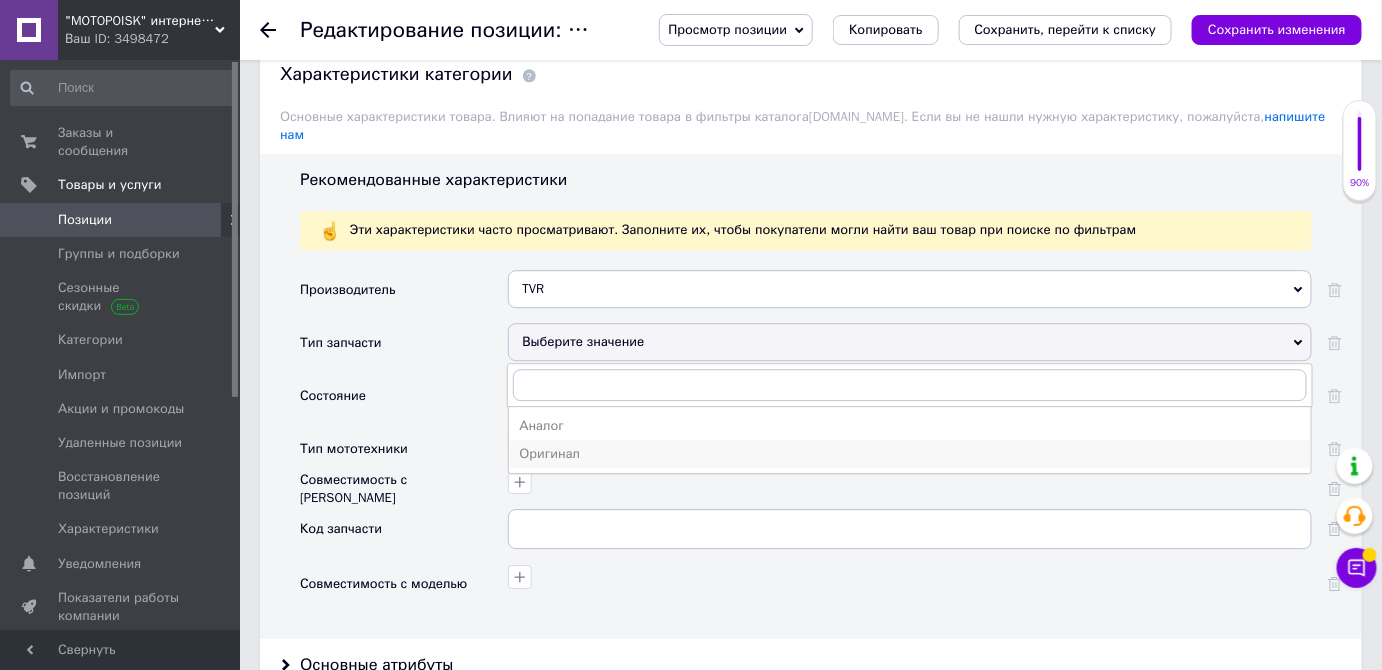 click on "Оригинал" at bounding box center [910, 454] 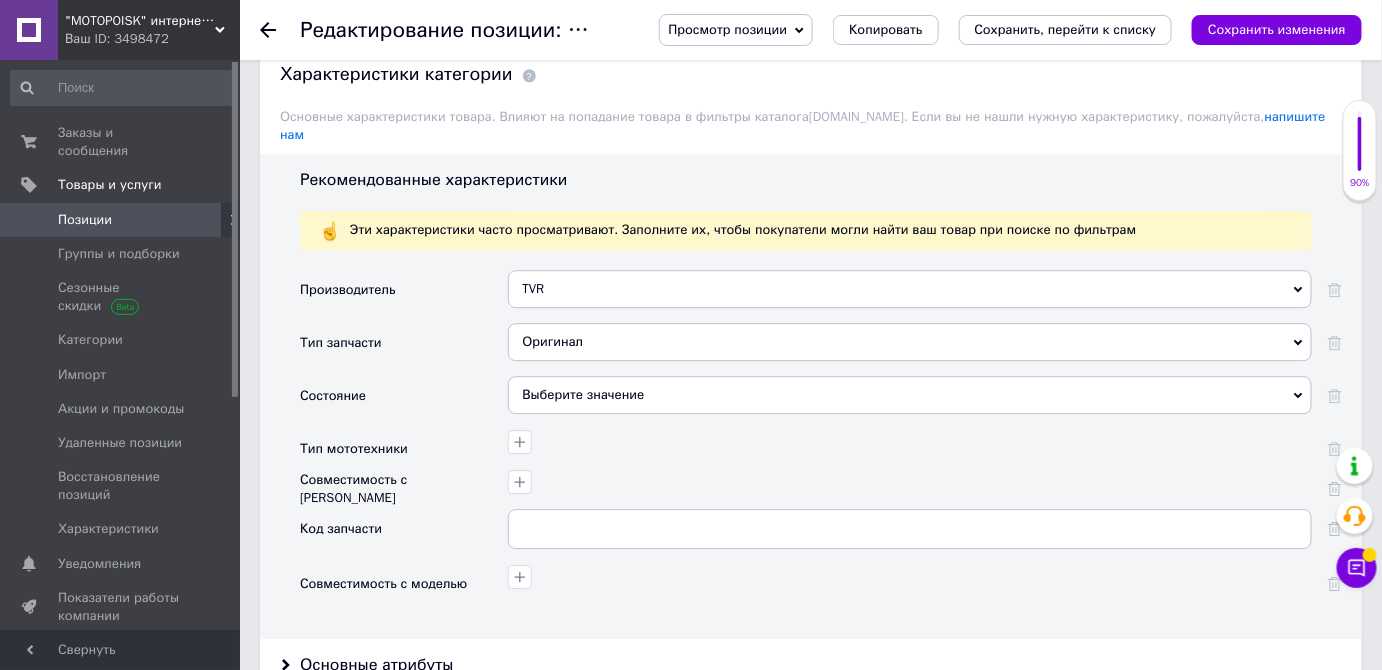 click on "Выберите значение" at bounding box center [910, 395] 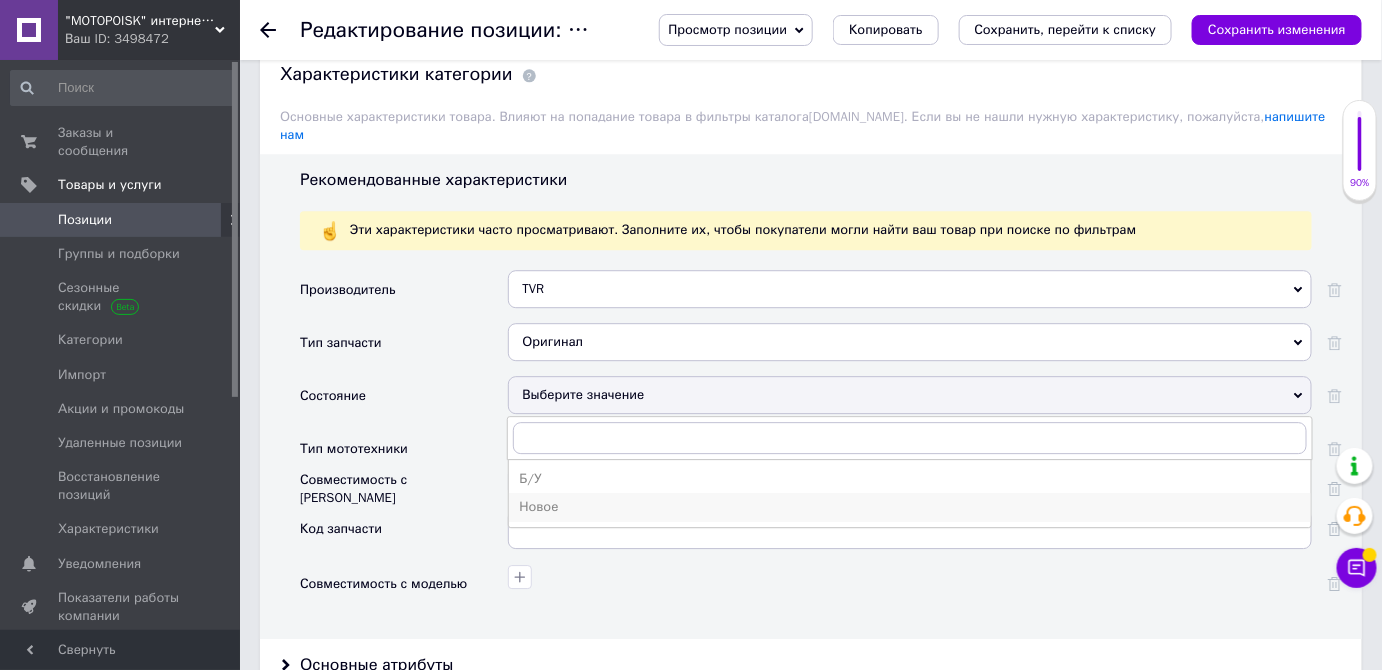 click on "Новое" at bounding box center [910, 507] 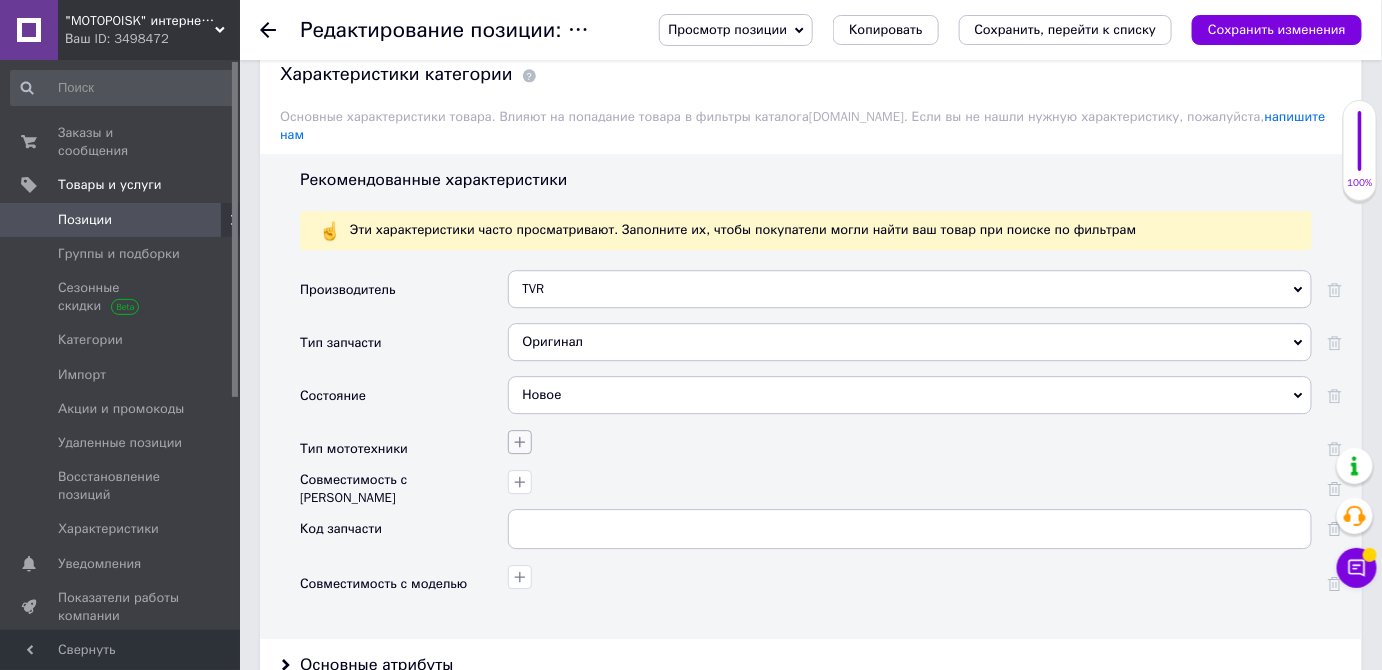click 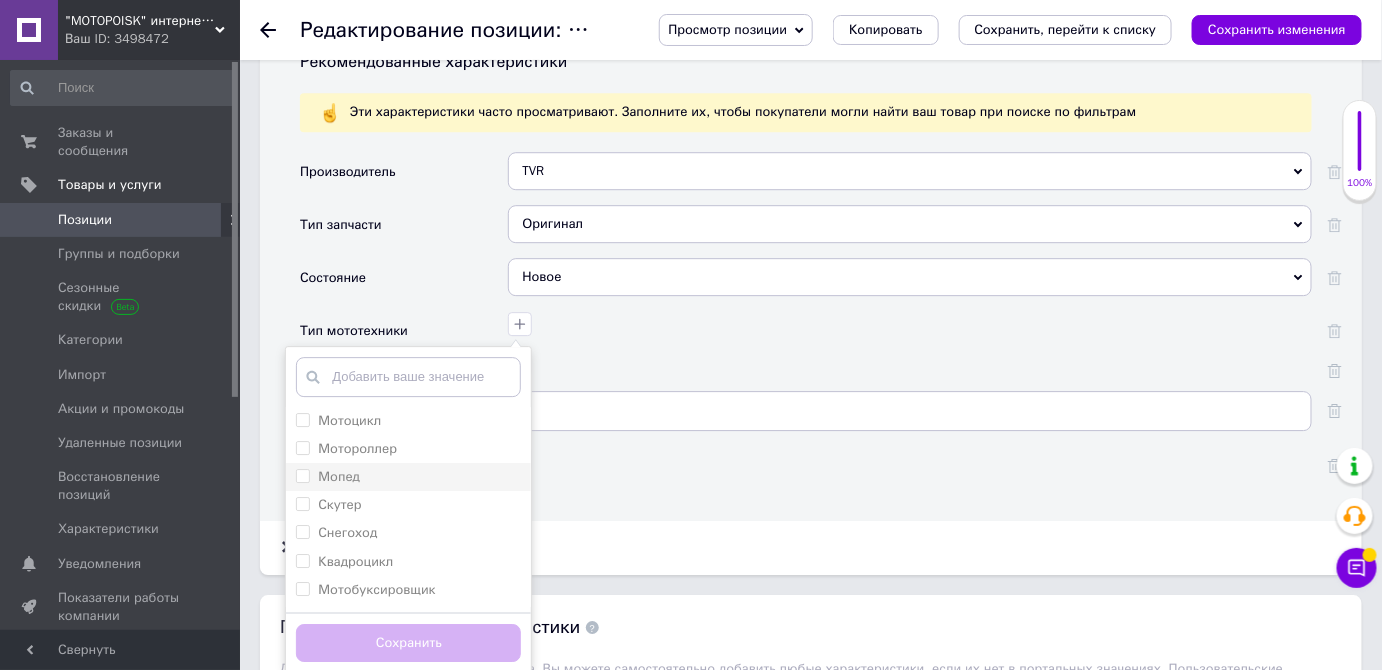 scroll, scrollTop: 2010, scrollLeft: 0, axis: vertical 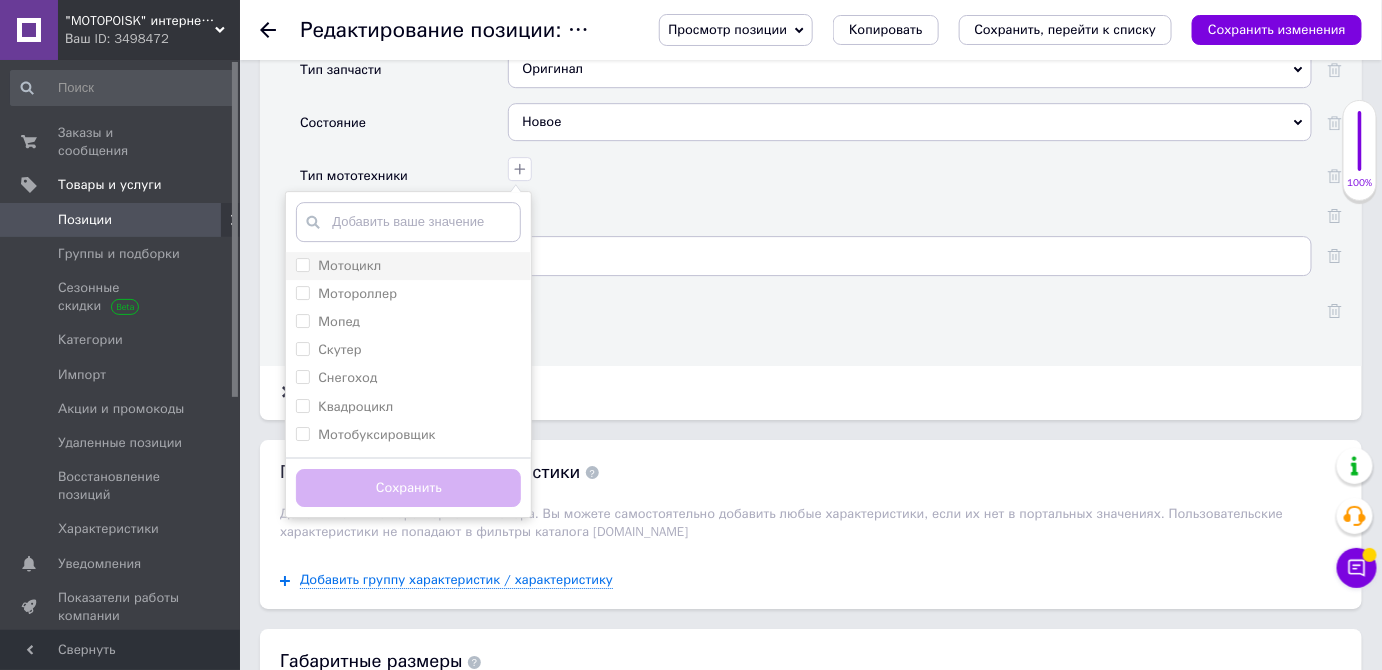 click on "Мотоцикл" at bounding box center (302, 264) 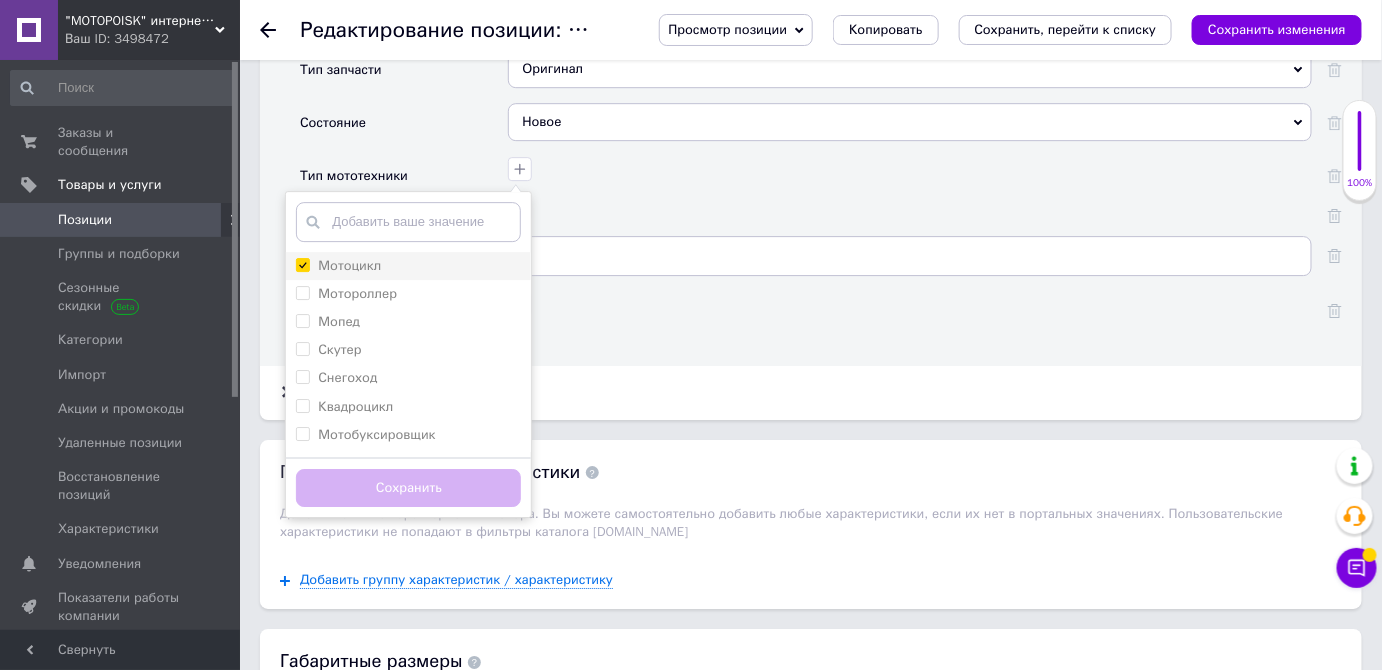 checkbox on "true" 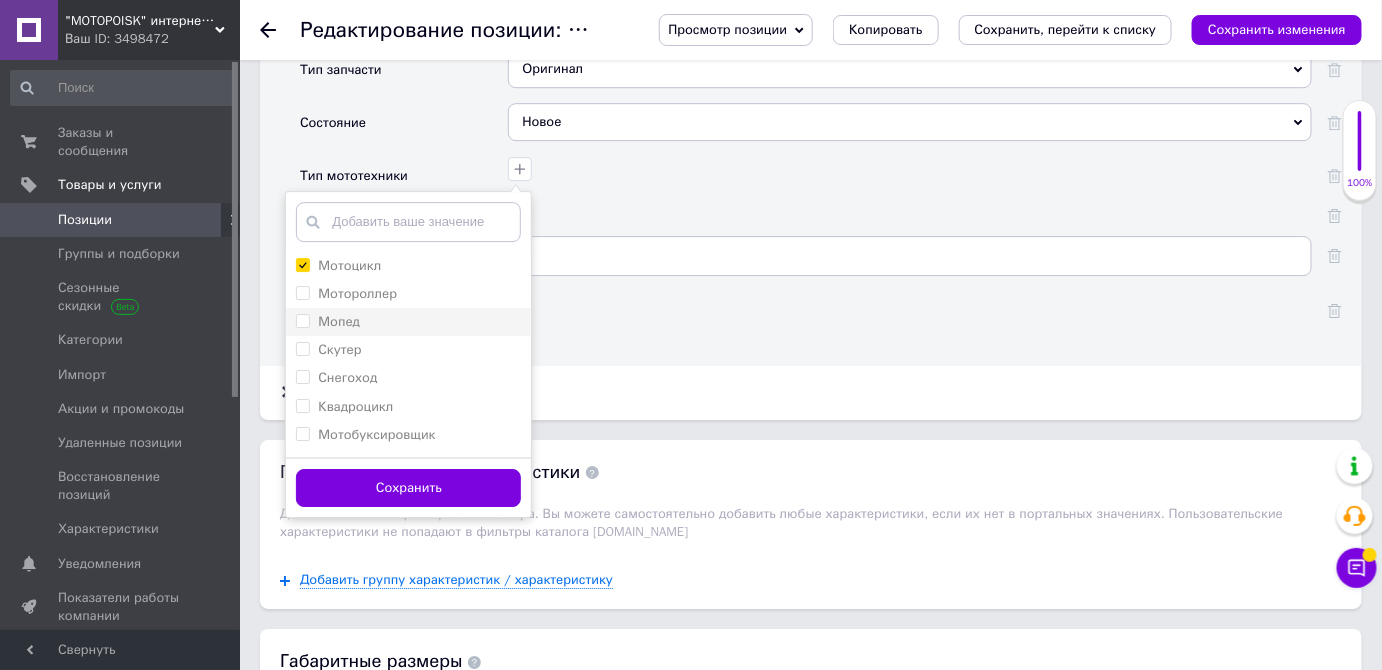 click on "Мопед" at bounding box center (302, 320) 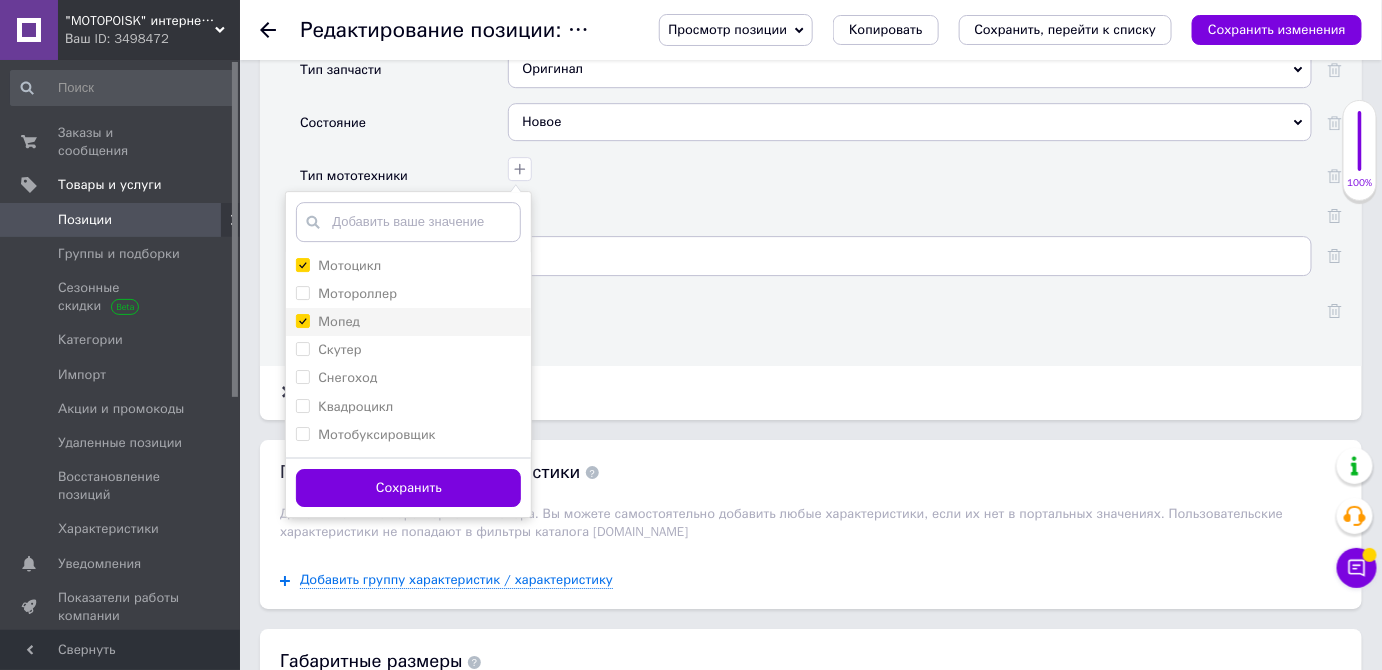 checkbox on "true" 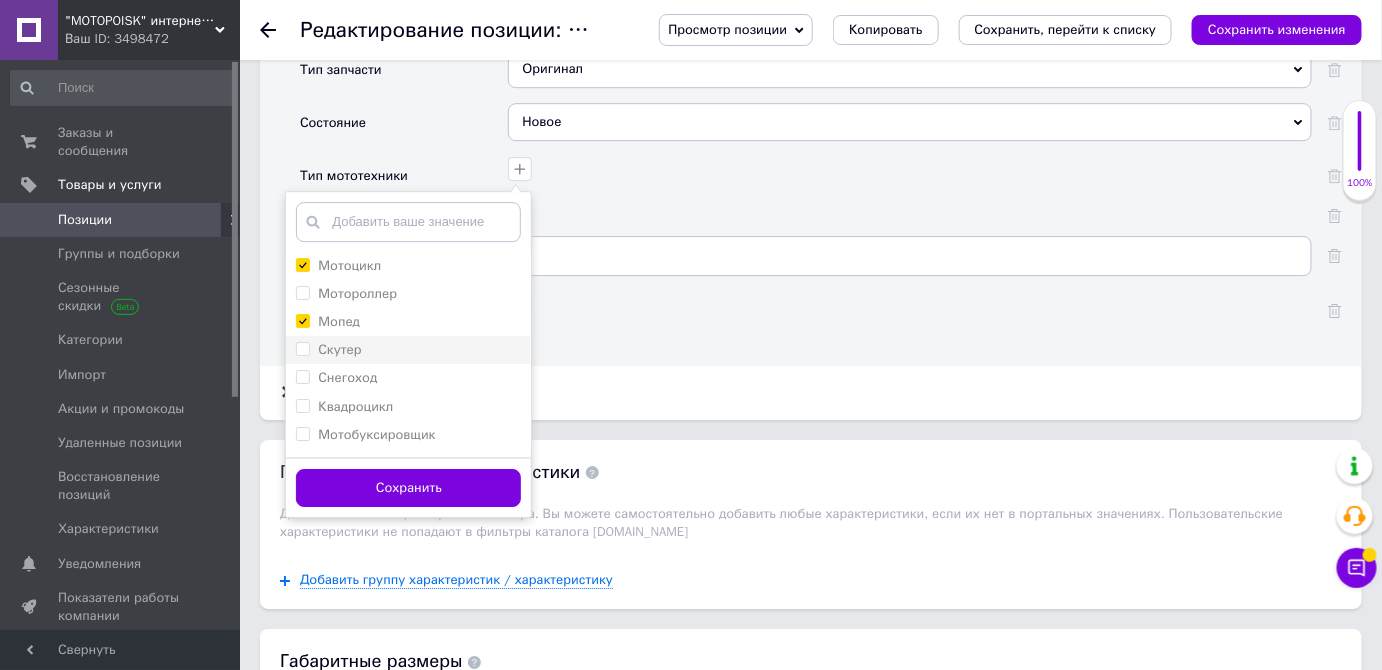click on "Скутер" at bounding box center [302, 348] 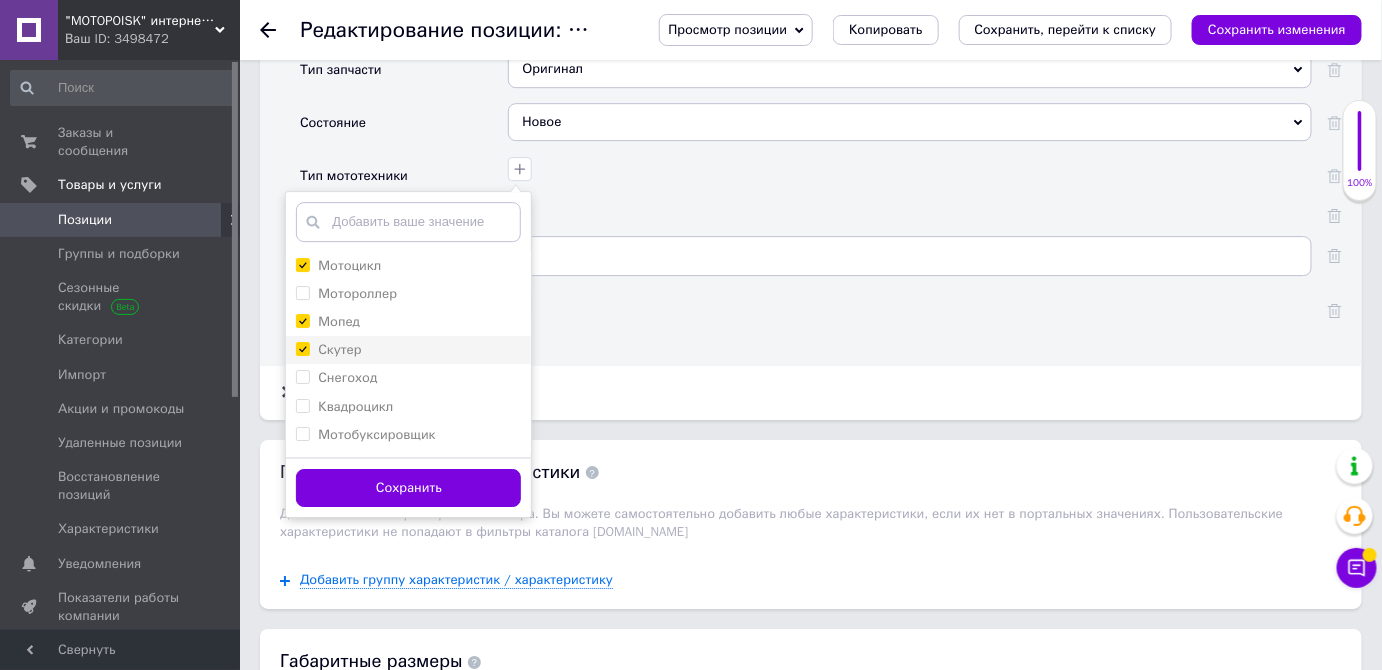 checkbox on "true" 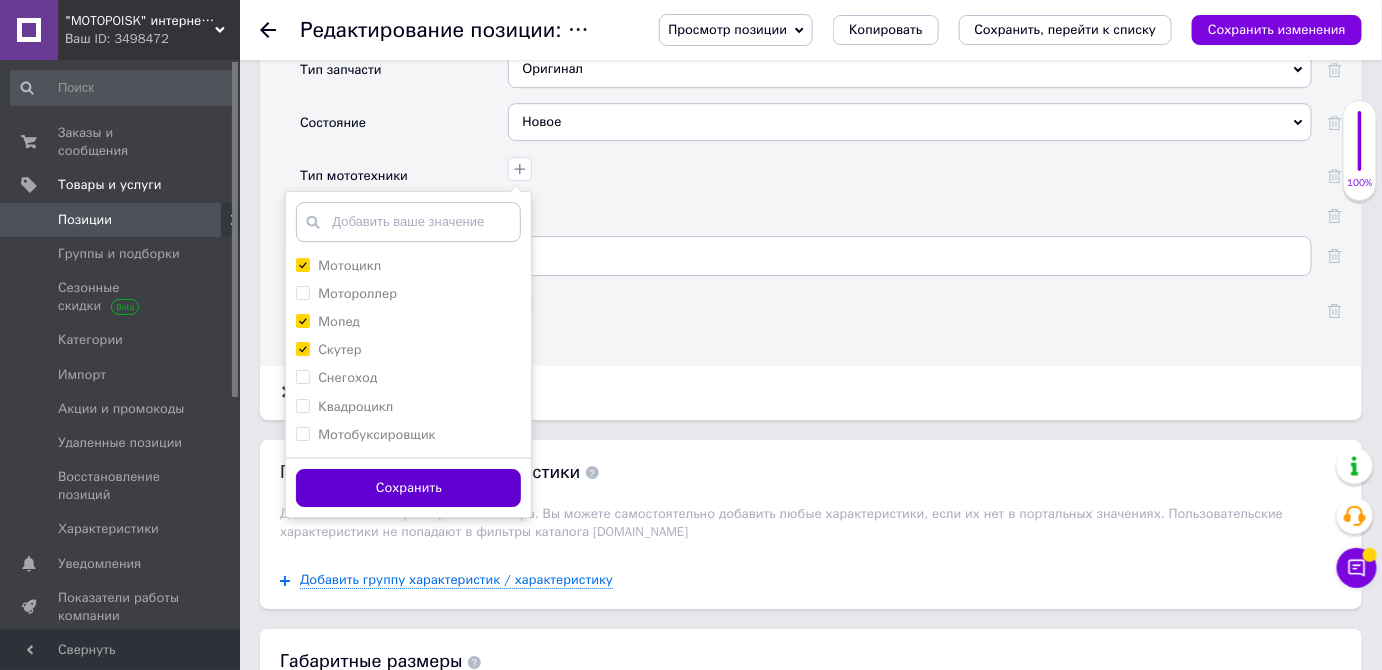 click on "Сохранить" at bounding box center [408, 488] 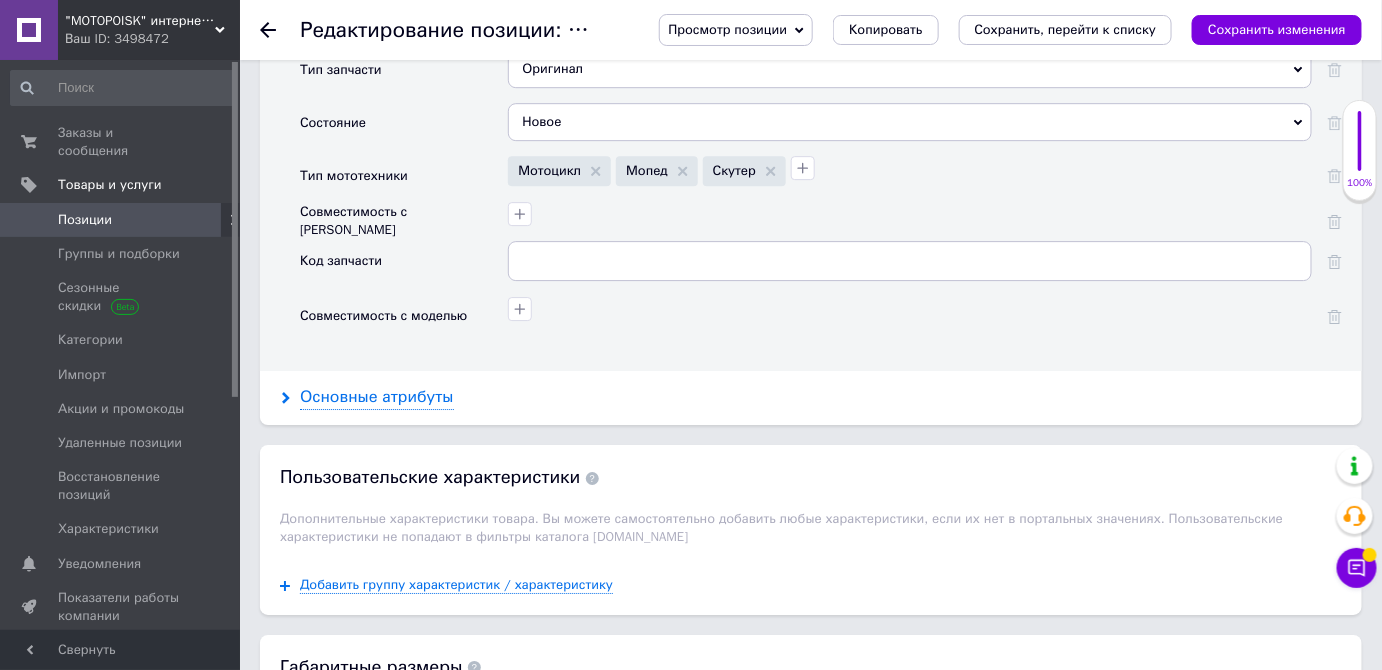 click on "Основные атрибуты" at bounding box center [377, 397] 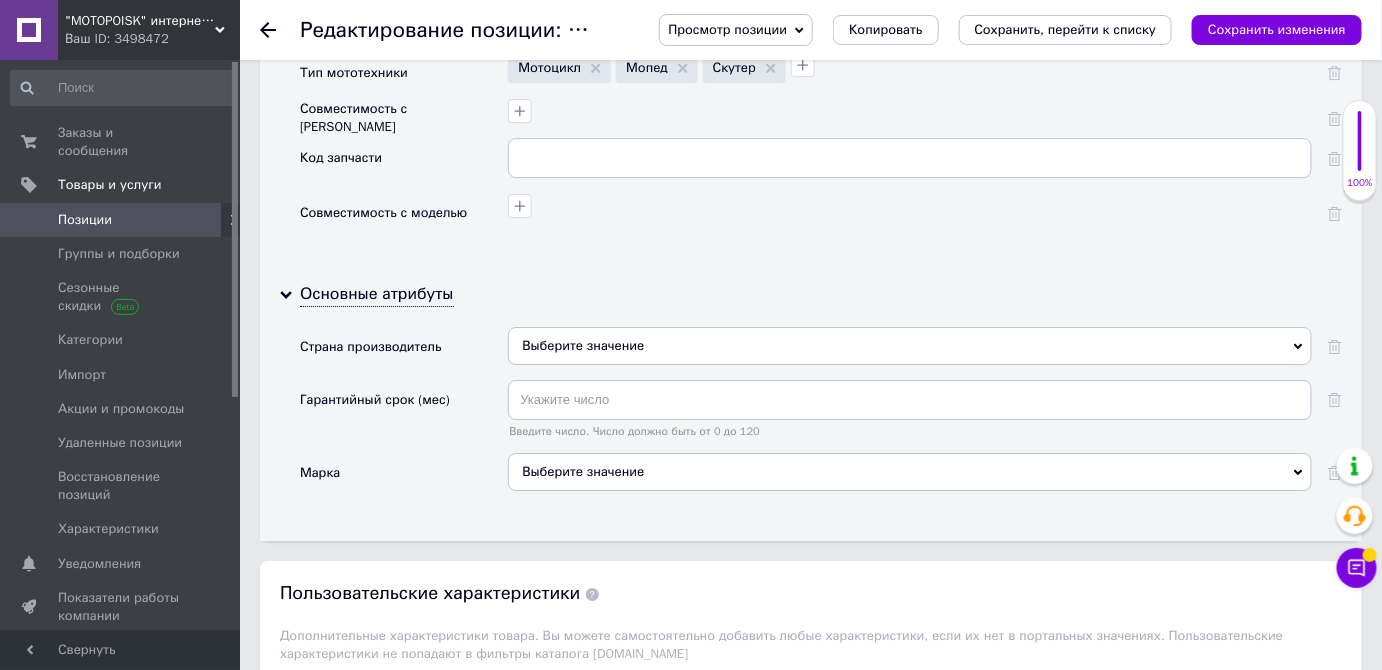 scroll, scrollTop: 2192, scrollLeft: 0, axis: vertical 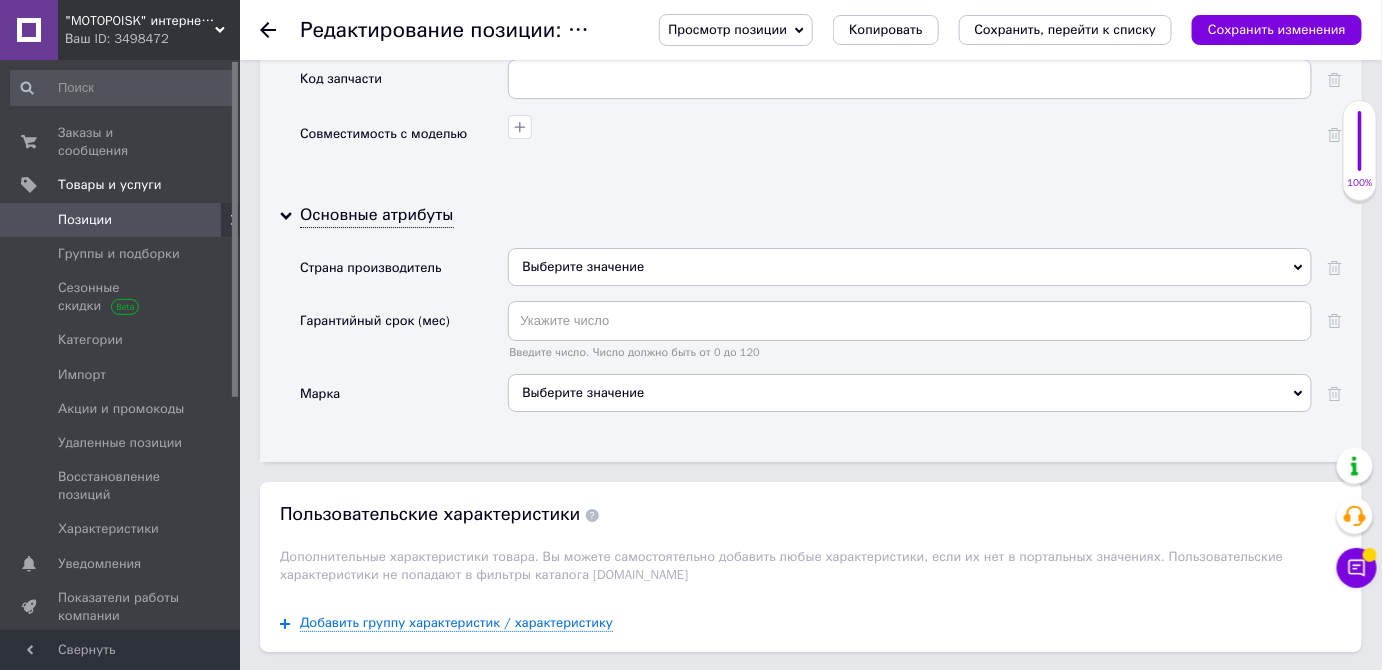 click on "Выберите значение" at bounding box center [910, 267] 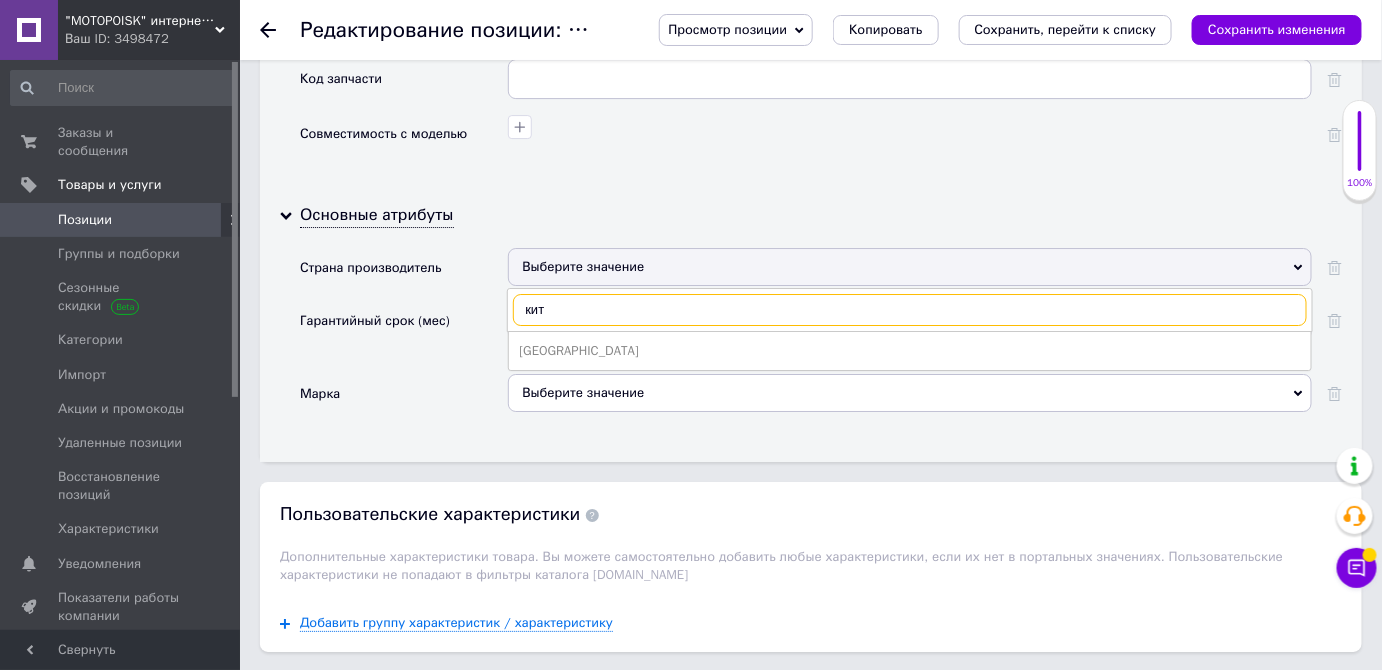 type on "кит" 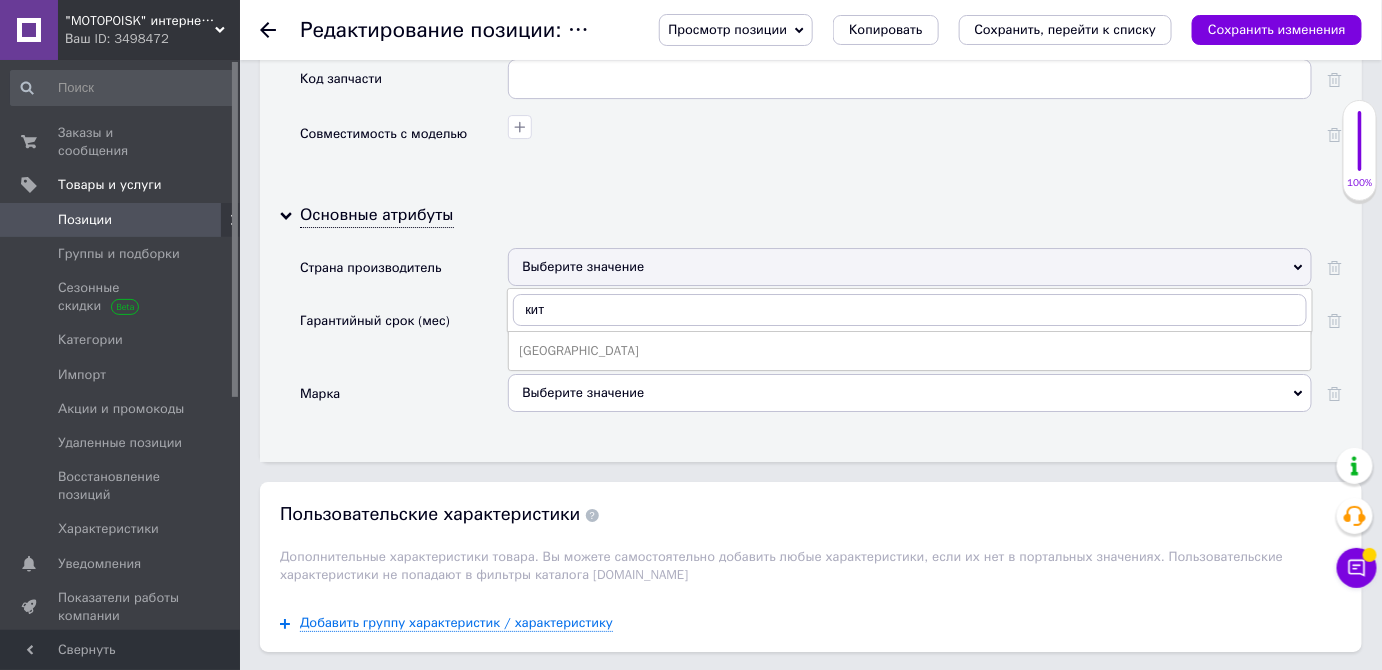 click on "[GEOGRAPHIC_DATA]" at bounding box center [910, 351] 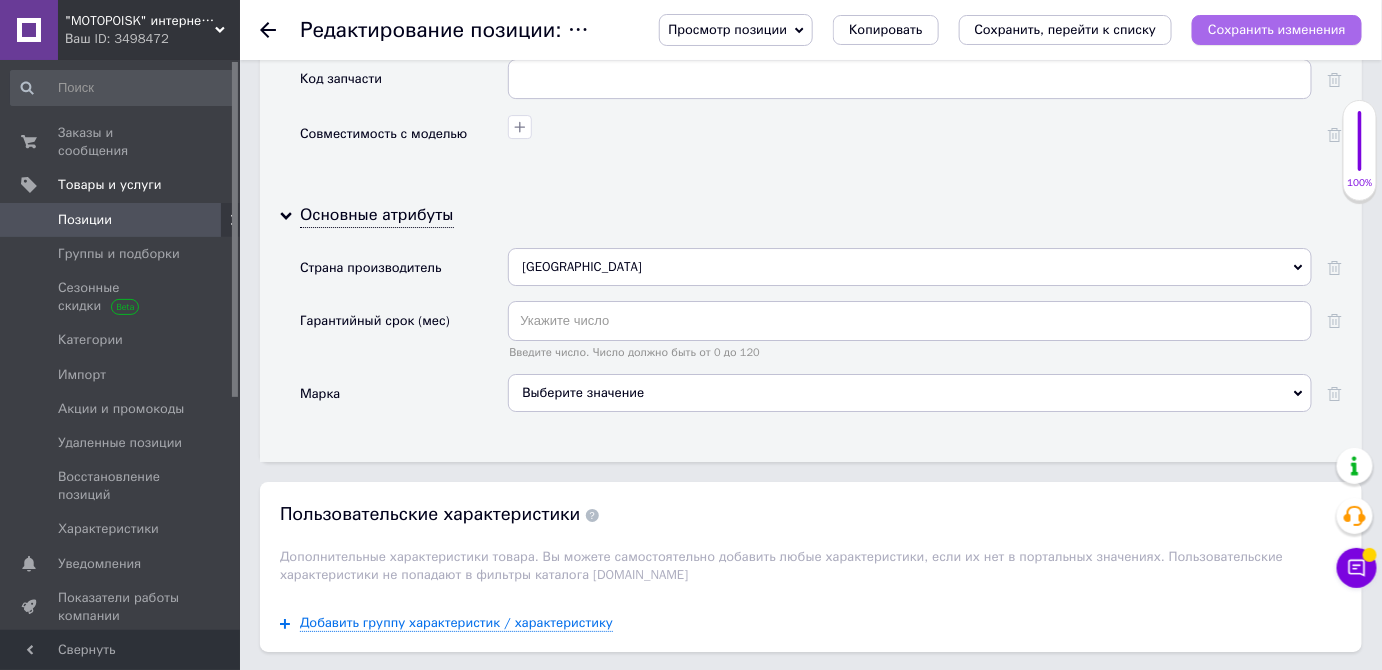 click on "Сохранить изменения" at bounding box center (1277, 29) 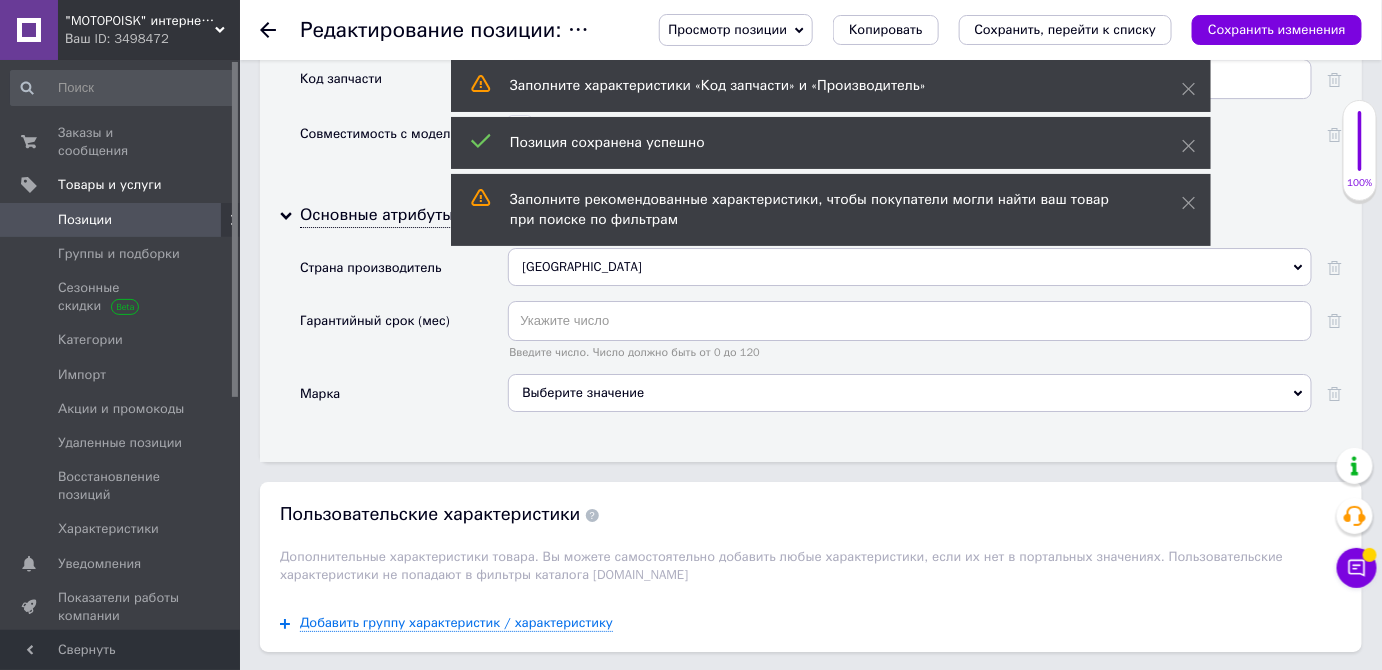 click 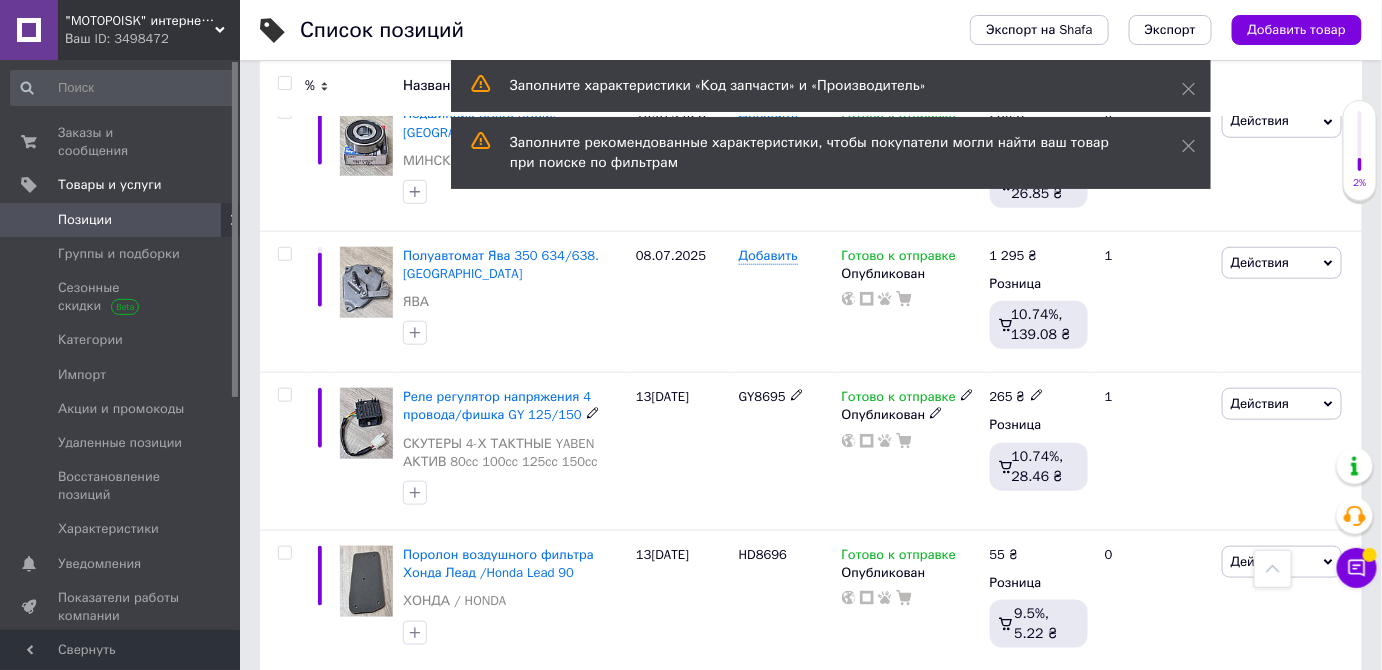 scroll, scrollTop: 363, scrollLeft: 0, axis: vertical 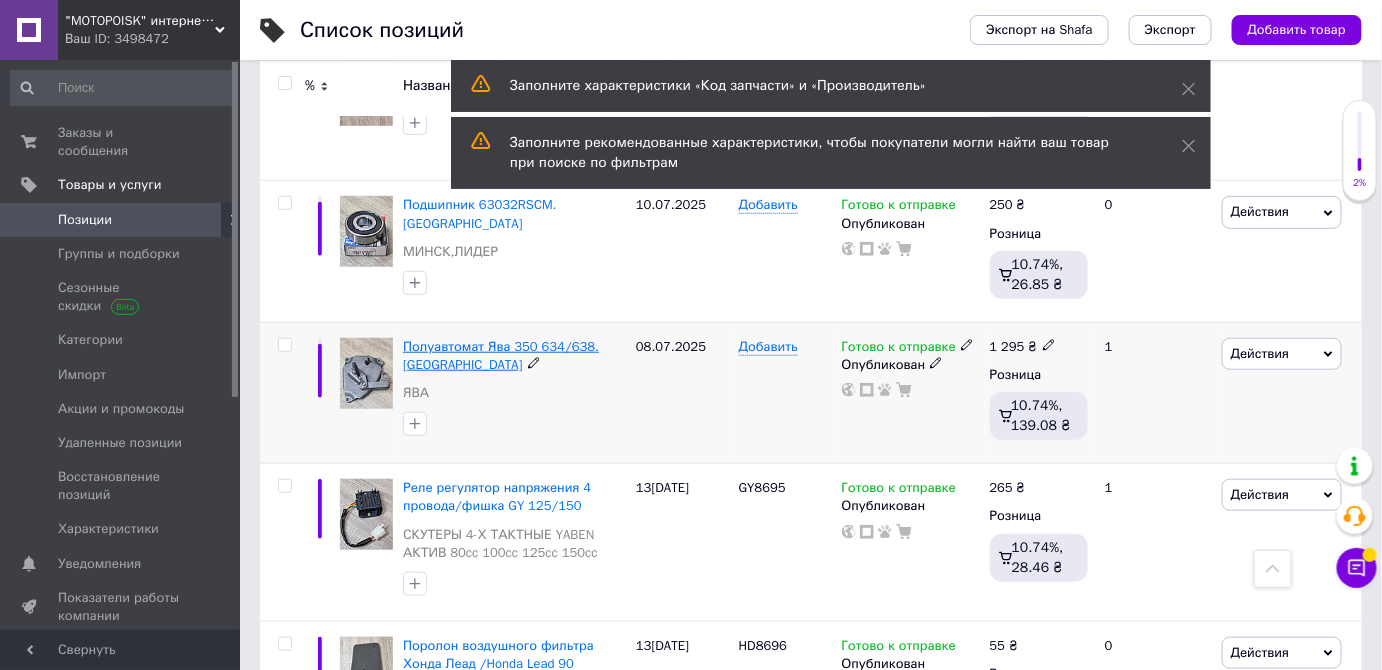click on "Полуавтомат Ява 350 634/638. [GEOGRAPHIC_DATA]" at bounding box center [501, 355] 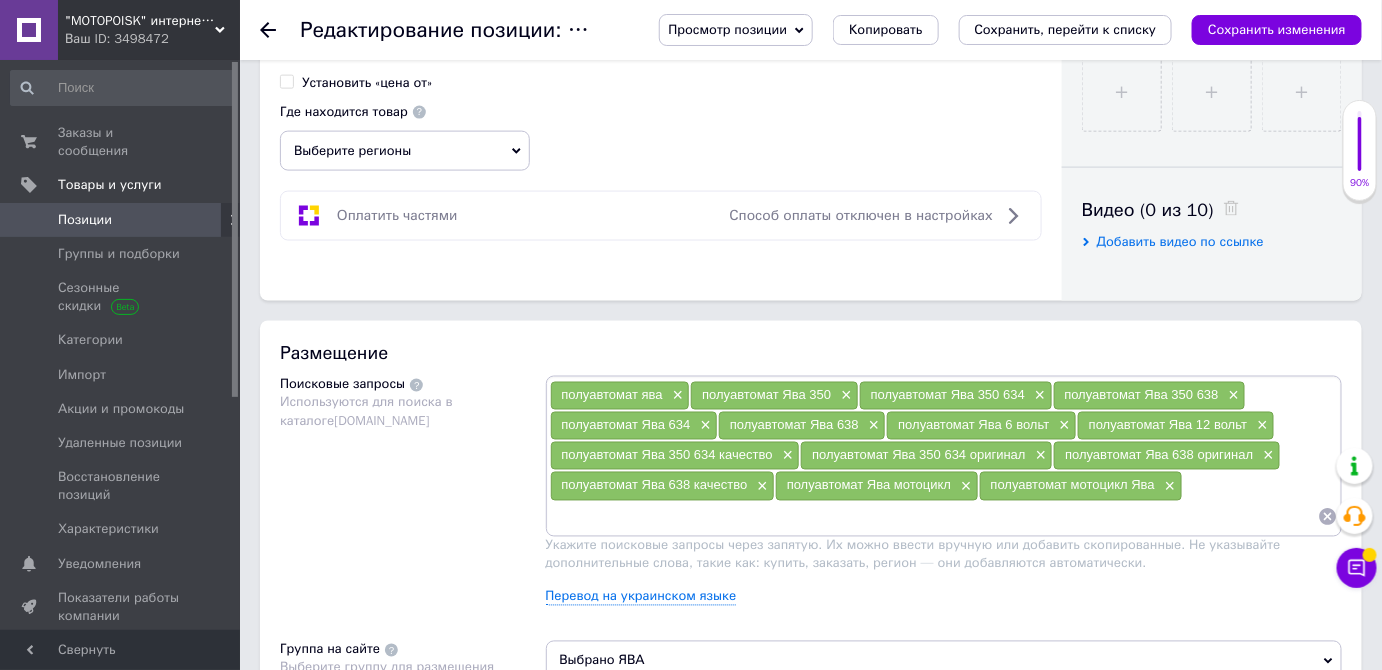 scroll, scrollTop: 909, scrollLeft: 0, axis: vertical 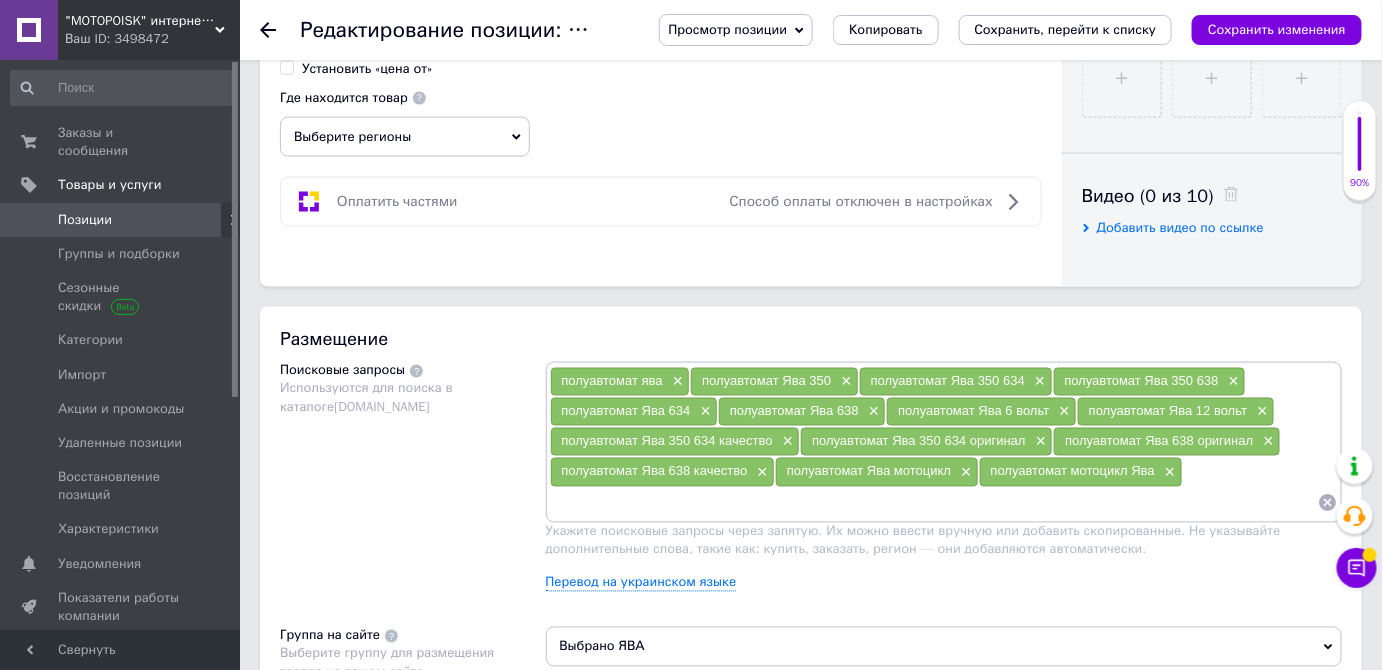 click 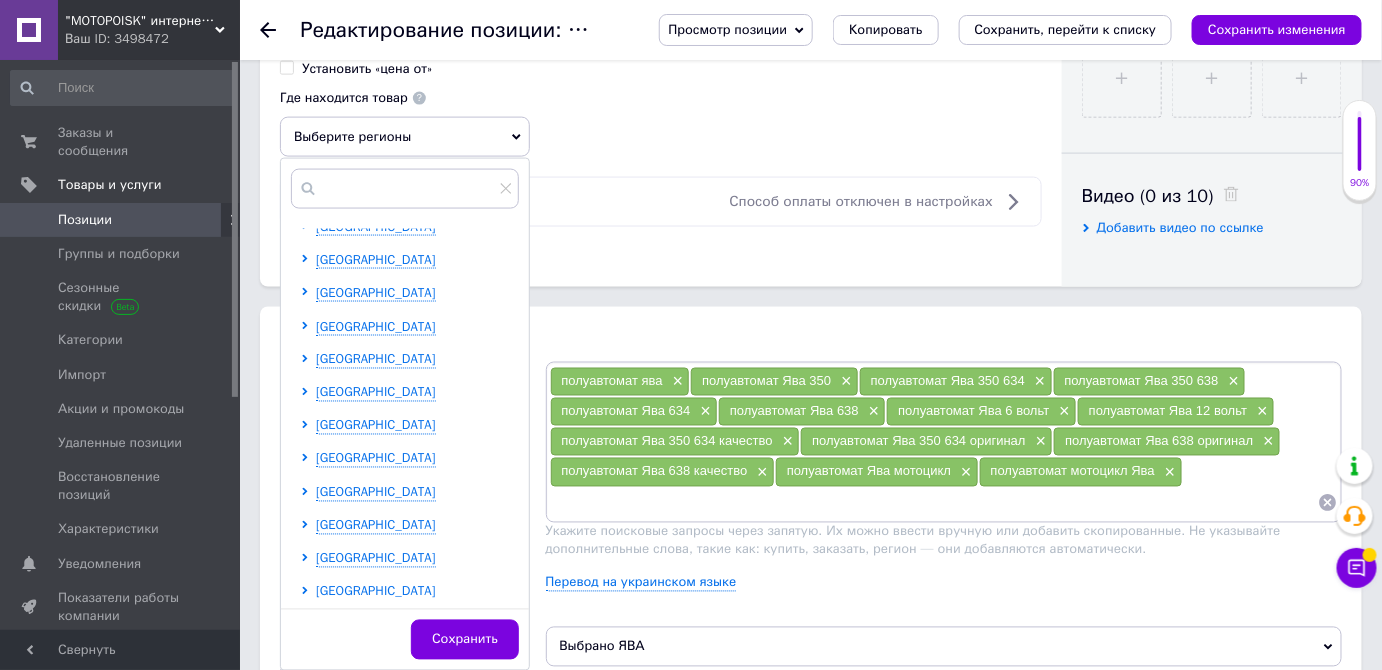 scroll, scrollTop: 411, scrollLeft: 0, axis: vertical 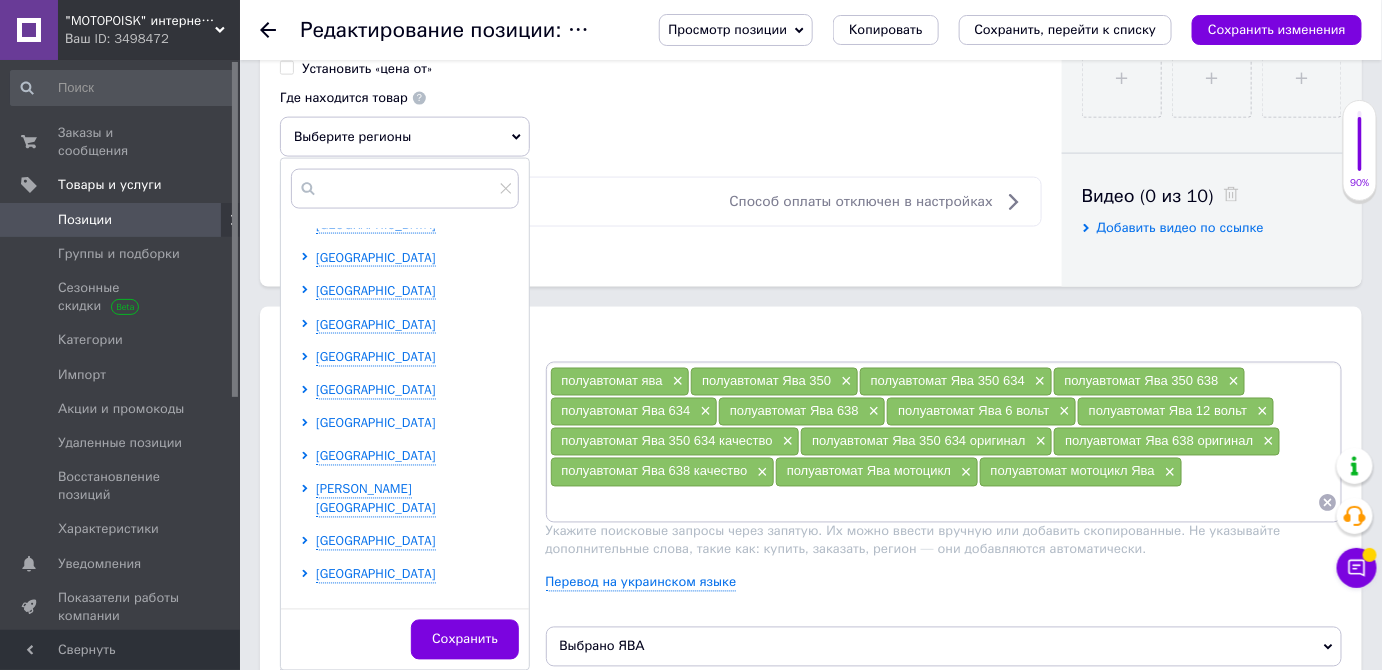click on "[GEOGRAPHIC_DATA]" at bounding box center [376, 423] 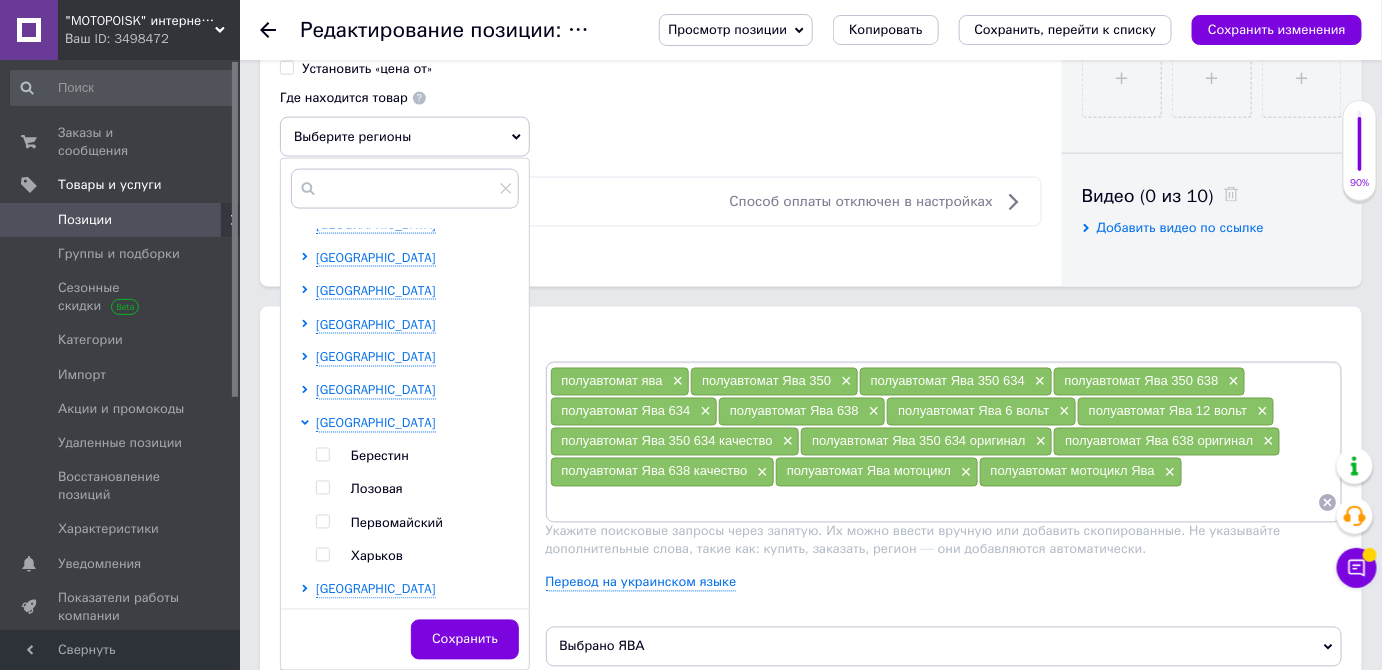 click at bounding box center (308, 490) 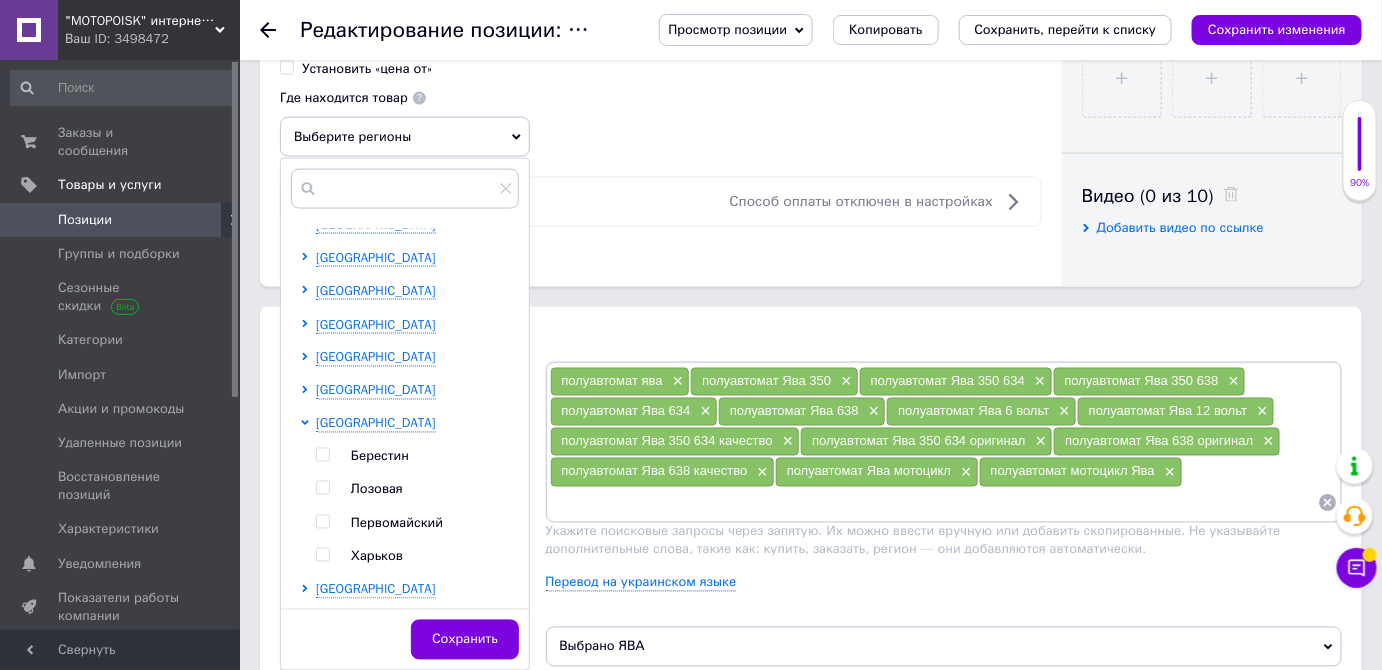 click at bounding box center [322, 555] 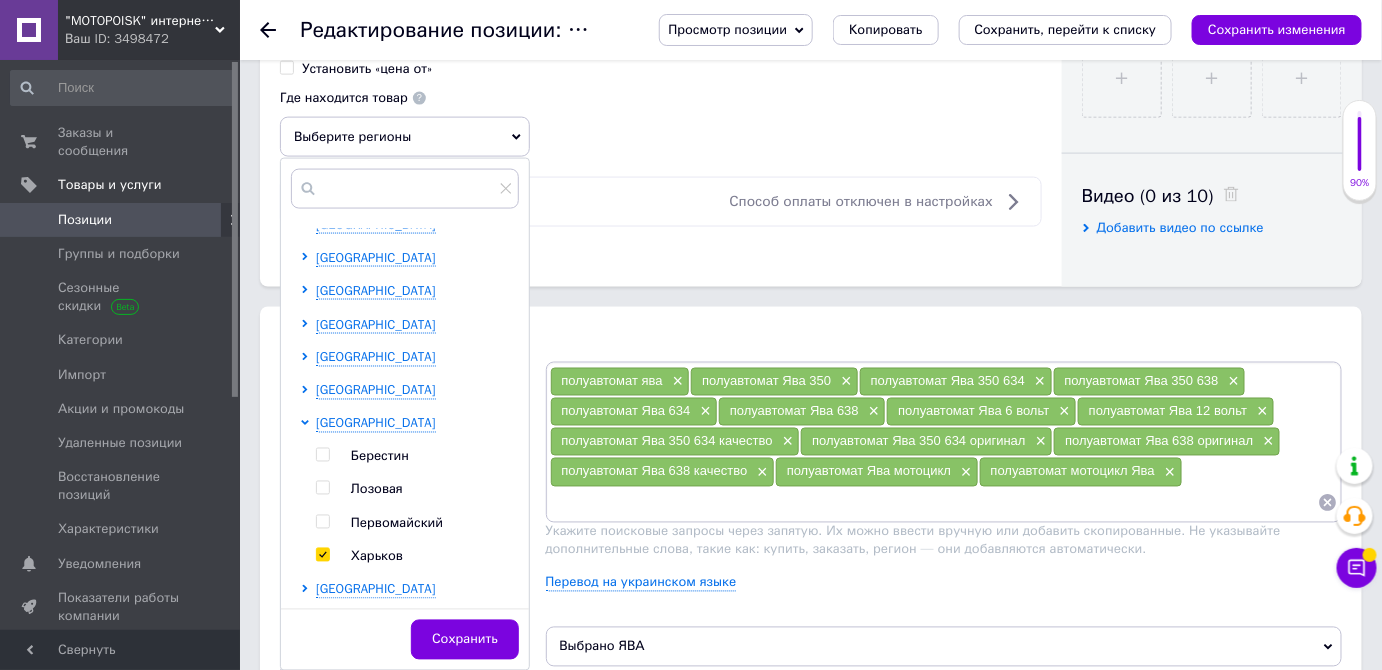 checkbox on "true" 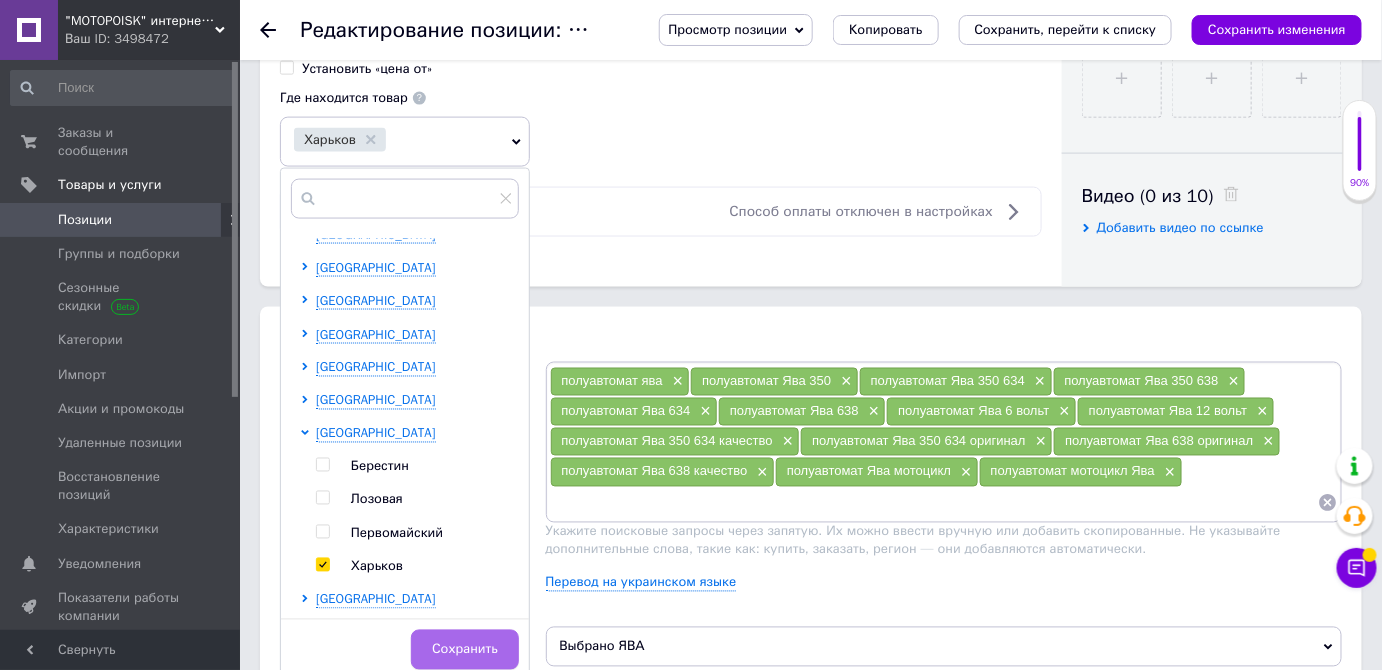 click on "Сохранить" at bounding box center [465, 650] 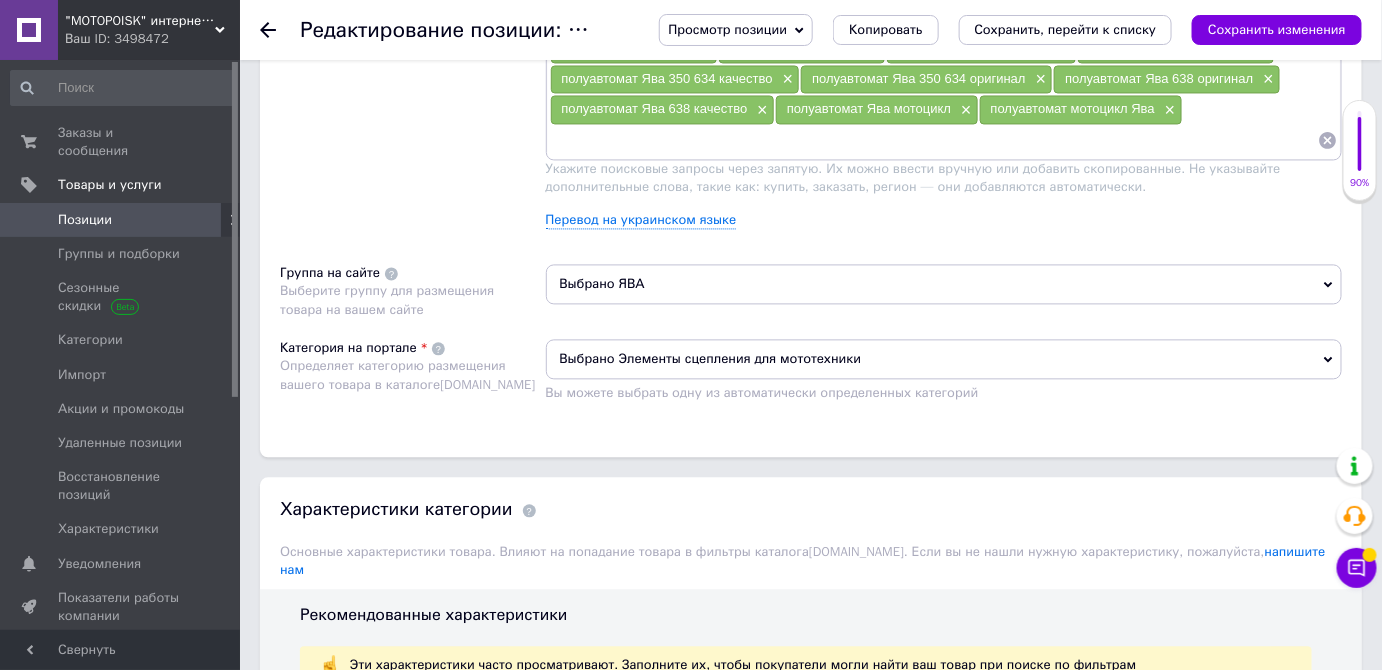 scroll, scrollTop: 1636, scrollLeft: 0, axis: vertical 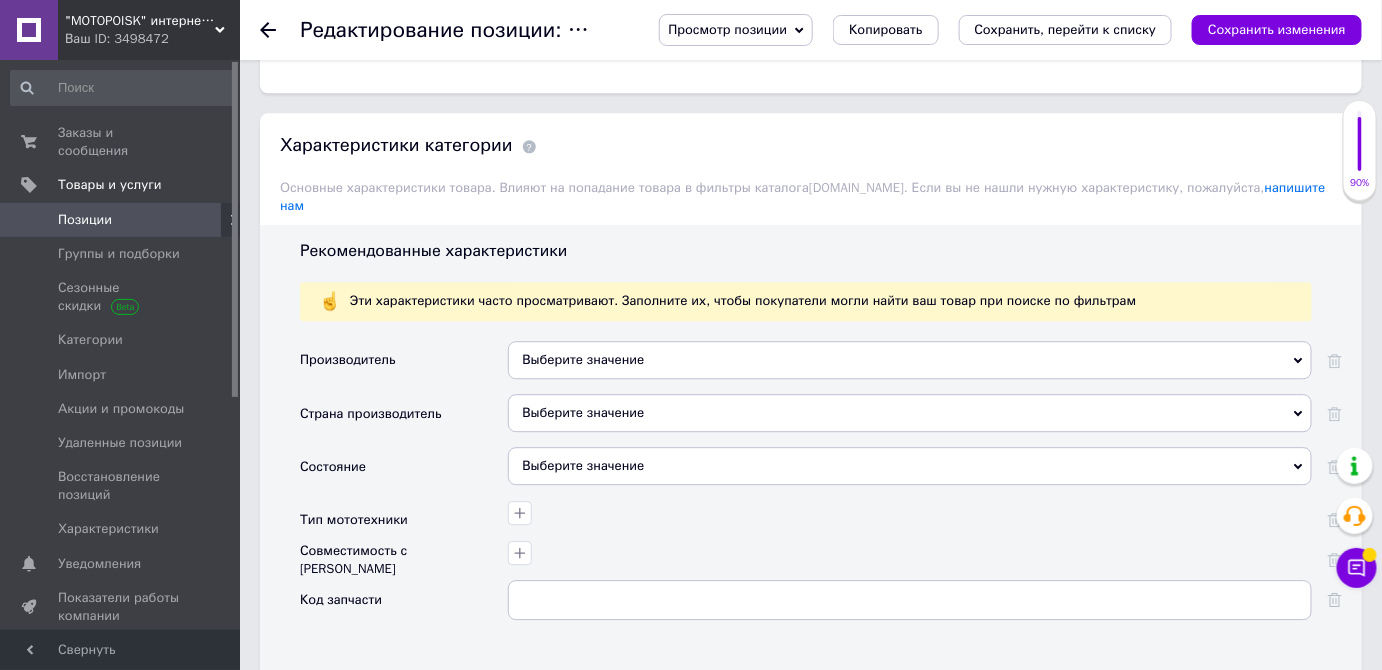 click on "Выберите значение" at bounding box center (910, 360) 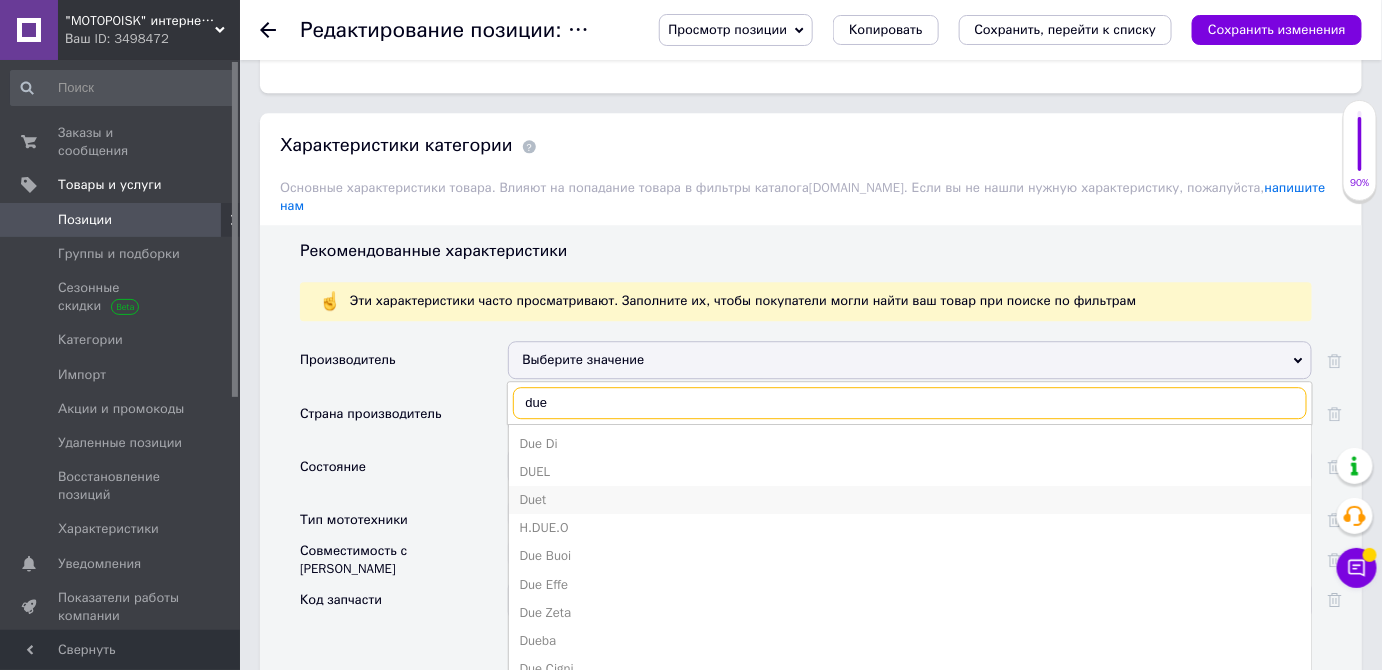 scroll, scrollTop: 90, scrollLeft: 0, axis: vertical 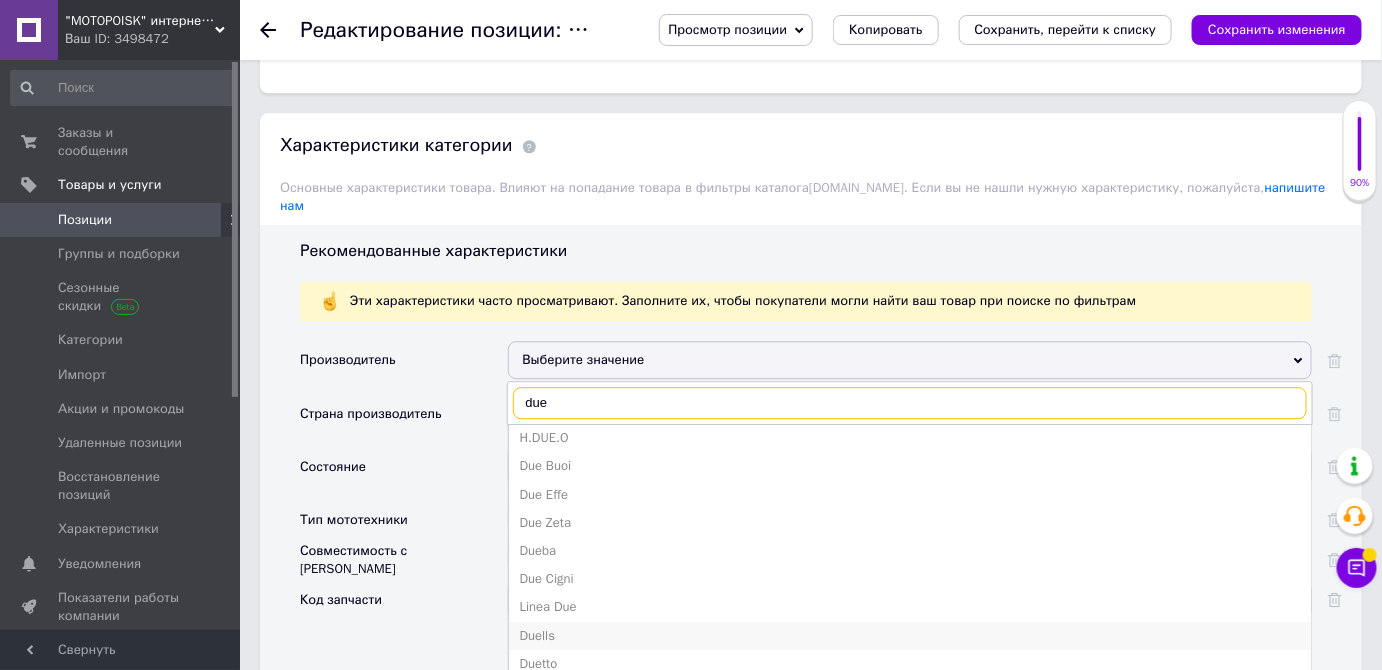 type on "due" 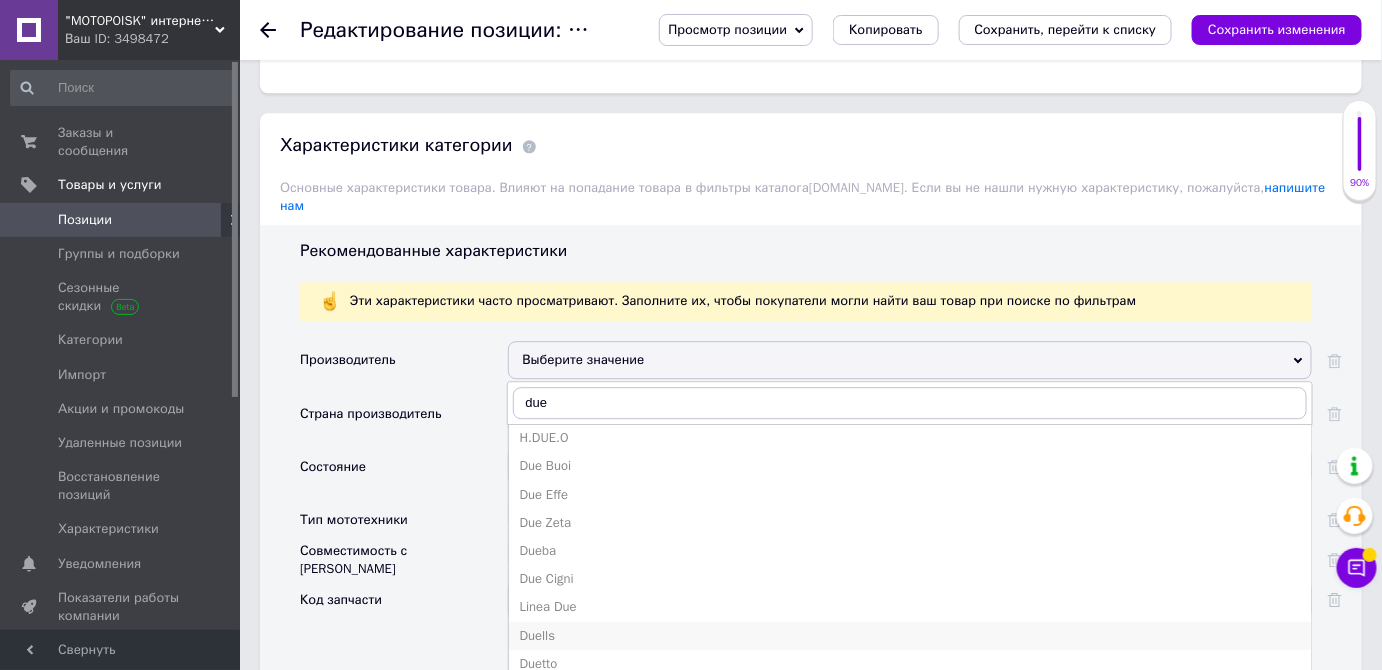click on "Duells" at bounding box center [910, 636] 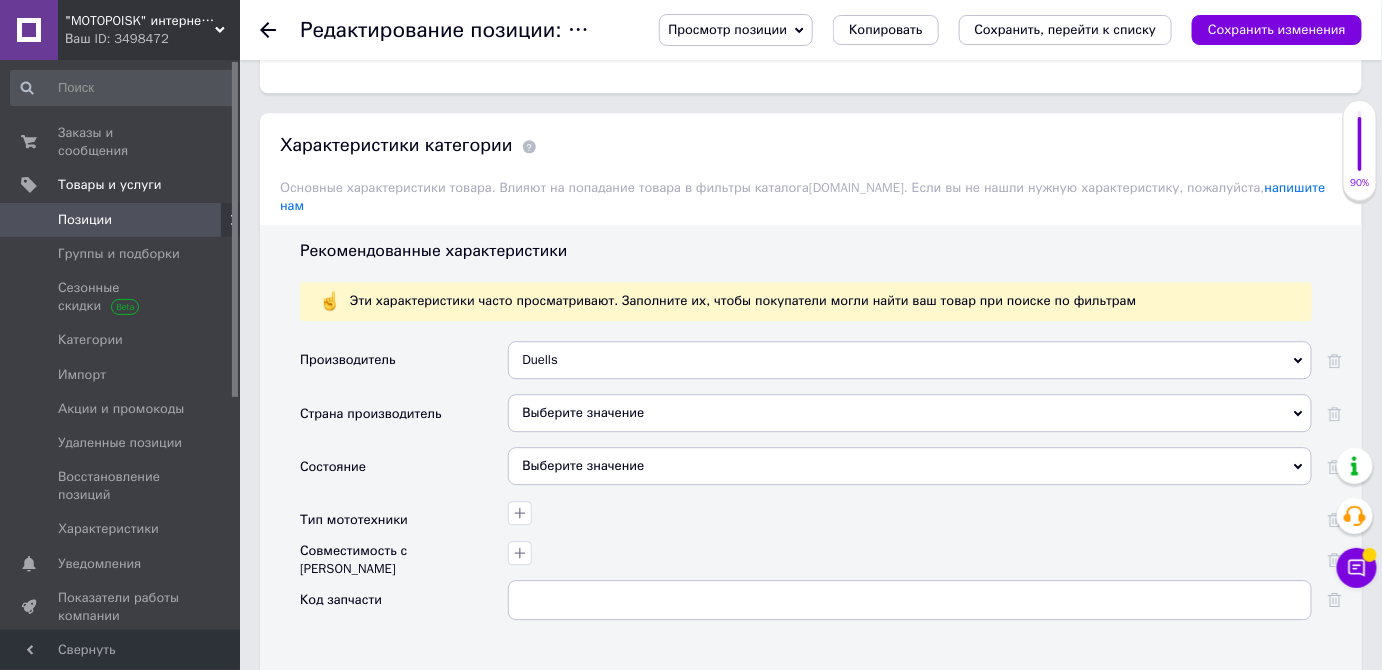 click on "Выберите значение" at bounding box center [910, 413] 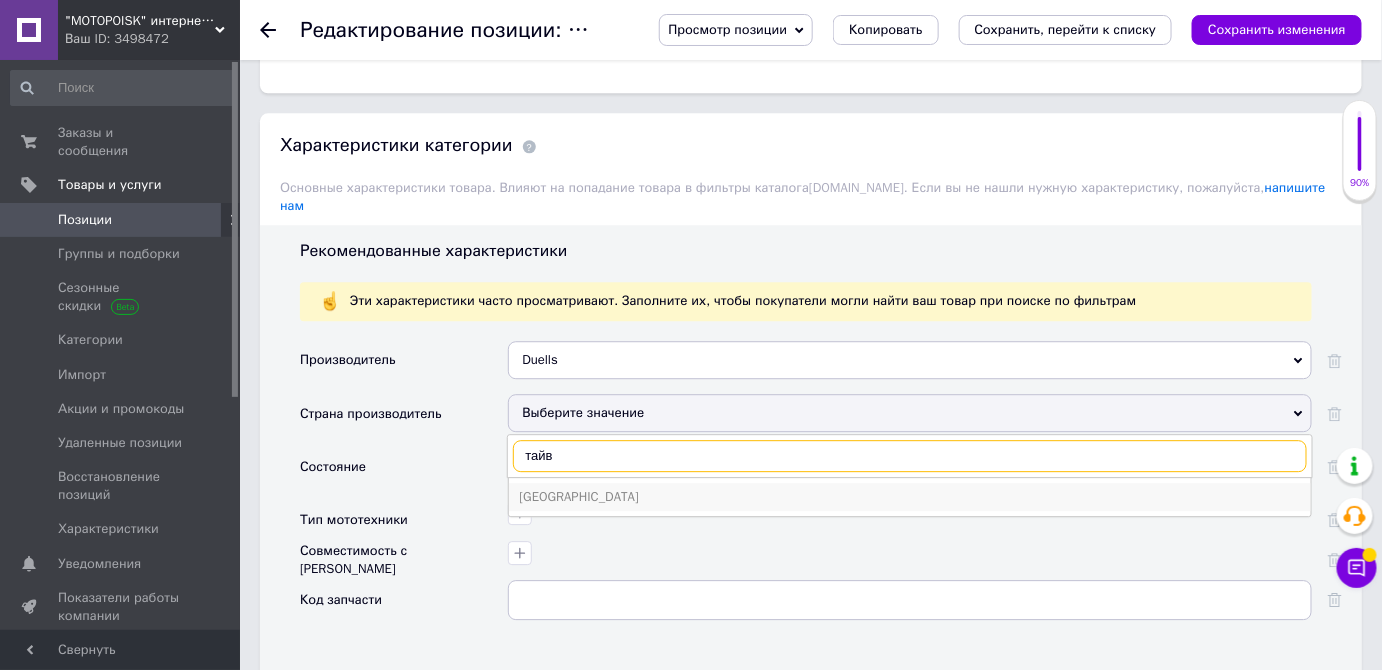 type on "тайв" 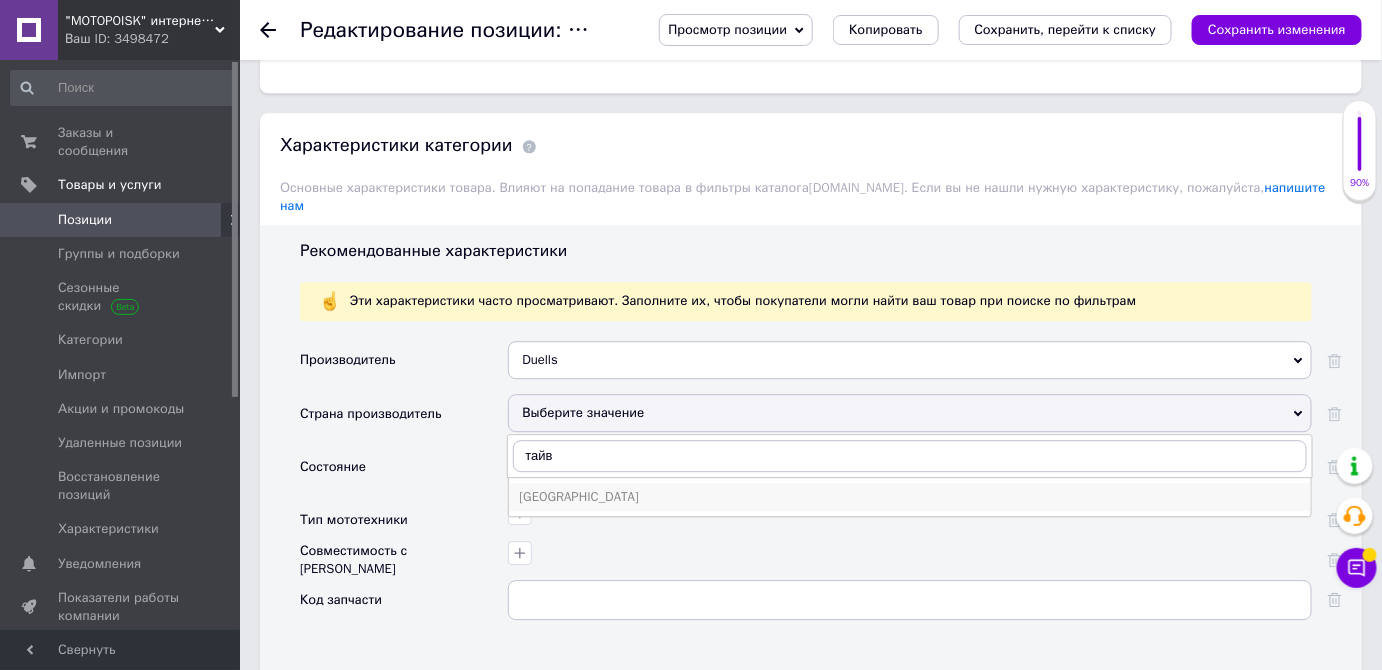 click on "[GEOGRAPHIC_DATA]" at bounding box center [910, 497] 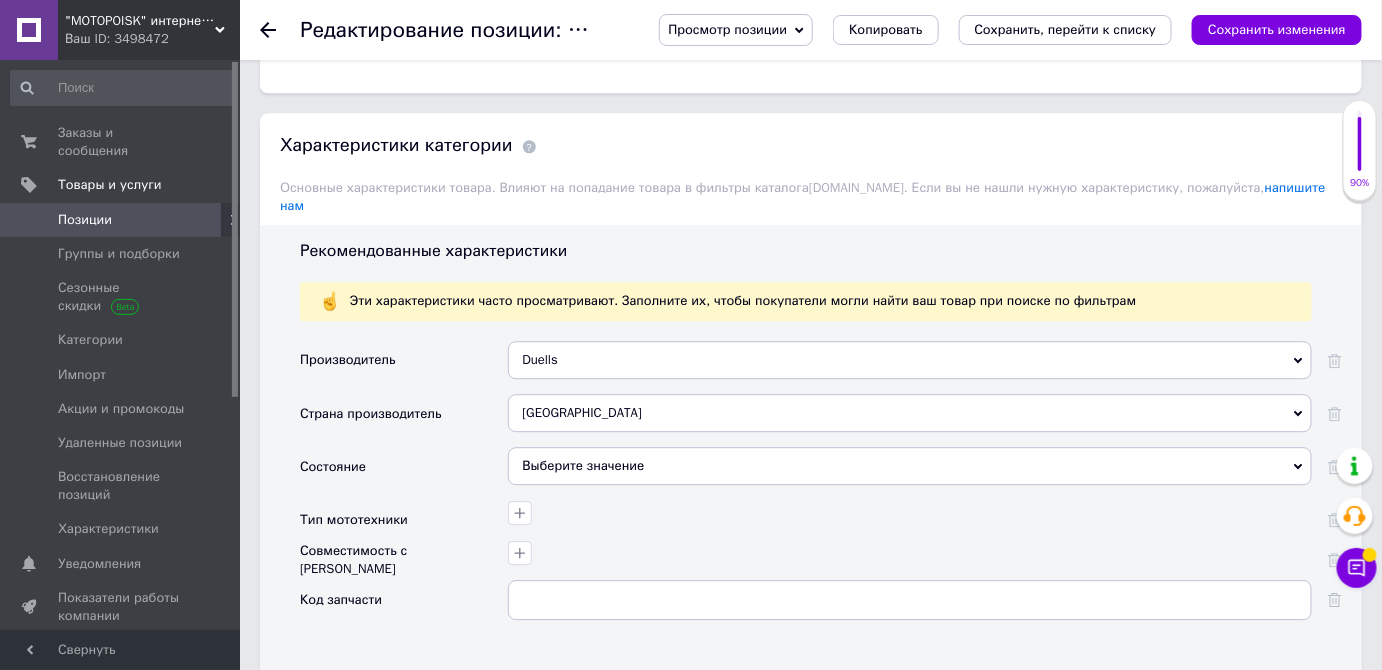click on "Выберите значение" at bounding box center (910, 466) 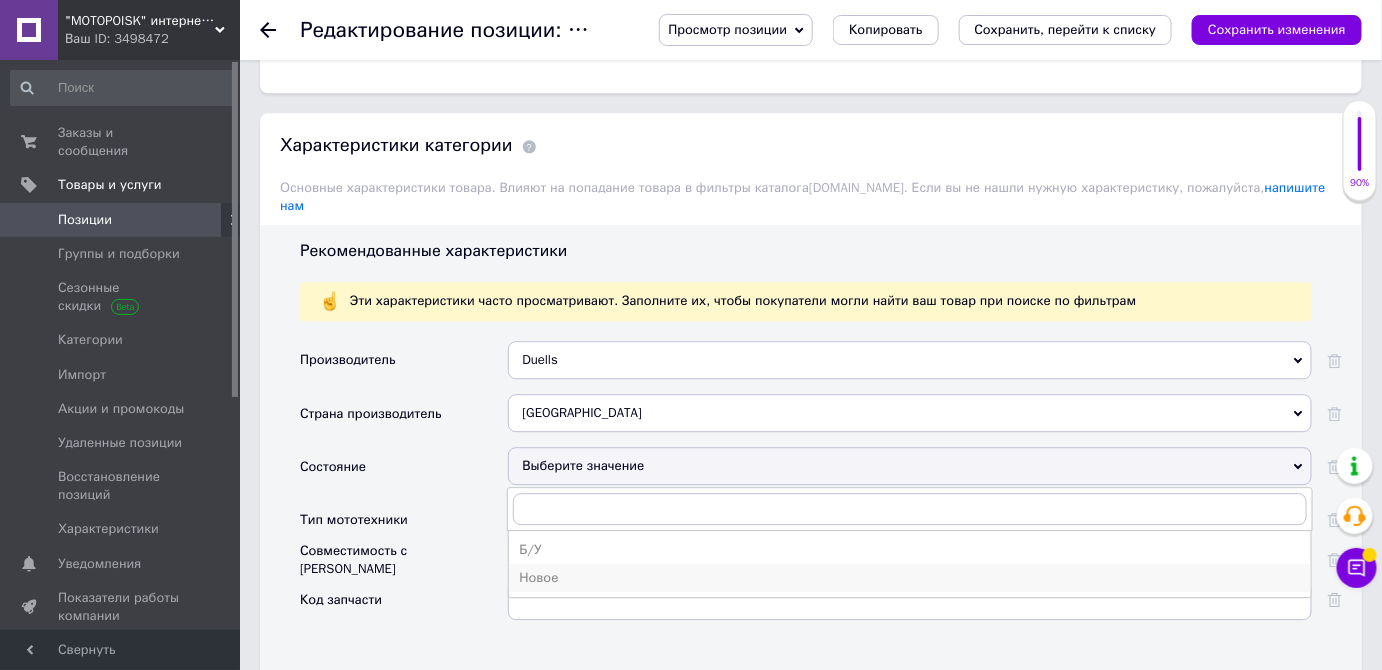 click on "Новое" at bounding box center [910, 578] 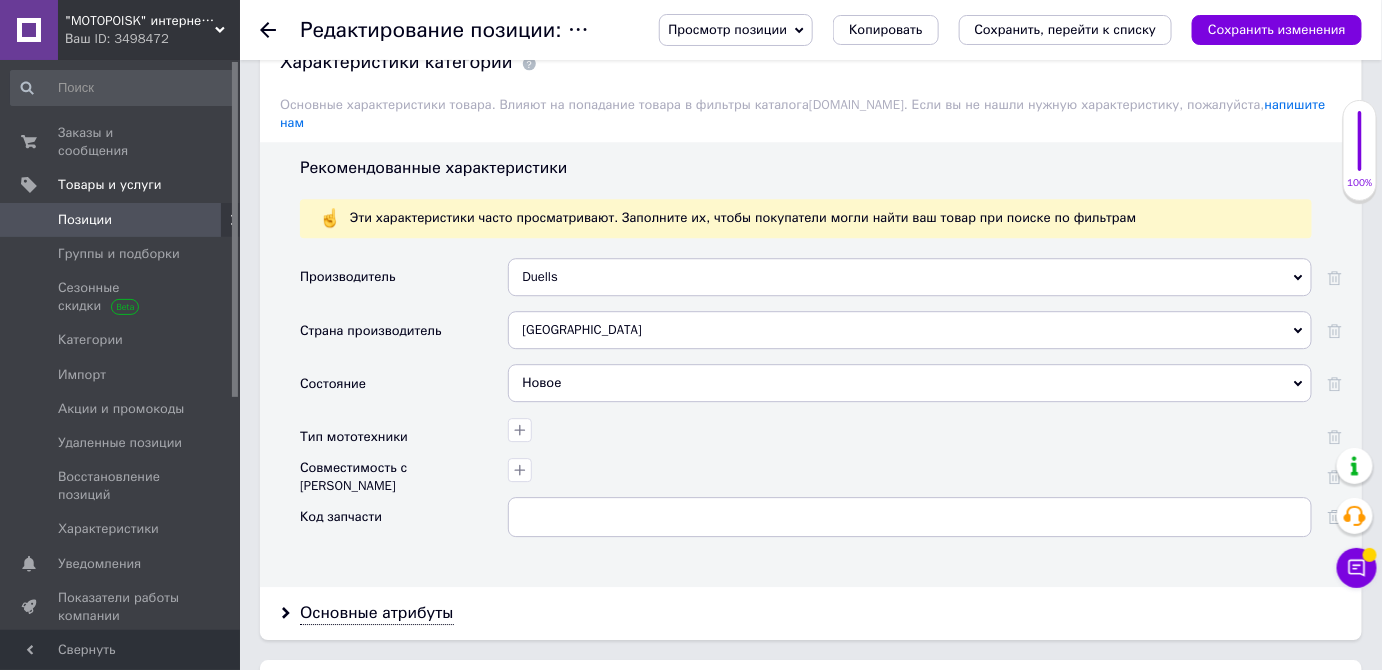 scroll, scrollTop: 1818, scrollLeft: 0, axis: vertical 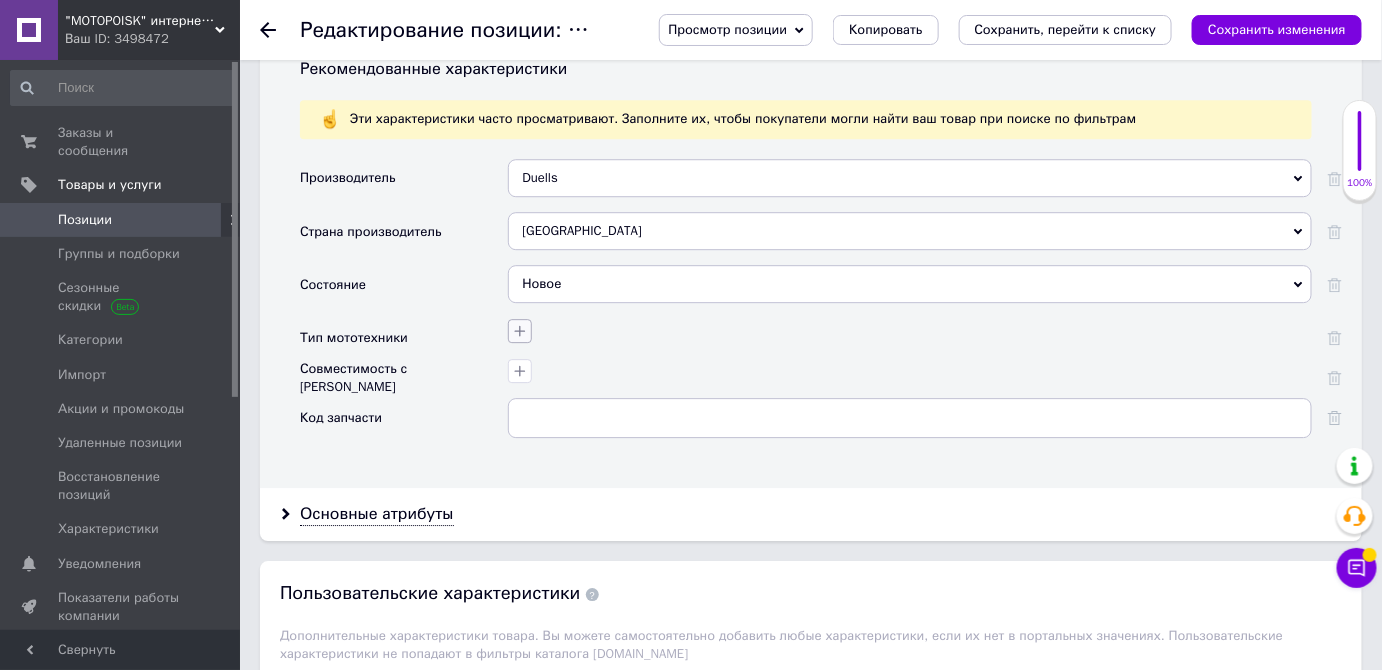 click 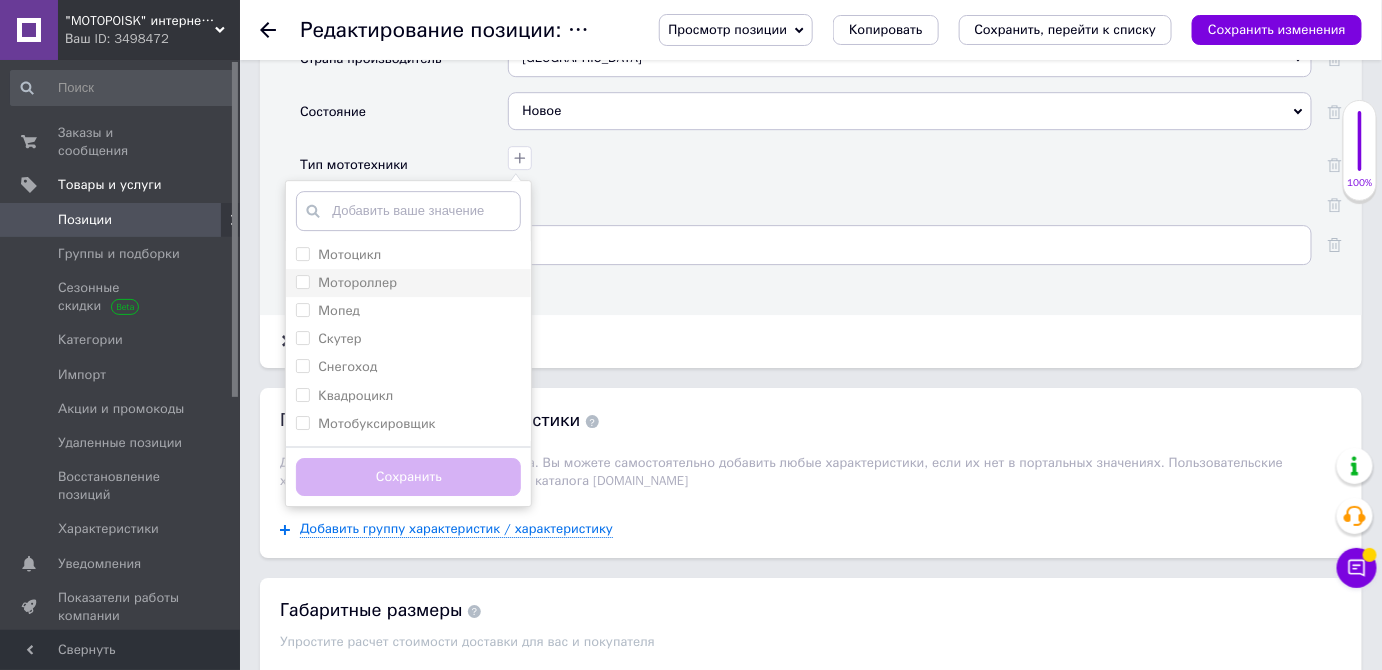 scroll, scrollTop: 2000, scrollLeft: 0, axis: vertical 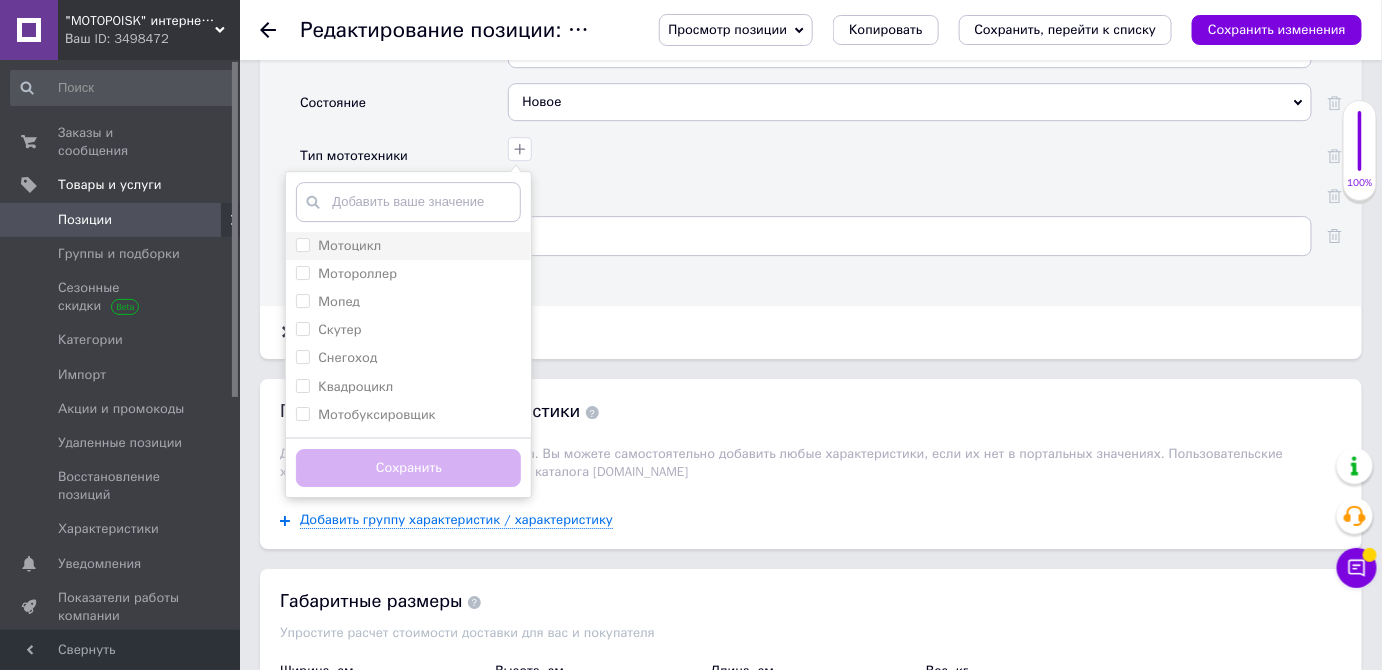 click on "Мотоцикл" at bounding box center (408, 246) 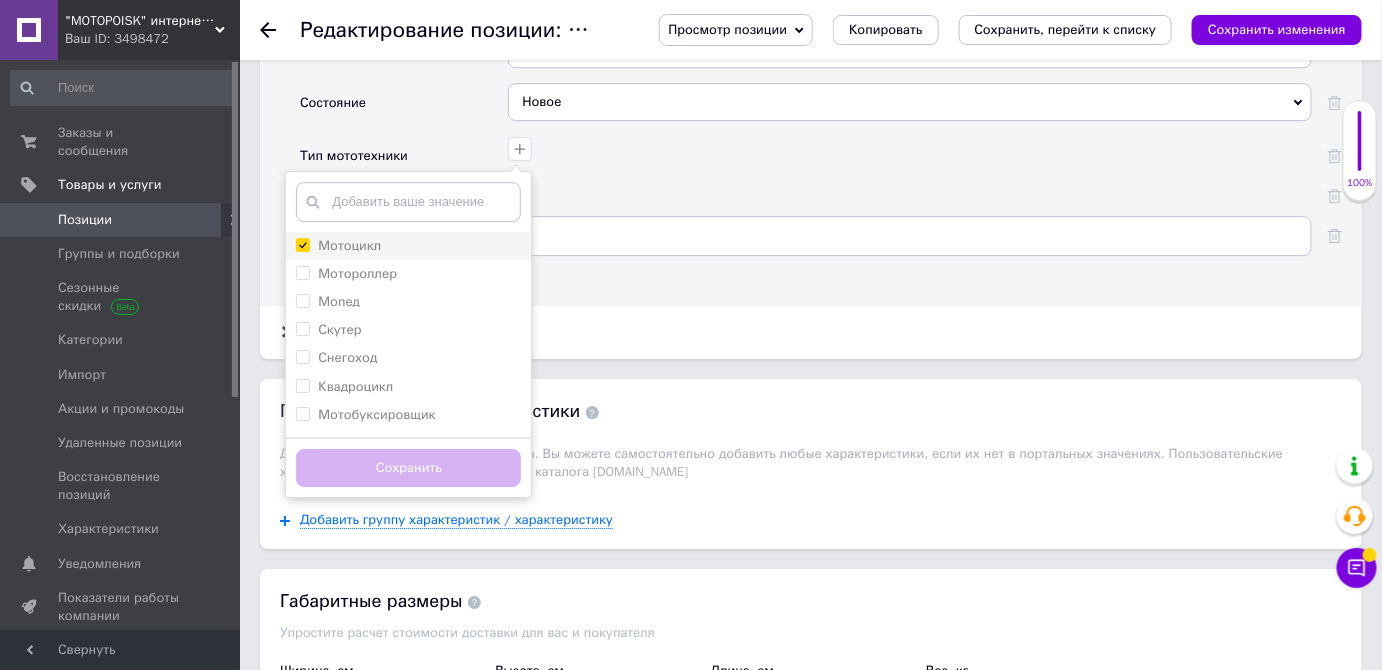 checkbox on "true" 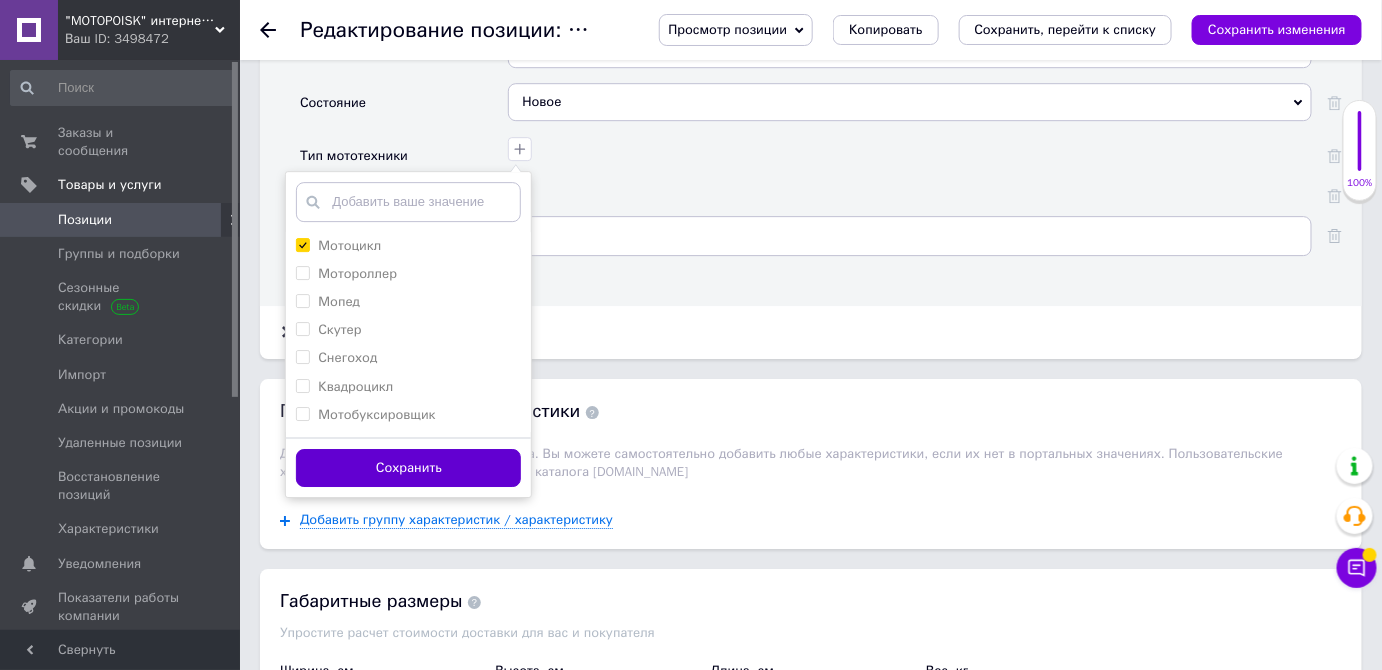 click on "Сохранить" at bounding box center (408, 468) 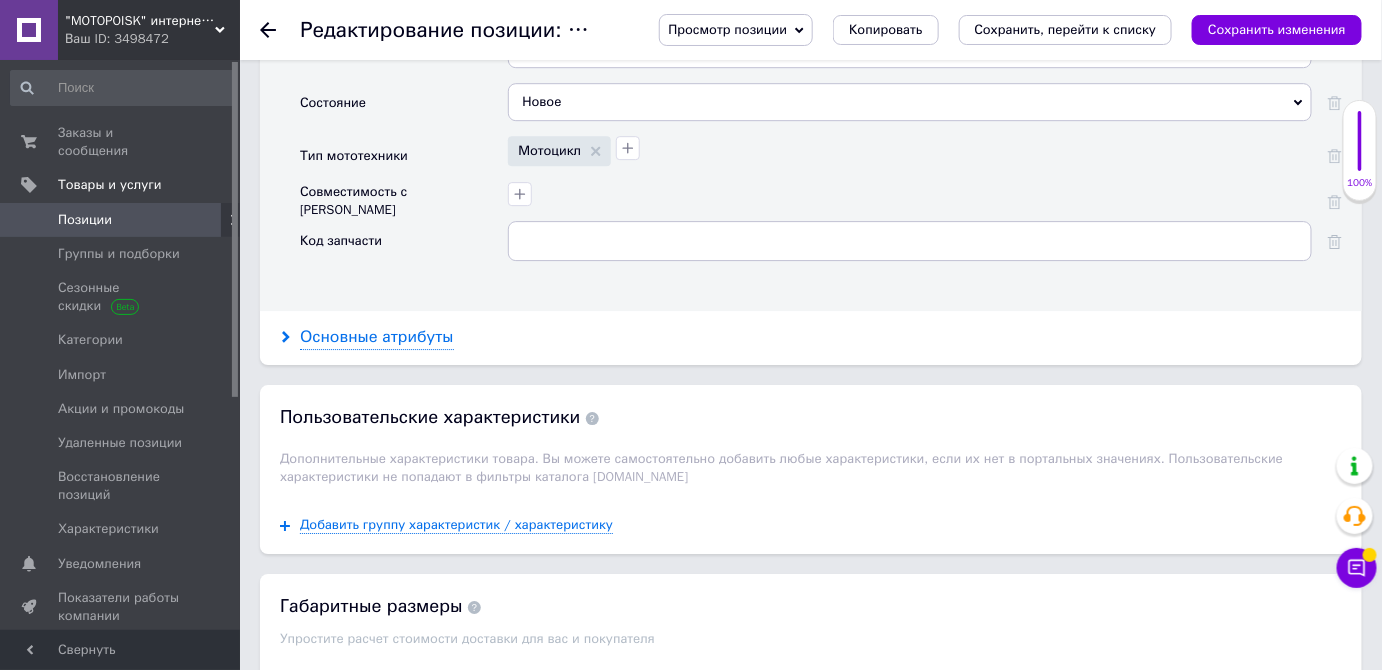 click on "Основные атрибуты" at bounding box center [377, 337] 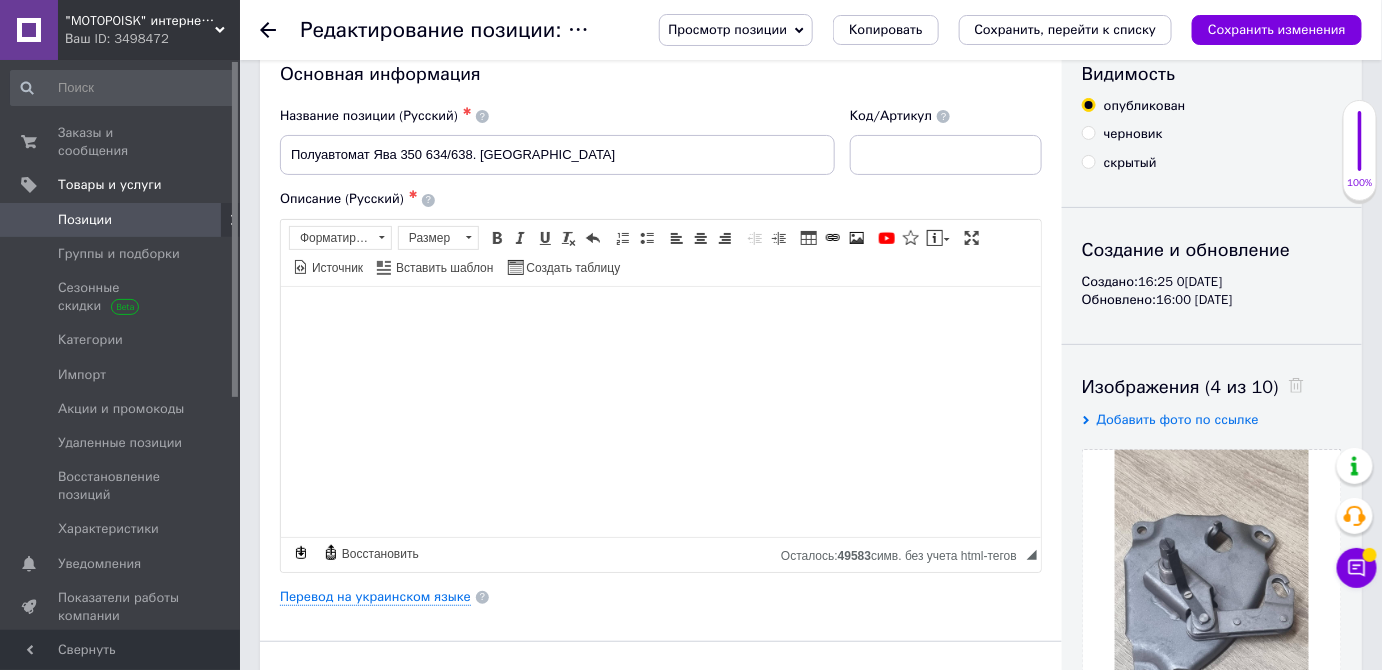 scroll, scrollTop: 0, scrollLeft: 0, axis: both 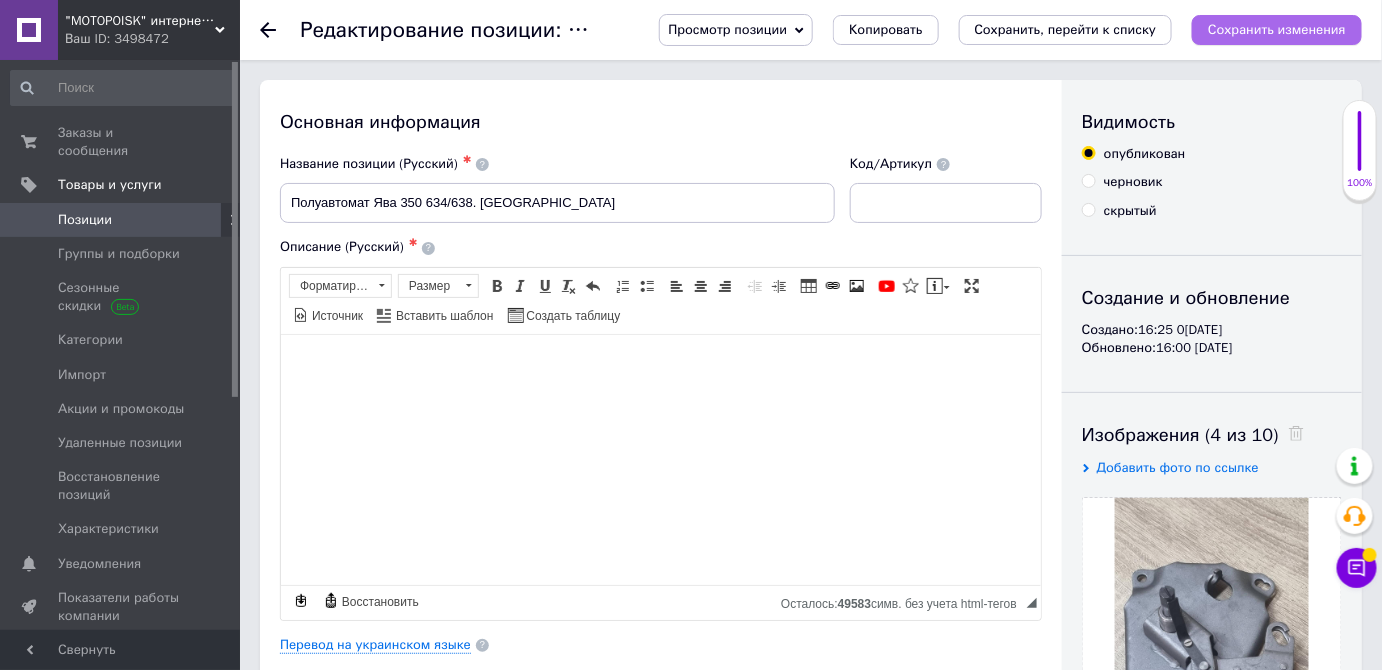 click on "Сохранить изменения" at bounding box center (1277, 30) 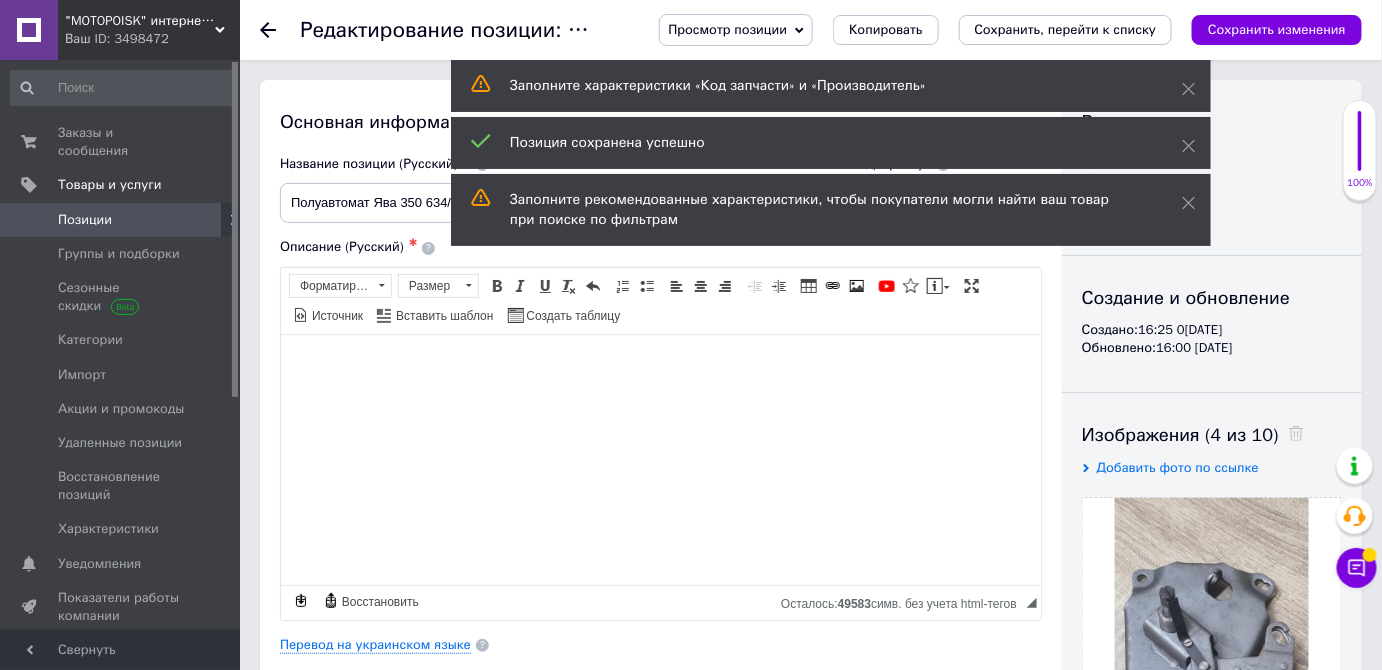 click 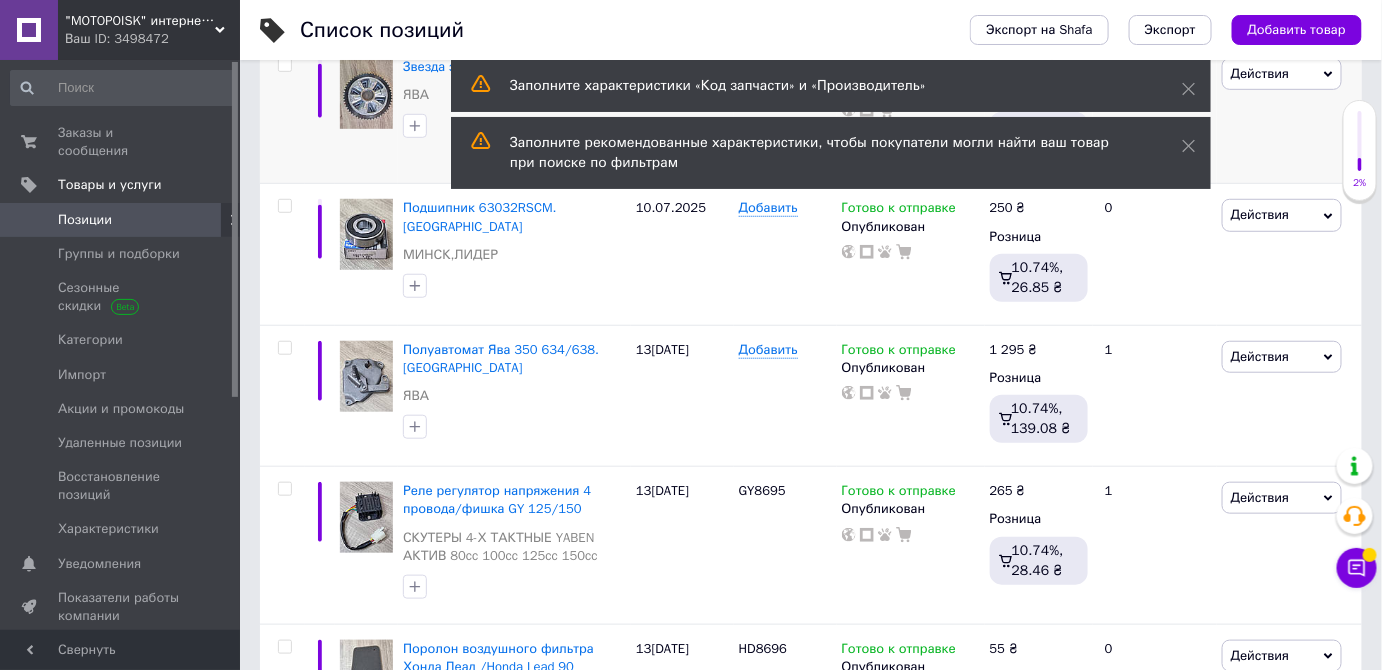 scroll, scrollTop: 363, scrollLeft: 0, axis: vertical 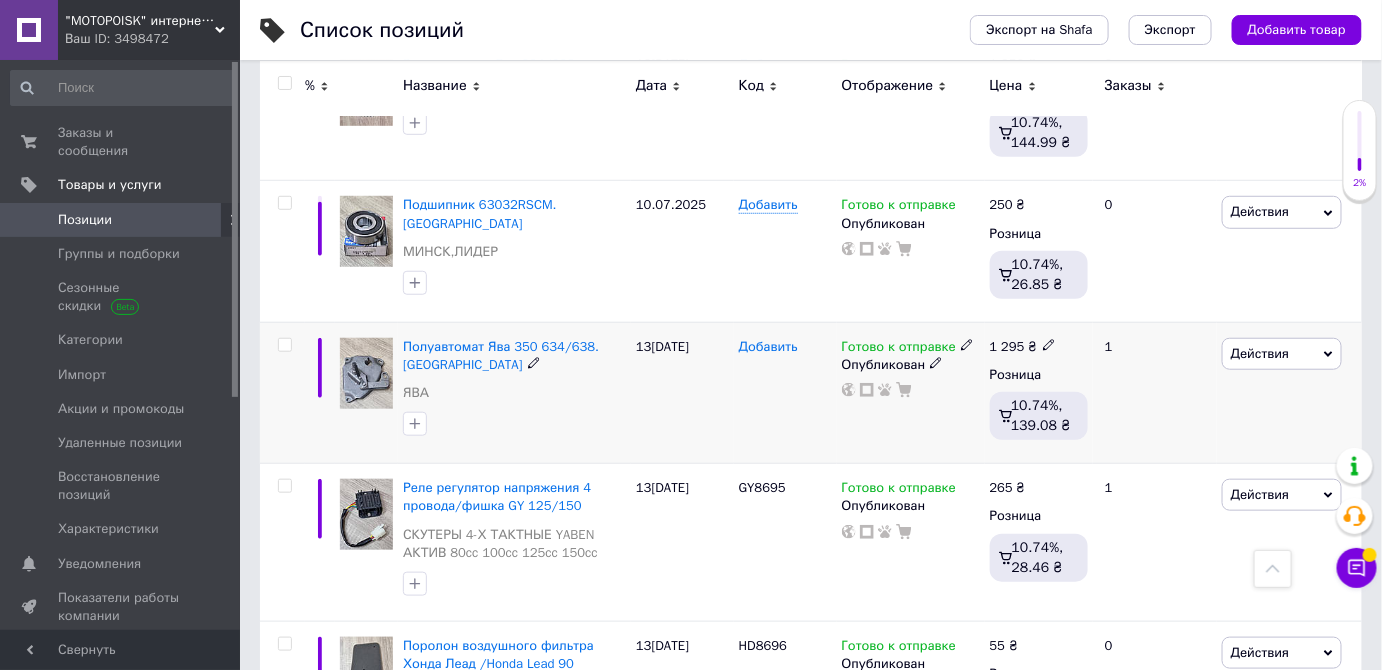 click on "Добавить" at bounding box center (768, 347) 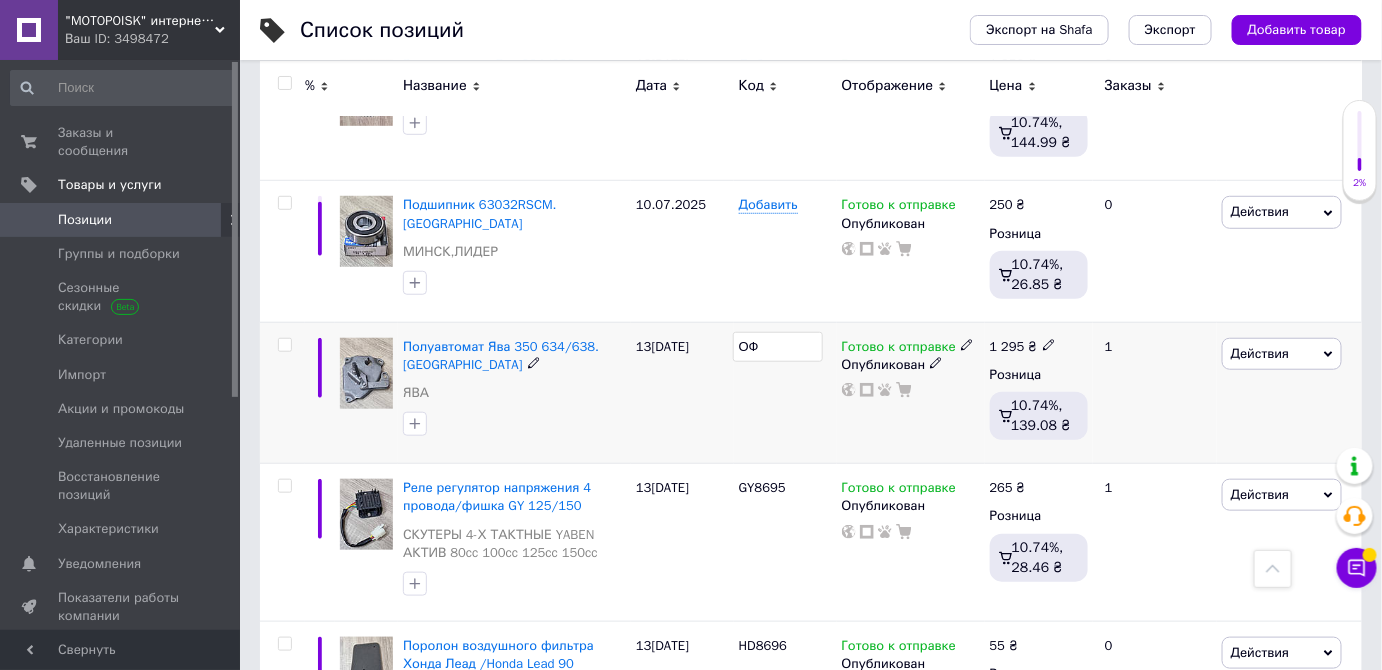 type on "О" 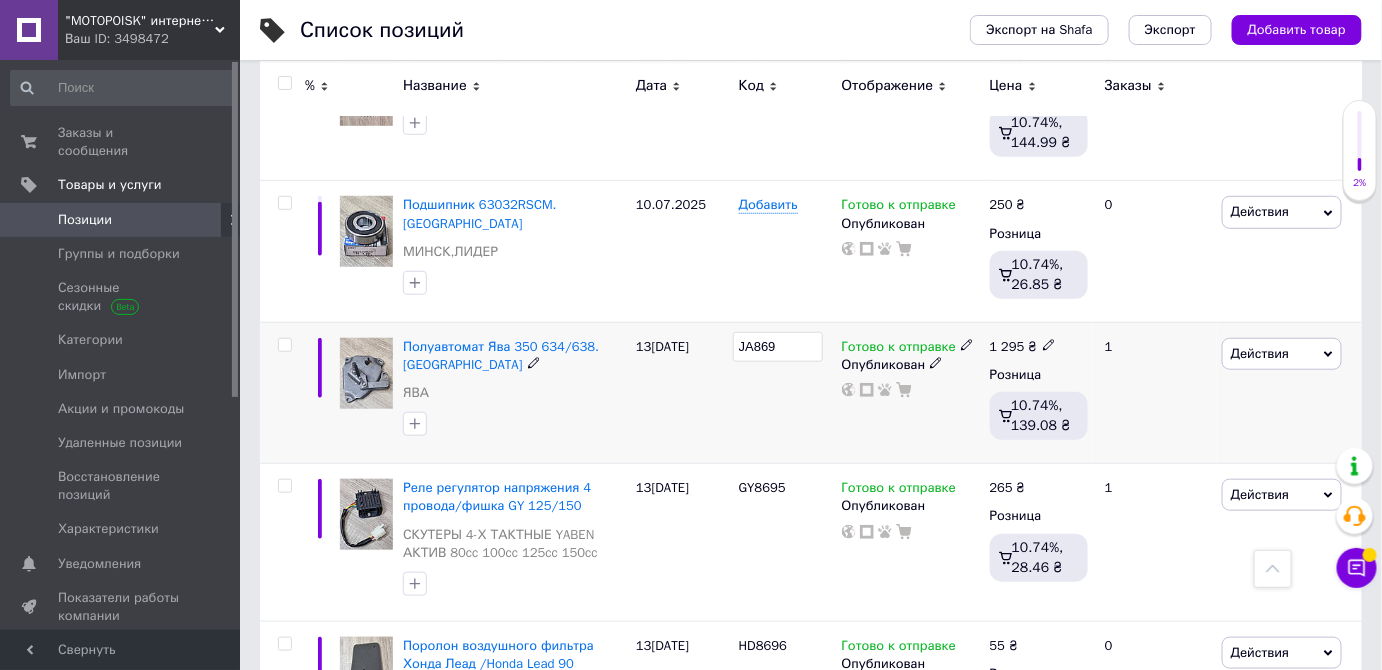type on "JA8694" 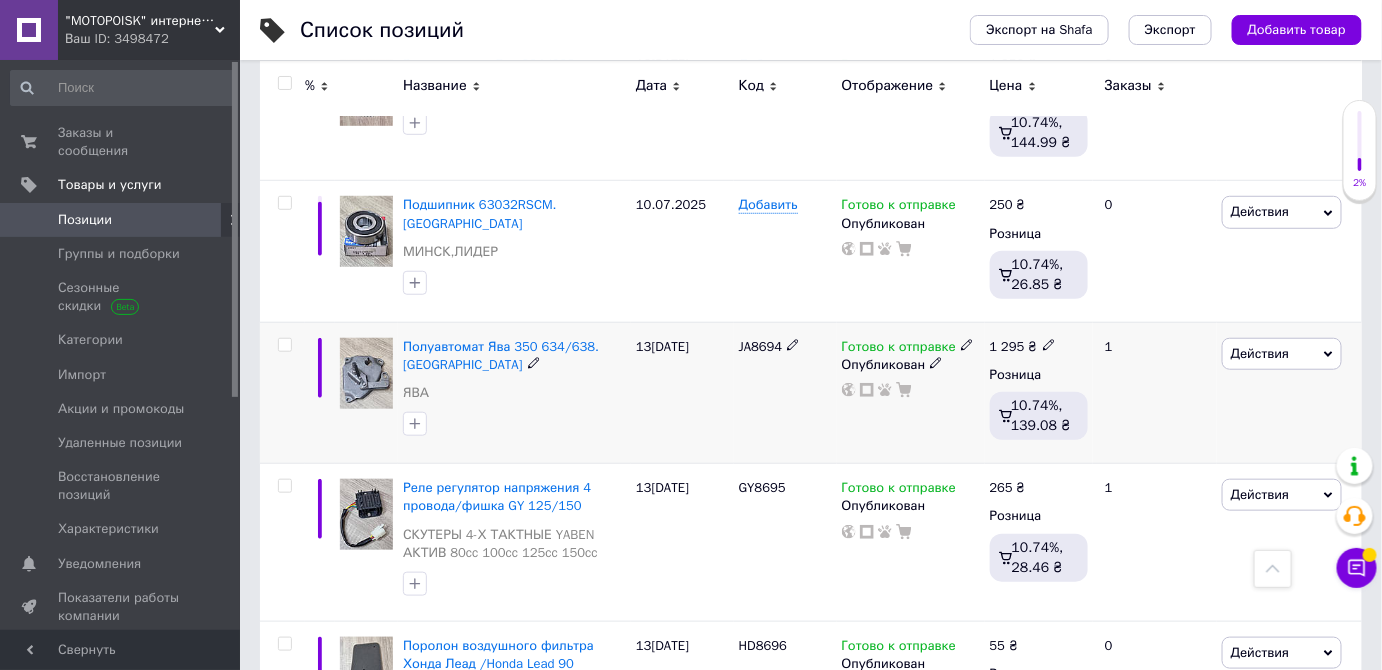 scroll, scrollTop: 272, scrollLeft: 0, axis: vertical 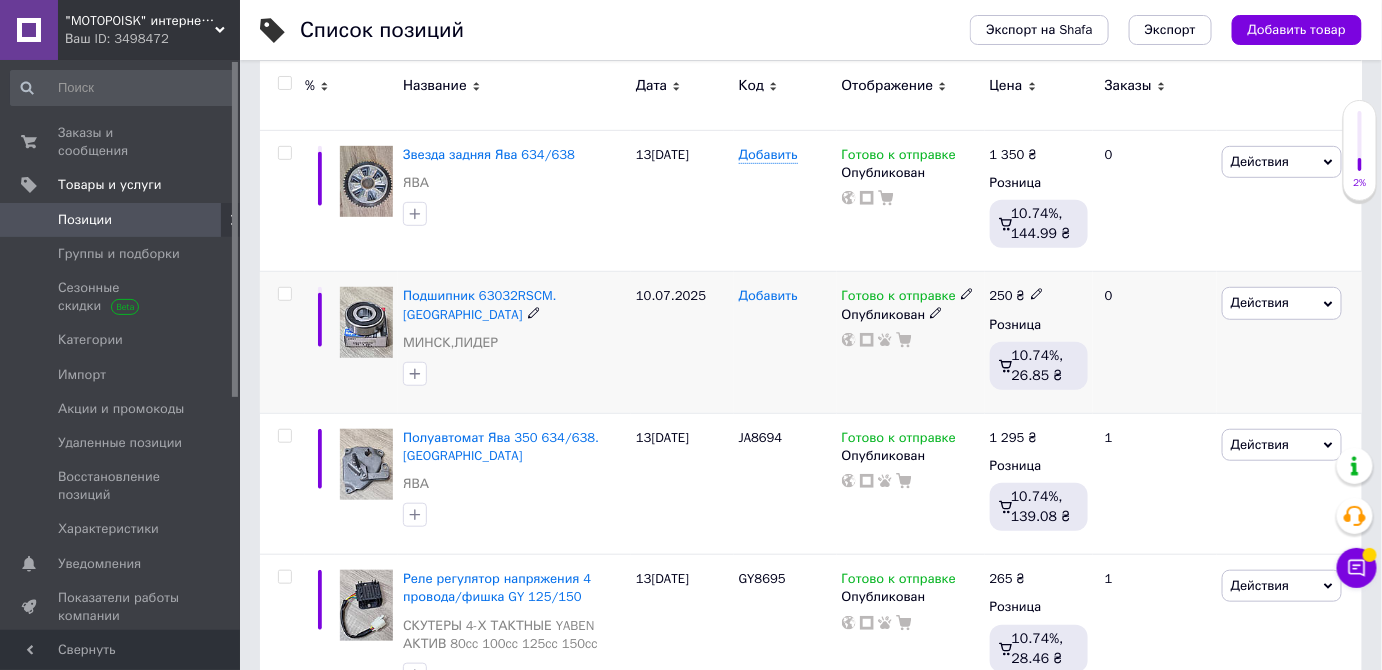 click on "Добавить" at bounding box center [768, 296] 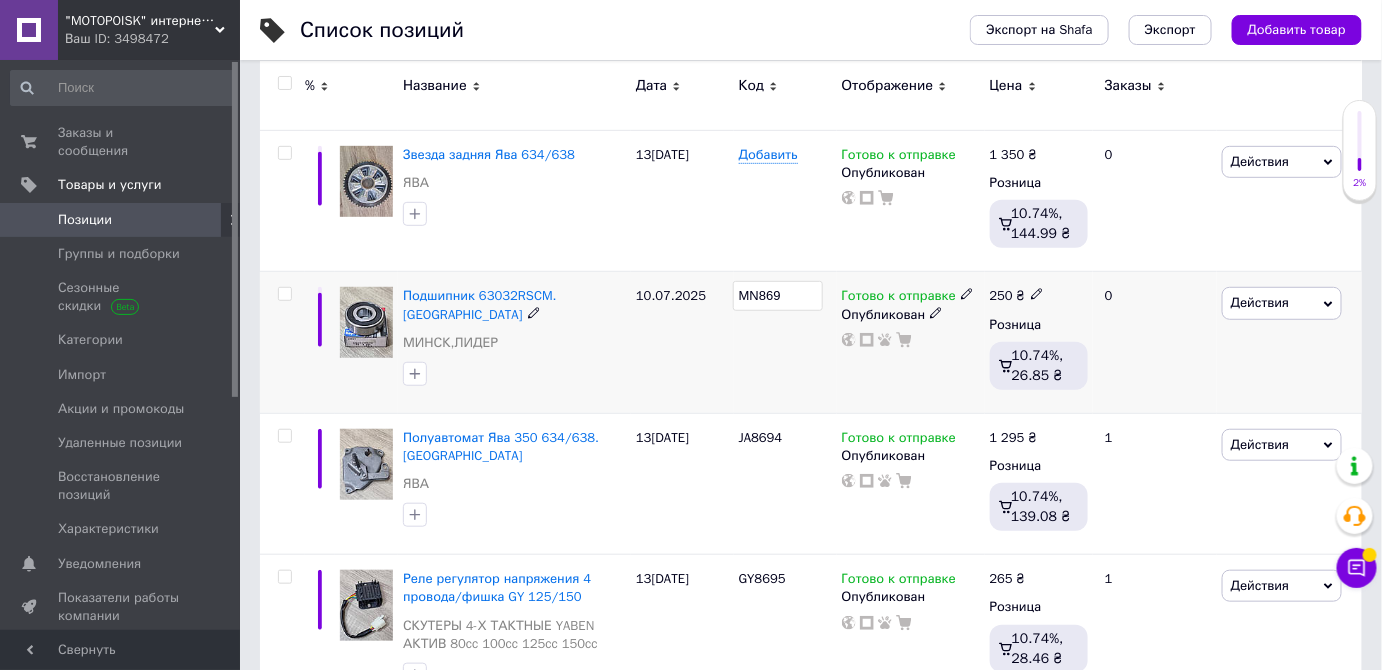 type on "MN8693" 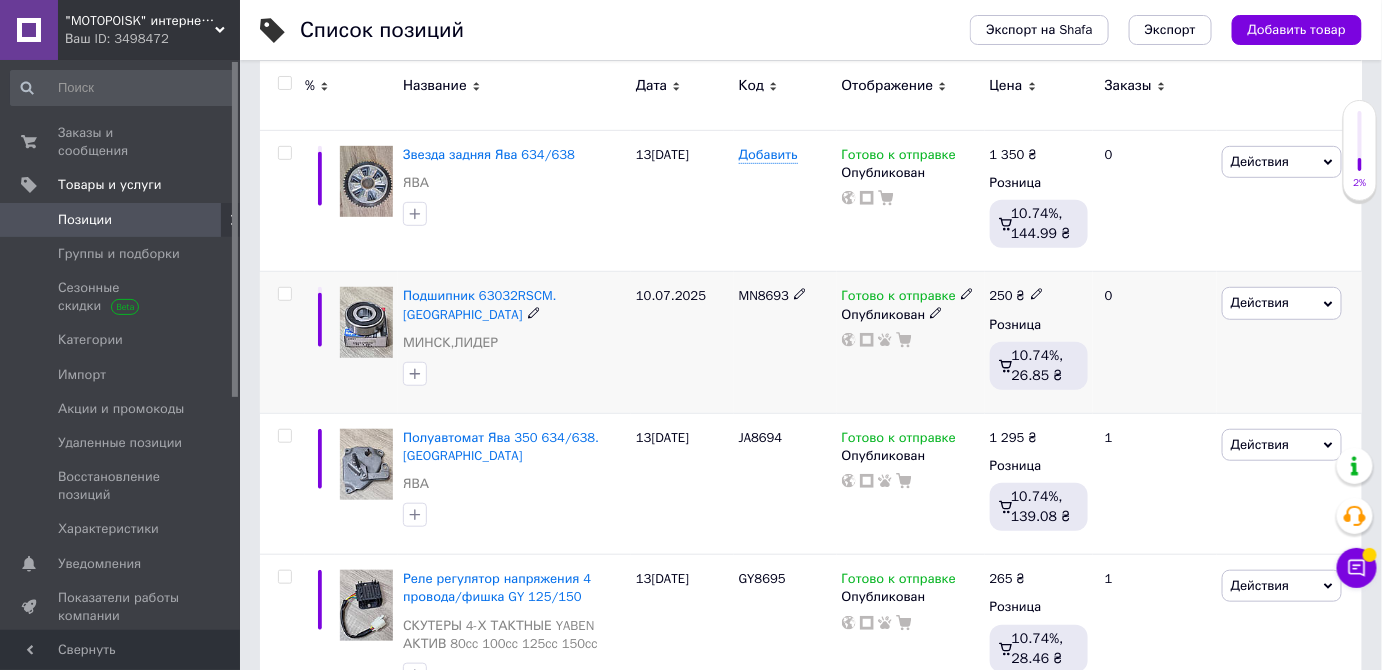 scroll, scrollTop: 181, scrollLeft: 0, axis: vertical 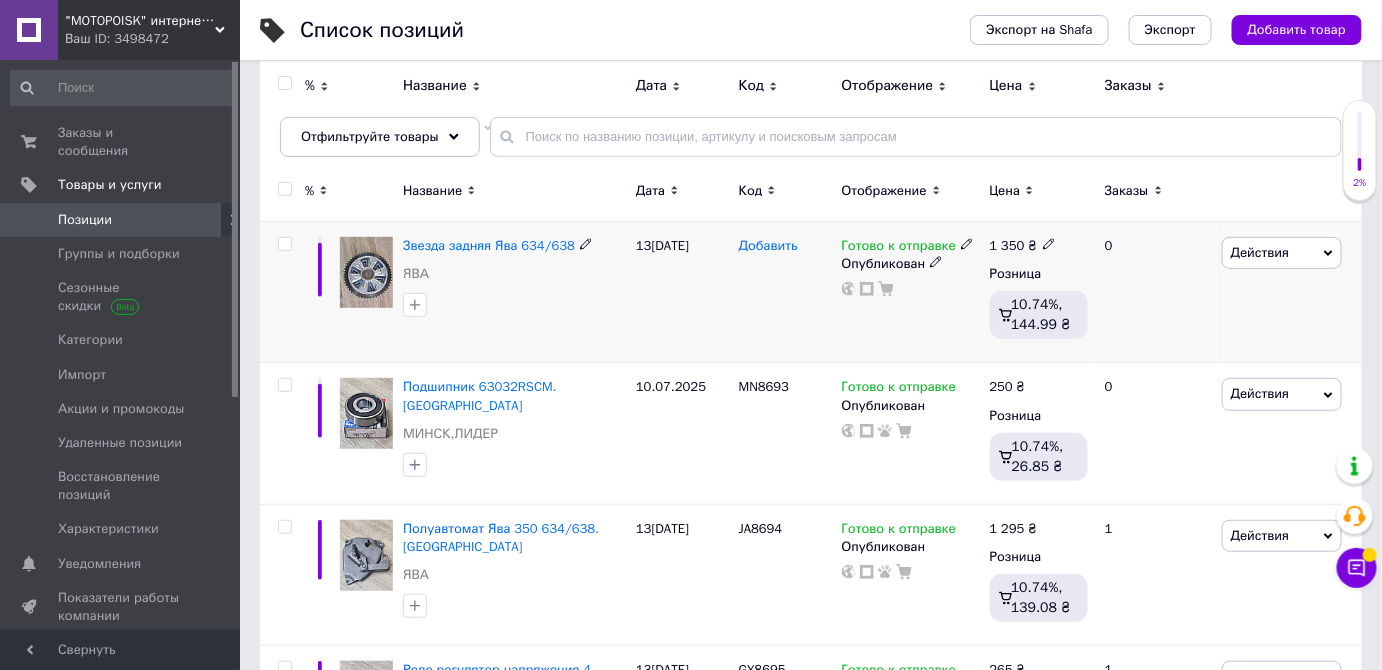 click on "Добавить" at bounding box center (768, 246) 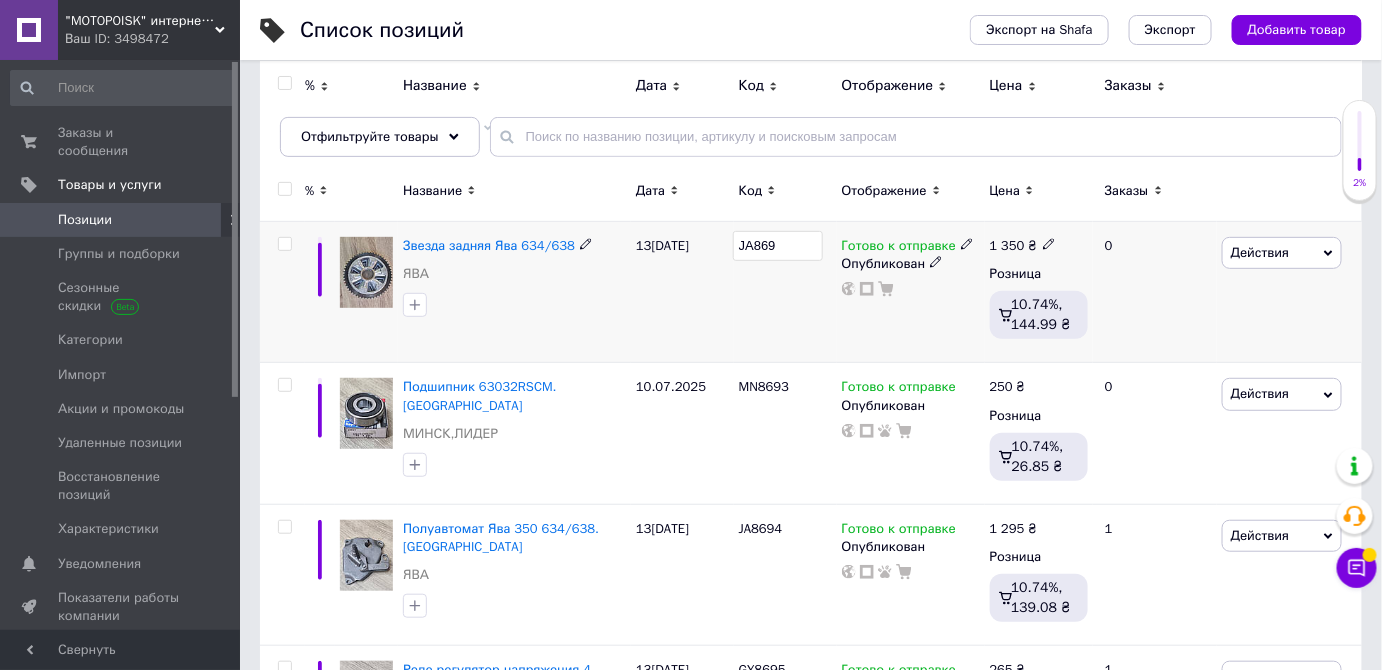 type on "JA8692" 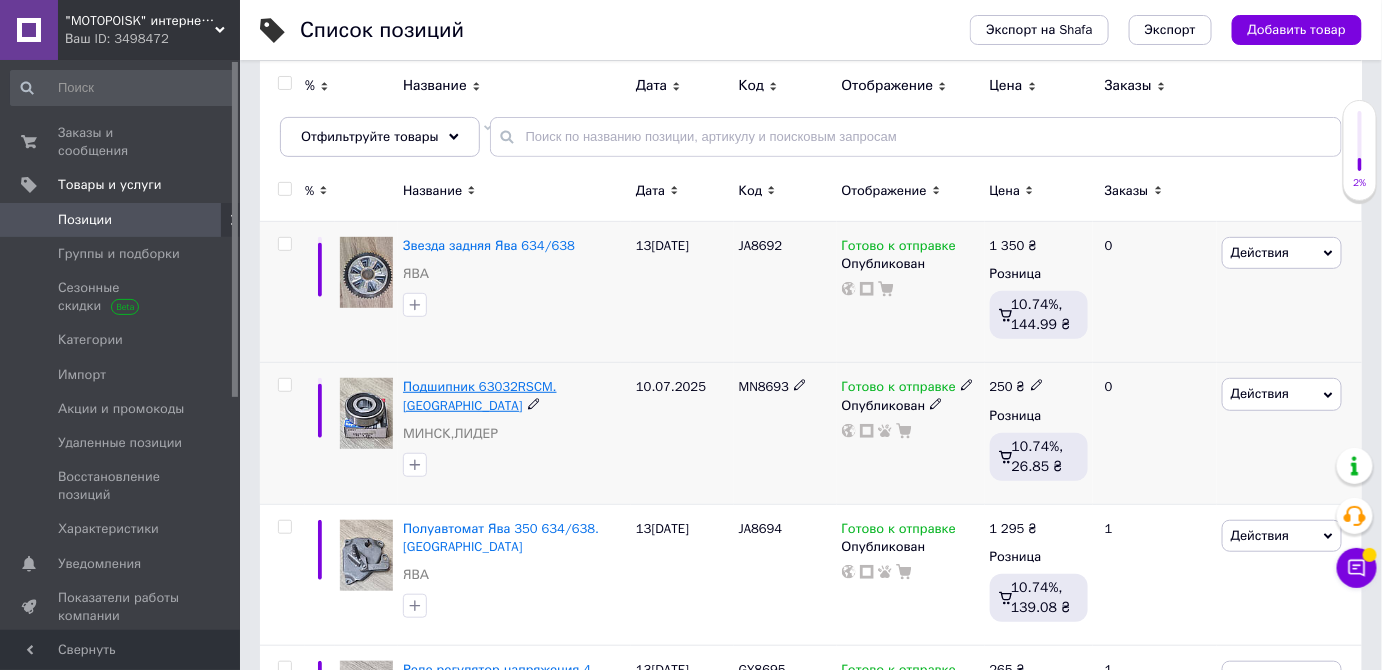 click on "Подшипник 63032RSCM. [GEOGRAPHIC_DATA]" at bounding box center (480, 395) 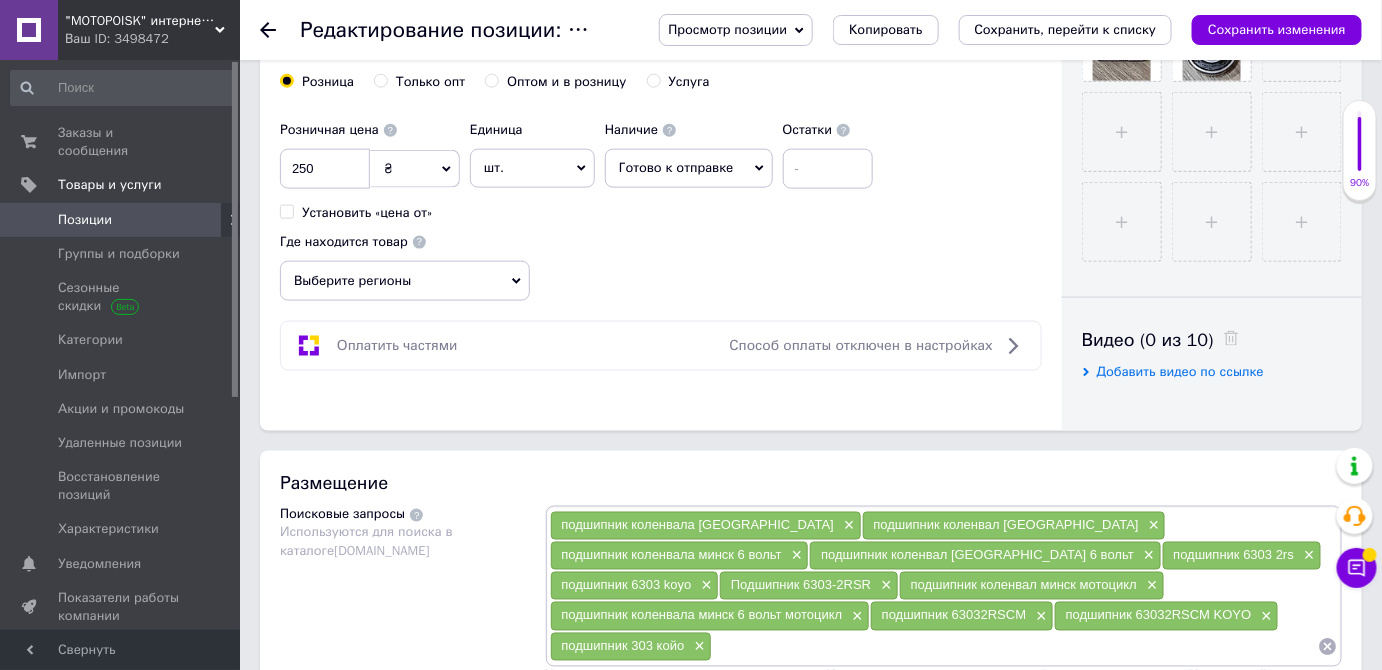 scroll, scrollTop: 818, scrollLeft: 0, axis: vertical 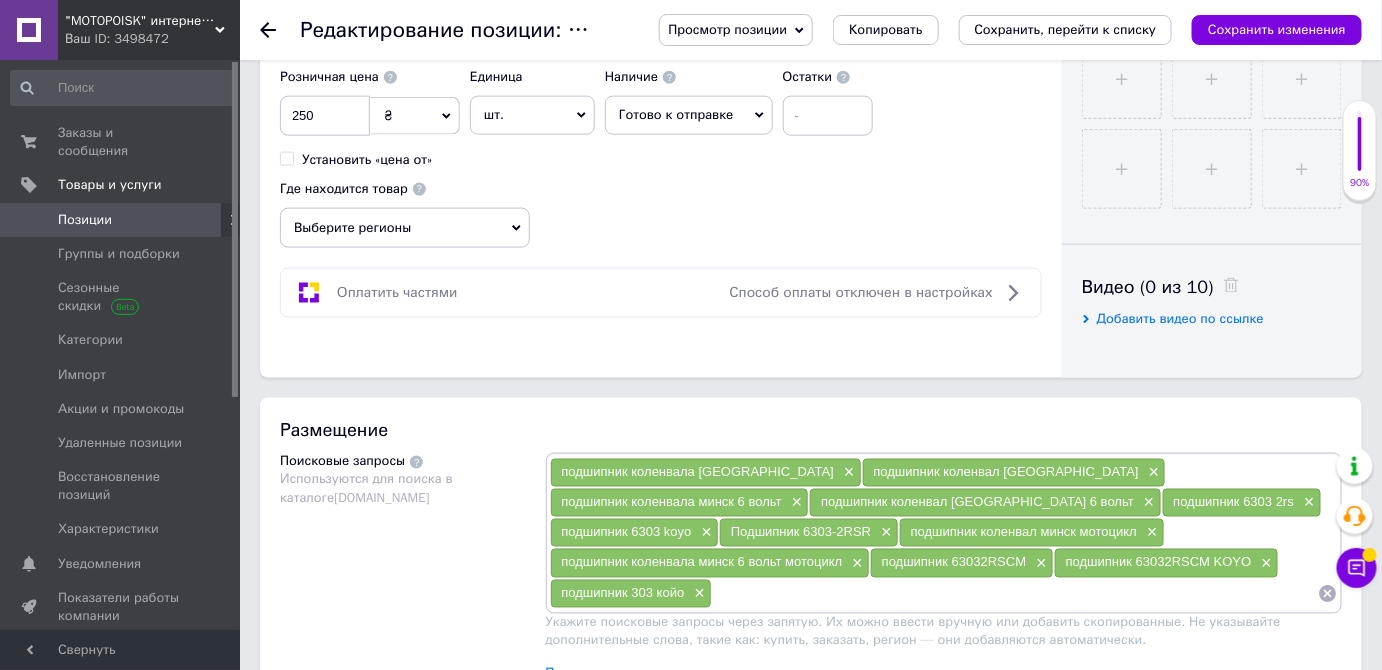 click 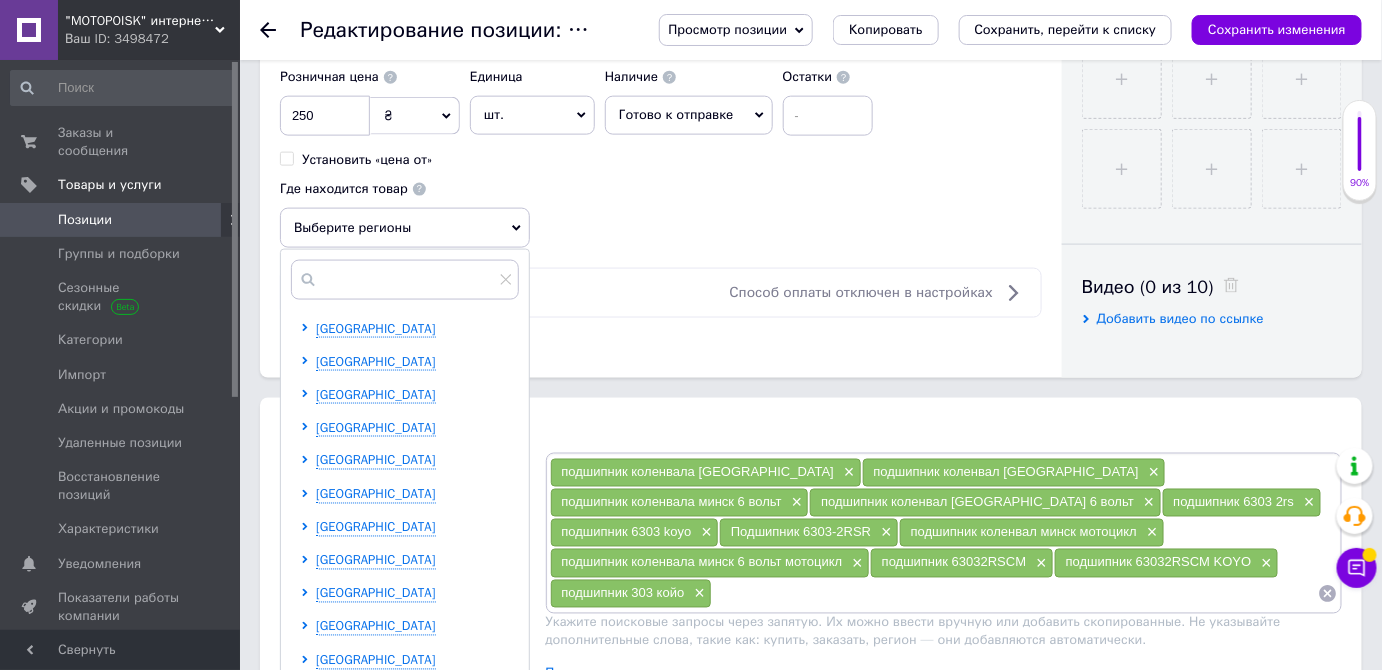 scroll, scrollTop: 1000, scrollLeft: 0, axis: vertical 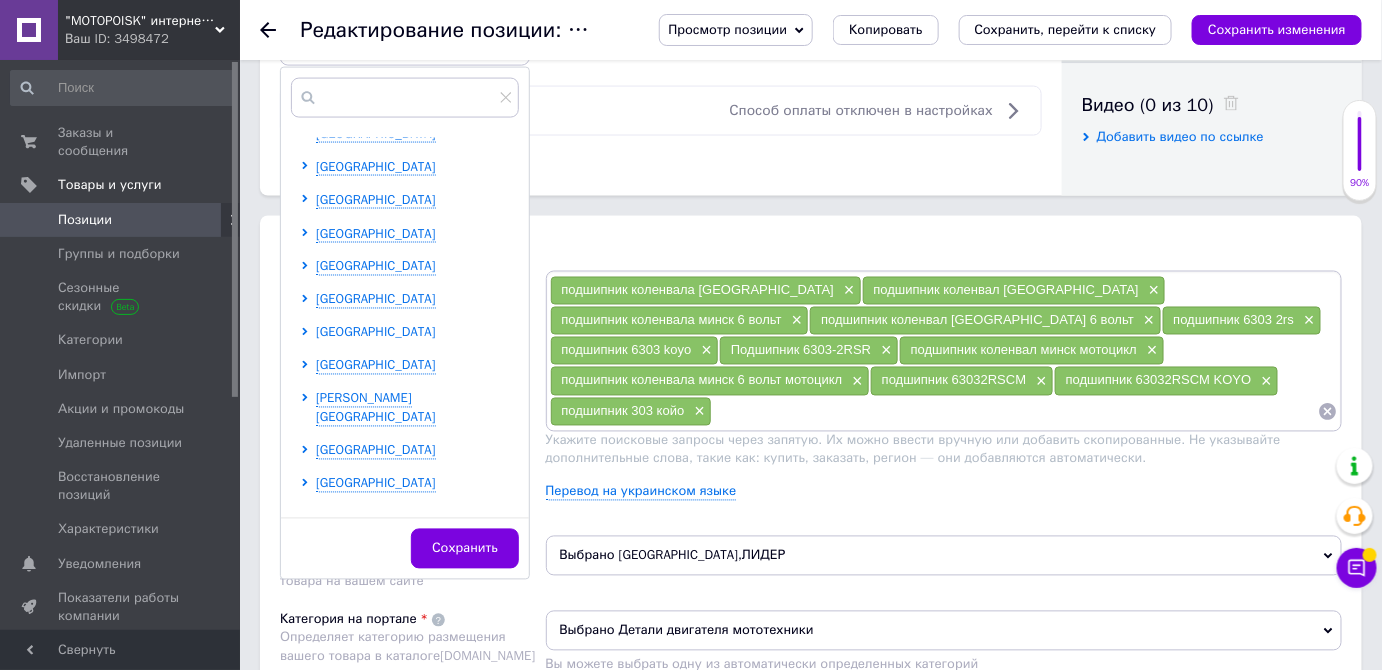 click on "[GEOGRAPHIC_DATA]" at bounding box center [376, 332] 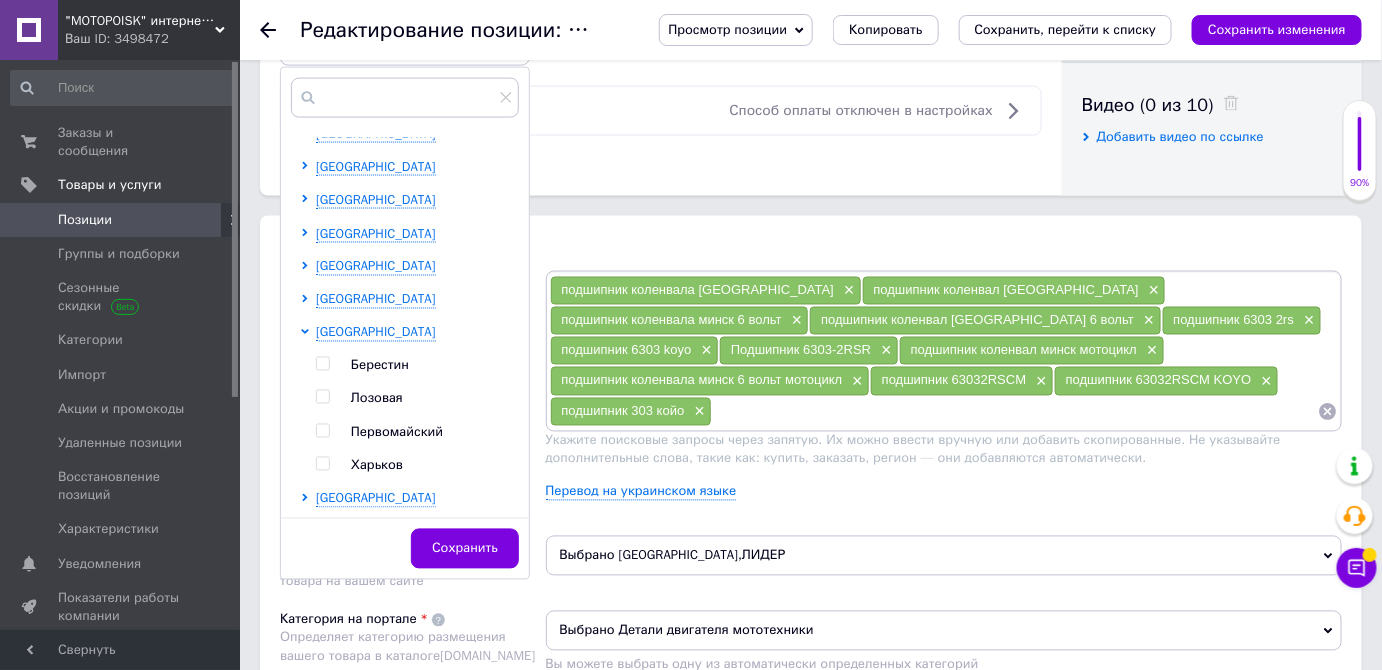 click at bounding box center (322, 464) 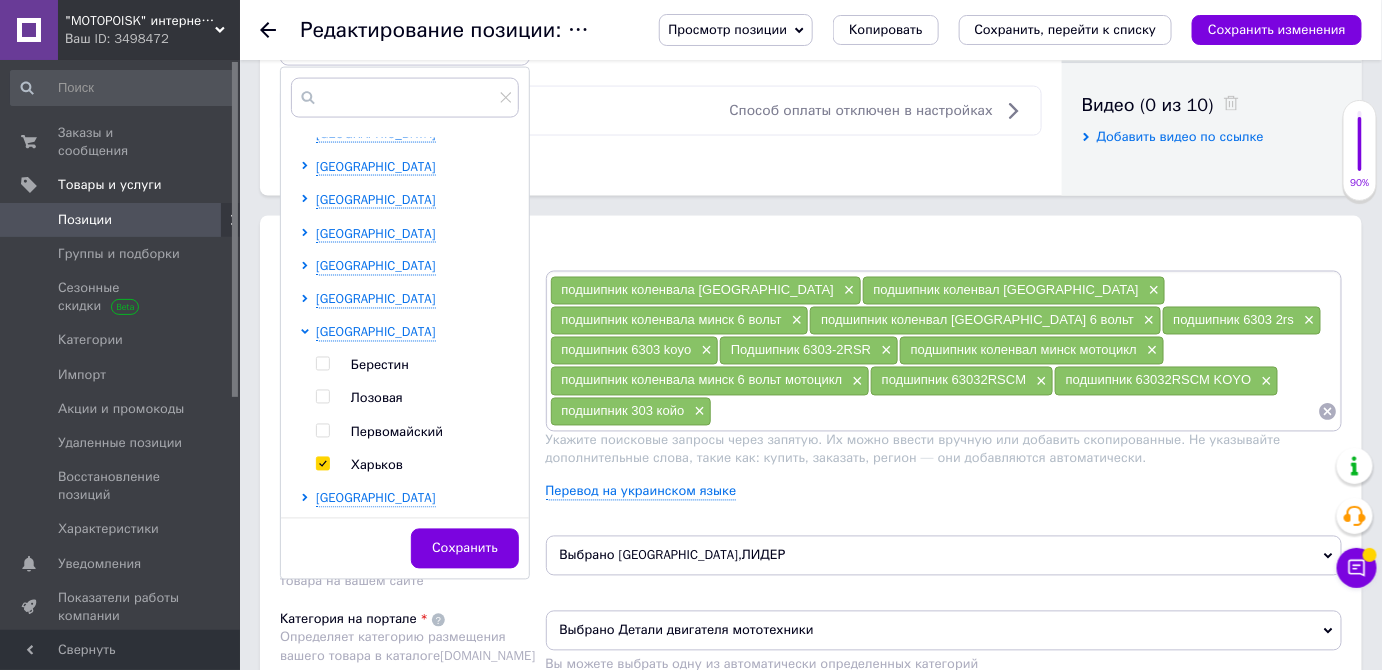 checkbox on "true" 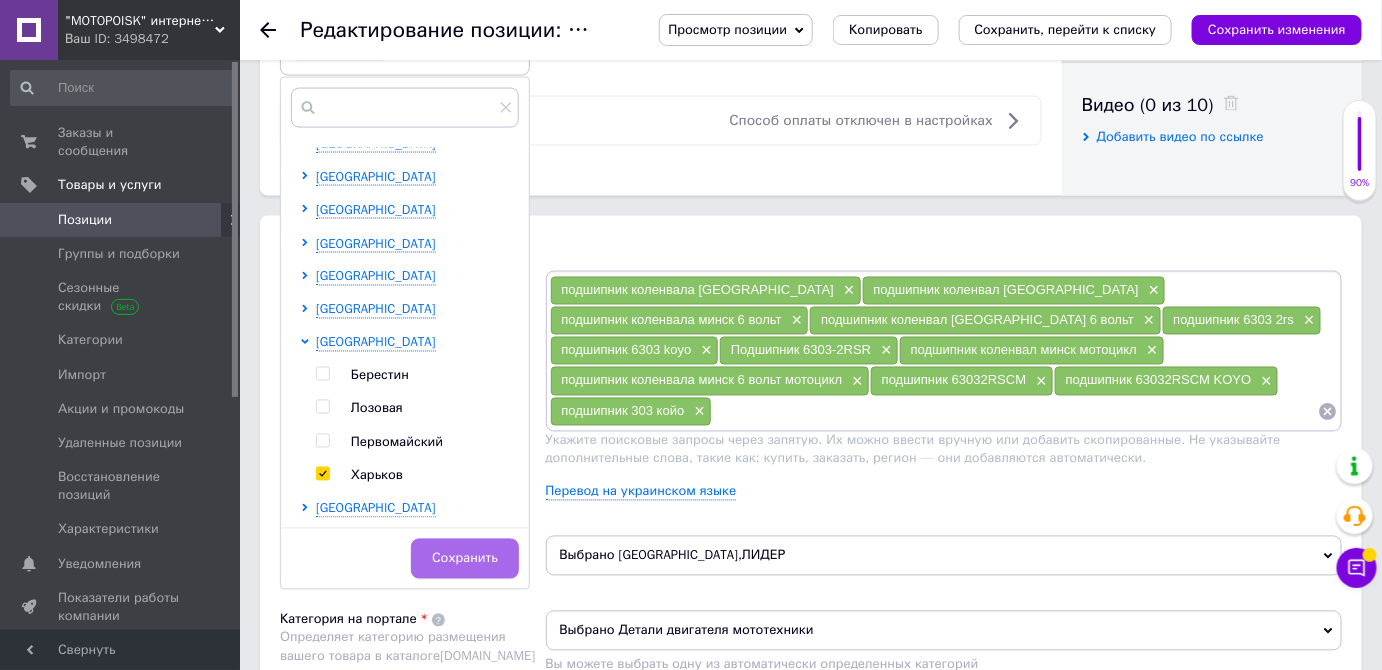 click on "Сохранить" at bounding box center (465, 559) 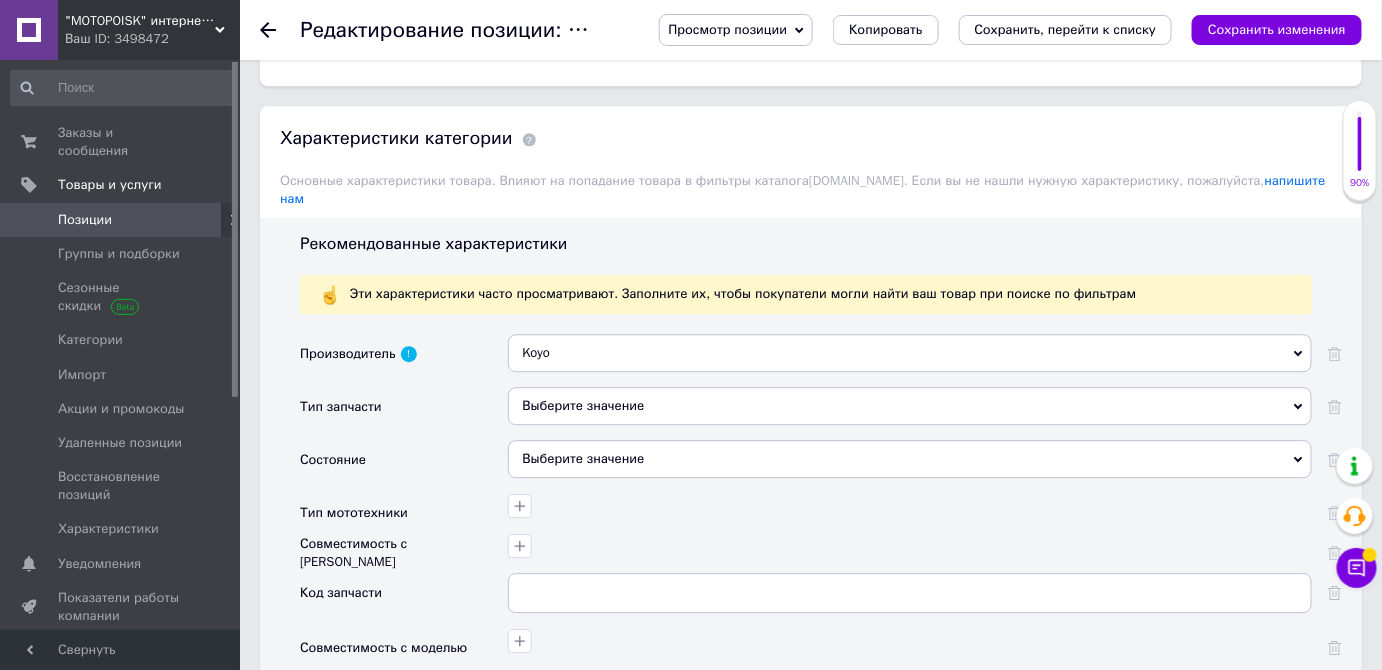 scroll, scrollTop: 1727, scrollLeft: 0, axis: vertical 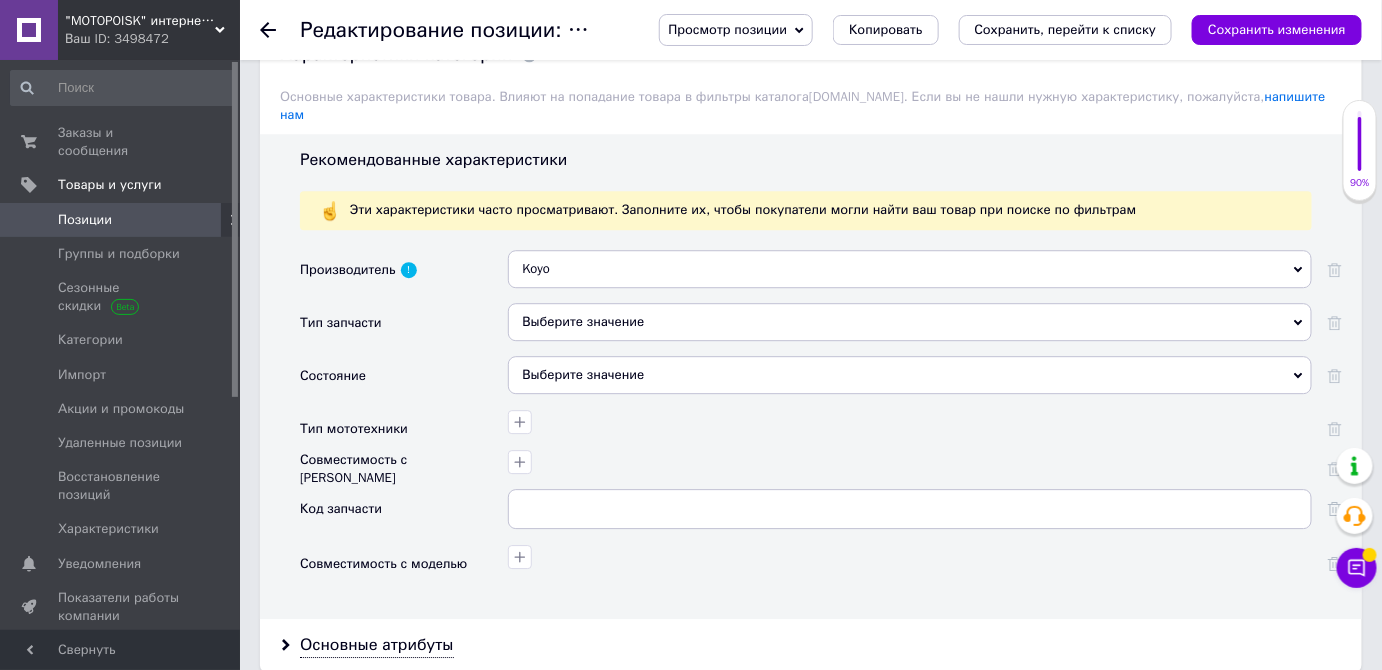 click on "Выберите значение" at bounding box center [910, 322] 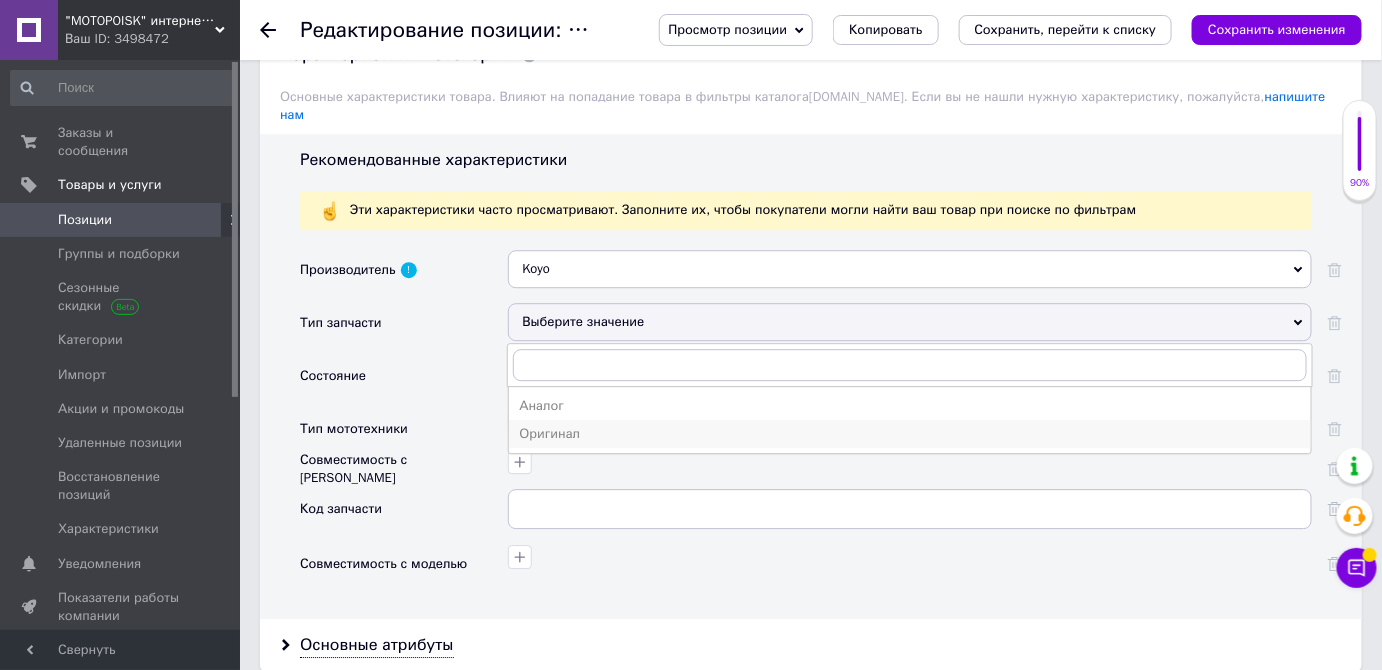 click on "Оригинал" at bounding box center (910, 434) 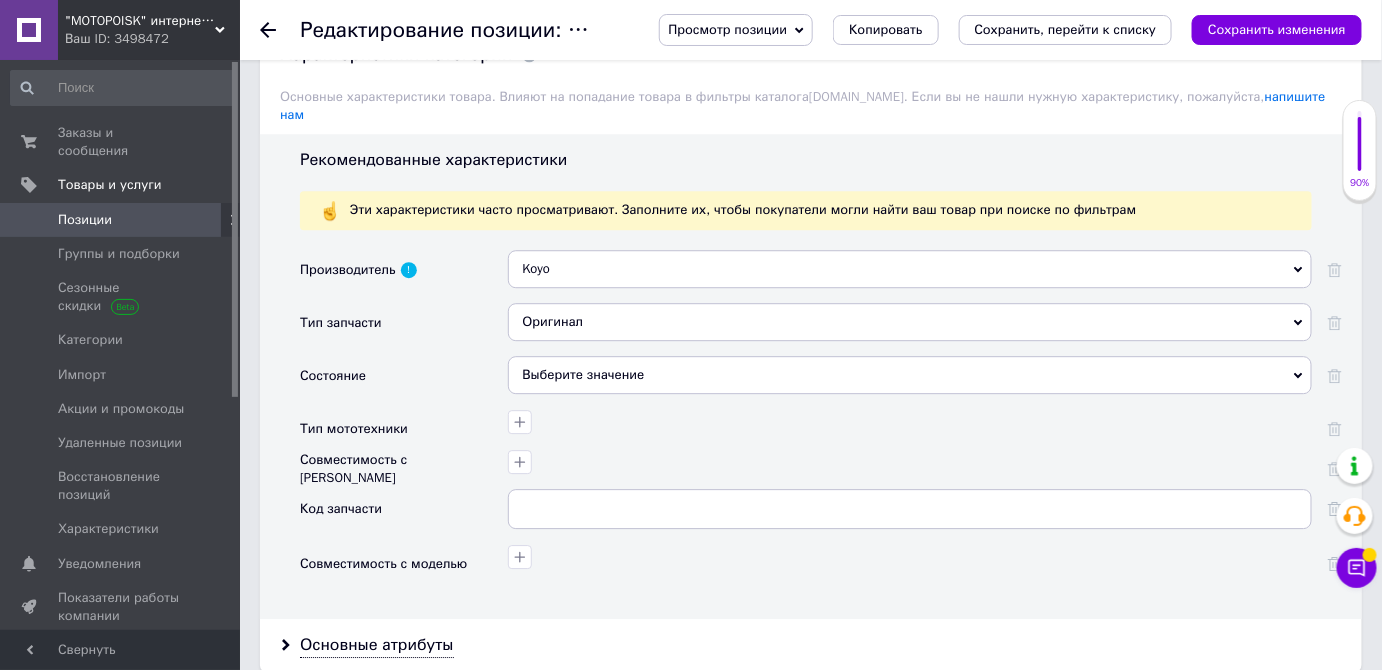 click on "Выберите значение" at bounding box center [910, 375] 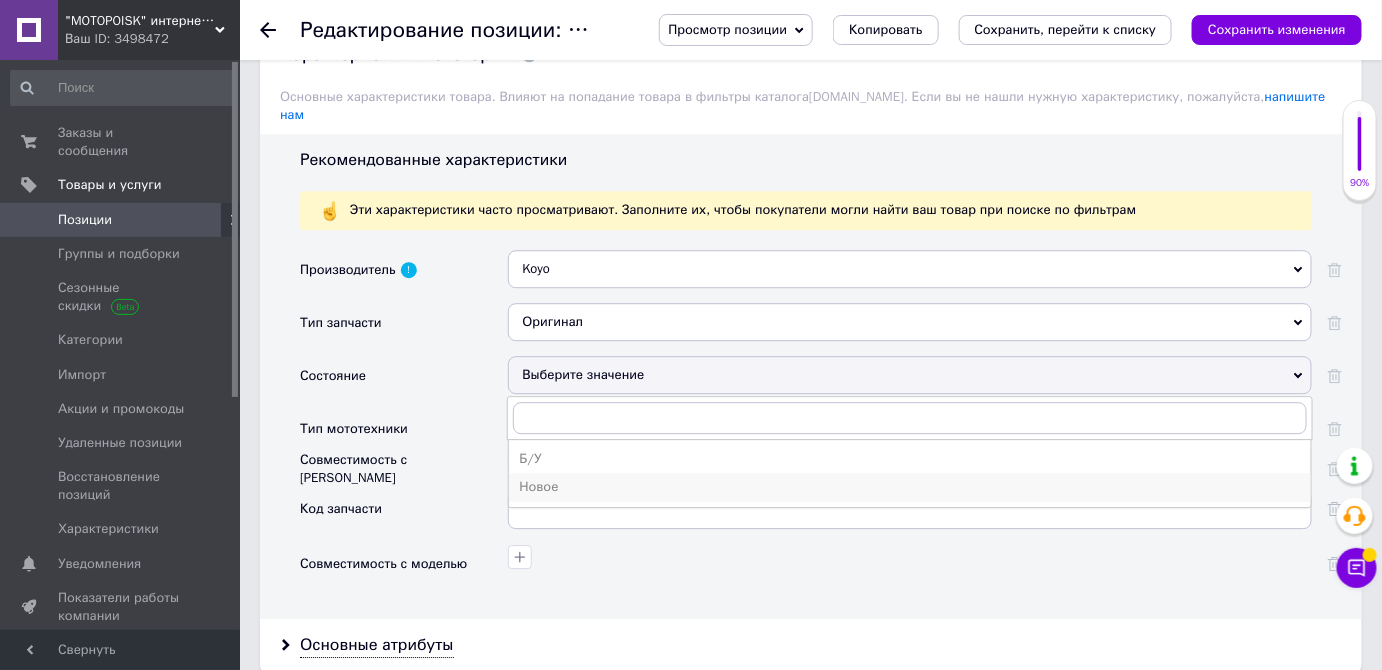 click on "Новое" at bounding box center [910, 487] 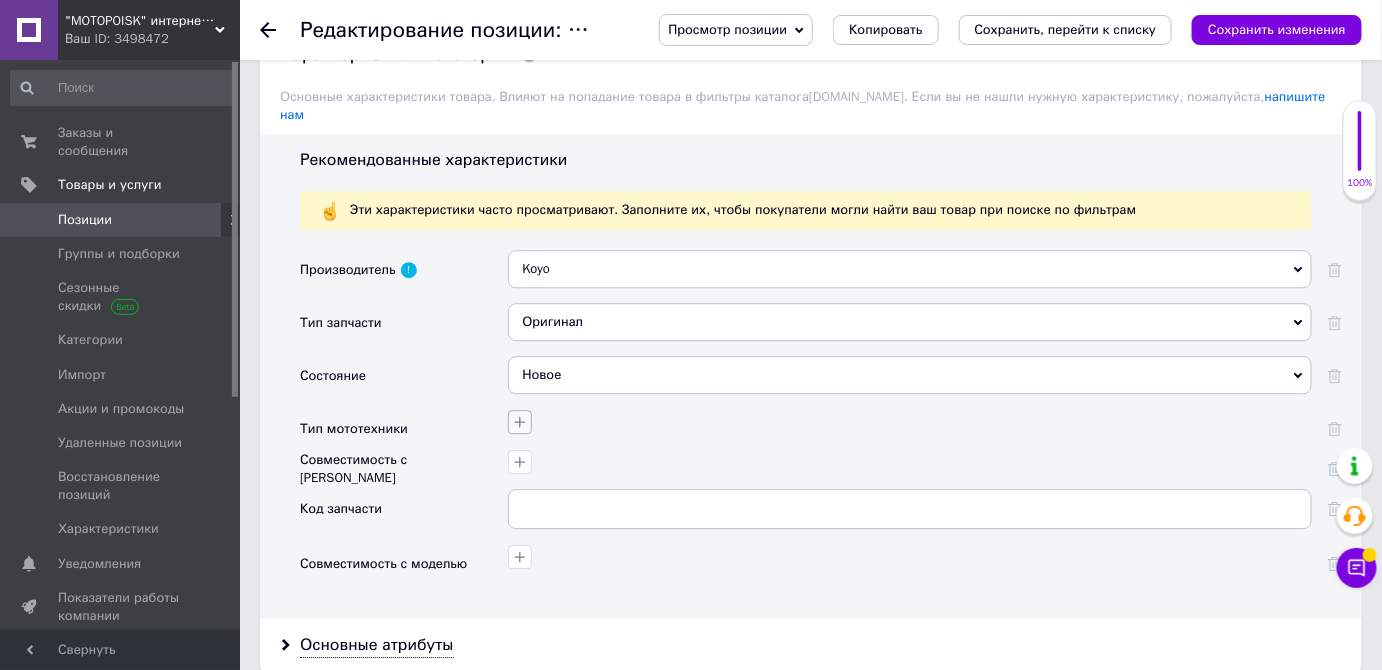 click 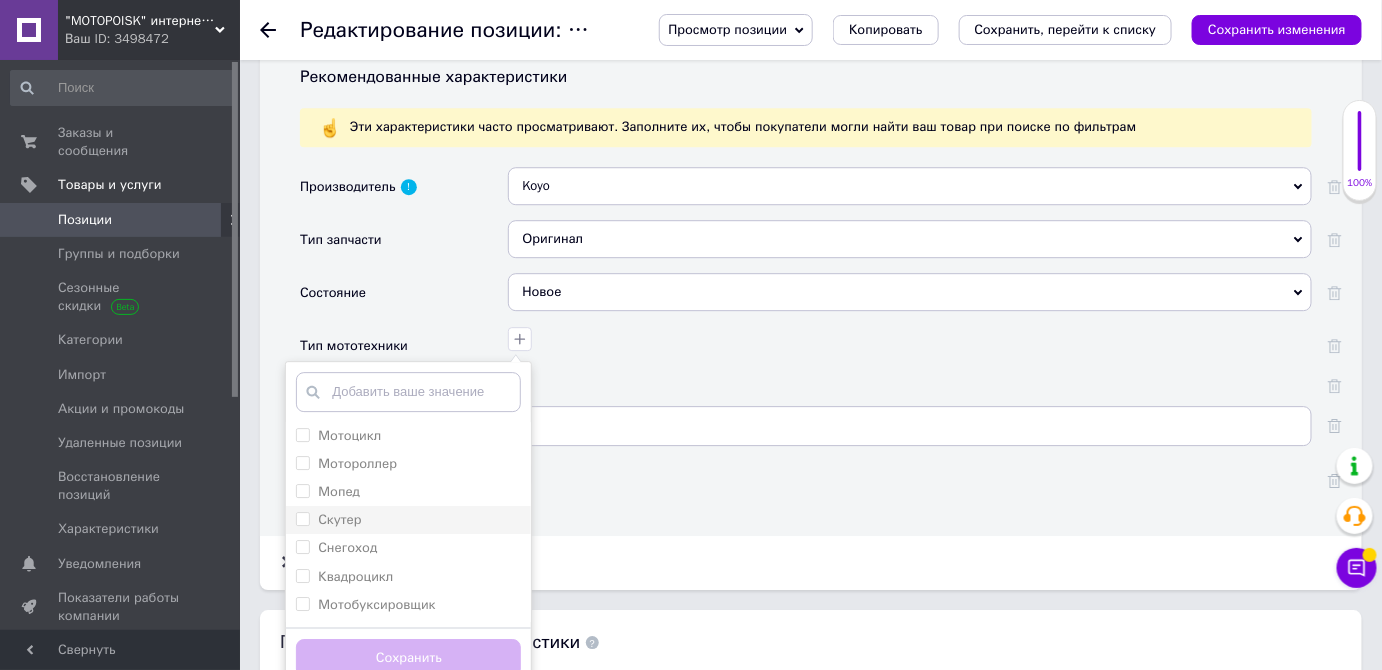scroll, scrollTop: 2000, scrollLeft: 0, axis: vertical 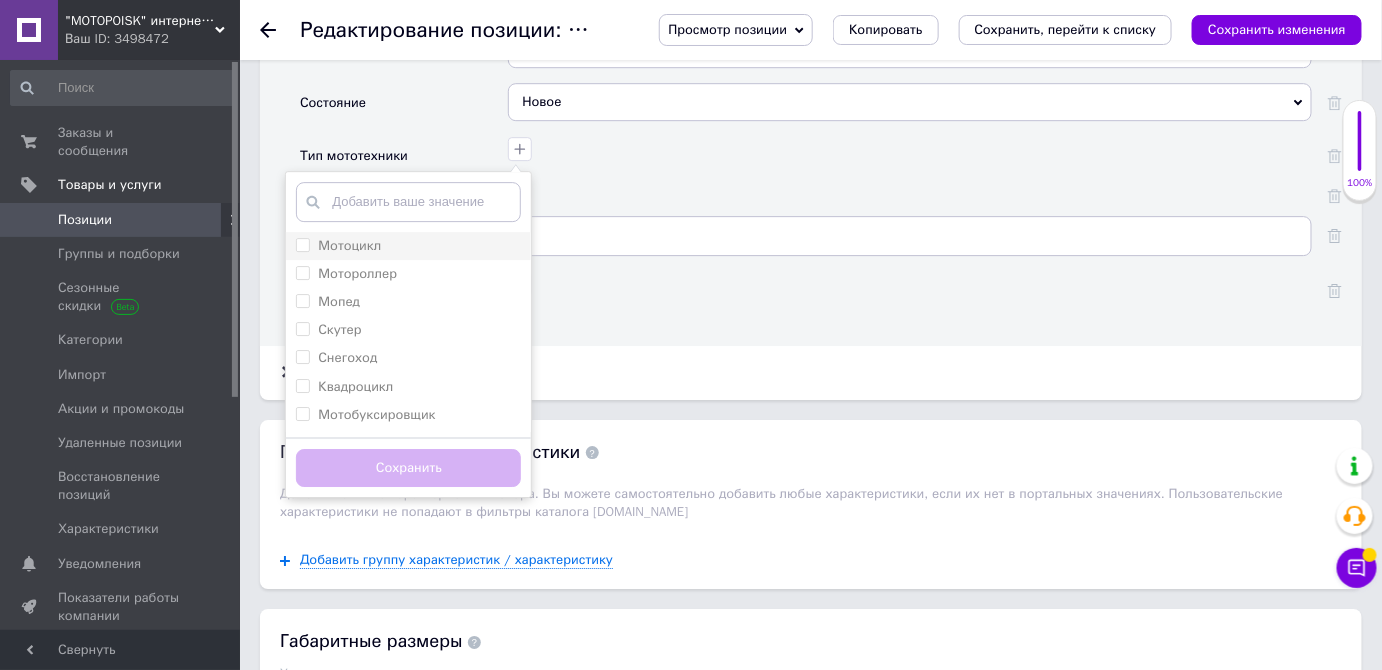 click on "Мотоцикл" at bounding box center (302, 244) 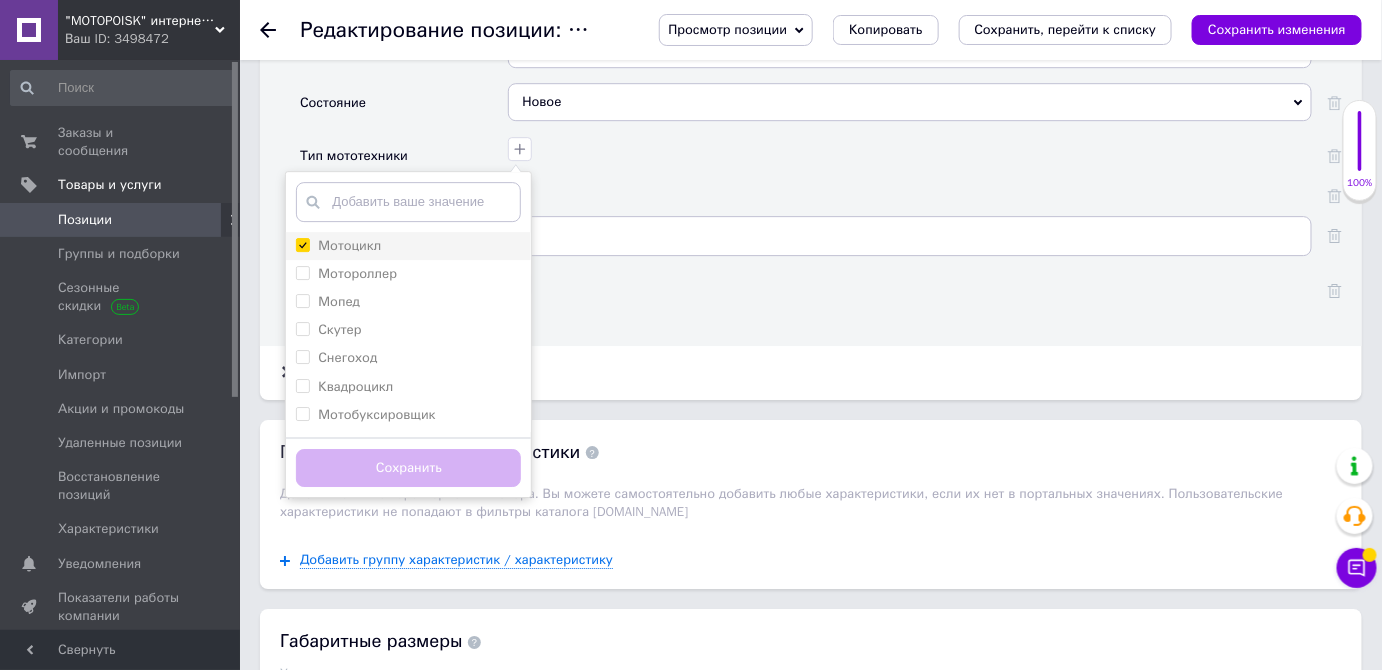 checkbox on "true" 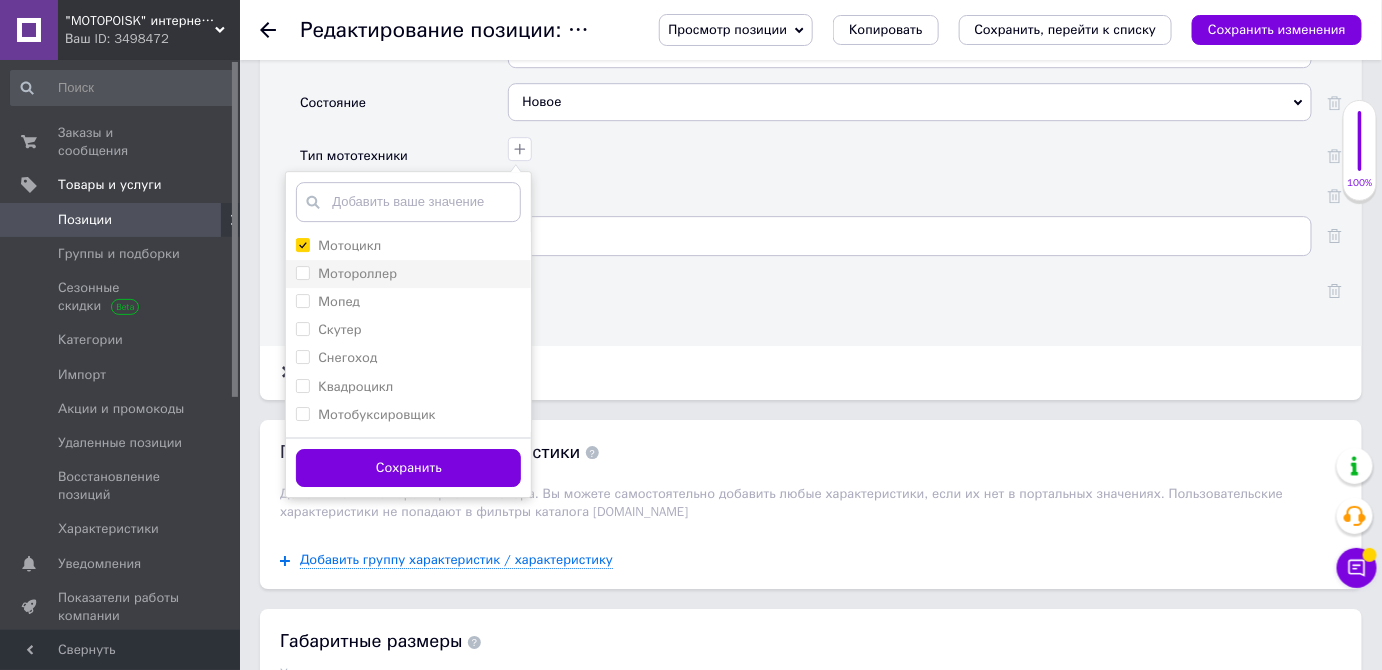 drag, startPoint x: 301, startPoint y: 209, endPoint x: 301, endPoint y: 225, distance: 16 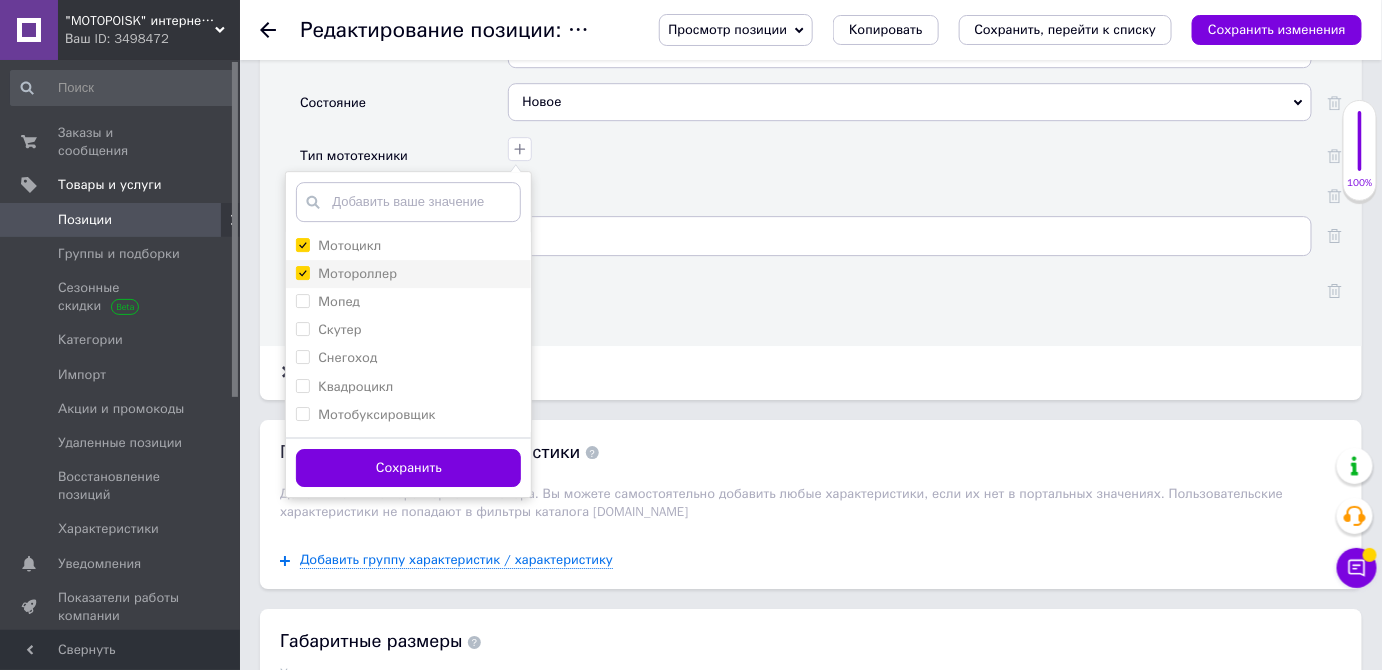 checkbox on "true" 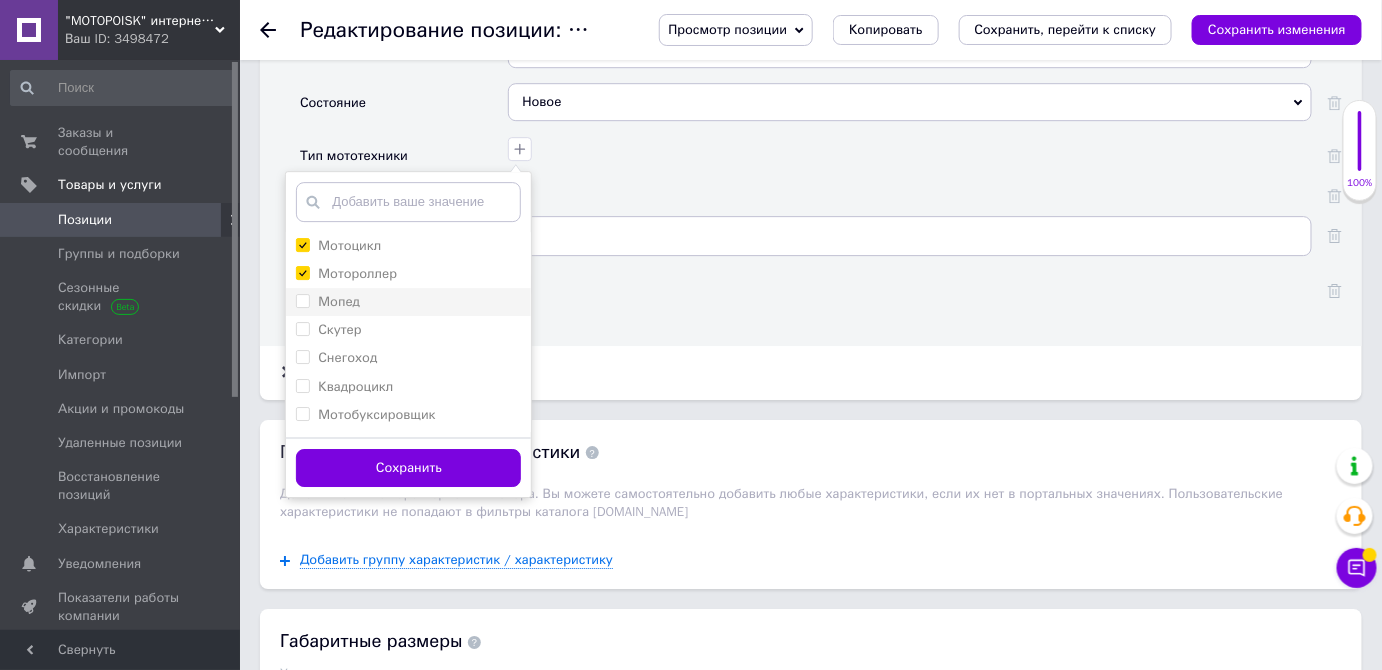 click on "Мопед" at bounding box center (302, 300) 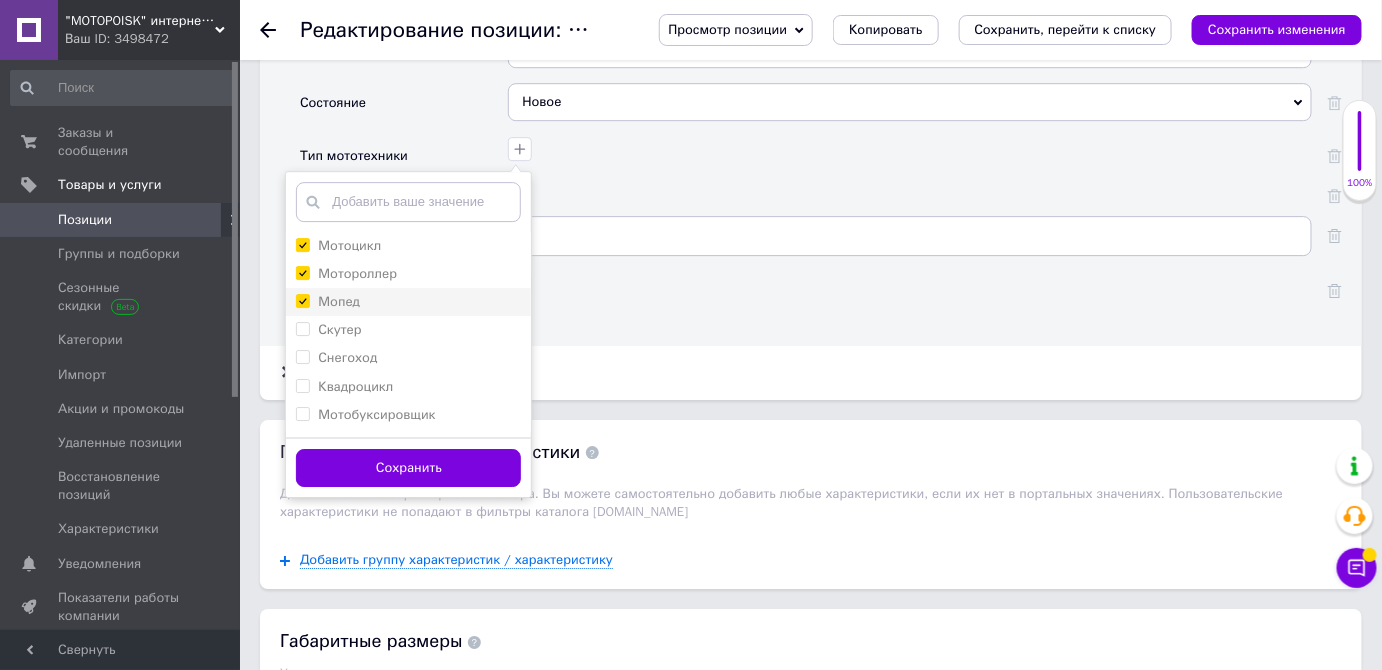 checkbox on "true" 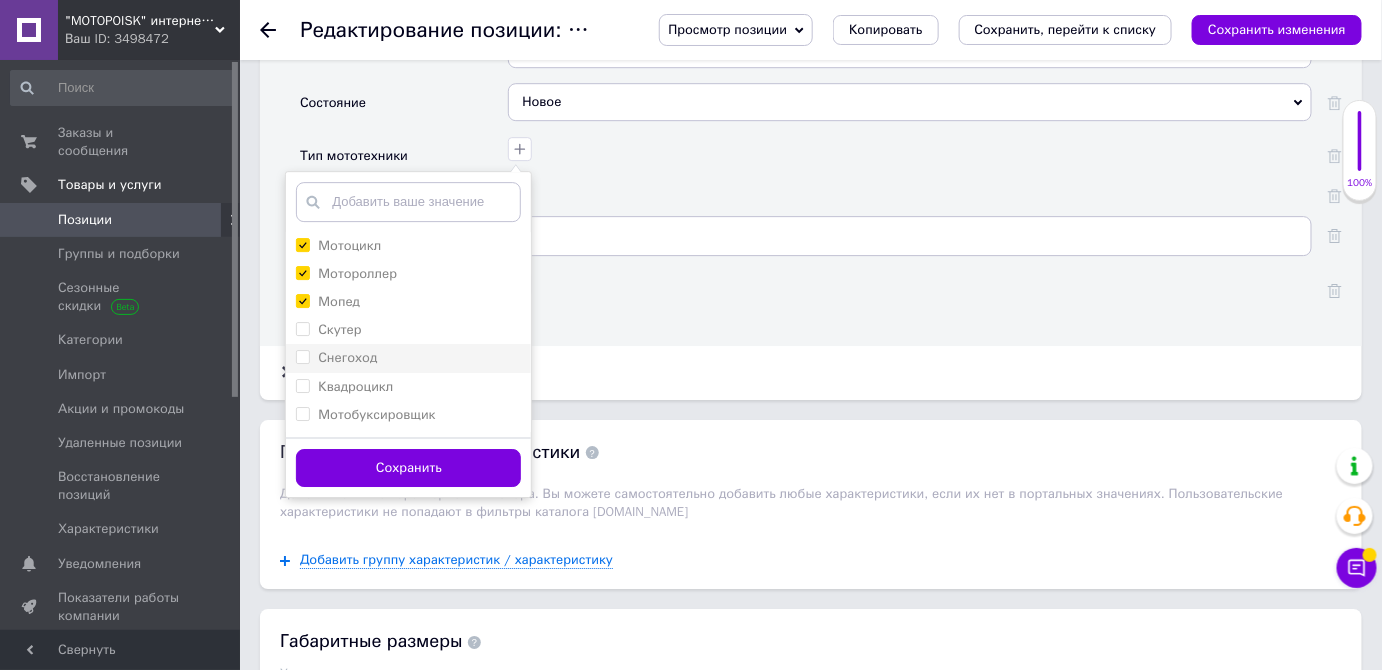drag, startPoint x: 298, startPoint y: 270, endPoint x: 298, endPoint y: 292, distance: 22 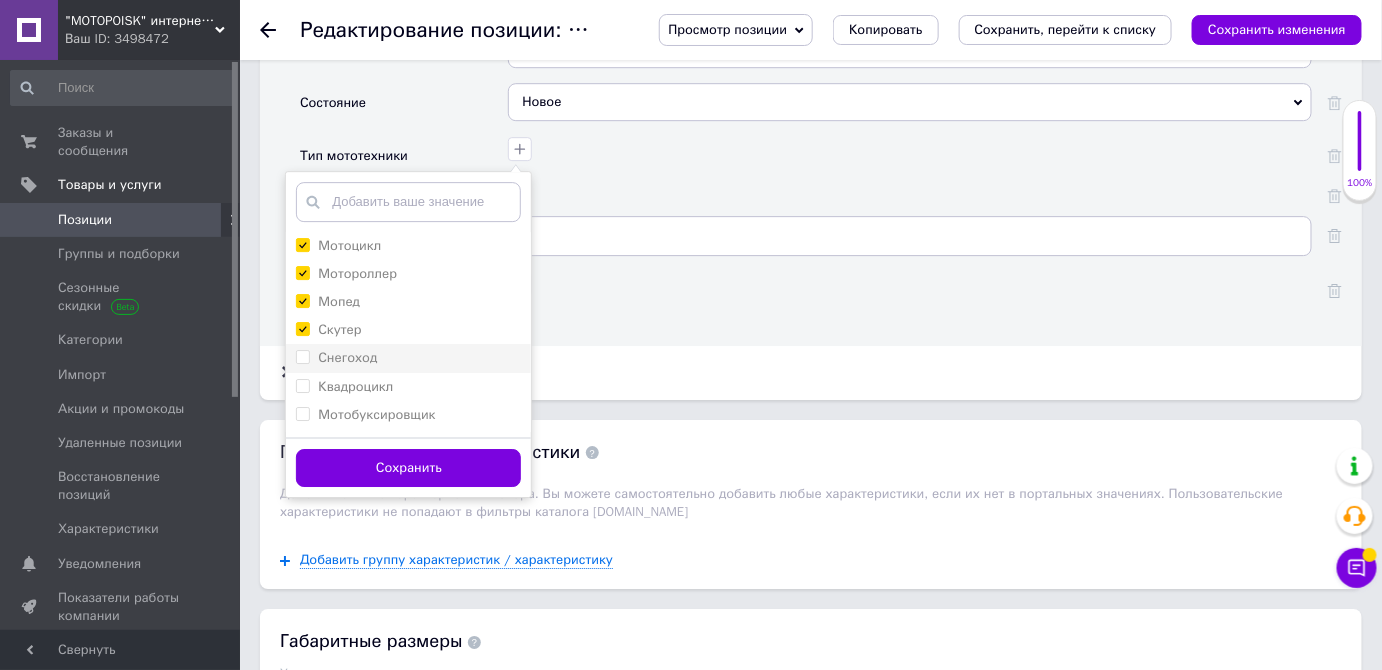 checkbox on "true" 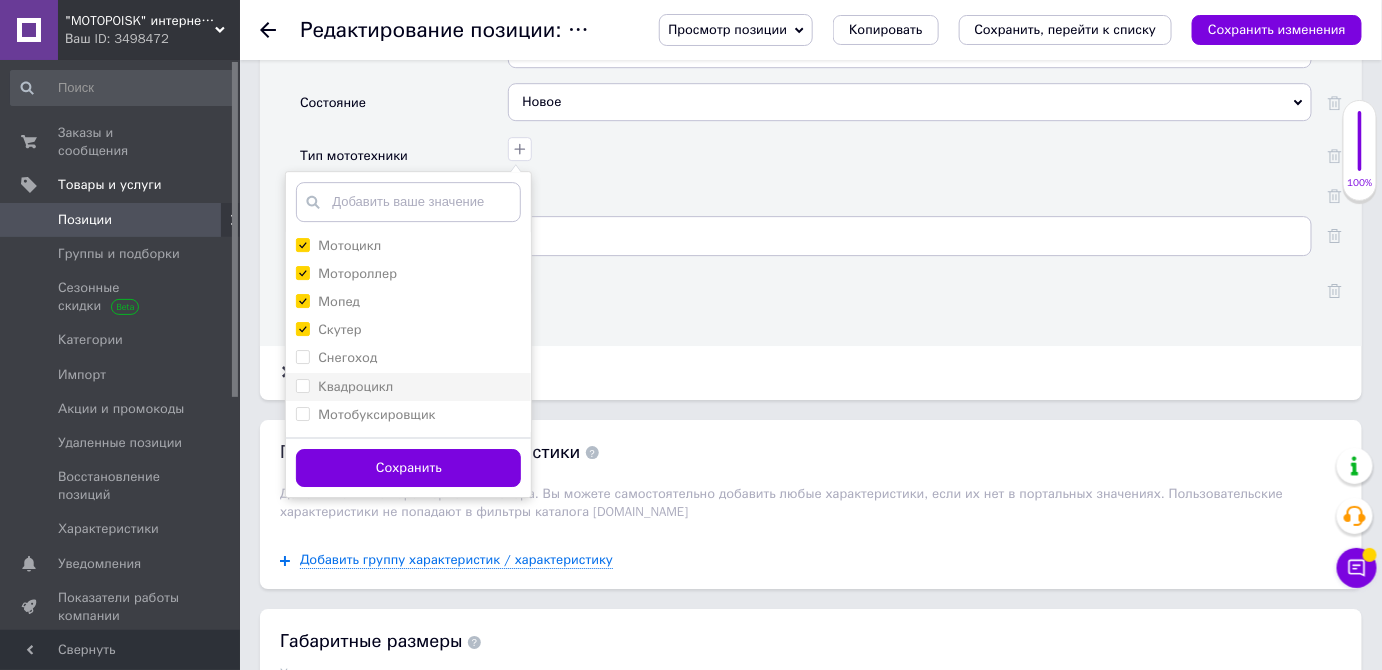 drag, startPoint x: 301, startPoint y: 300, endPoint x: 301, endPoint y: 323, distance: 23 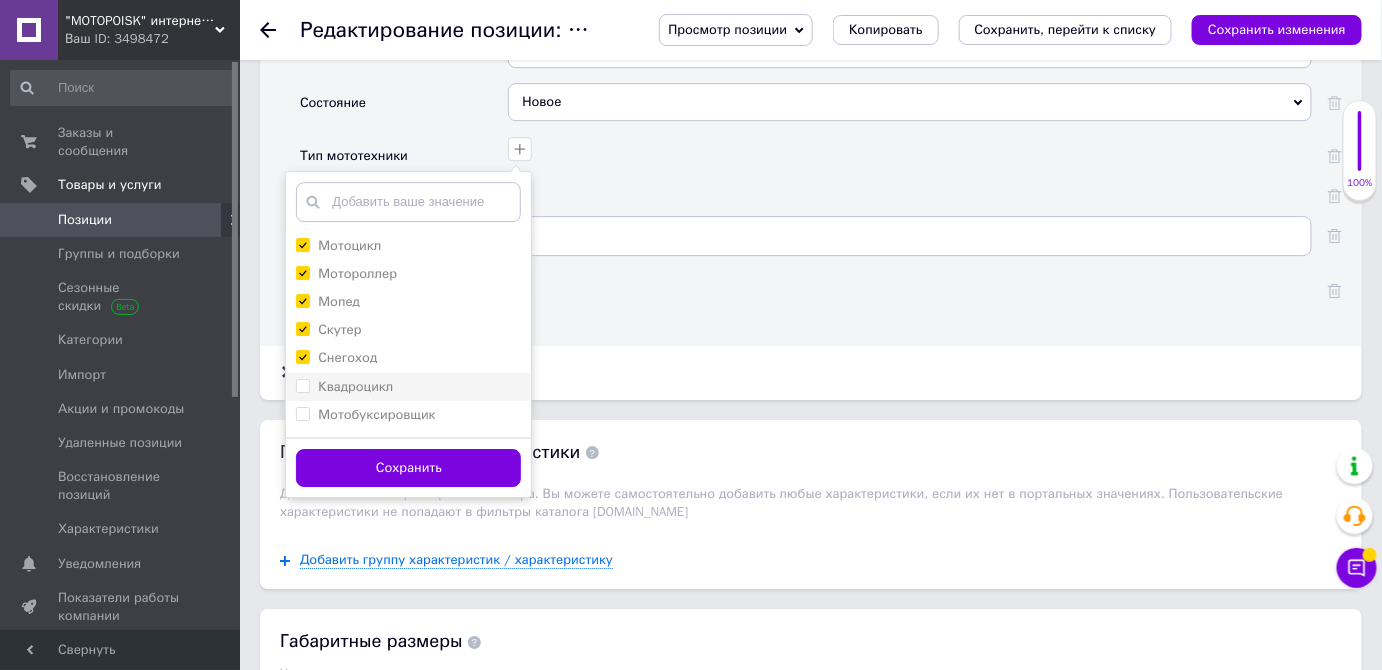 click on "Снегоход" at bounding box center (302, 356) 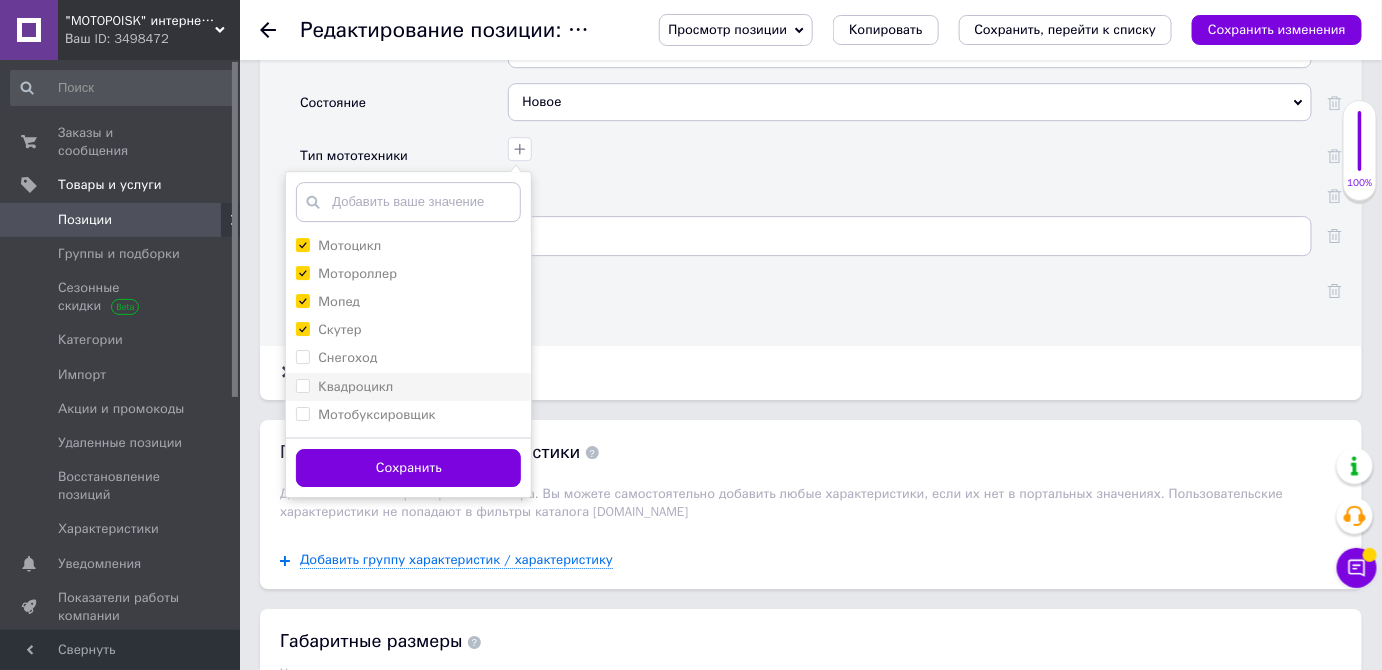 checkbox on "false" 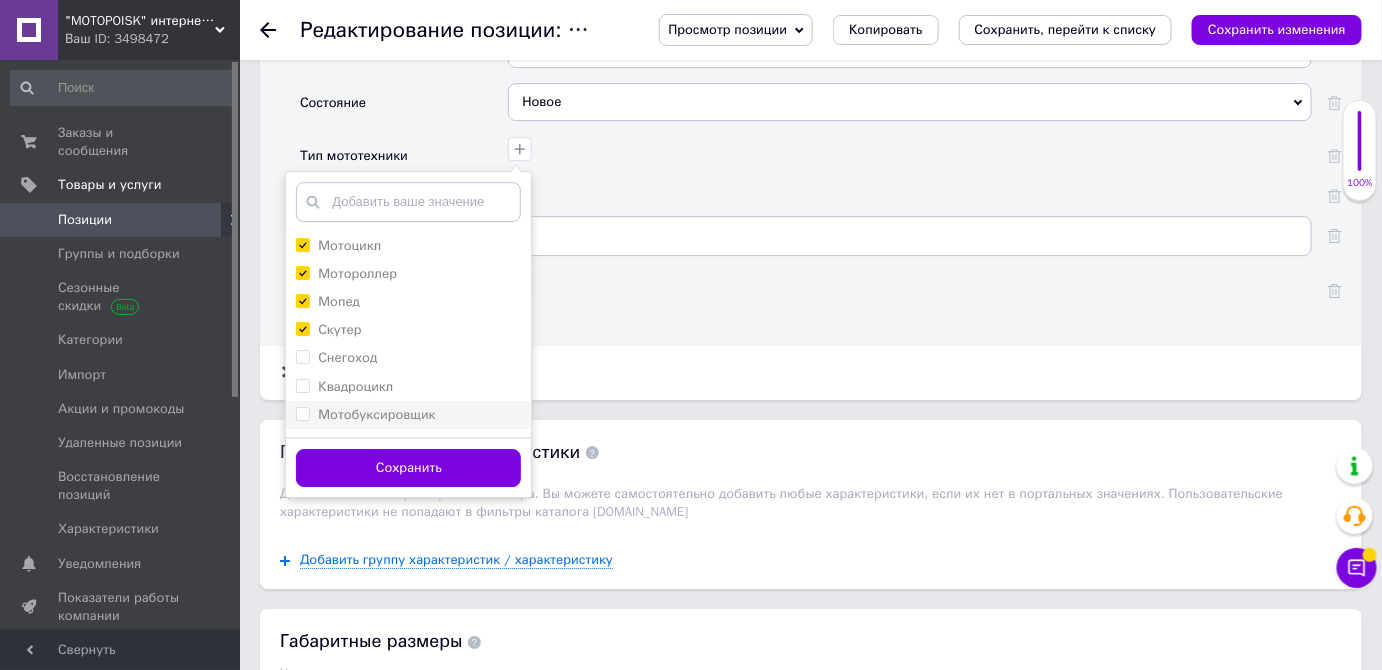click on "Квадроцикл" at bounding box center [302, 385] 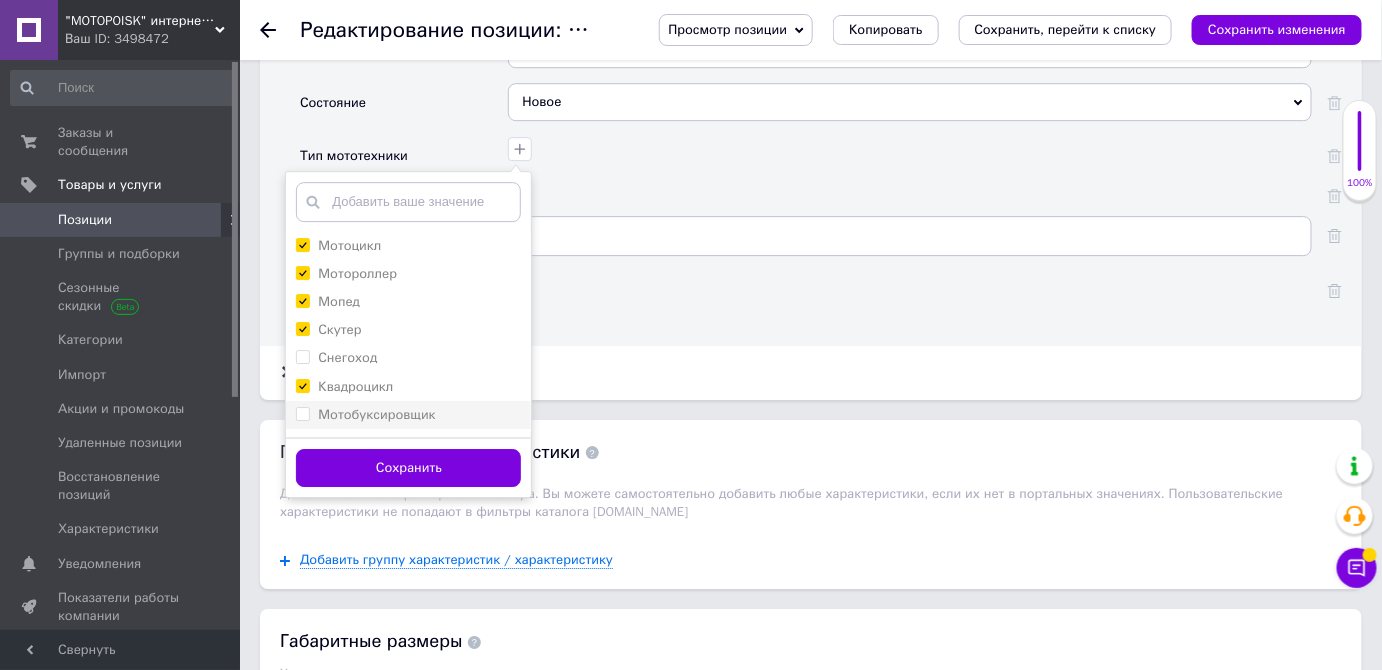checkbox on "true" 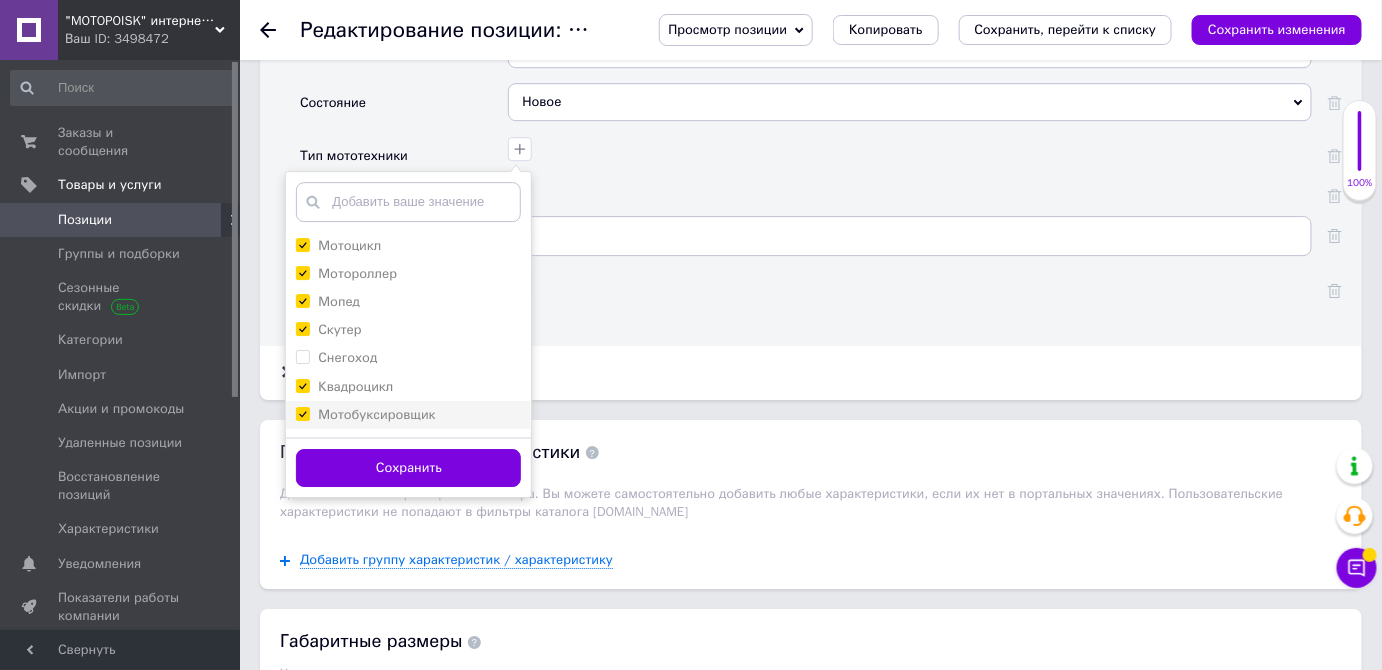 checkbox on "true" 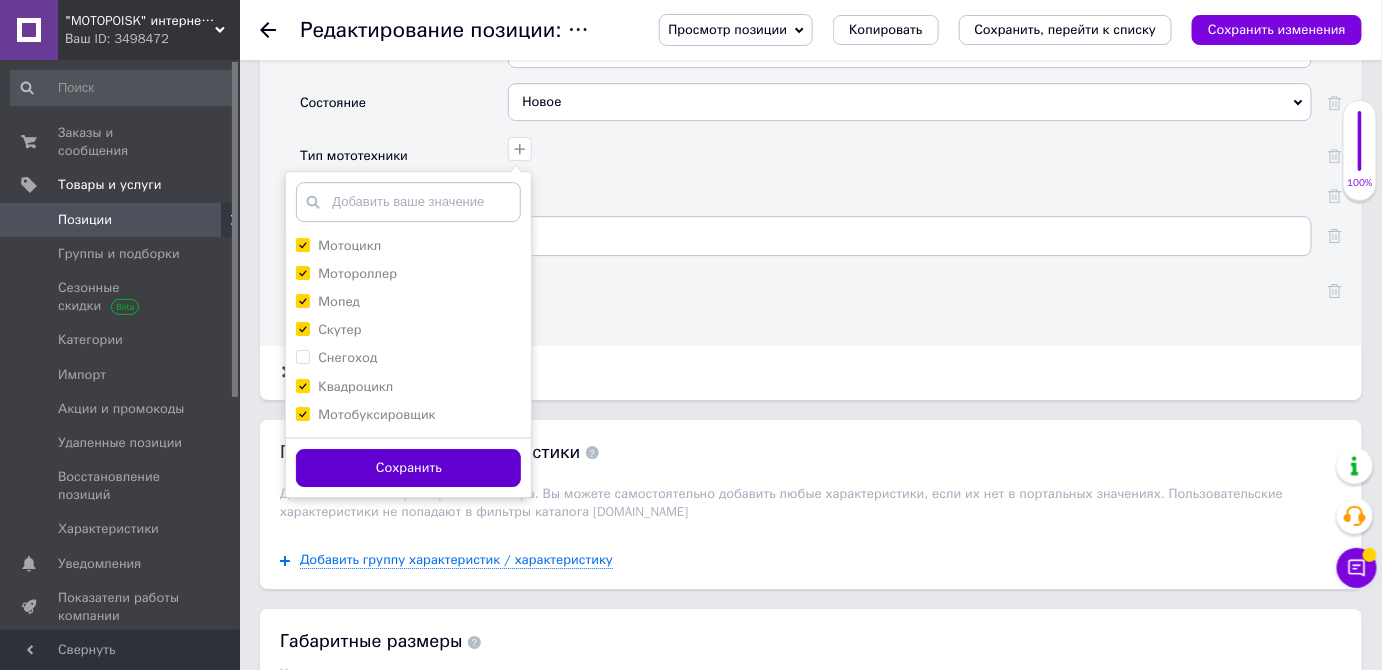 click on "Сохранить" at bounding box center [408, 468] 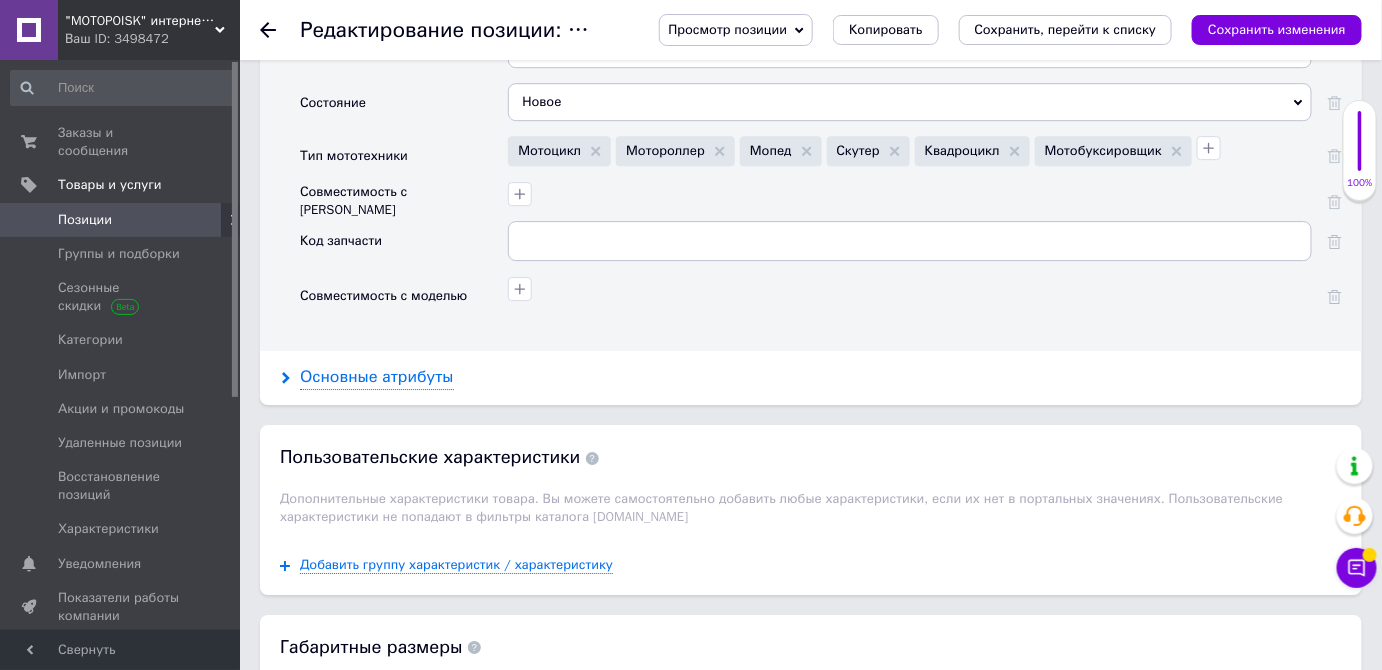 click on "Основные атрибуты" at bounding box center (377, 377) 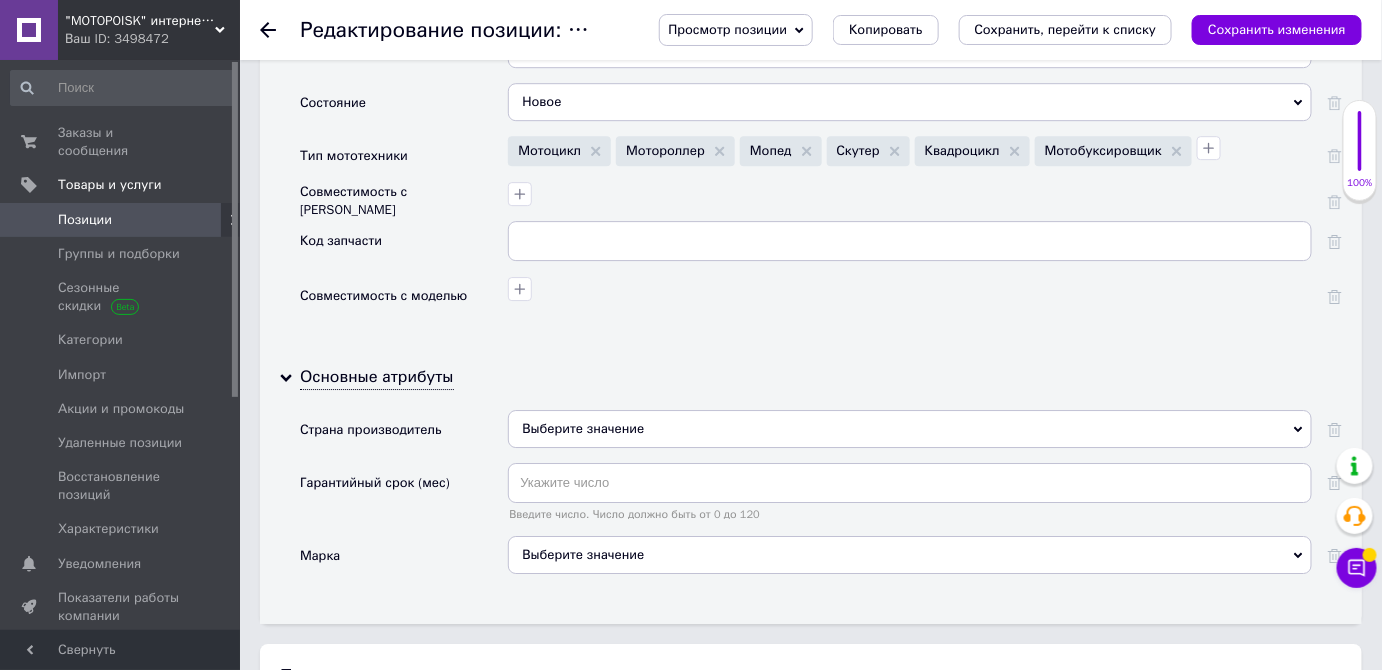 click on "Выберите значение" at bounding box center (910, 429) 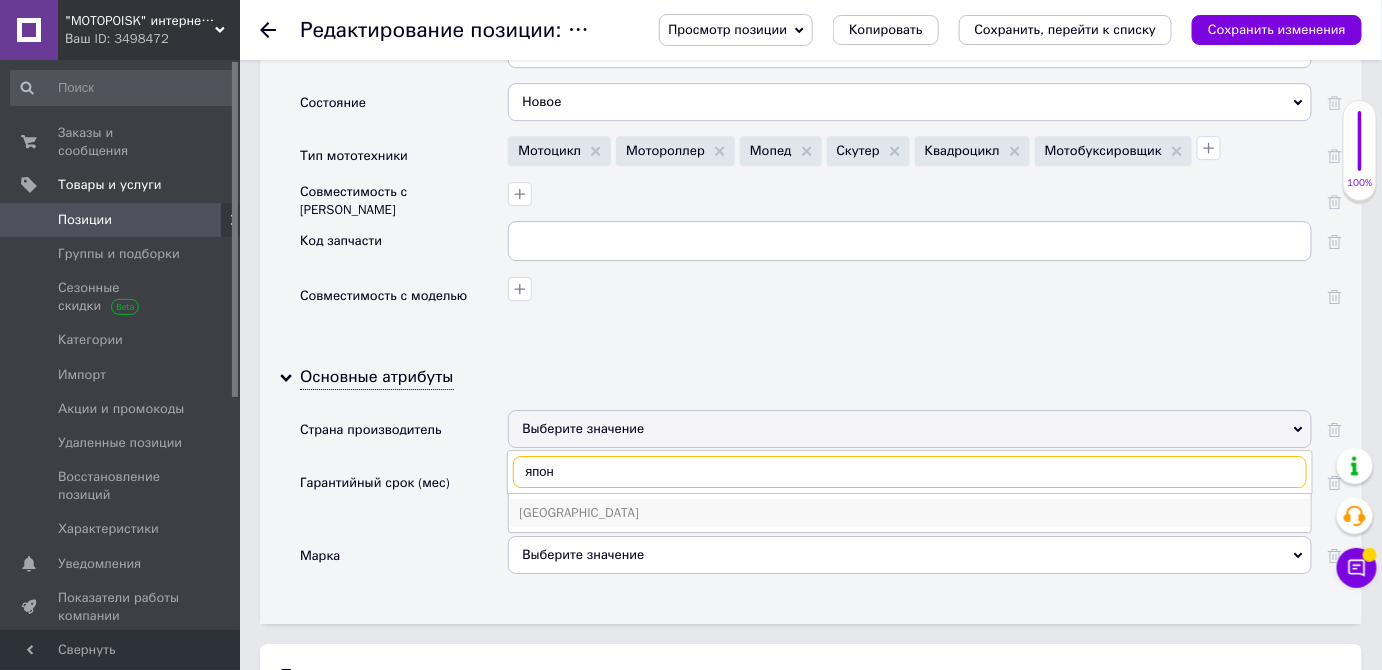 type on "япон" 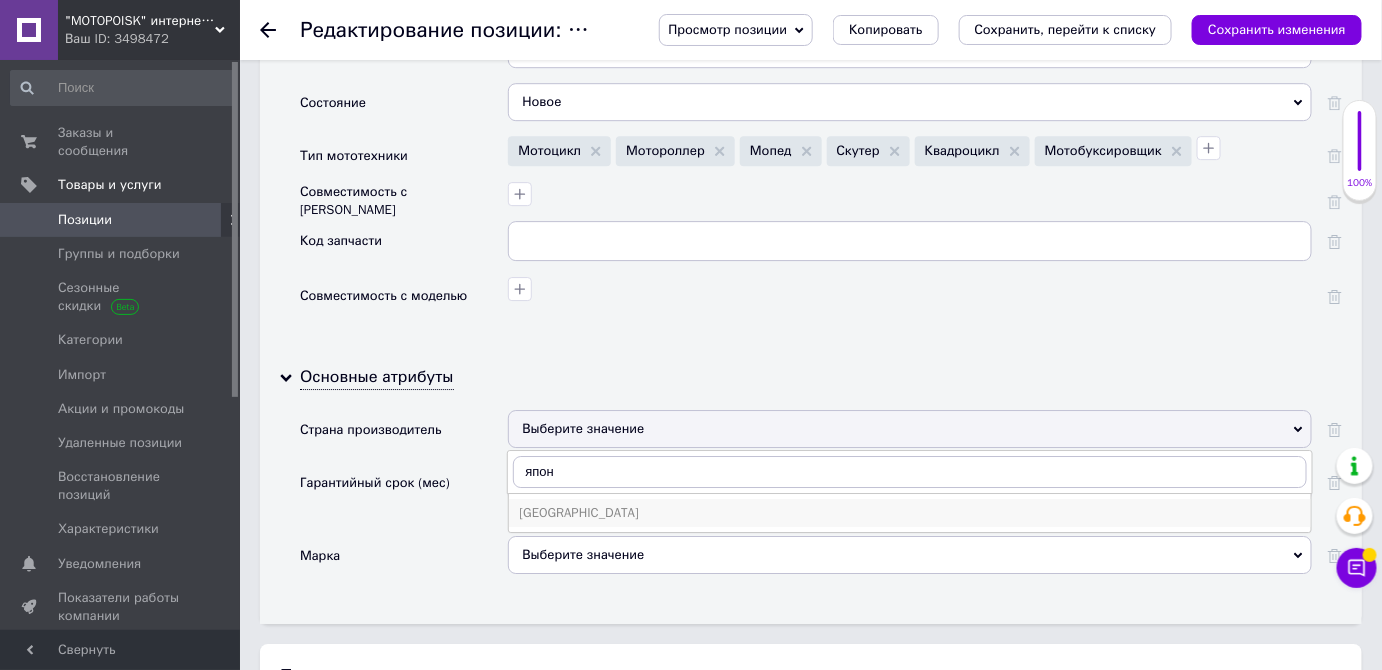 click on "[GEOGRAPHIC_DATA]" at bounding box center [910, 513] 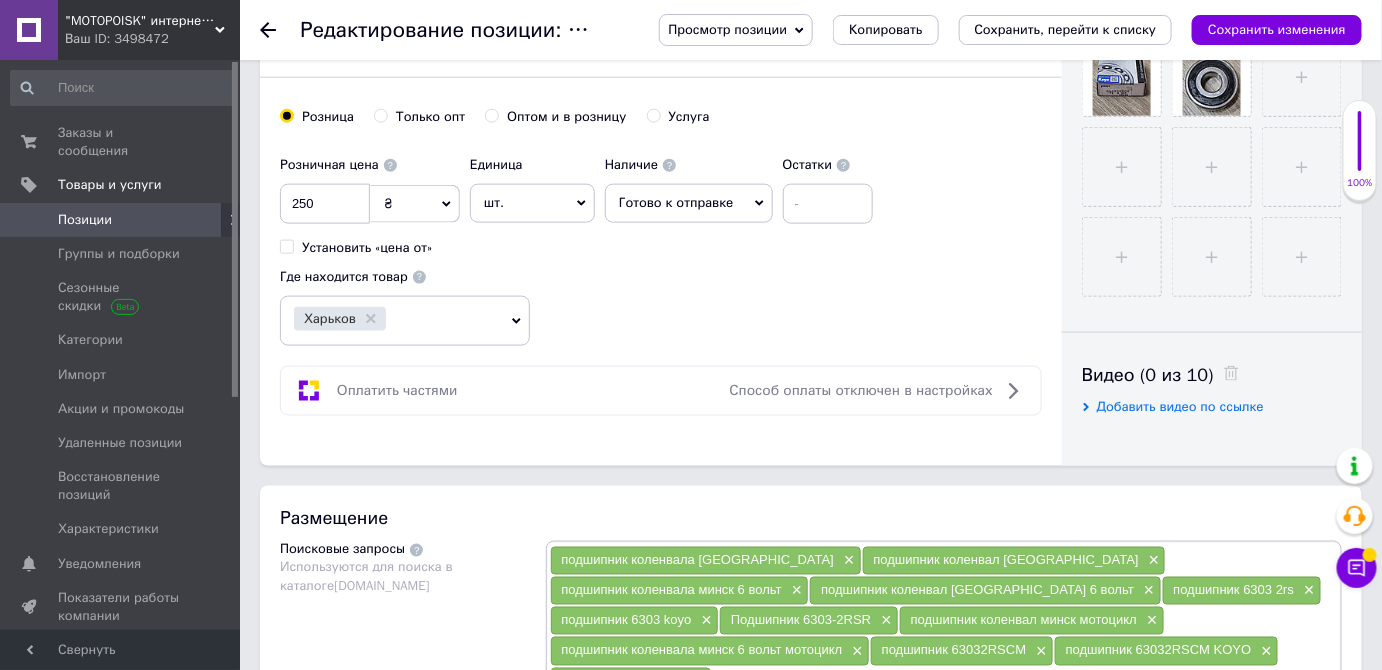 scroll, scrollTop: 727, scrollLeft: 0, axis: vertical 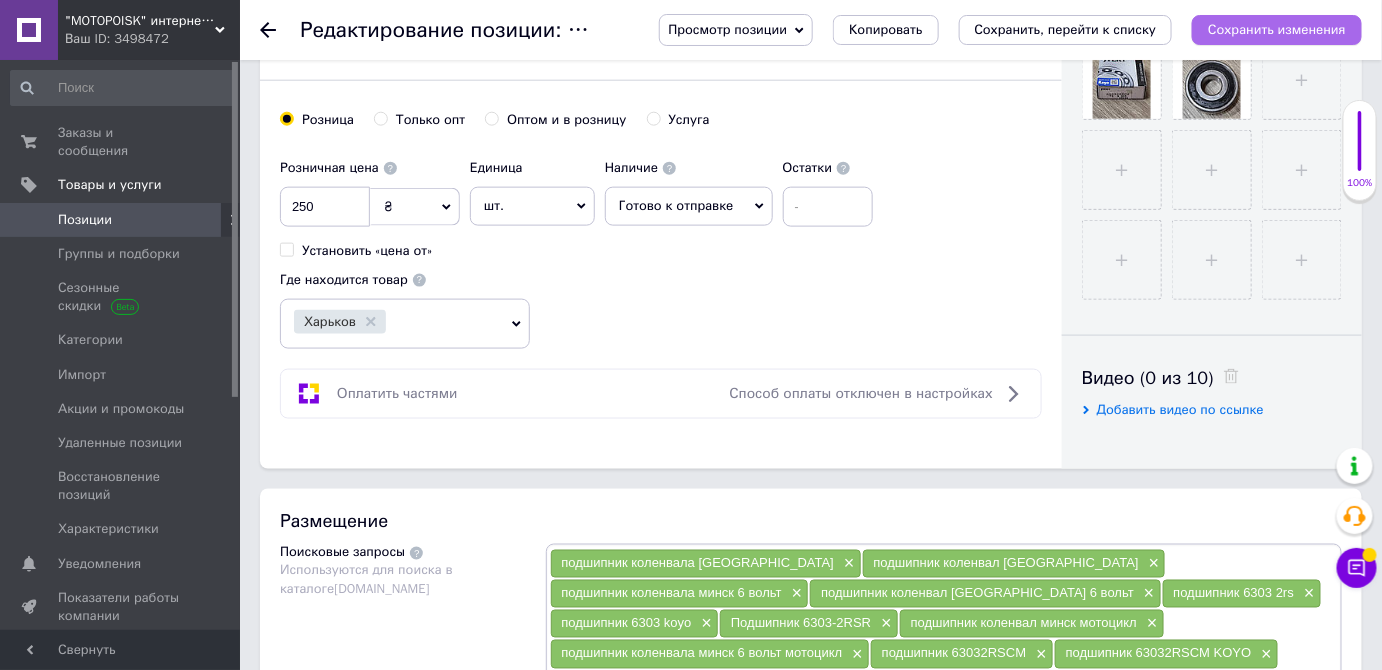 click on "Сохранить изменения" at bounding box center (1277, 29) 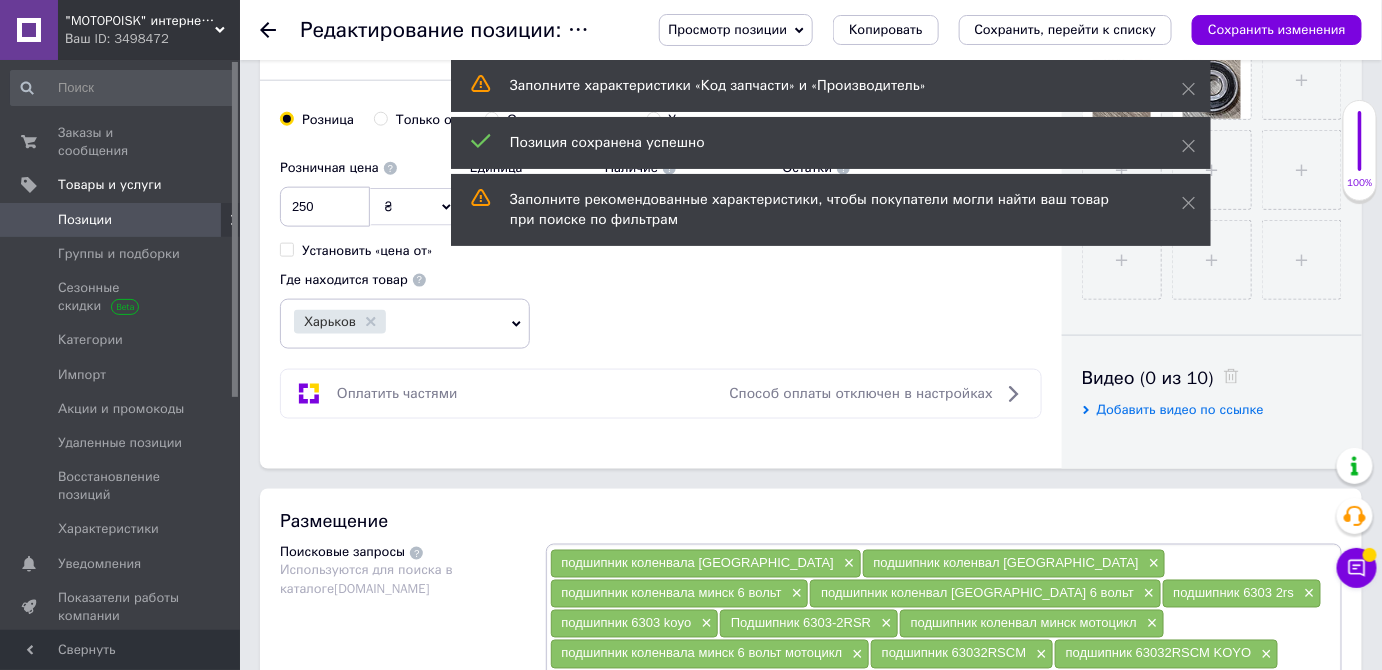 click 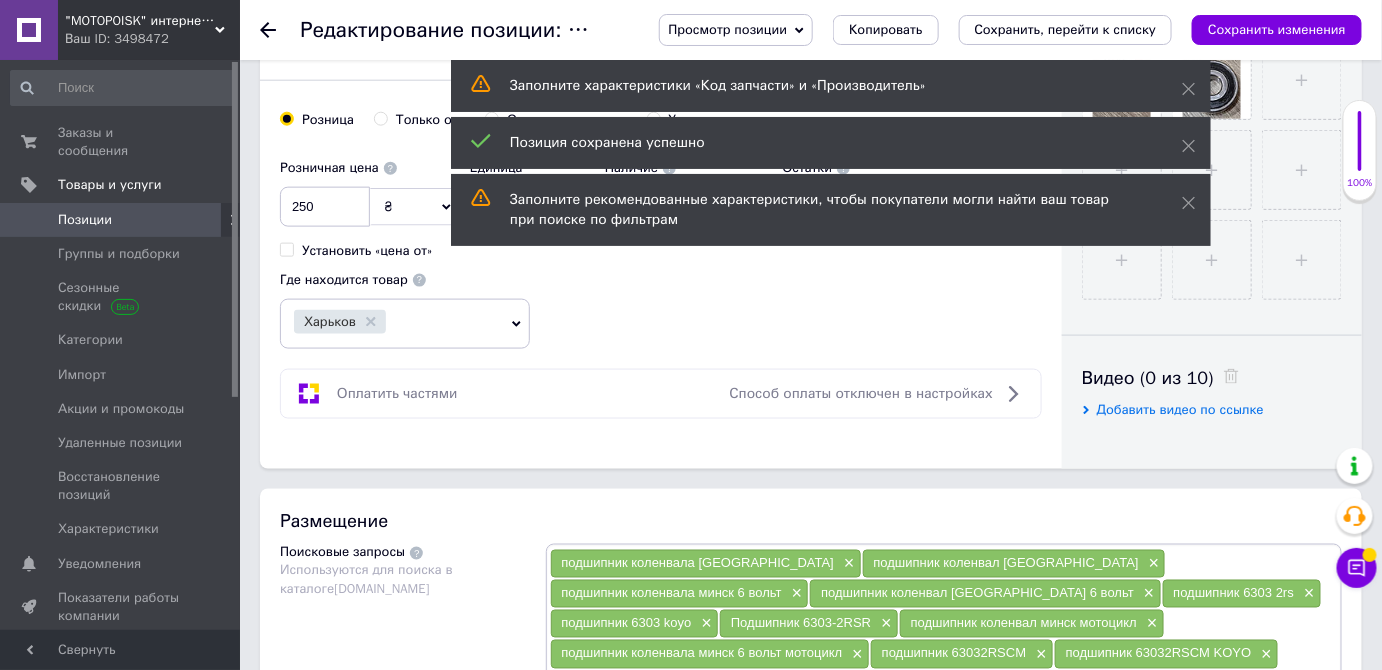 scroll, scrollTop: 0, scrollLeft: 0, axis: both 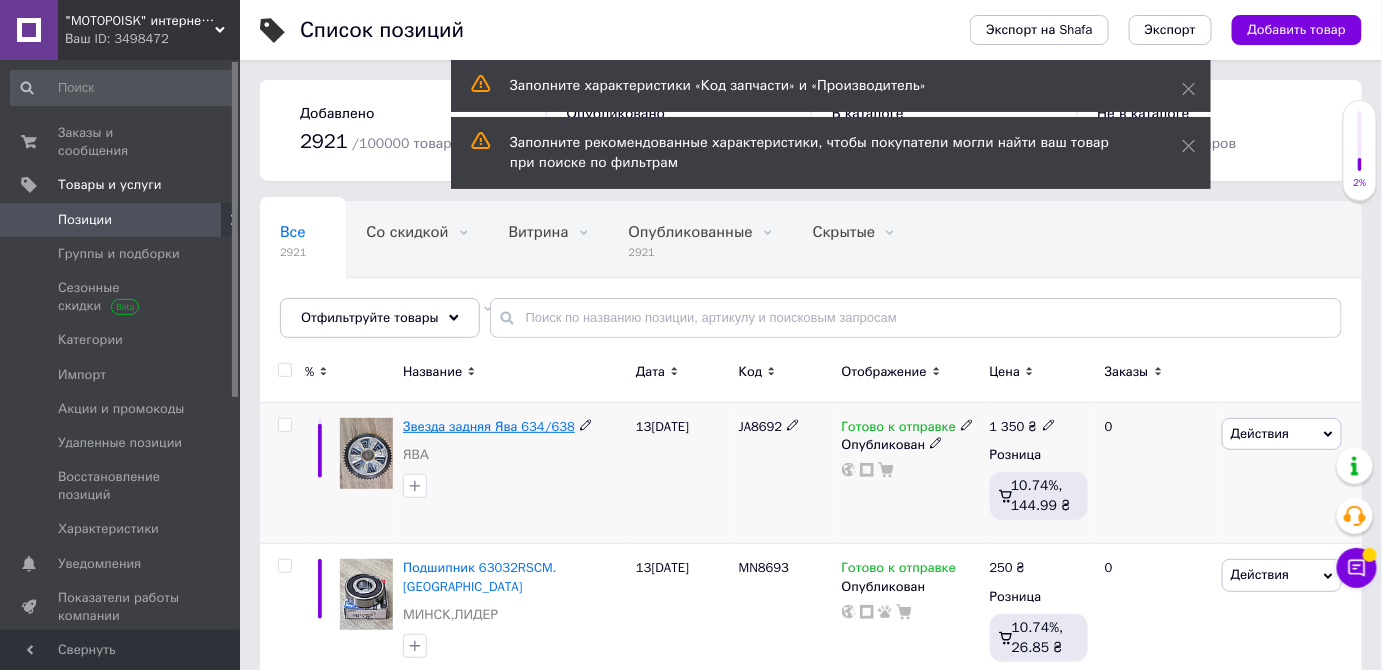 click on "Звезда задняя Ява 634/638" at bounding box center (489, 426) 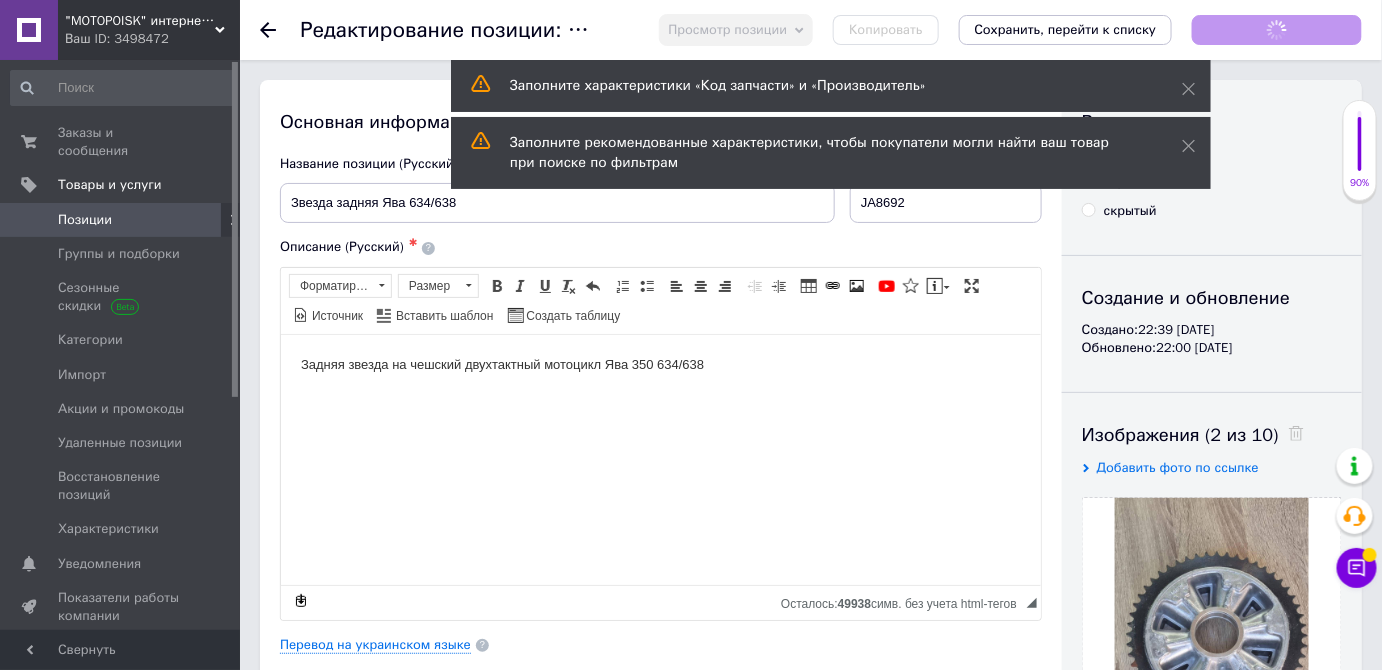 scroll, scrollTop: 0, scrollLeft: 0, axis: both 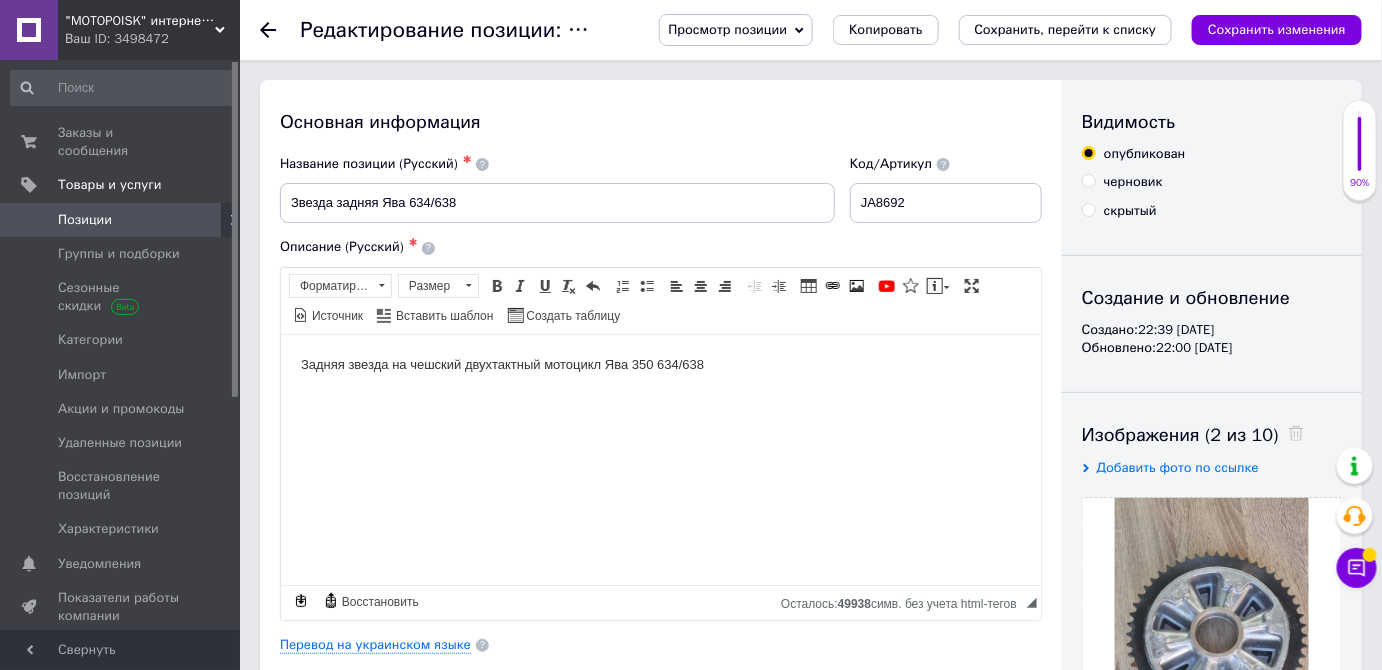 click on "Задняя звезда на чешский двухтактный мотоцикл Ява 350 634/638" at bounding box center (660, 364) 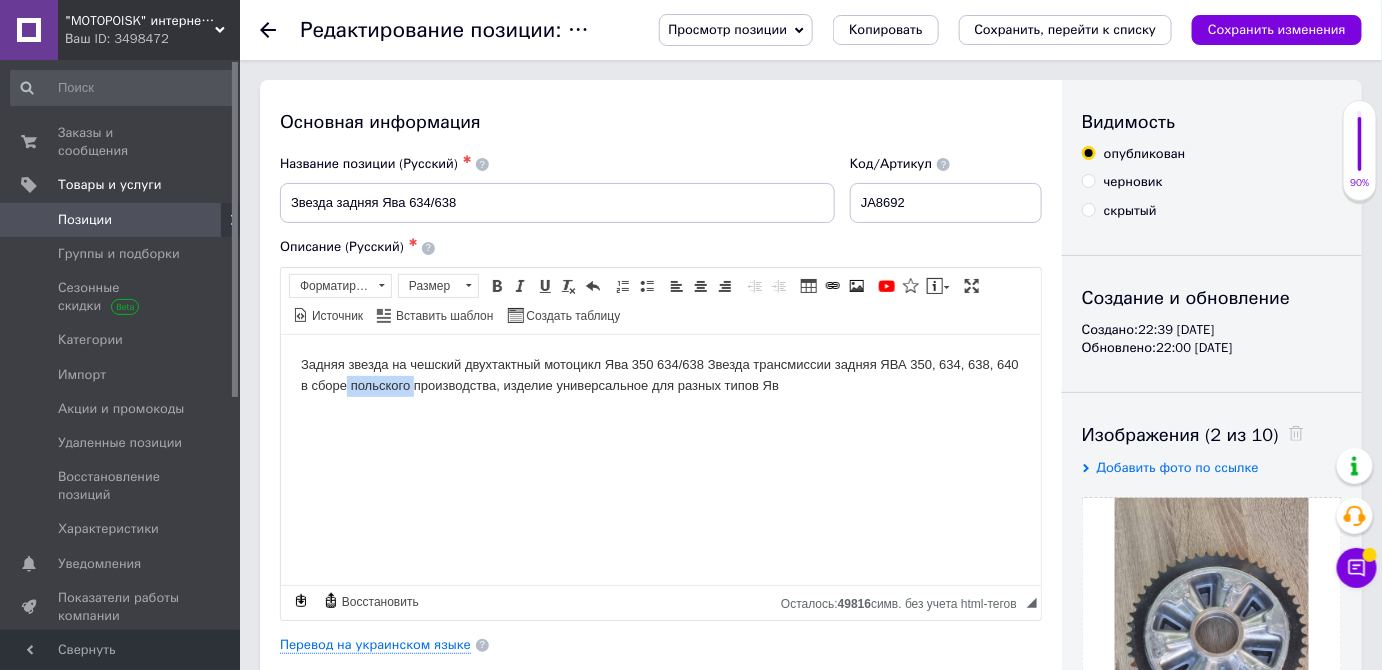drag, startPoint x: 346, startPoint y: 385, endPoint x: 411, endPoint y: 390, distance: 65.192024 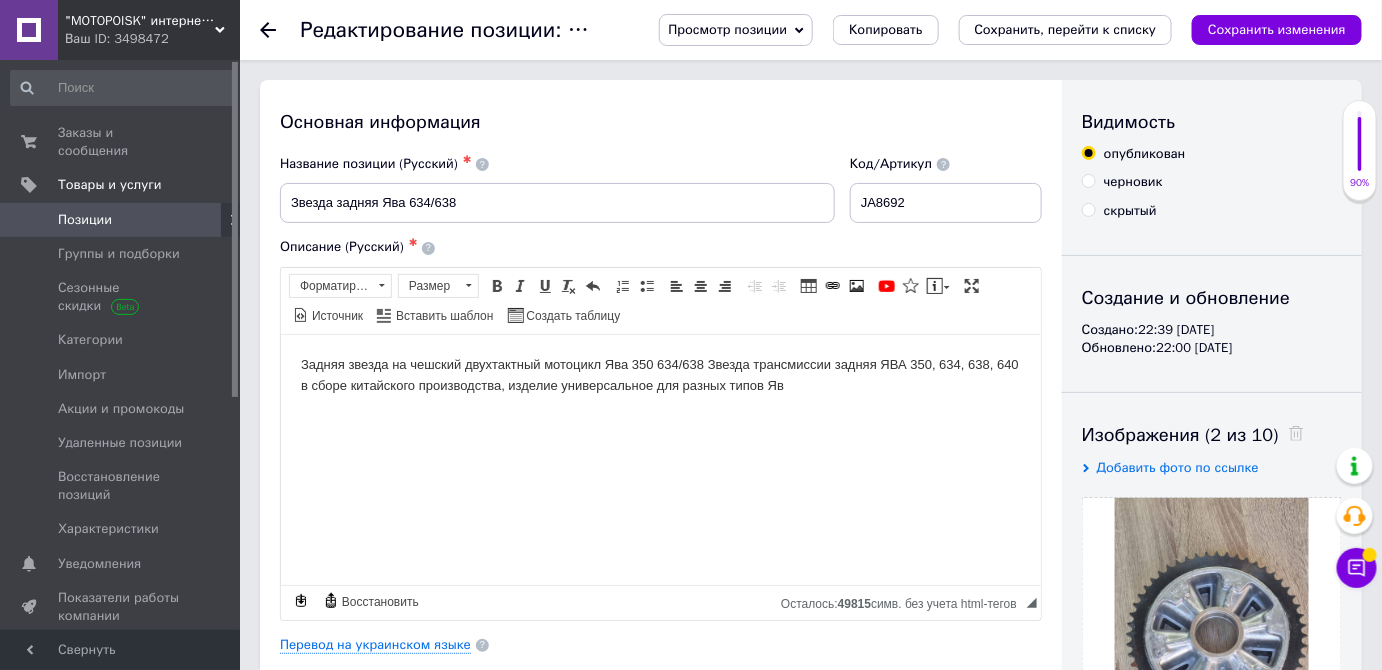 click on "Задняя звезда на чешский двухтактный мотоцикл Ява 350 634/638 Звезда трансмиссии задняя ЯВА 350, 634, 638, 640 в сборе китайского производства, изделие универсальное для разных типов Яв" at bounding box center (660, 375) 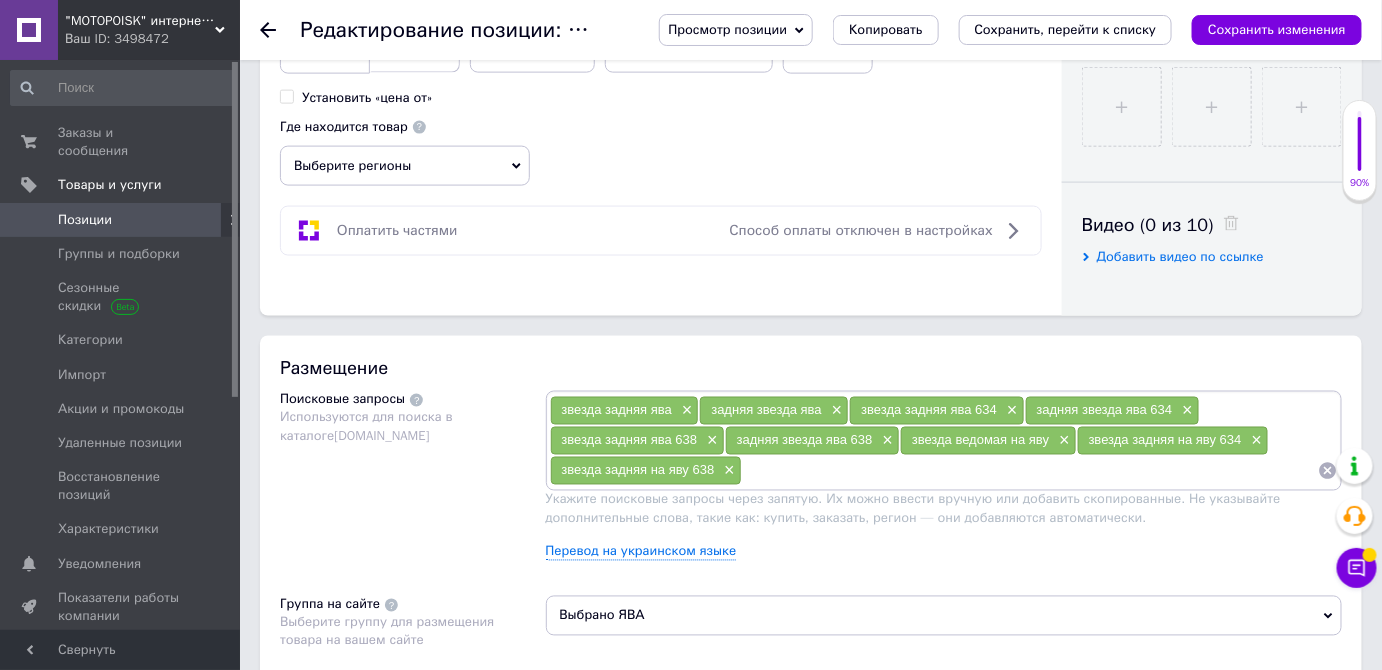 scroll, scrollTop: 909, scrollLeft: 0, axis: vertical 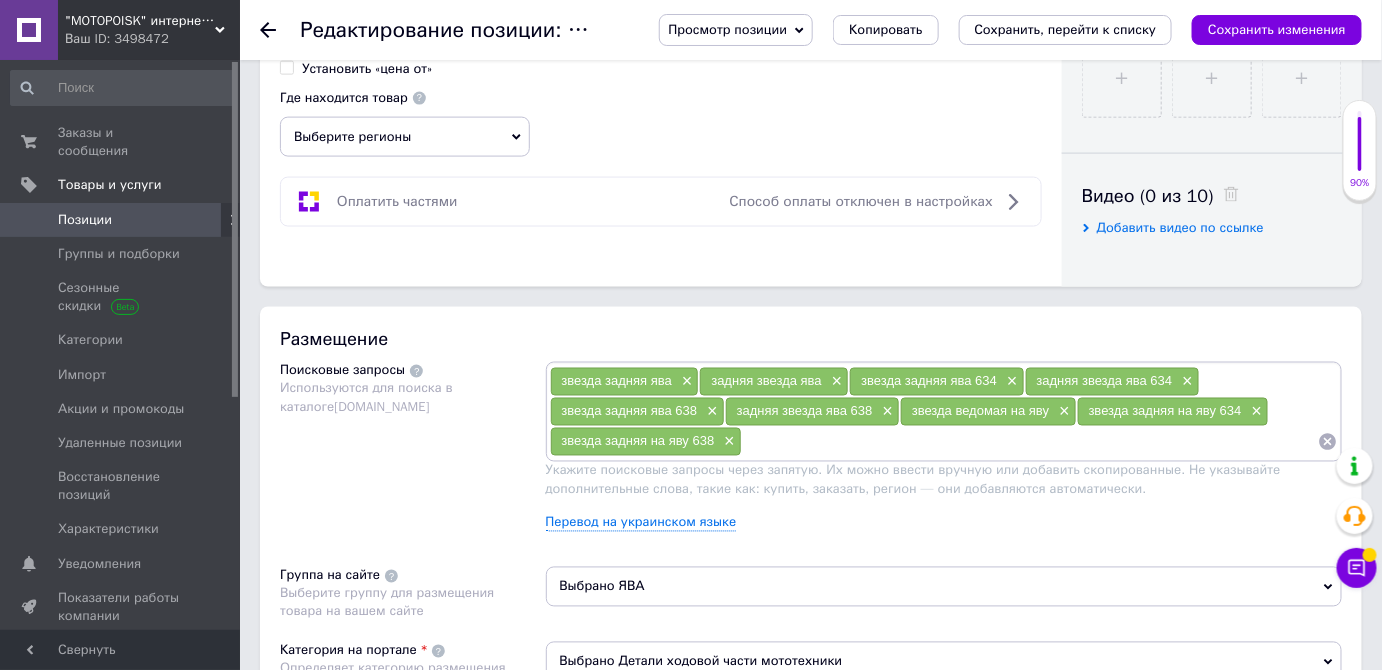 click 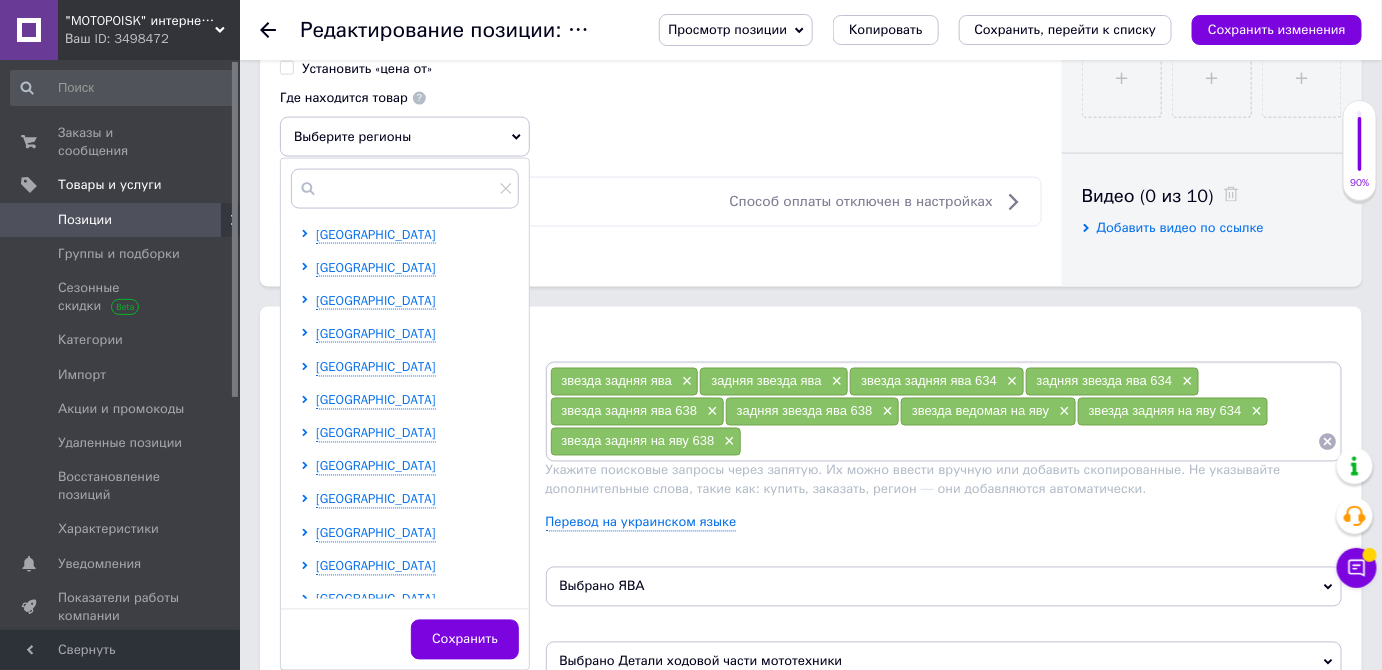 scroll, scrollTop: 411, scrollLeft: 0, axis: vertical 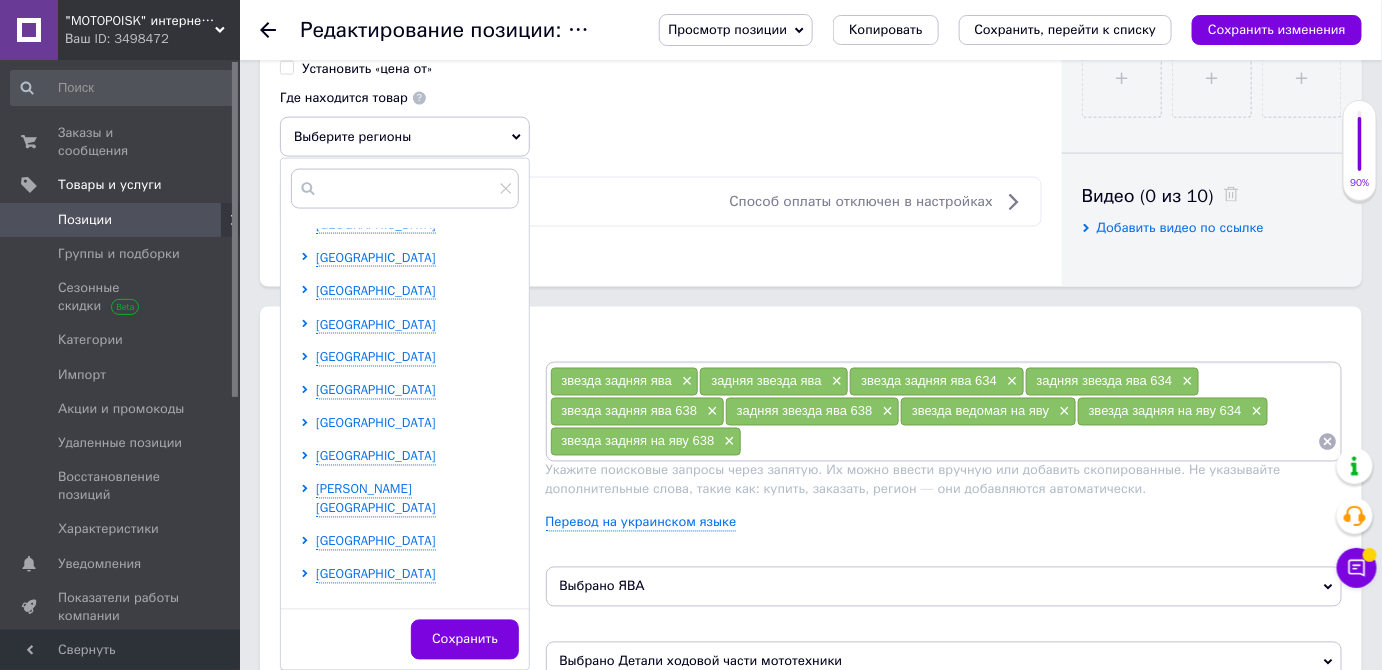 click on "[GEOGRAPHIC_DATA]" at bounding box center [376, 423] 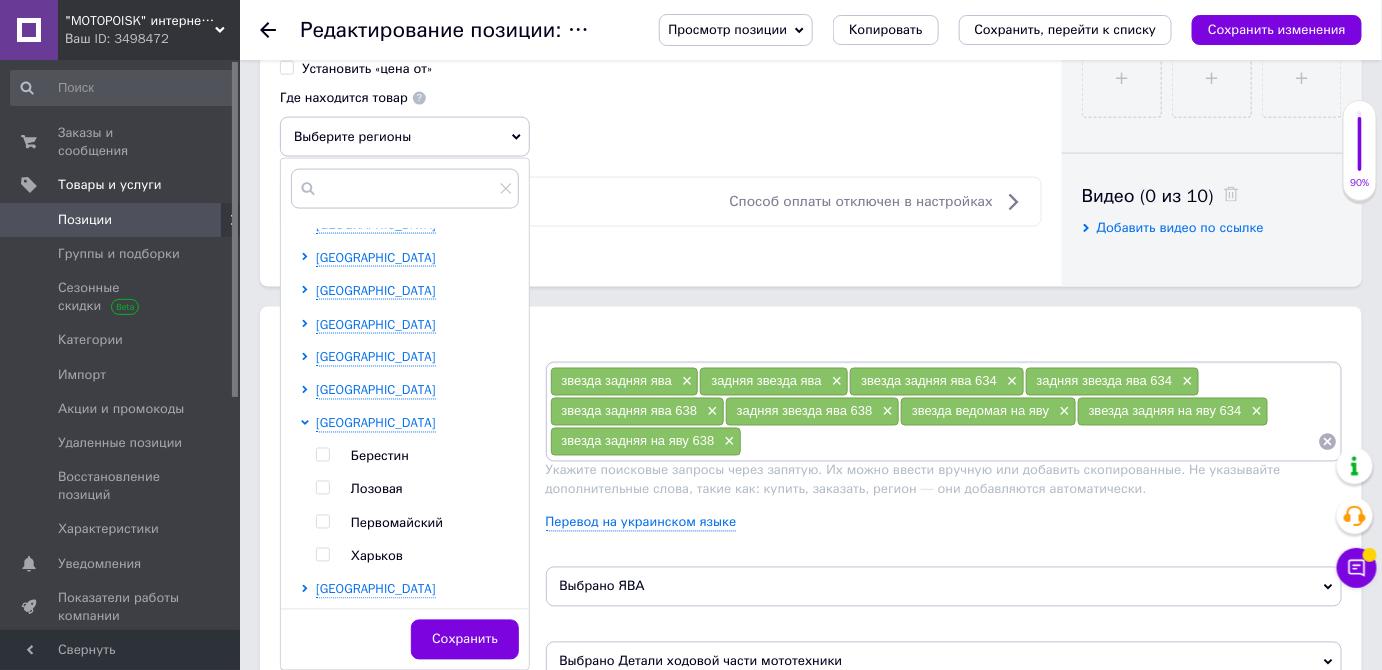 click at bounding box center [322, 555] 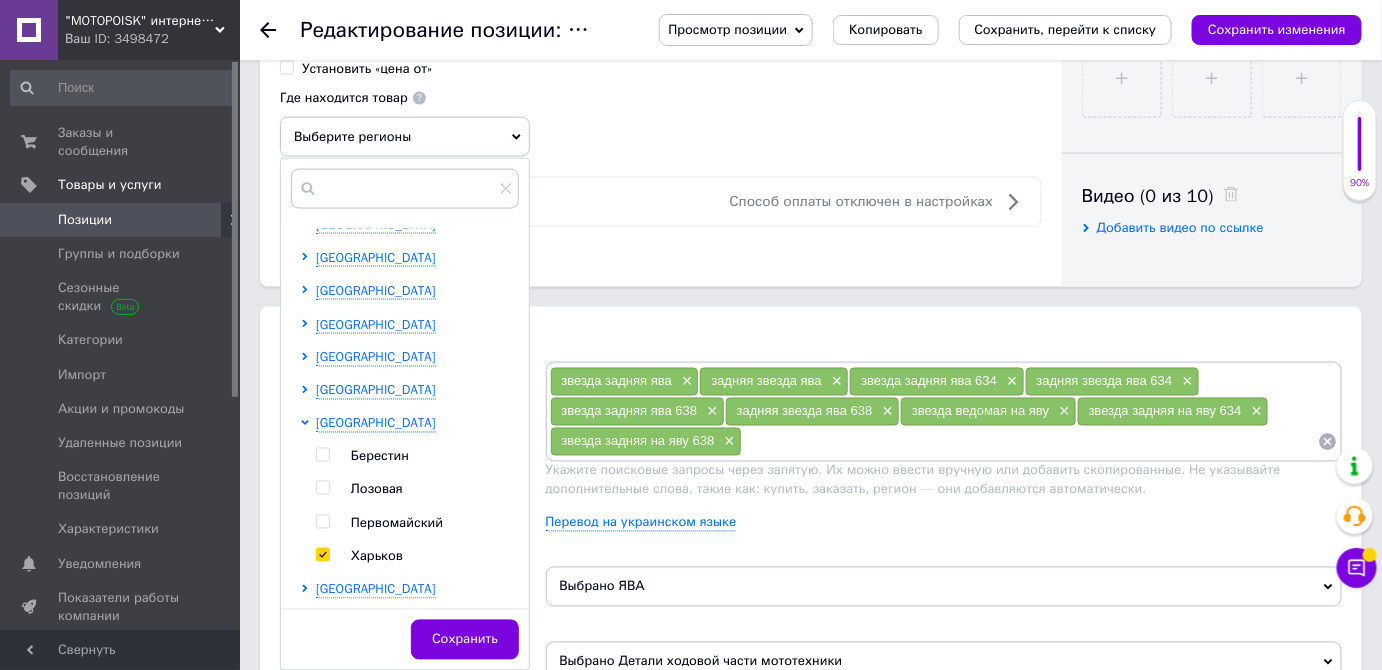 checkbox on "true" 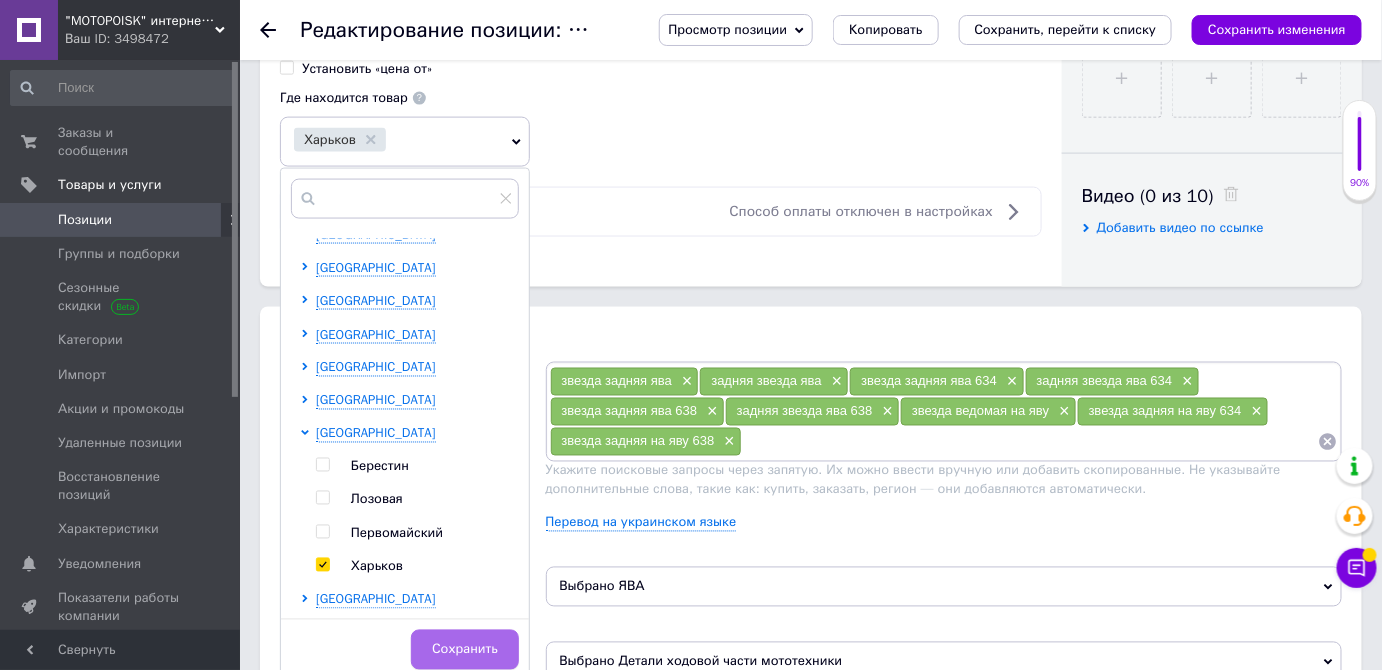 click on "Сохранить" at bounding box center (465, 650) 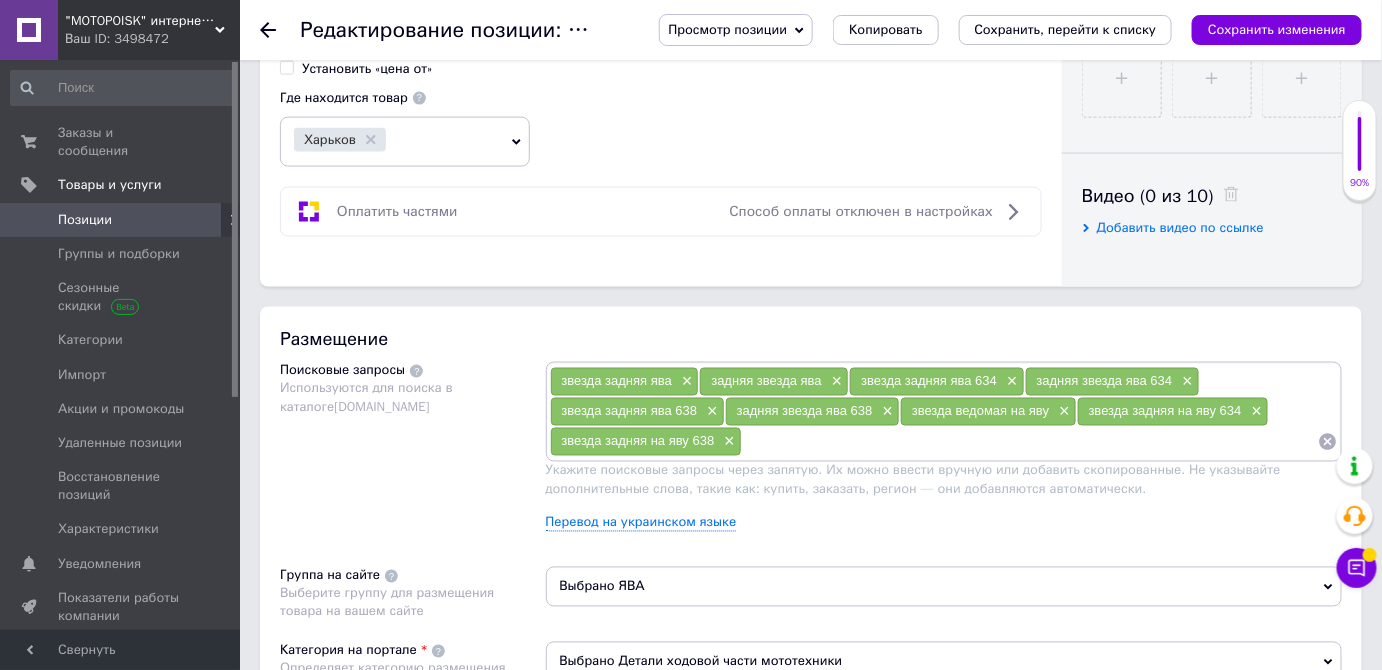 click at bounding box center [1030, 442] 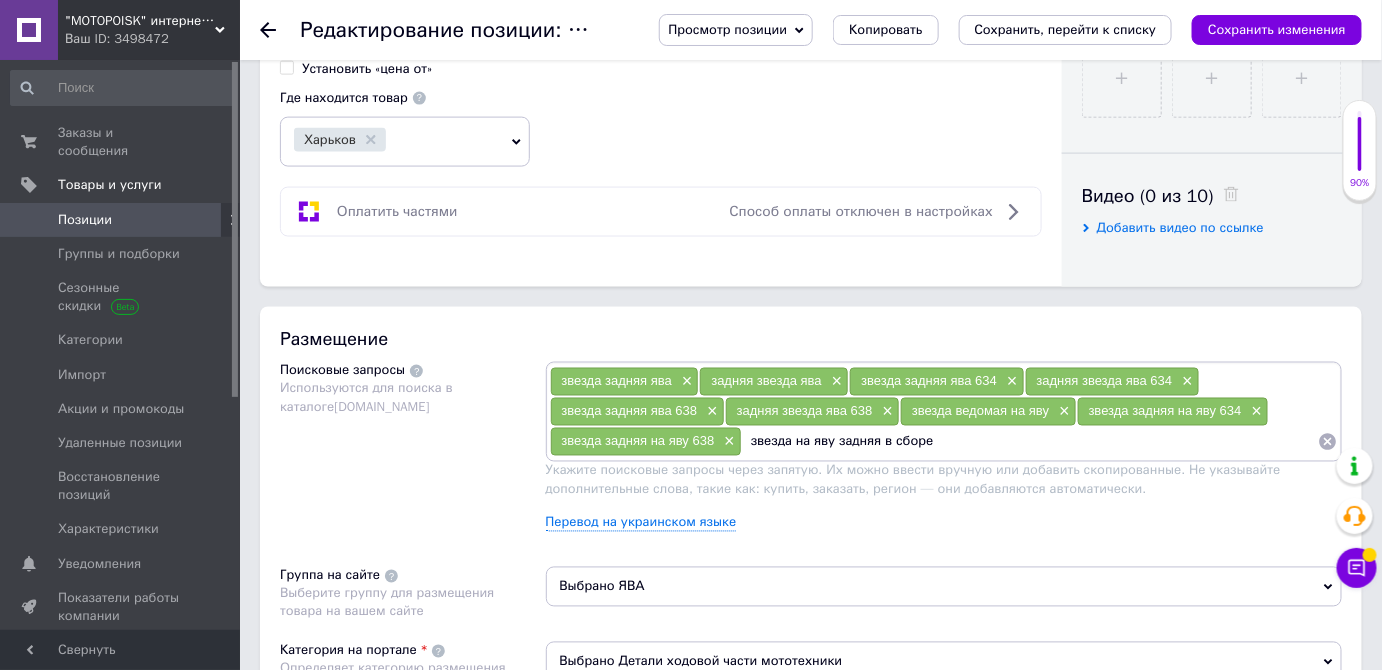 type 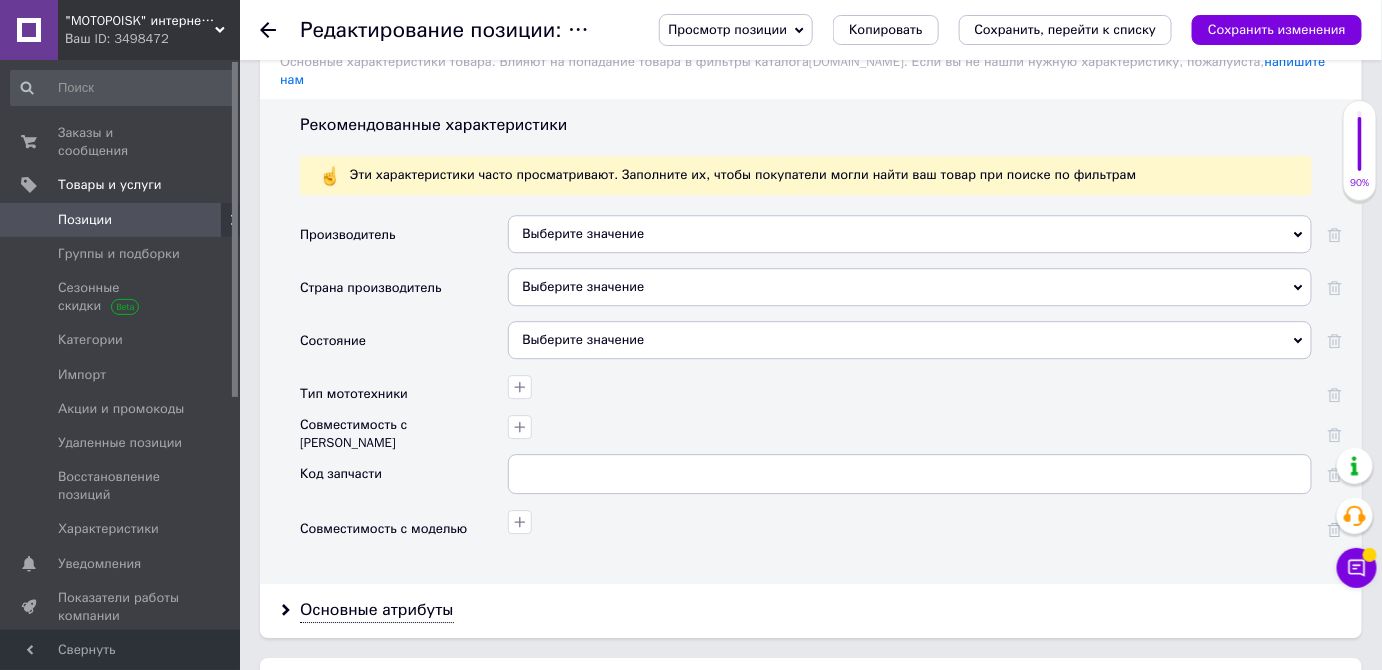 scroll, scrollTop: 1727, scrollLeft: 0, axis: vertical 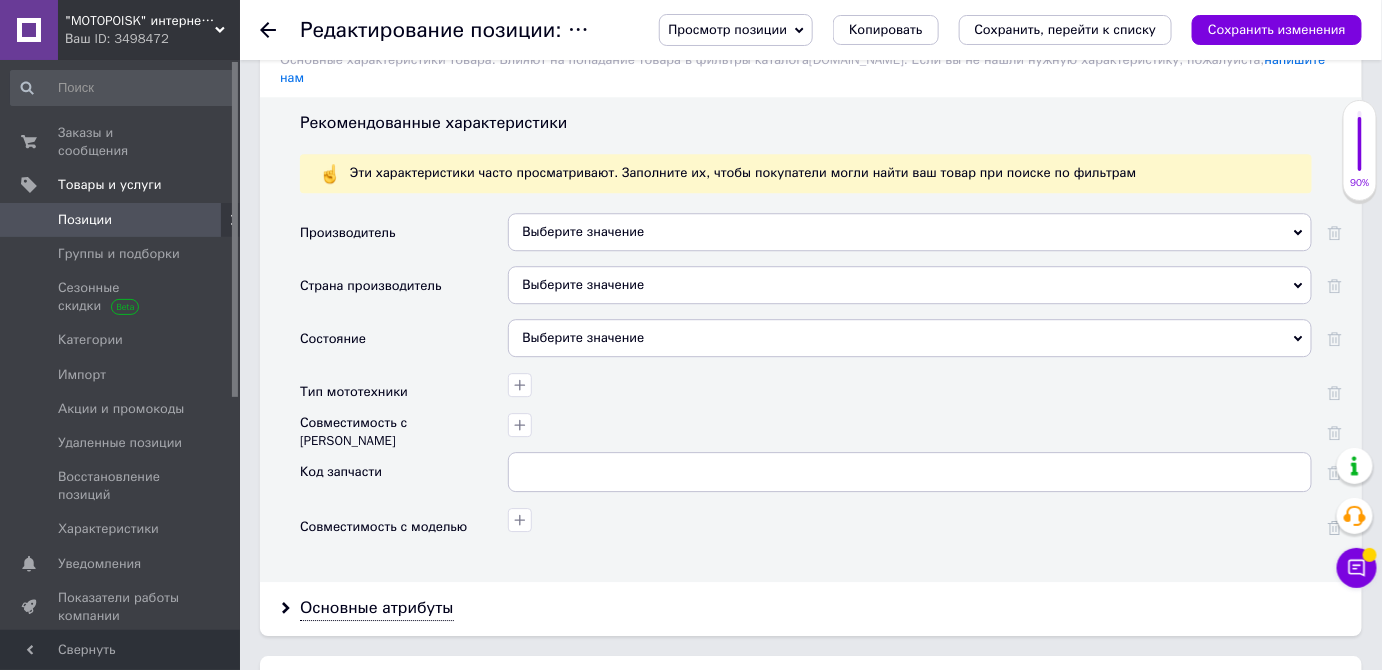 click on "Выберите значение" at bounding box center [910, 232] 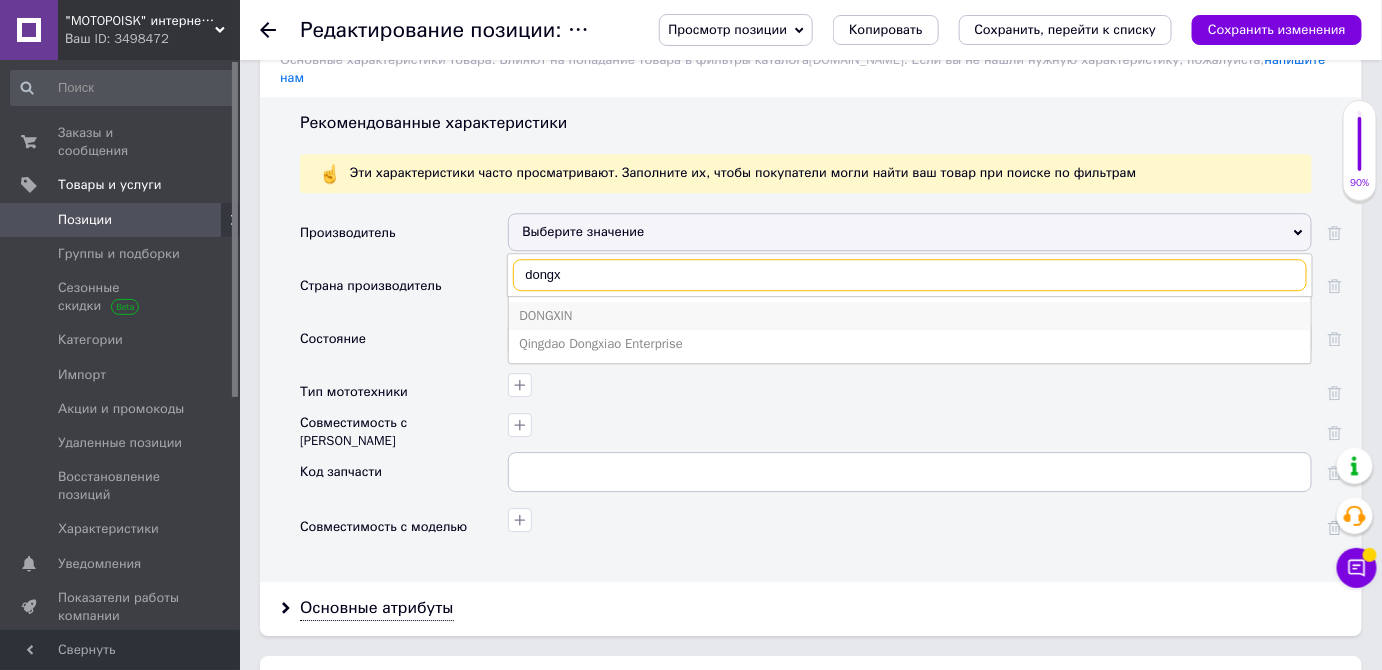 type on "dongx" 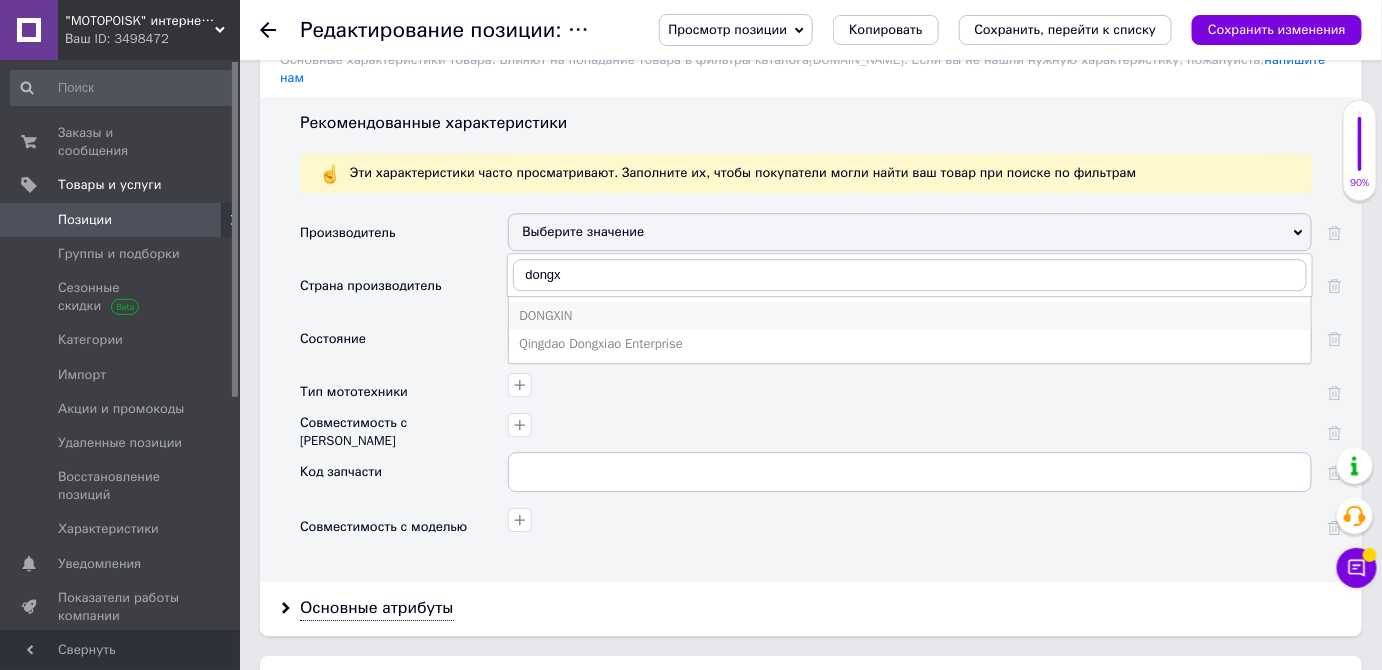 click on "DONGXIN" at bounding box center [910, 316] 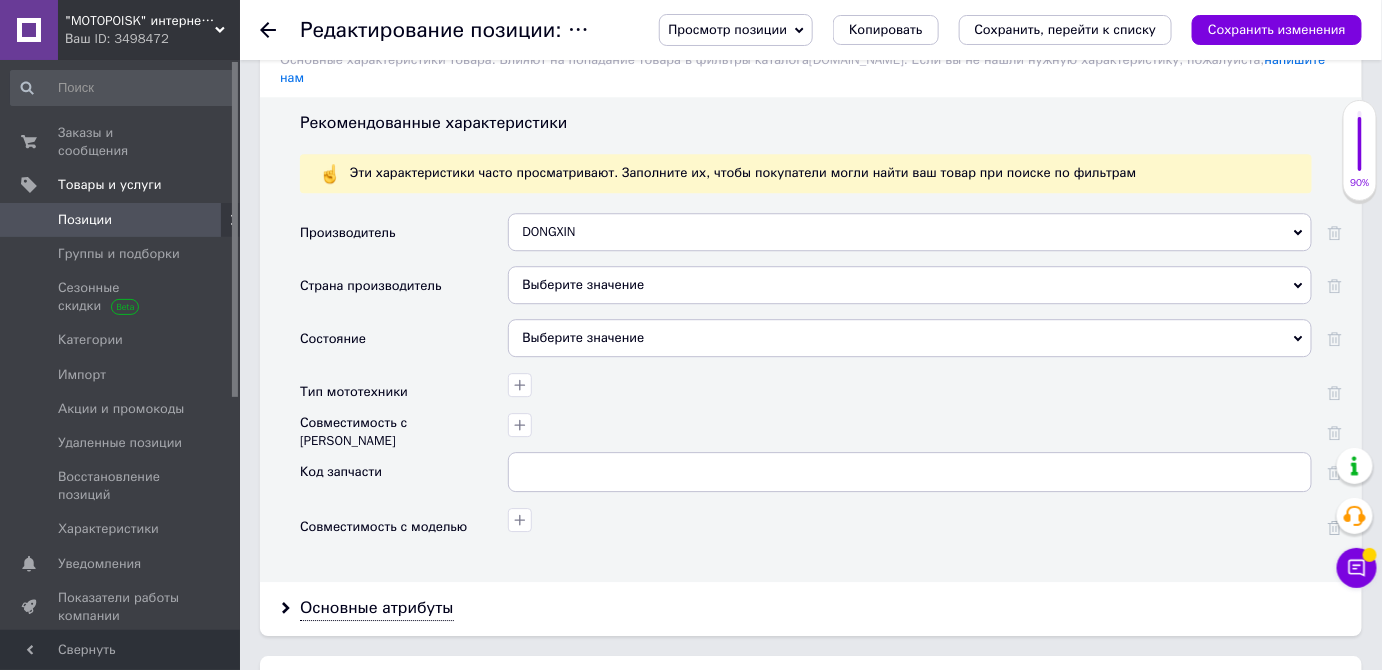 click on "Выберите значение" at bounding box center [910, 285] 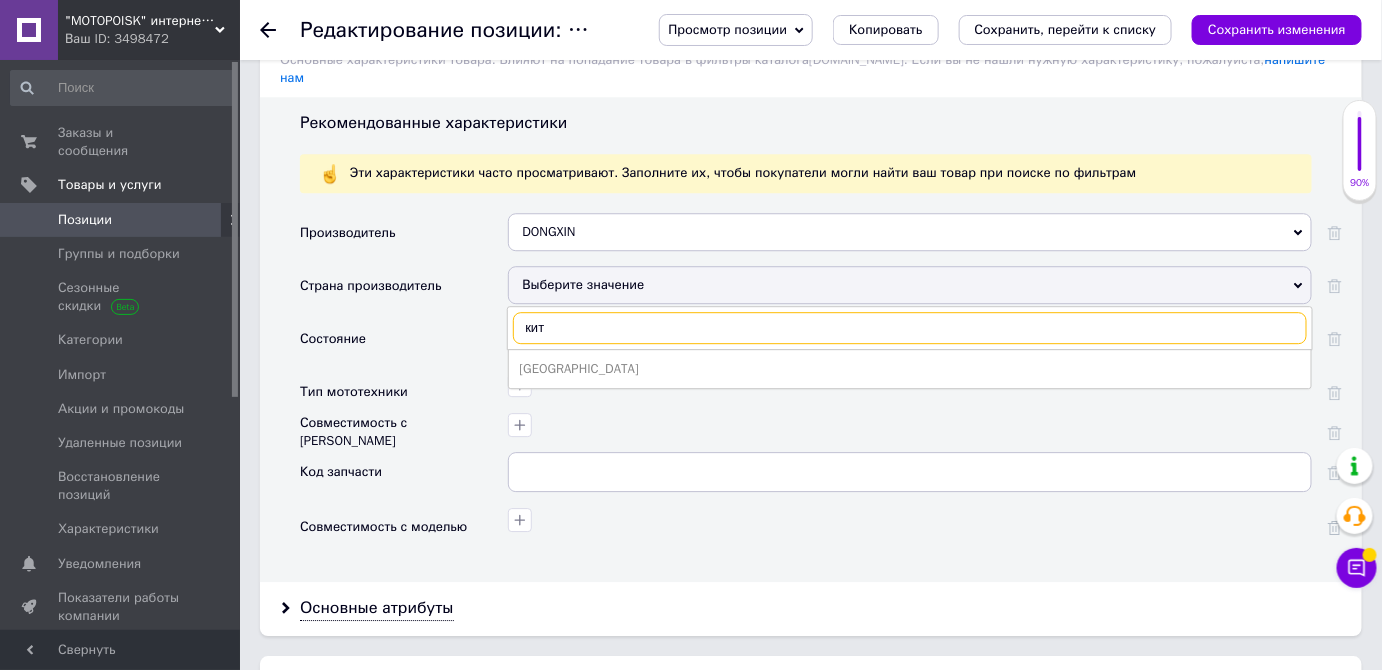 type on "кит" 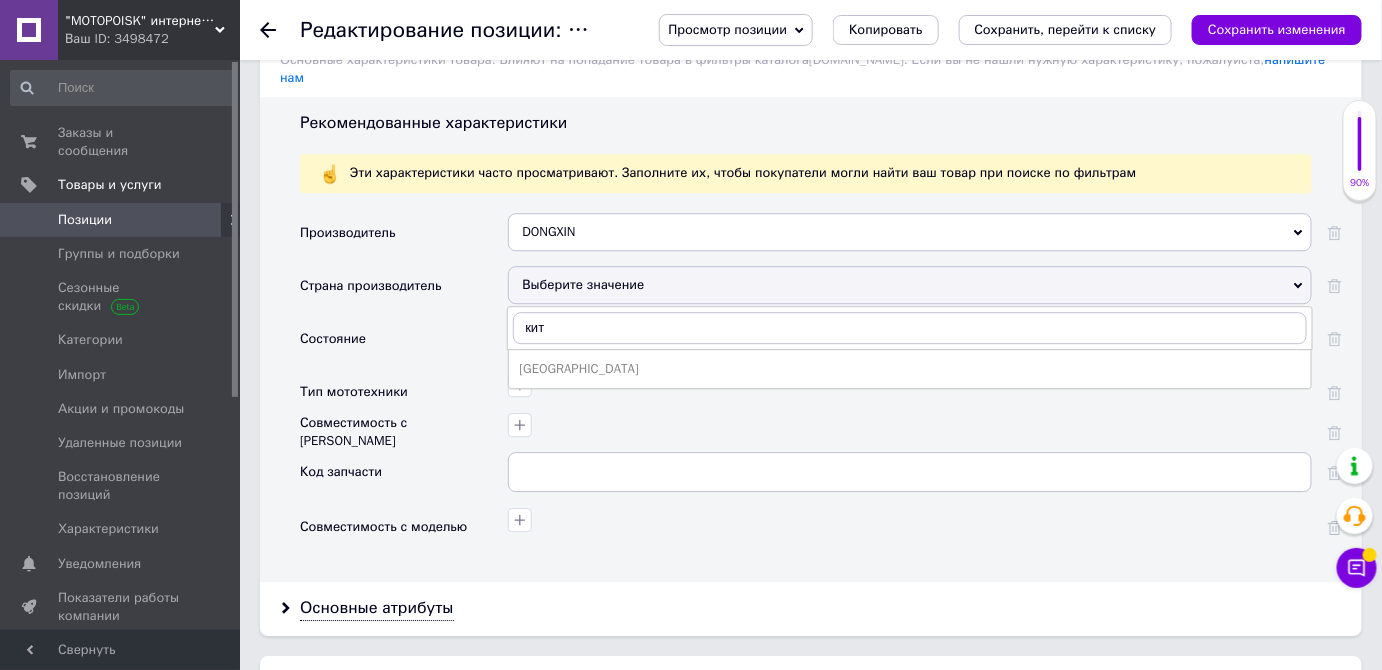 click on "[GEOGRAPHIC_DATA]" at bounding box center (910, 369) 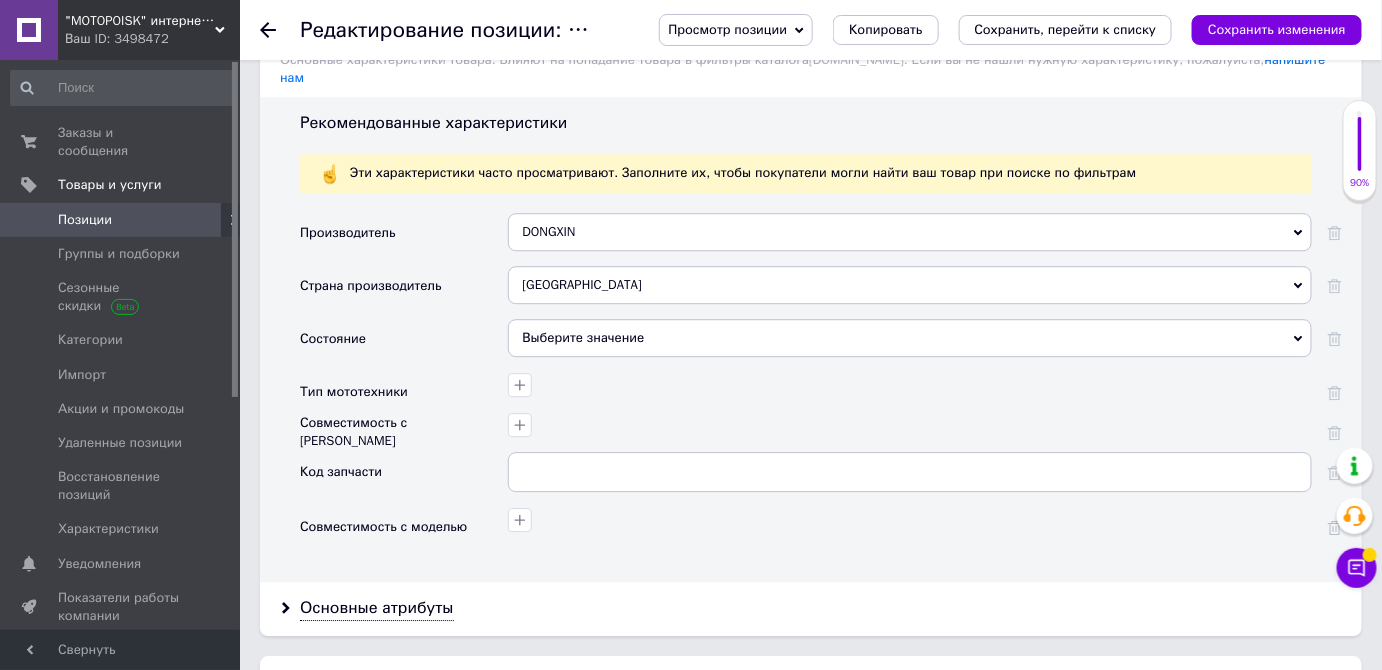click on "Выберите значение" at bounding box center (910, 338) 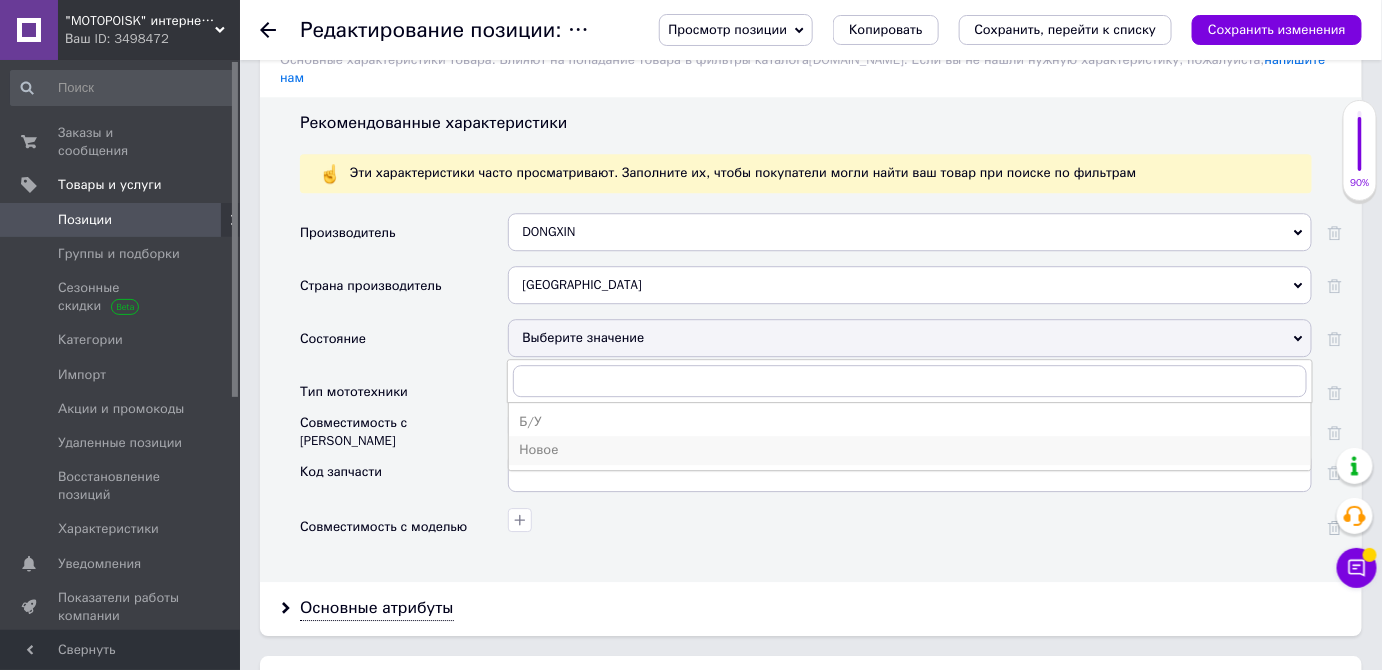 click on "Новое" at bounding box center (910, 450) 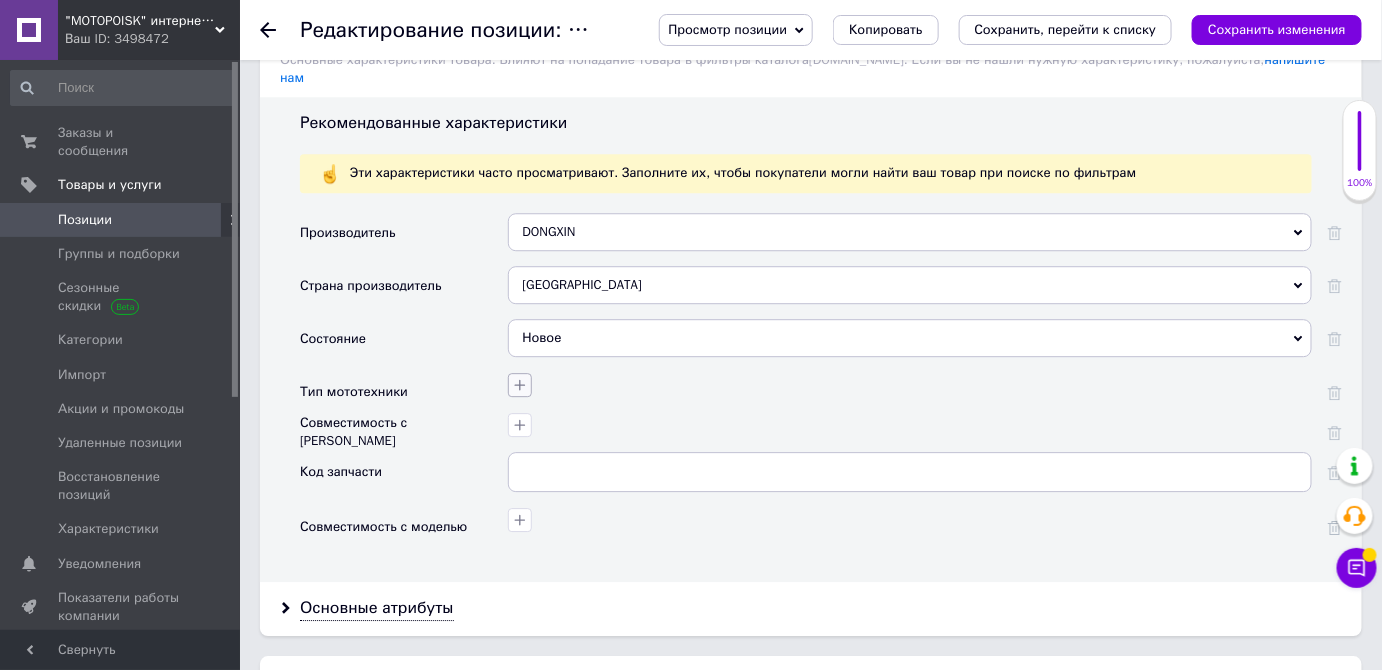 click 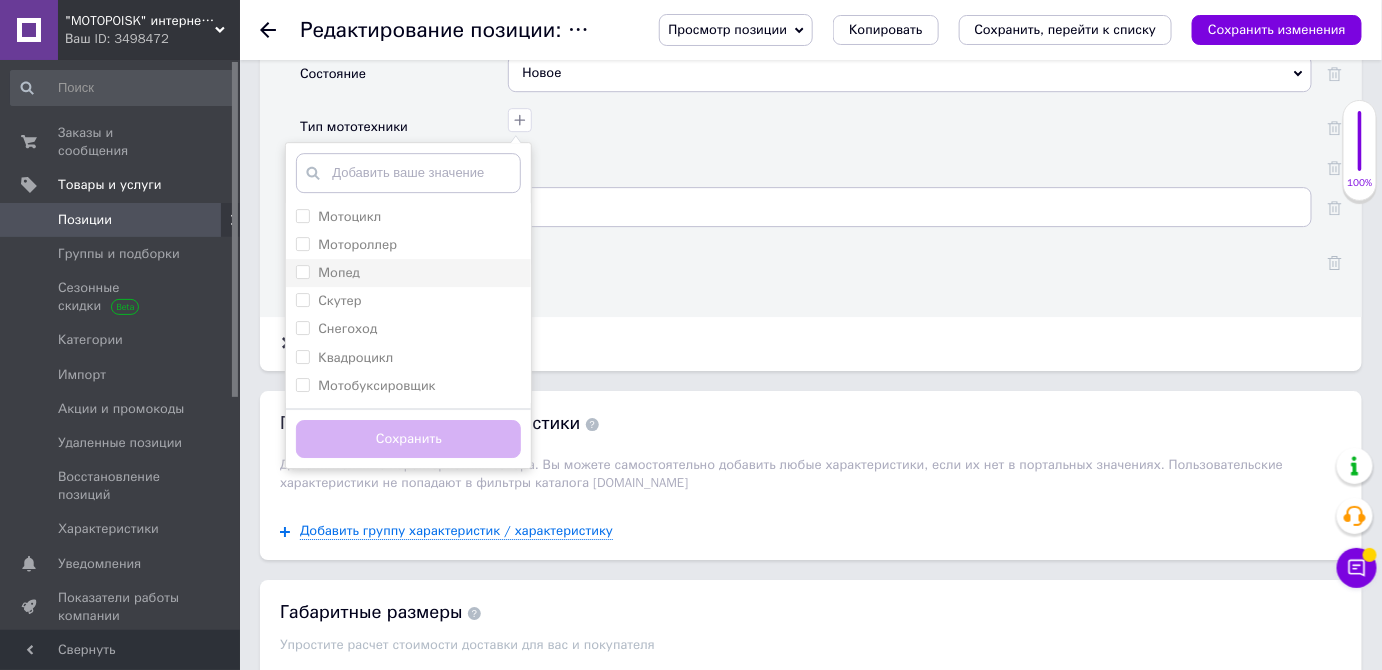 scroll, scrollTop: 2000, scrollLeft: 0, axis: vertical 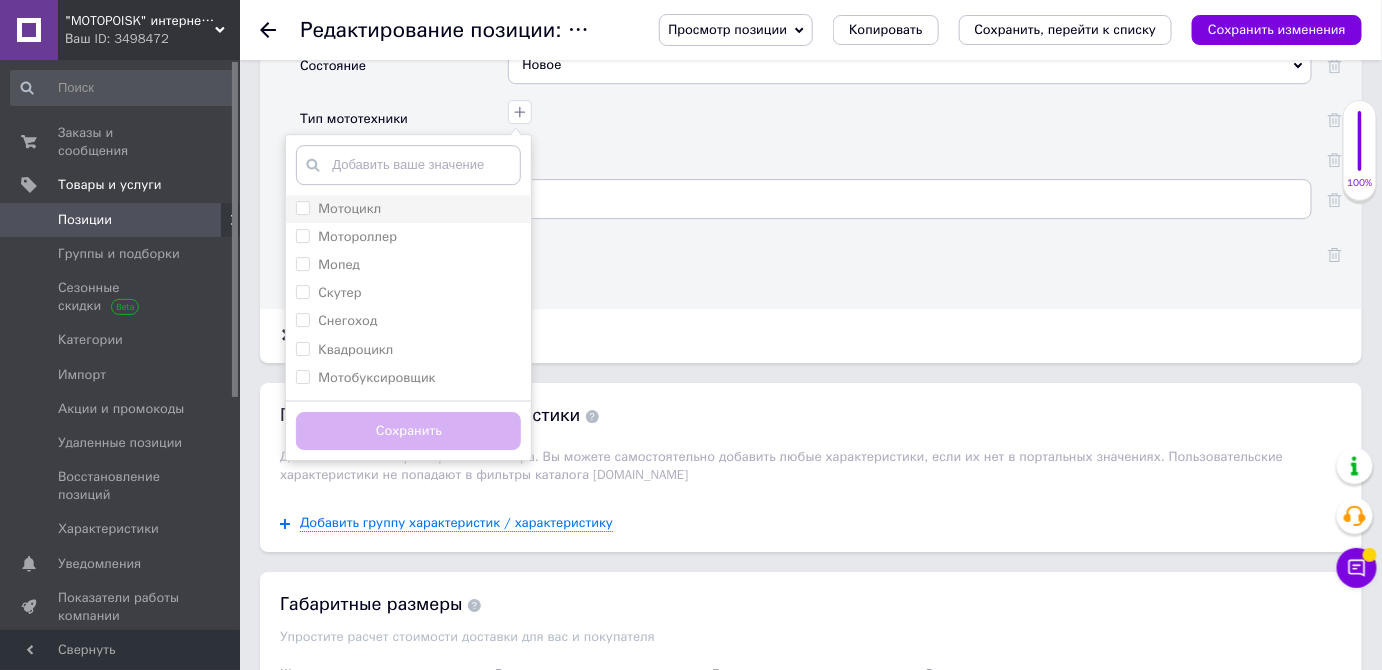 click on "Мотоцикл" at bounding box center [302, 207] 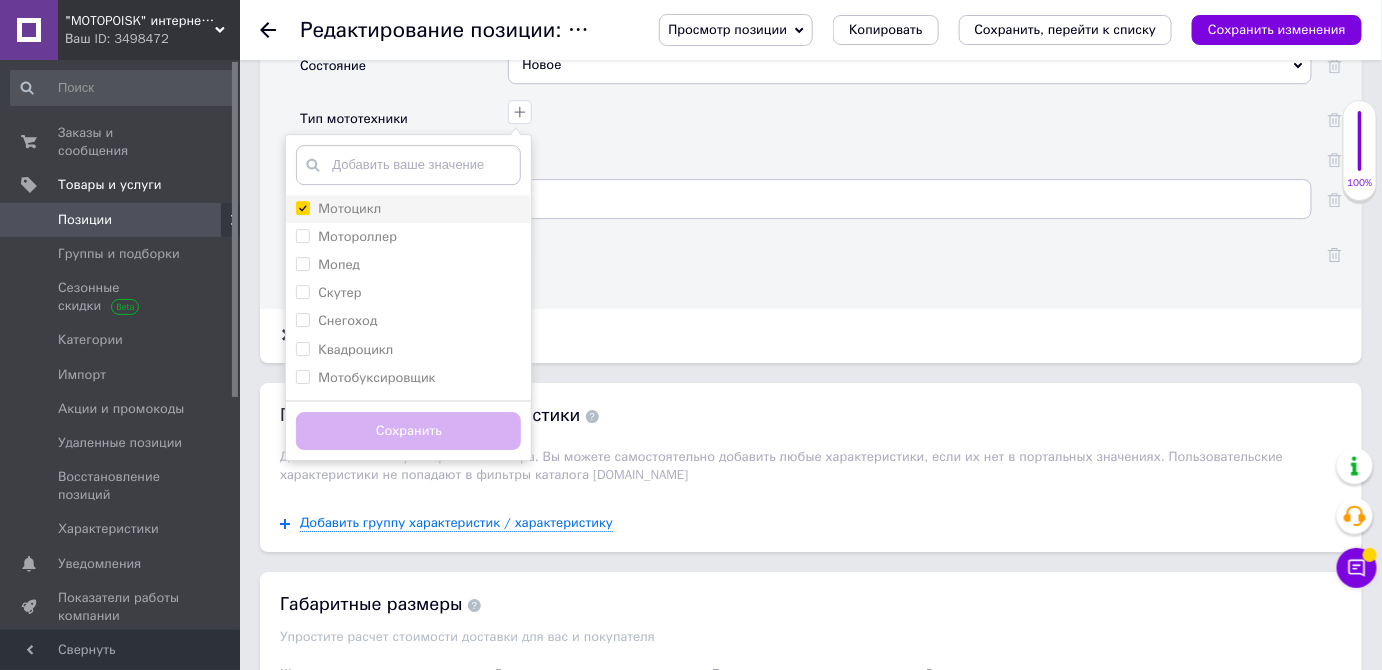 checkbox on "true" 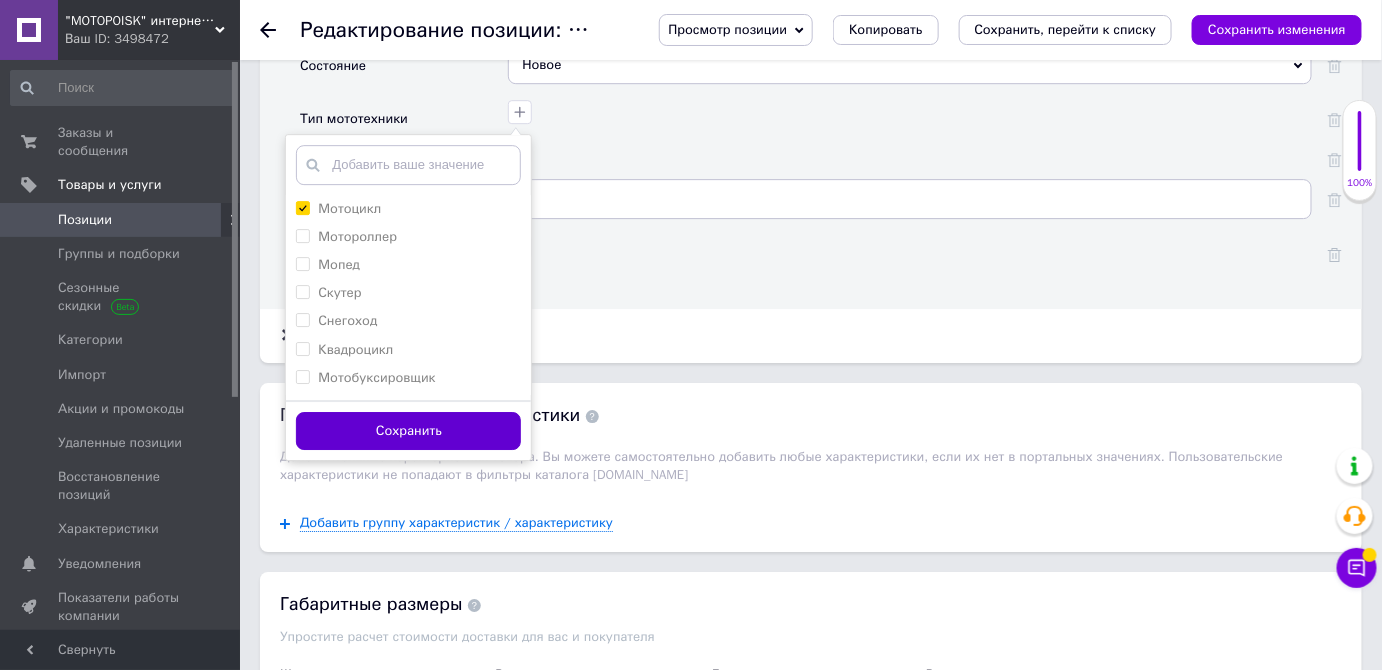 click on "Сохранить" at bounding box center (408, 431) 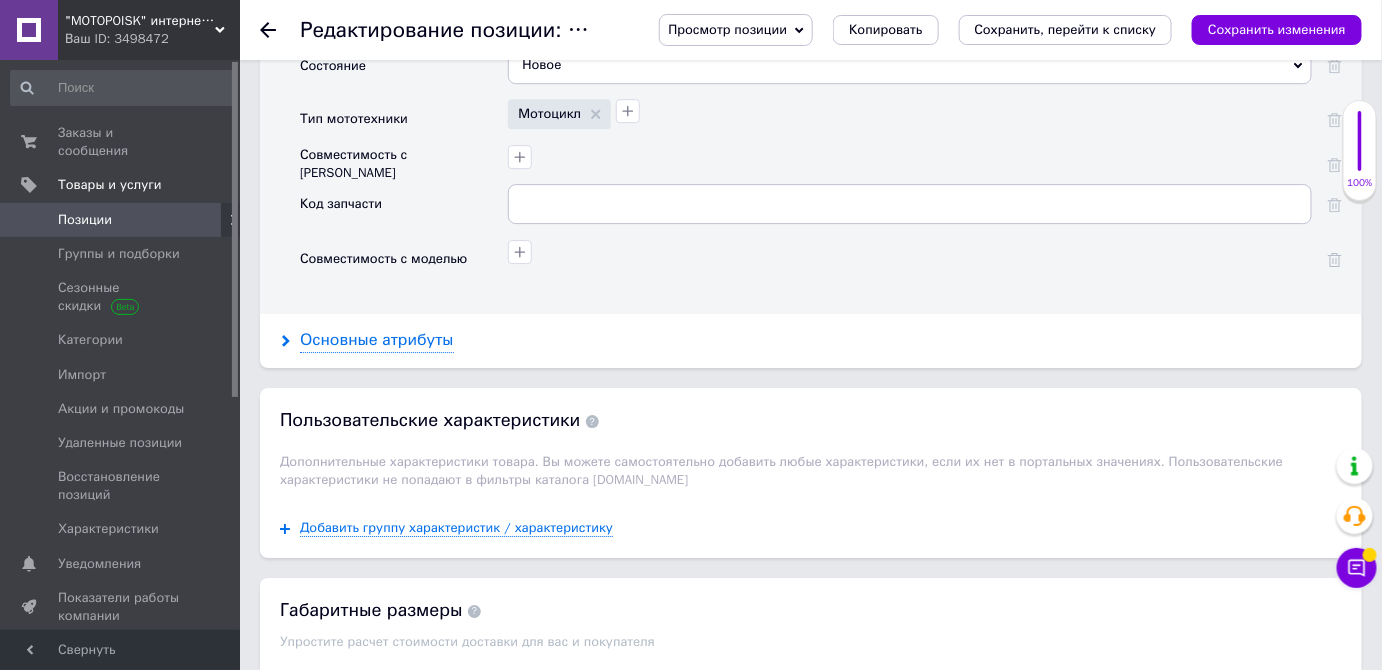 click on "Основные атрибуты" at bounding box center (377, 340) 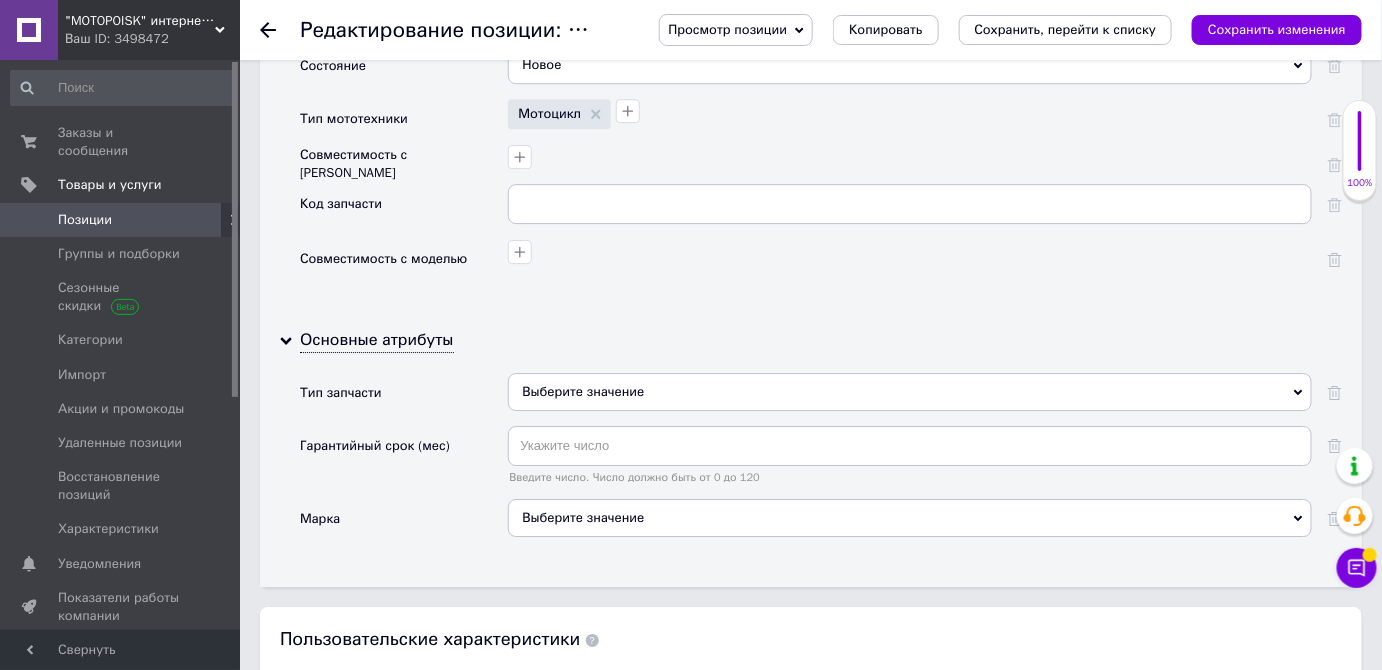 click on "Выберите значение" at bounding box center (910, 392) 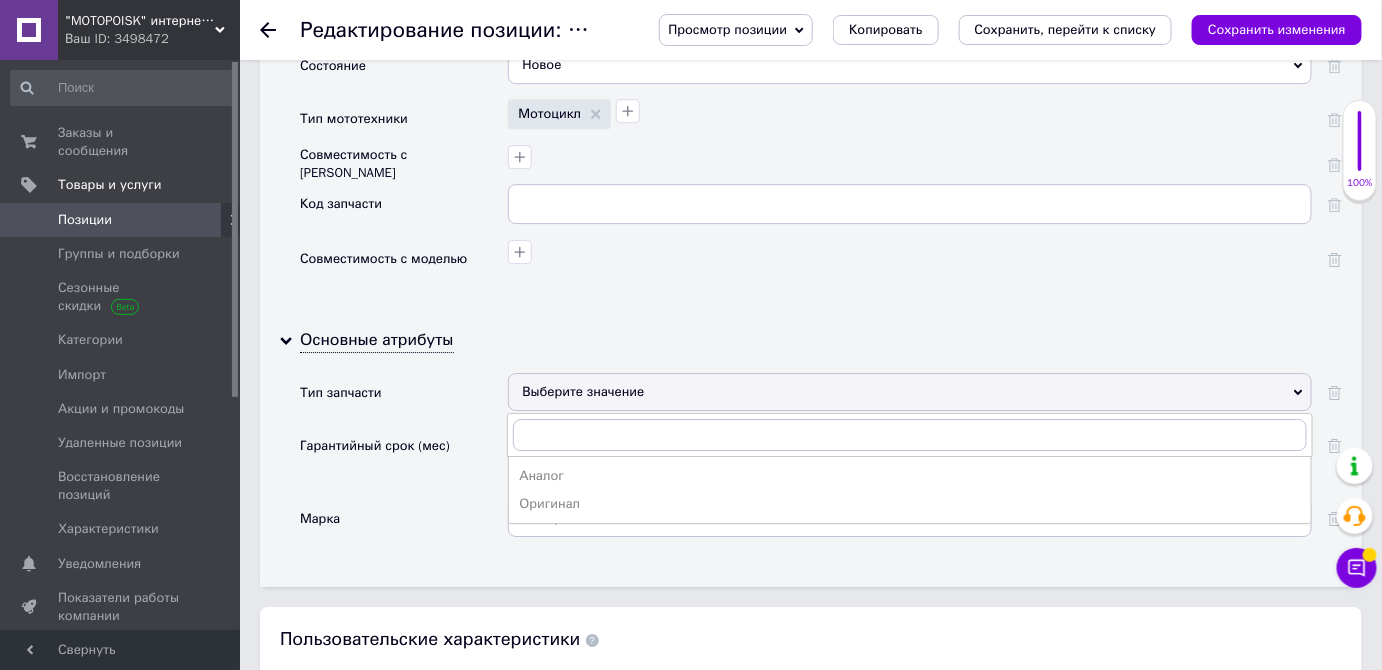 click on "Выберите значение" at bounding box center [910, 392] 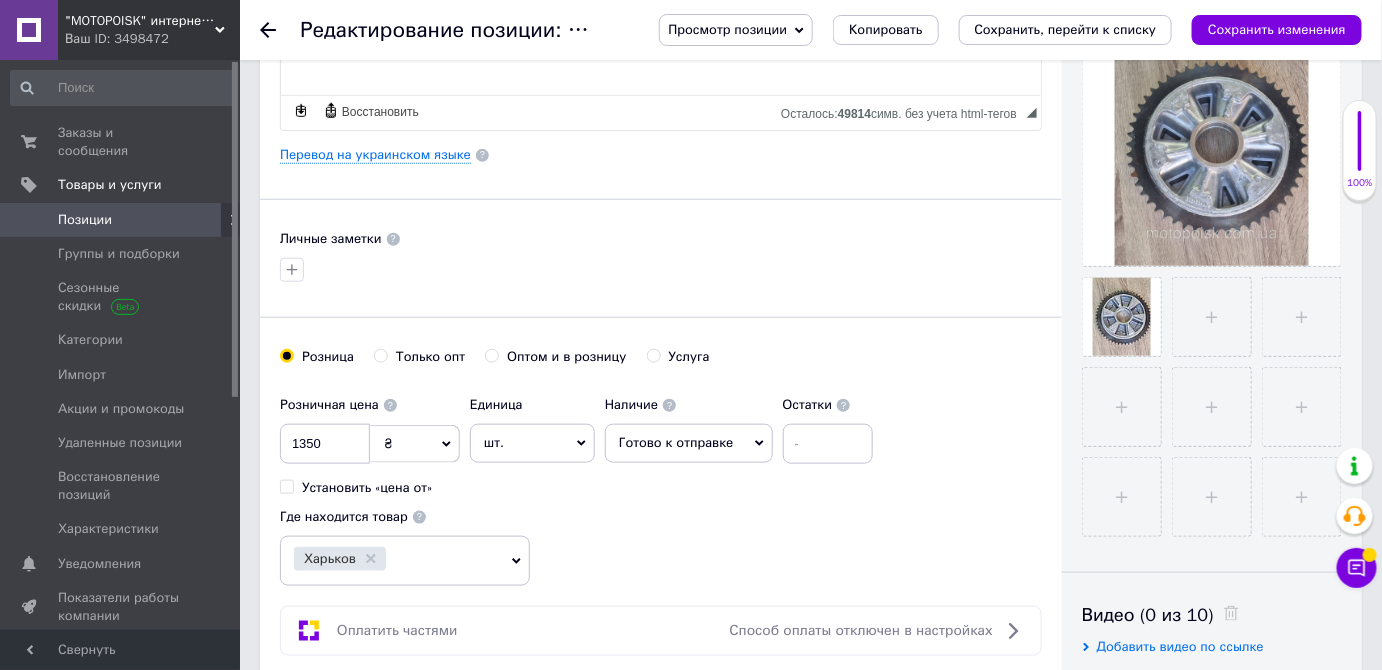 scroll, scrollTop: 0, scrollLeft: 0, axis: both 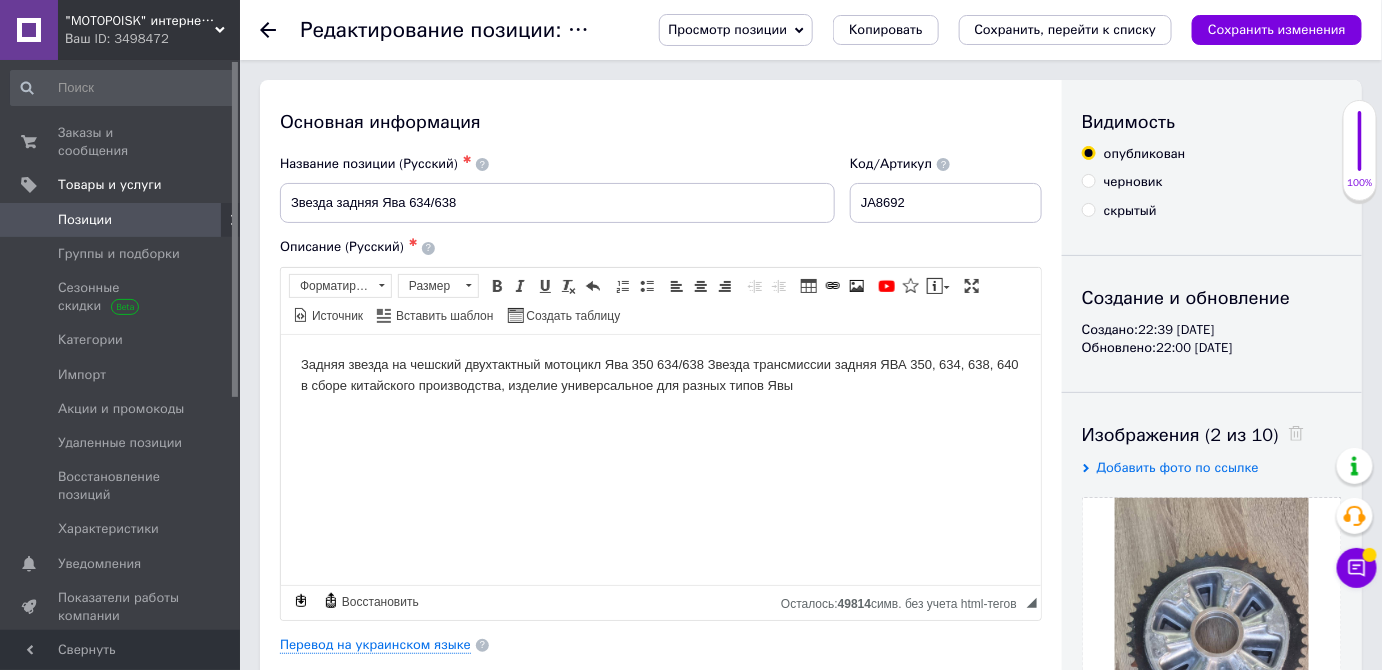 click 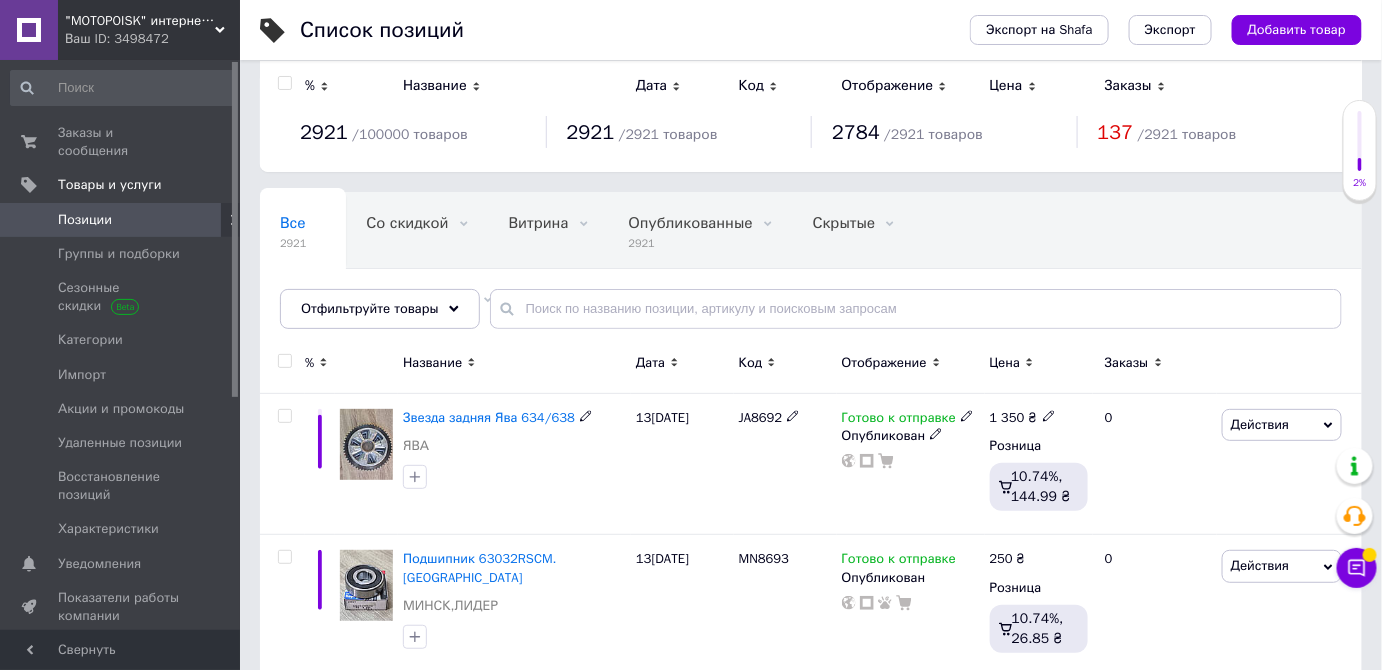 scroll, scrollTop: 0, scrollLeft: 0, axis: both 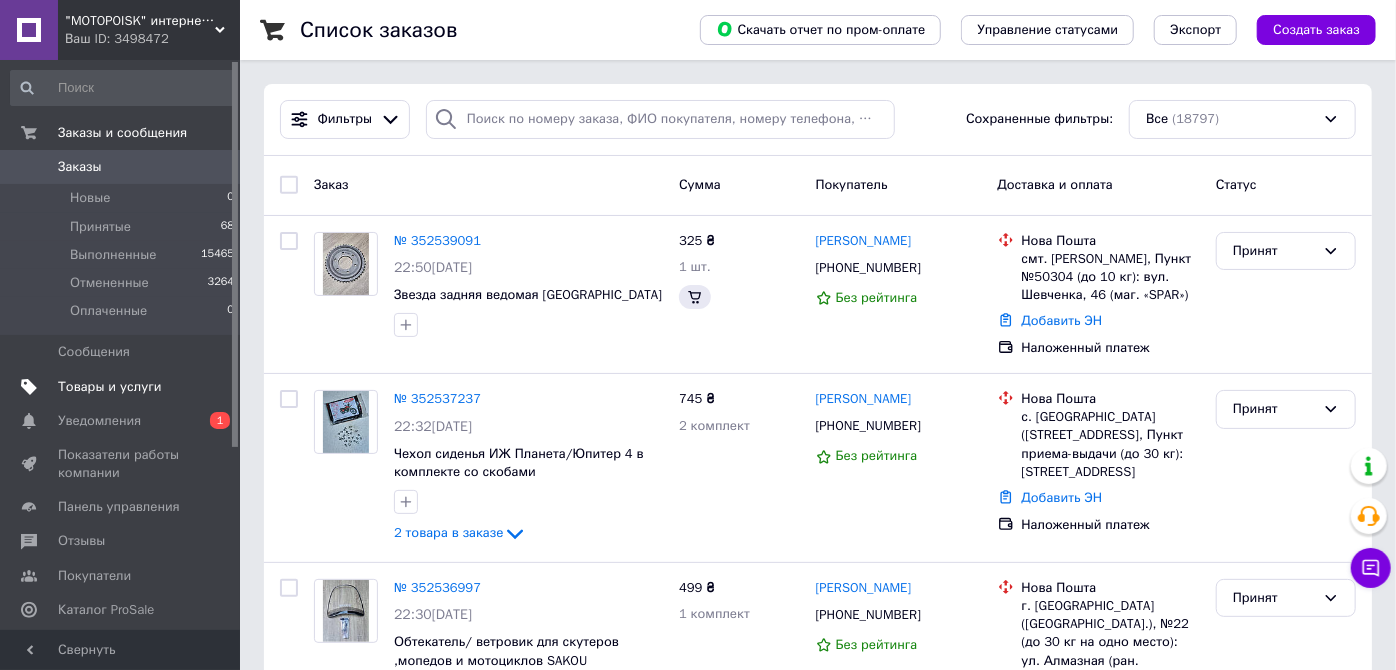 click on "Товары и услуги" at bounding box center [110, 387] 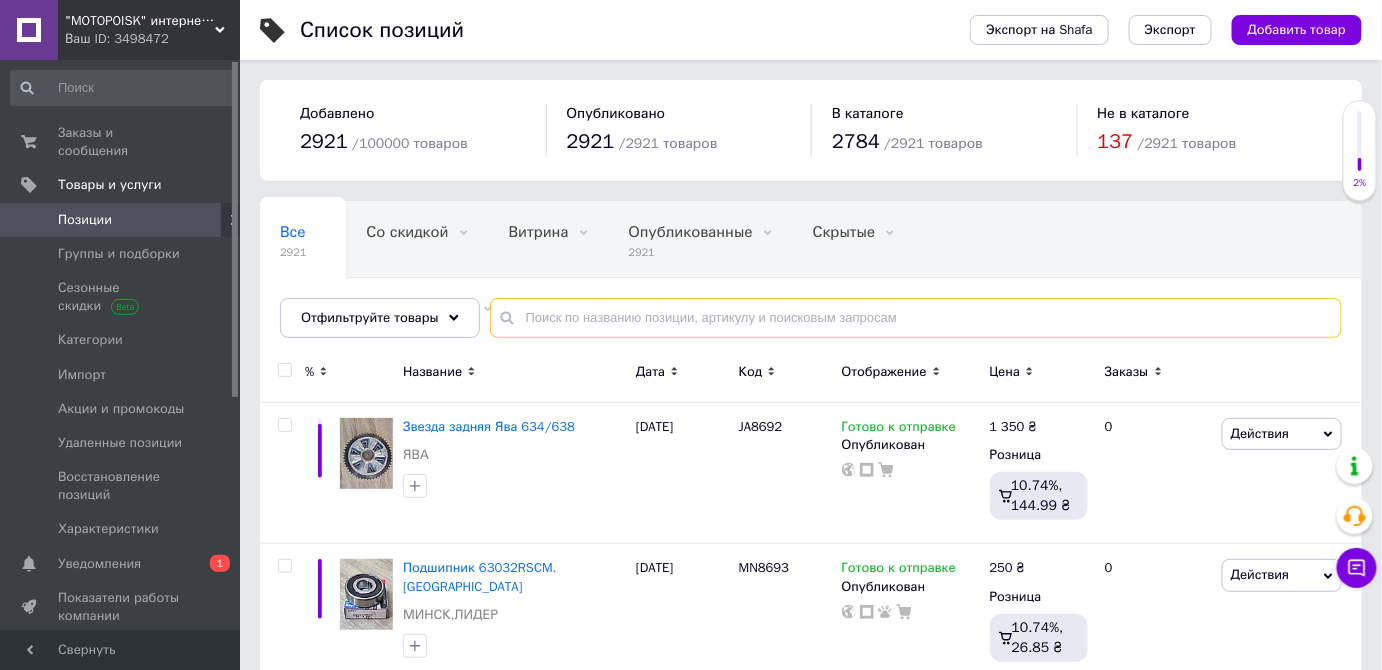 click at bounding box center (916, 318) 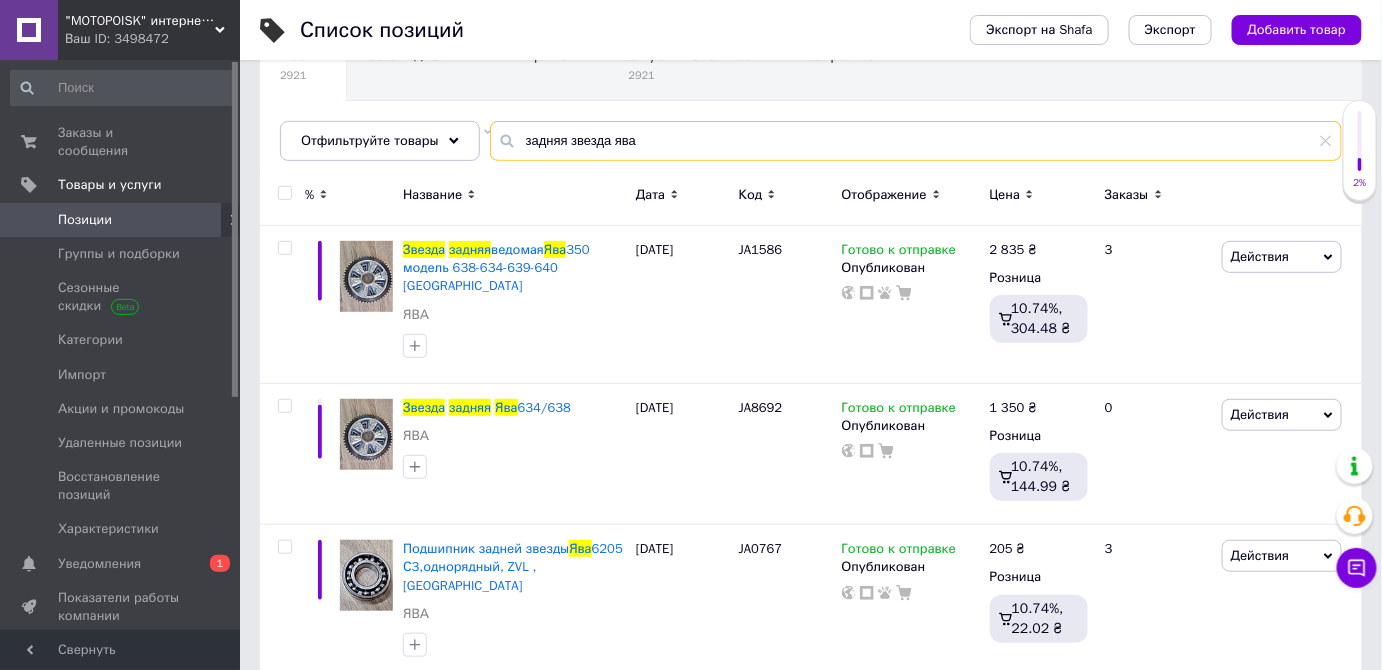 scroll, scrollTop: 181, scrollLeft: 0, axis: vertical 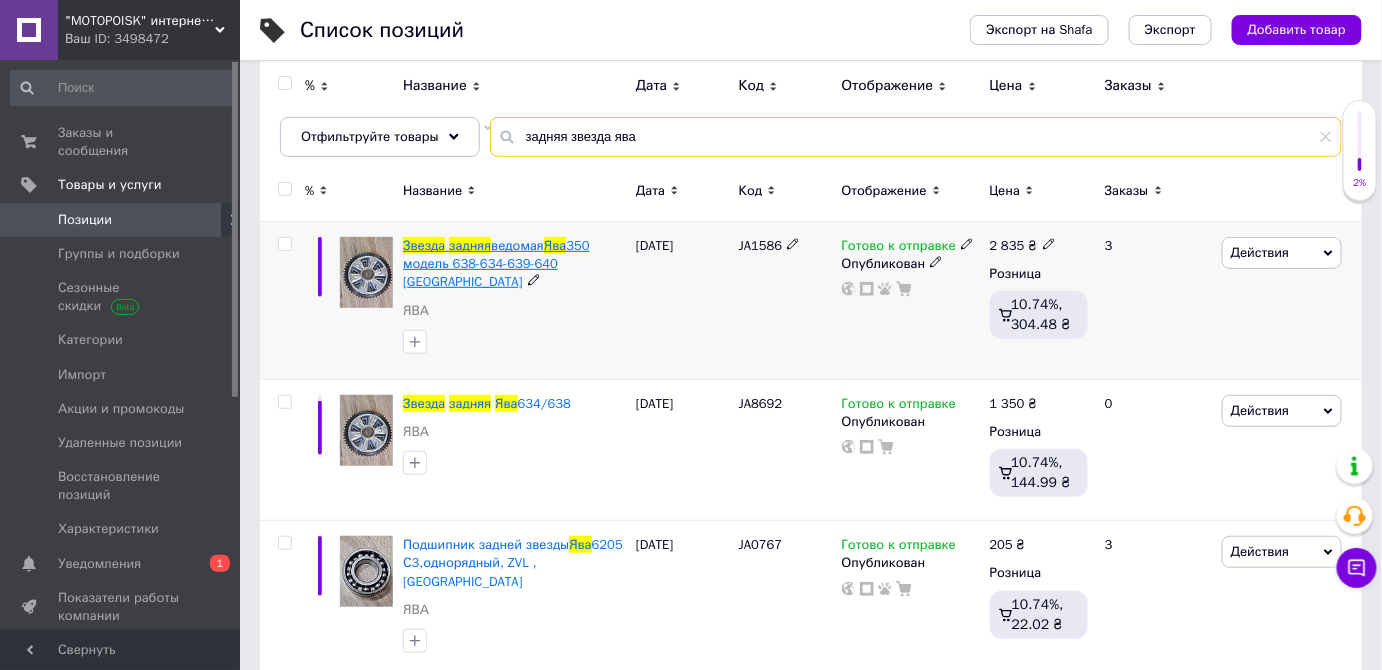 type on "задняя звезда ява" 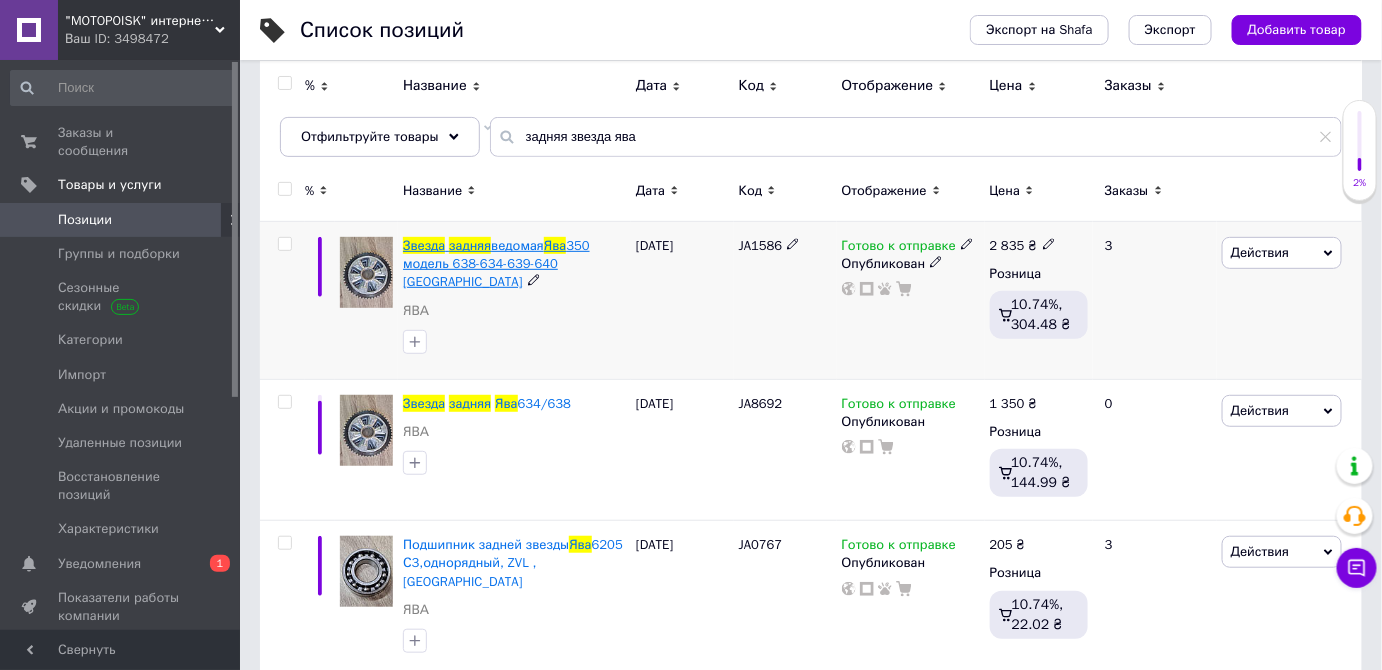click on "ведомая" at bounding box center [517, 245] 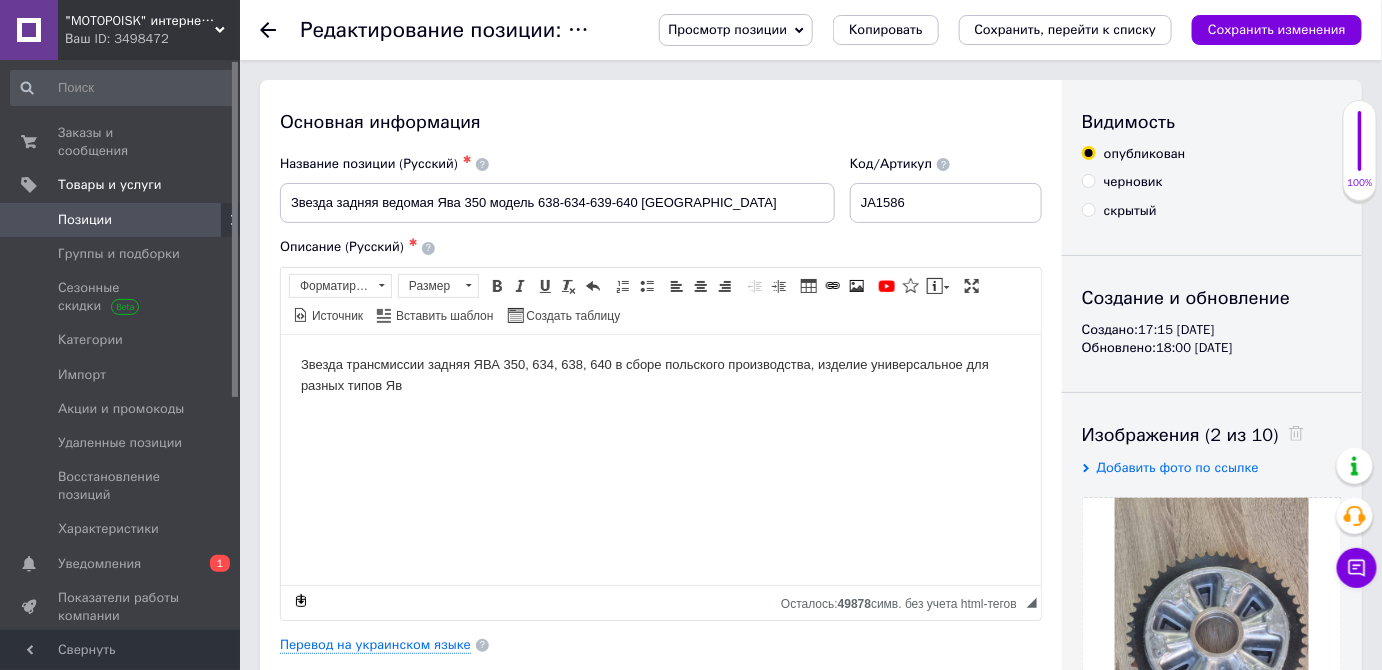 scroll, scrollTop: 0, scrollLeft: 0, axis: both 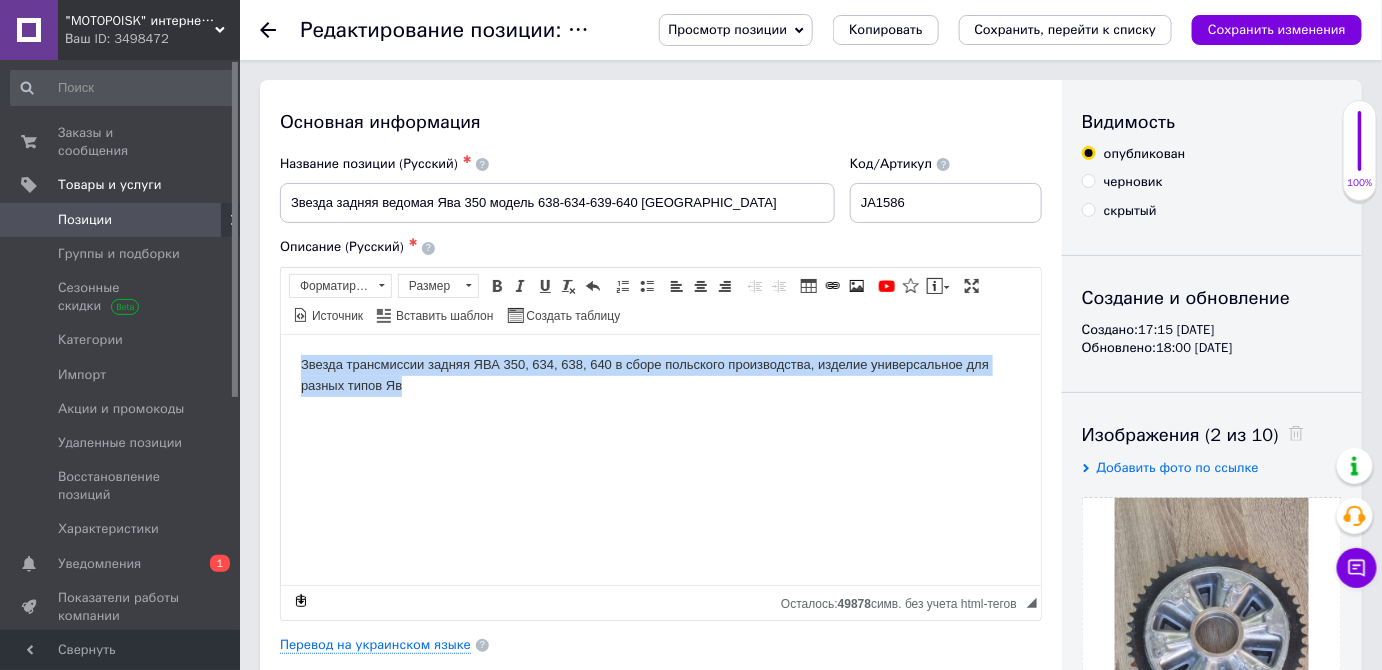 drag, startPoint x: 297, startPoint y: 361, endPoint x: 461, endPoint y: 386, distance: 165.89455 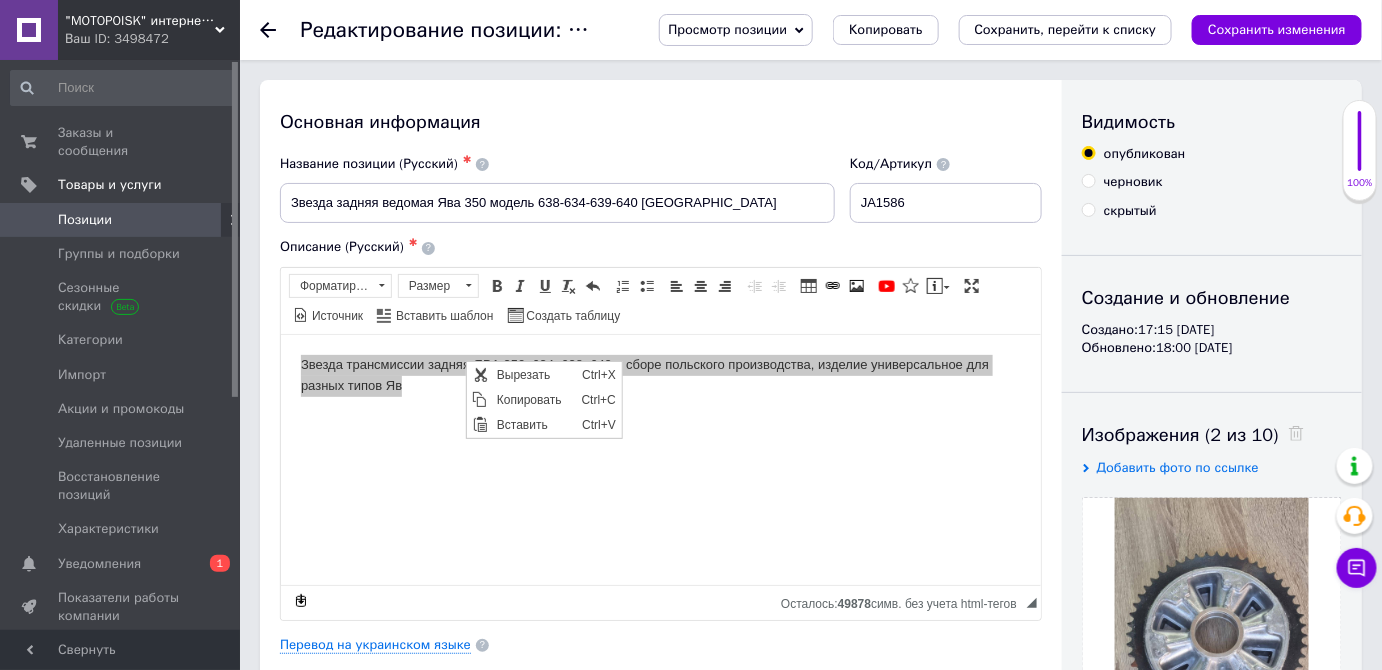 scroll, scrollTop: 0, scrollLeft: 0, axis: both 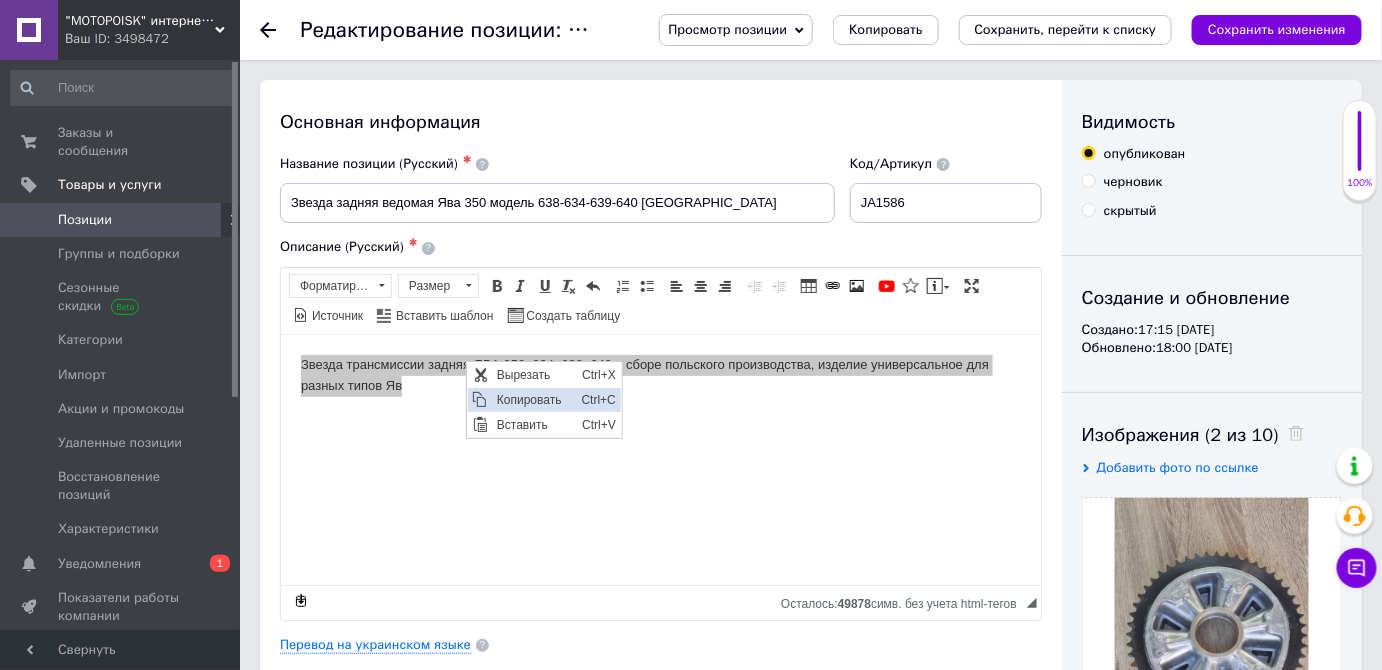 drag, startPoint x: 523, startPoint y: 401, endPoint x: 708, endPoint y: 430, distance: 187.25919 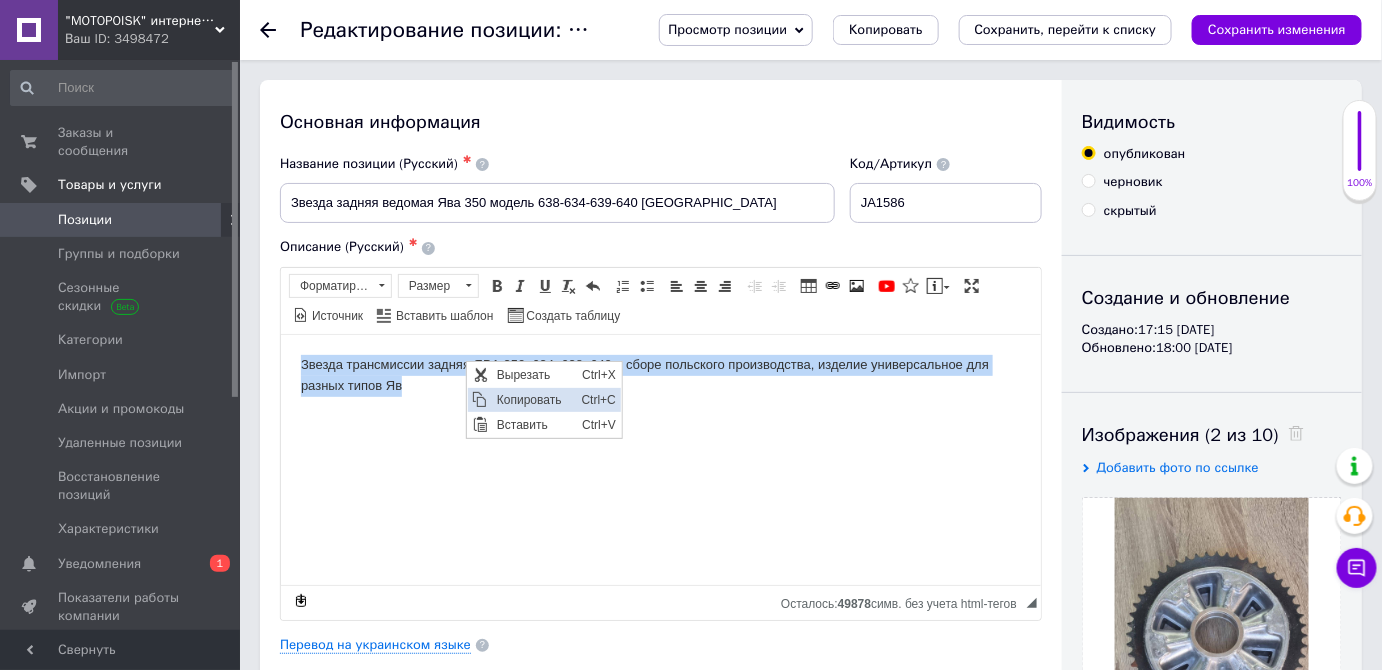 copy on "Звезда трансмиссии задняя ЯВА 350, 634, 638, 640 в сборе польского производства, изделие универсальное для разных типов Яв" 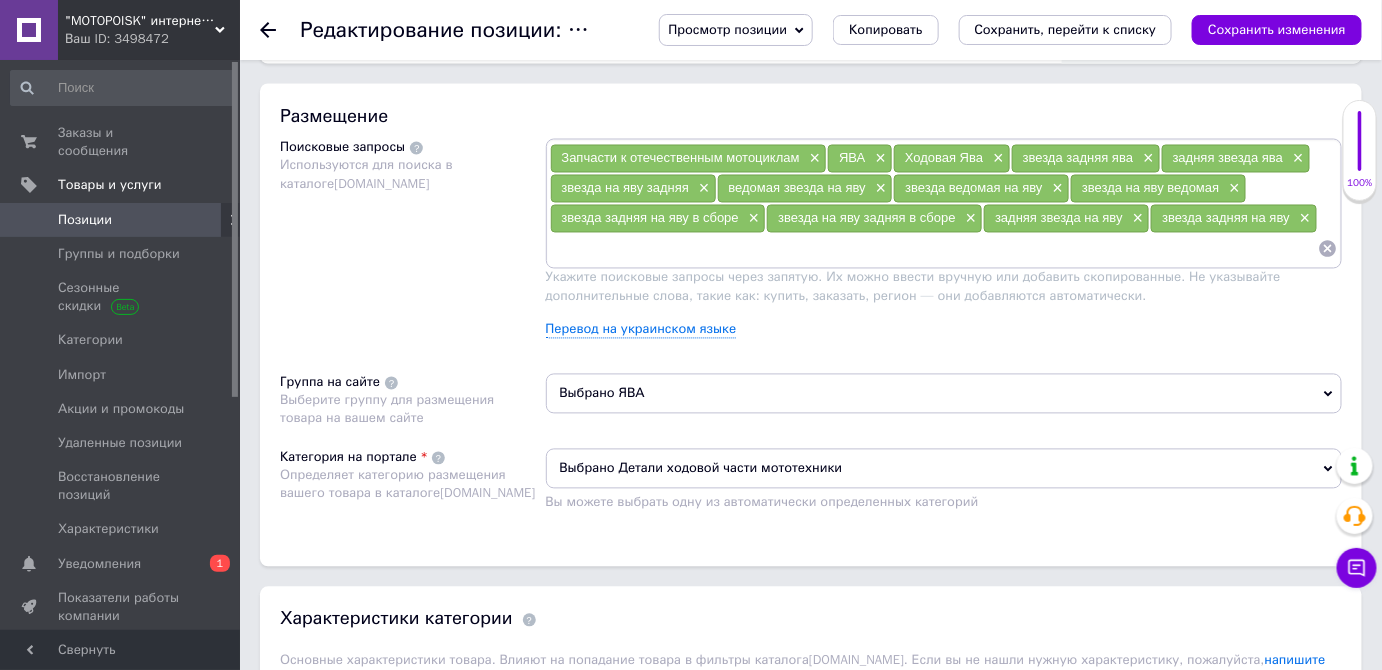 scroll, scrollTop: 1090, scrollLeft: 0, axis: vertical 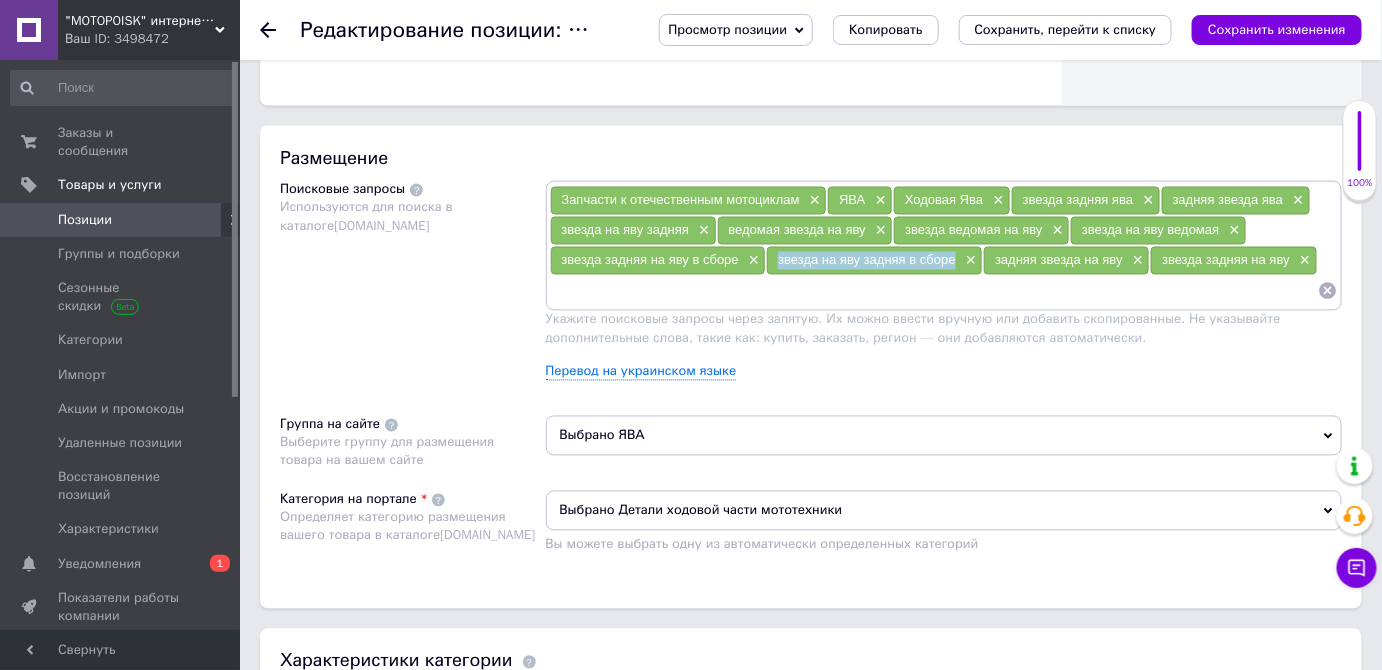 drag, startPoint x: 773, startPoint y: 252, endPoint x: 954, endPoint y: 262, distance: 181.27603 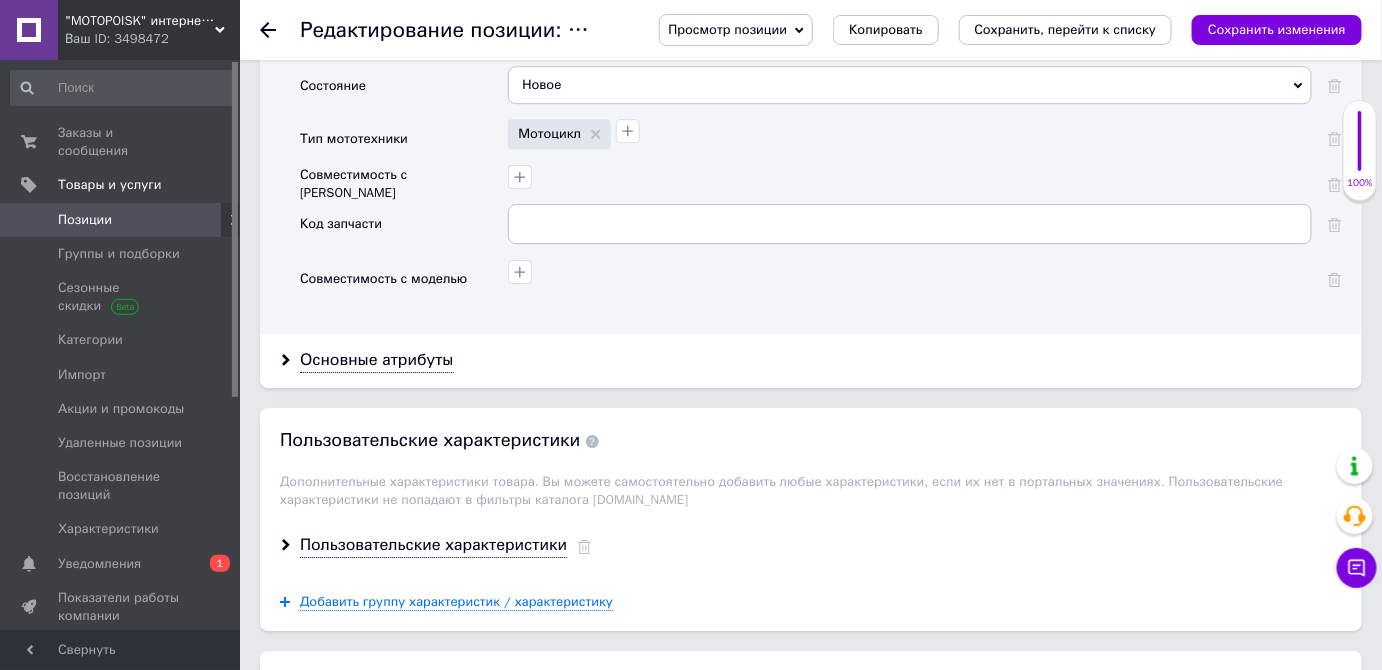 scroll, scrollTop: 2000, scrollLeft: 0, axis: vertical 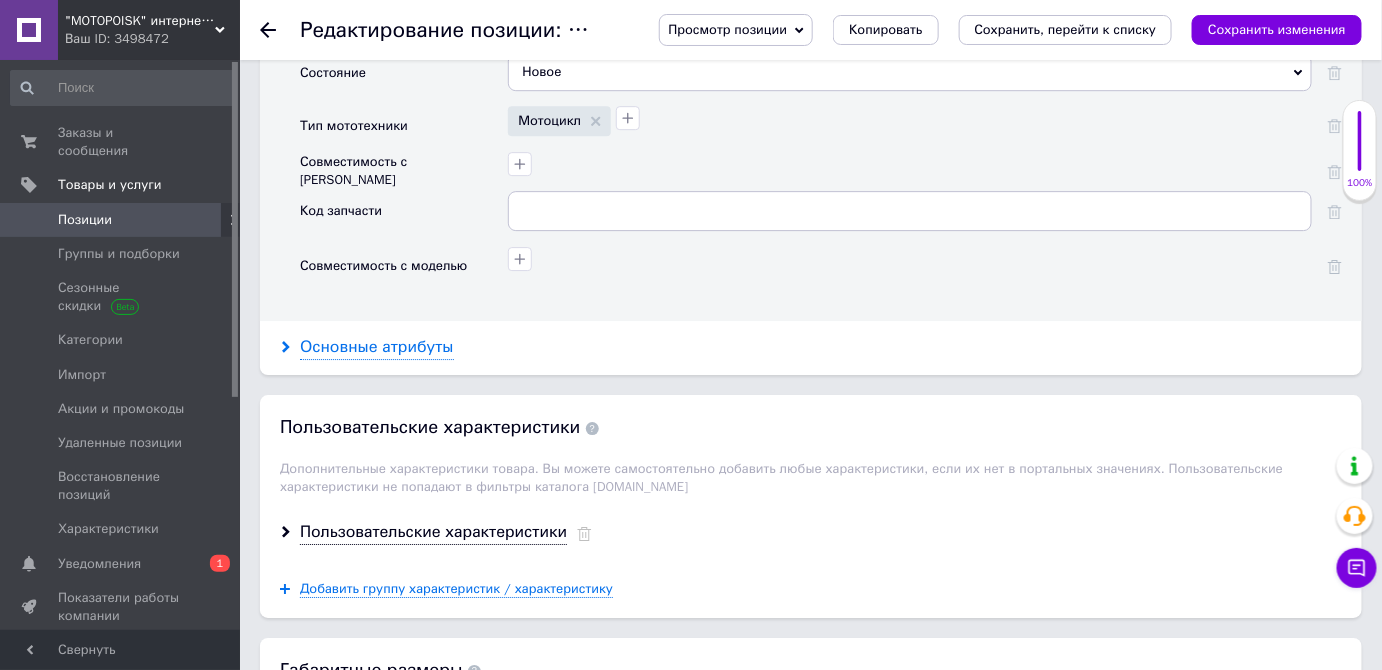 click on "Основные атрибуты" at bounding box center (377, 347) 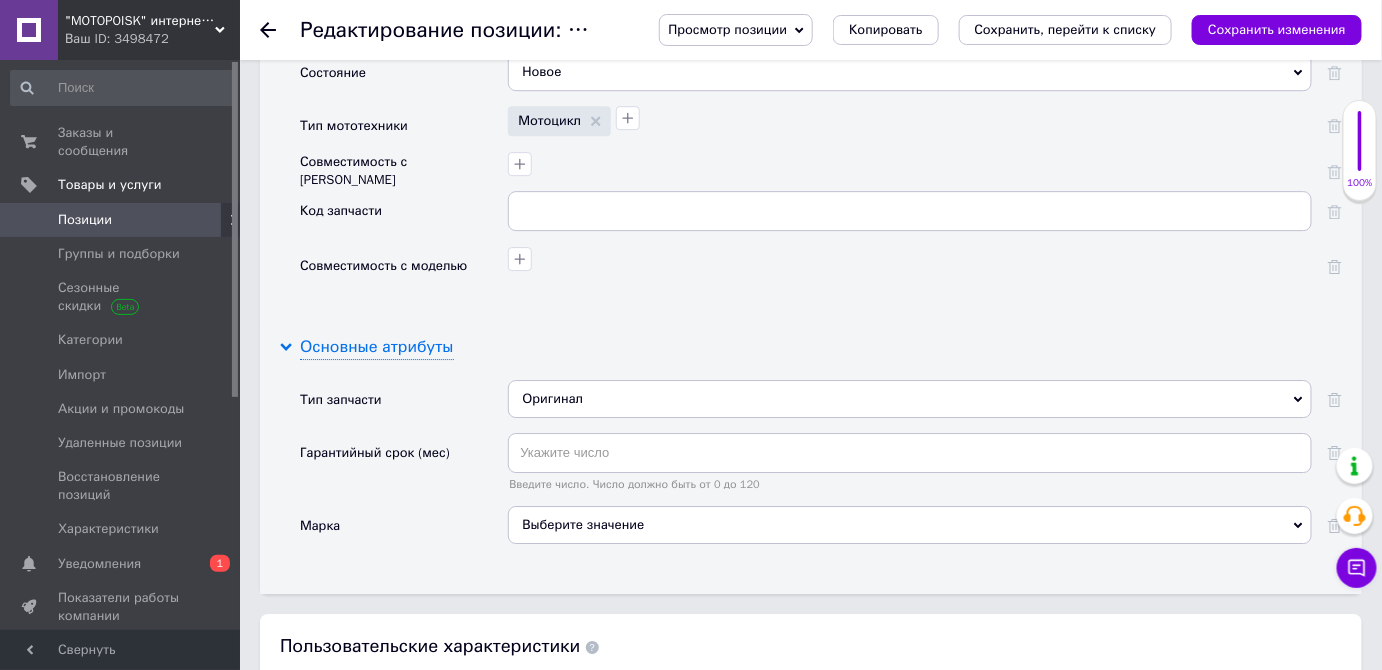 click on "Основные атрибуты" at bounding box center [377, 347] 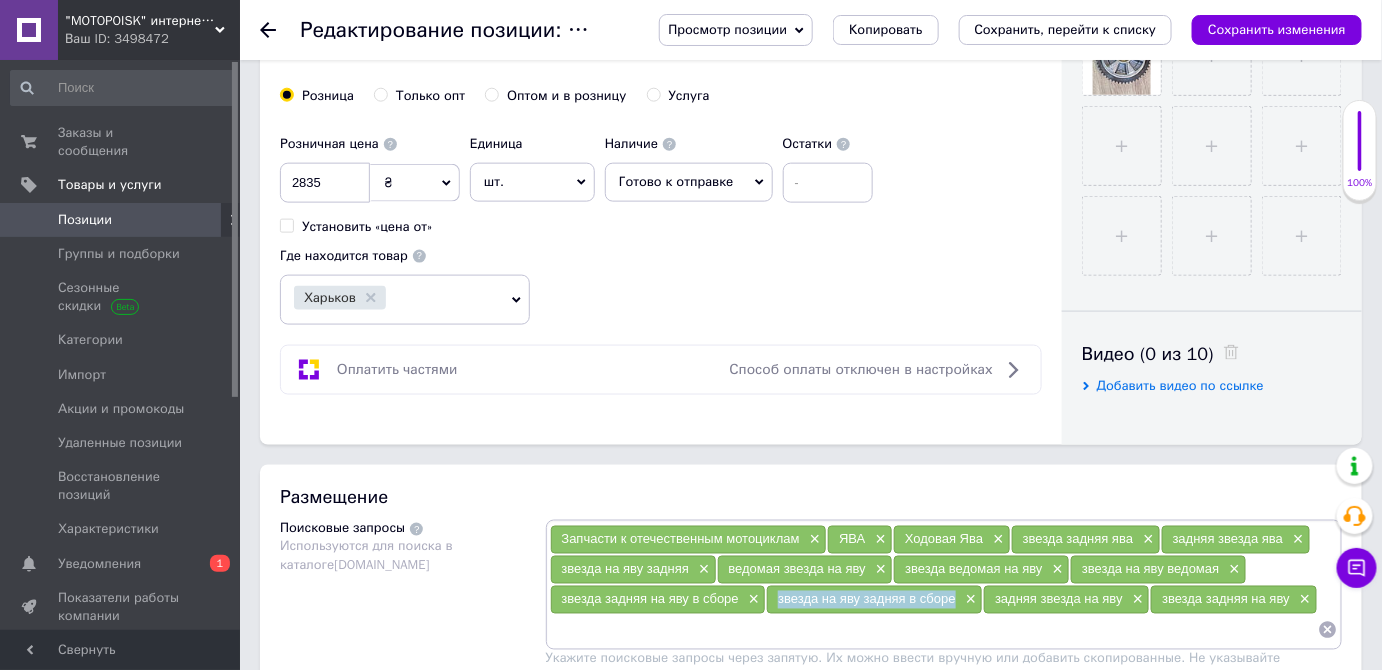 scroll, scrollTop: 636, scrollLeft: 0, axis: vertical 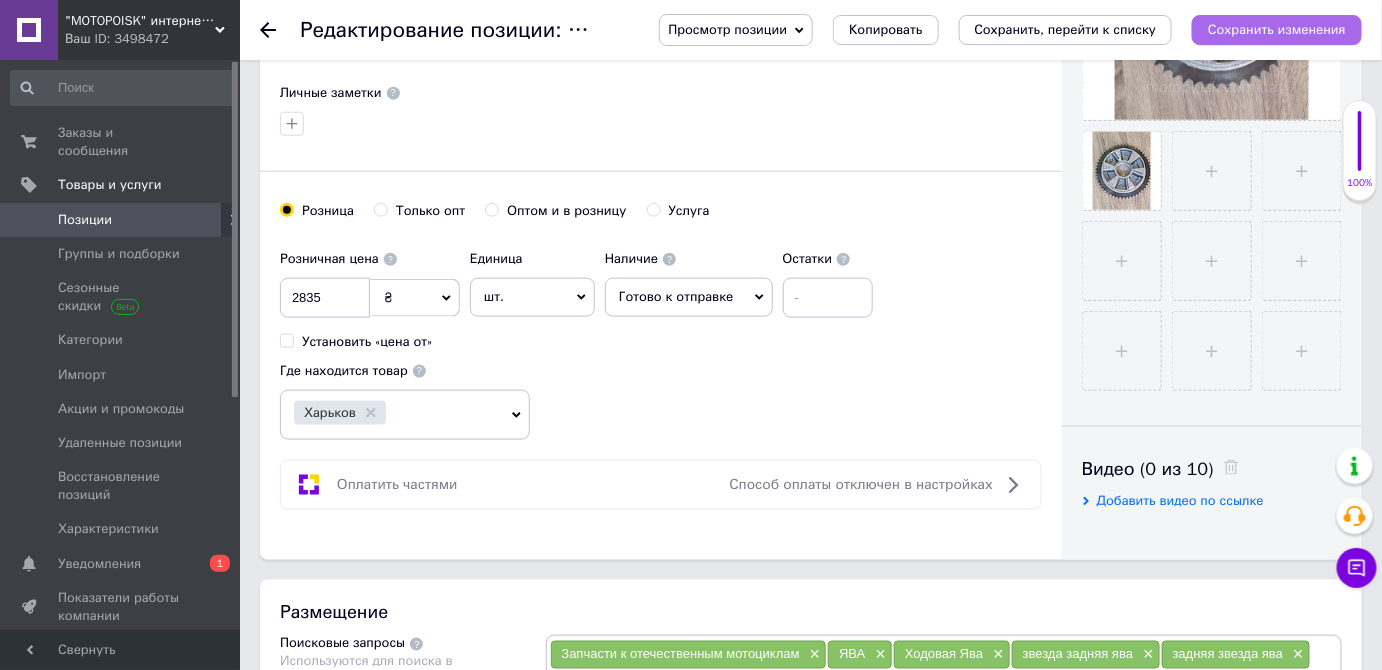 click on "Сохранить изменения" at bounding box center (1277, 29) 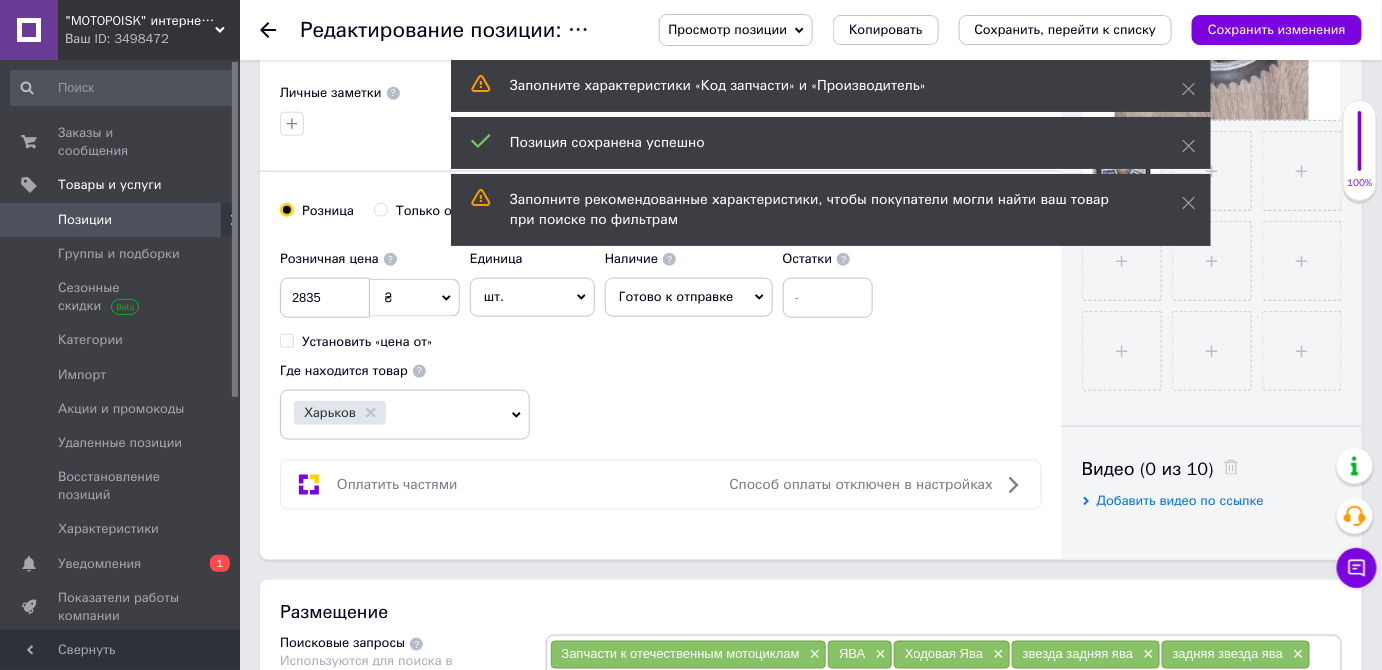 click 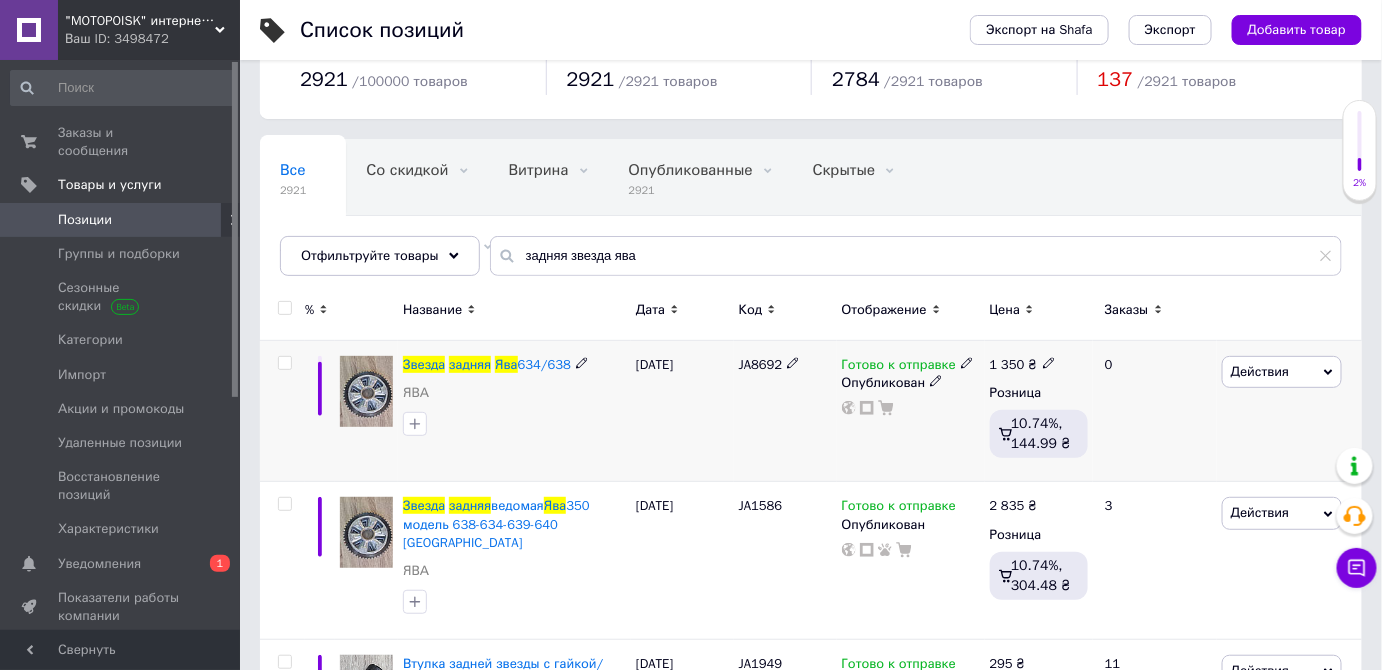 scroll, scrollTop: 90, scrollLeft: 0, axis: vertical 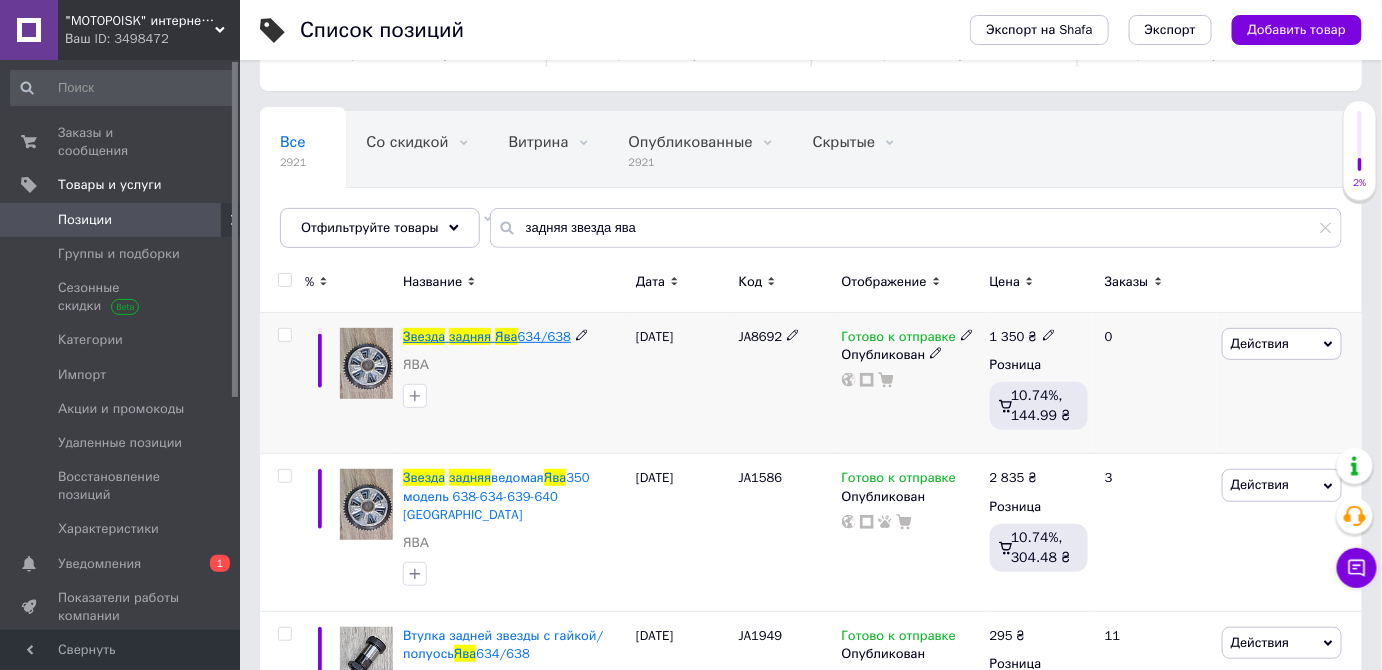 click on "Ява" at bounding box center (506, 336) 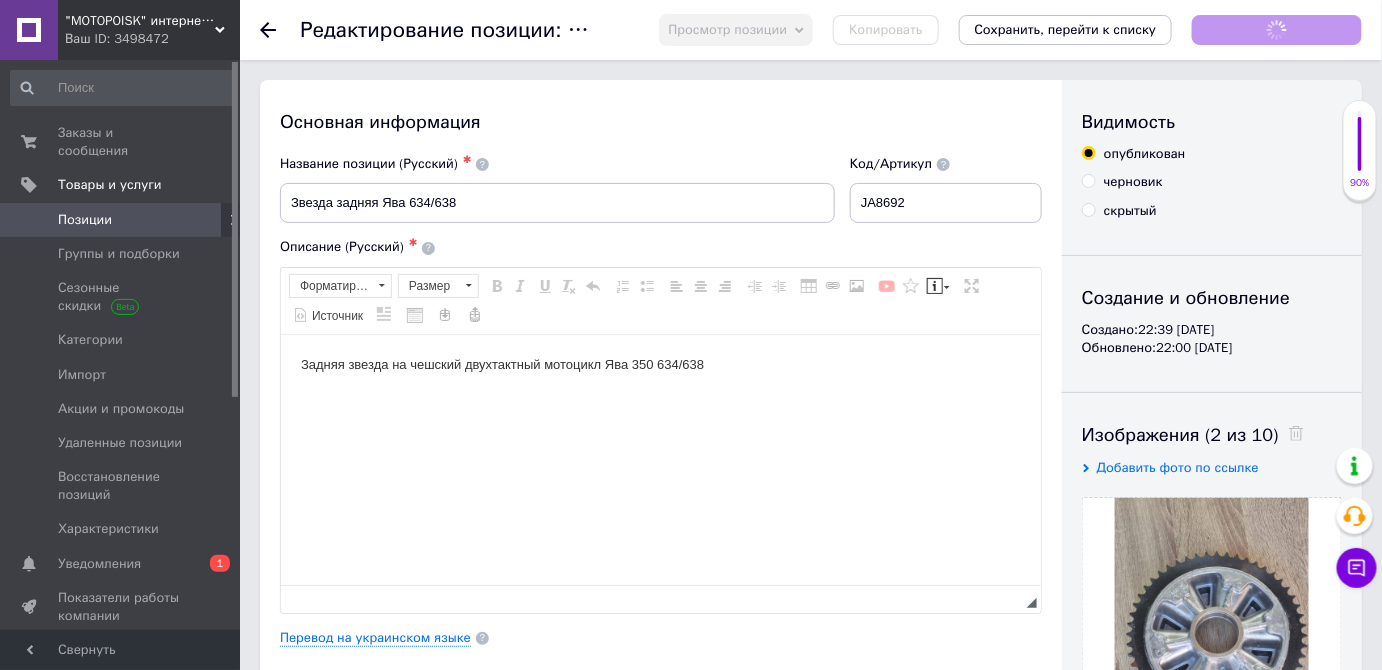 scroll, scrollTop: 0, scrollLeft: 0, axis: both 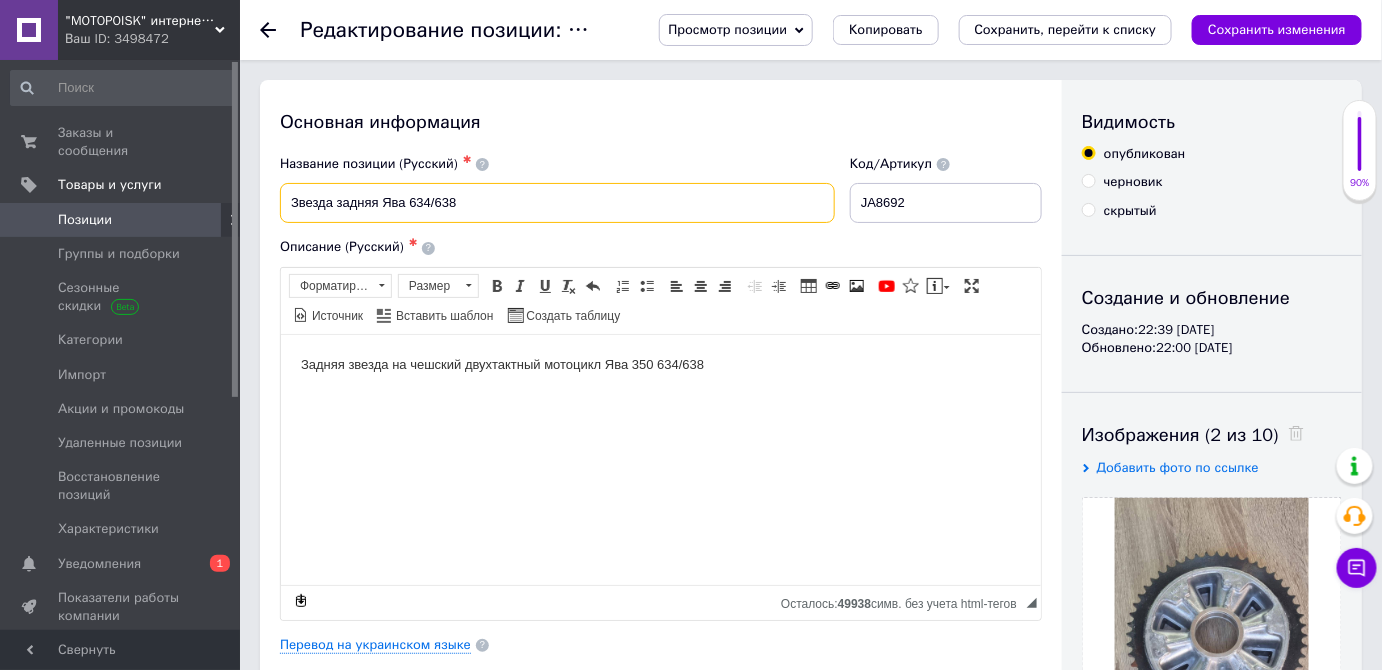click on "Звезда задняя Ява 634/638" at bounding box center (557, 203) 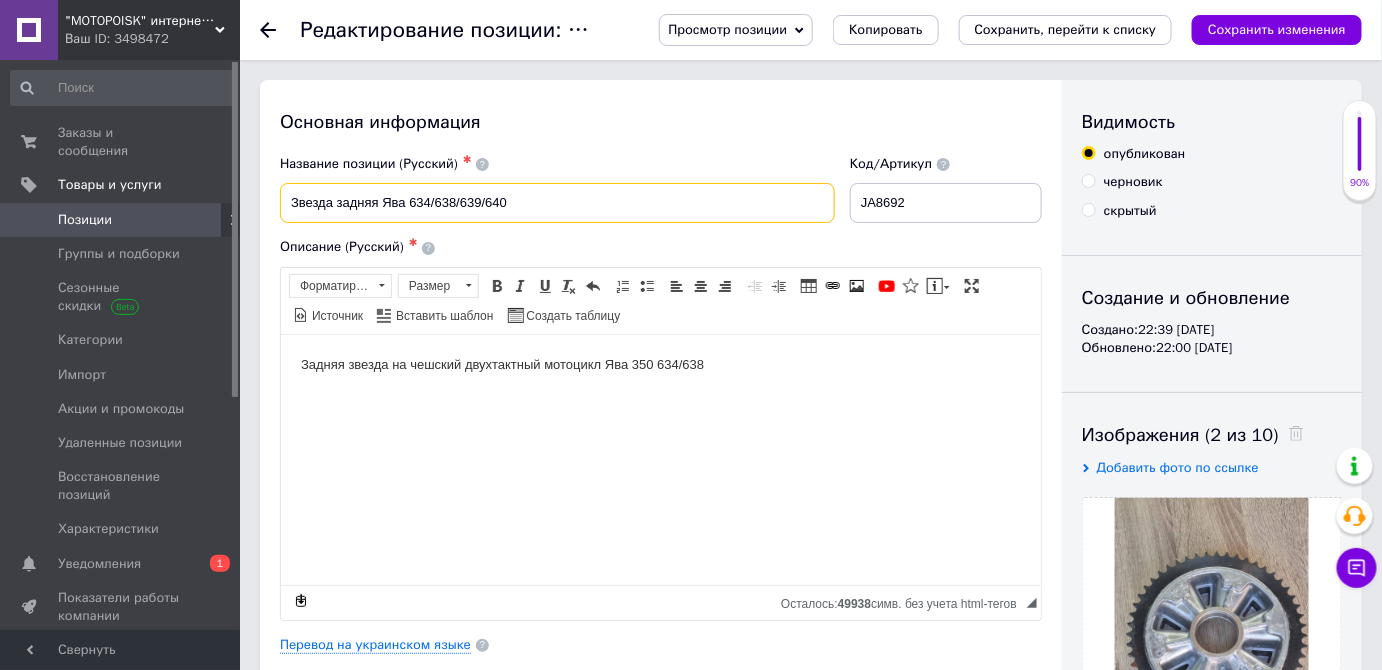 type on "Звезда задняя Ява 634/638/639/640" 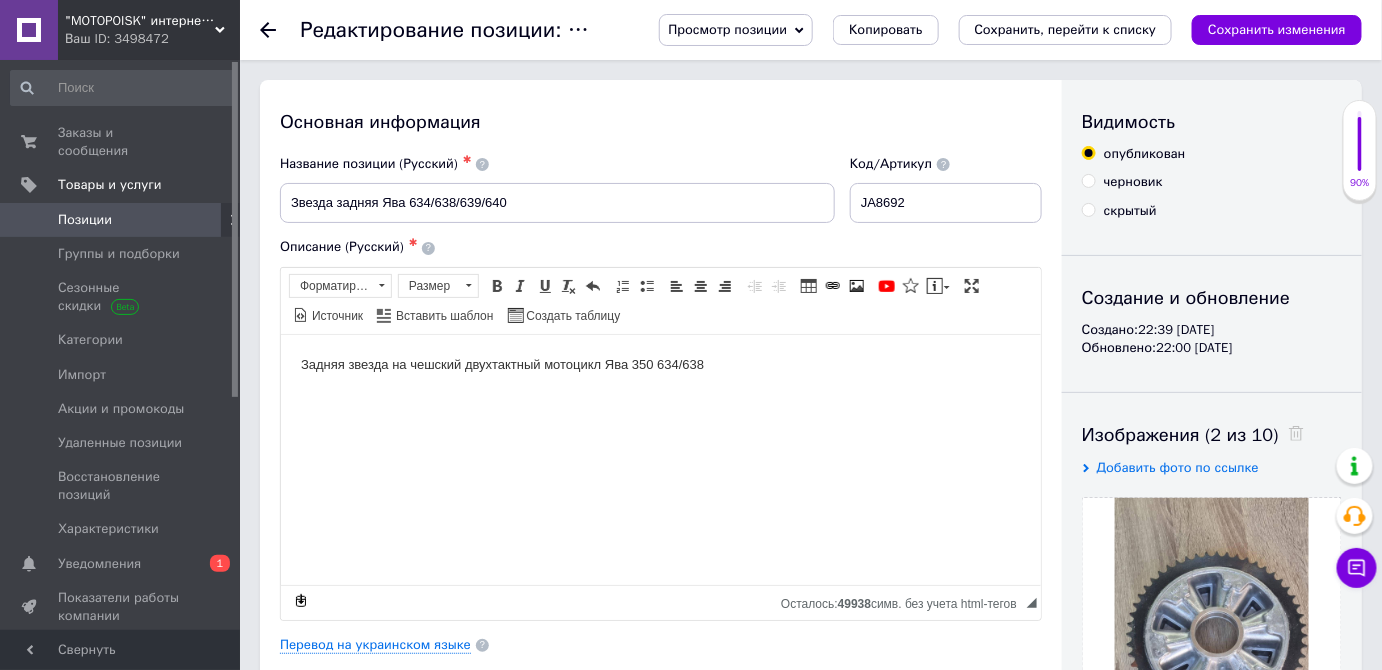 click on "Задняя звезда на чешский двухтактный мотоцикл Ява 350 634/638" at bounding box center (660, 364) 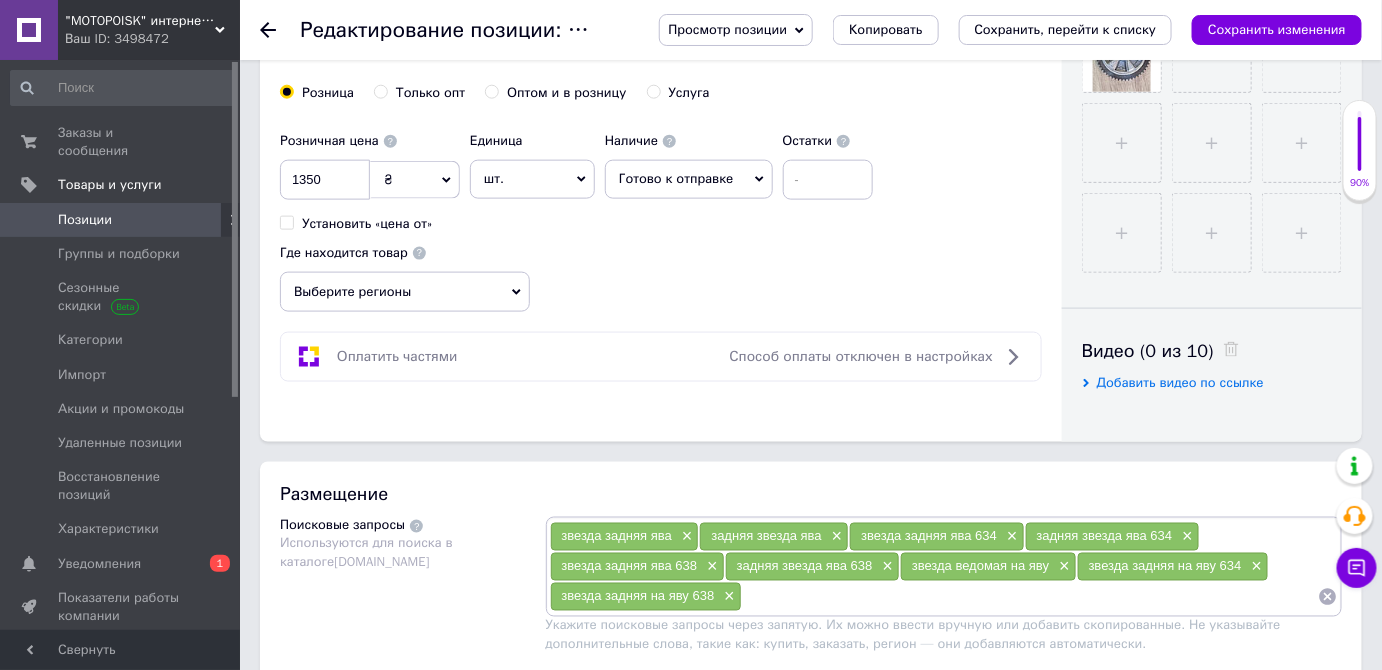 scroll, scrollTop: 818, scrollLeft: 0, axis: vertical 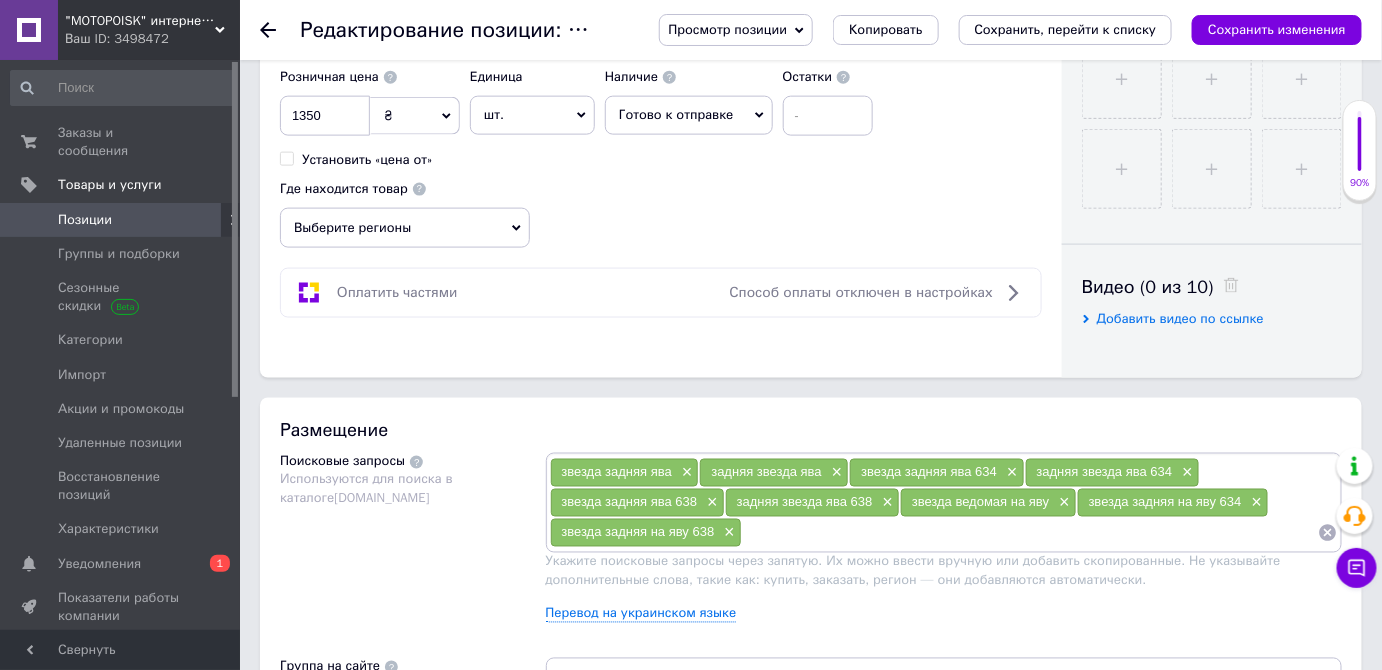 click 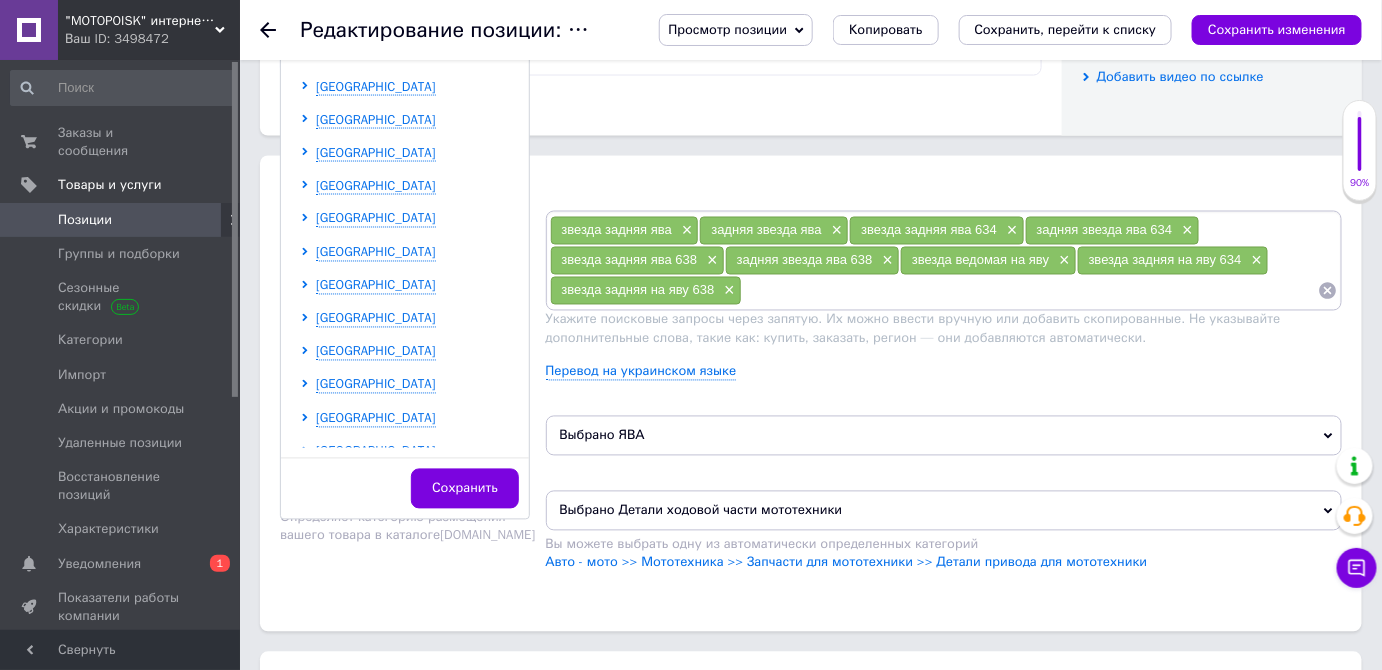 scroll, scrollTop: 1090, scrollLeft: 0, axis: vertical 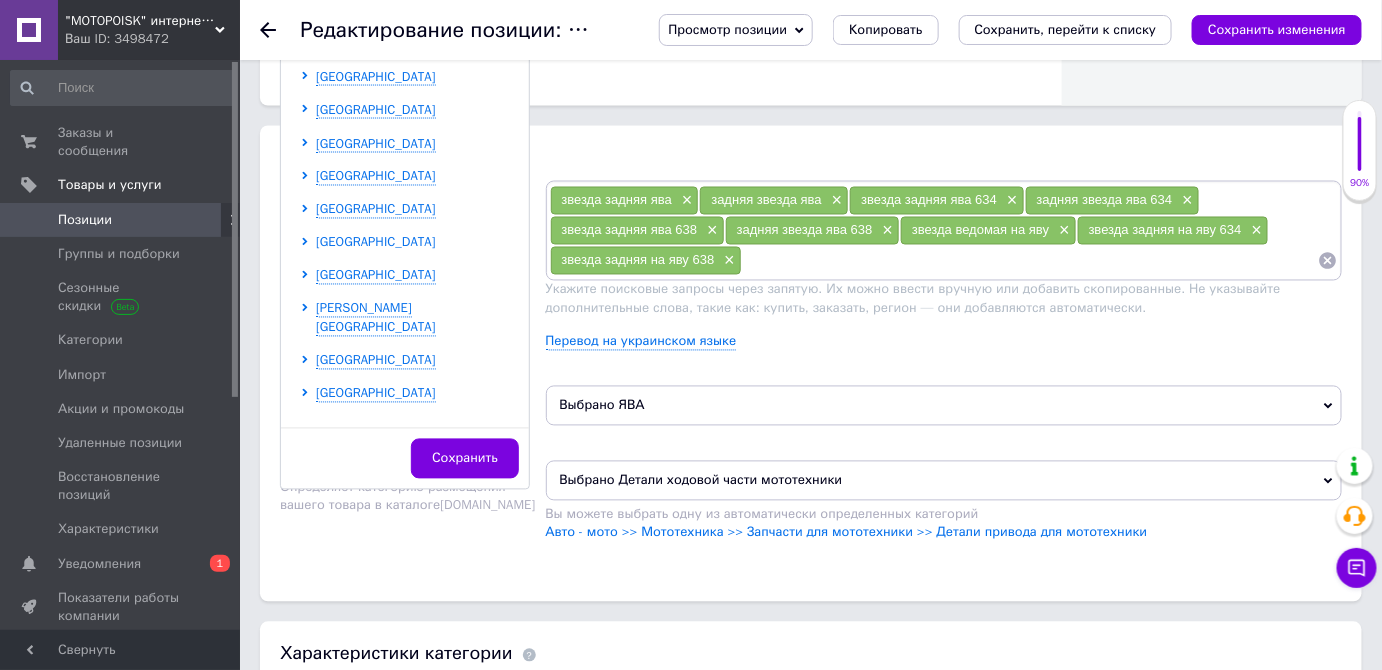 click on "[GEOGRAPHIC_DATA]" at bounding box center (376, 242) 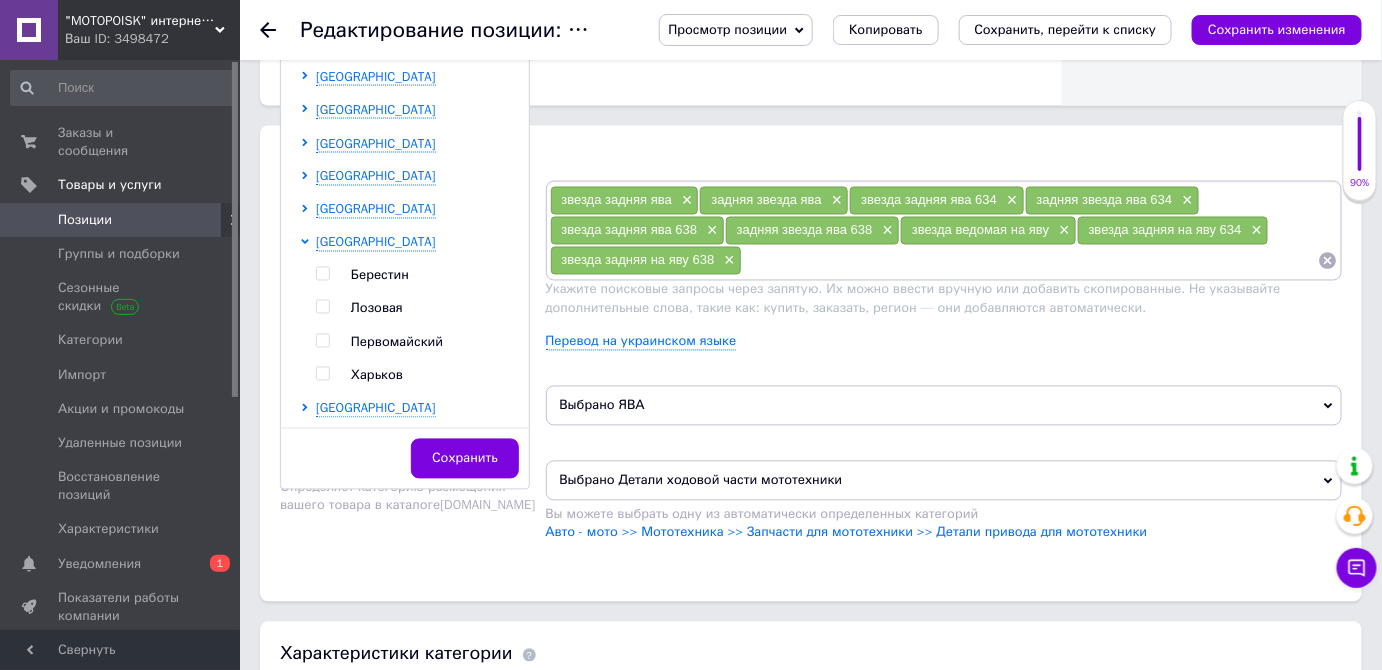 drag, startPoint x: 319, startPoint y: 366, endPoint x: 345, endPoint y: 392, distance: 36.769554 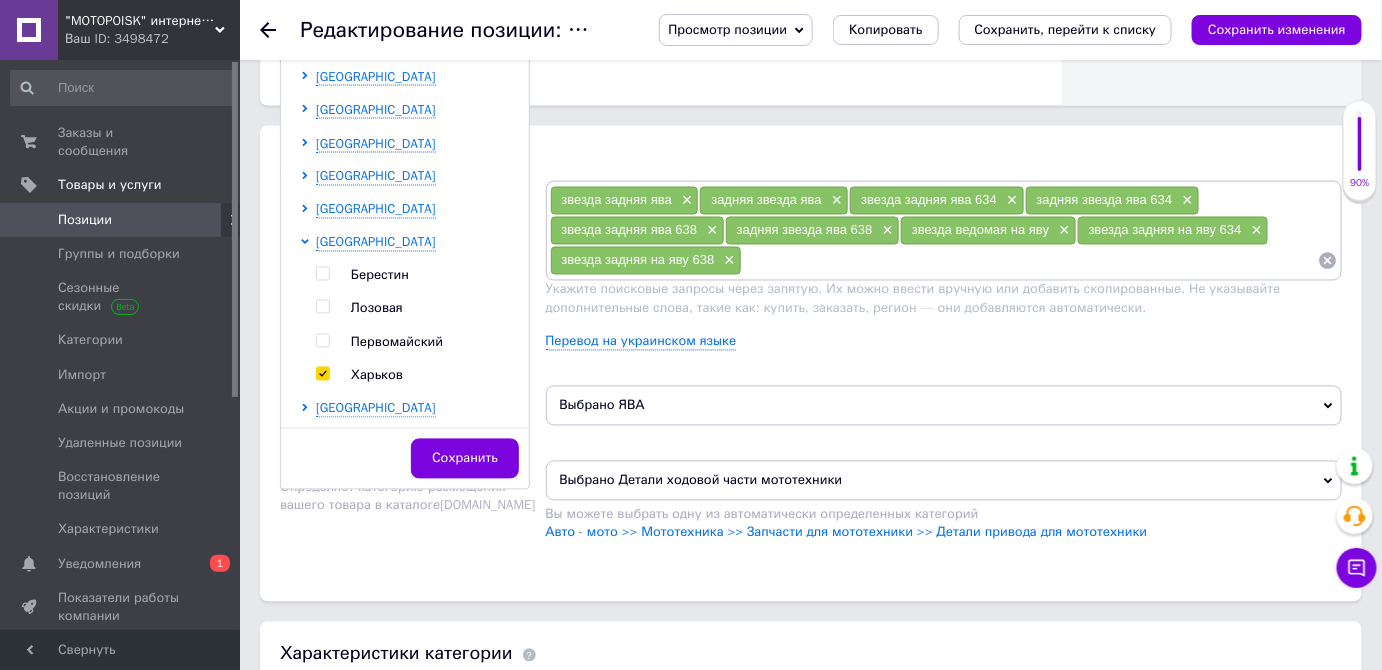 checkbox on "true" 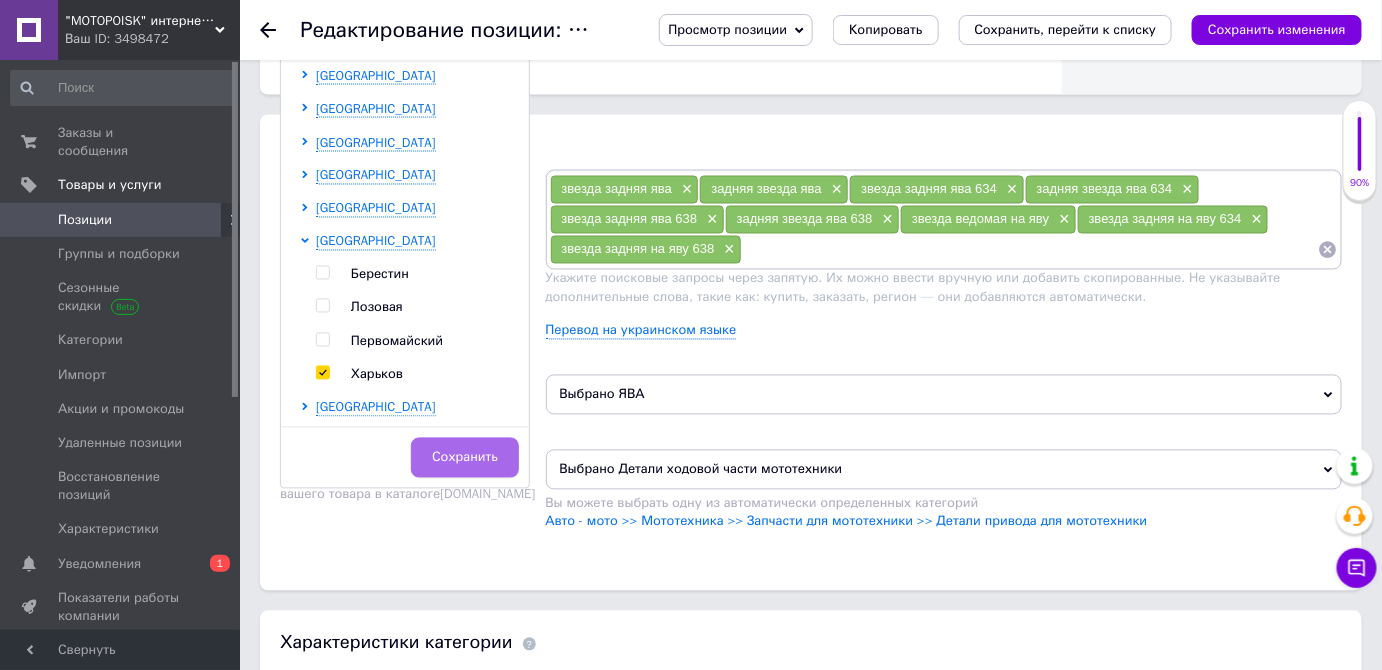 click on "Сохранить" at bounding box center (465, 458) 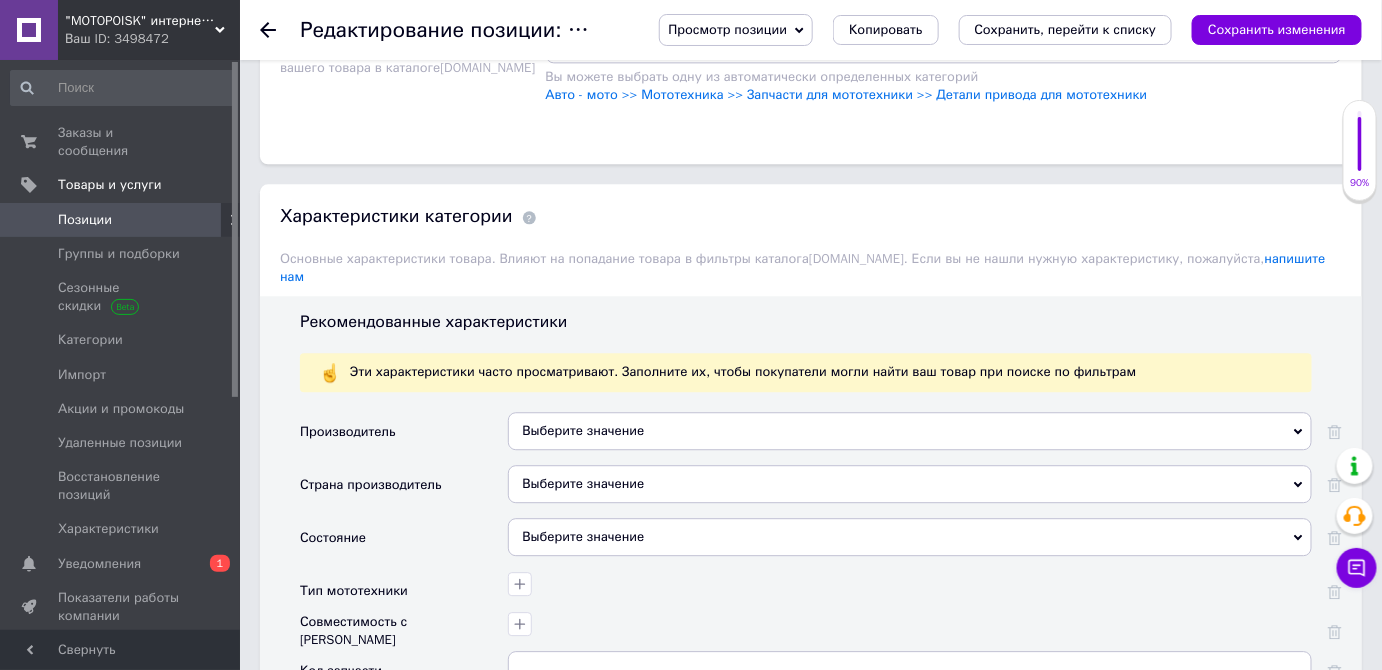 scroll, scrollTop: 1545, scrollLeft: 0, axis: vertical 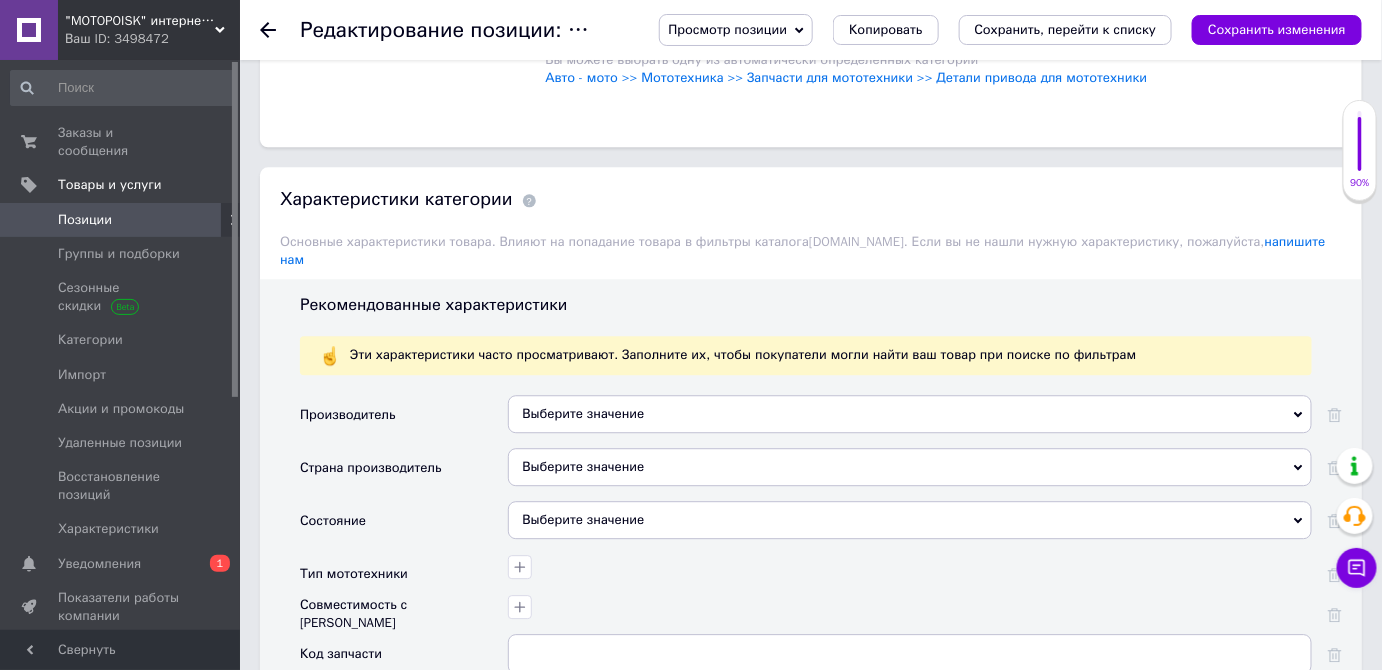 click on "Выберите значение" at bounding box center [910, 414] 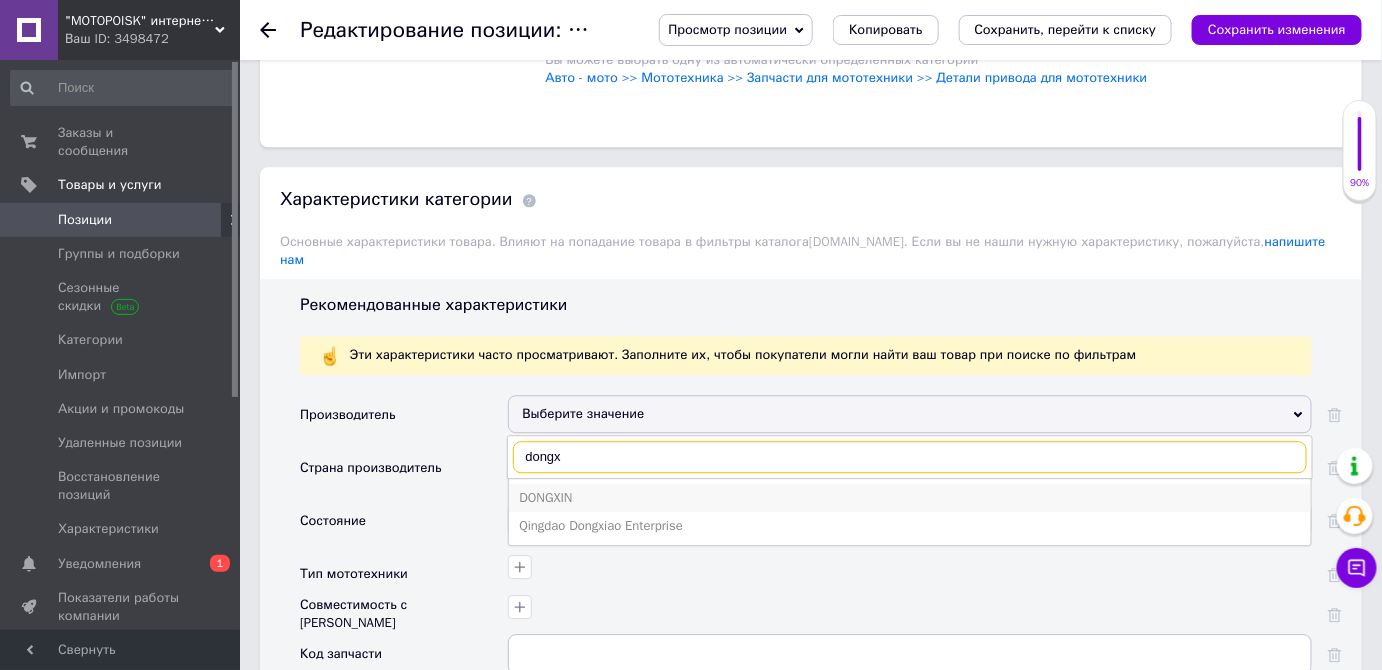 type on "dongx" 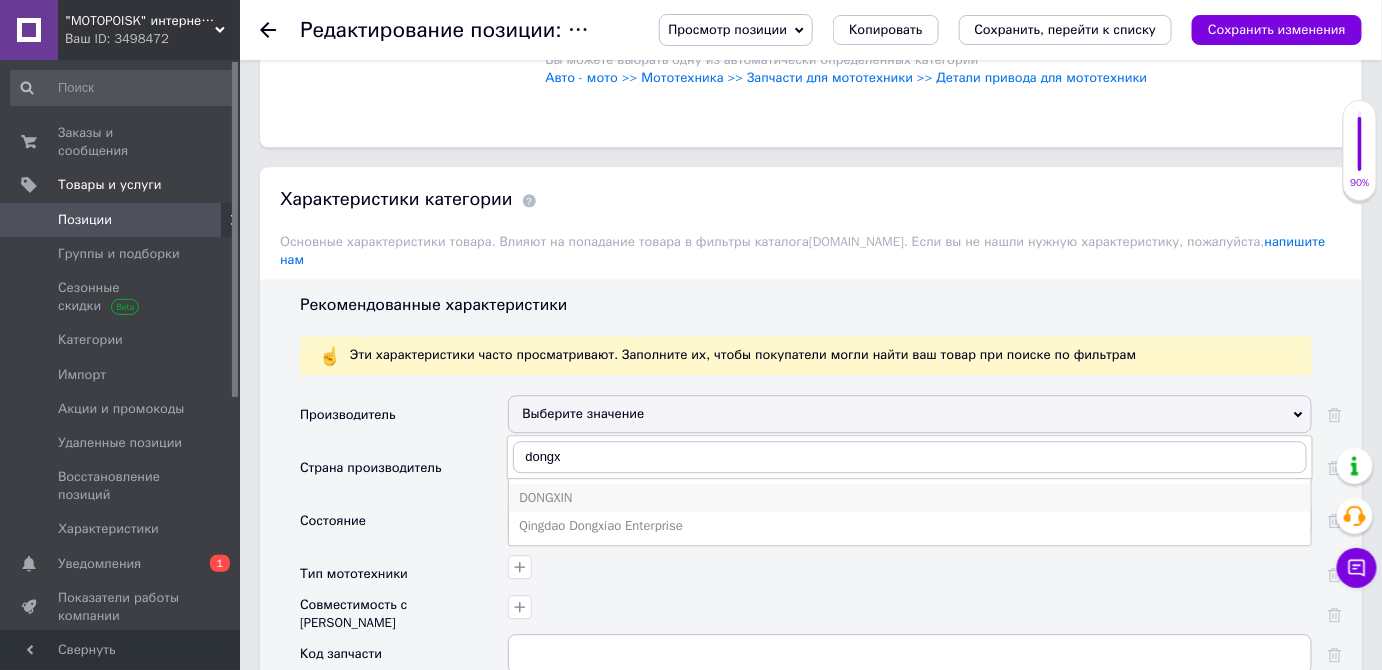 click on "DONGXIN" at bounding box center [910, 498] 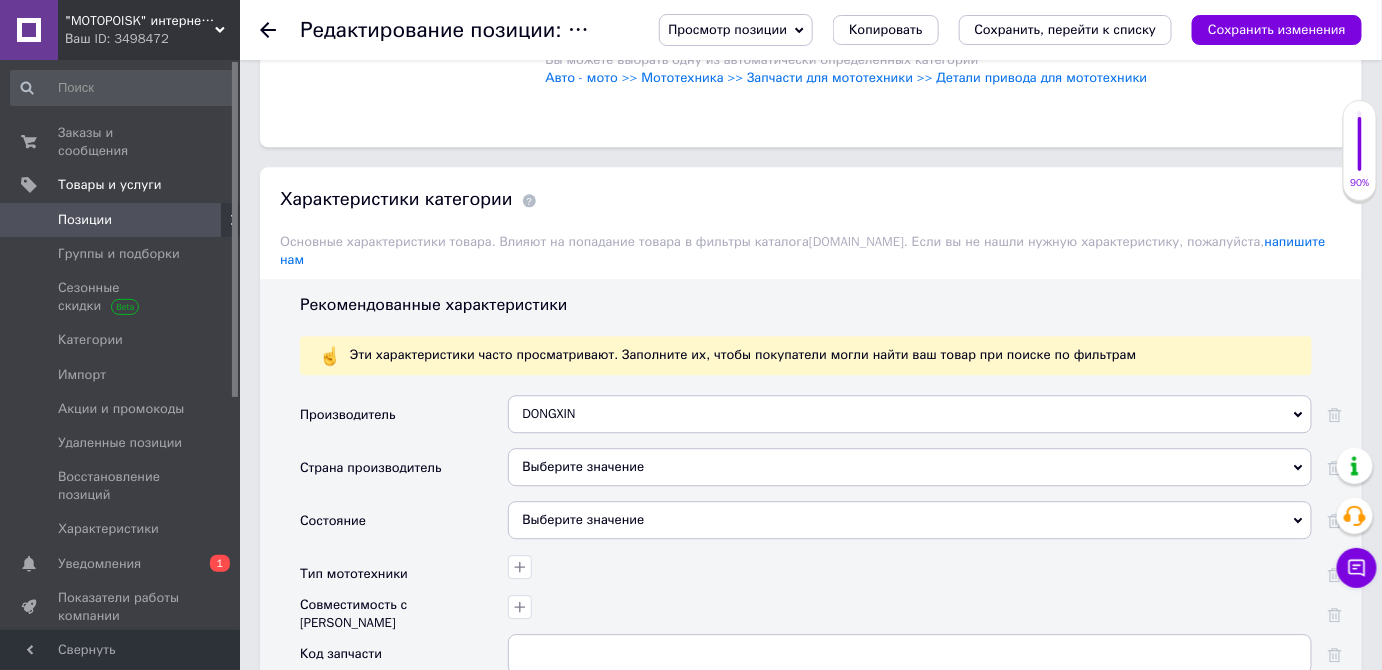 click on "Выберите значение" at bounding box center (910, 467) 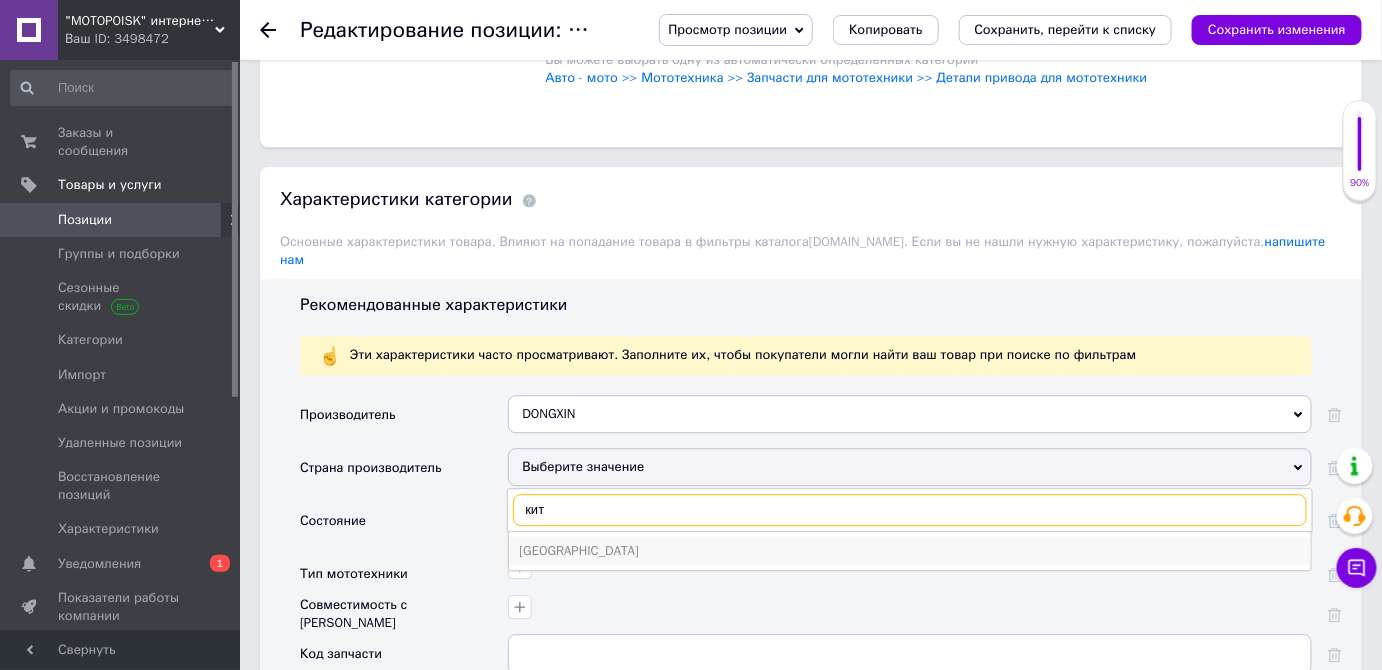 type on "кит" 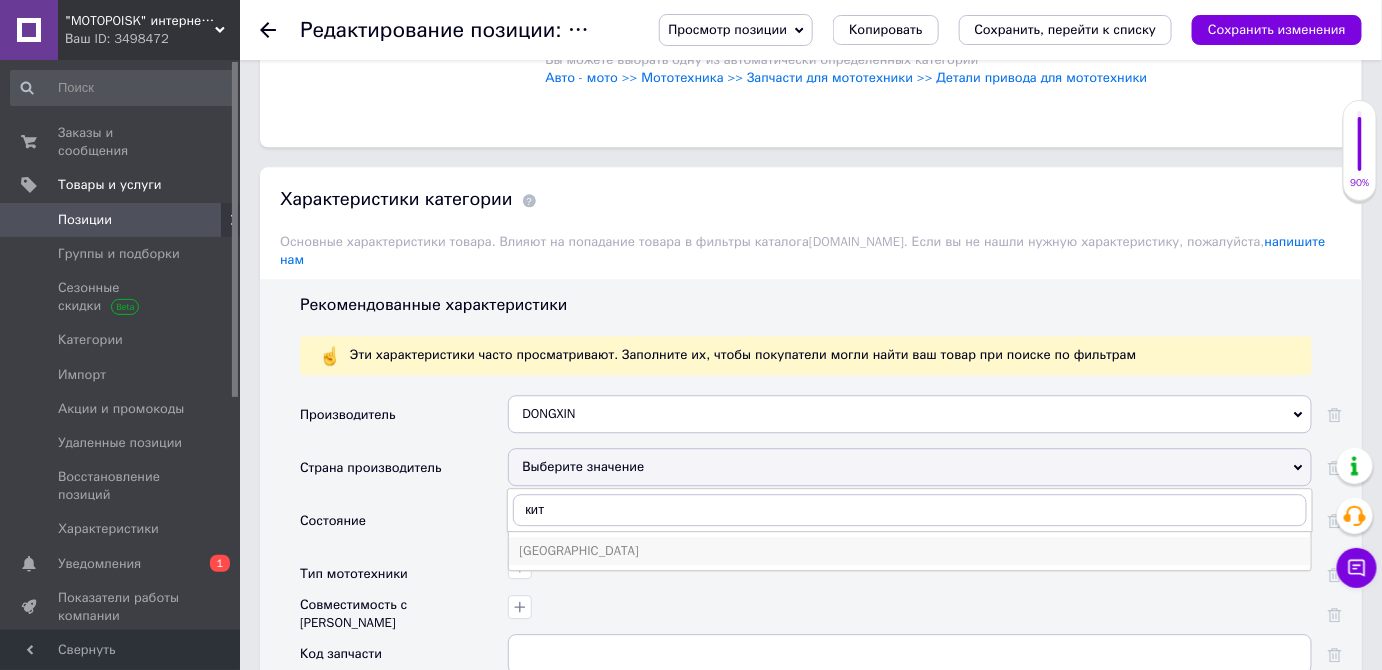 click on "[GEOGRAPHIC_DATA]" at bounding box center [910, 551] 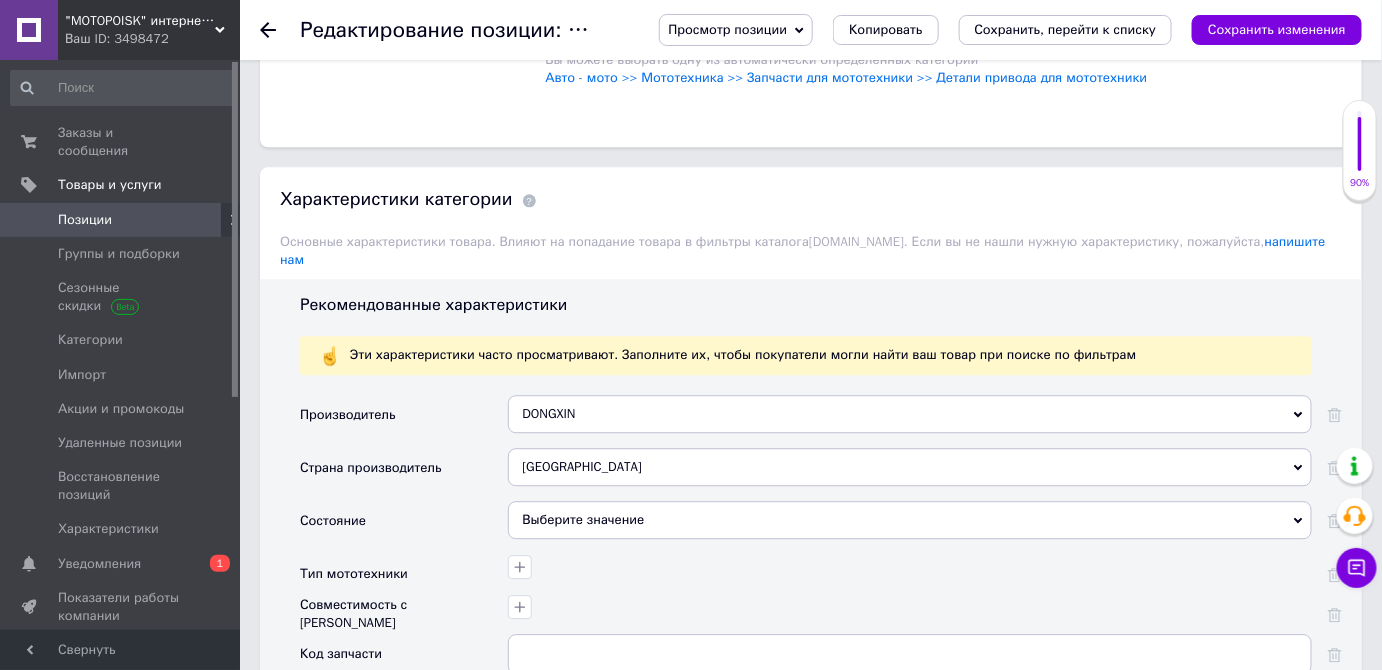 click on "Выберите значение" at bounding box center [910, 520] 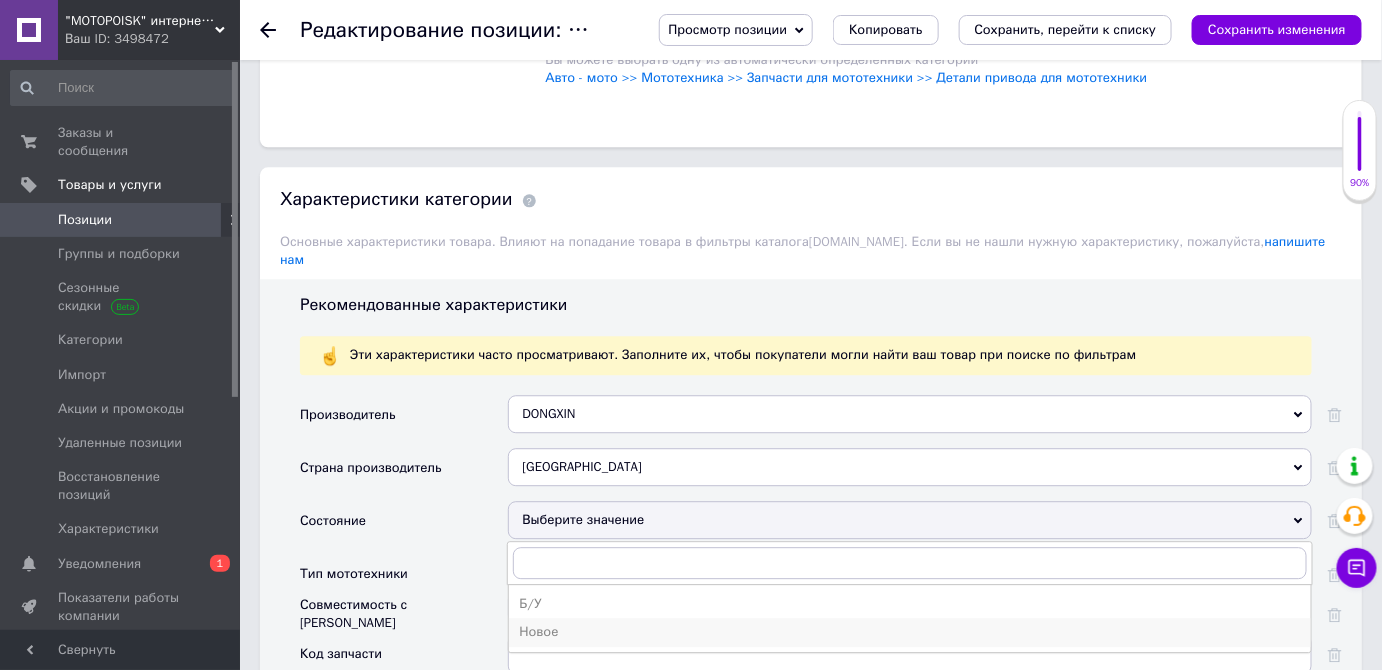 click on "Новое" at bounding box center (910, 632) 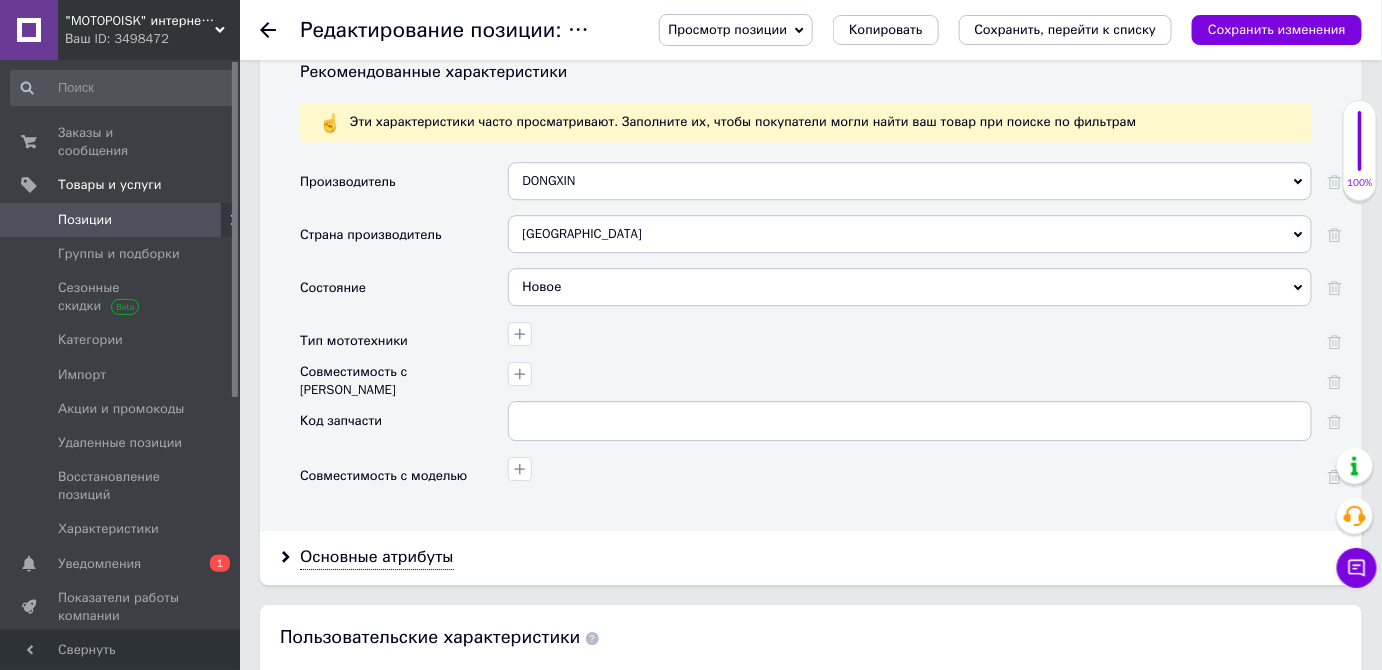 scroll, scrollTop: 1818, scrollLeft: 0, axis: vertical 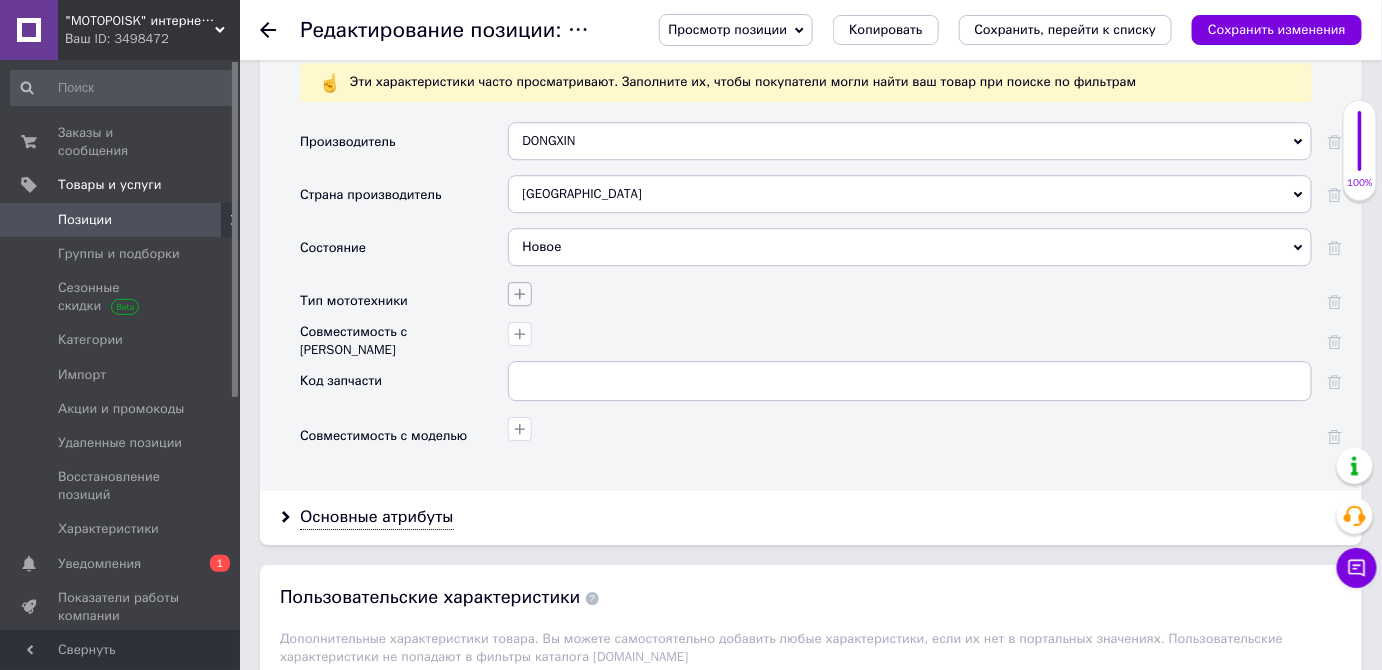click 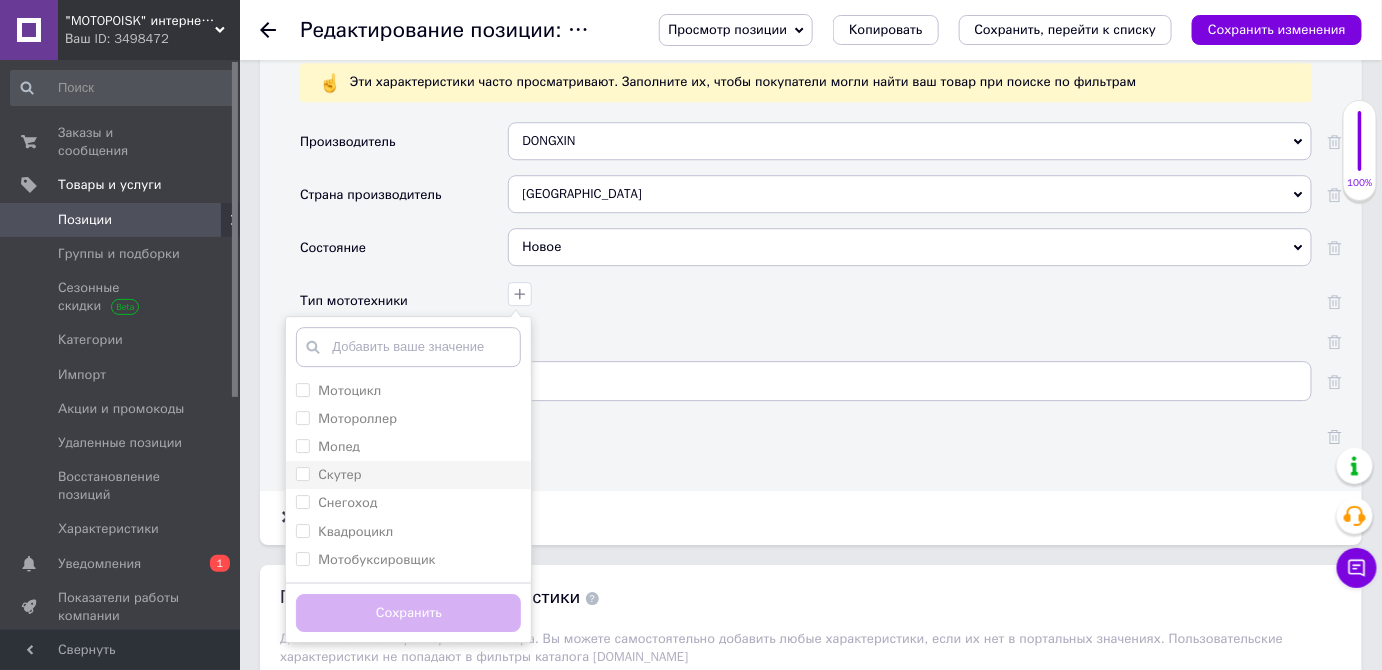 drag, startPoint x: 304, startPoint y: 364, endPoint x: 351, endPoint y: 442, distance: 91.06591 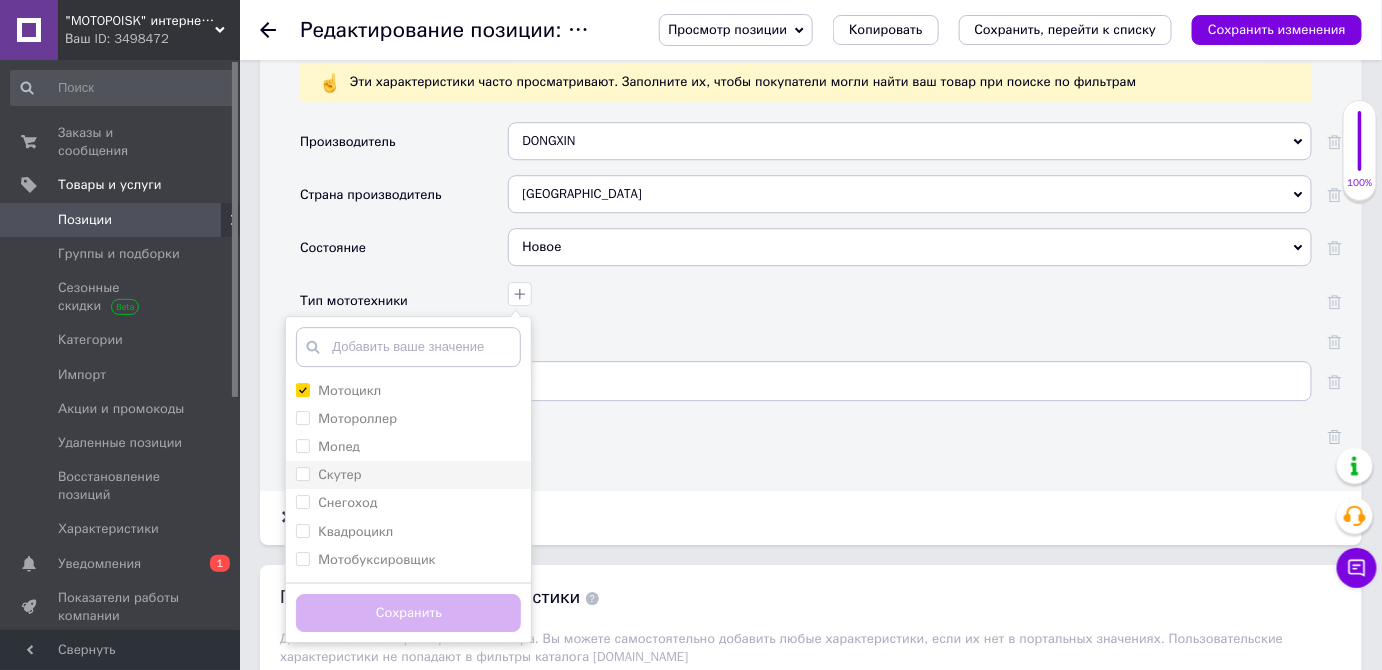 checkbox on "true" 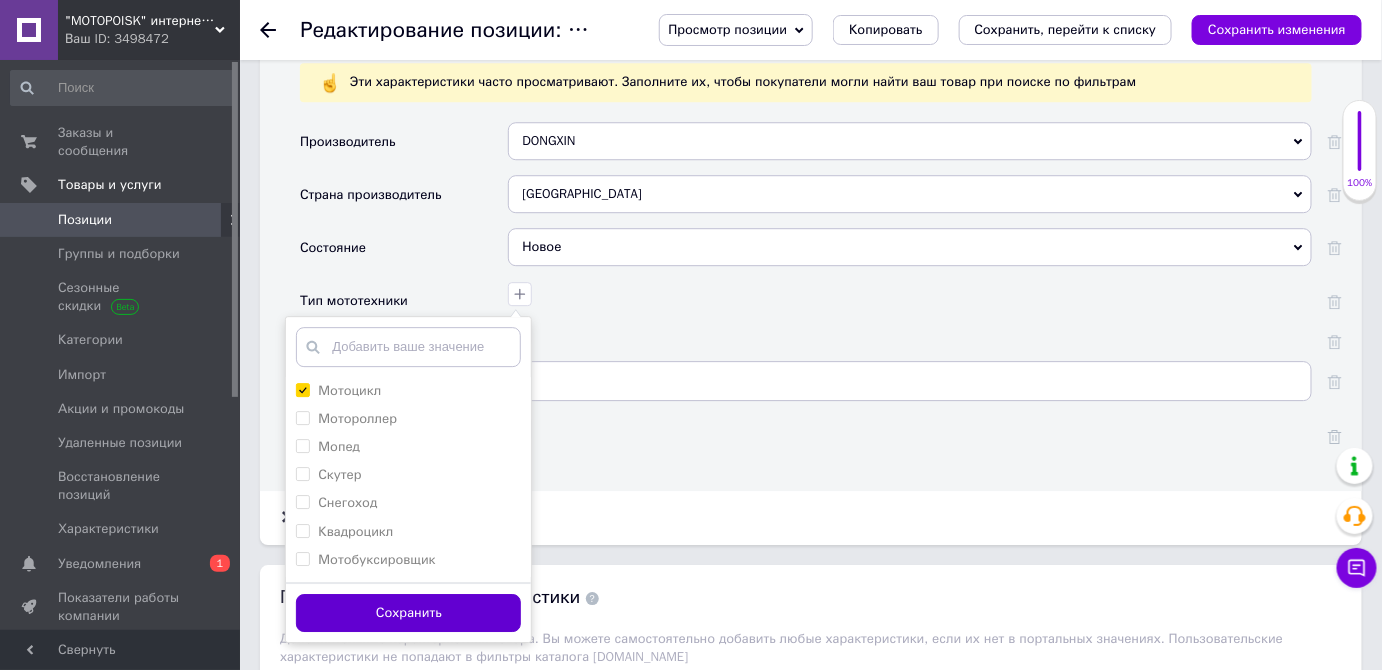 click on "Сохранить" at bounding box center (408, 613) 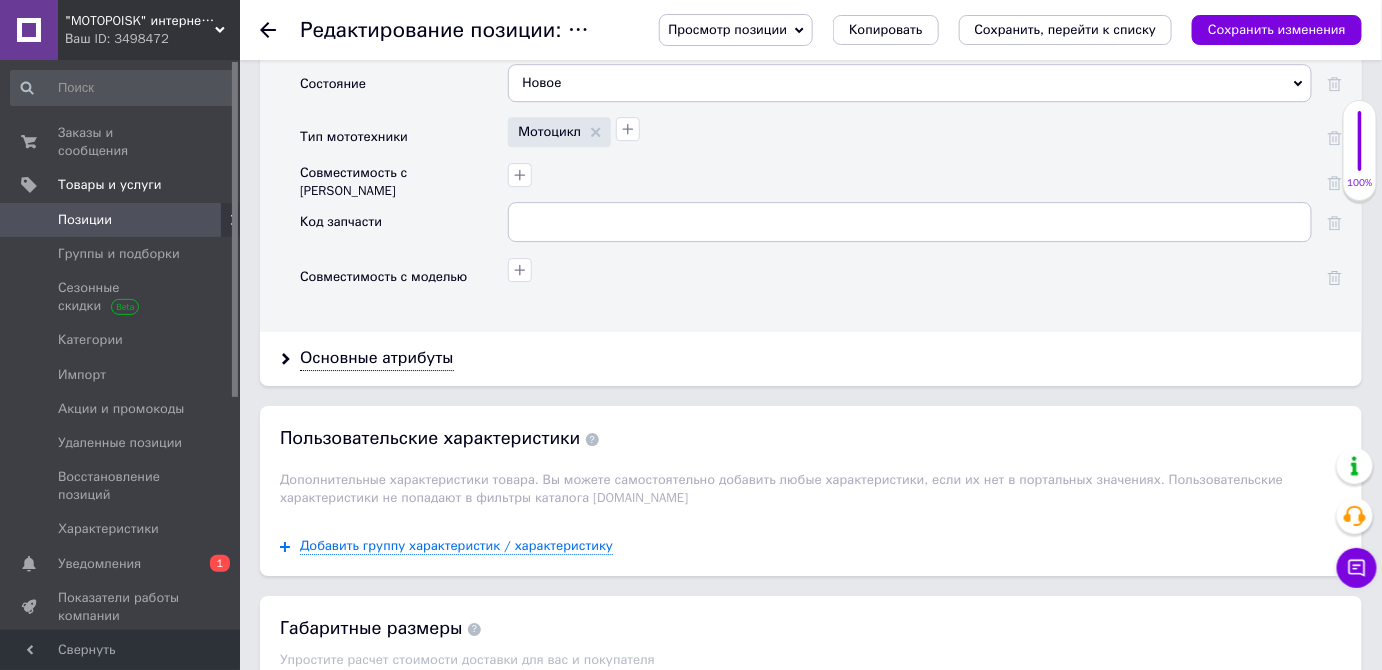 scroll, scrollTop: 2000, scrollLeft: 0, axis: vertical 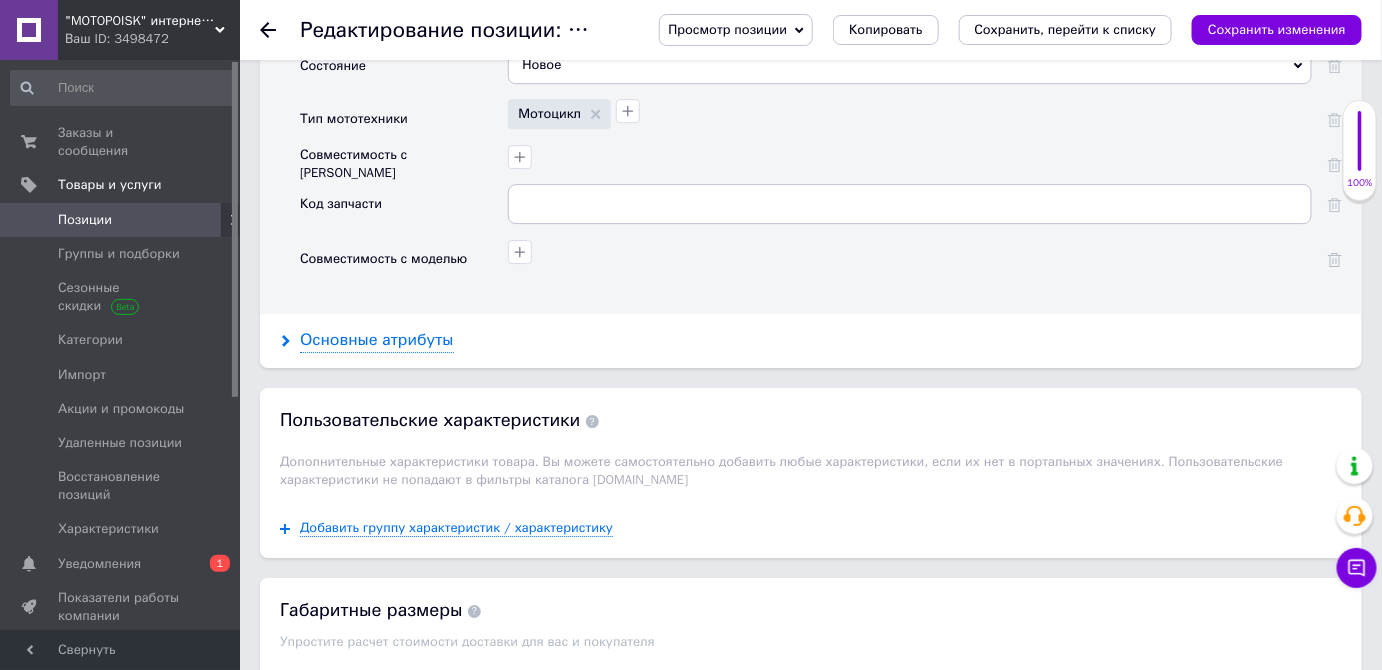 click on "Основные атрибуты" at bounding box center (377, 340) 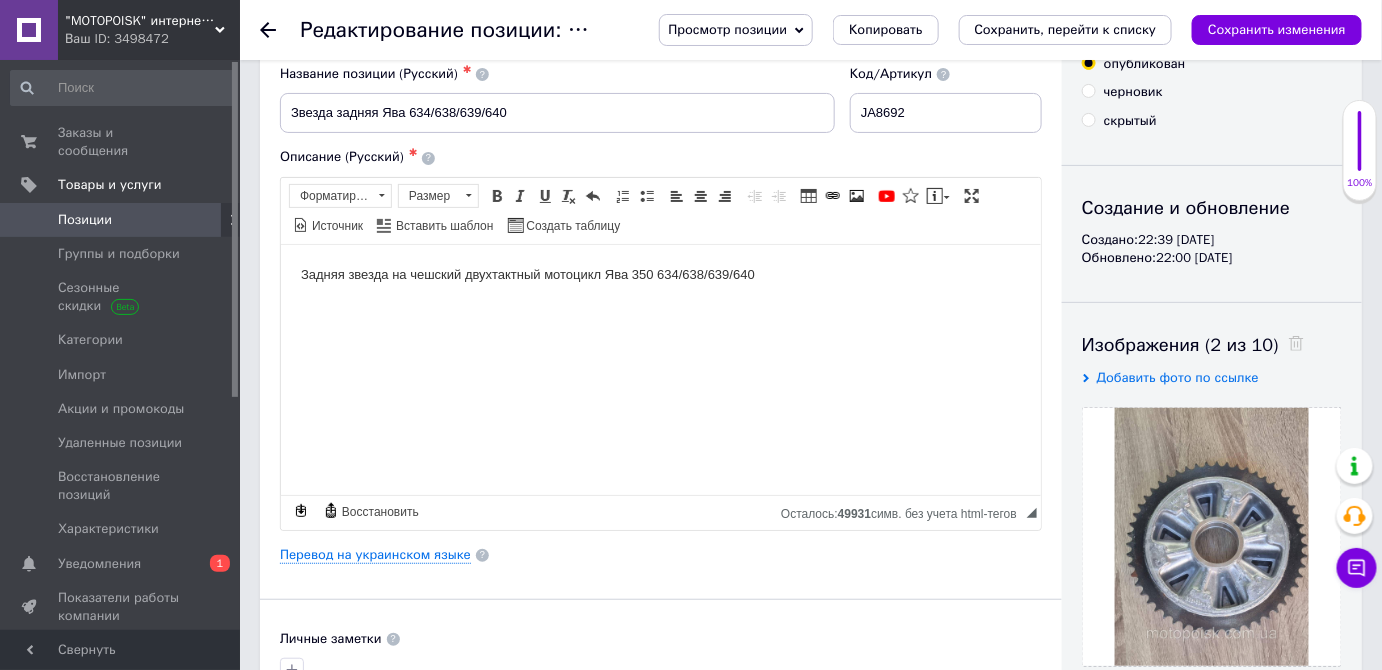 scroll, scrollTop: 0, scrollLeft: 0, axis: both 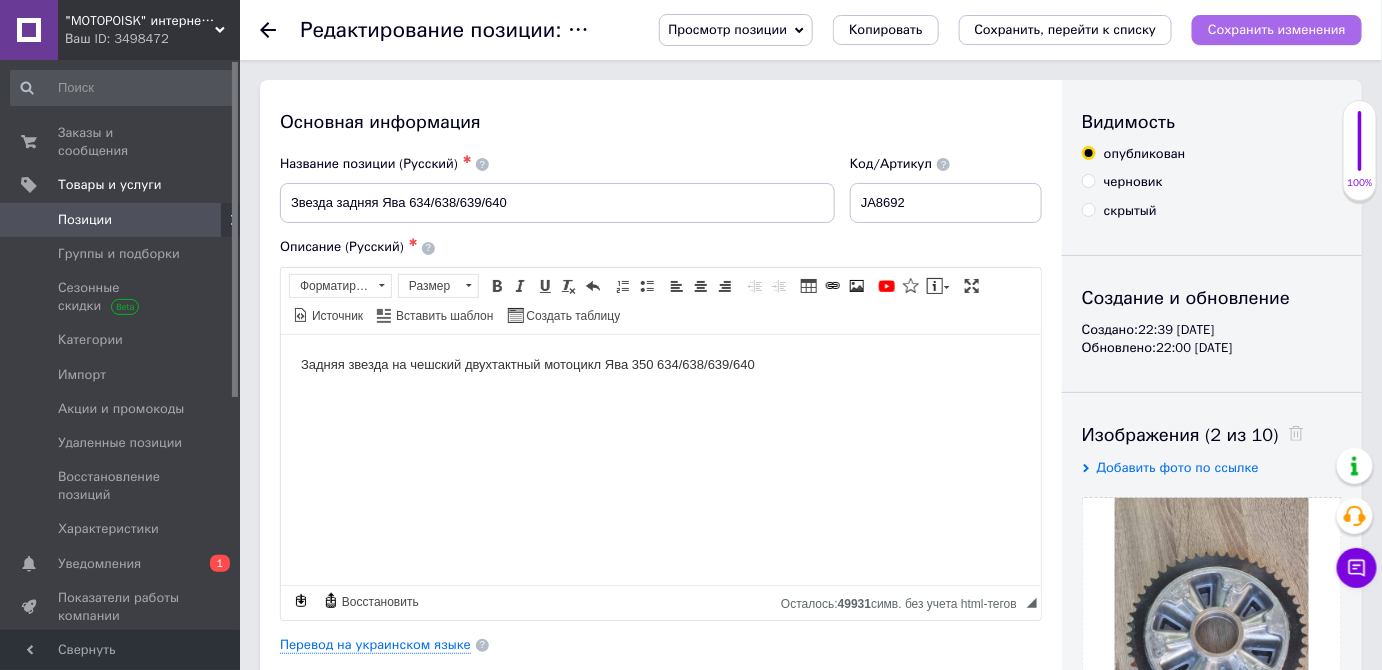 click on "Сохранить изменения" at bounding box center (1277, 29) 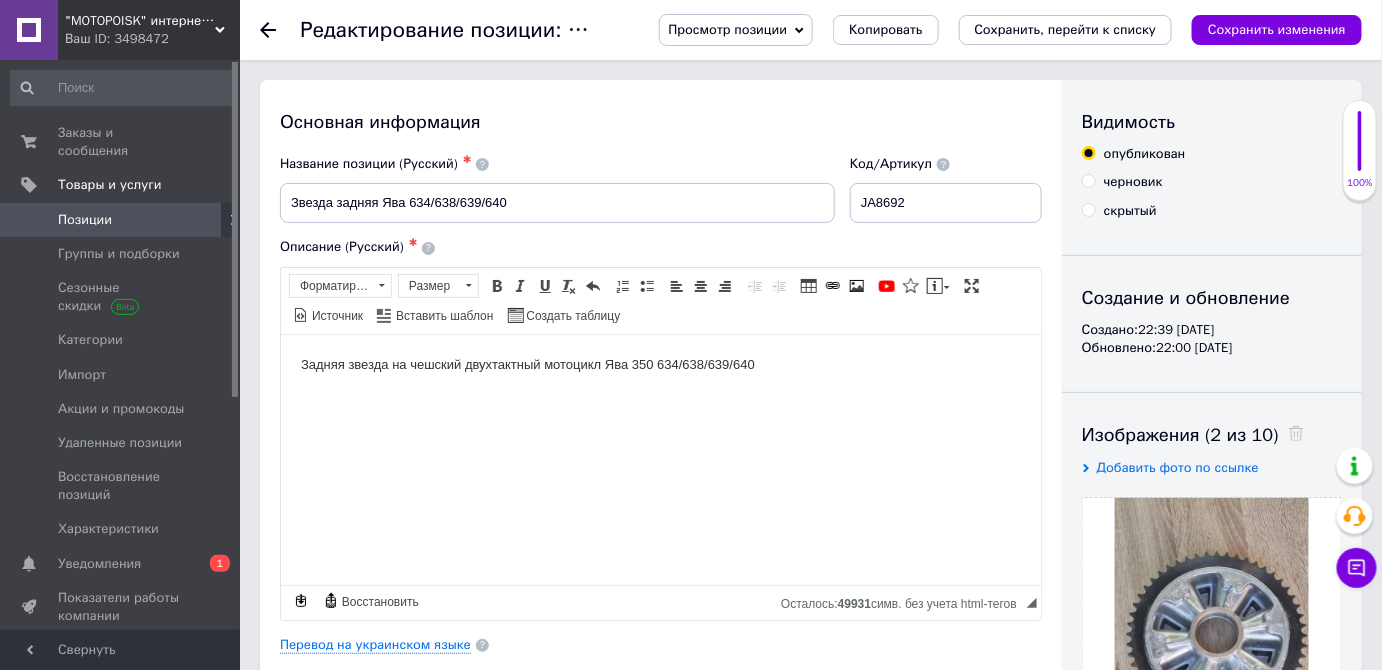 click 